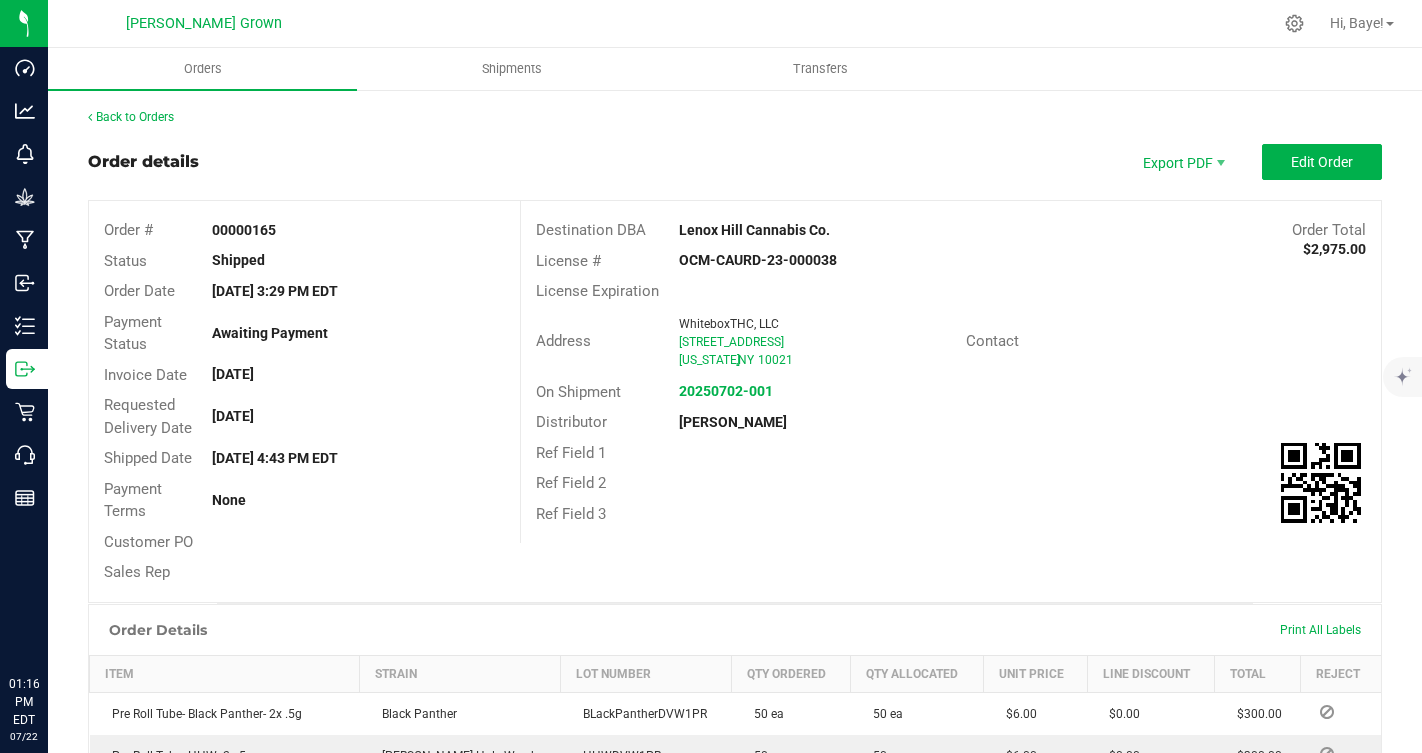 scroll, scrollTop: 0, scrollLeft: 0, axis: both 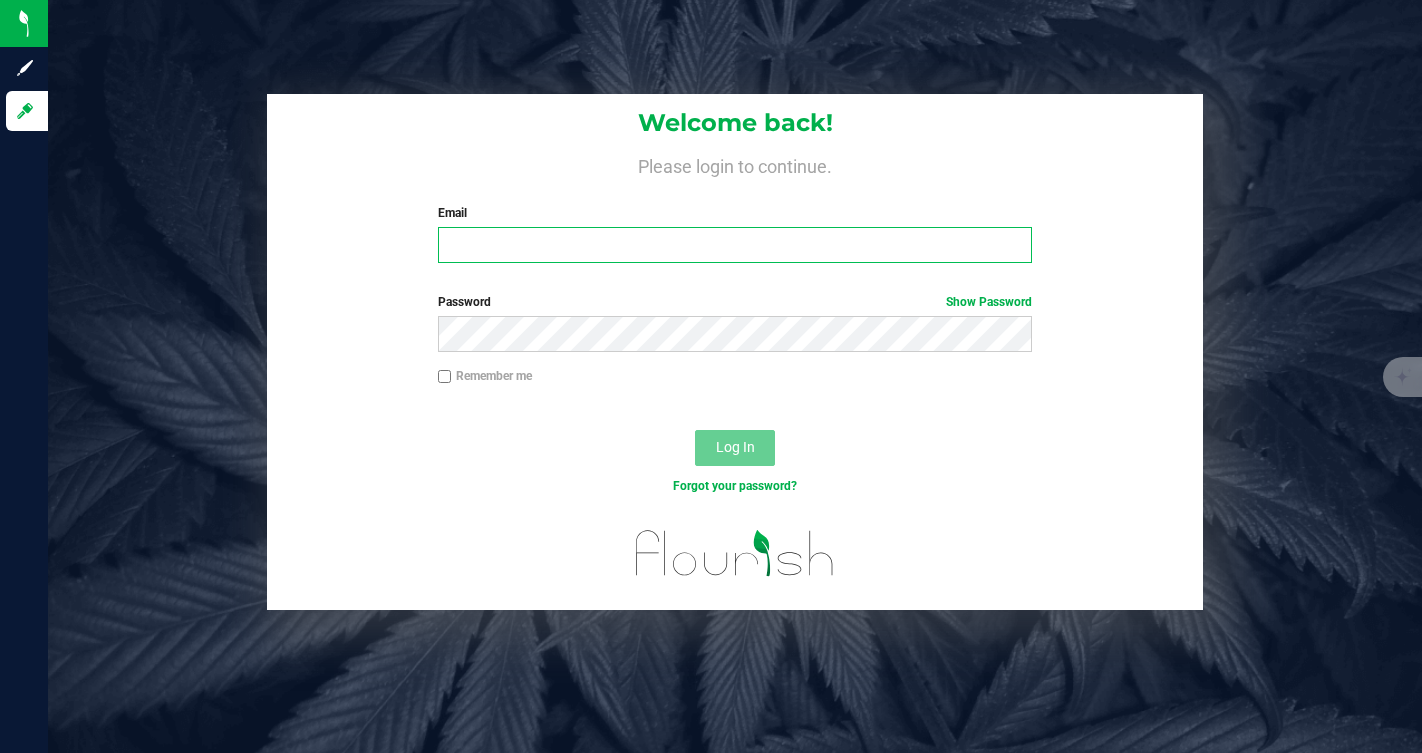 click on "Email" at bounding box center (735, 245) 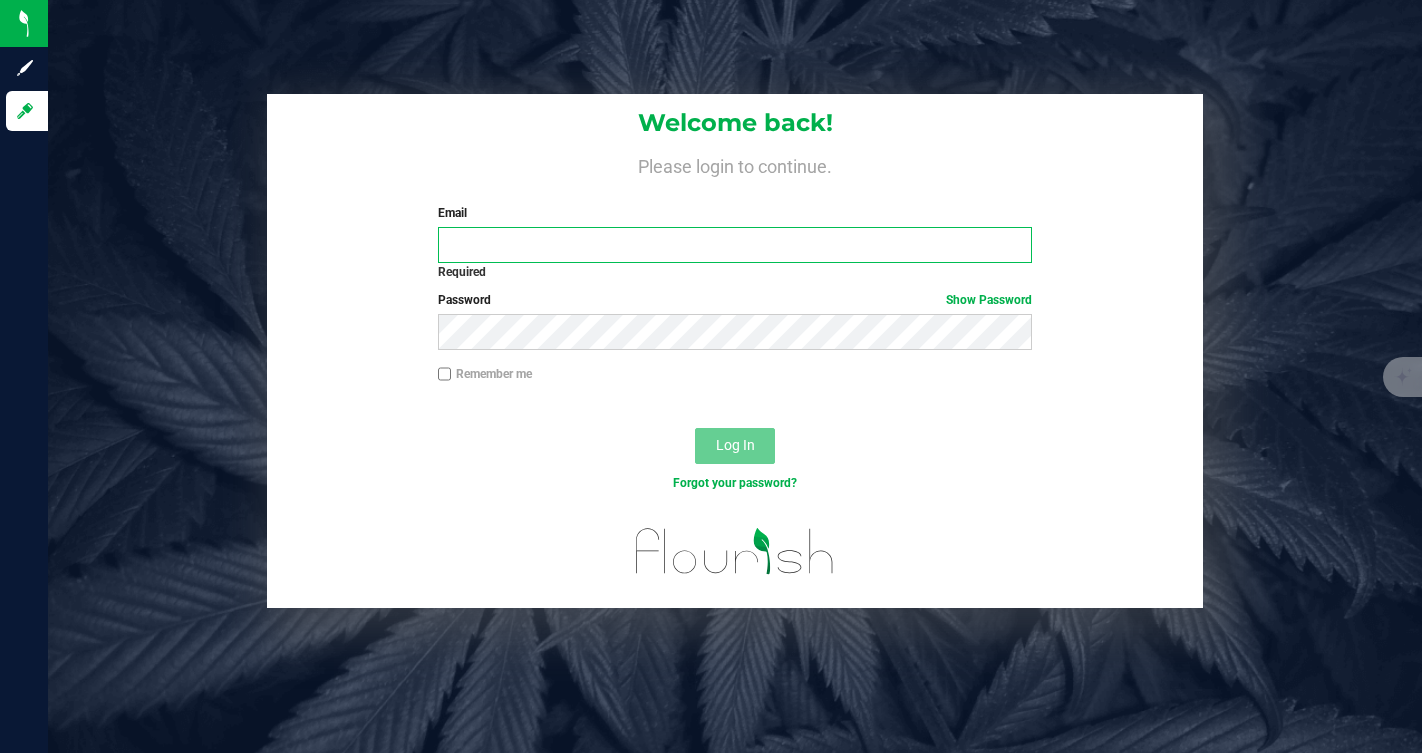 type on "[EMAIL_ADDRESS][DOMAIN_NAME]" 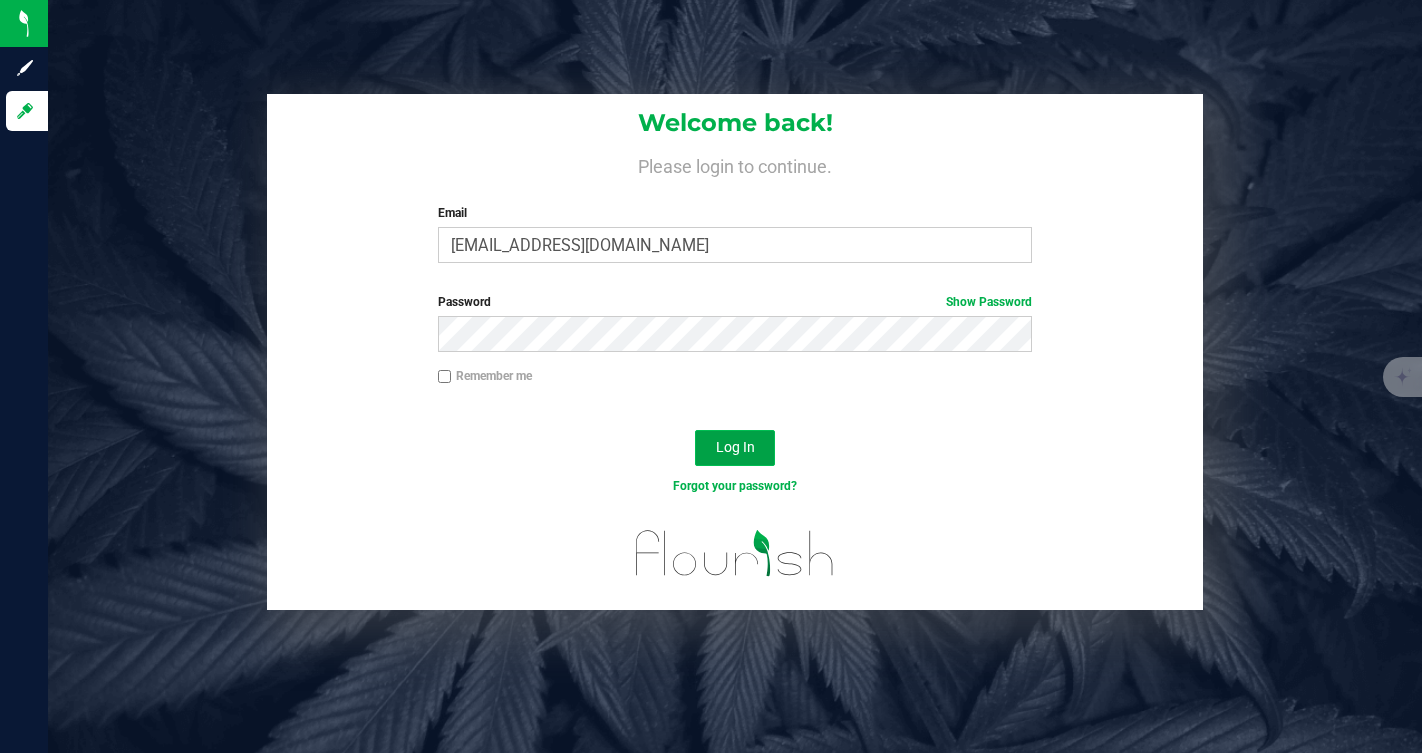 click on "Log In" at bounding box center [735, 448] 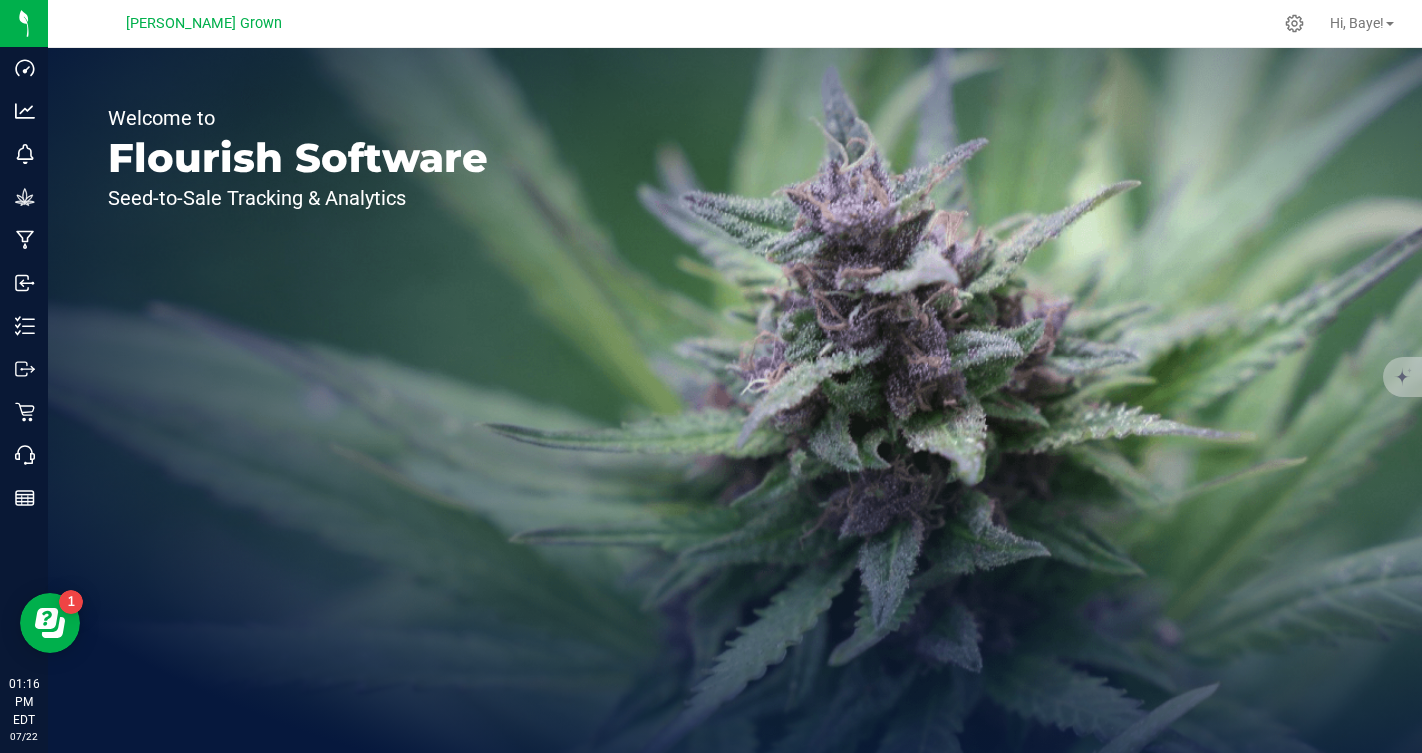 scroll, scrollTop: 0, scrollLeft: 0, axis: both 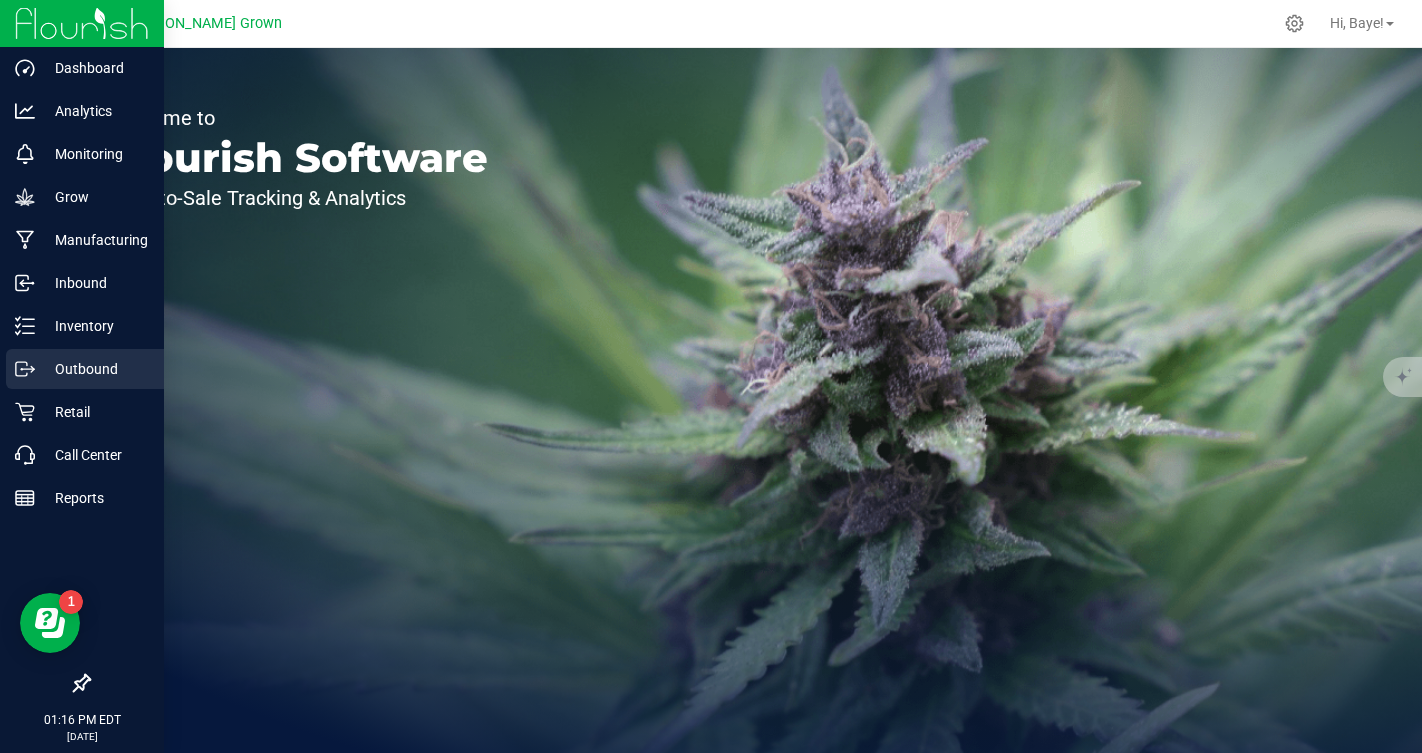 click on "Outbound" at bounding box center (95, 369) 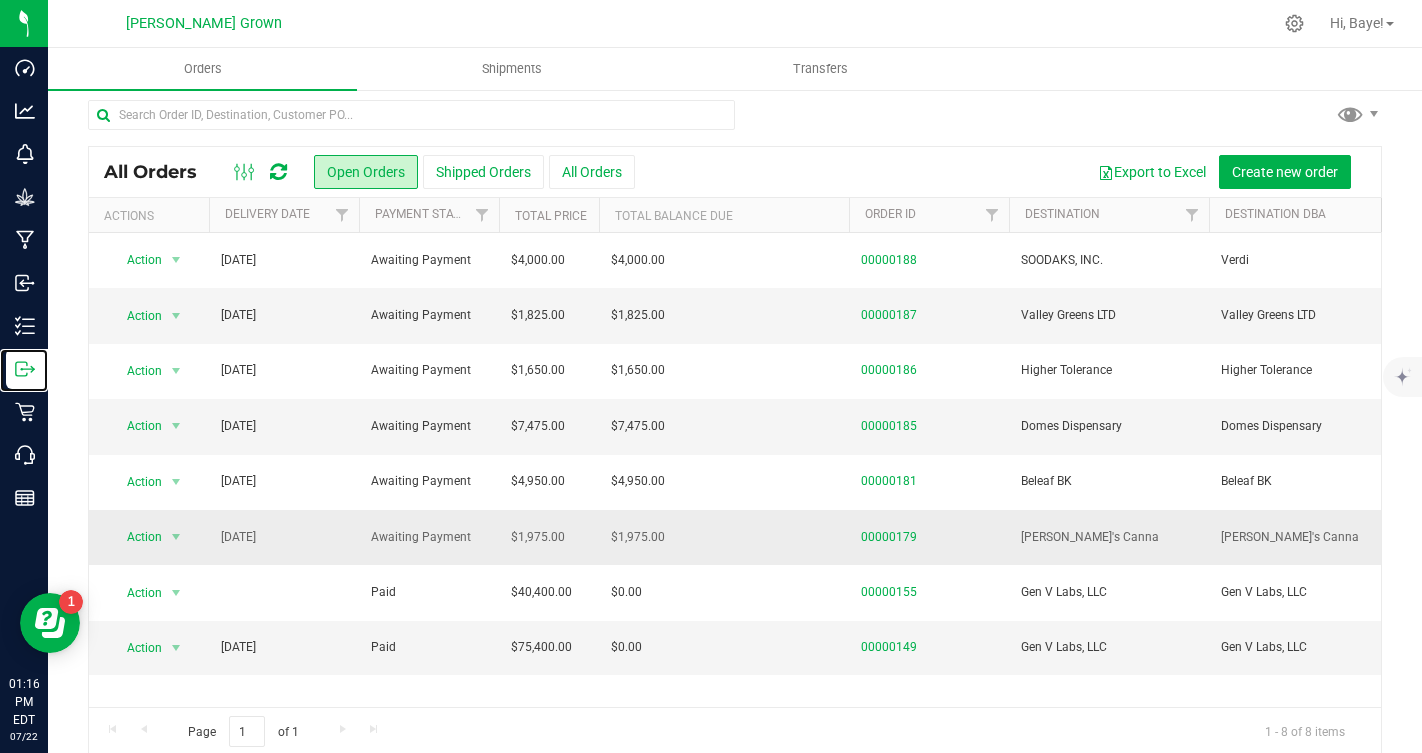 scroll, scrollTop: 0, scrollLeft: 0, axis: both 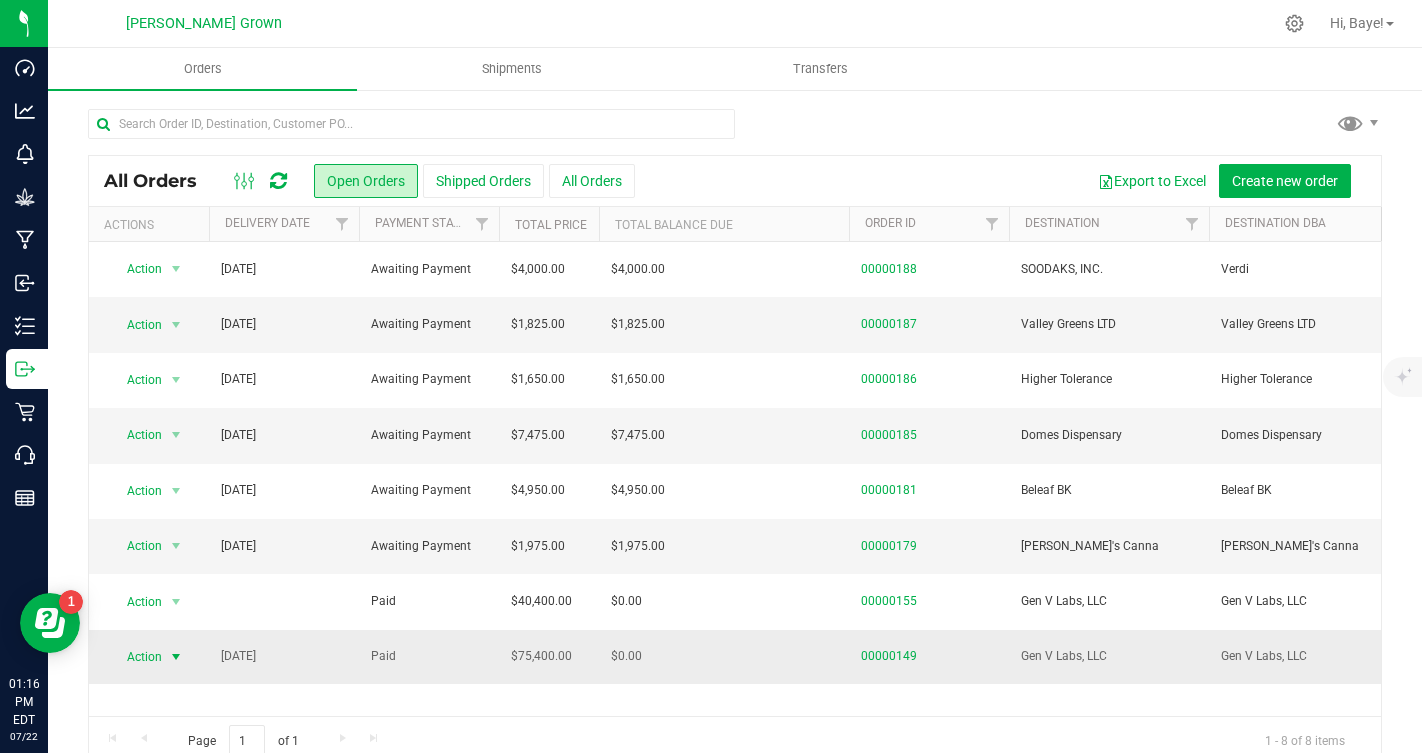 click at bounding box center [176, 657] 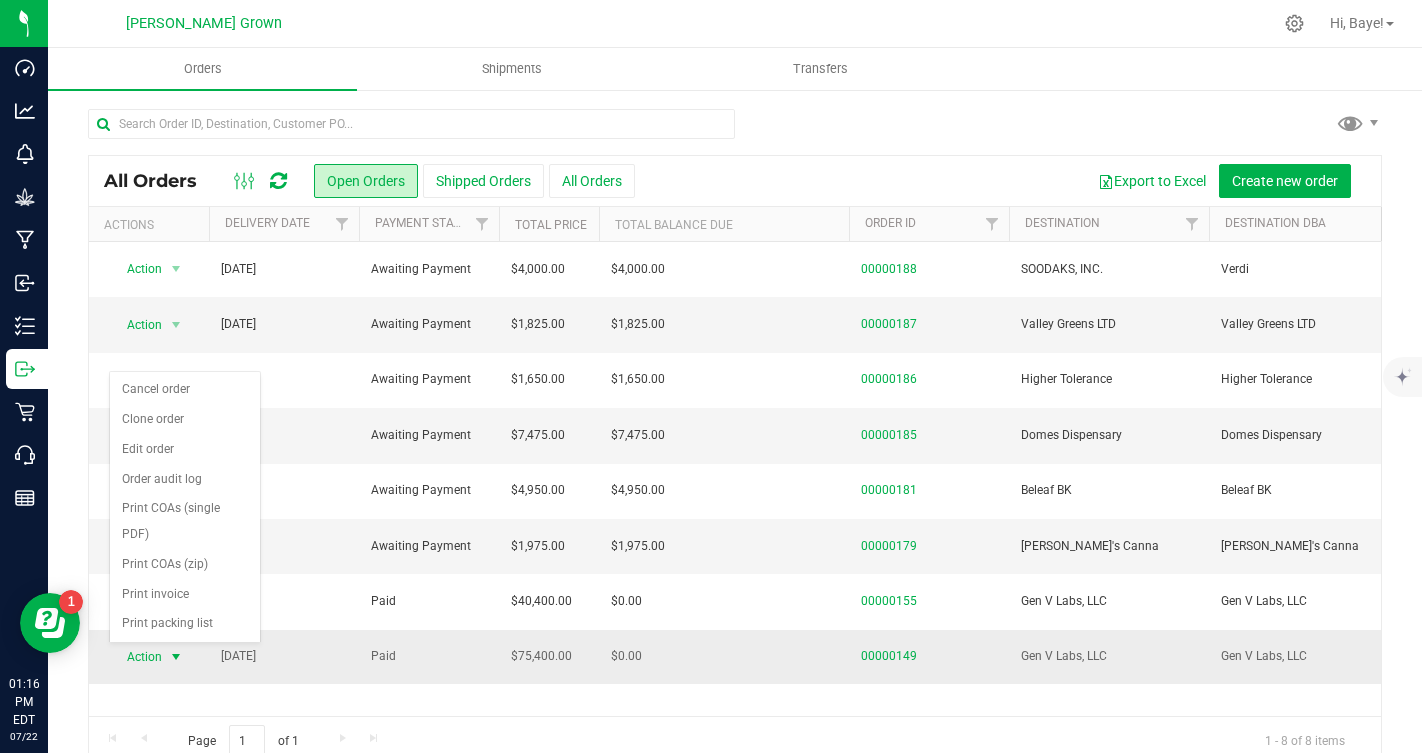 click at bounding box center [176, 657] 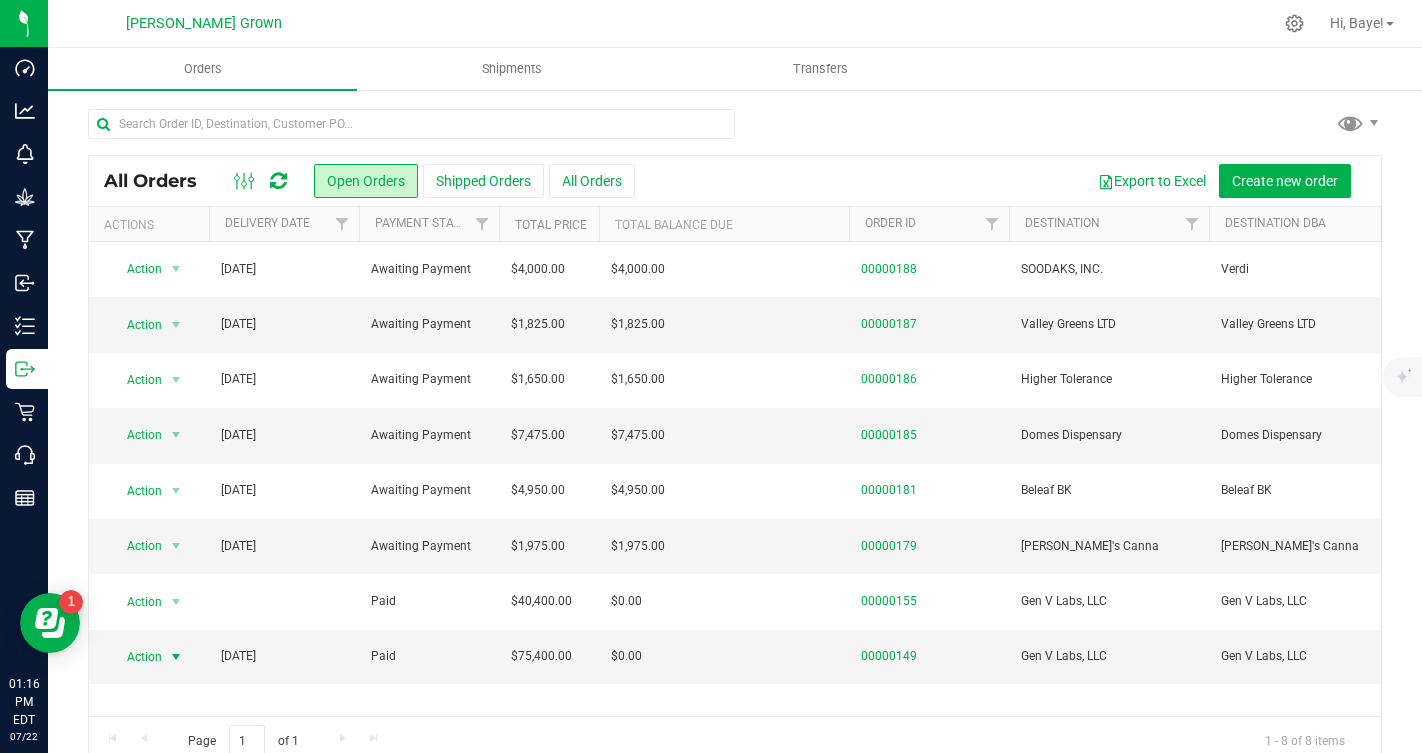 click on "Page 1 of 1 1 - 8 of 8 items" at bounding box center (735, 740) 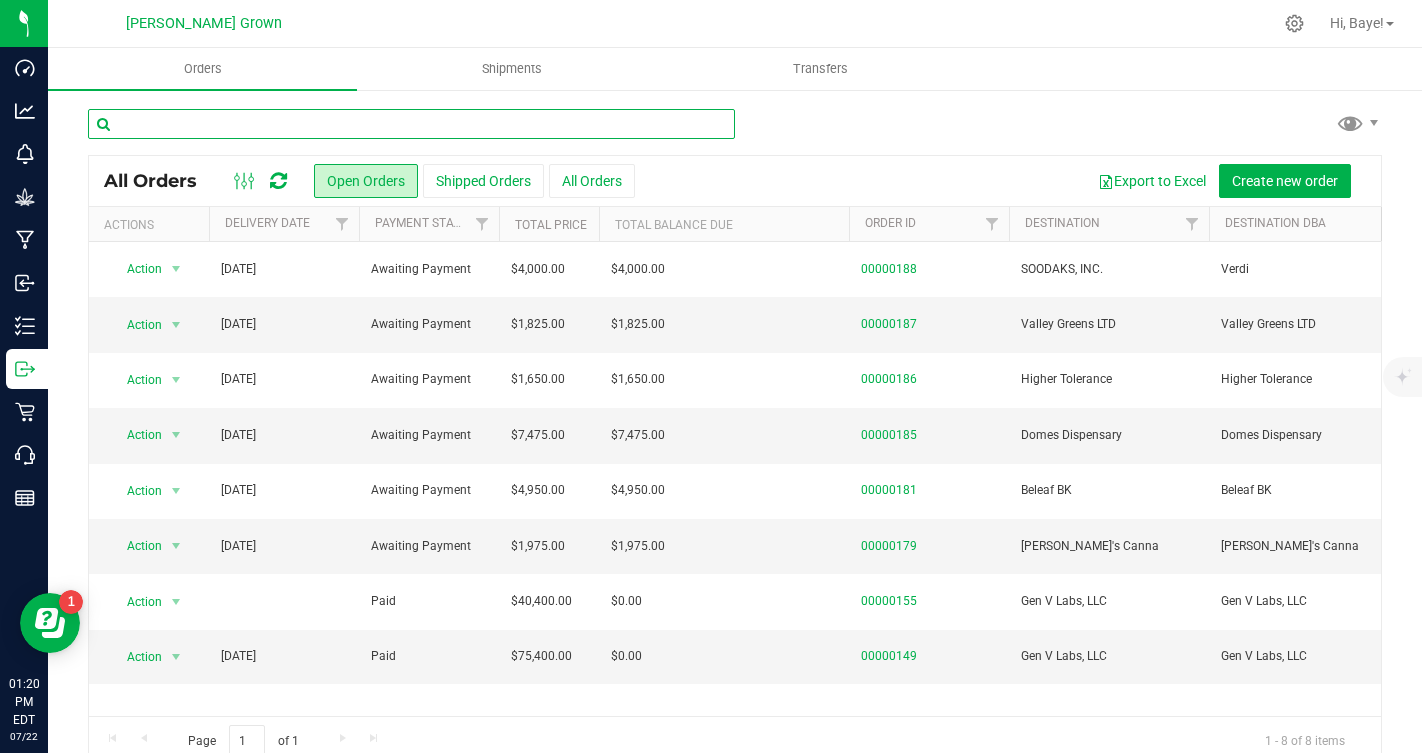 click at bounding box center [411, 124] 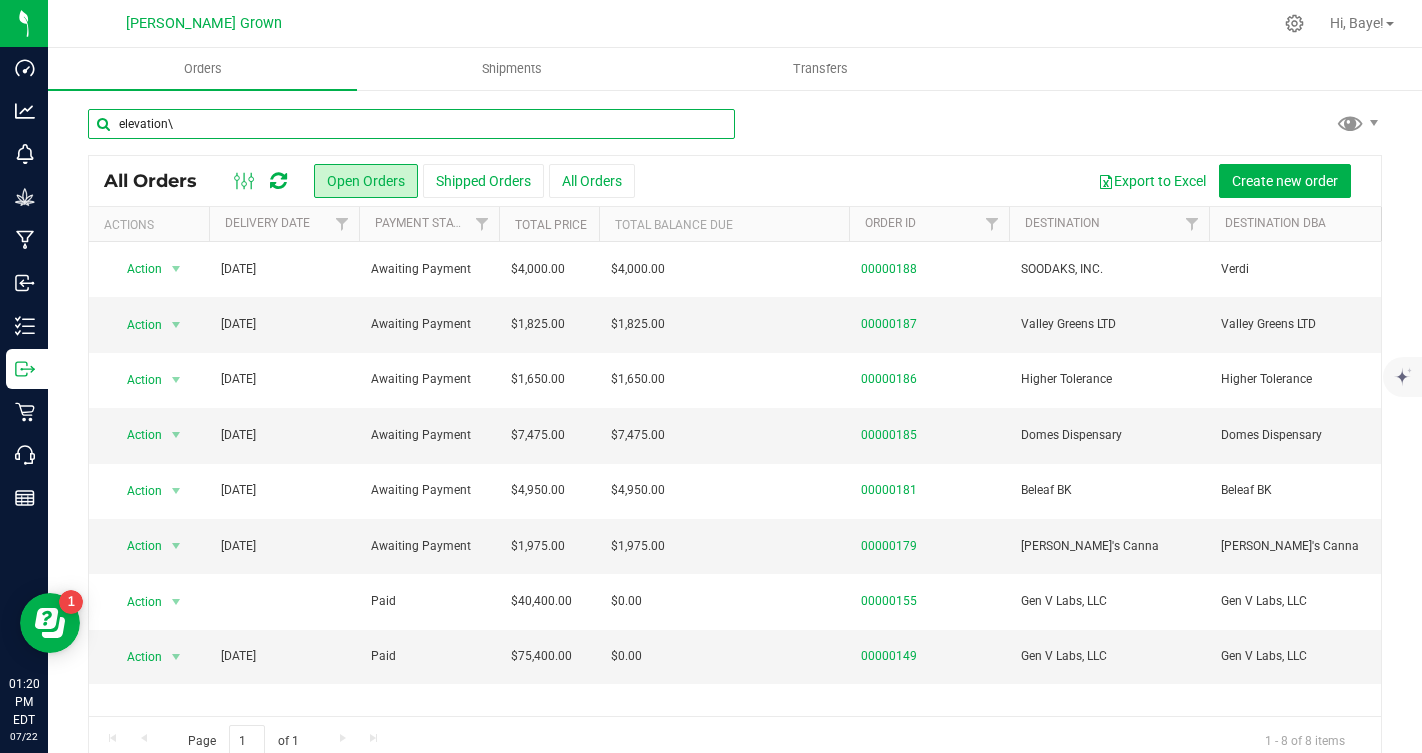 type on "elevation" 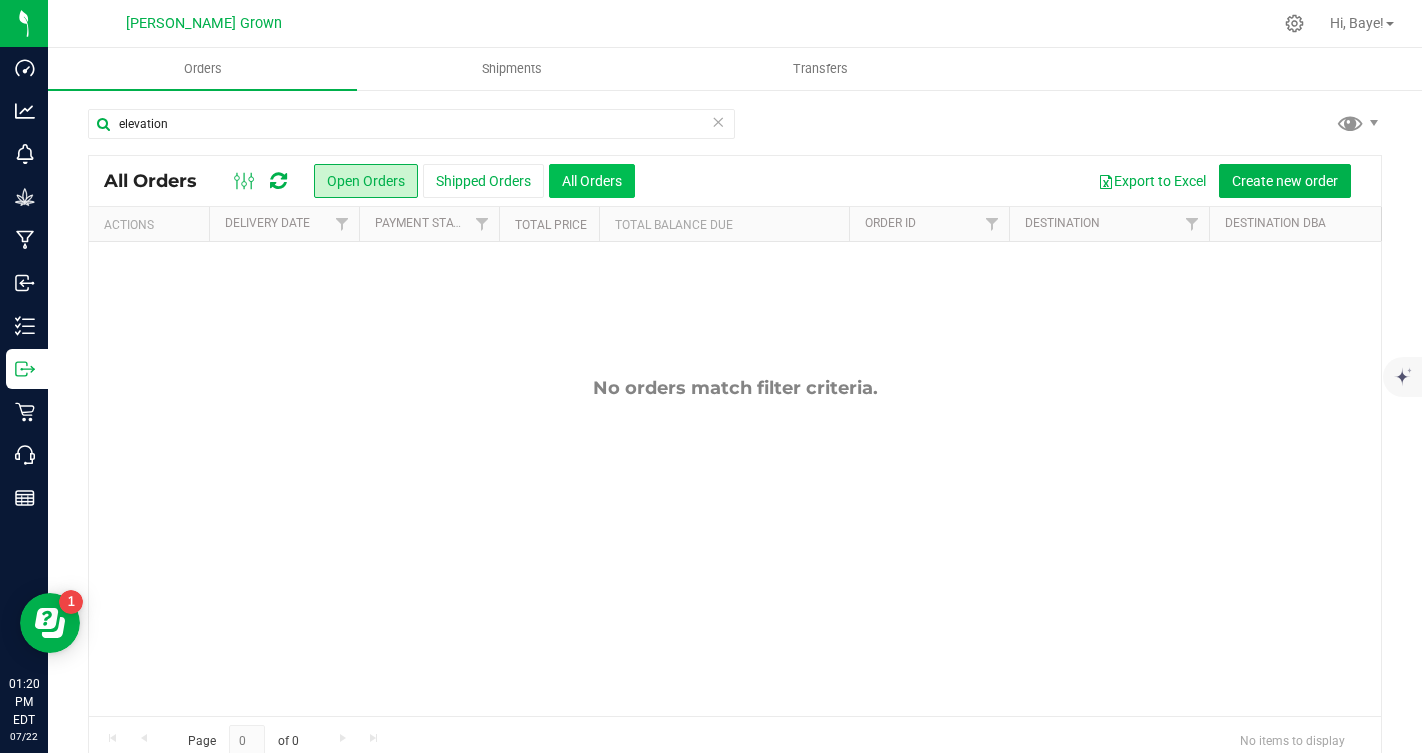 click on "All Orders" at bounding box center (592, 181) 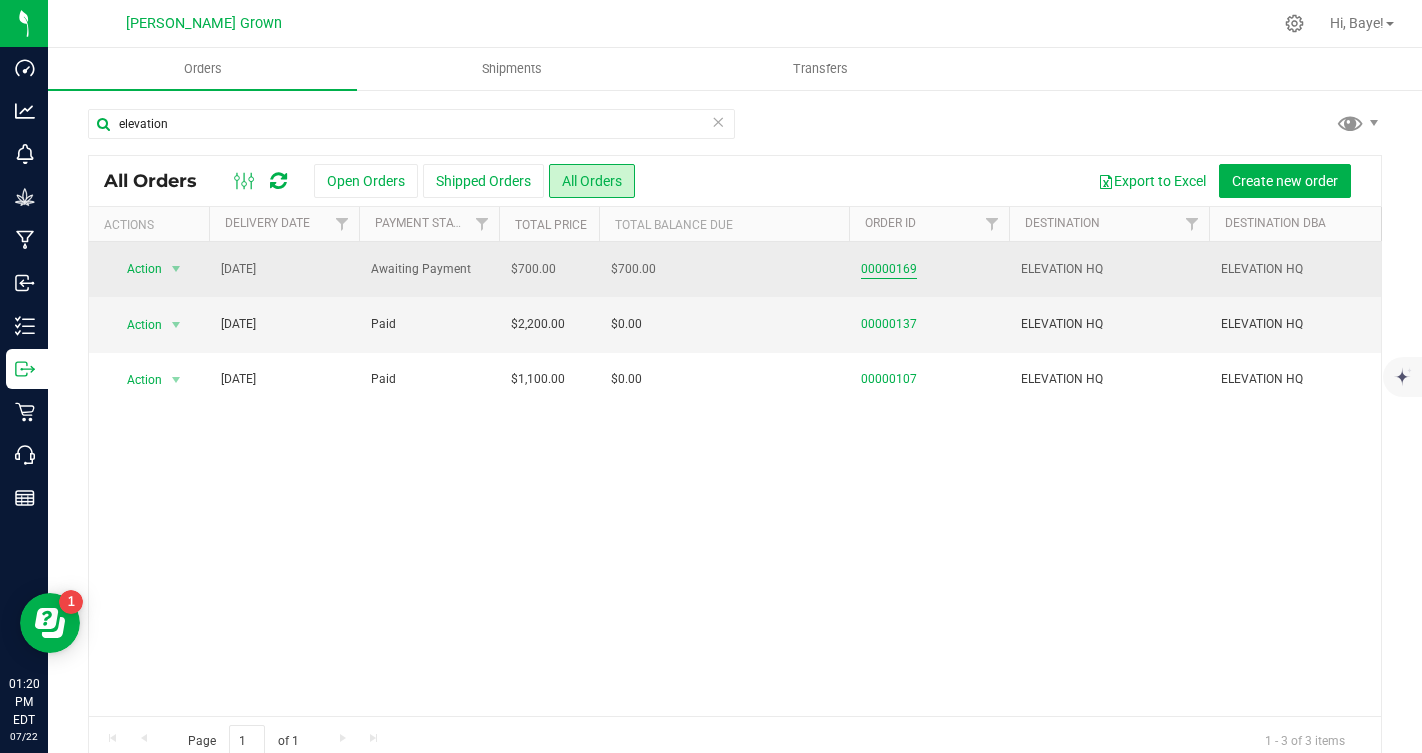 click on "00000169" at bounding box center [889, 269] 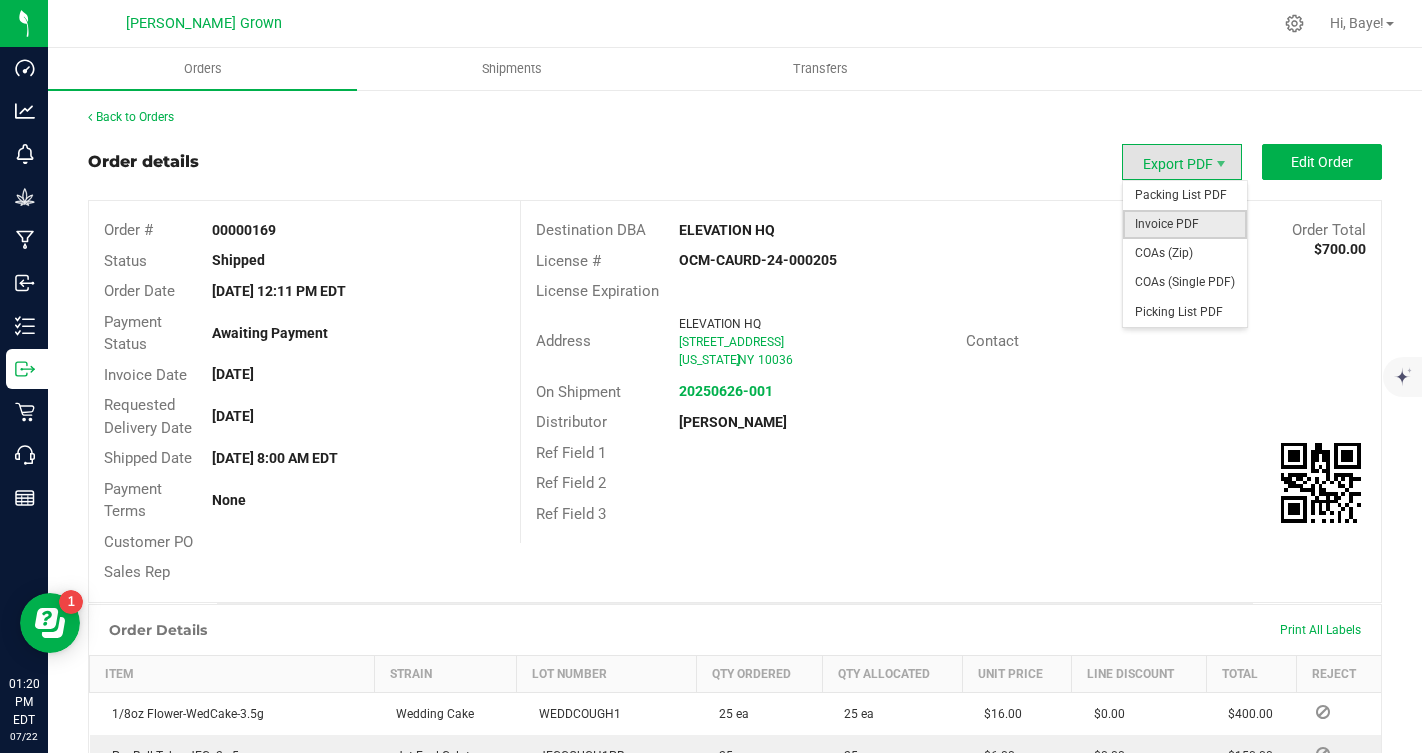 click on "Invoice PDF" at bounding box center (1185, 224) 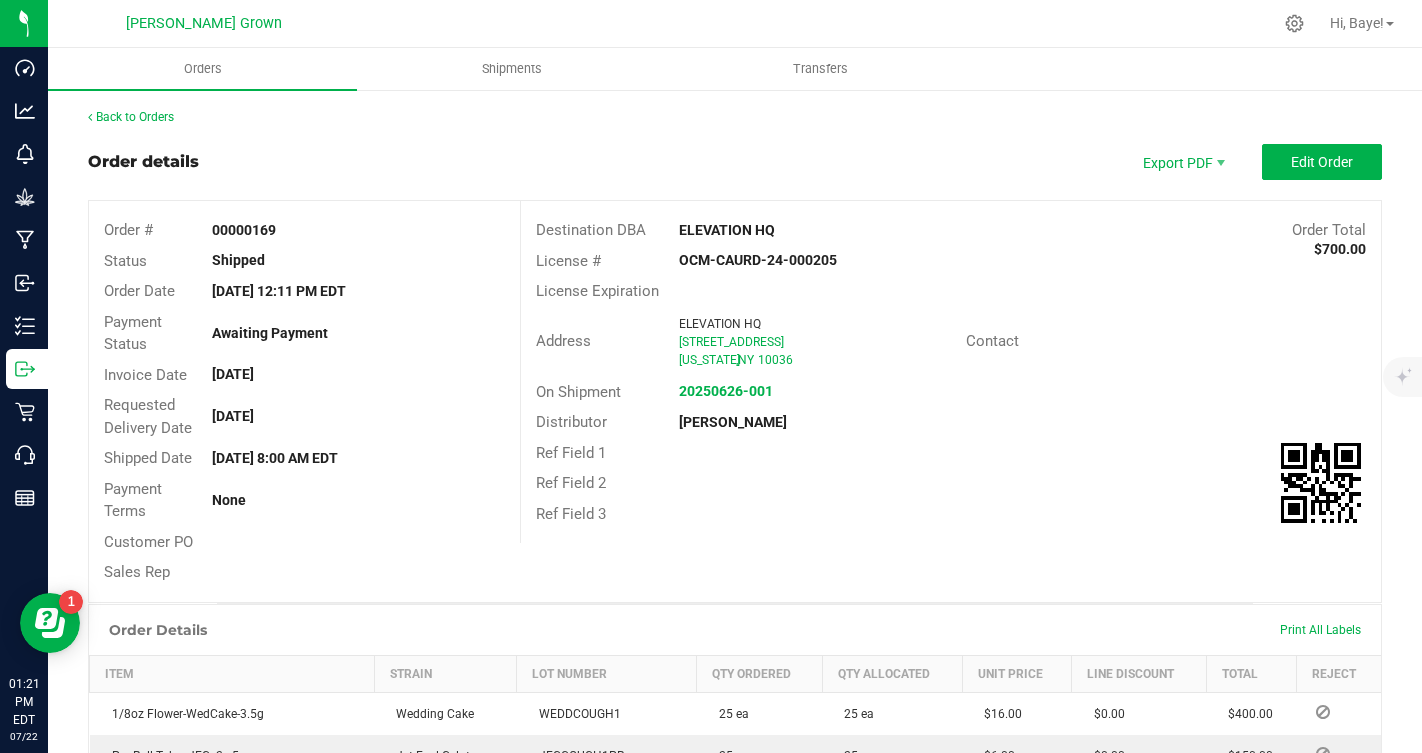 scroll, scrollTop: 414, scrollLeft: 0, axis: vertical 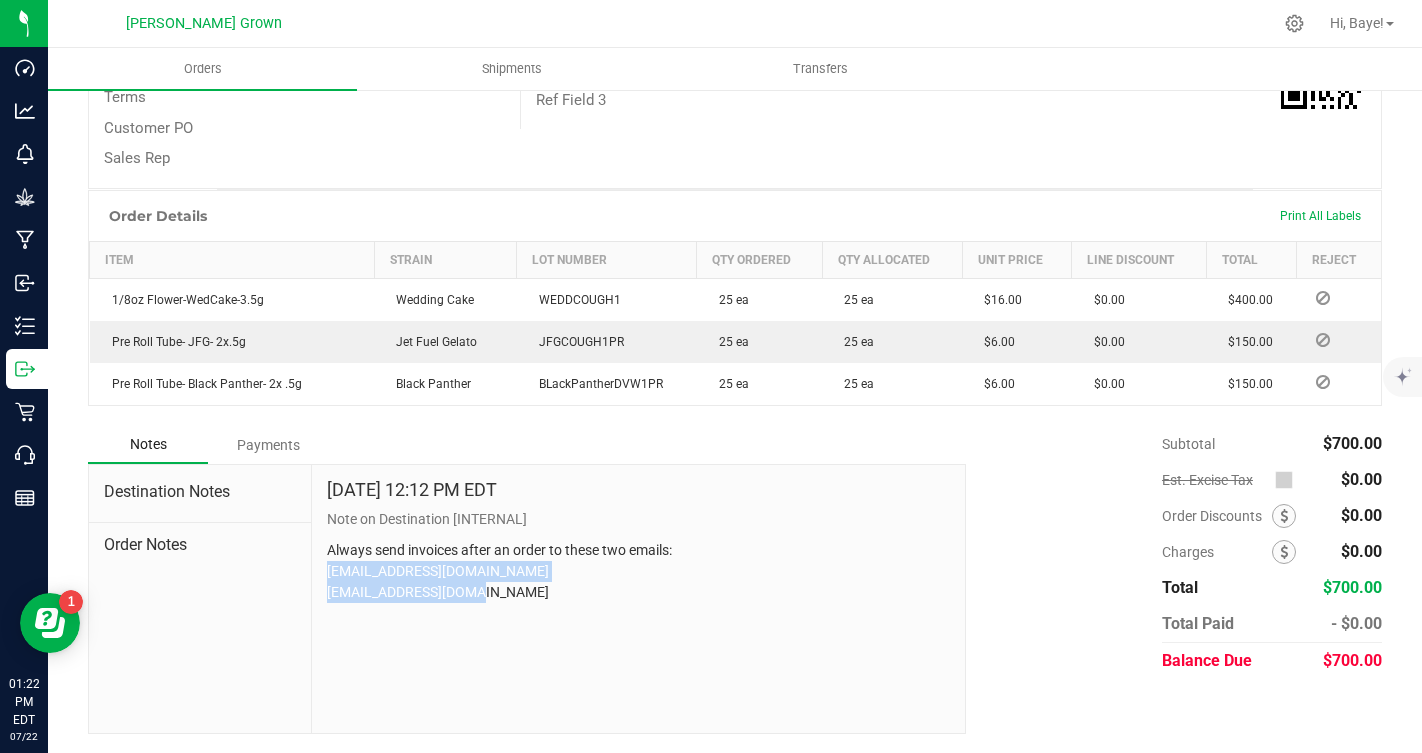 drag, startPoint x: 328, startPoint y: 571, endPoint x: 665, endPoint y: 560, distance: 337.17947 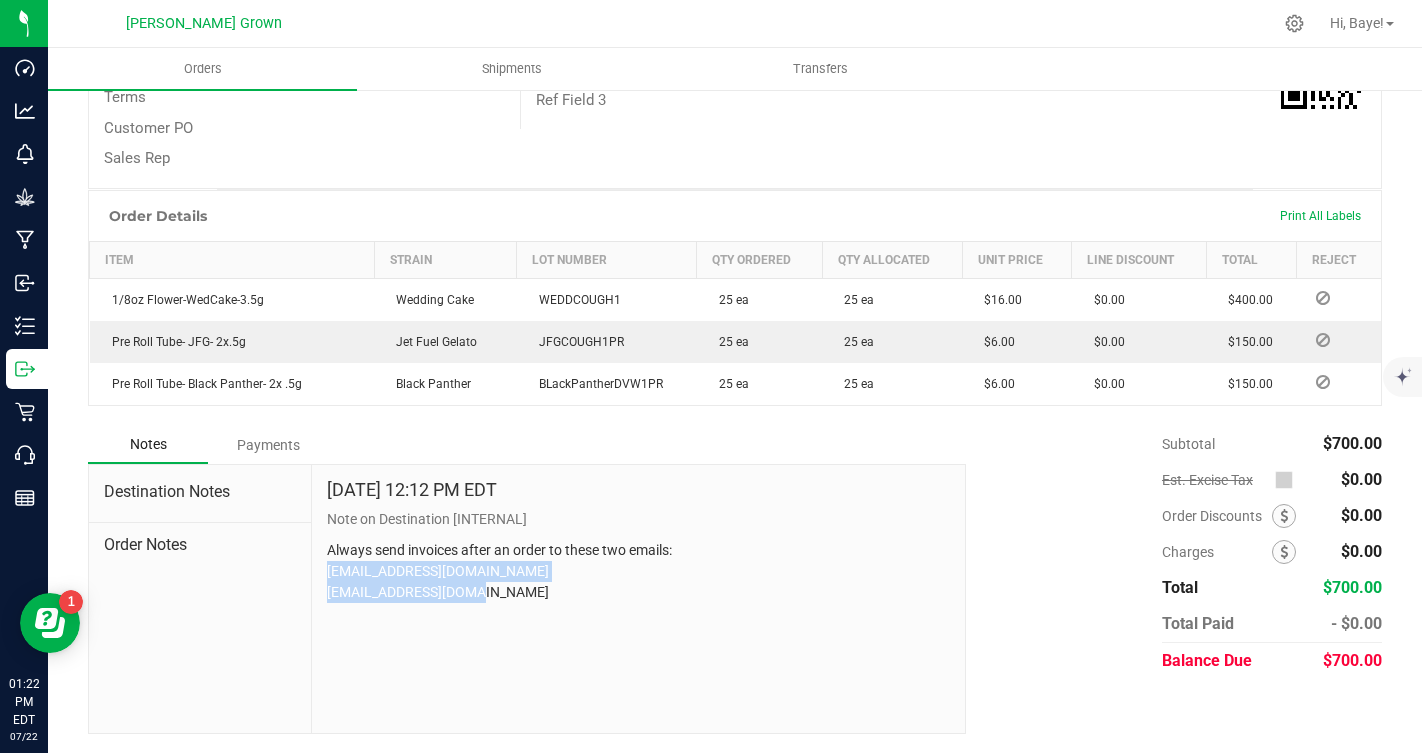 click on "Always send invoices after an order to these two emails:
[EMAIL_ADDRESS][DOMAIN_NAME]
[EMAIL_ADDRESS][DOMAIN_NAME]" at bounding box center [638, 571] 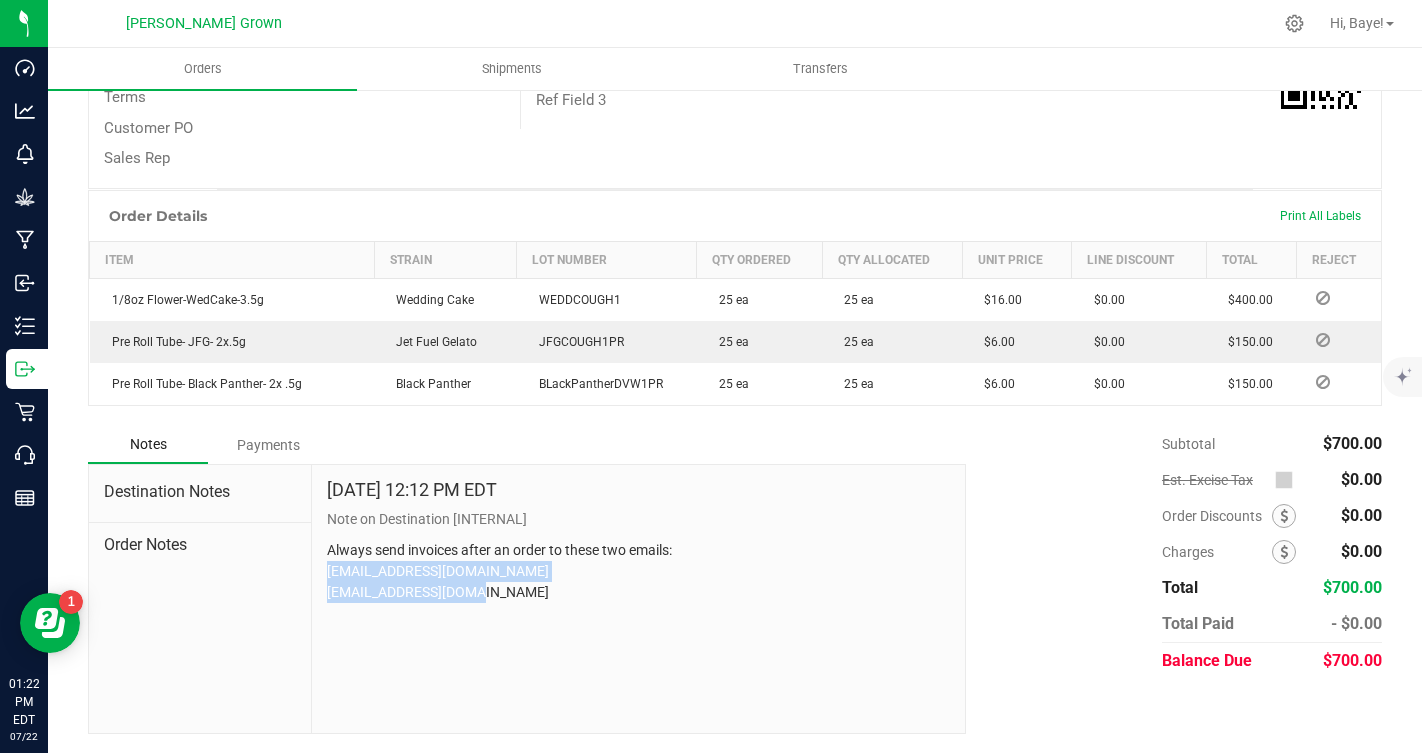 drag, startPoint x: 656, startPoint y: 573, endPoint x: 321, endPoint y: 567, distance: 335.05374 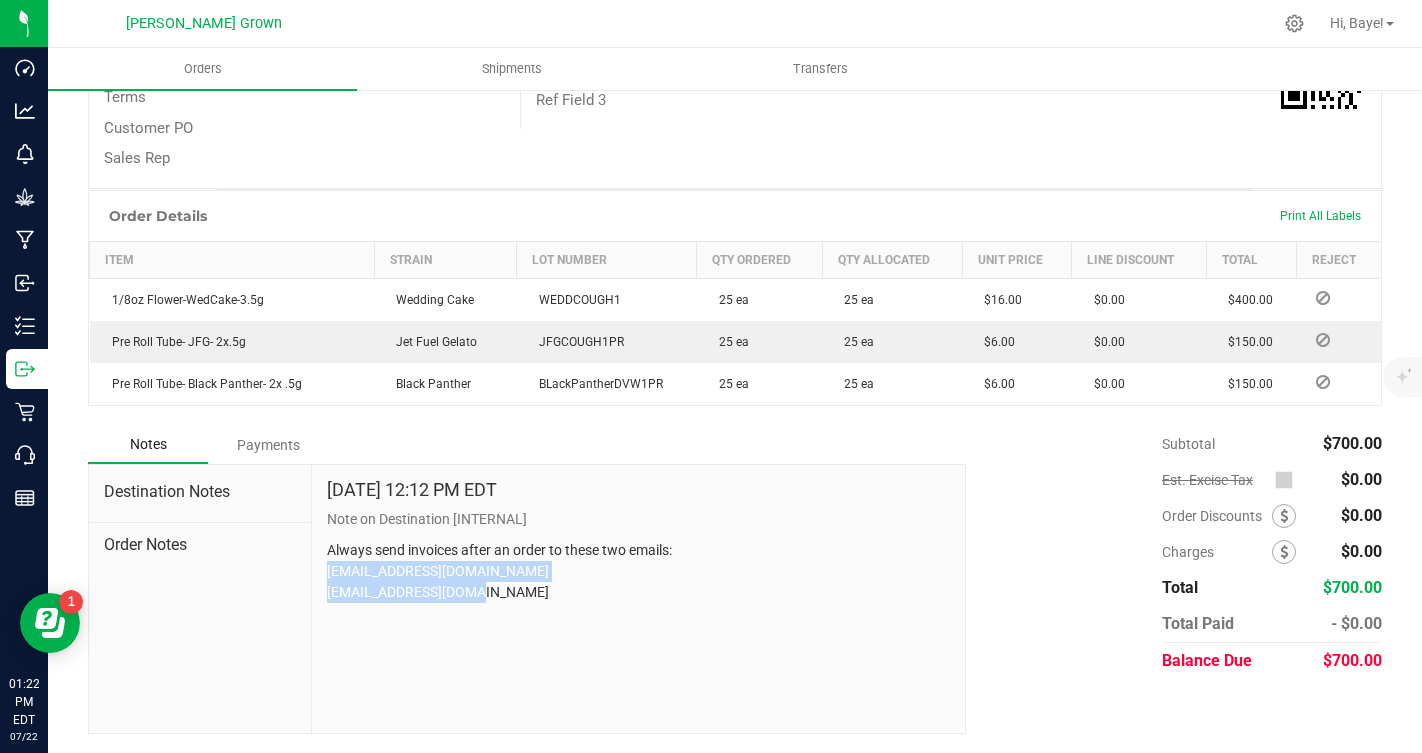 click on "[DATE] 12:12 PM EDT
Note on Destination [INTERNAL]
Always send invoices after an order to these two emails:
[EMAIL_ADDRESS][DOMAIN_NAME]
[EMAIL_ADDRESS][DOMAIN_NAME]" at bounding box center [638, 599] 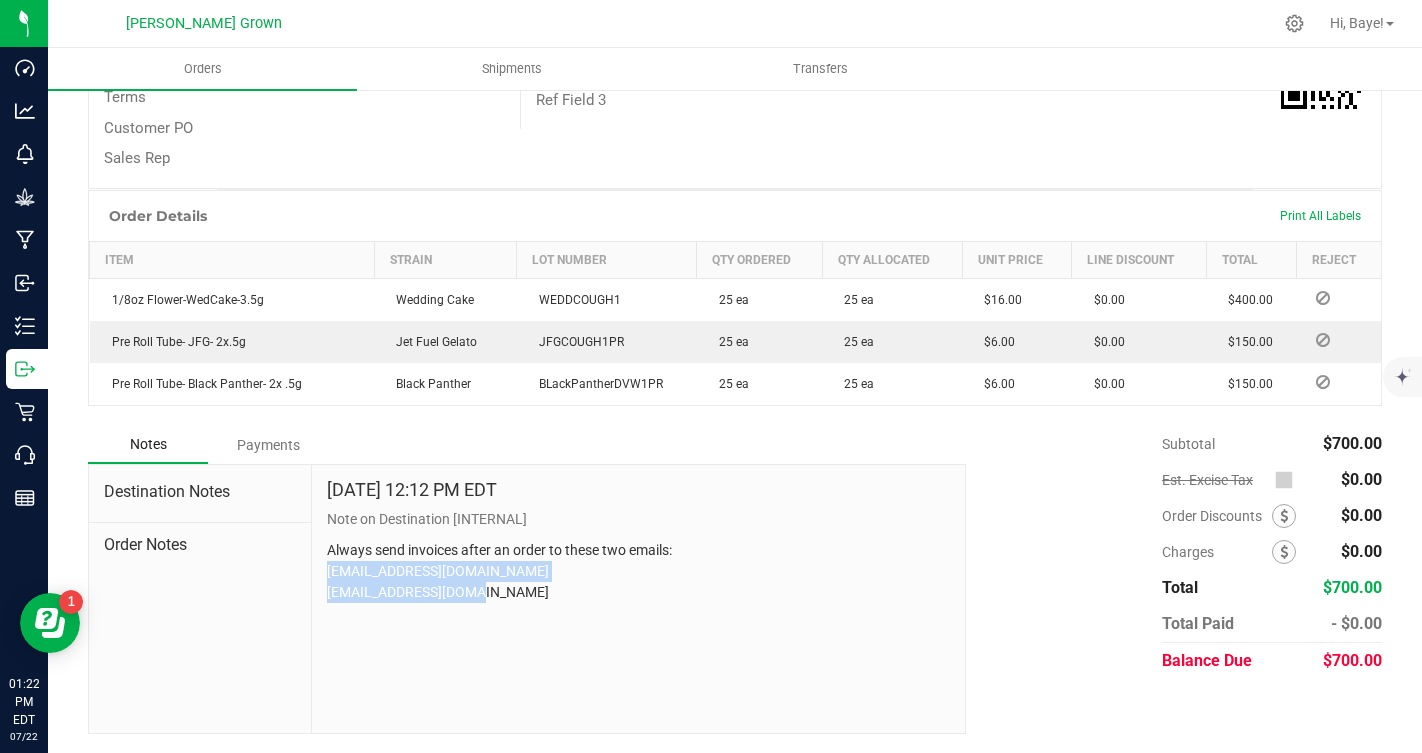 copy on "[EMAIL_ADDRESS][DOMAIN_NAME]" 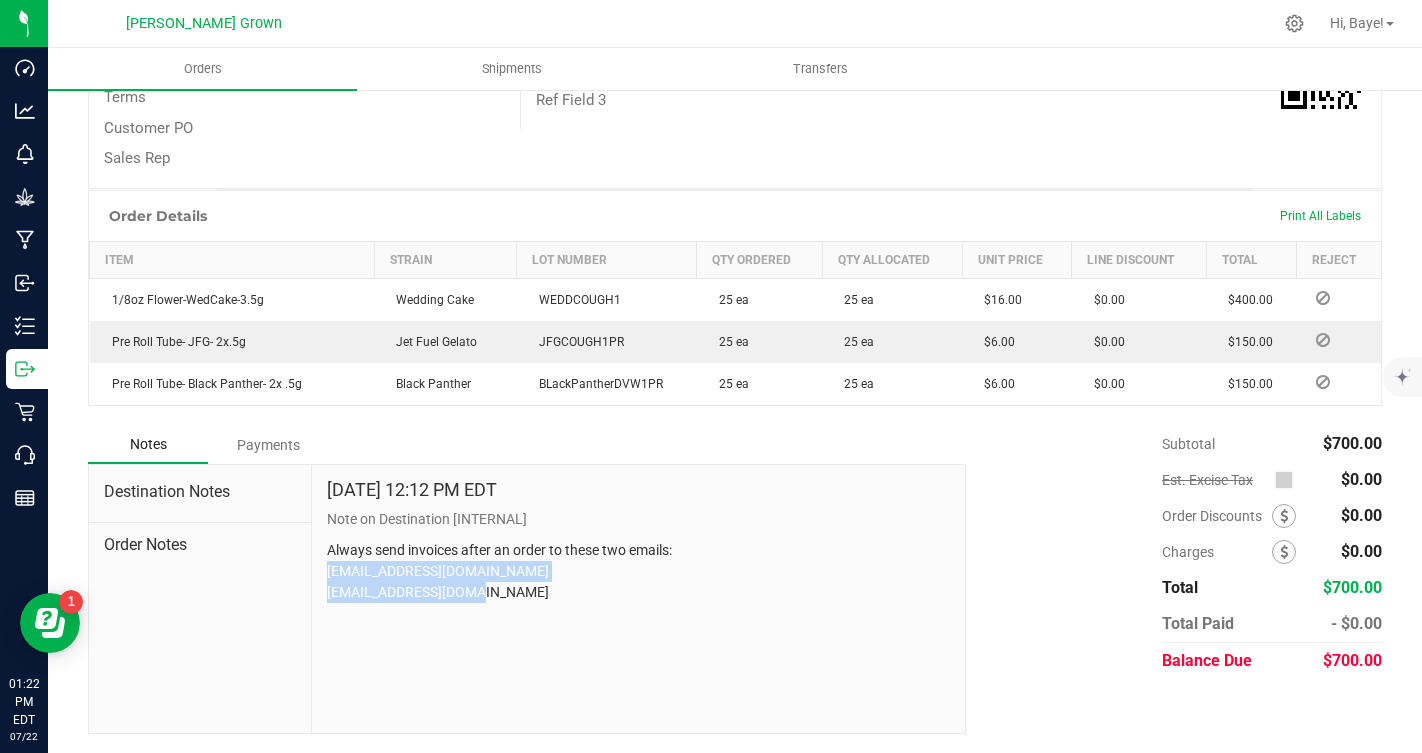 drag, startPoint x: 494, startPoint y: 594, endPoint x: 319, endPoint y: 591, distance: 175.02571 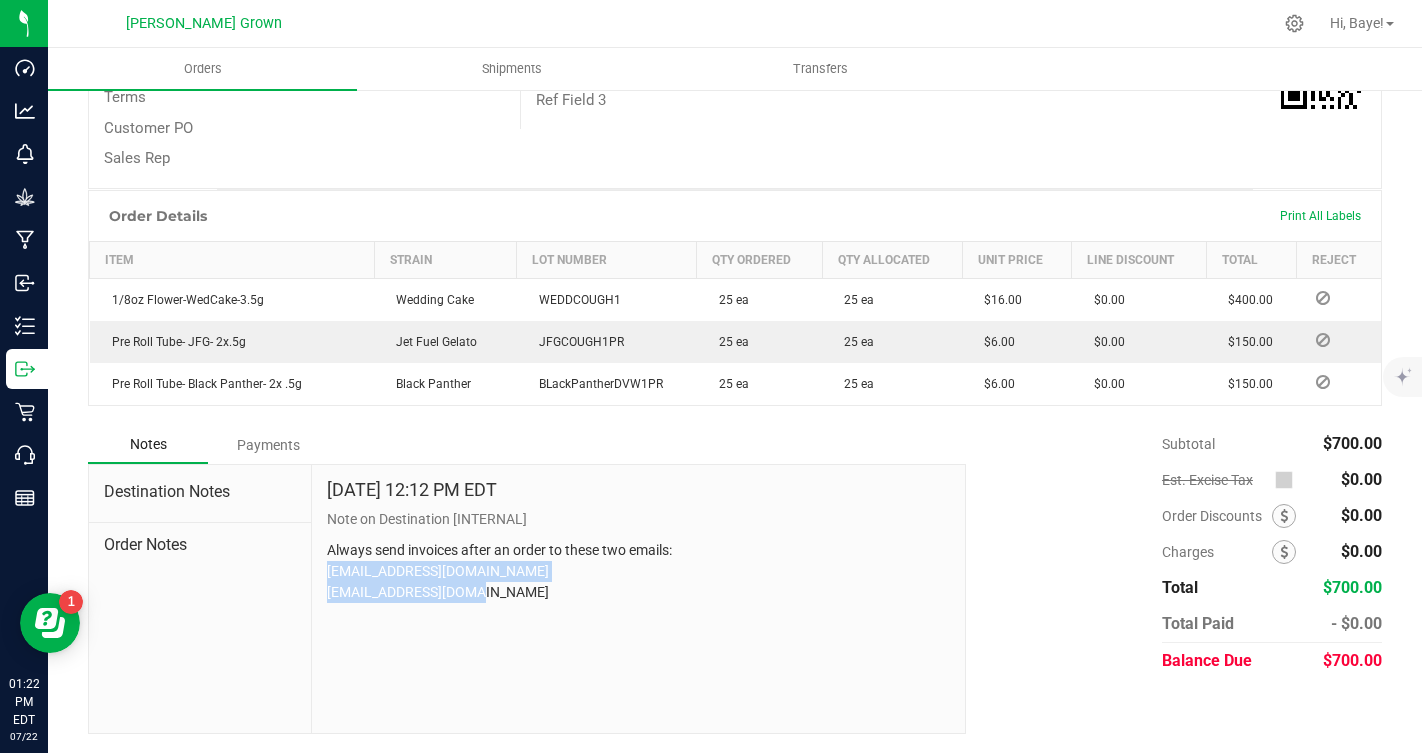 click on "[DATE] 12:12 PM EDT
Note on Destination [INTERNAL]
Always send invoices after an order to these two emails:
[EMAIL_ADDRESS][DOMAIN_NAME]
[EMAIL_ADDRESS][DOMAIN_NAME]" at bounding box center (638, 599) 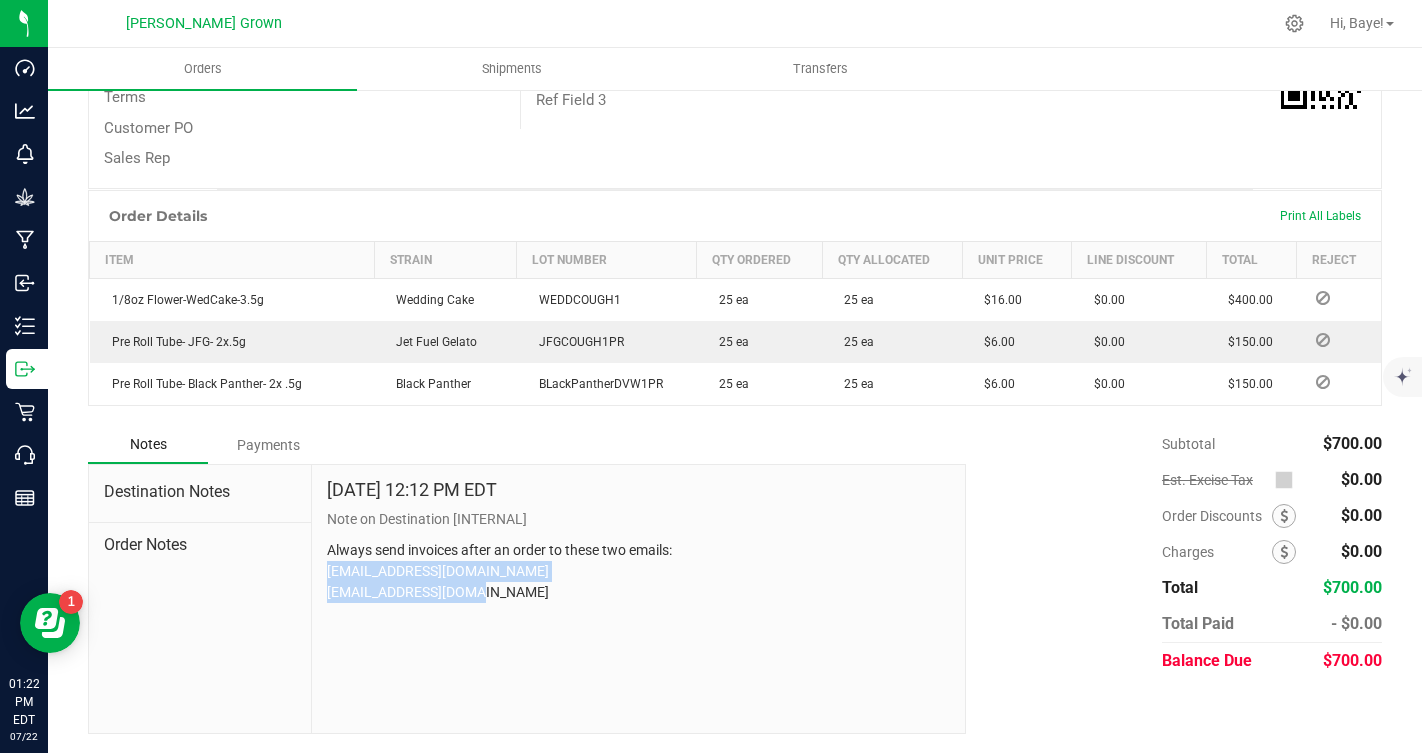 copy on "[EMAIL_ADDRESS][DOMAIN_NAME]" 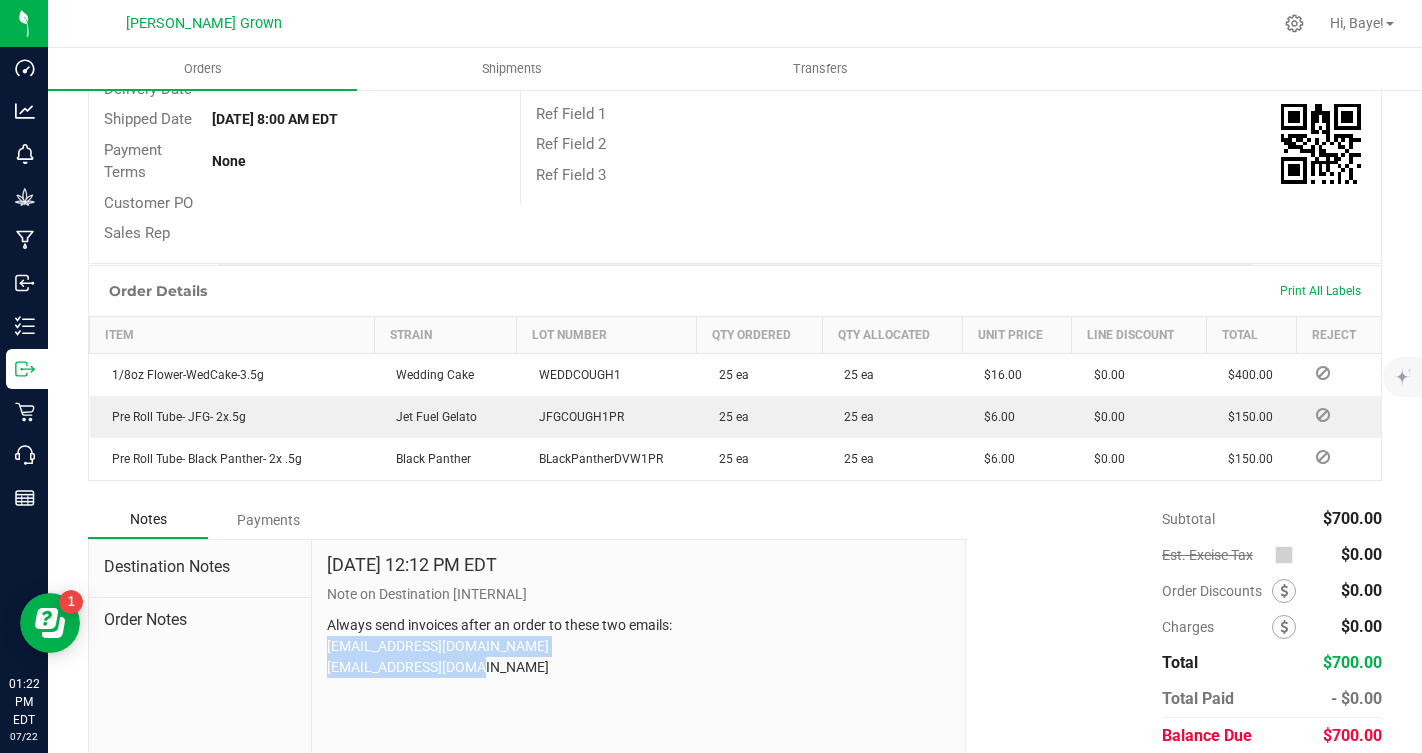 scroll, scrollTop: 0, scrollLeft: 0, axis: both 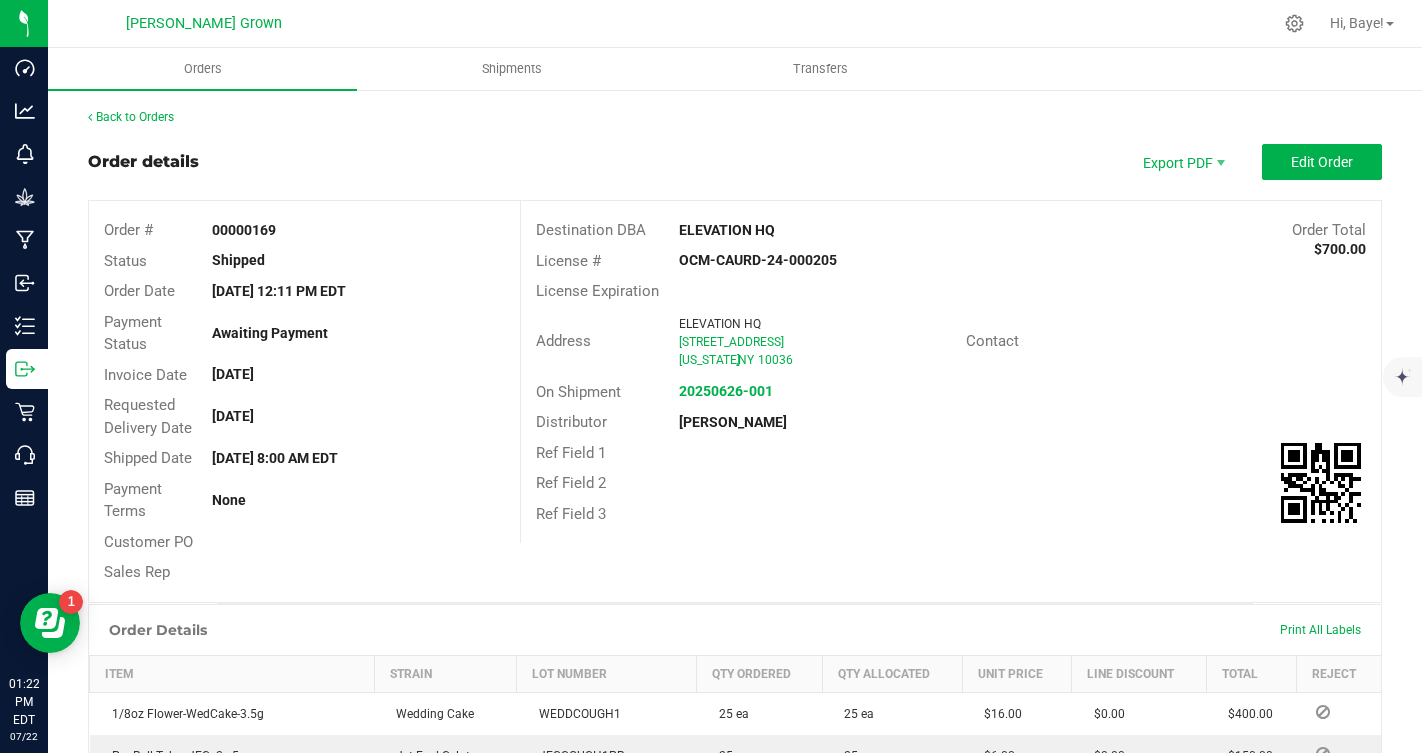 drag, startPoint x: 272, startPoint y: 231, endPoint x: 196, endPoint y: 230, distance: 76.00658 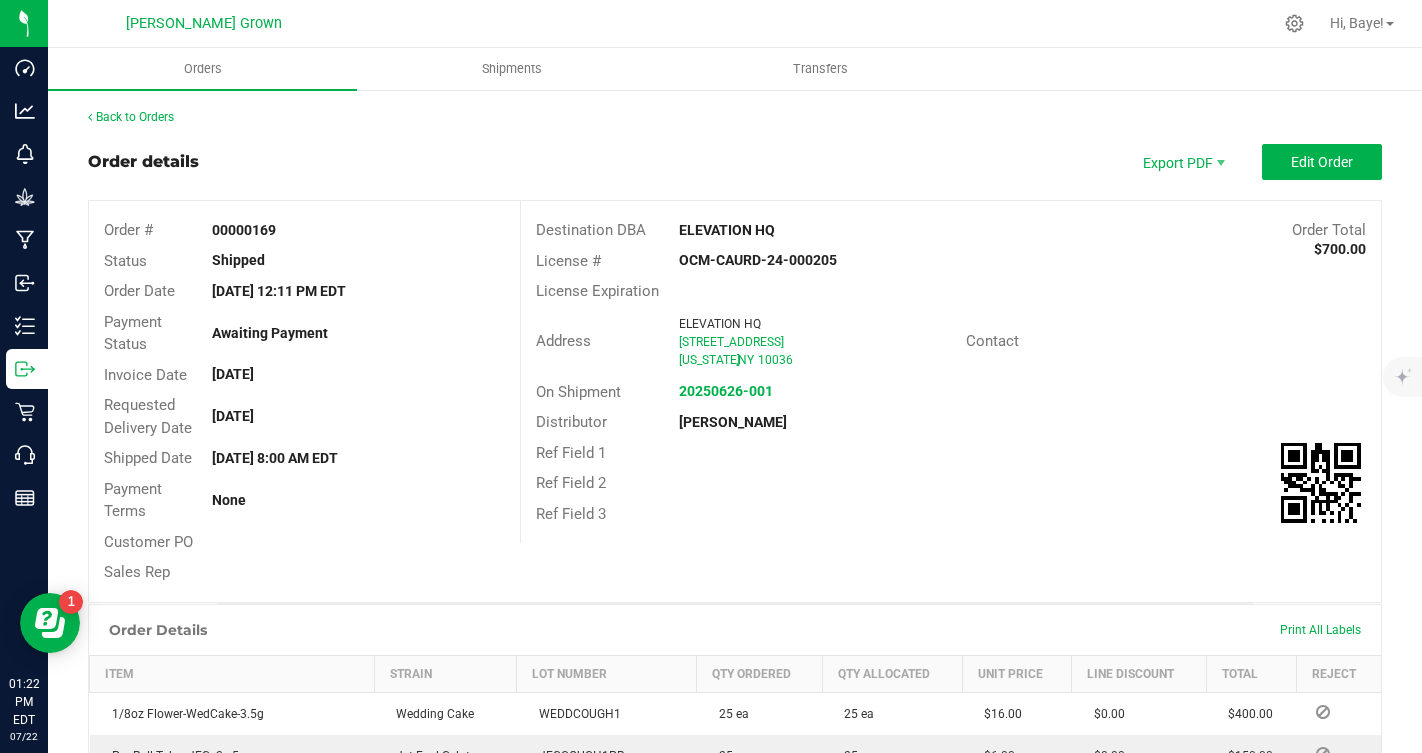 click on "00000169" at bounding box center [358, 230] 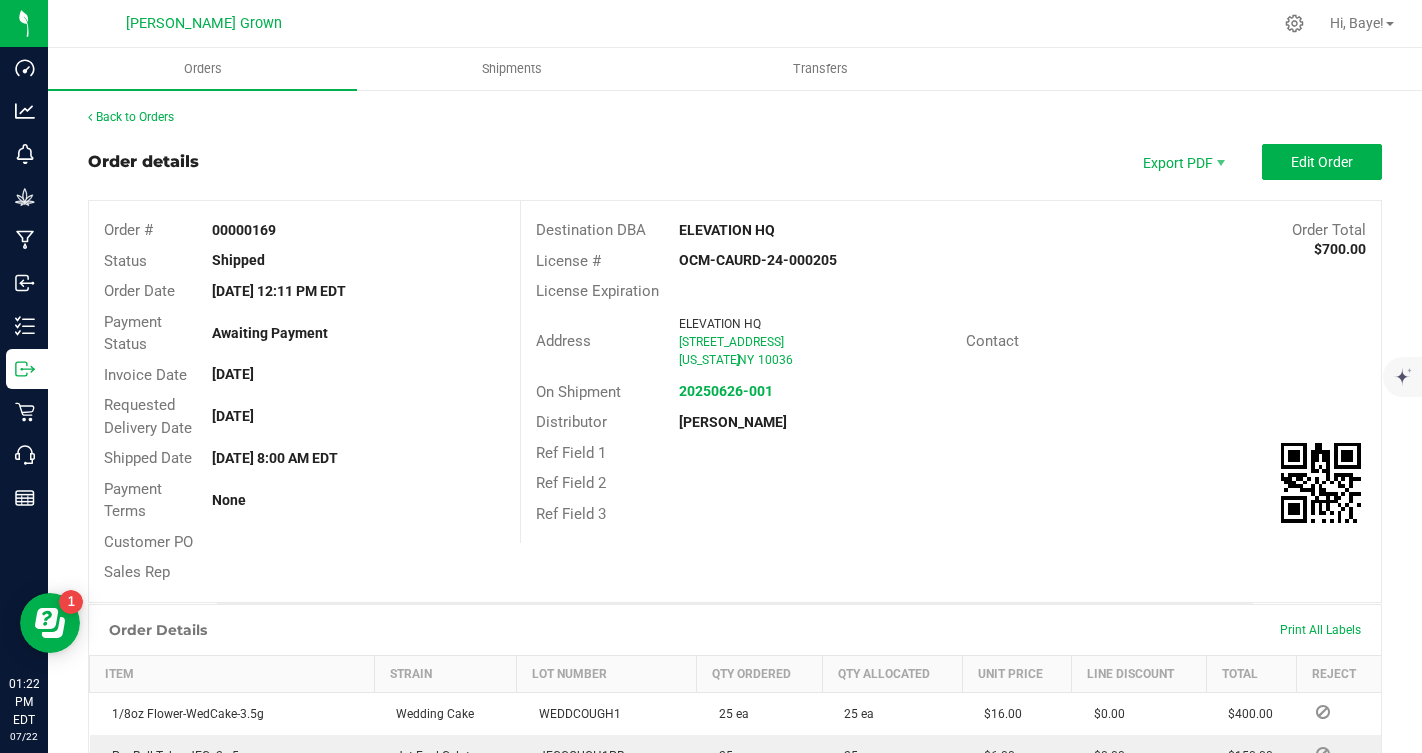 copy on "00000169" 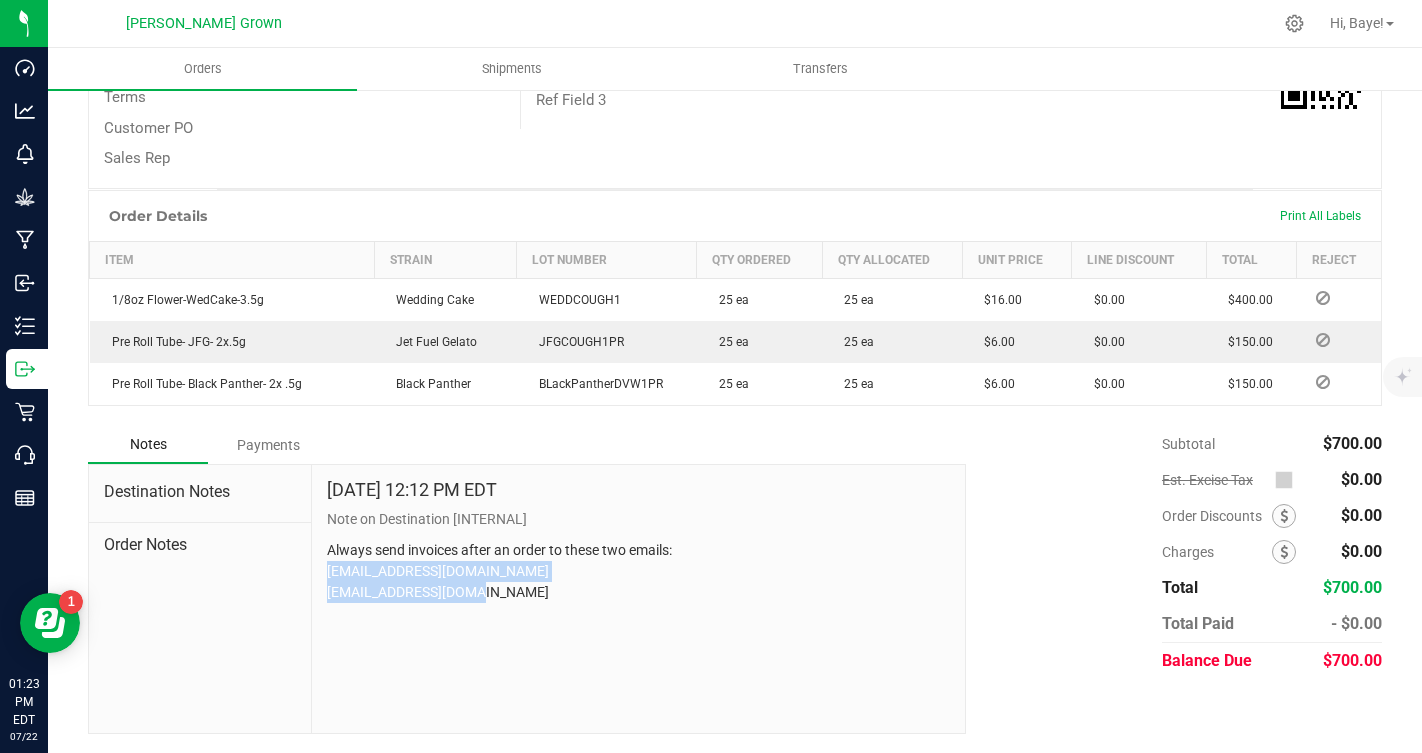 scroll, scrollTop: 0, scrollLeft: 0, axis: both 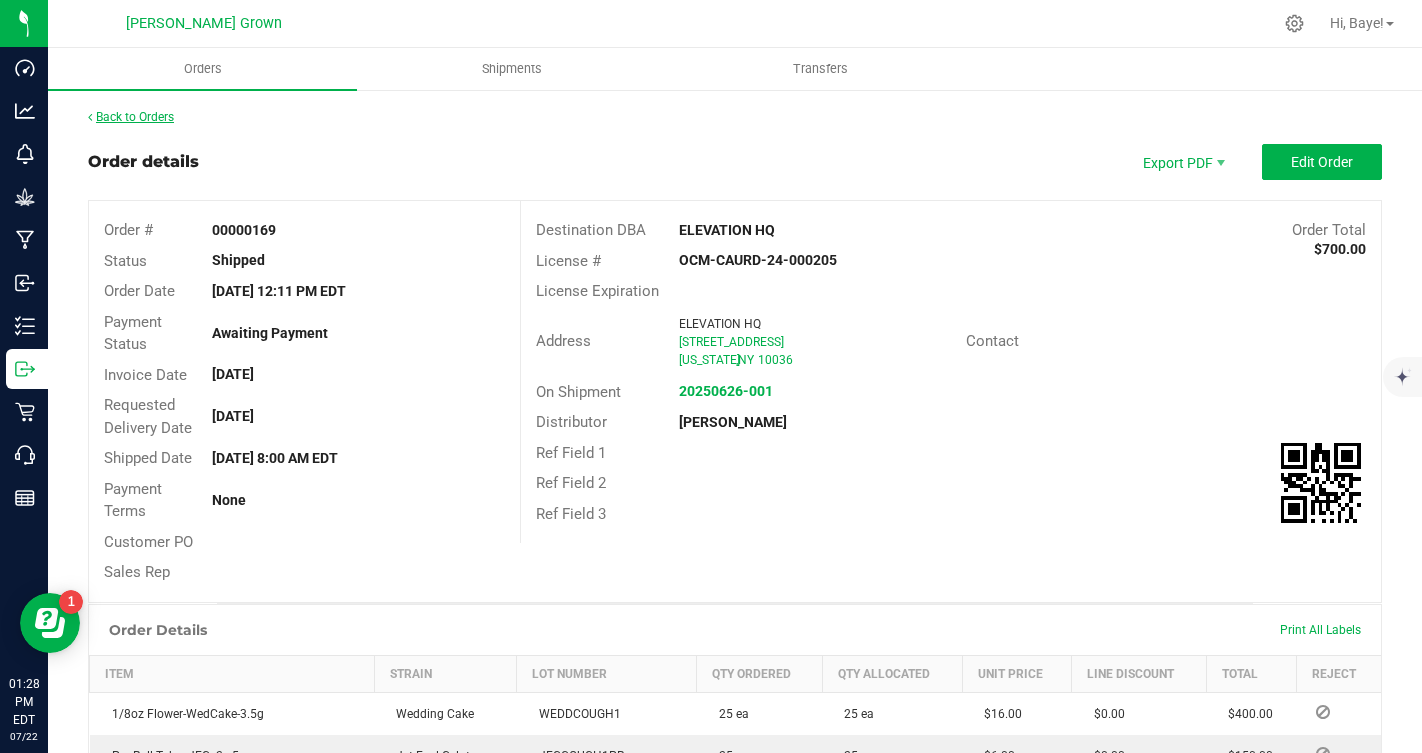 click on "Back to Orders" at bounding box center [131, 117] 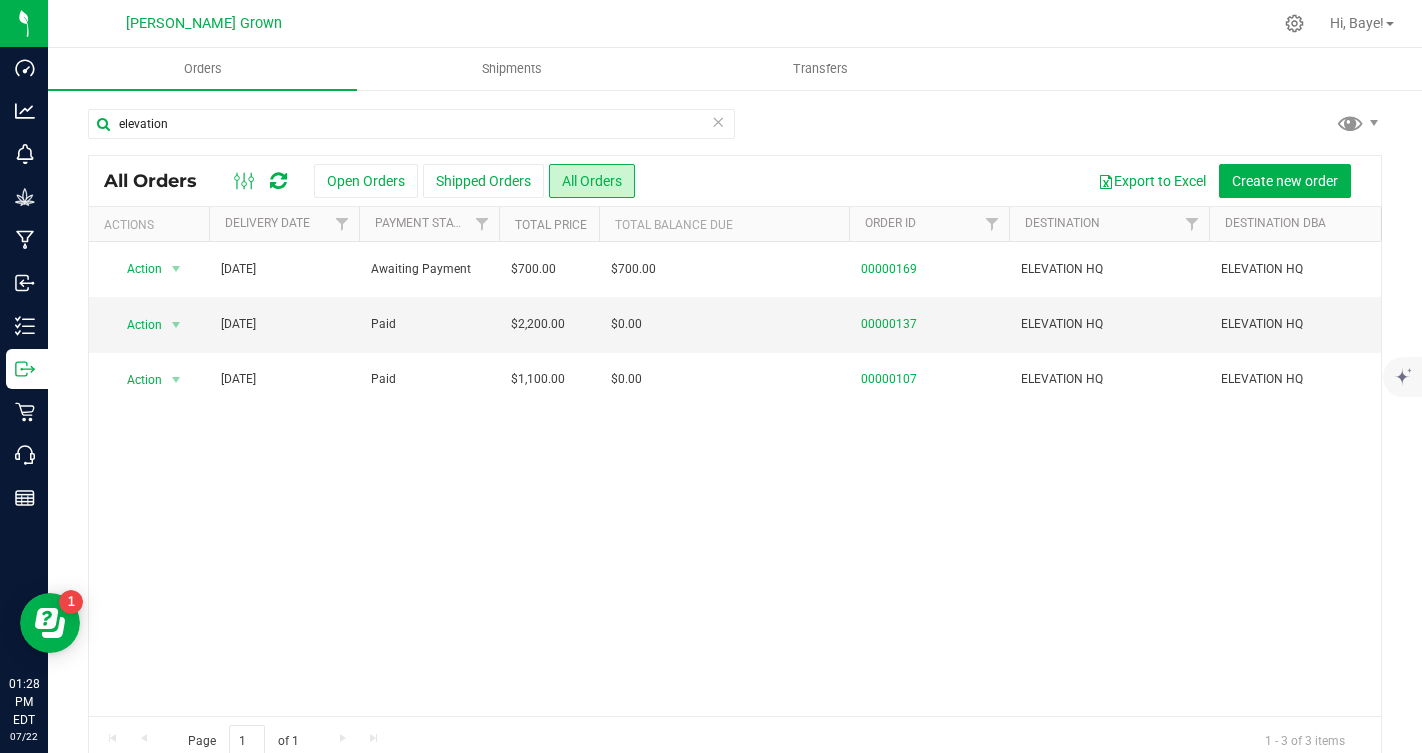 click at bounding box center [718, 121] 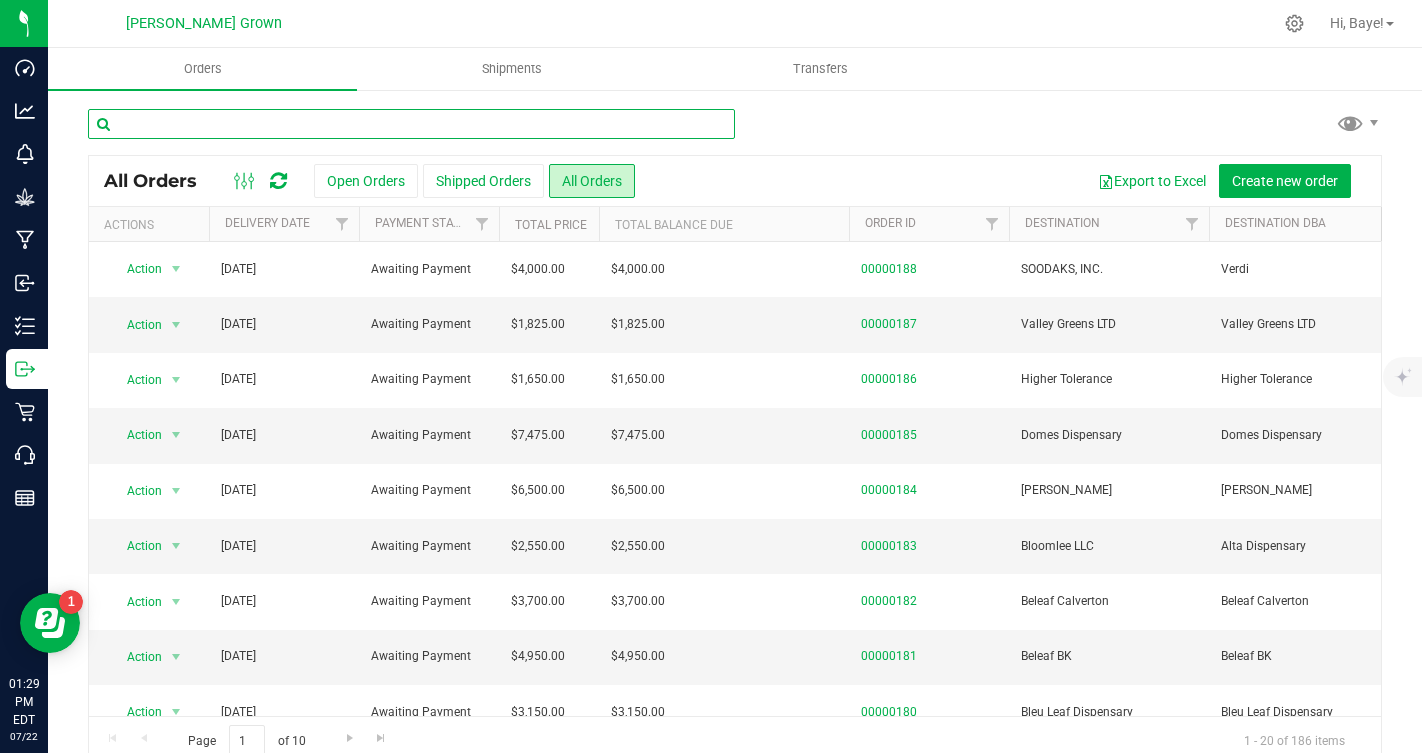 click at bounding box center [411, 124] 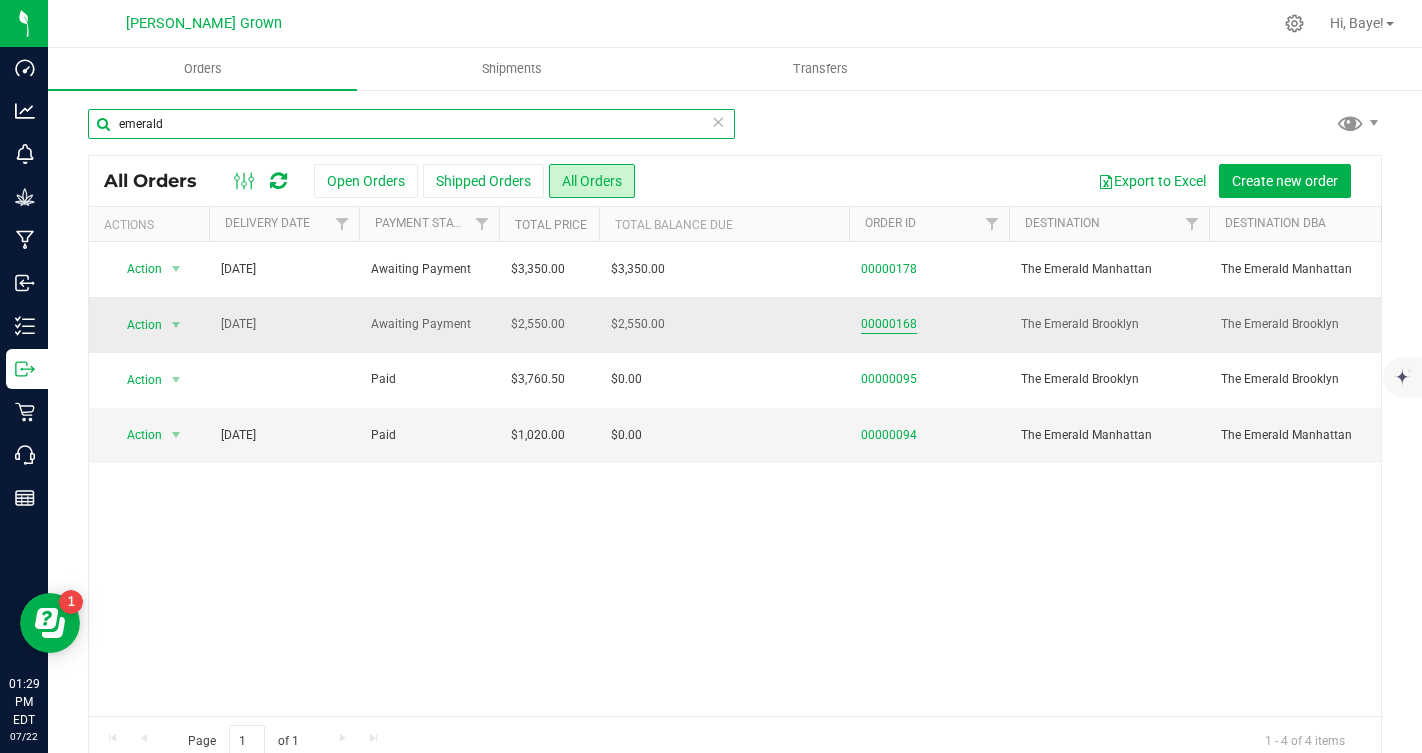type on "emerald" 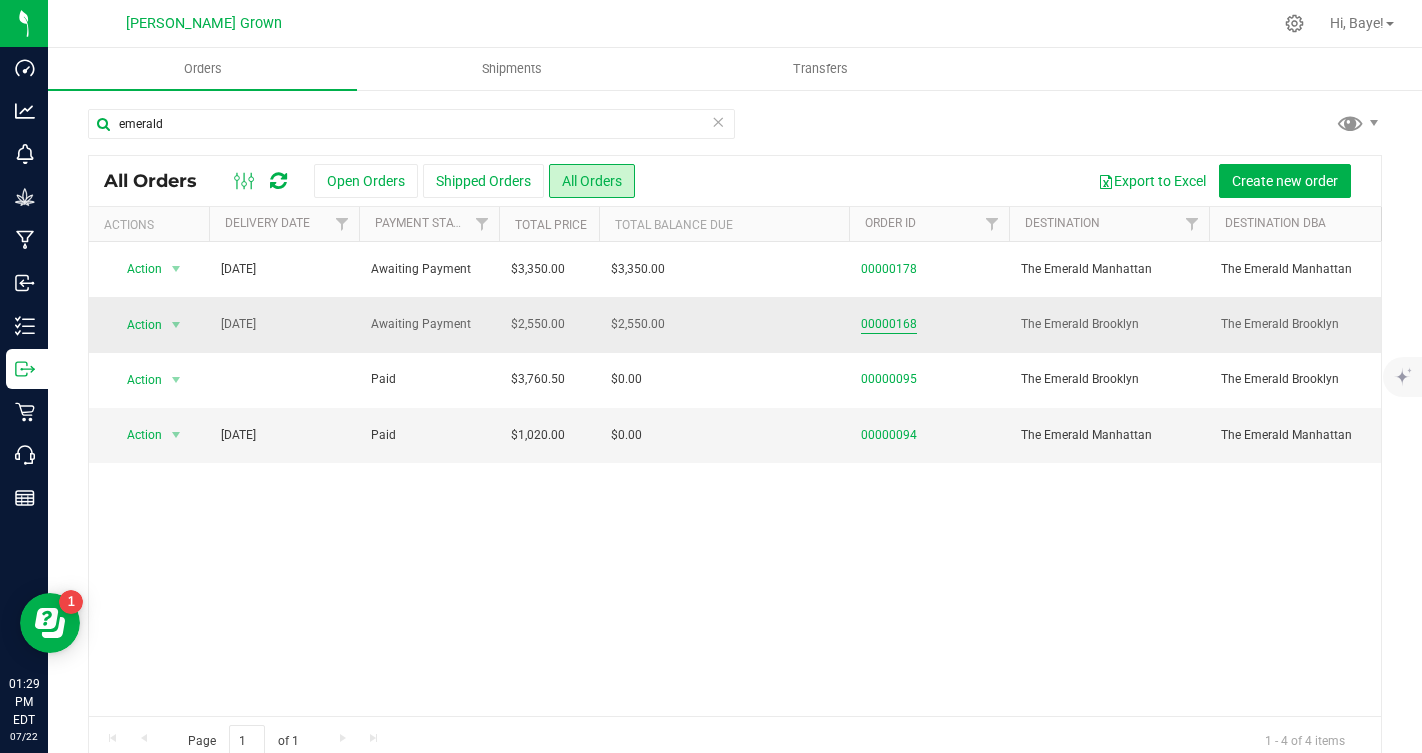 click on "00000168" at bounding box center (889, 324) 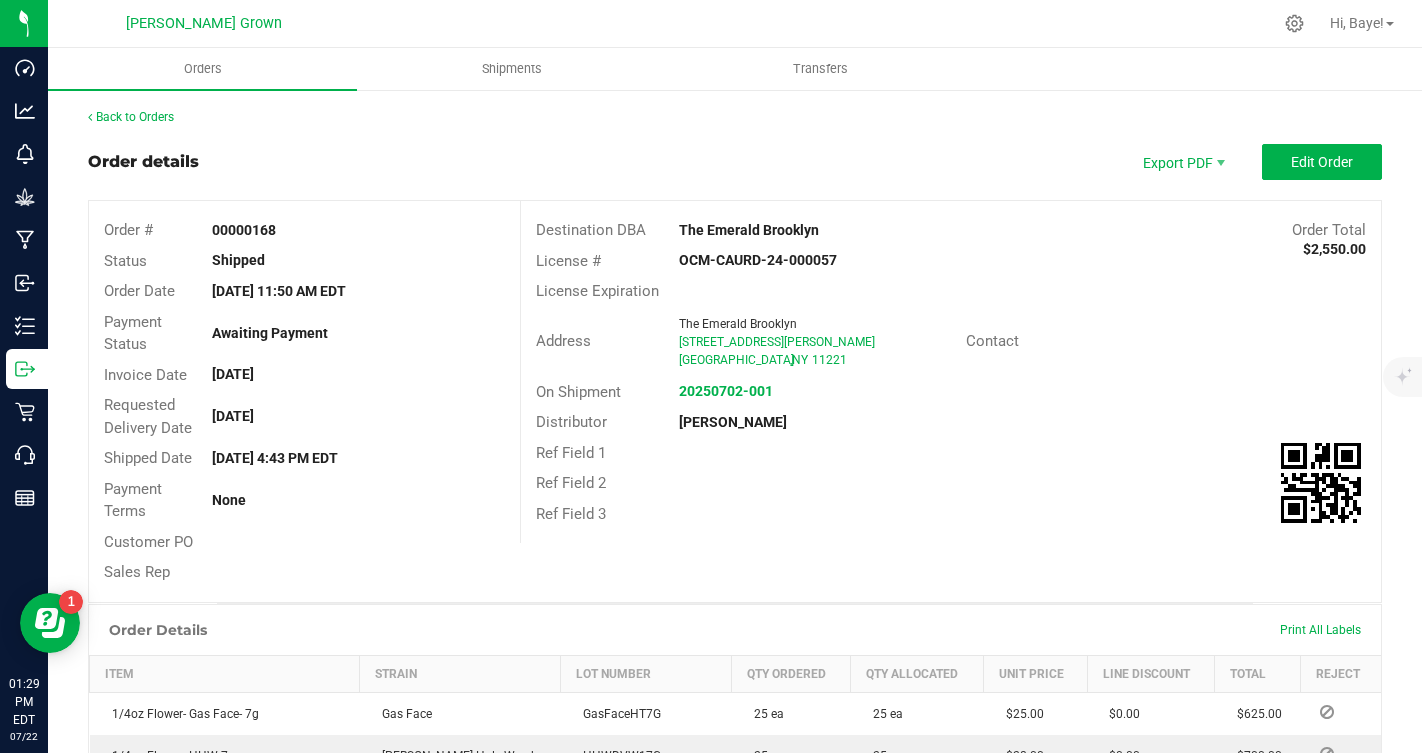 drag, startPoint x: 283, startPoint y: 229, endPoint x: 188, endPoint y: 232, distance: 95.047356 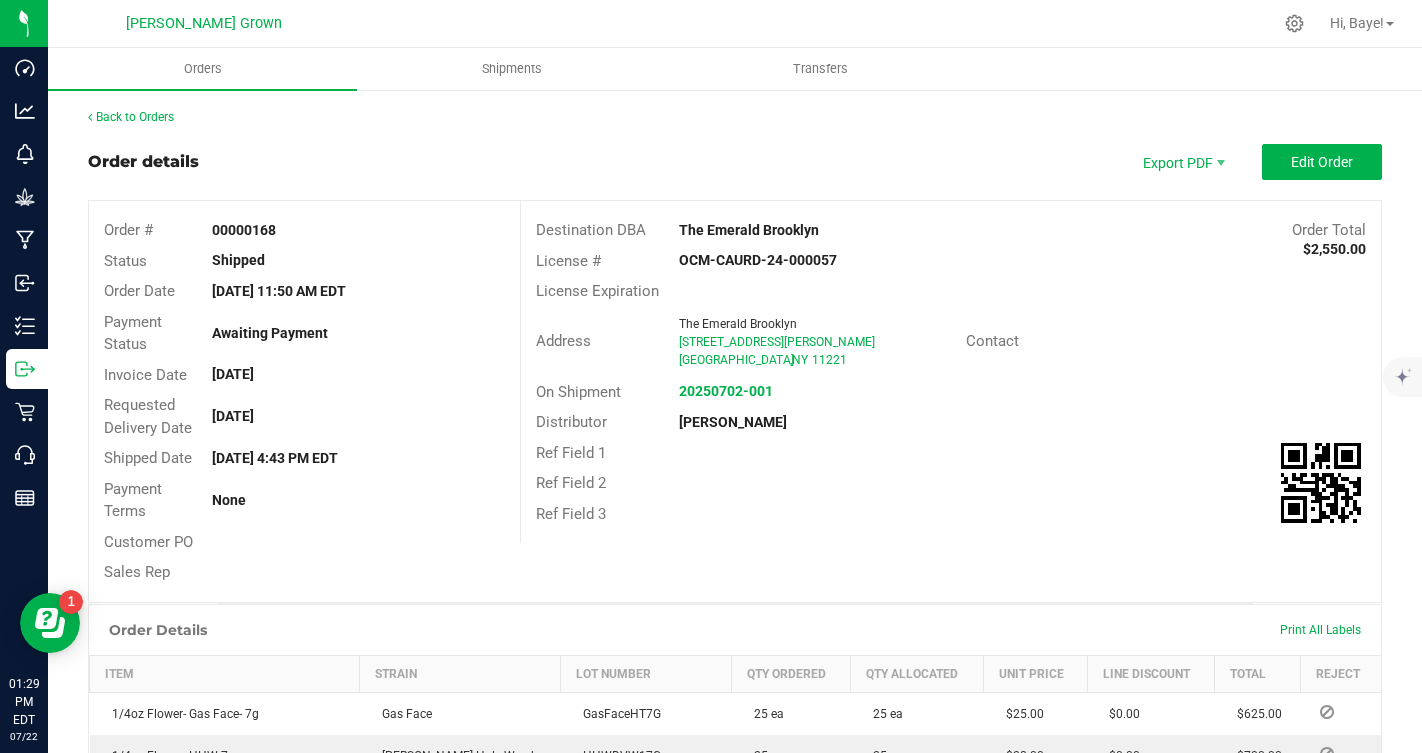 click on "Order #   00000168" at bounding box center (304, 230) 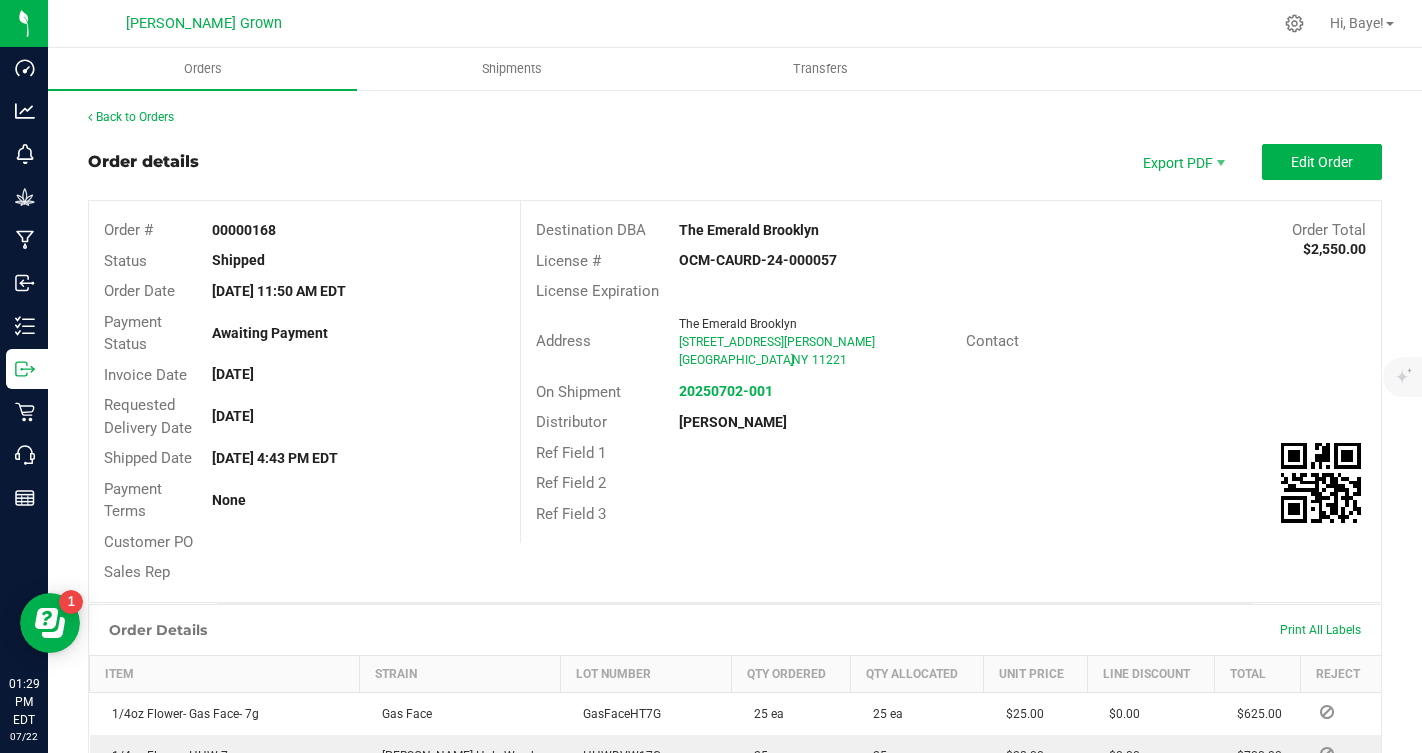 copy on "00000168" 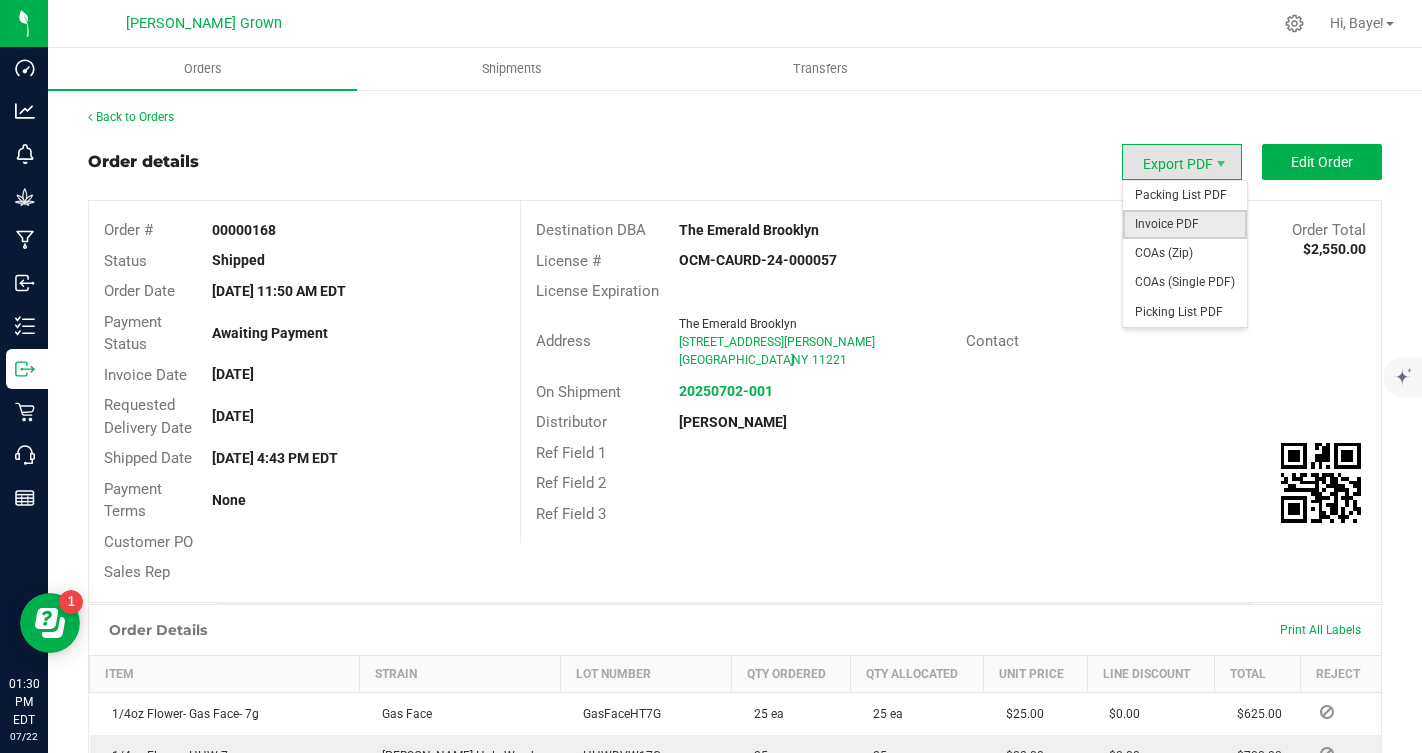 click on "Invoice PDF" at bounding box center (1185, 224) 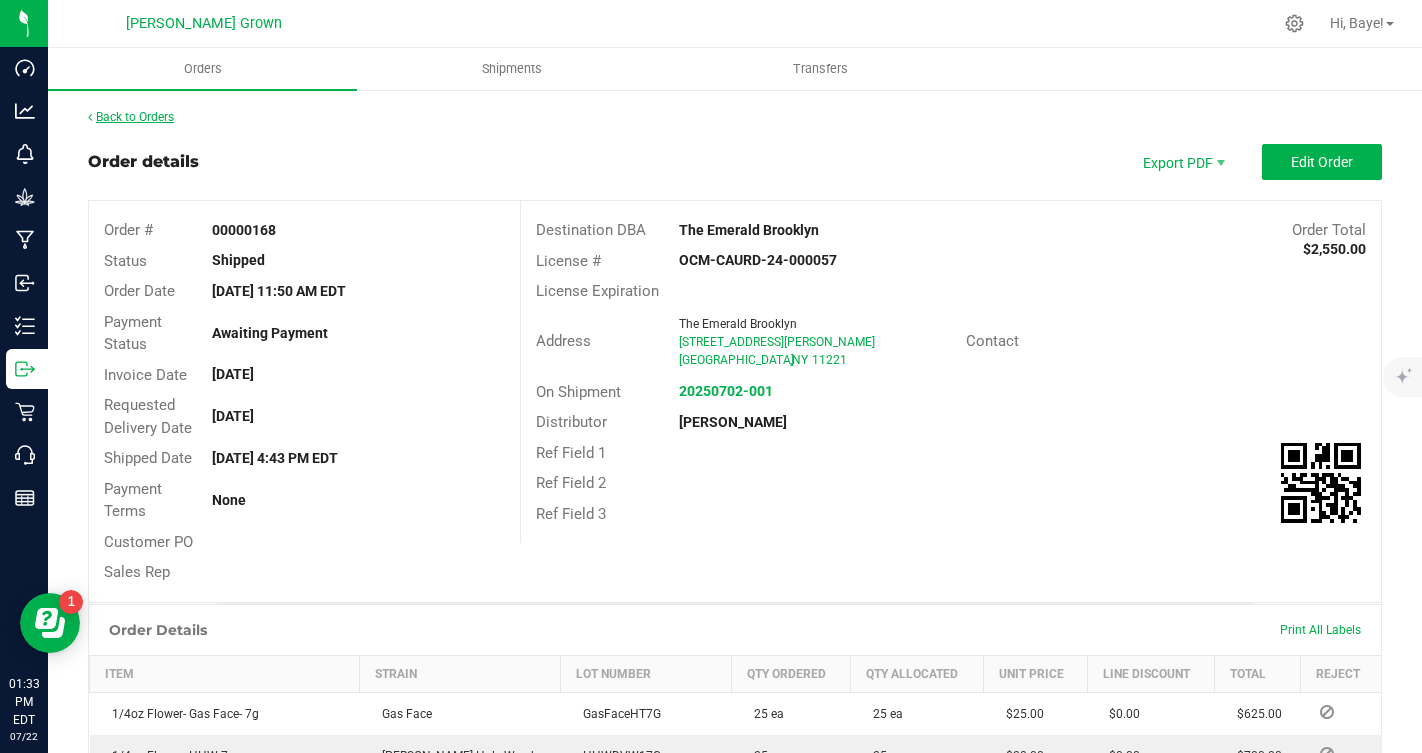 click on "Back to Orders" at bounding box center (131, 117) 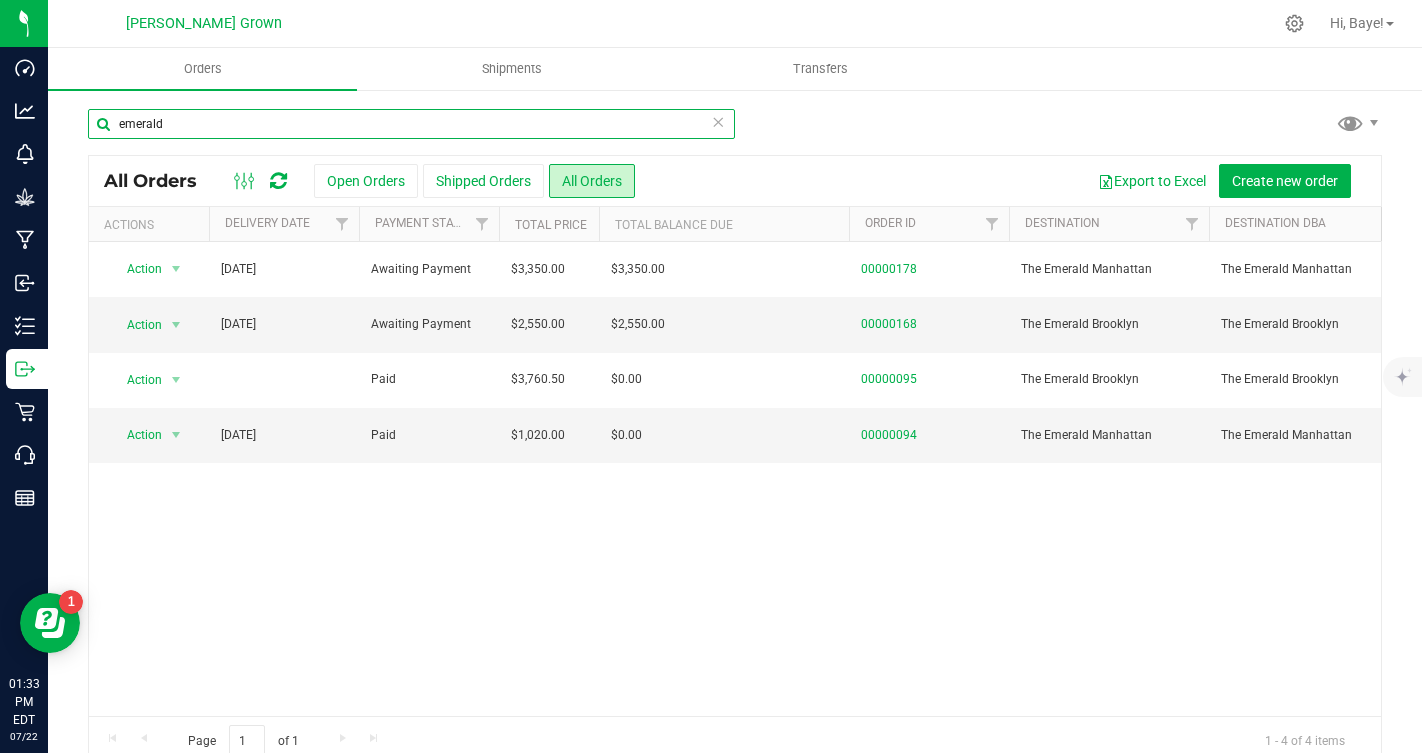 click on "emerald" at bounding box center [411, 124] 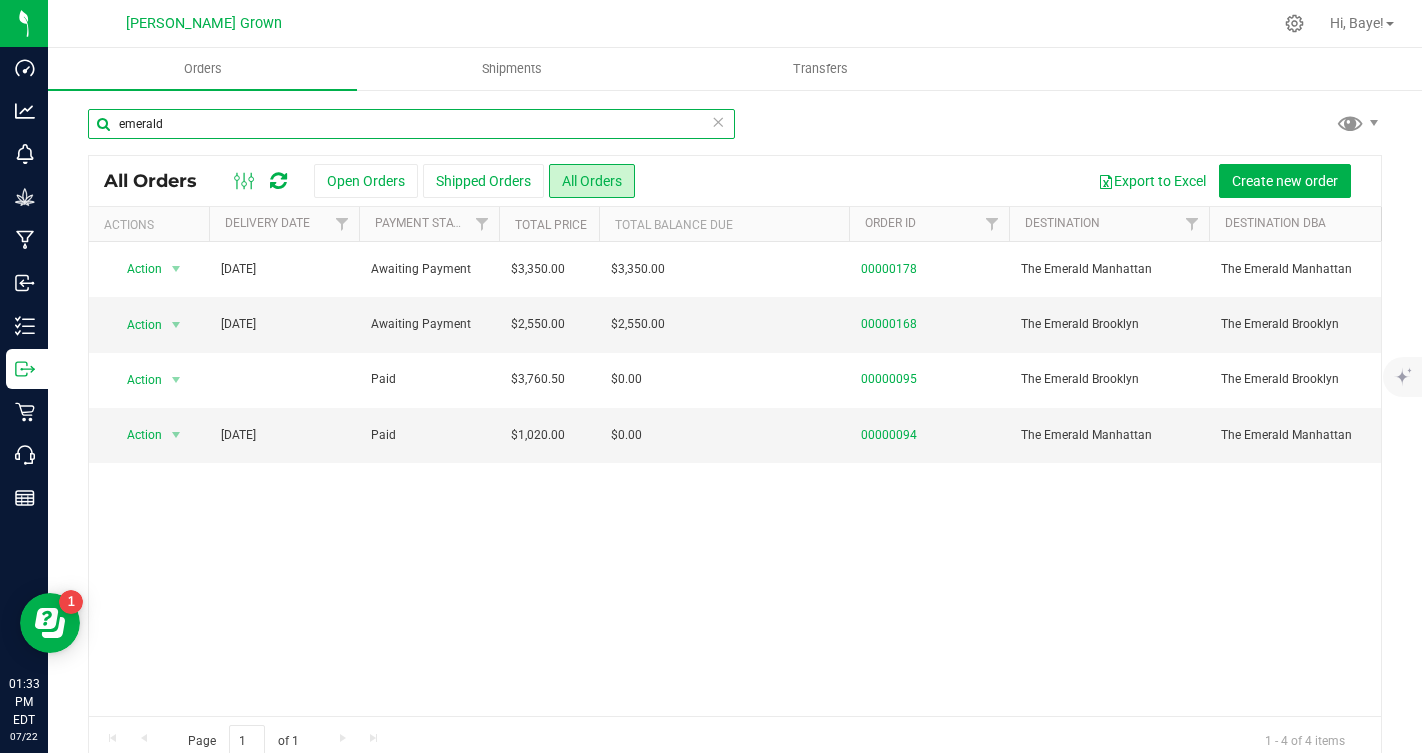click on "emerald" at bounding box center [411, 124] 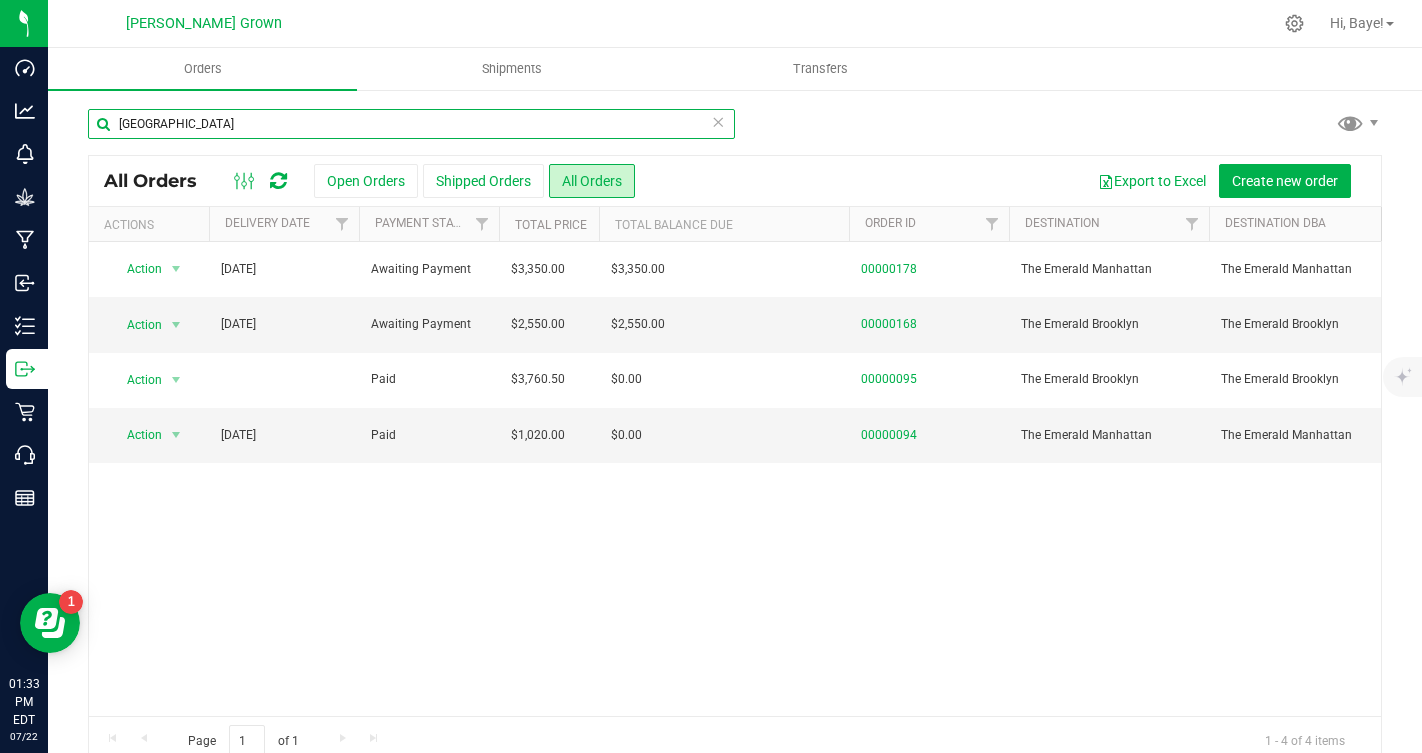 type on "[GEOGRAPHIC_DATA]" 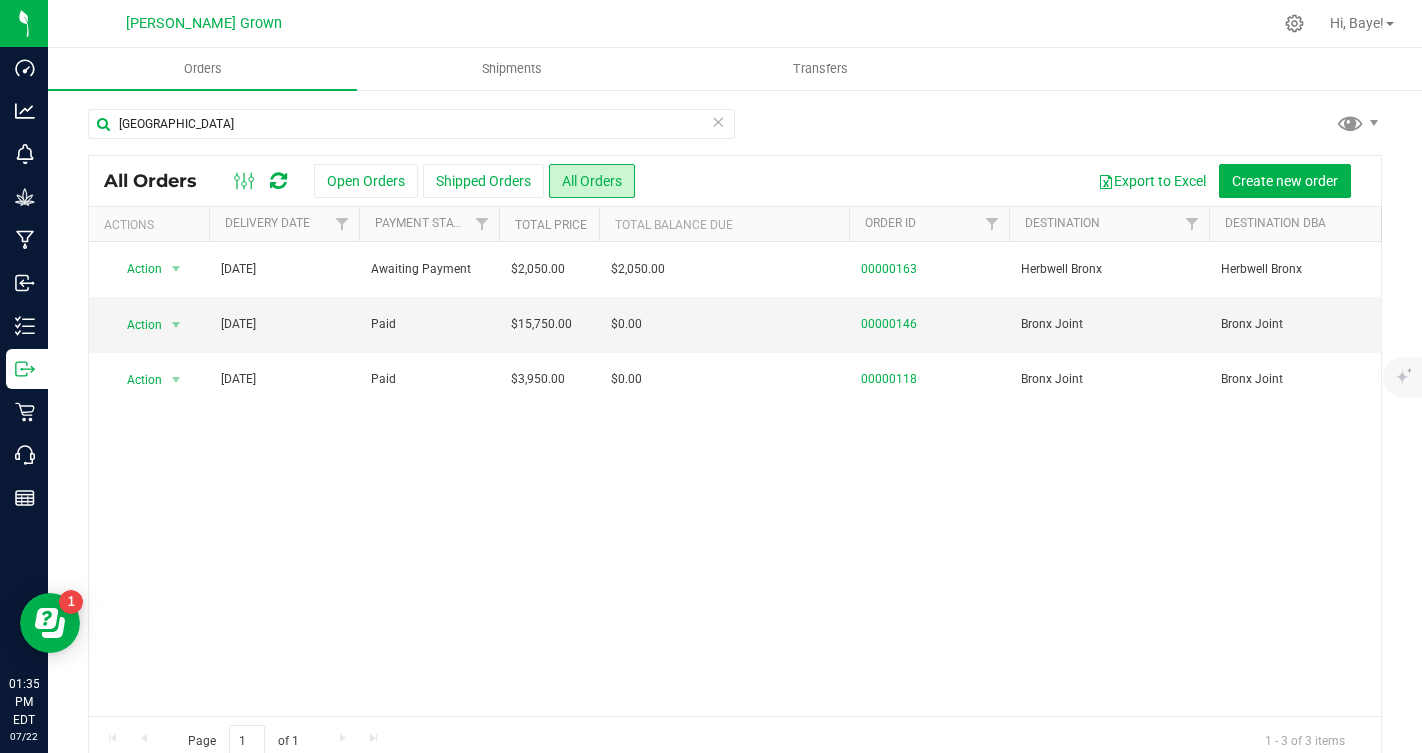 click at bounding box center [718, 121] 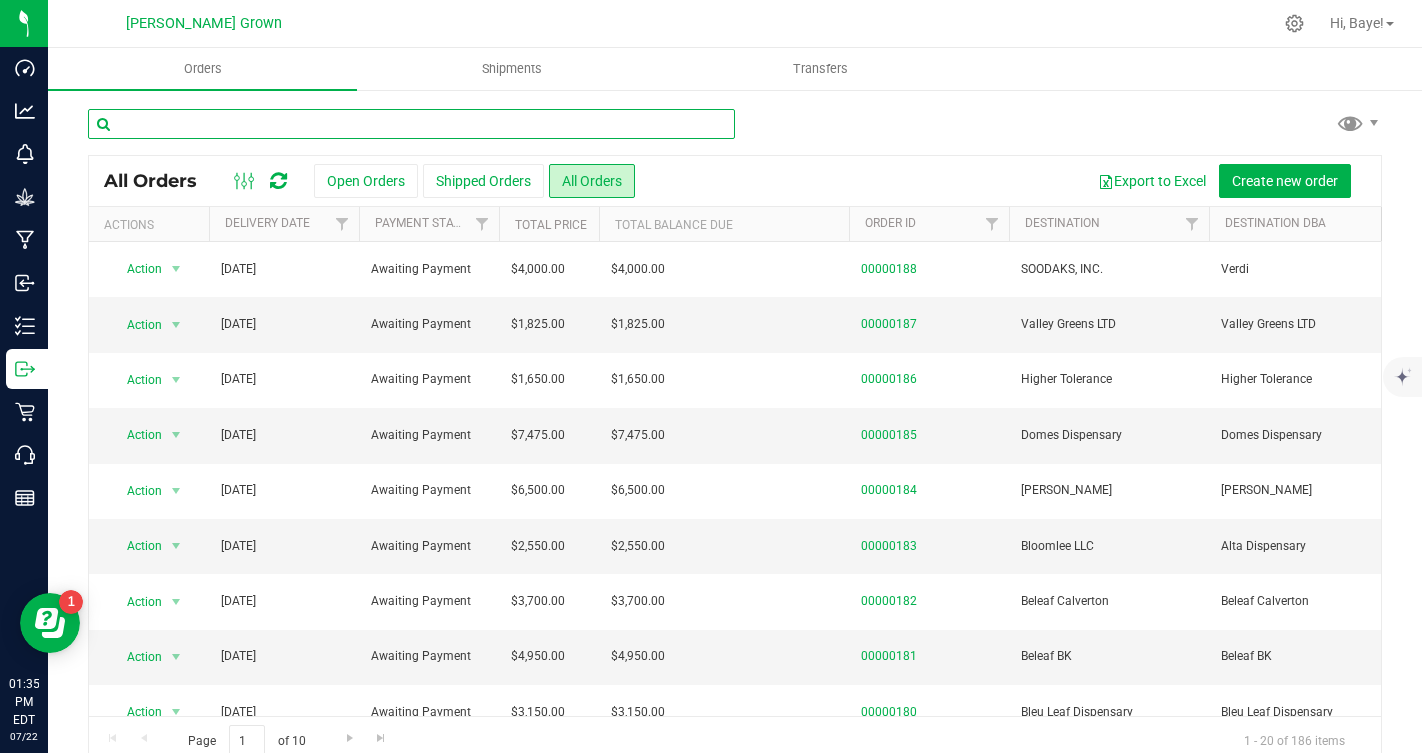 click at bounding box center (411, 124) 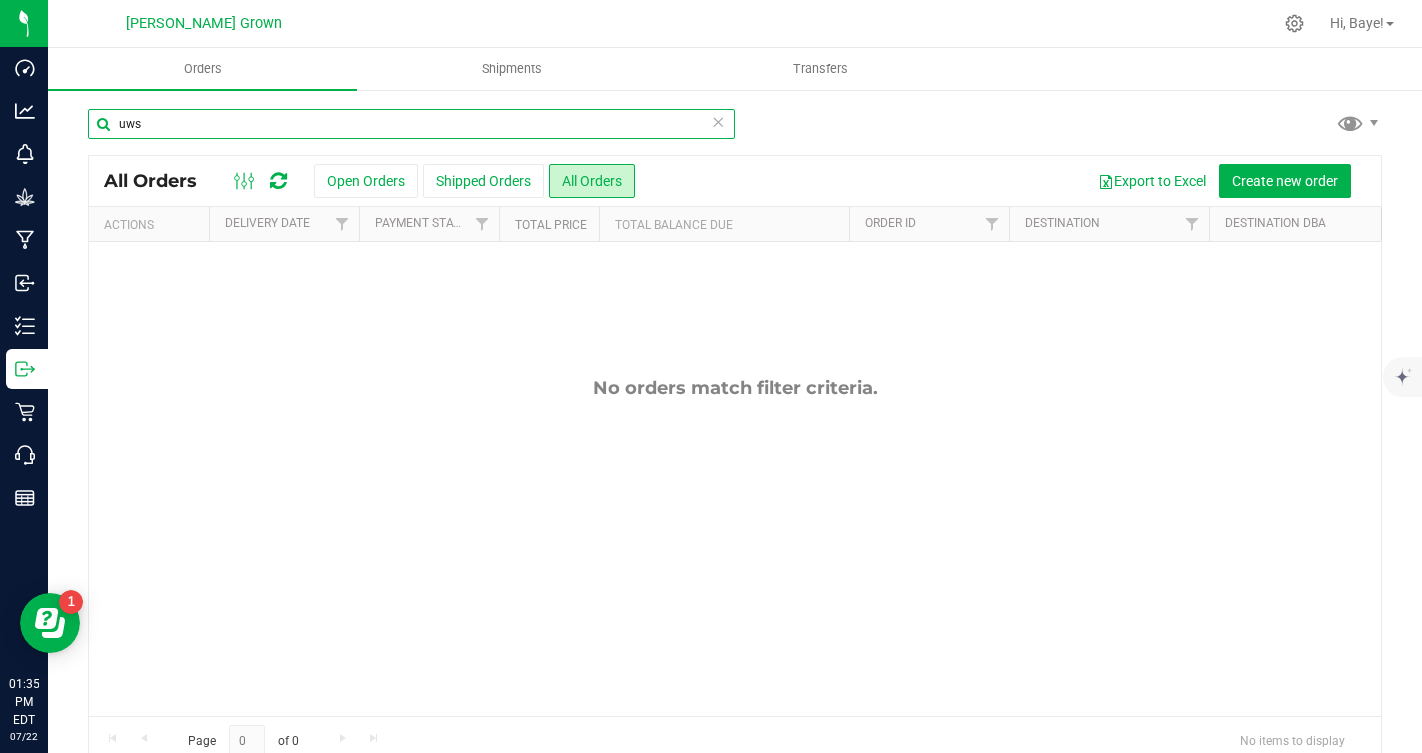 click on "uws" at bounding box center [411, 124] 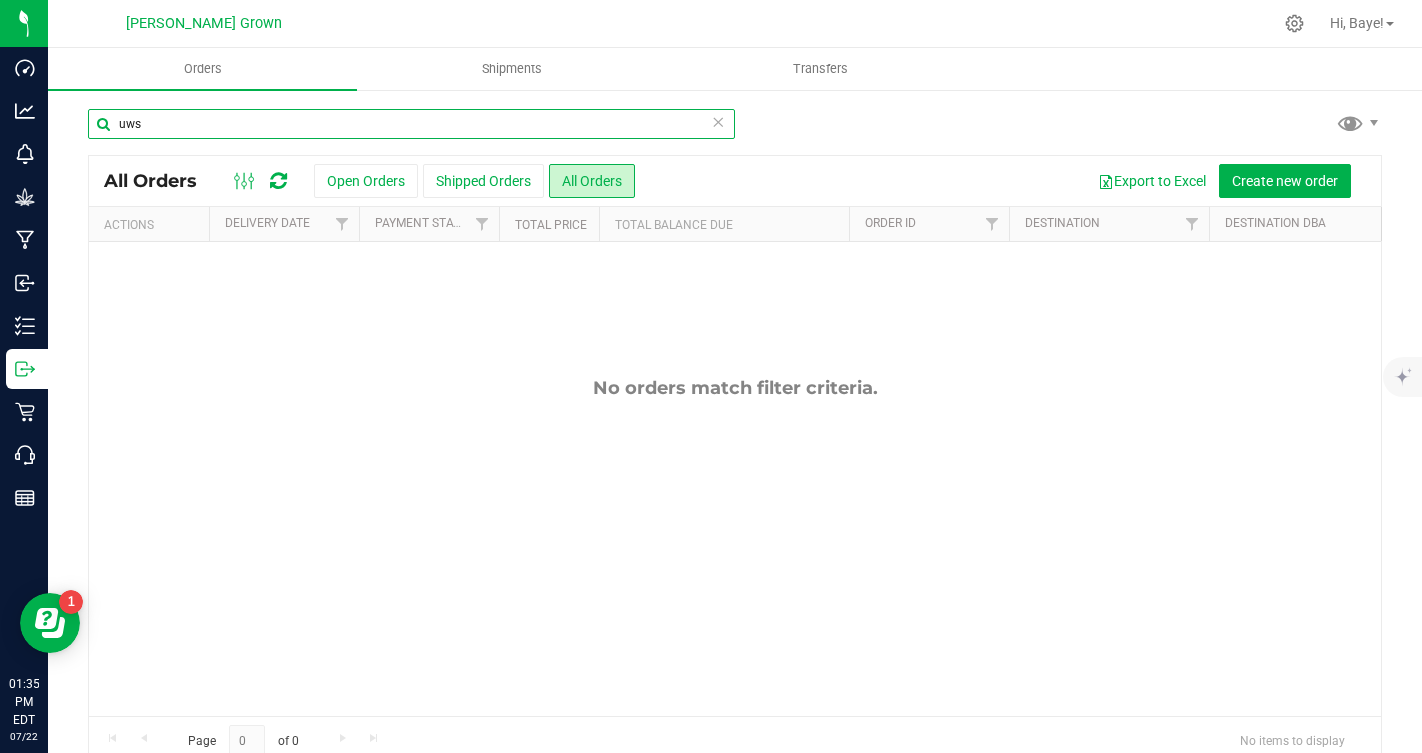 click on "uws" at bounding box center [411, 124] 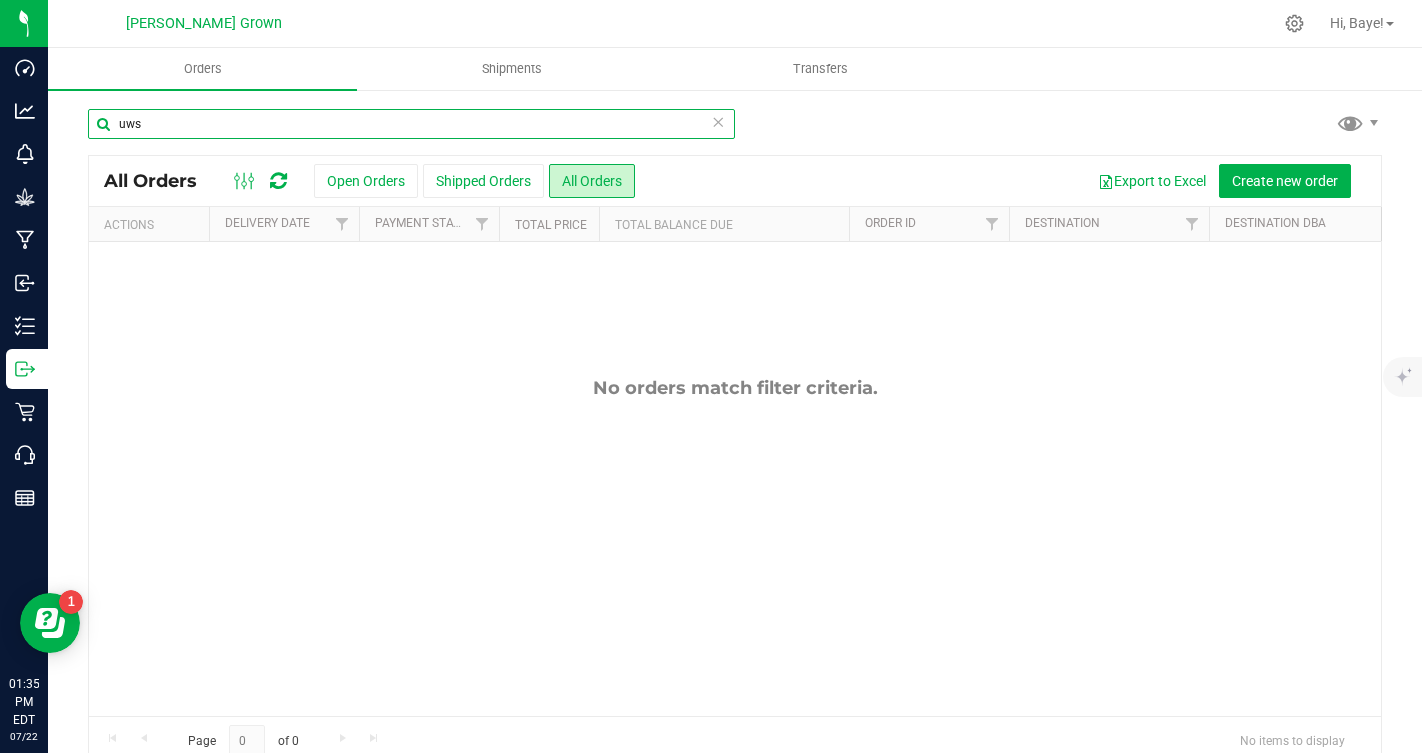 click on "uws" at bounding box center [411, 124] 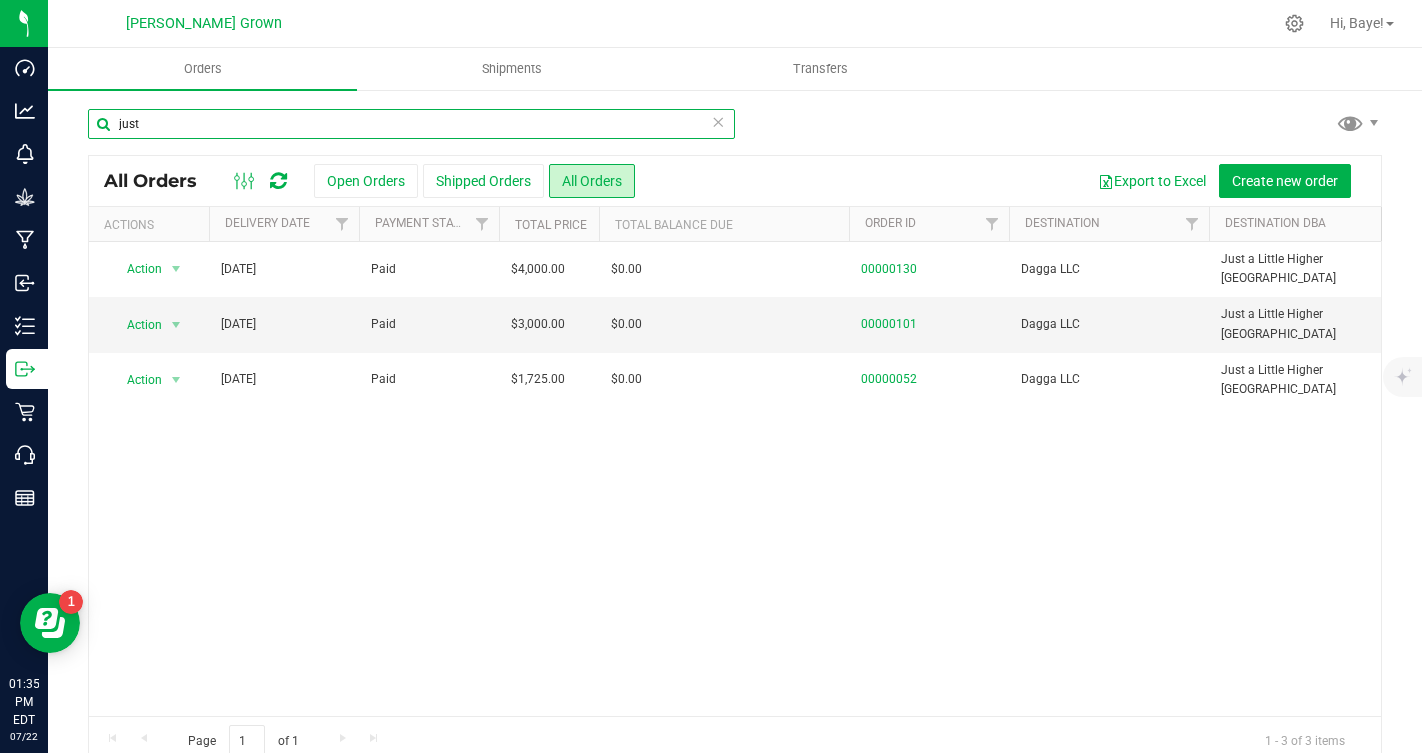 click on "just" at bounding box center [411, 124] 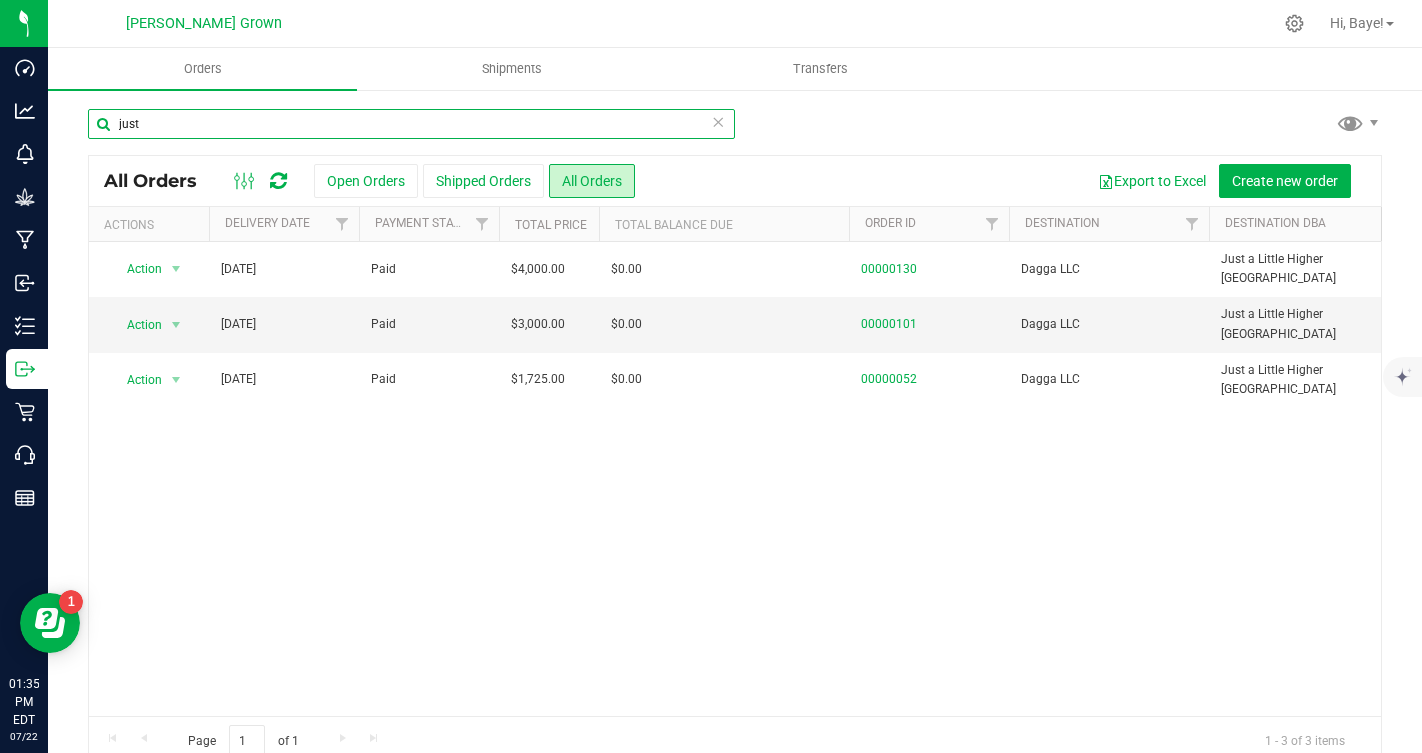 click on "just" at bounding box center (411, 124) 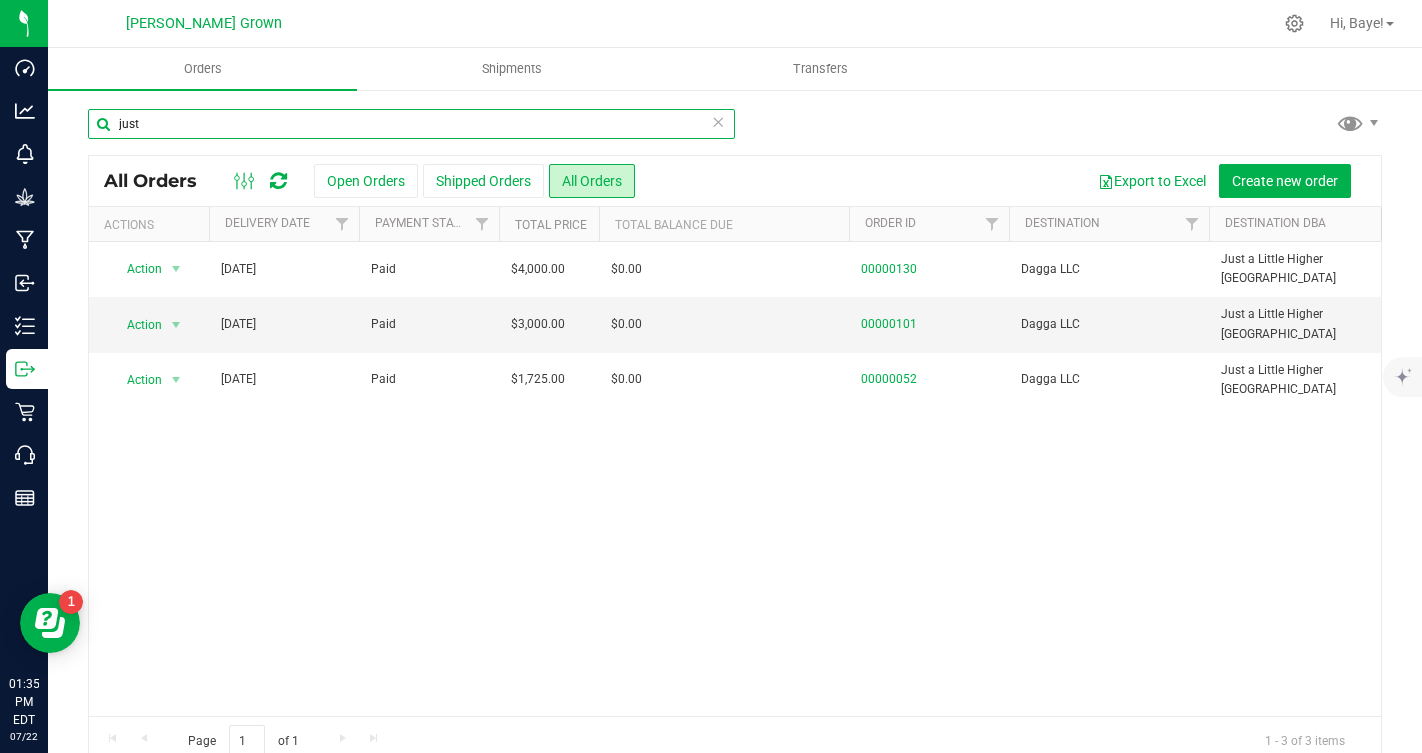 click on "just" at bounding box center [411, 124] 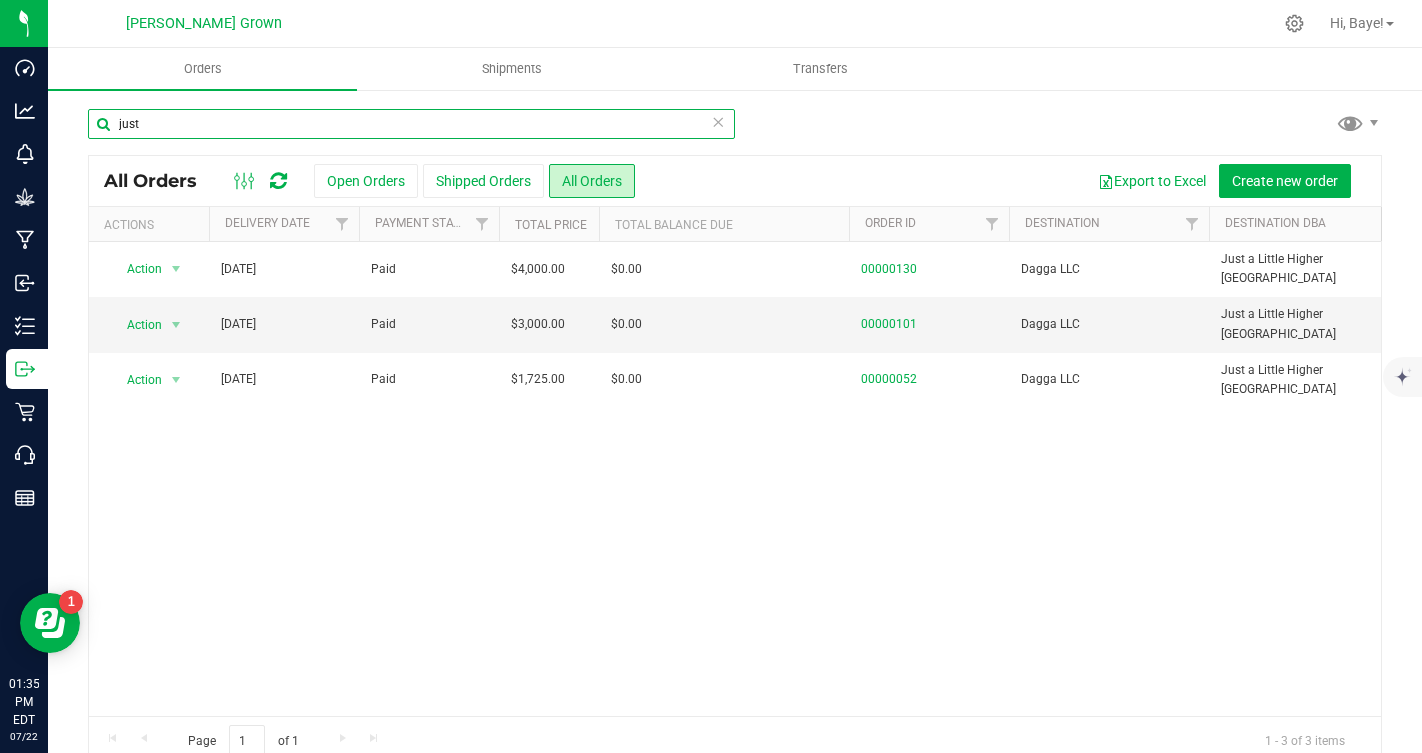 click on "just" at bounding box center (411, 124) 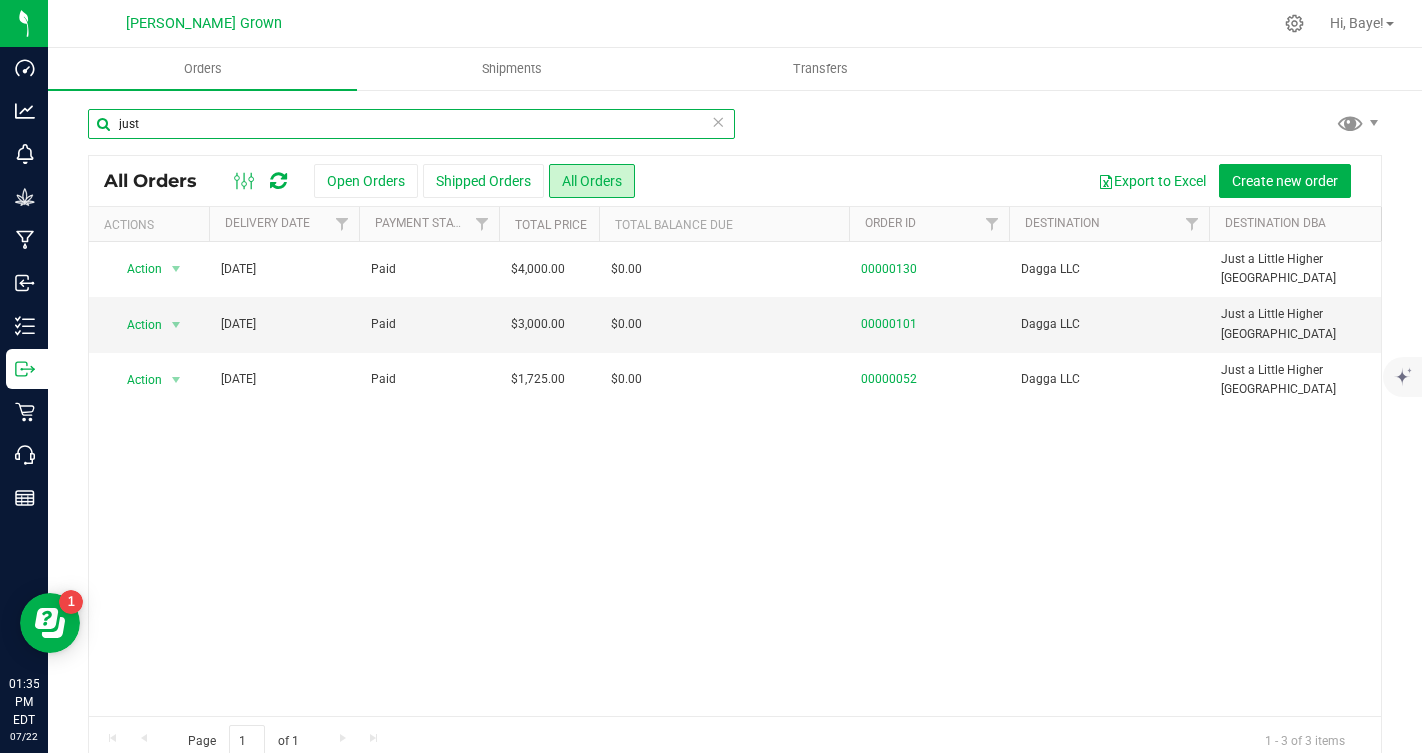 click on "just" at bounding box center (411, 124) 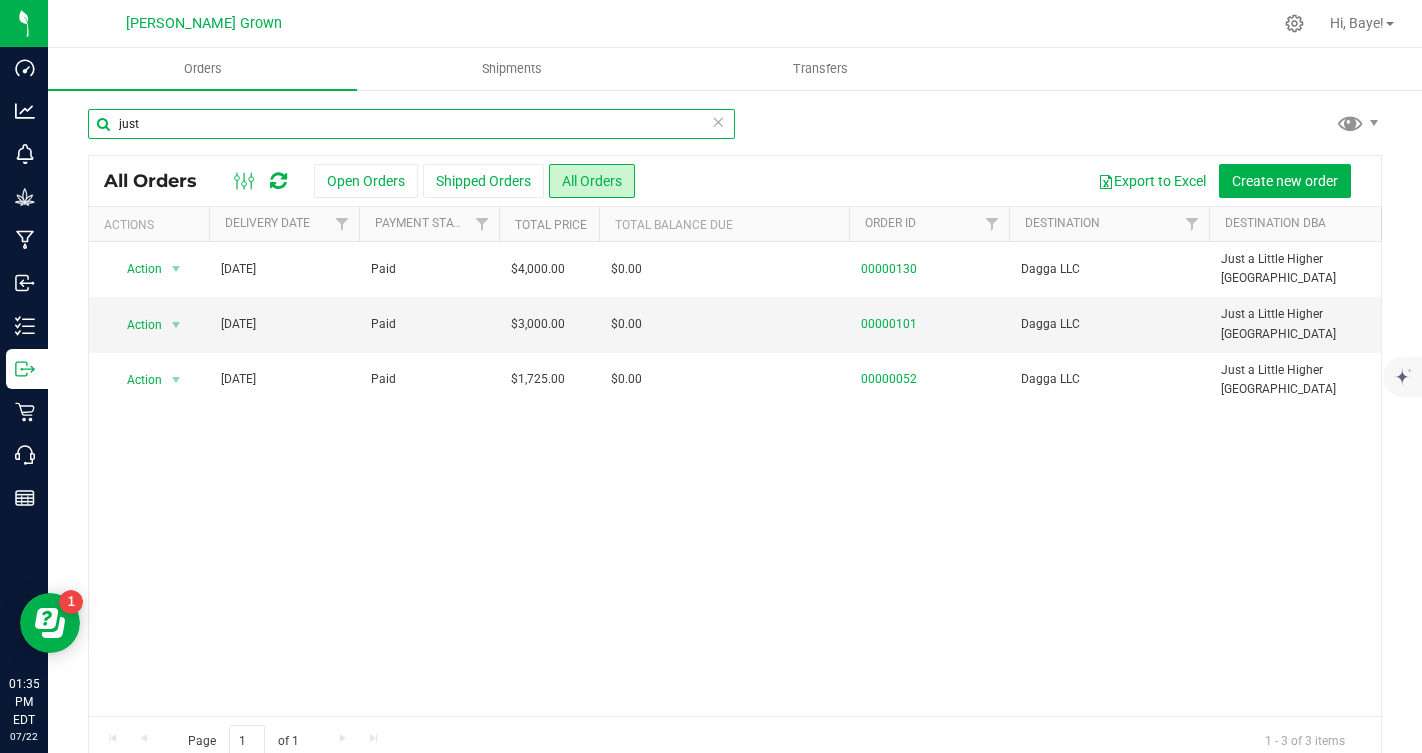 click on "just" at bounding box center [411, 124] 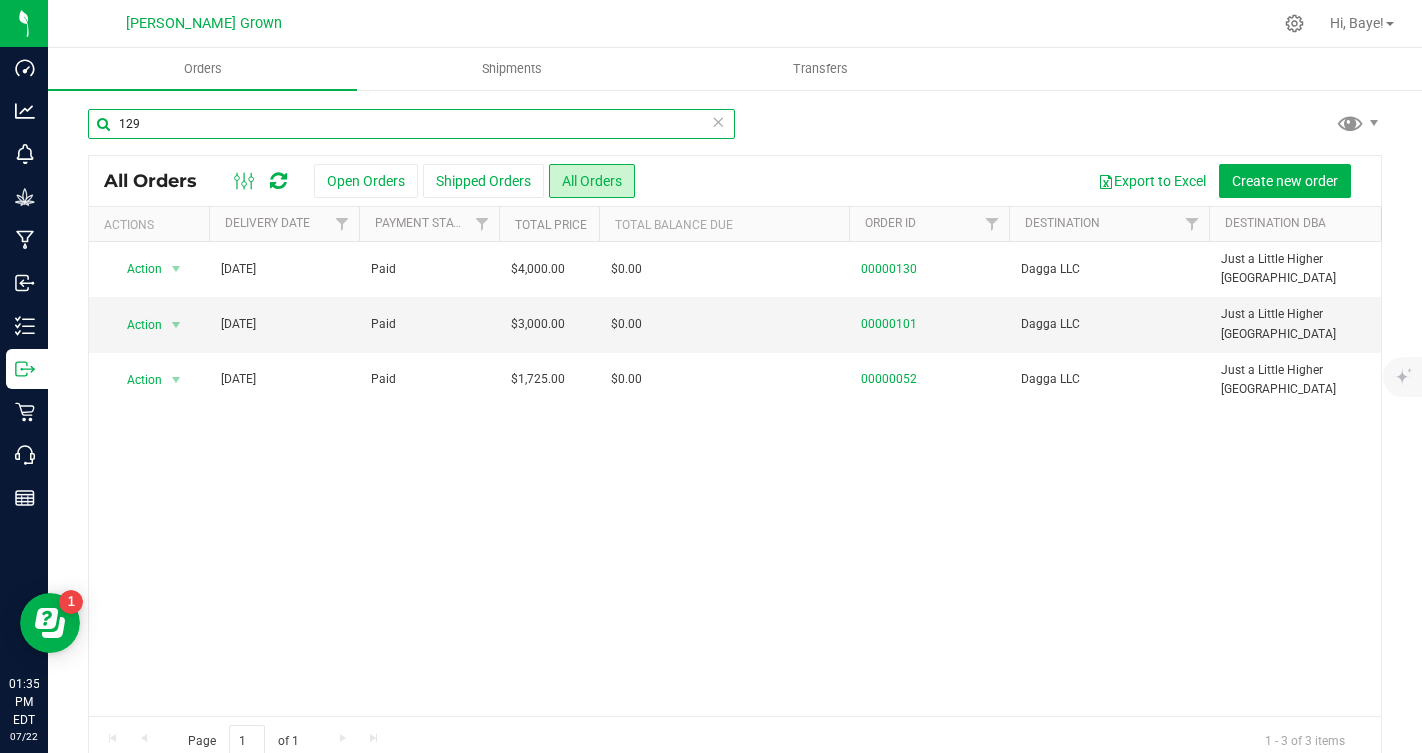 type on "129" 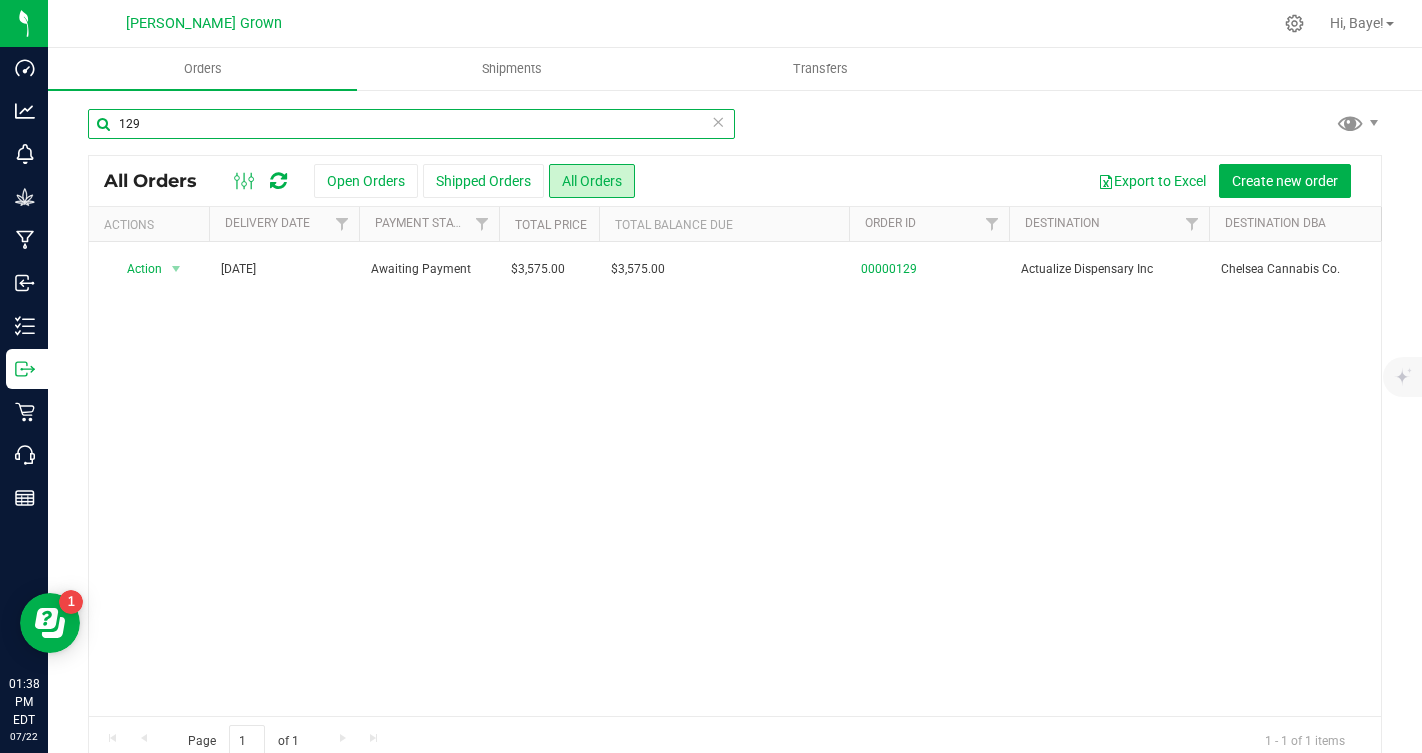 click on "129" at bounding box center (411, 124) 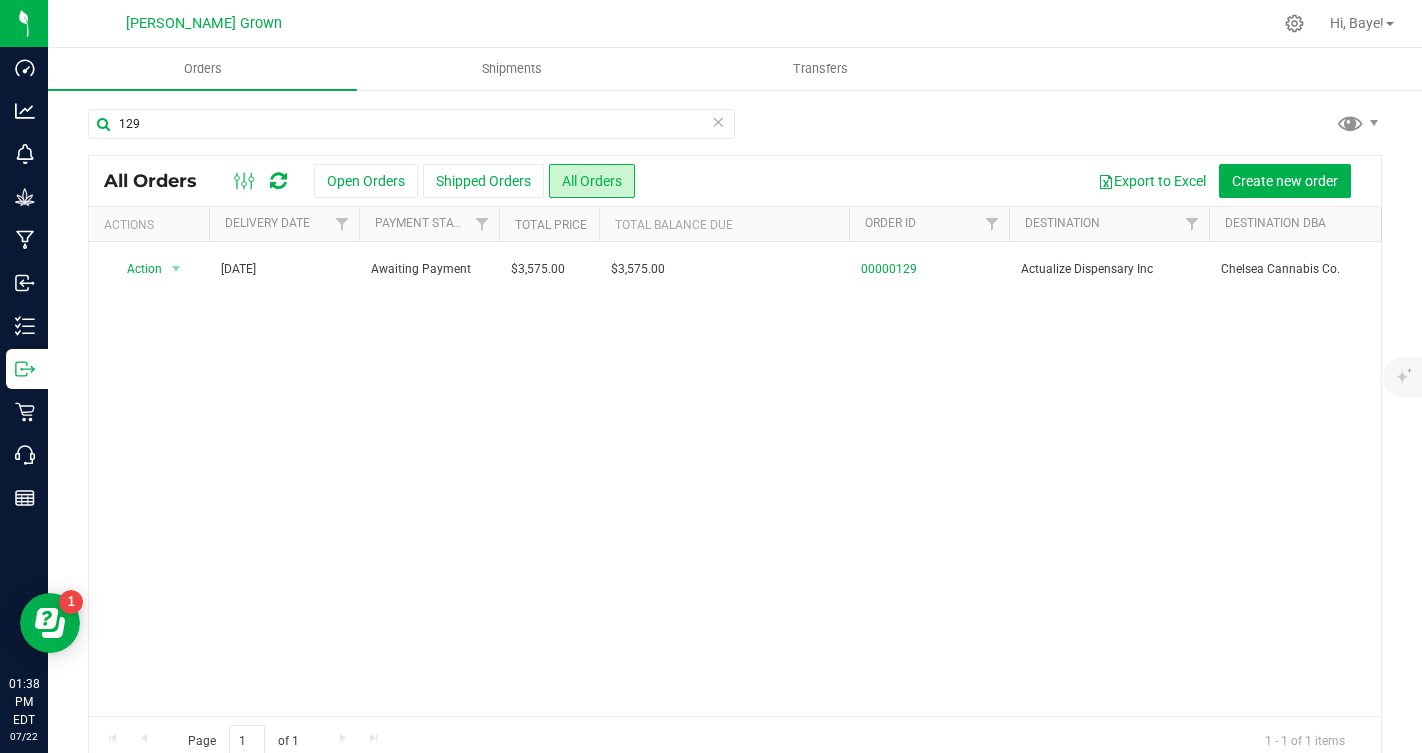 click at bounding box center [718, 121] 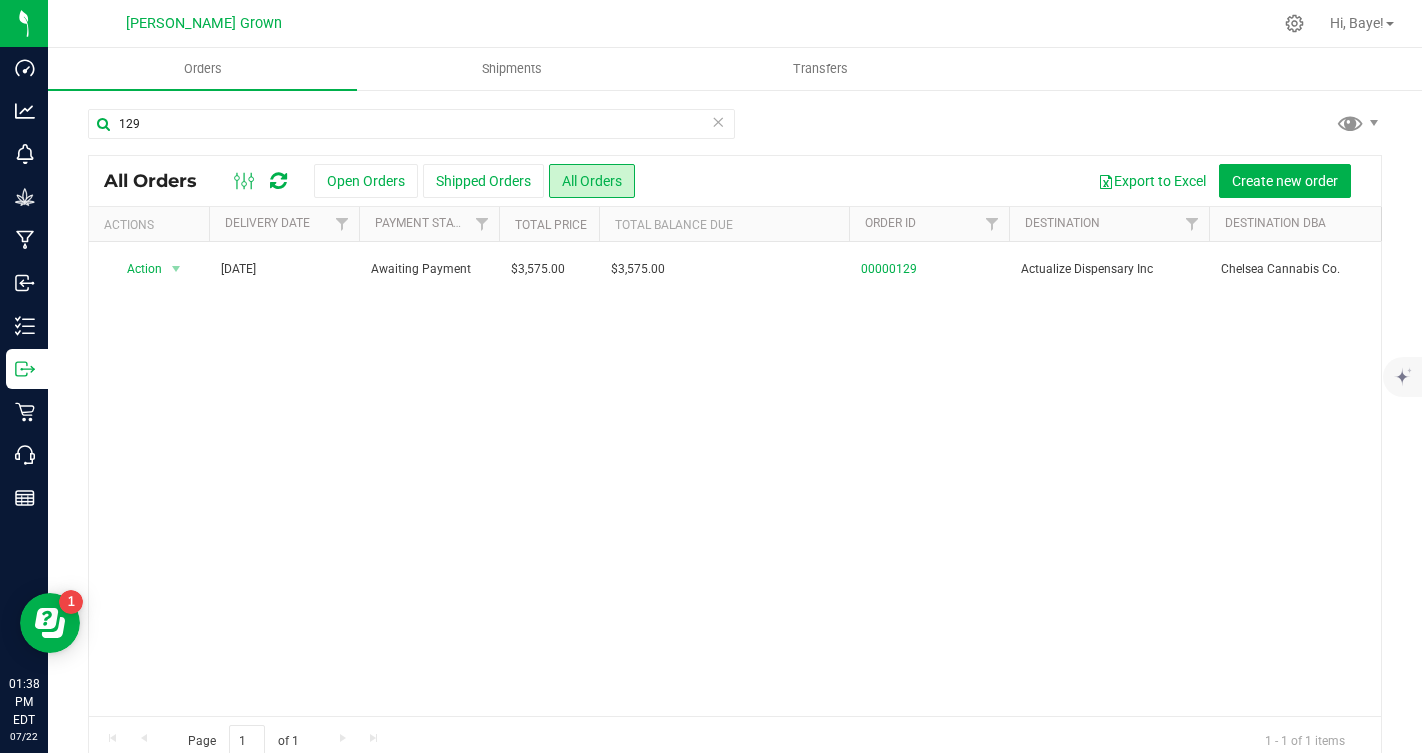type 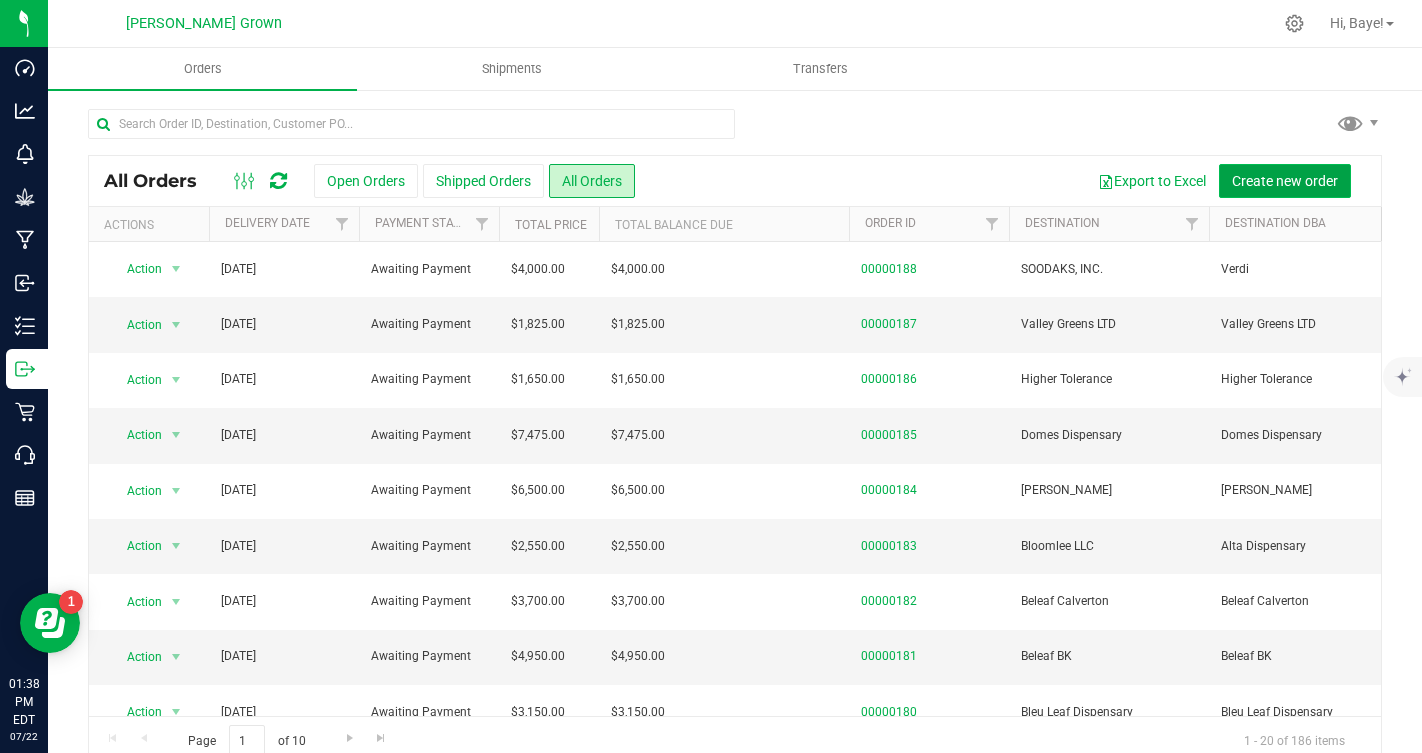 click on "Create new order" at bounding box center (1285, 181) 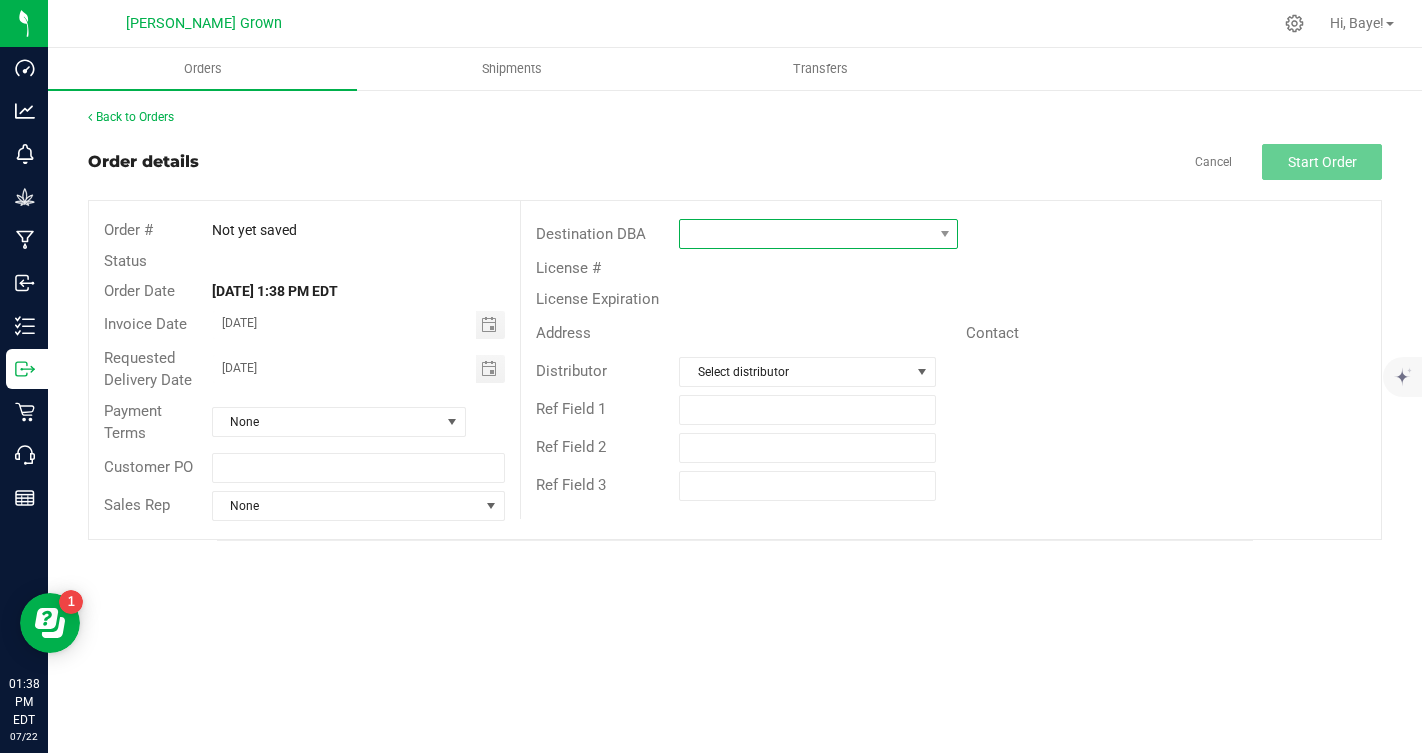 click at bounding box center [806, 234] 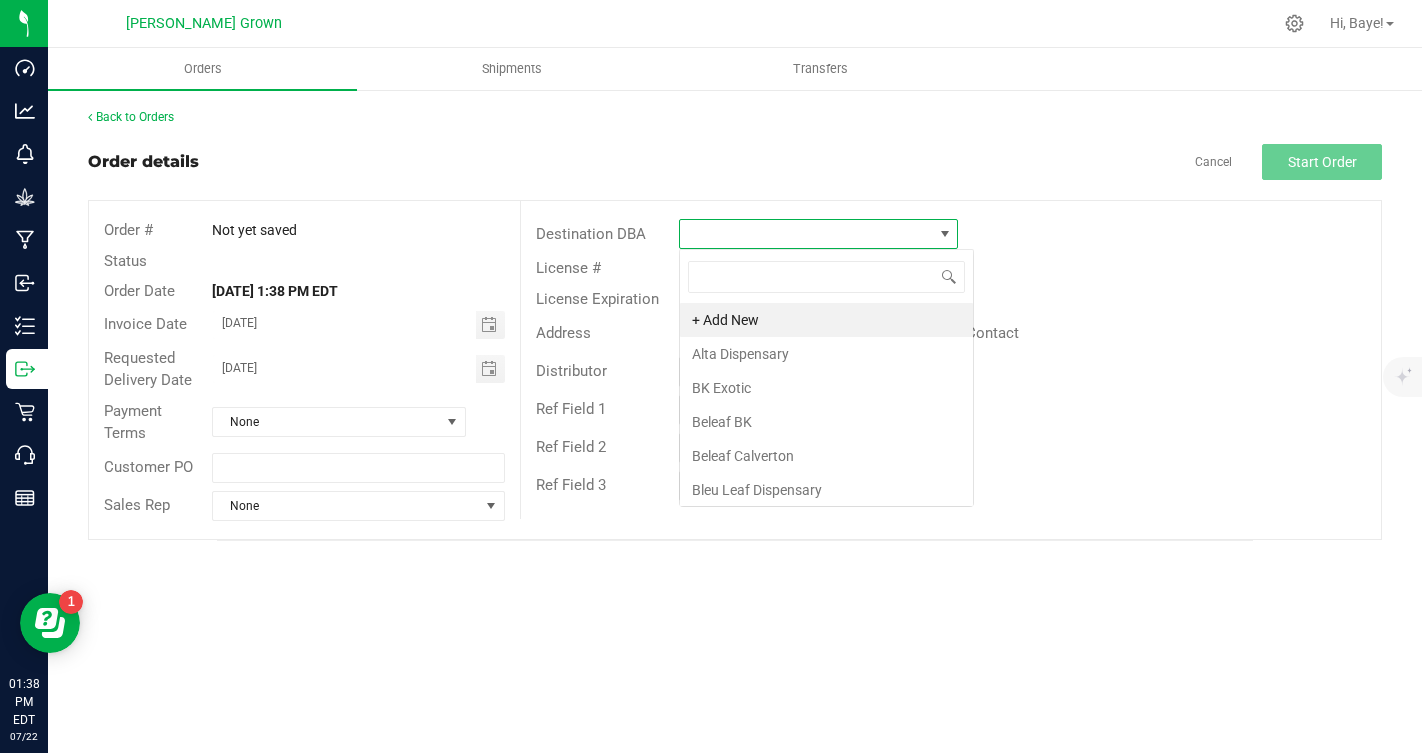 scroll, scrollTop: 99970, scrollLeft: 99721, axis: both 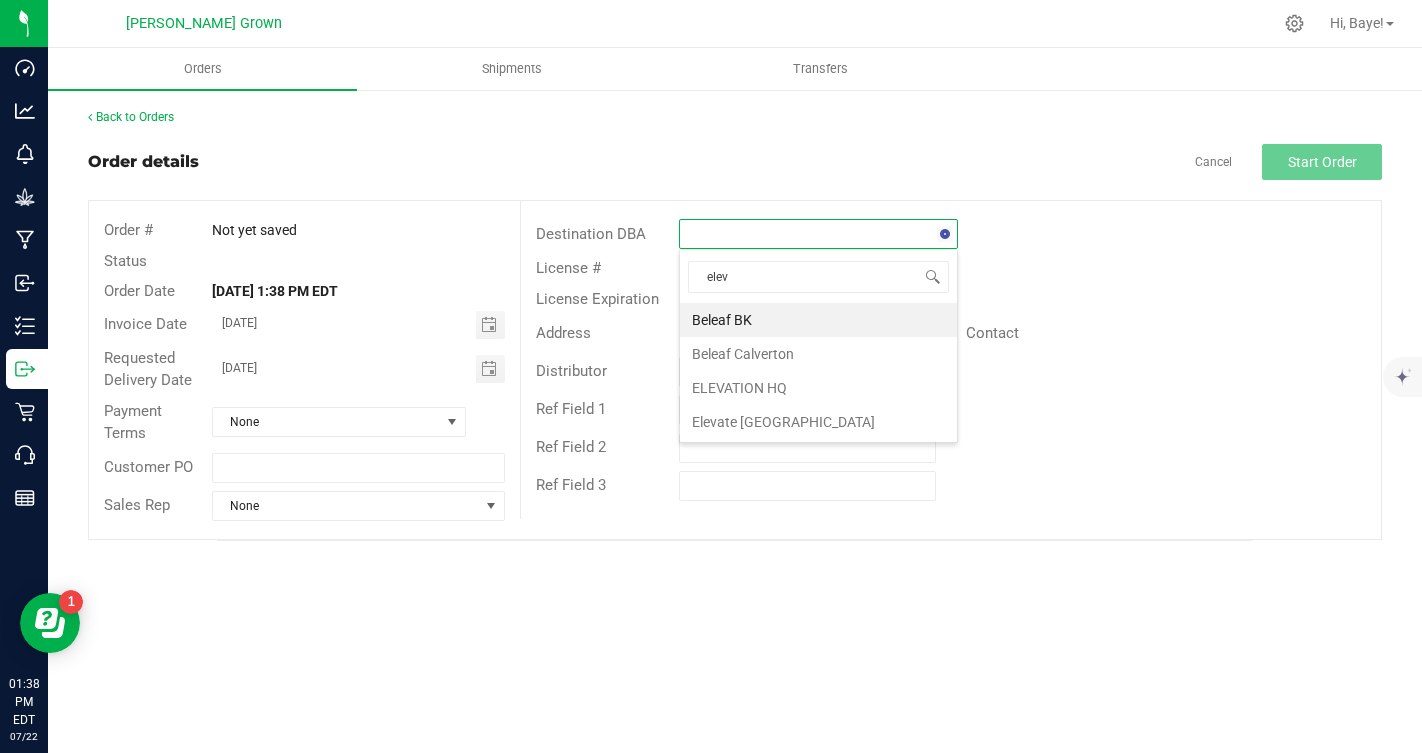 type on "eleva" 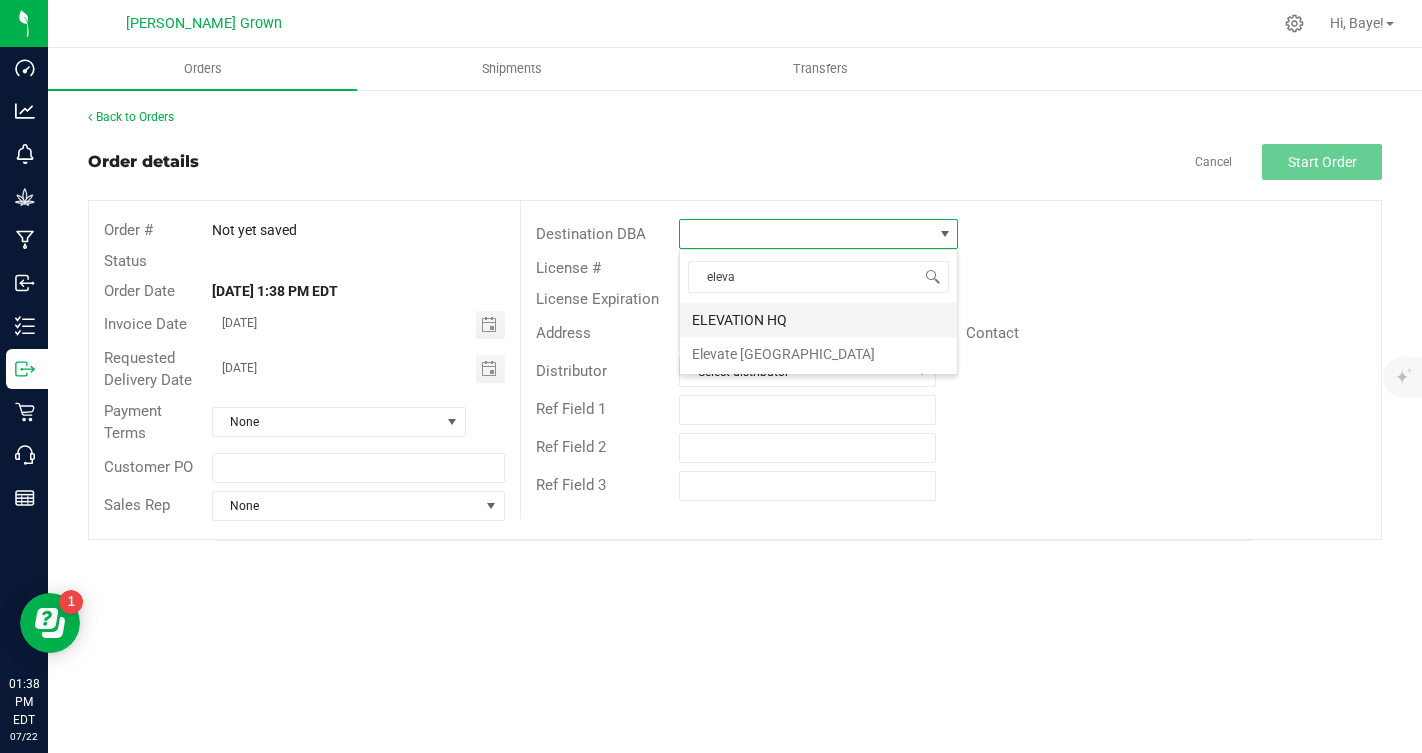 click on "ELEVATION HQ" at bounding box center (818, 320) 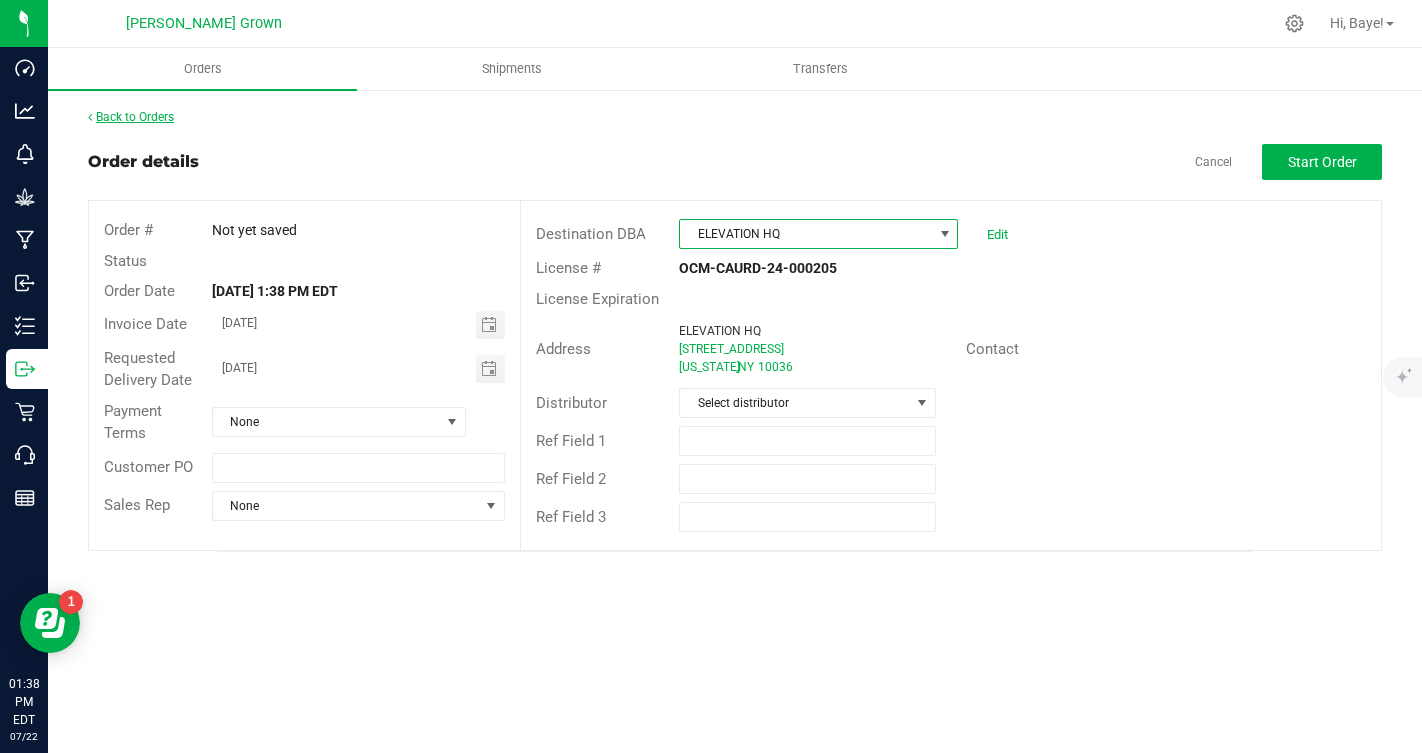 click on "Back to Orders" at bounding box center [131, 117] 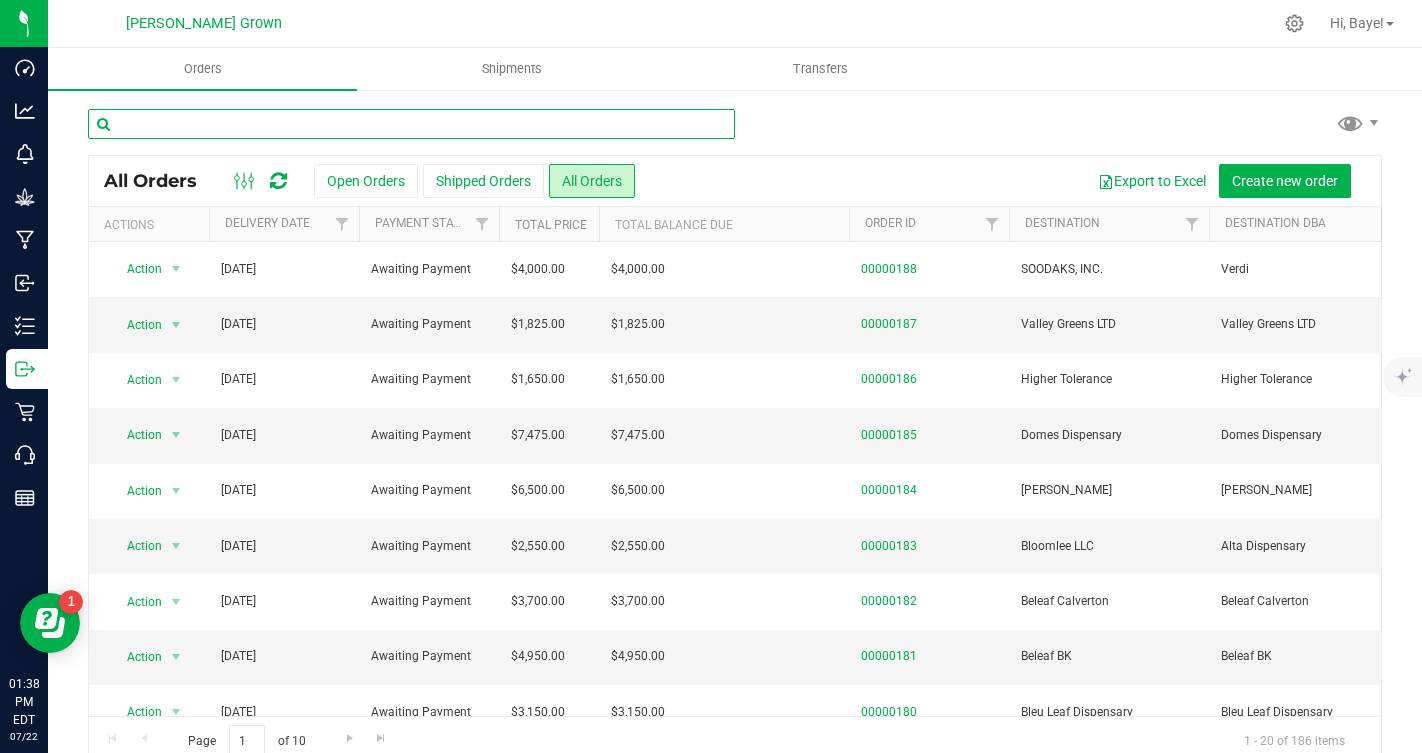 click at bounding box center [411, 124] 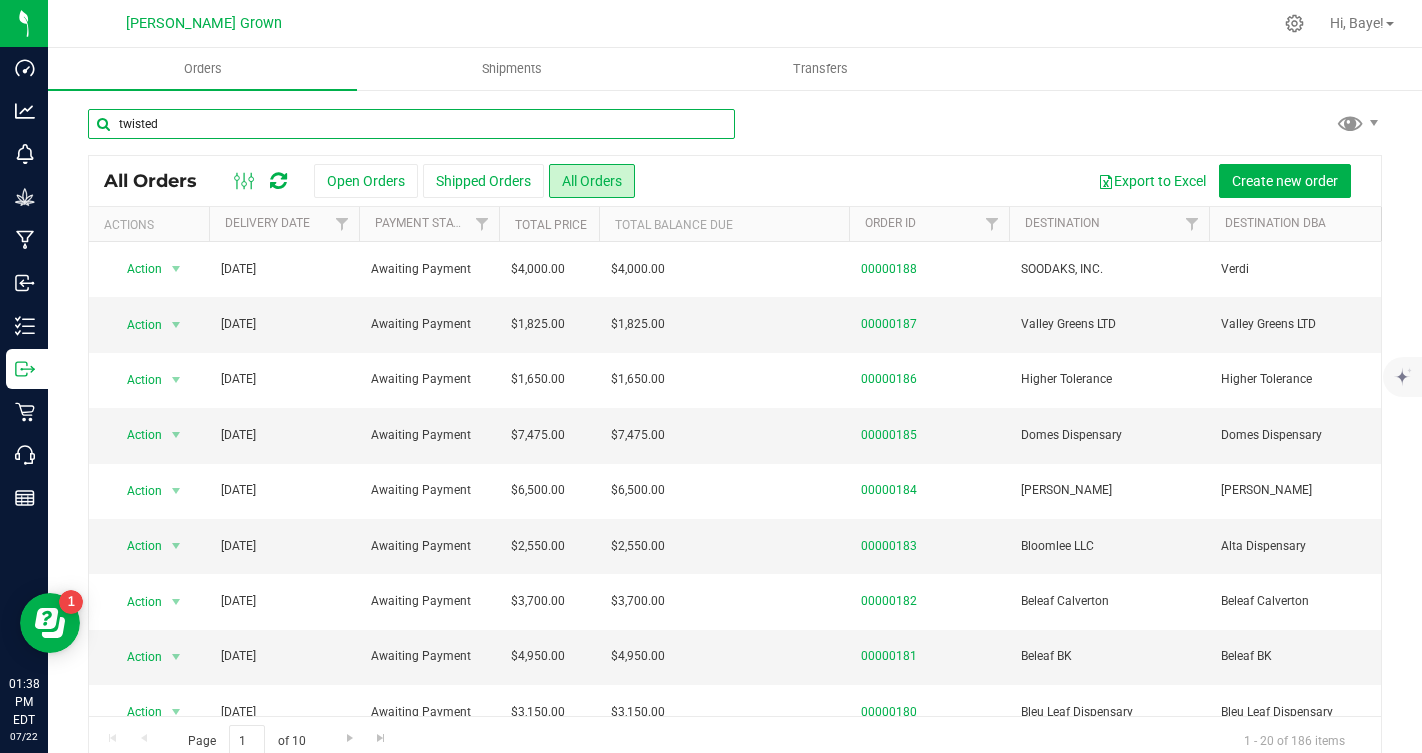 type on "twisted" 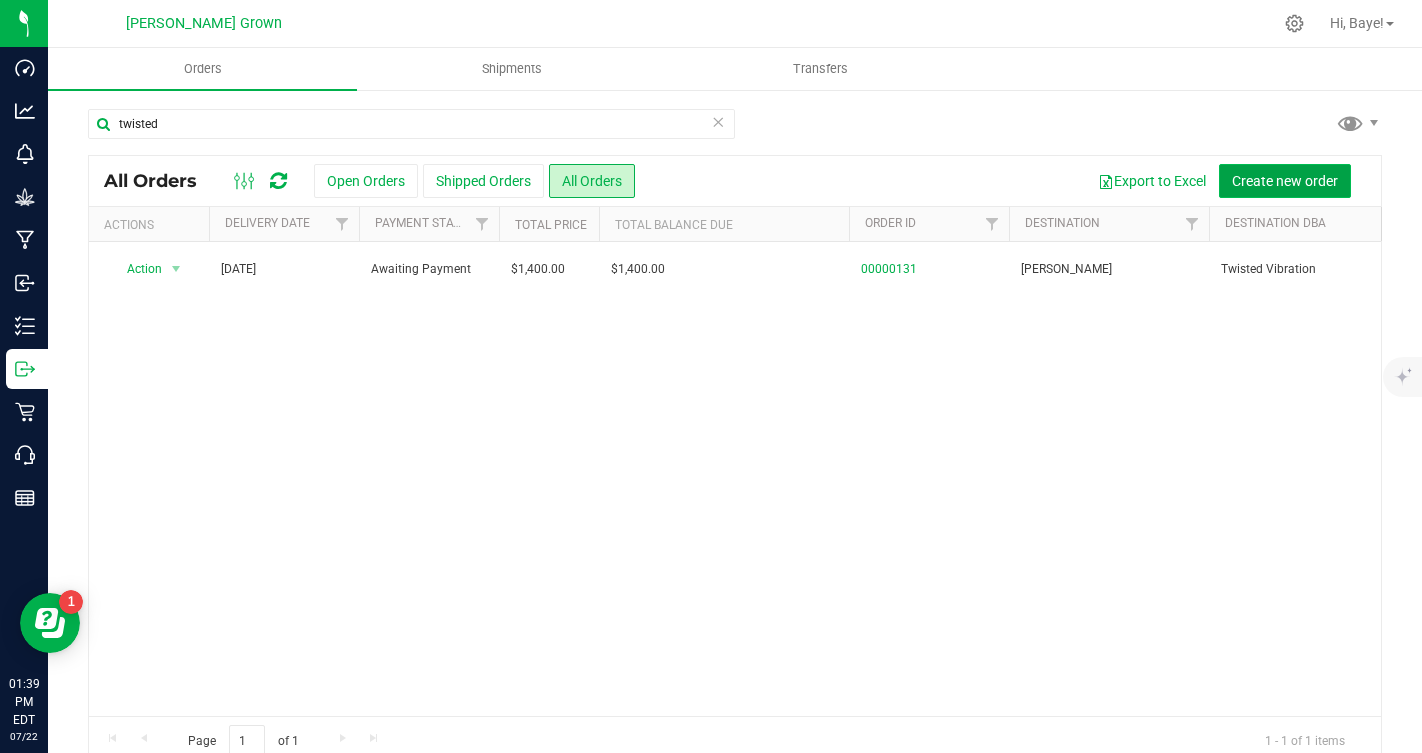click on "Create new order" at bounding box center [1285, 181] 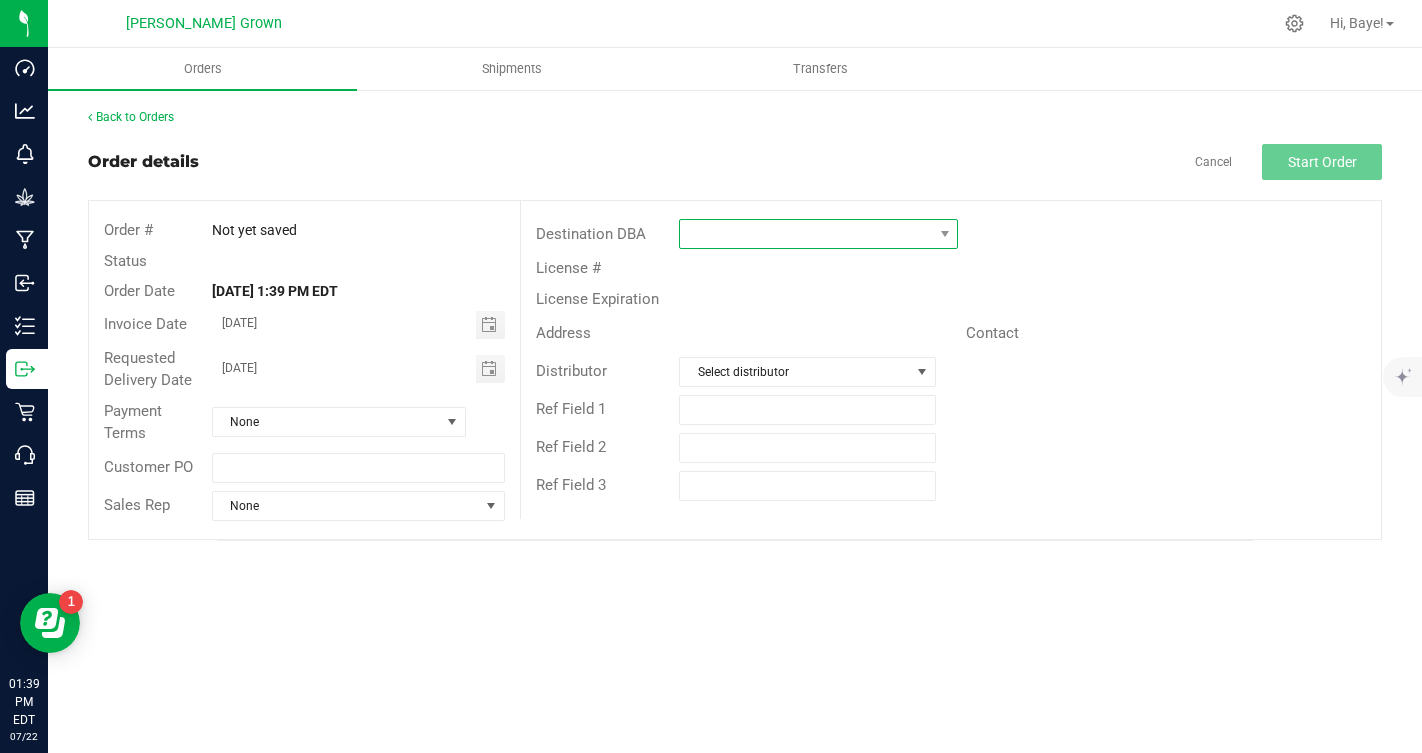 click at bounding box center (806, 234) 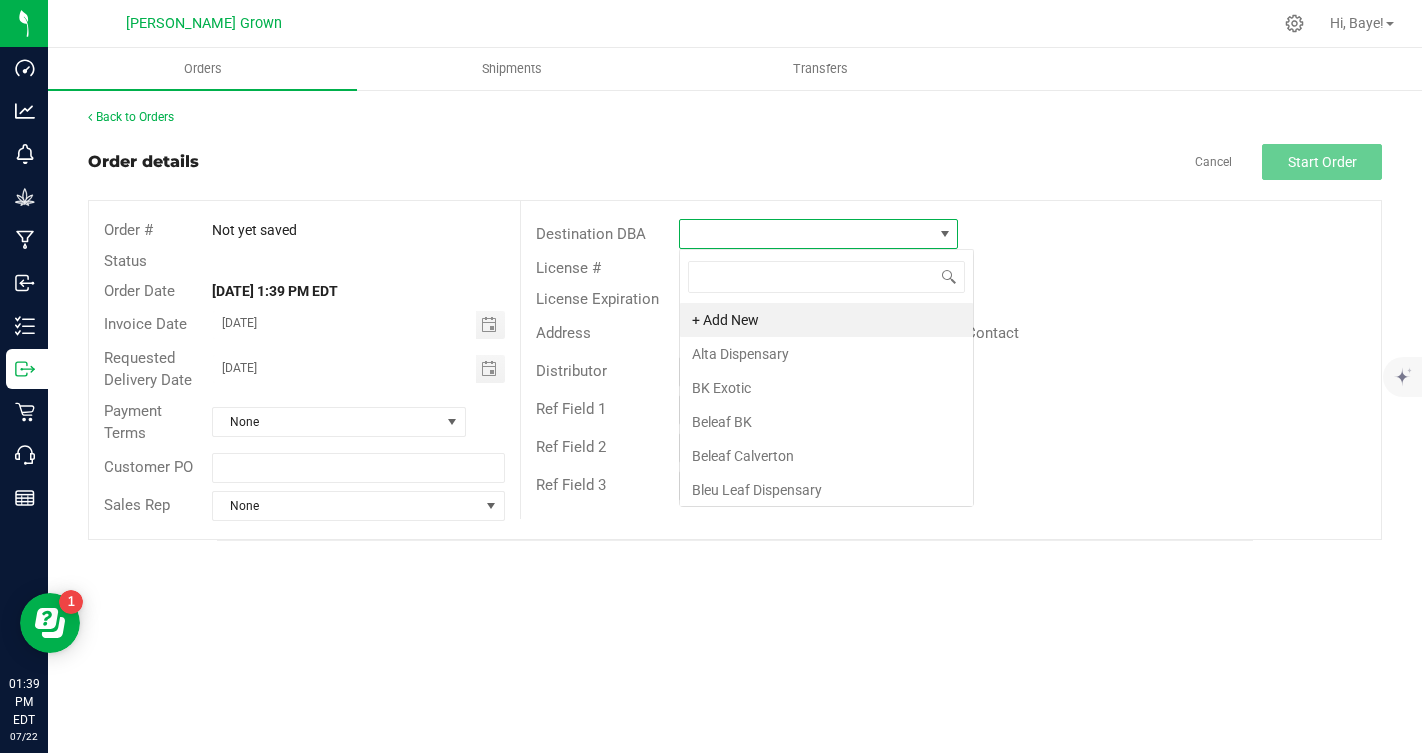 scroll, scrollTop: 99970, scrollLeft: 99721, axis: both 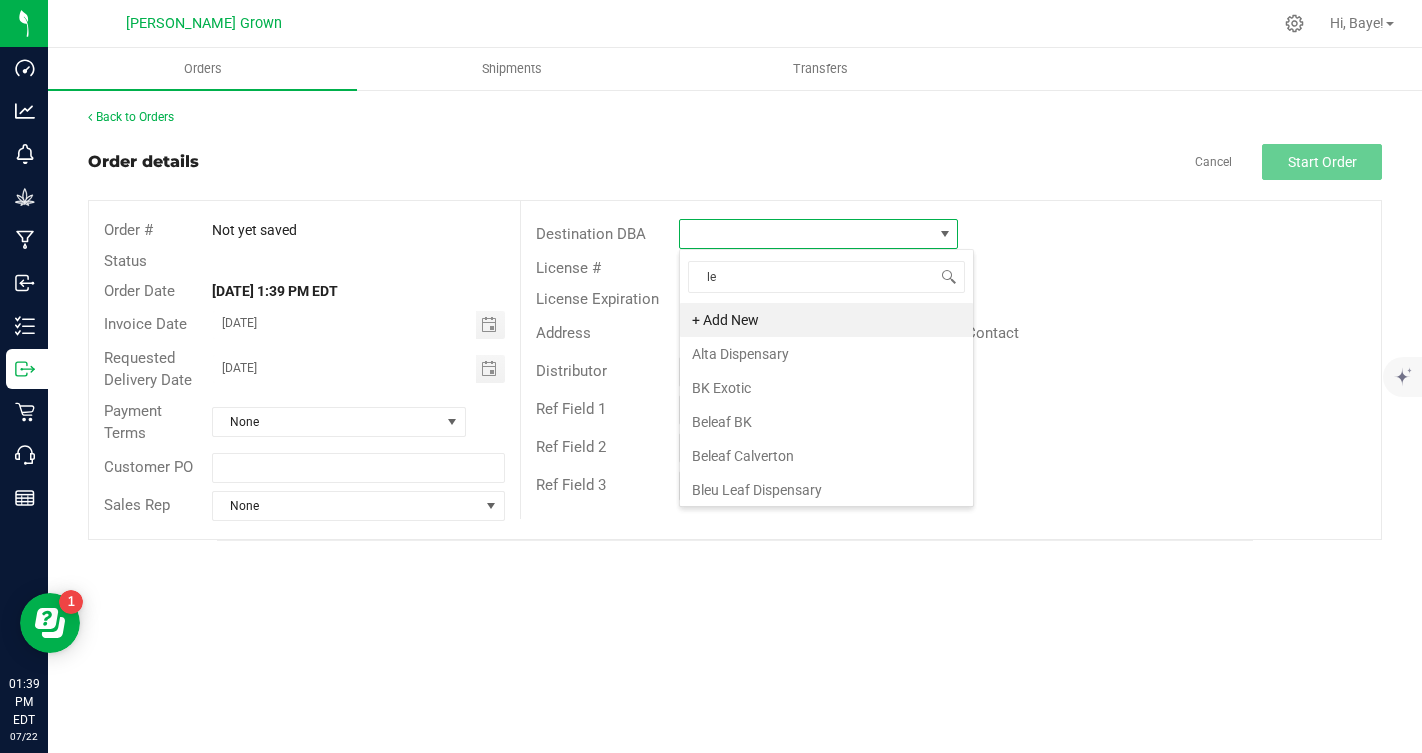 type on "l" 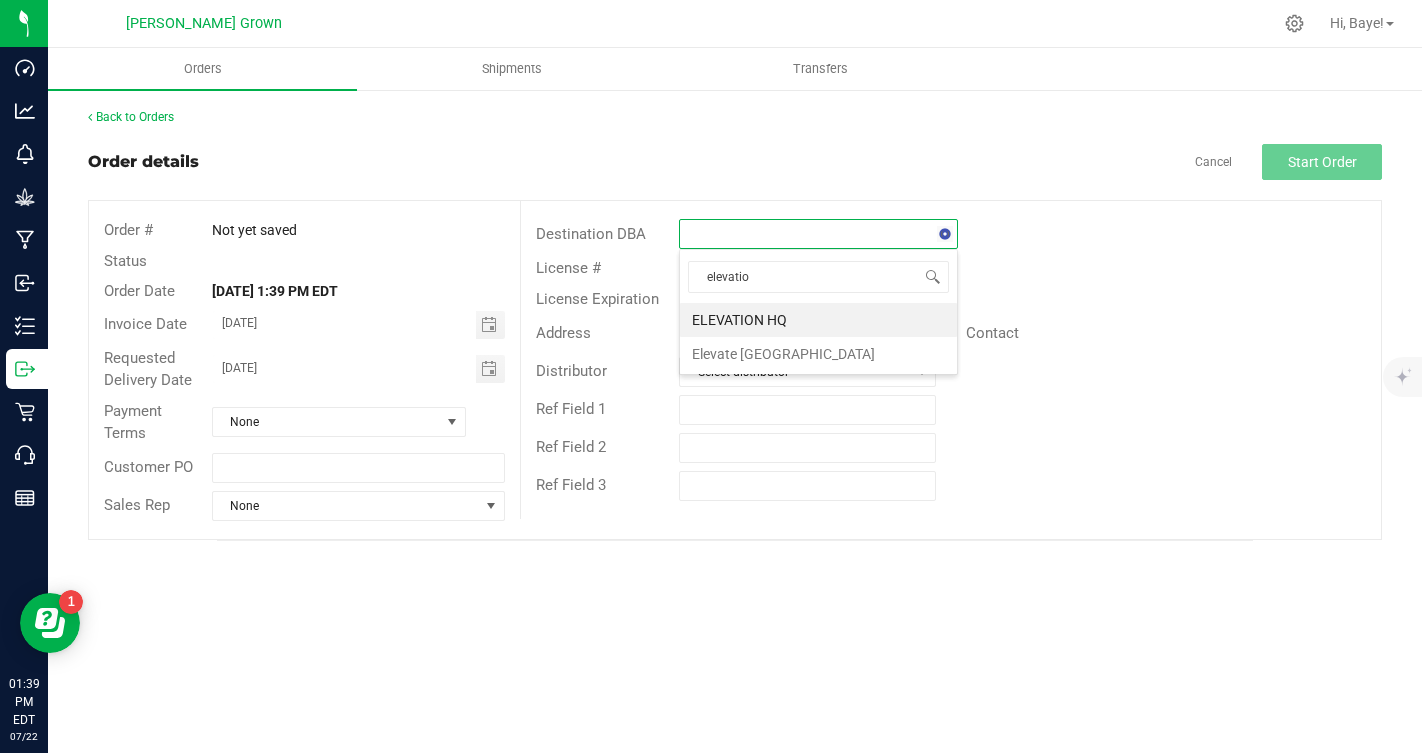 type on "elevation" 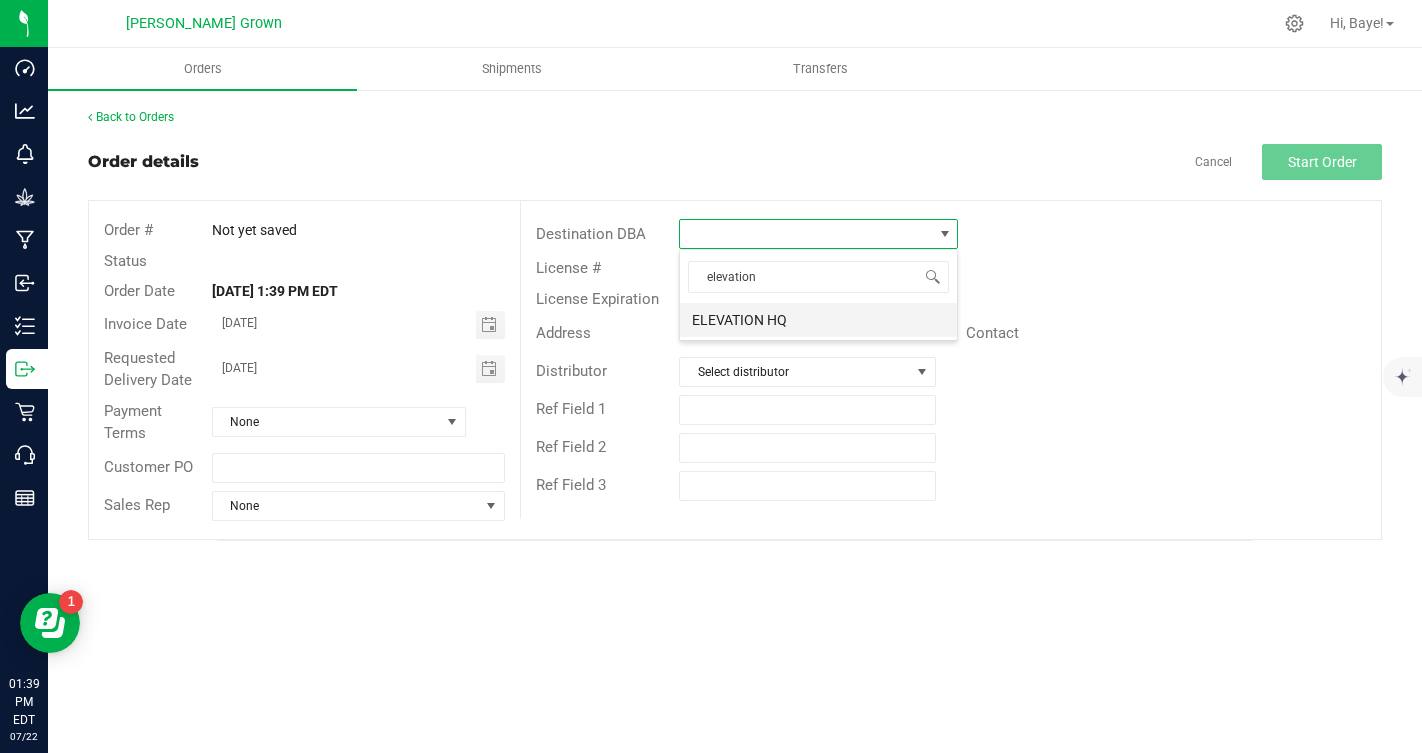click on "ELEVATION HQ" at bounding box center [818, 320] 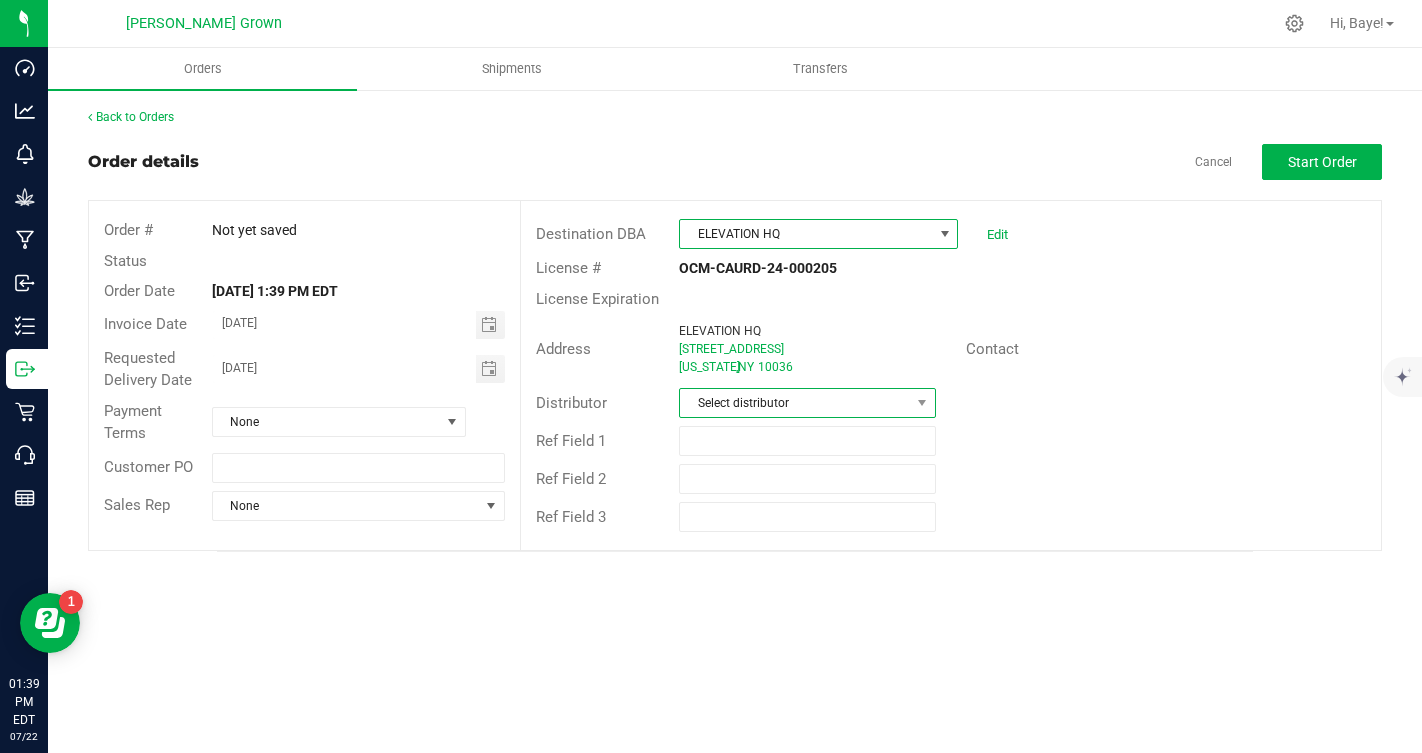 click on "Select distributor" at bounding box center [795, 403] 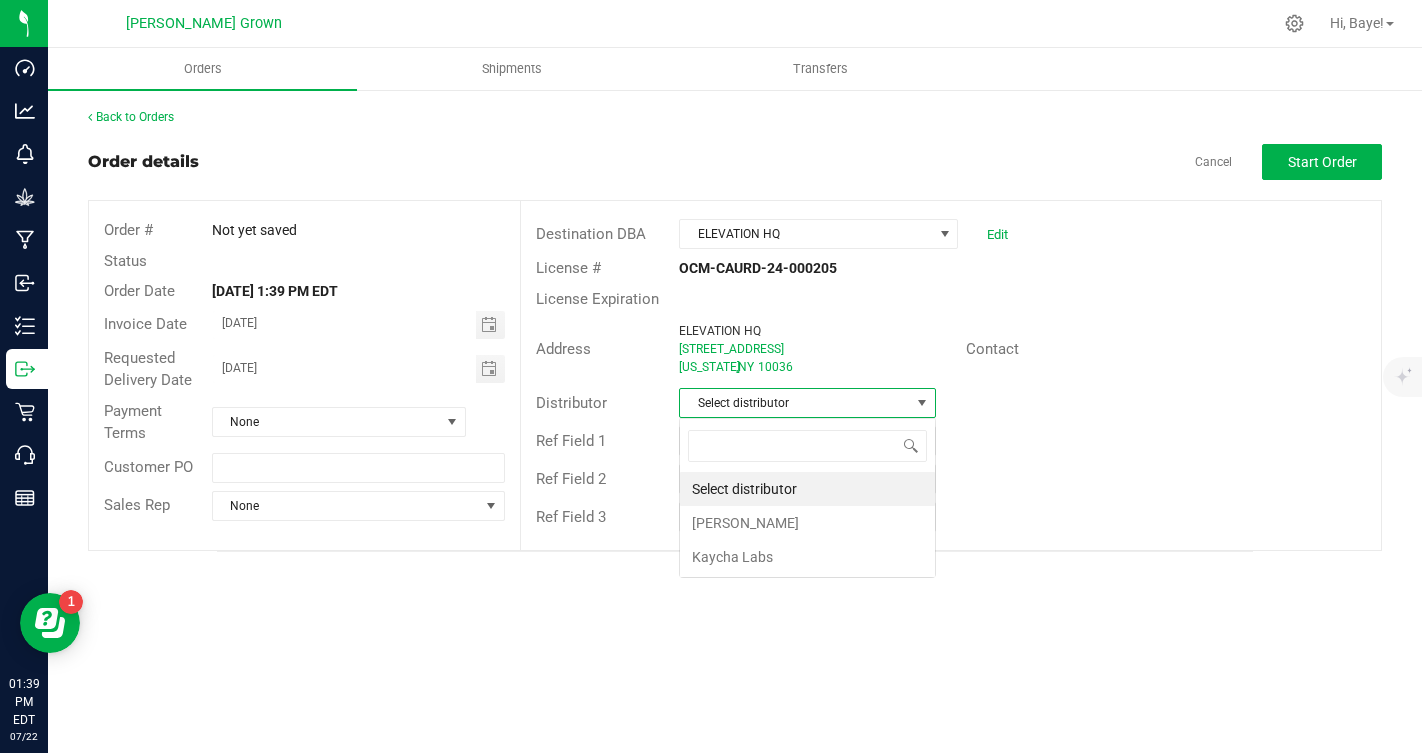 scroll, scrollTop: 99970, scrollLeft: 99743, axis: both 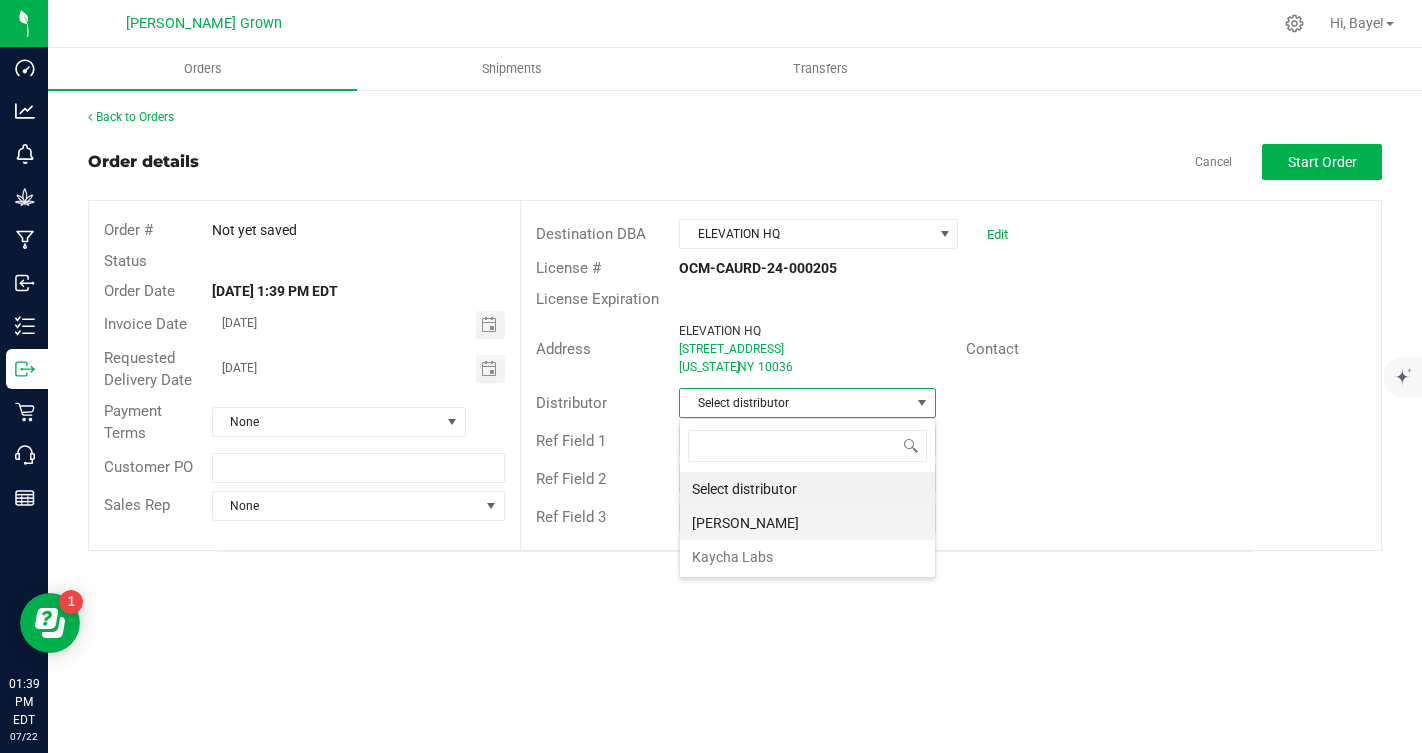 click on "[PERSON_NAME]" at bounding box center (807, 523) 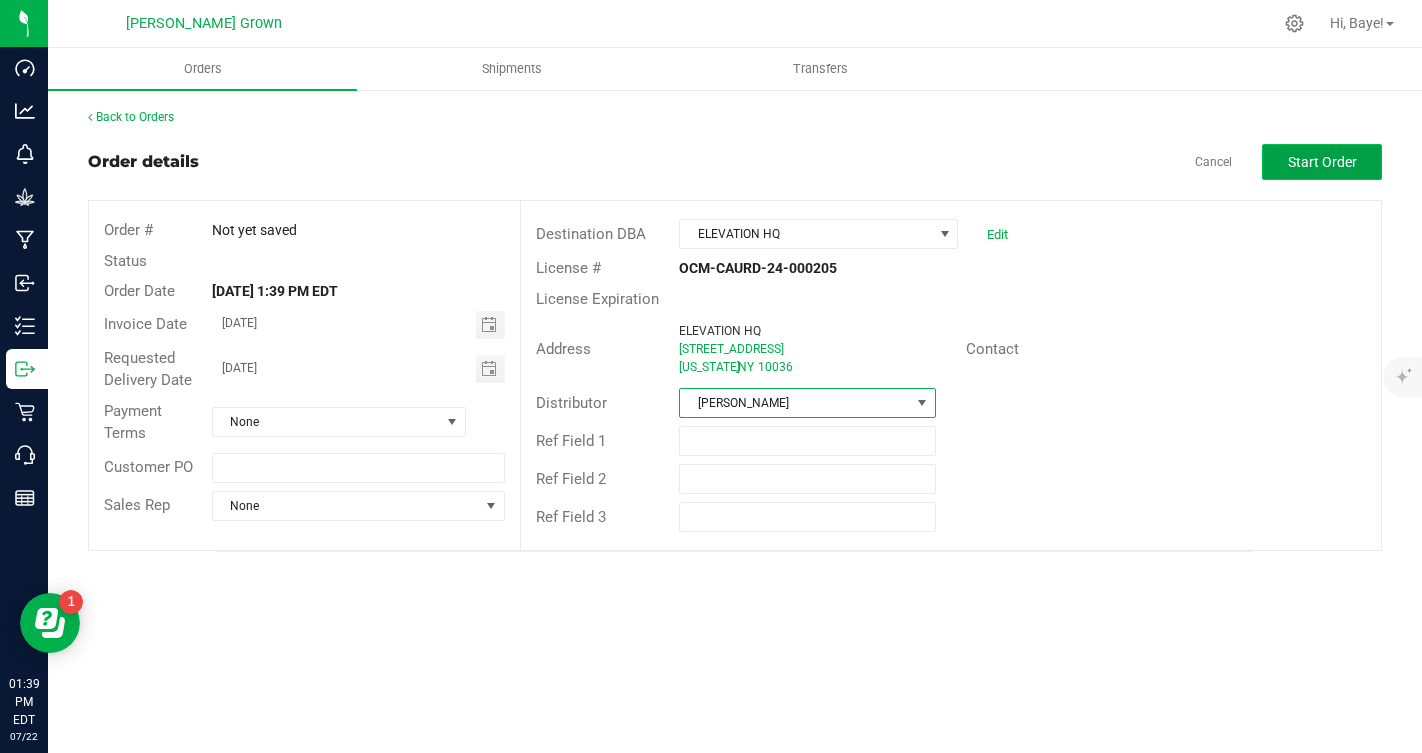 click on "Start Order" at bounding box center [1322, 162] 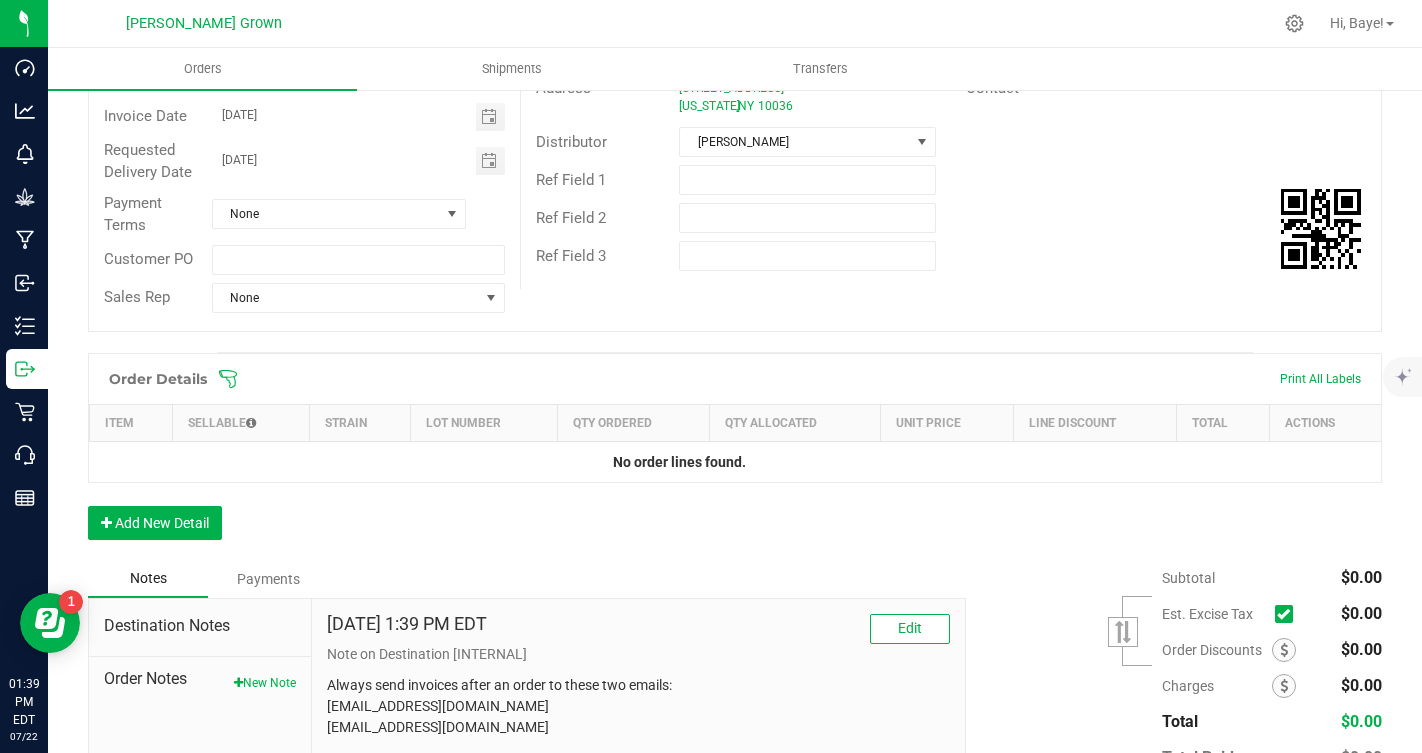 scroll, scrollTop: 312, scrollLeft: 0, axis: vertical 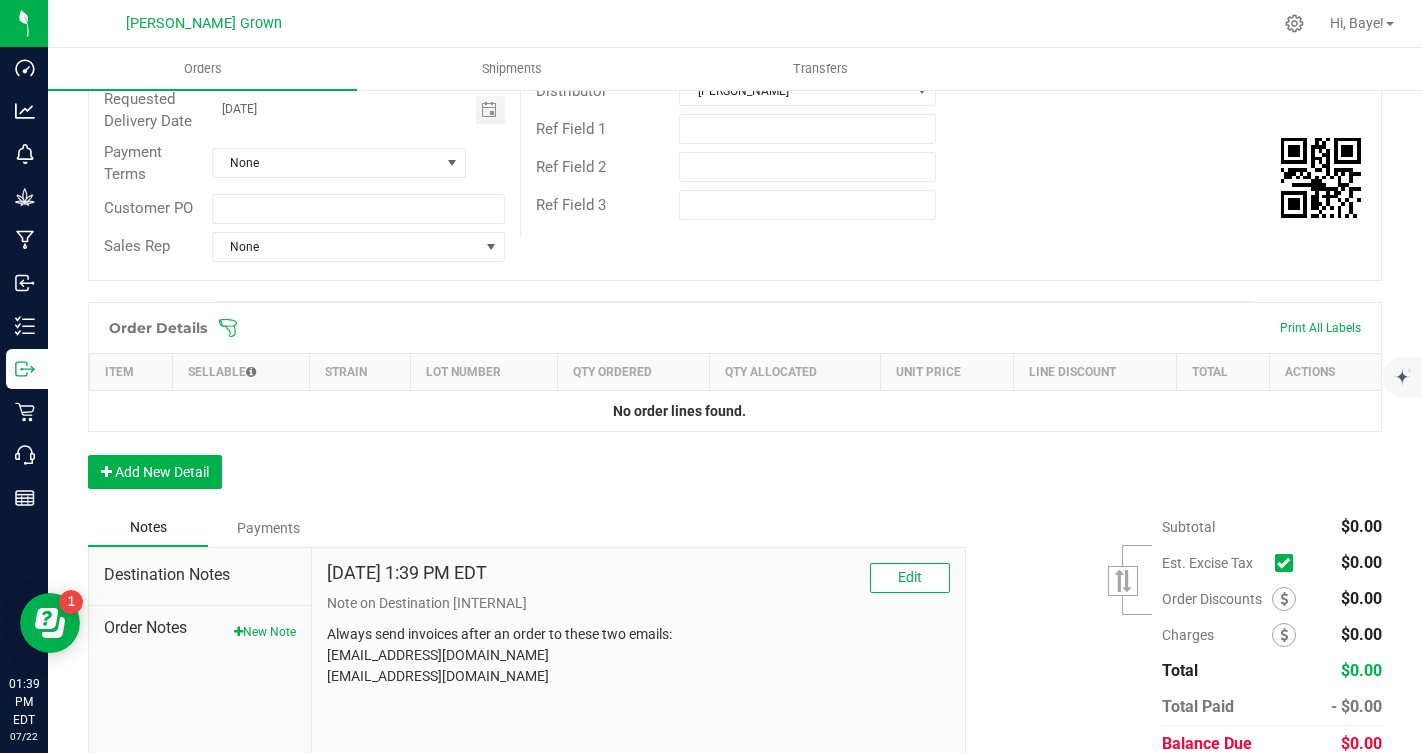 click at bounding box center [1283, 563] 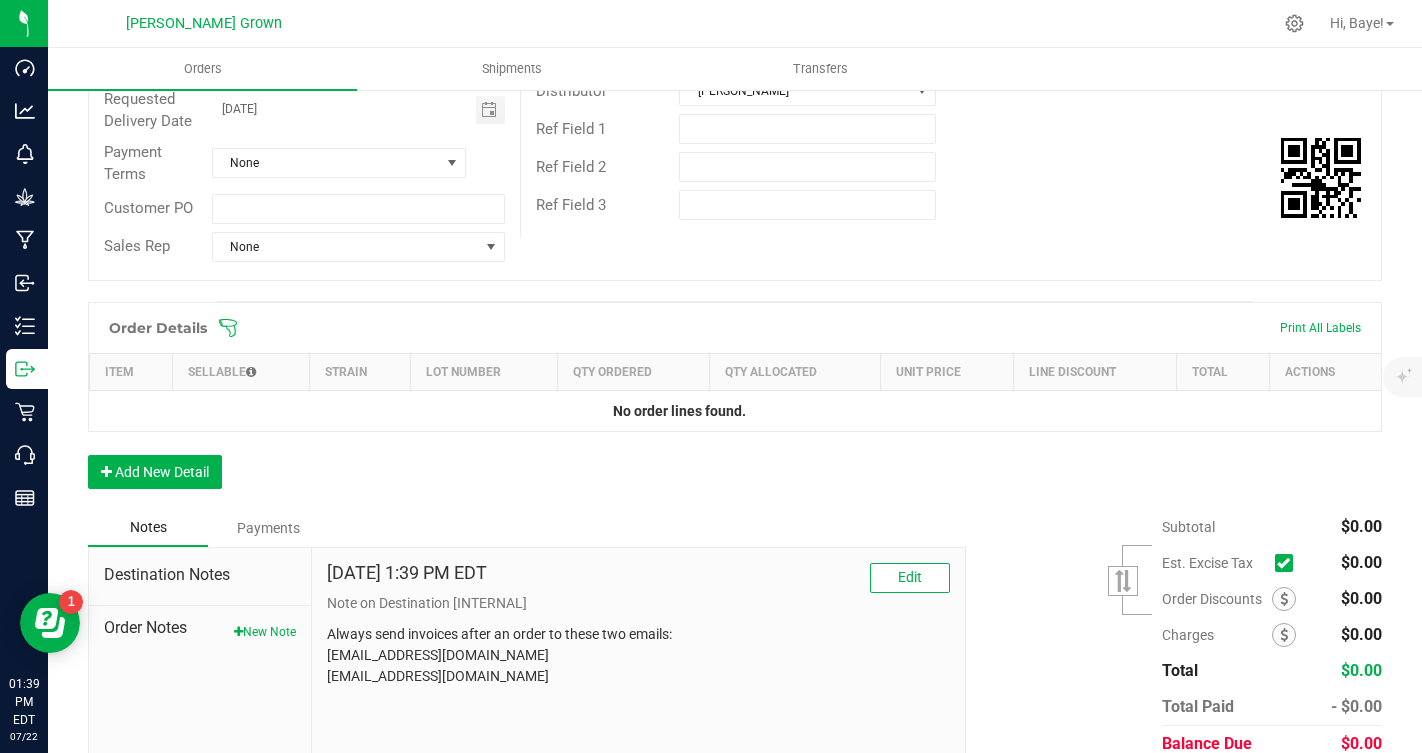 click at bounding box center (0, 0) 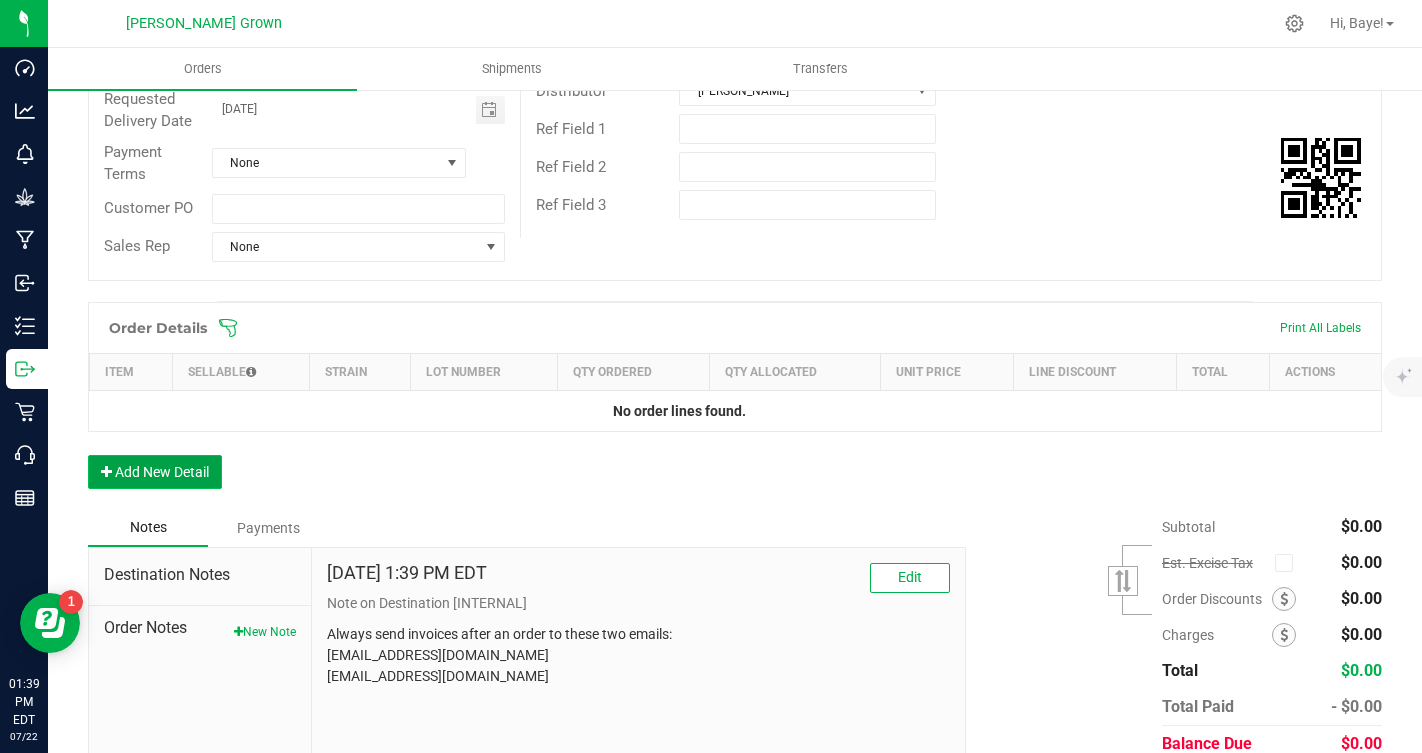 click on "Add New Detail" at bounding box center [155, 472] 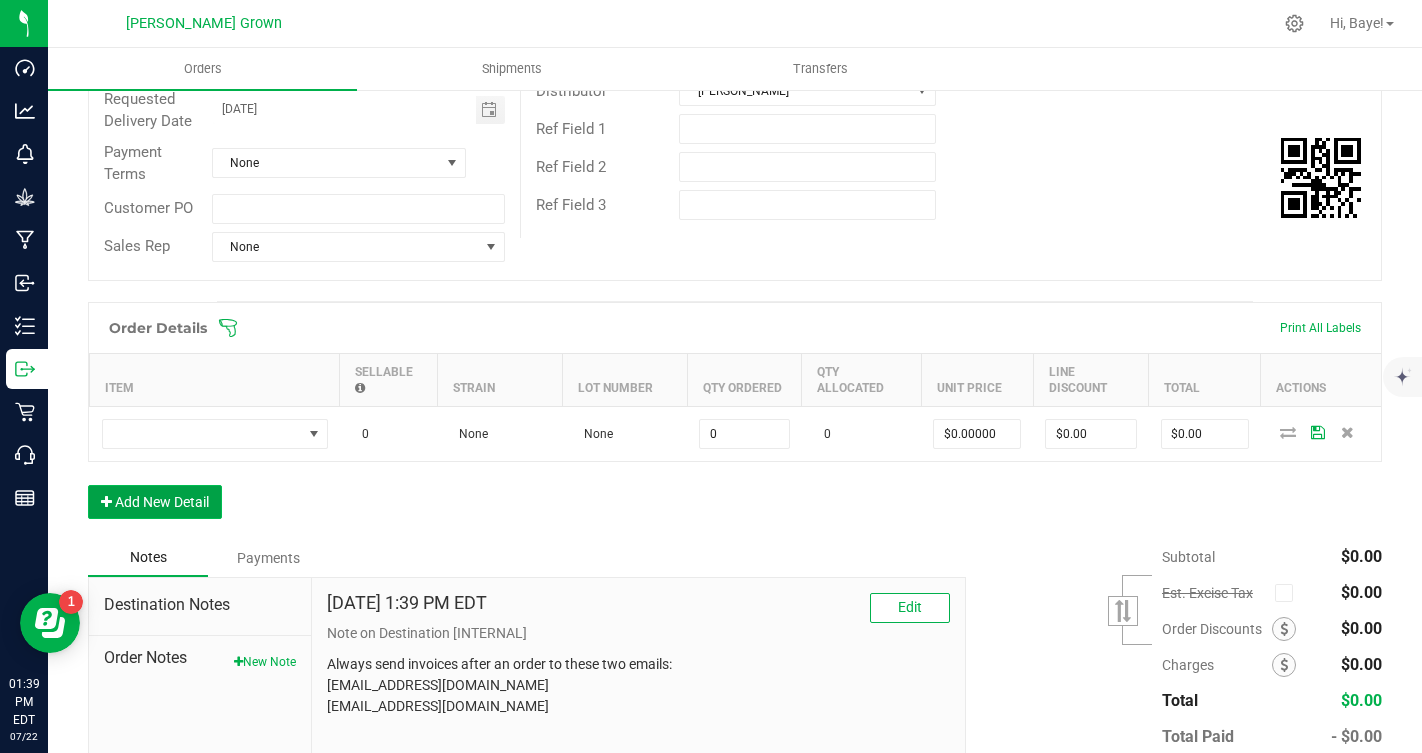 type 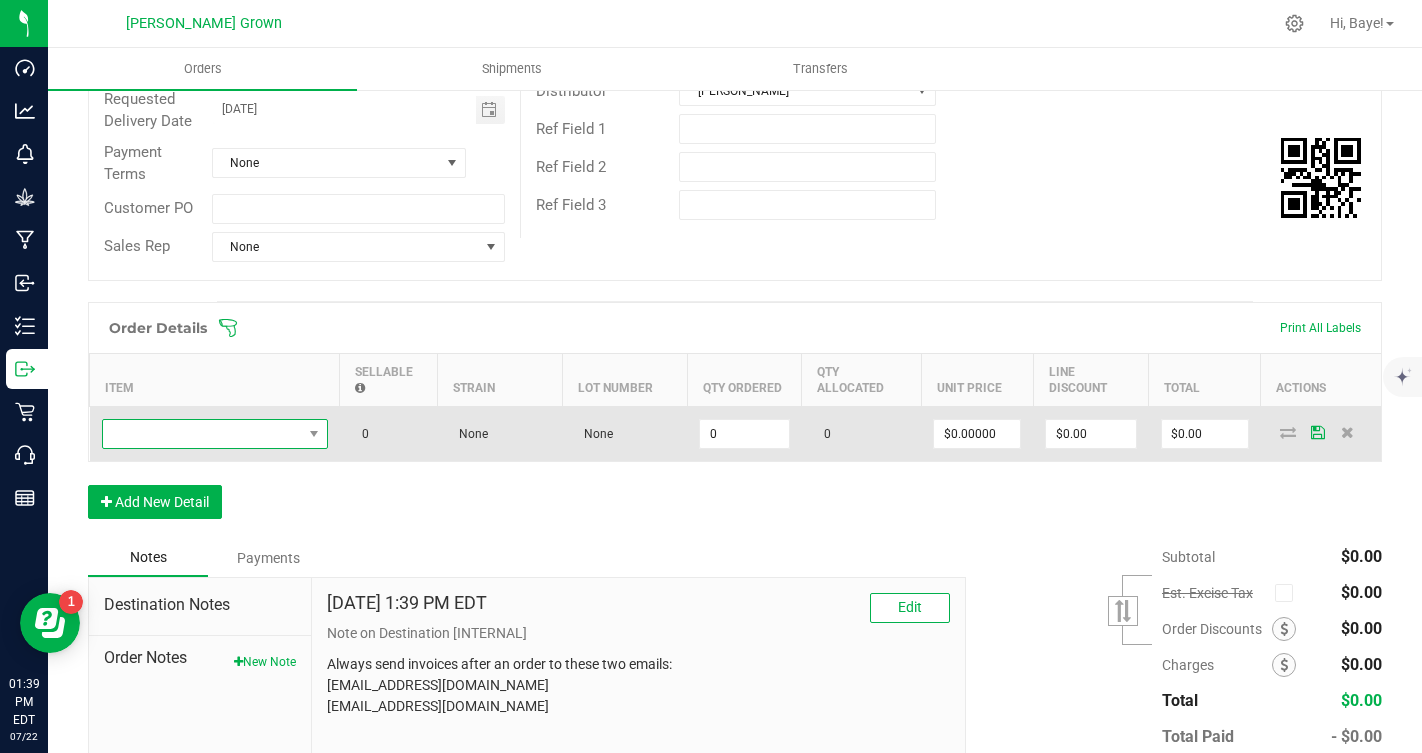 click at bounding box center [202, 434] 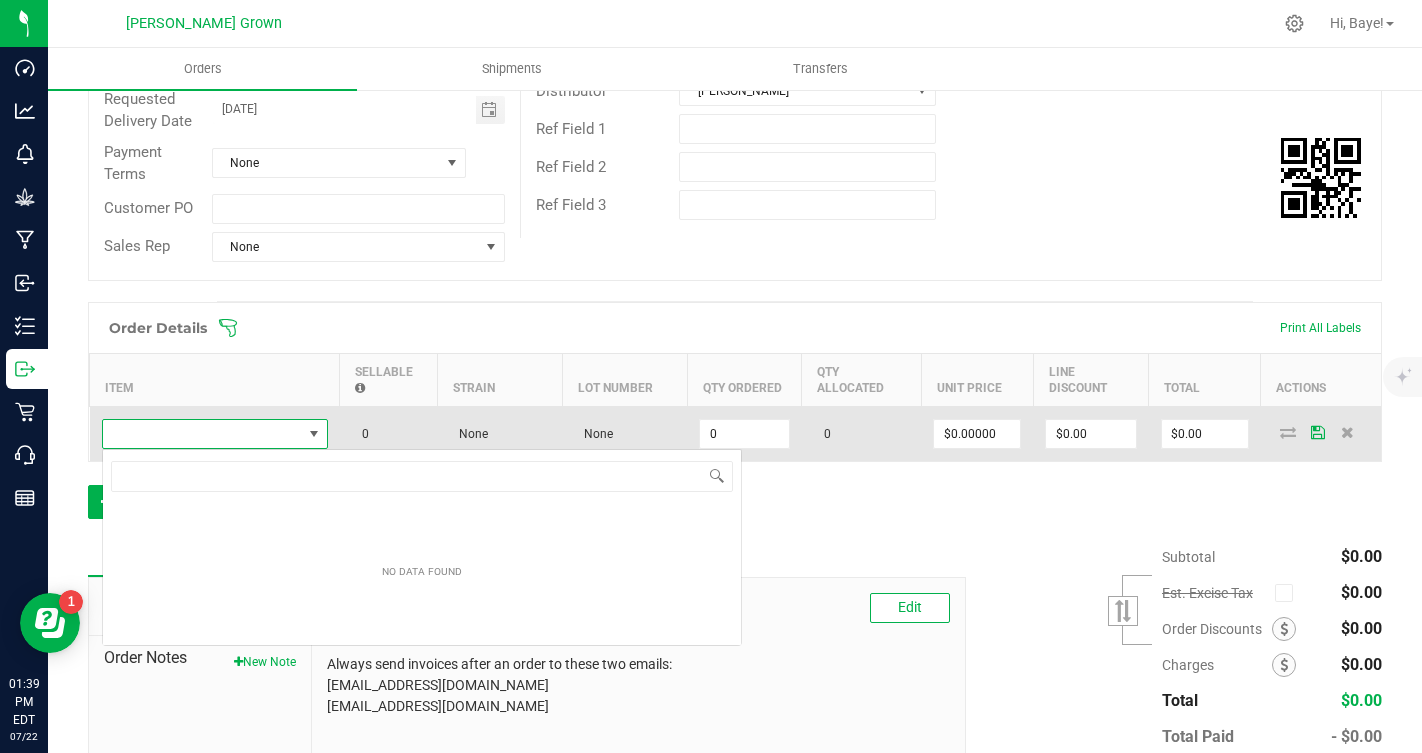 scroll, scrollTop: 99970, scrollLeft: 99774, axis: both 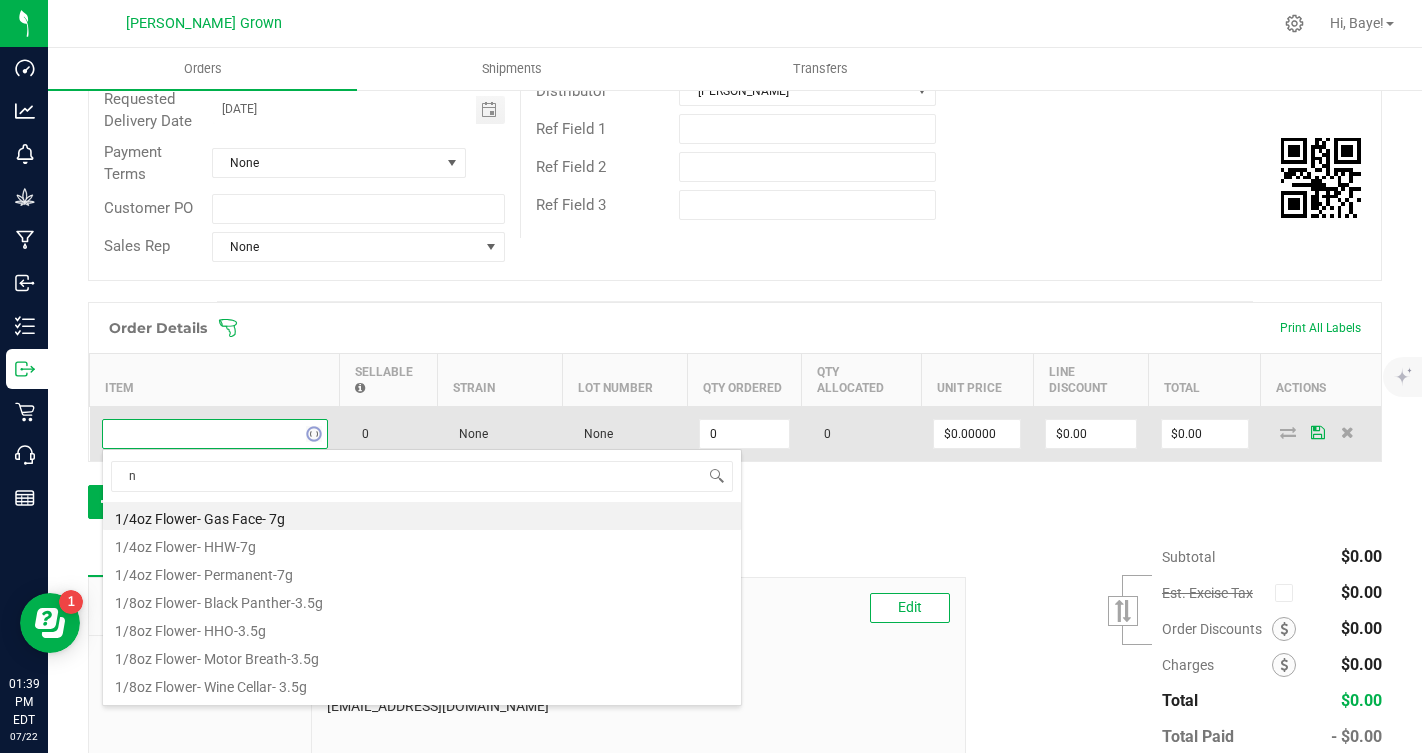 type on "n." 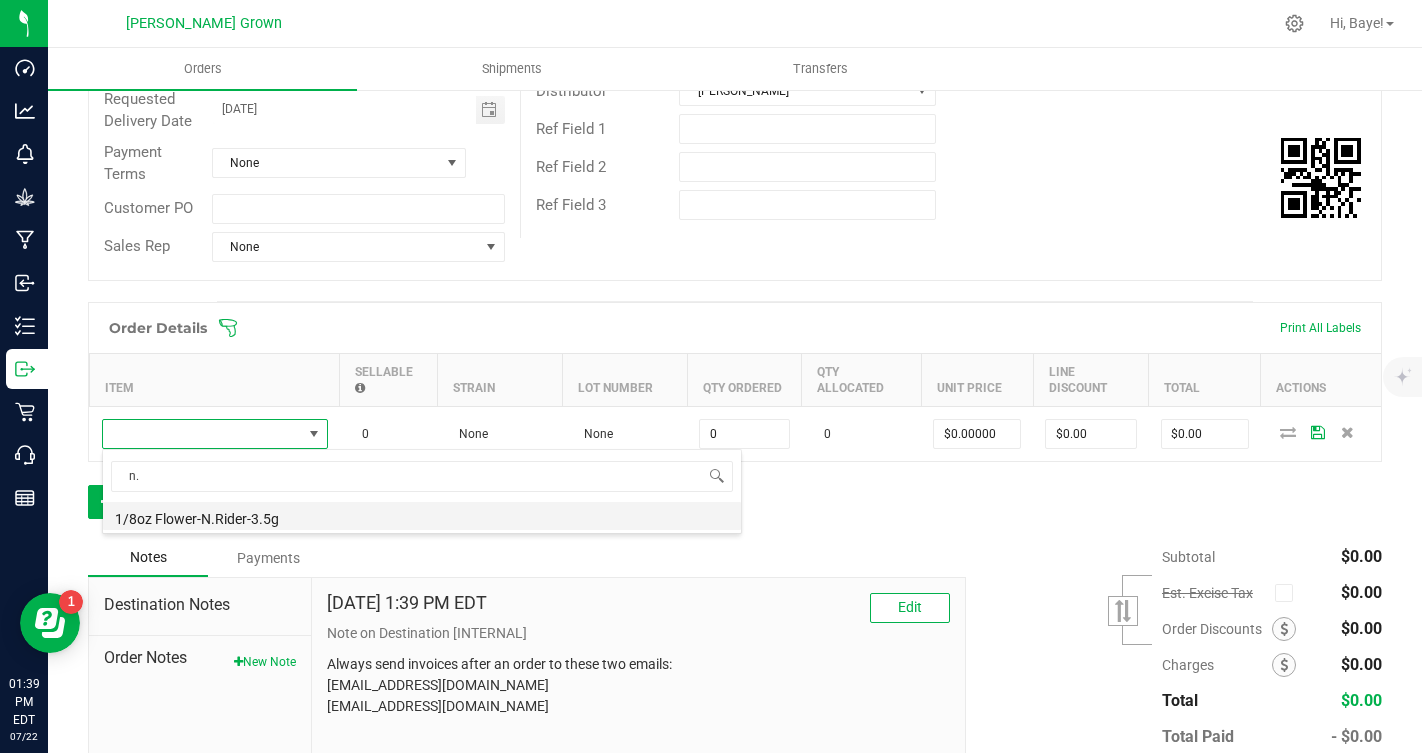 click on "1/8oz Flower-N.Rider-3.5g" at bounding box center [422, 516] 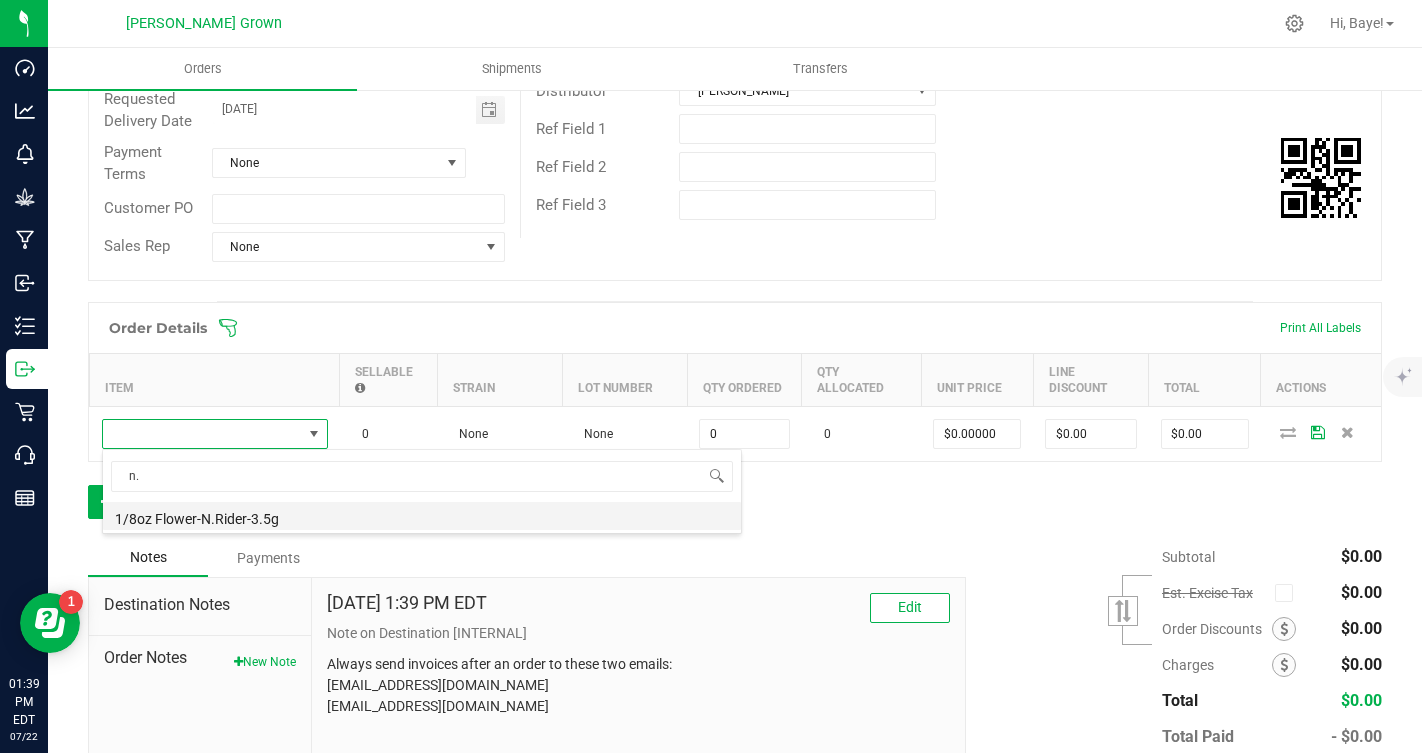 type on "0 ea" 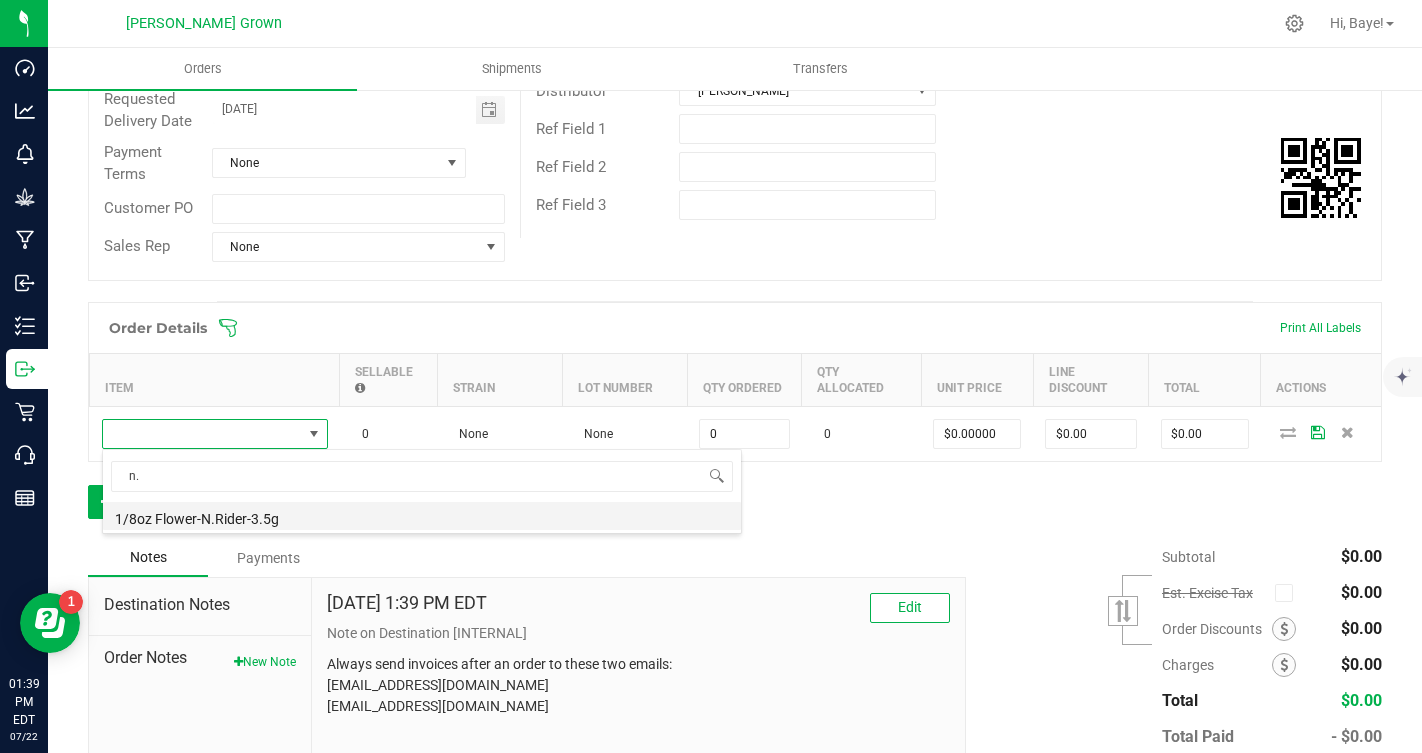 type on "$16.00000" 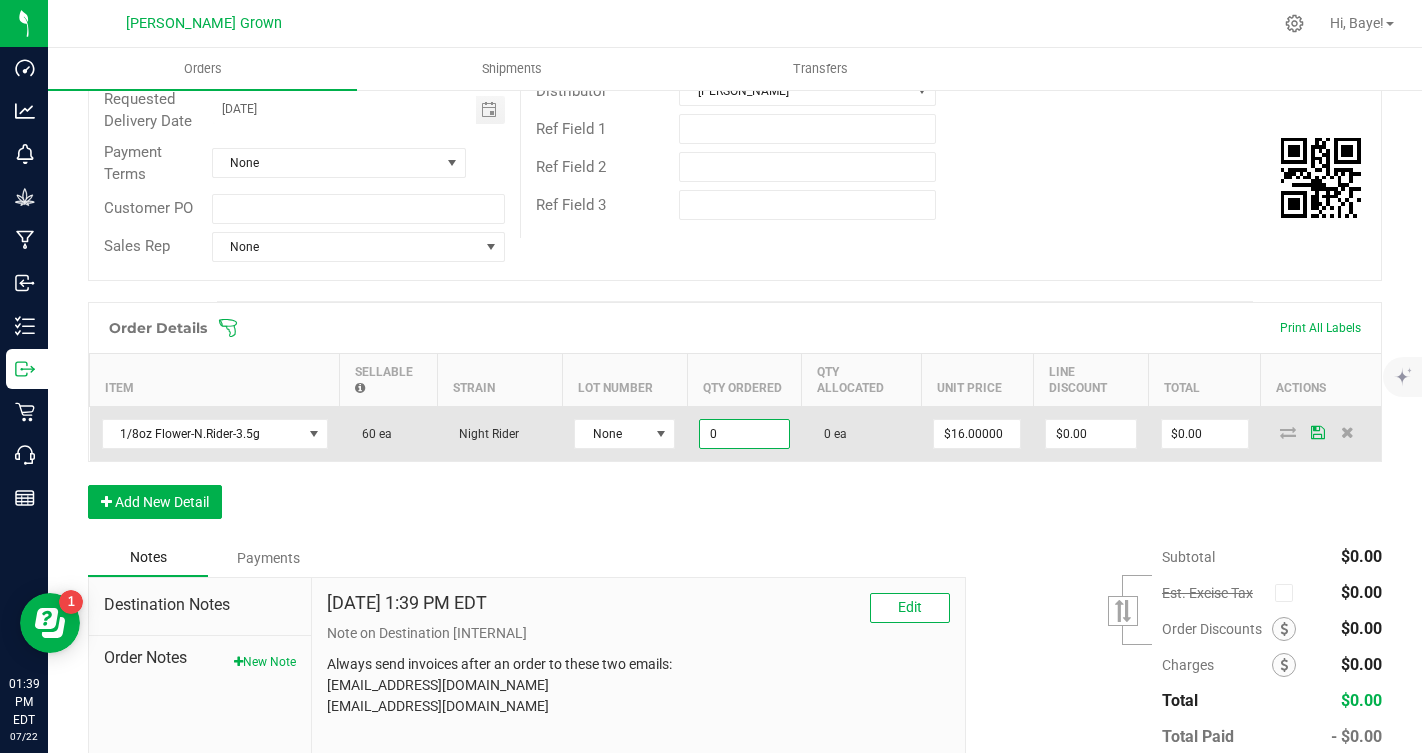 click on "0" at bounding box center [744, 434] 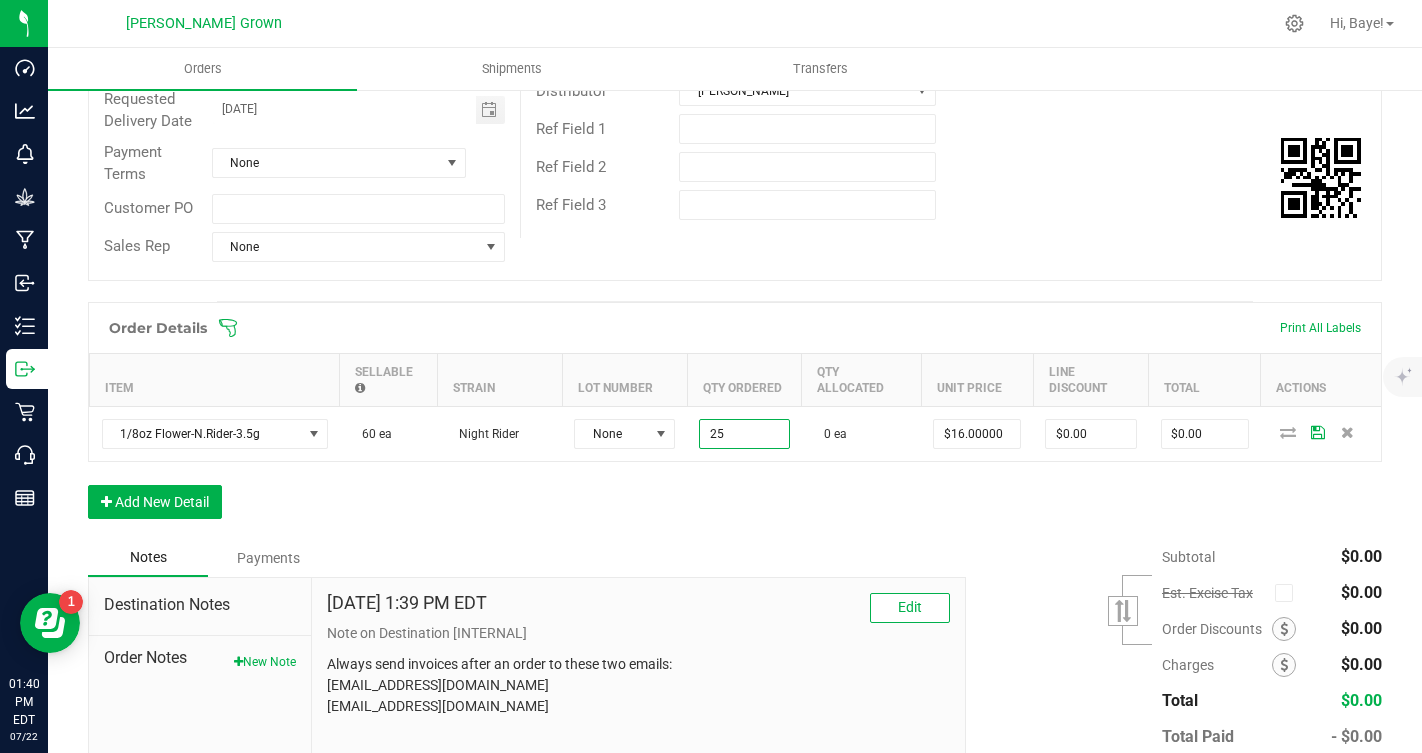 type on "25 ea" 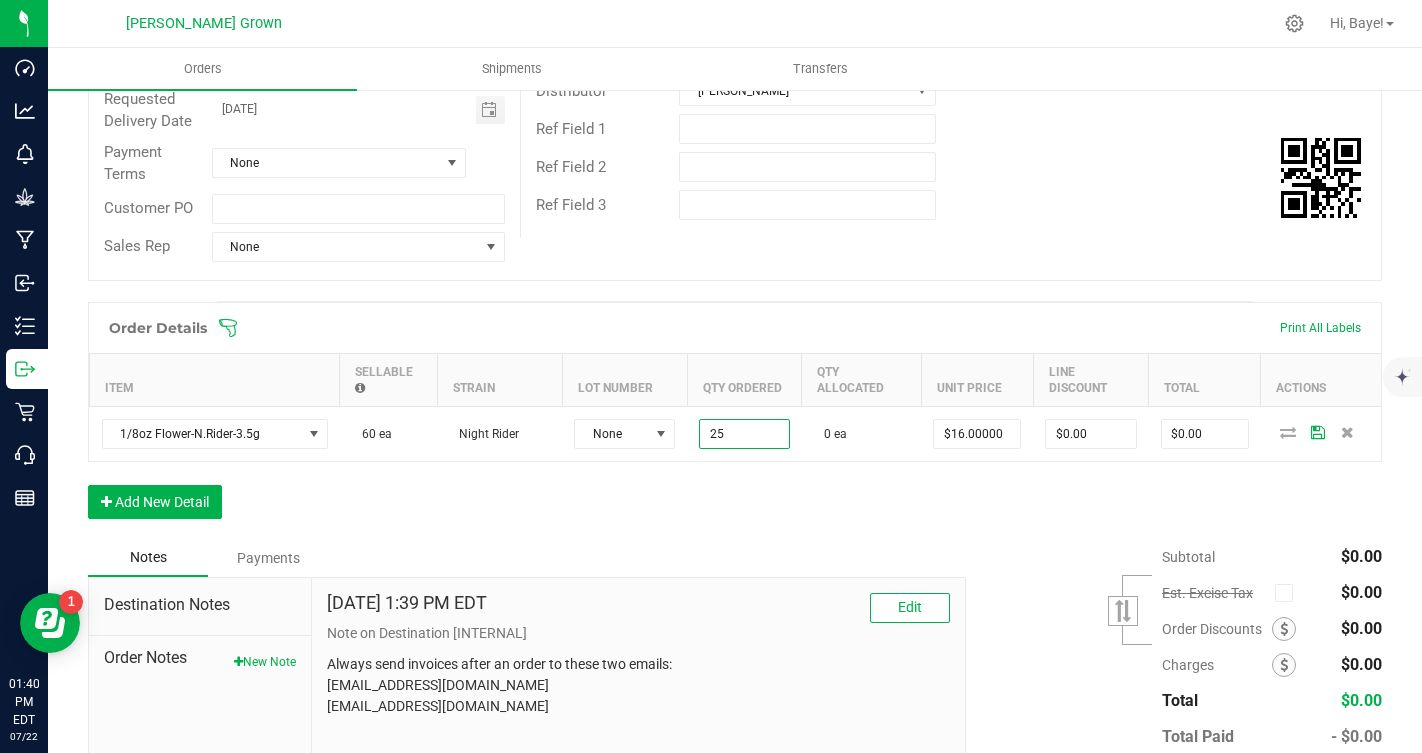 type on "$400.00" 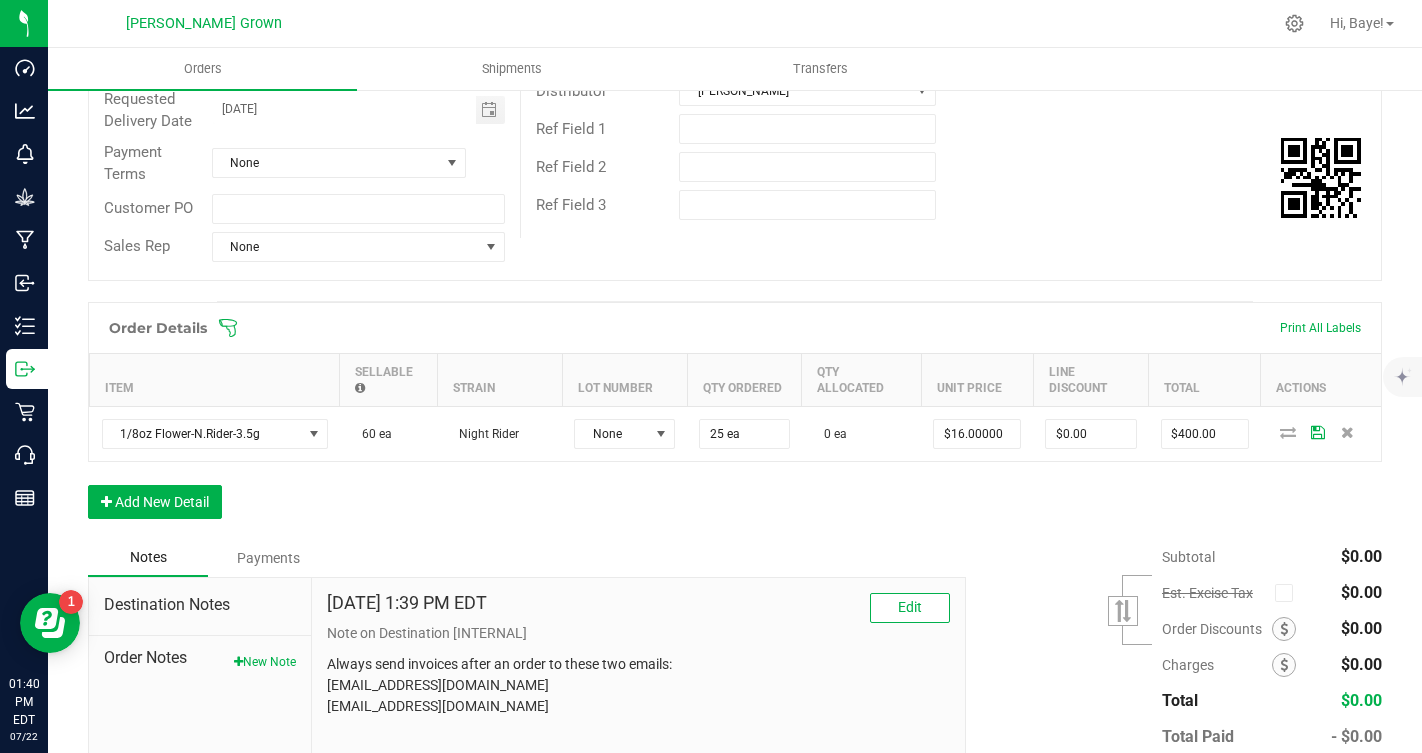 click on "Order Details Print All Labels Item  Sellable  Strain  Lot Number  Qty Ordered Qty Allocated Unit Price Line Discount Total Actions 1/8oz Flower-N.Rider-3.5g  60 ea   Night Rider  None 25 ea  0 ea  $16.00000 $0.00 $400.00
Add New Detail" at bounding box center (735, 420) 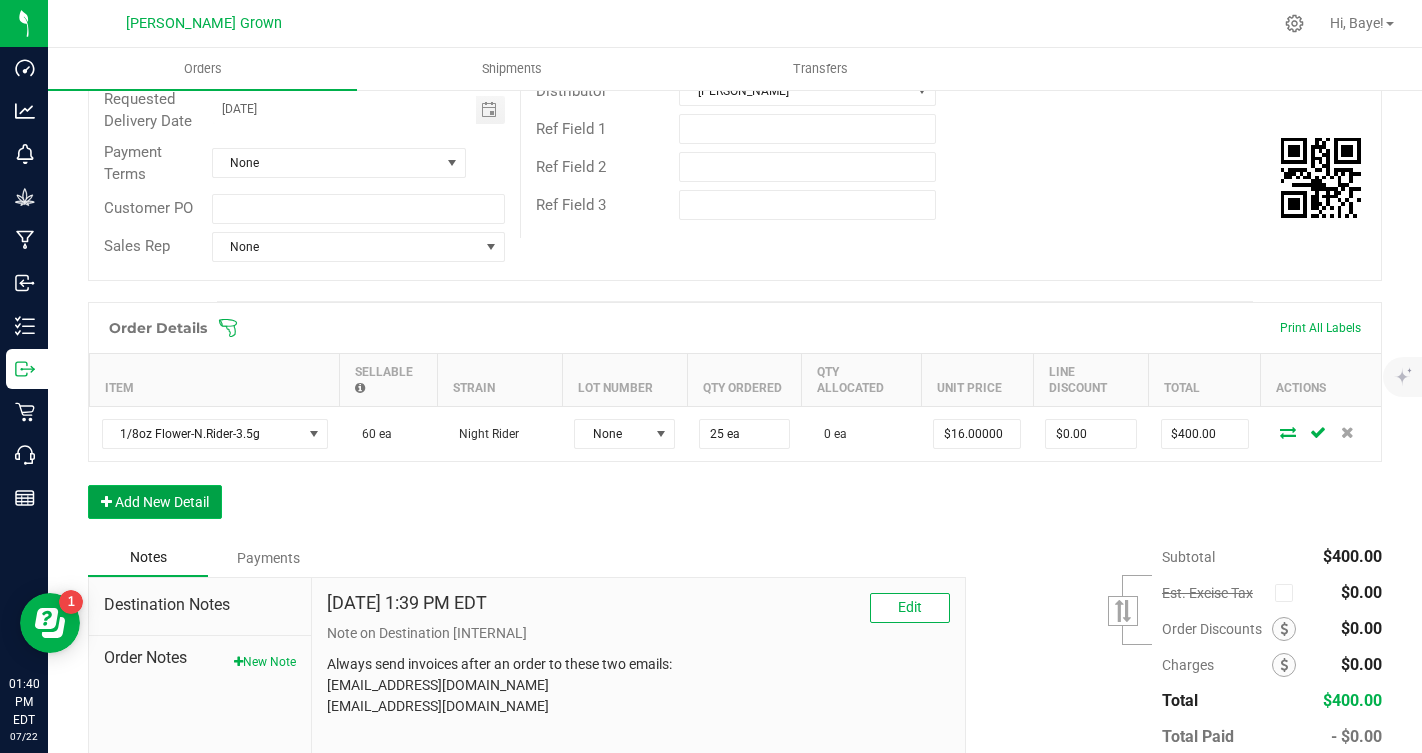 click on "Add New Detail" at bounding box center (155, 502) 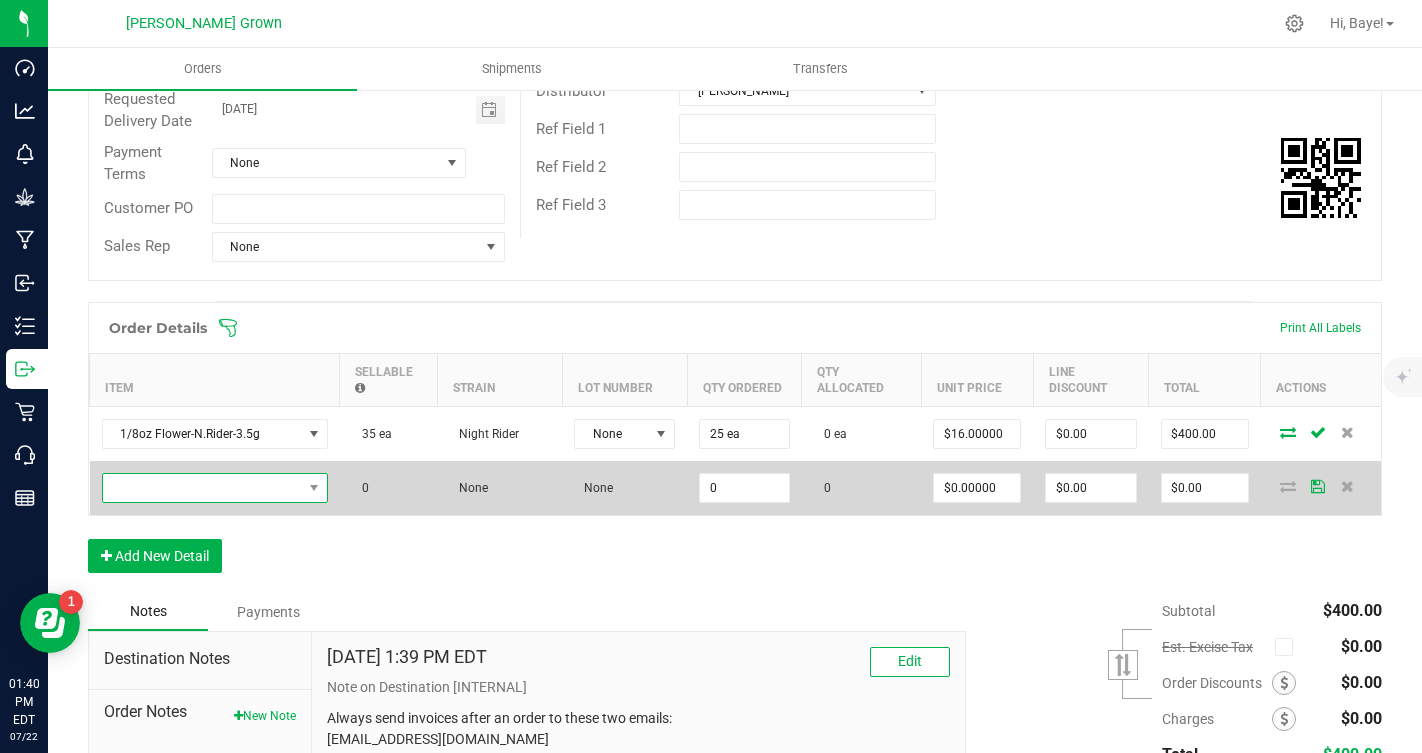 click at bounding box center (202, 488) 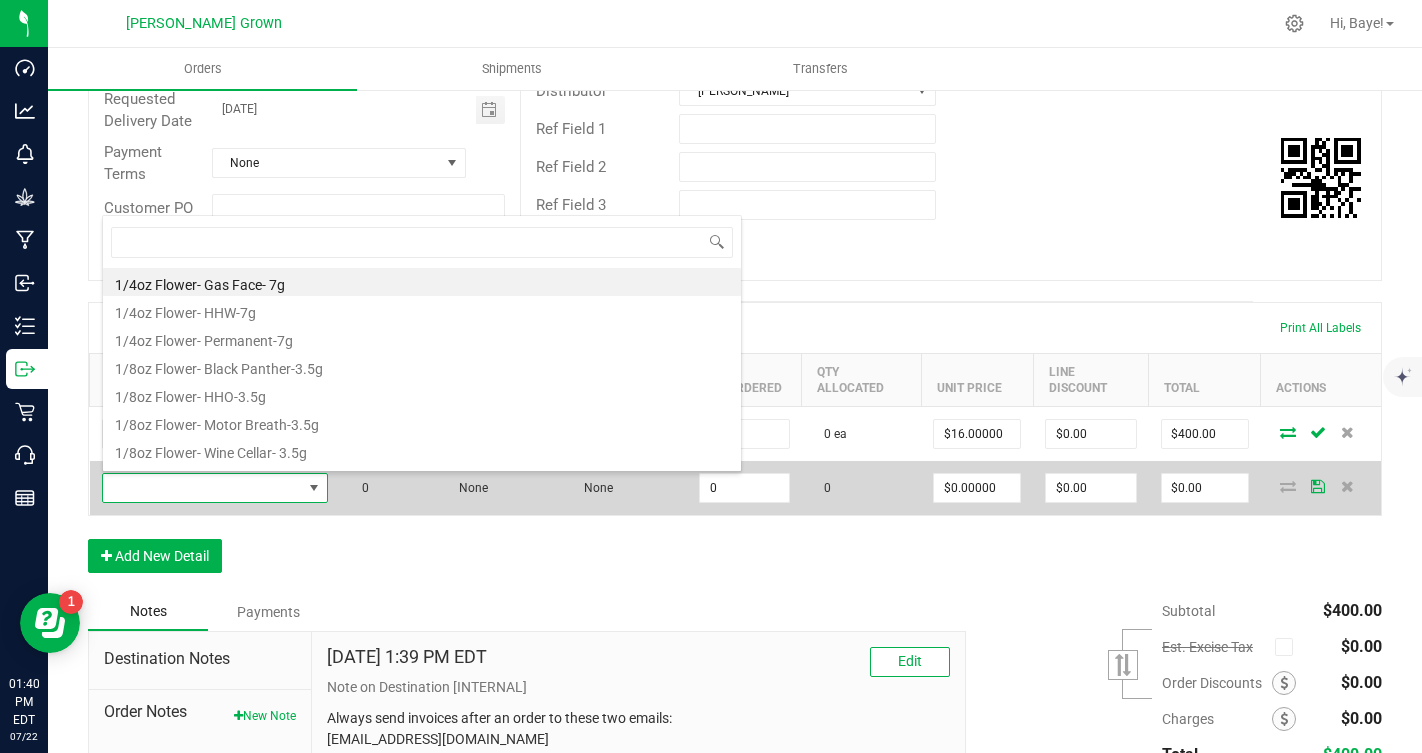 scroll, scrollTop: 99970, scrollLeft: 99774, axis: both 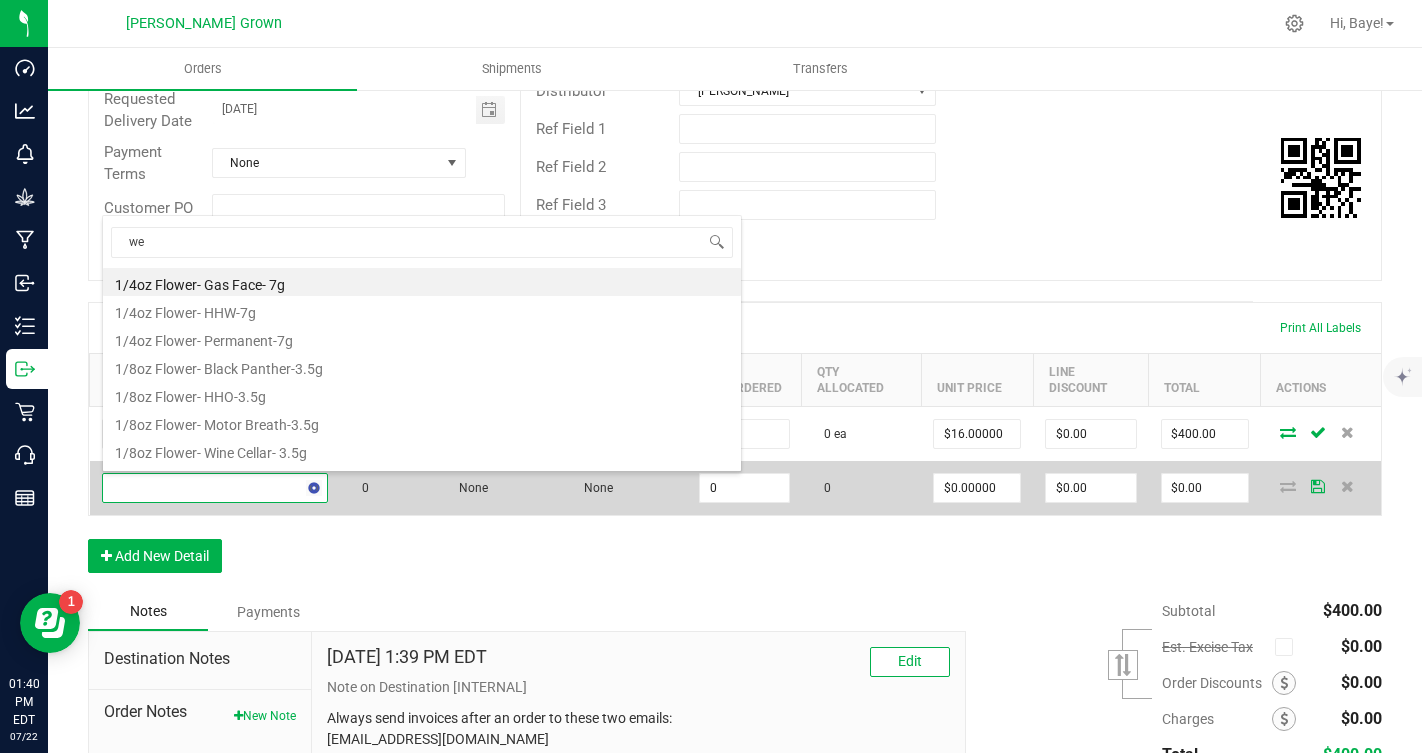 type on "wed" 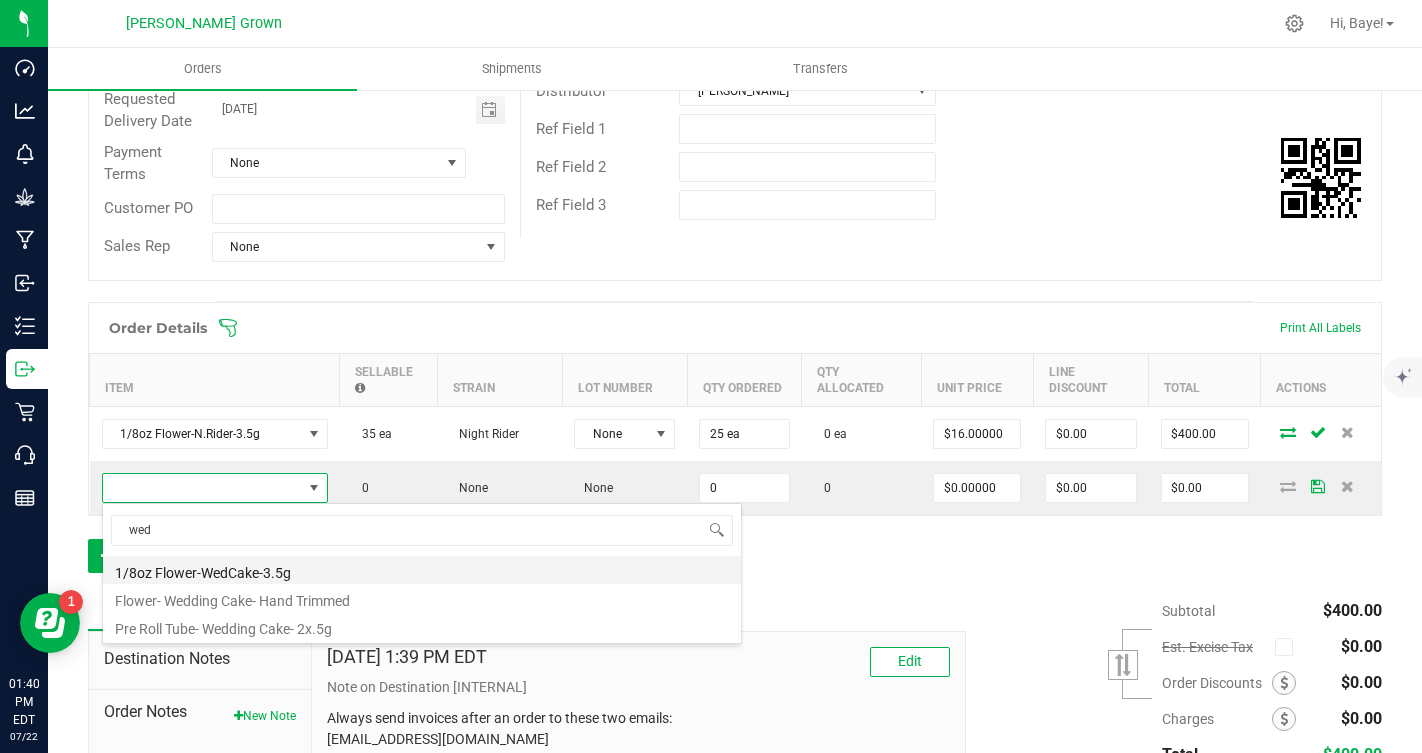 click on "1/8oz Flower-WedCake-3.5g" at bounding box center [422, 570] 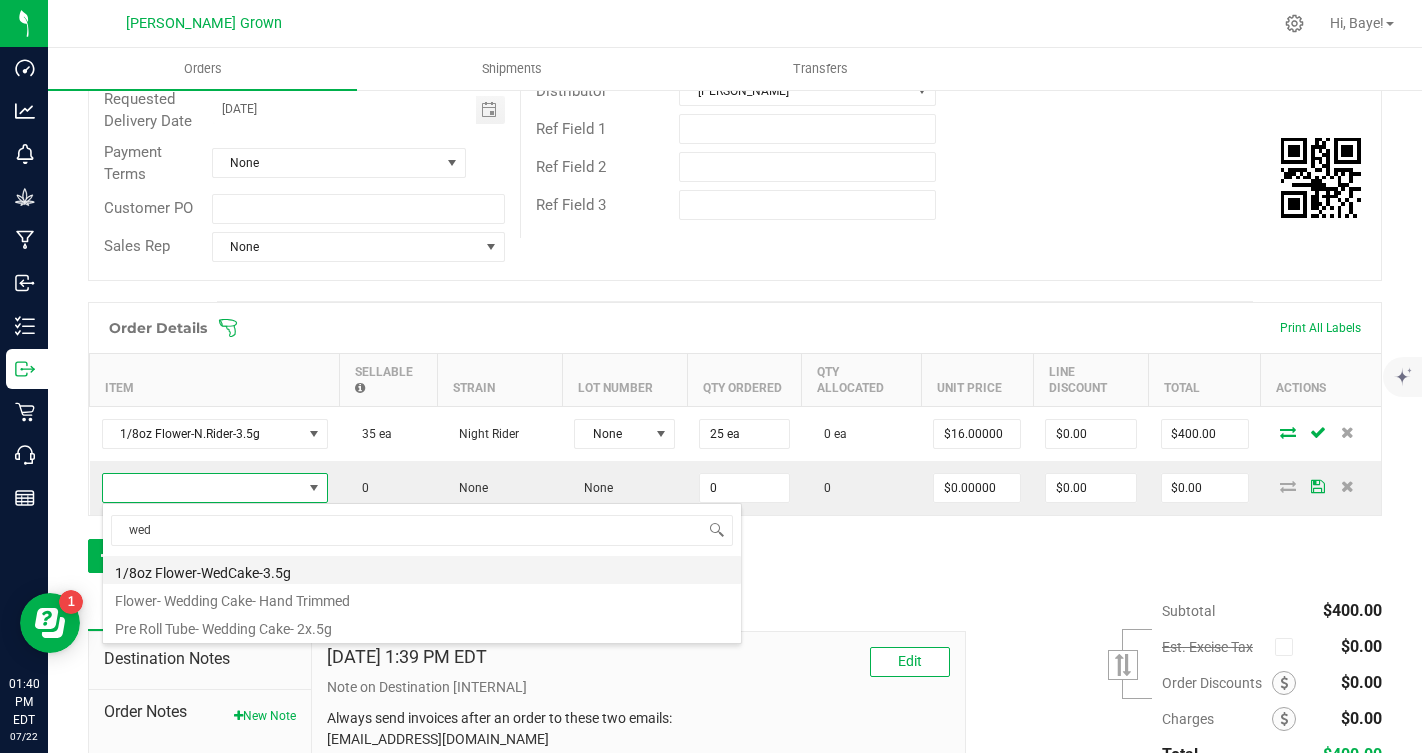 type on "0 ea" 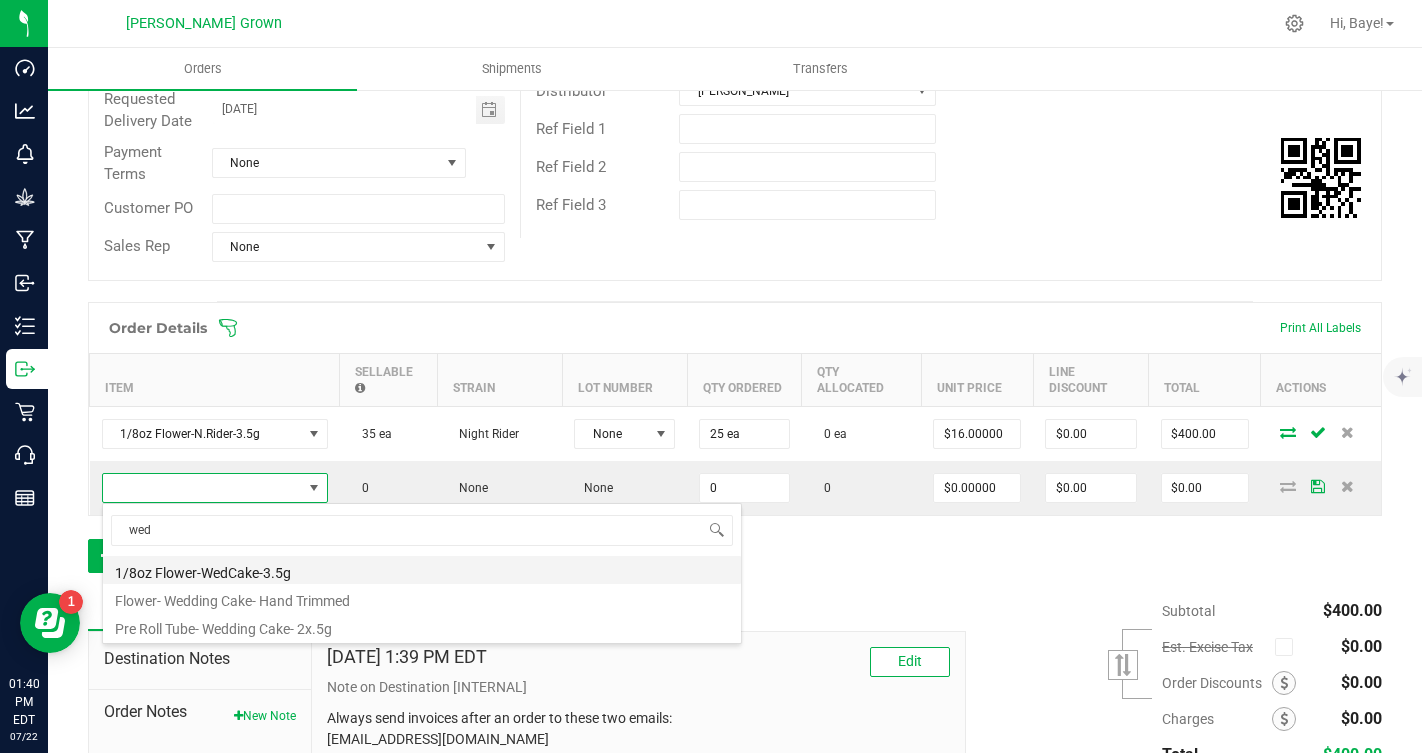 type on "$16.00000" 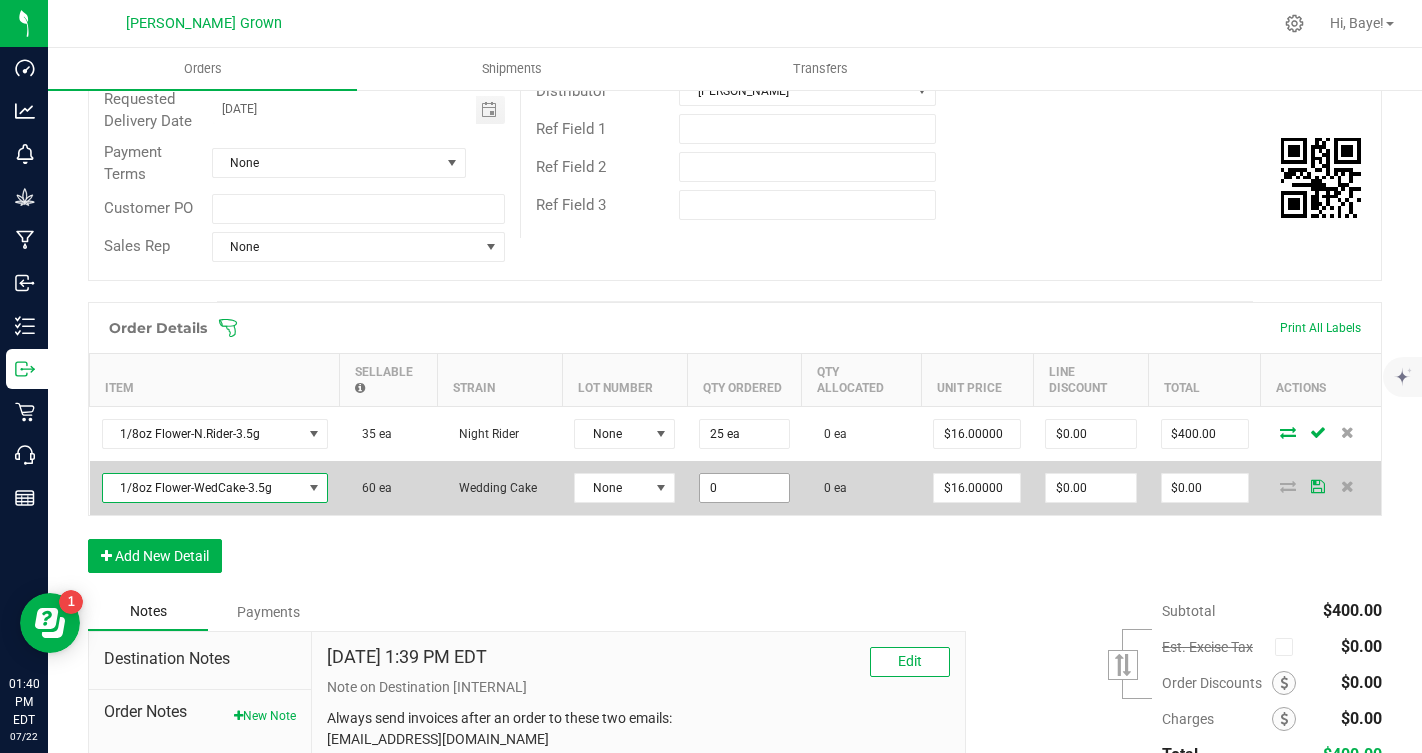 click on "0" at bounding box center [744, 488] 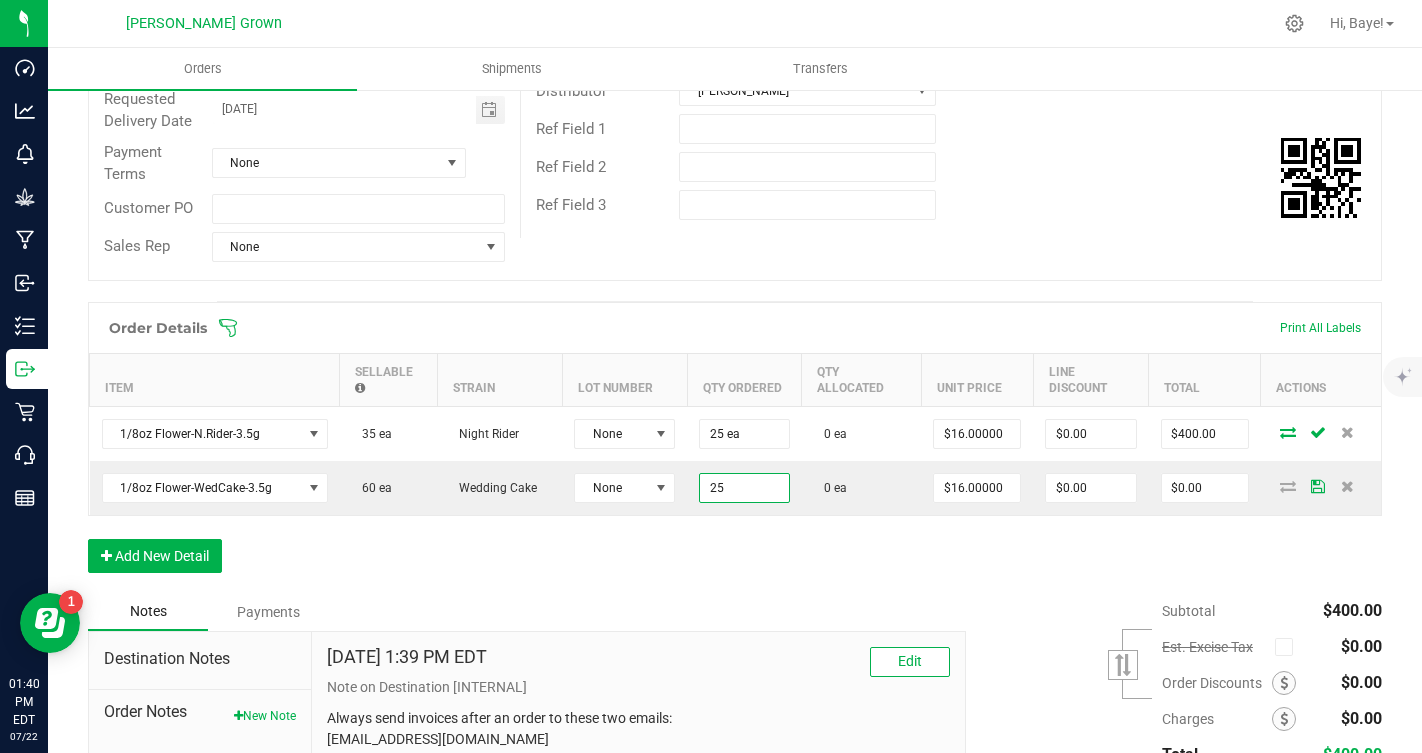 type on "25 ea" 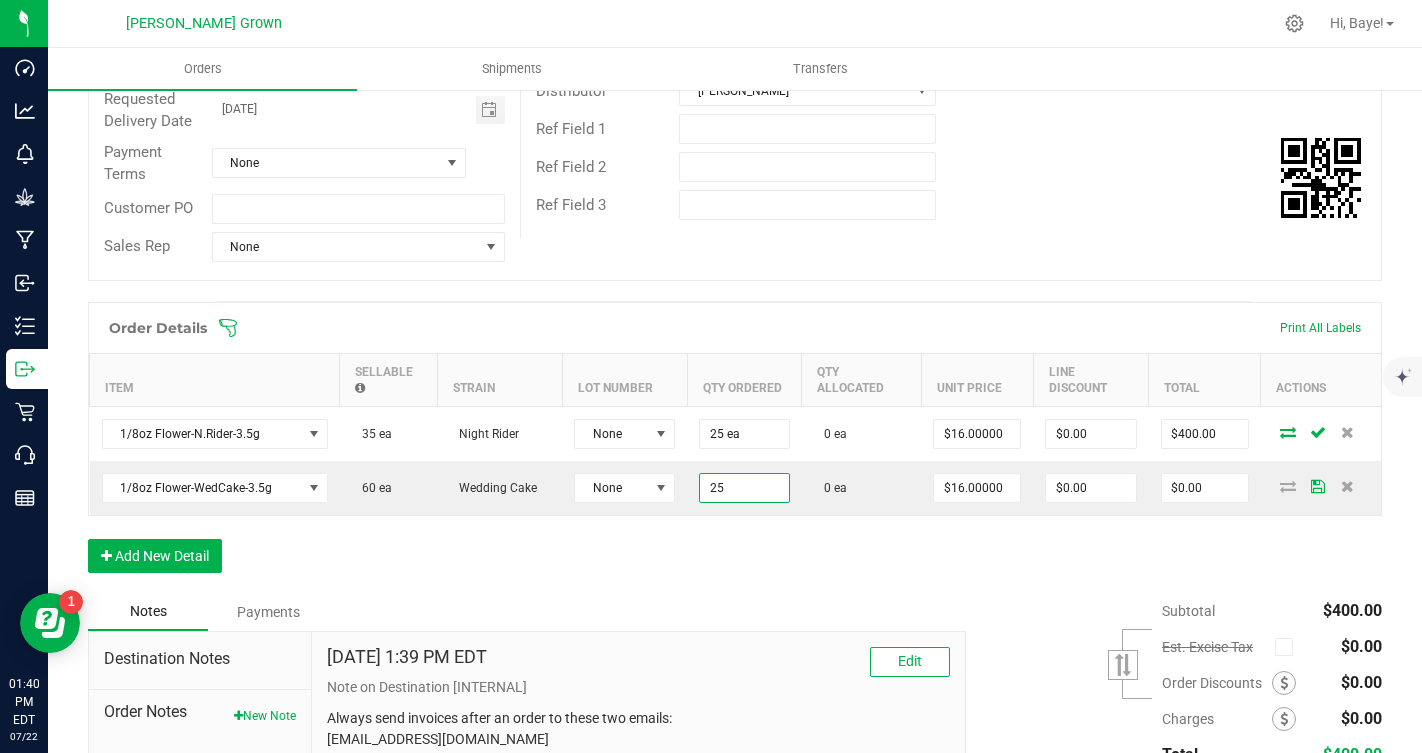 type on "$400.00" 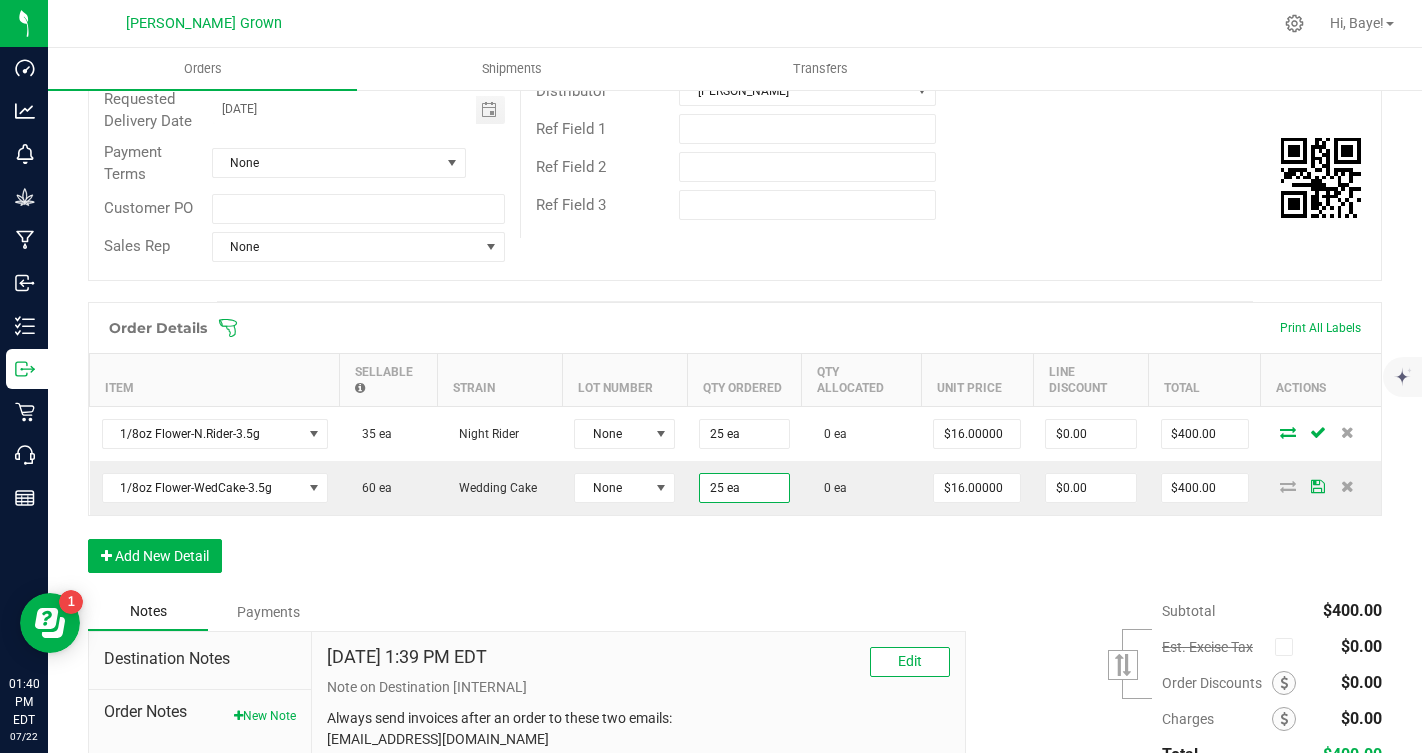 click on "Notes
Payments" at bounding box center [519, 612] 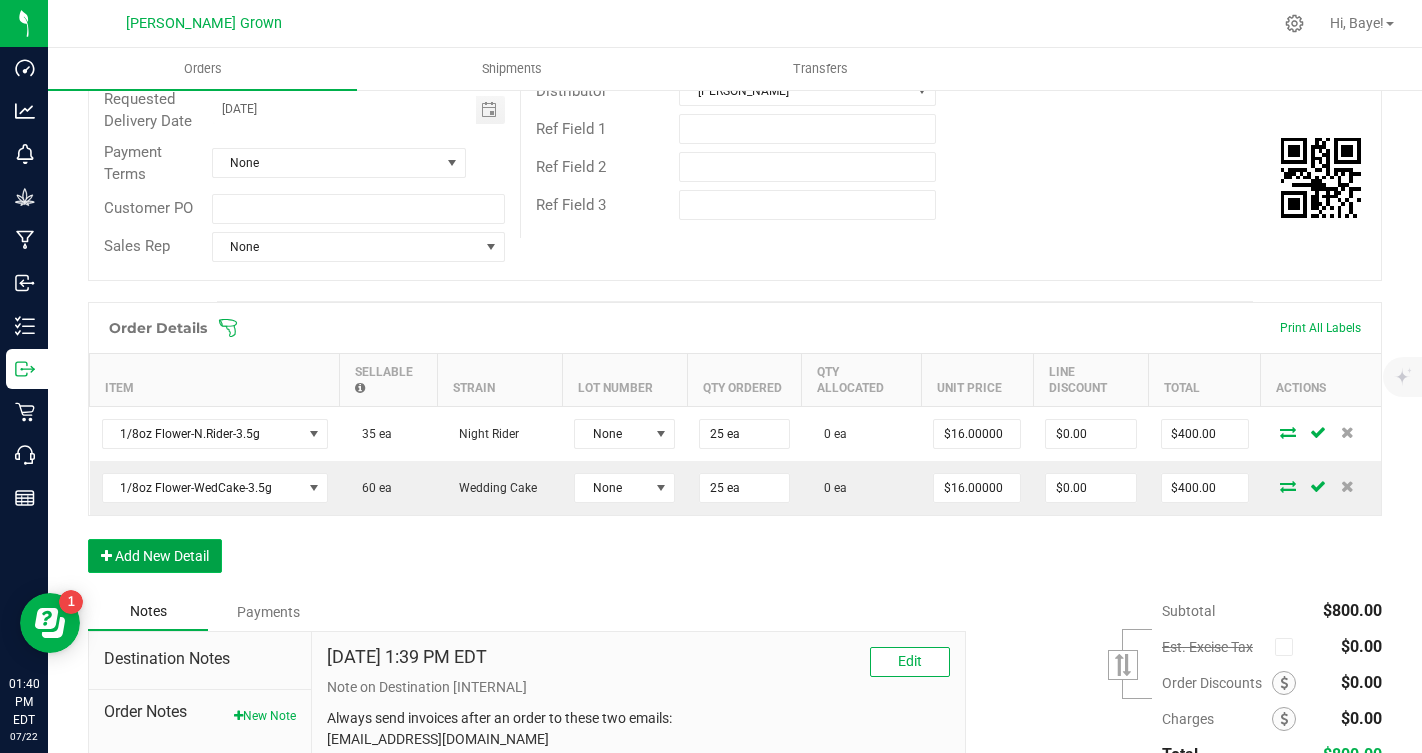 click on "Add New Detail" at bounding box center [155, 556] 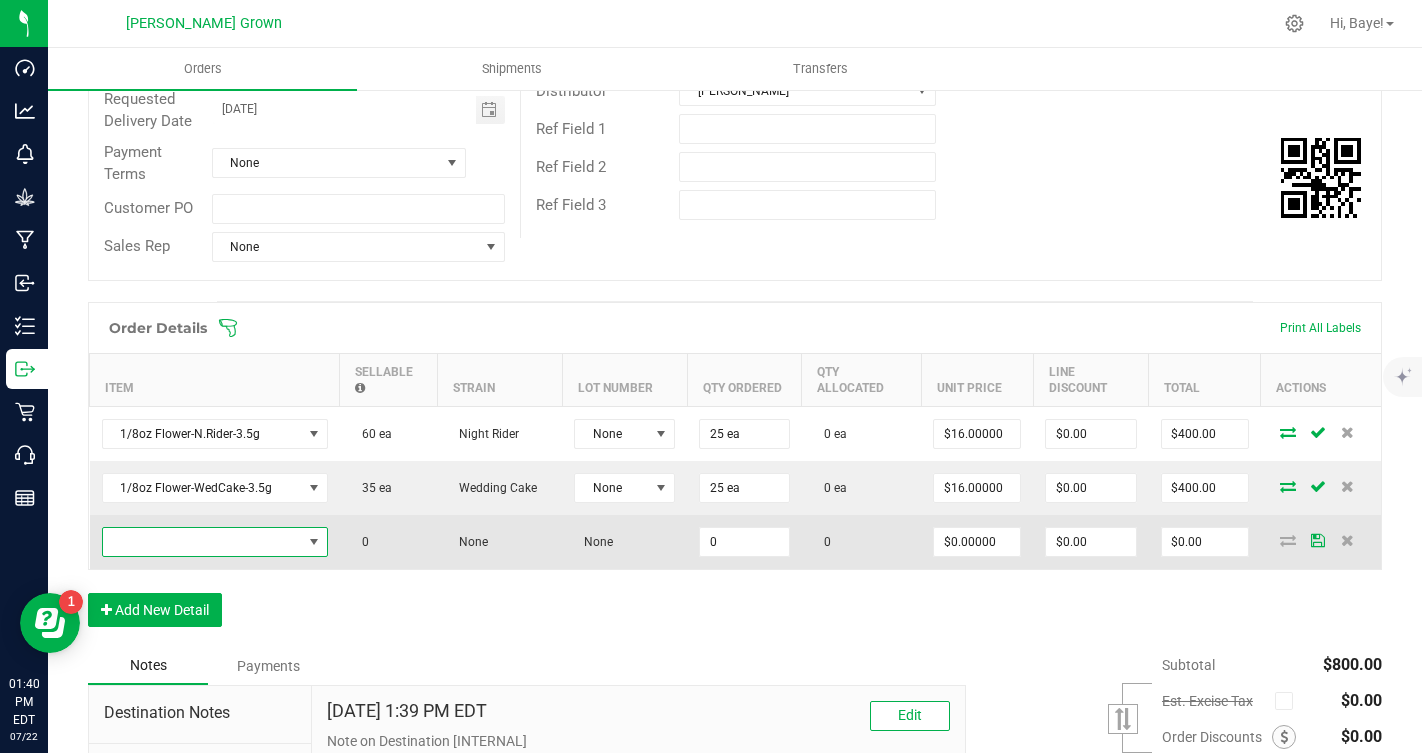 click at bounding box center (202, 542) 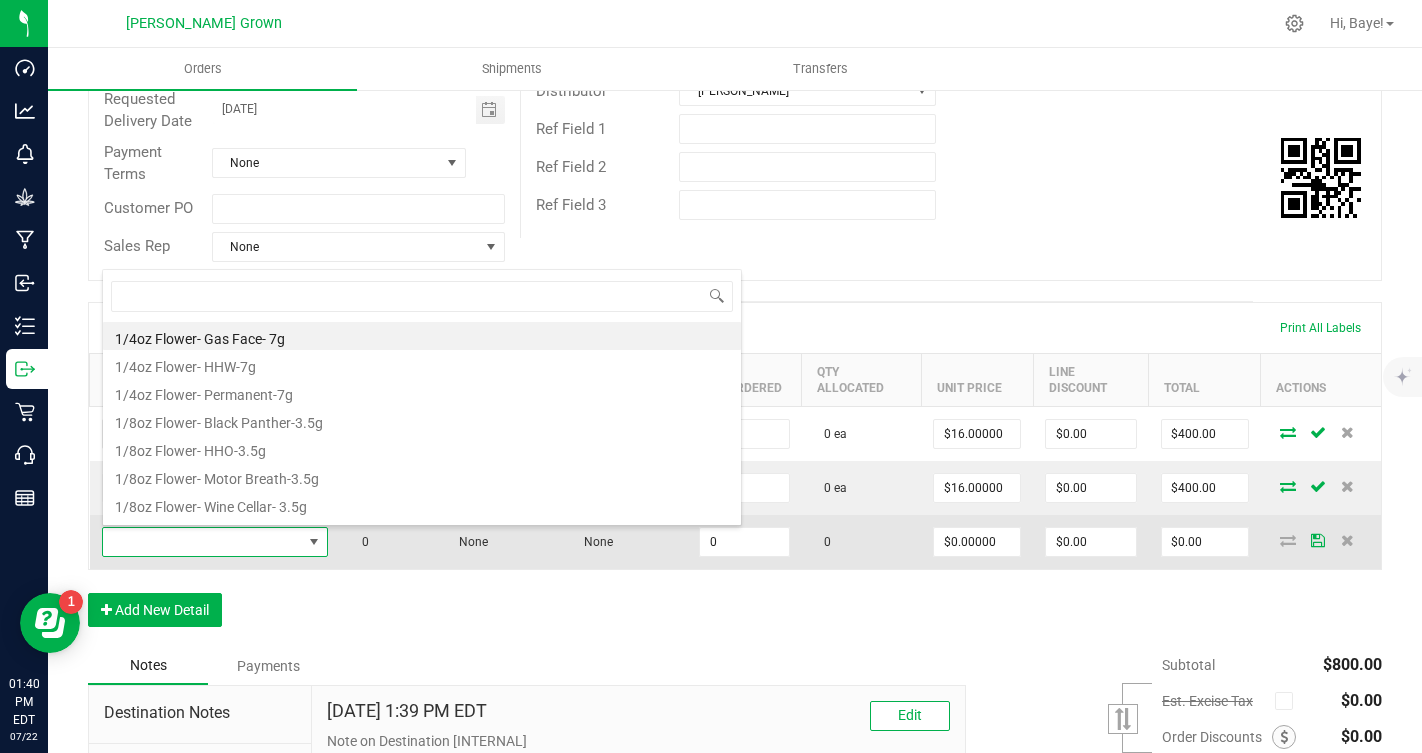 scroll, scrollTop: 99970, scrollLeft: 99774, axis: both 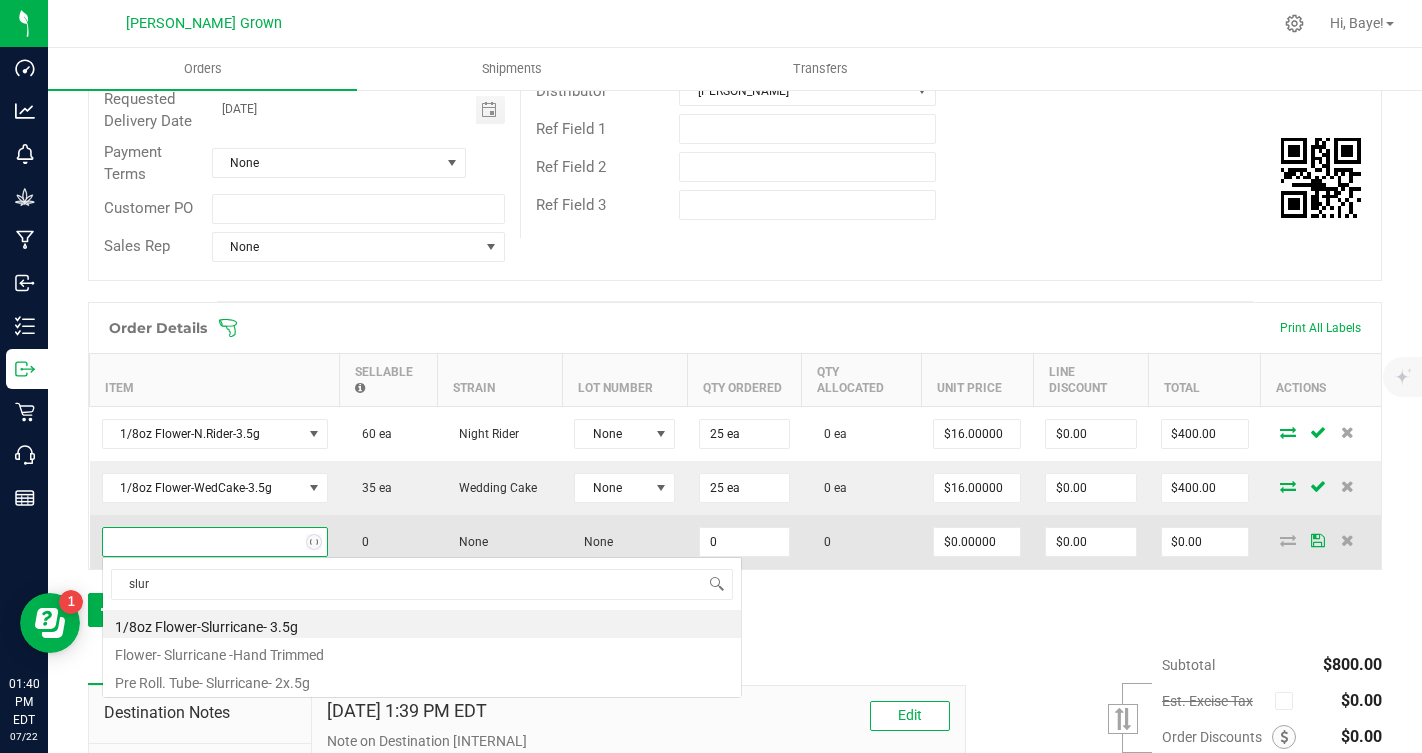 type on "slurr" 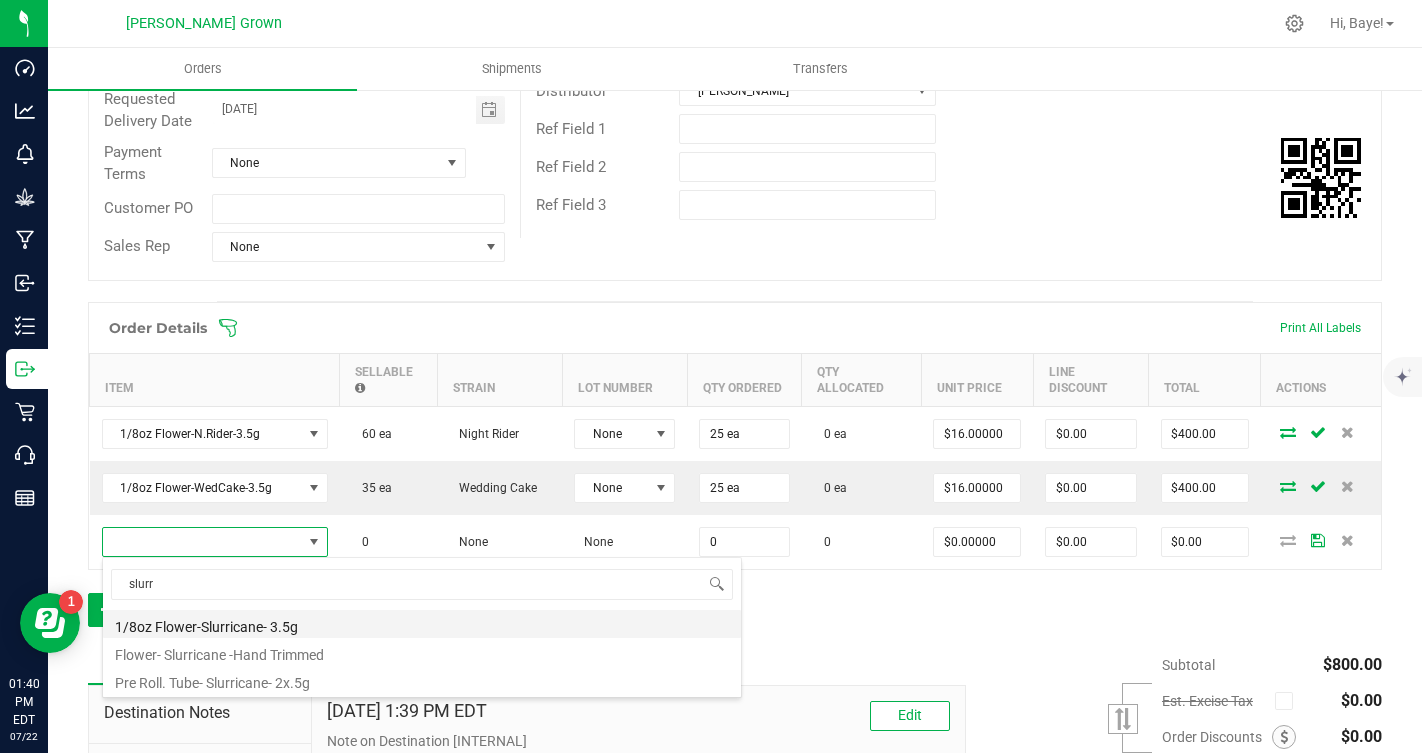 click on "1/8oz Flower-Slurricane- 3.5g" at bounding box center (422, 624) 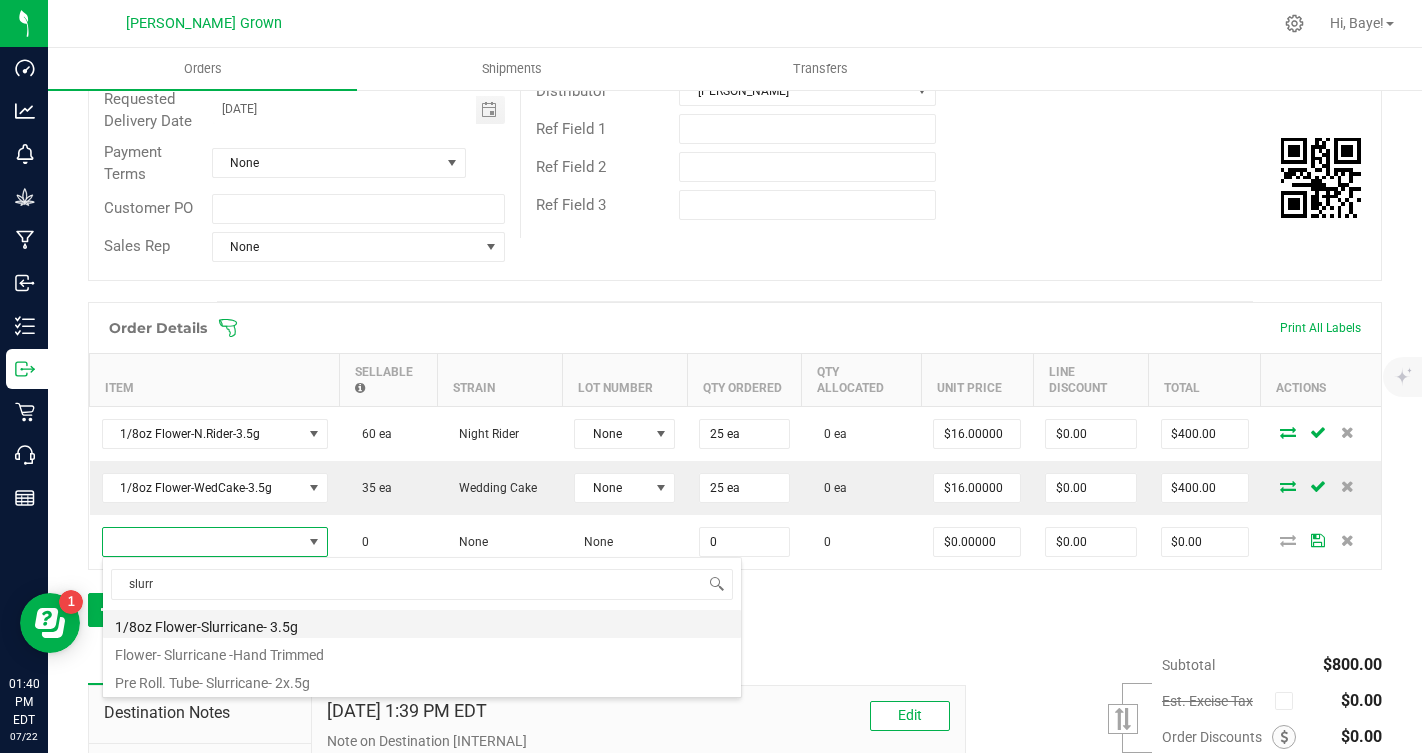 type on "0 ea" 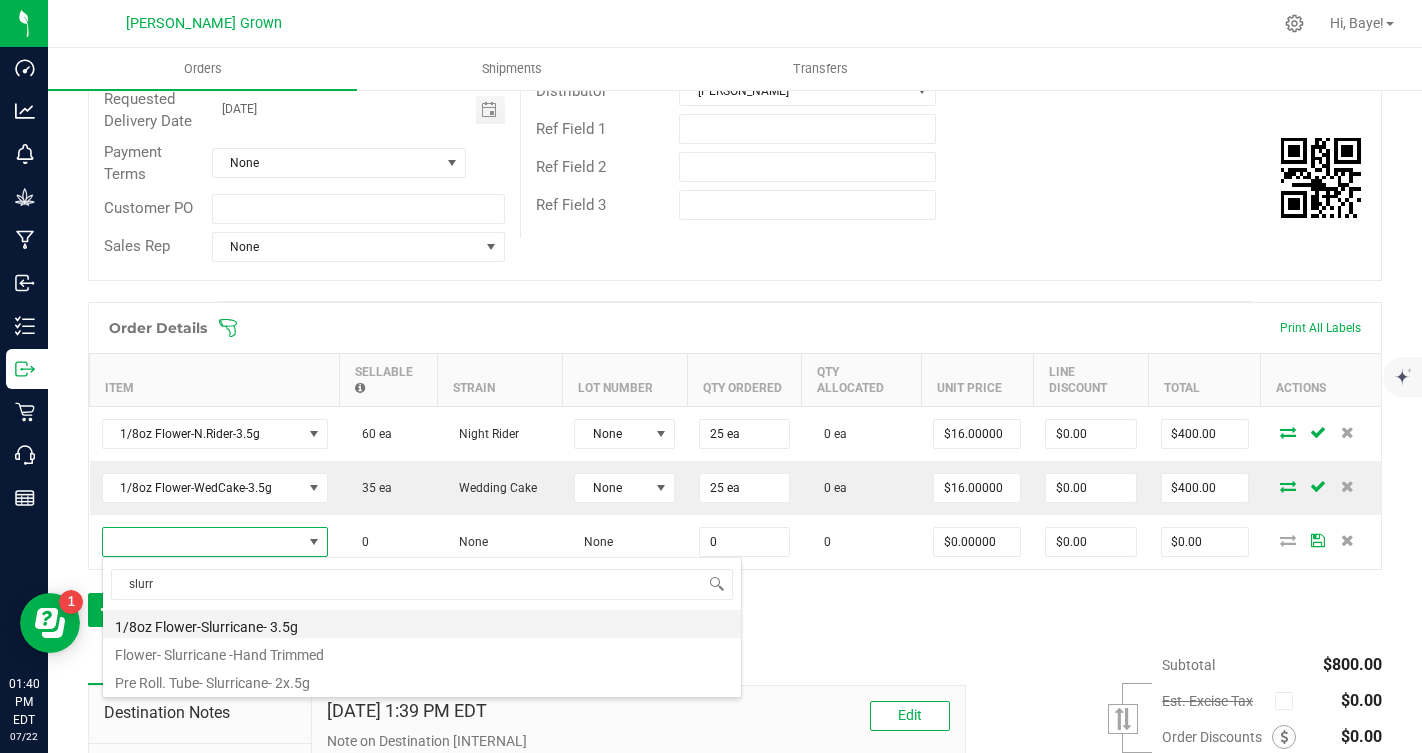 type on "$16.00000" 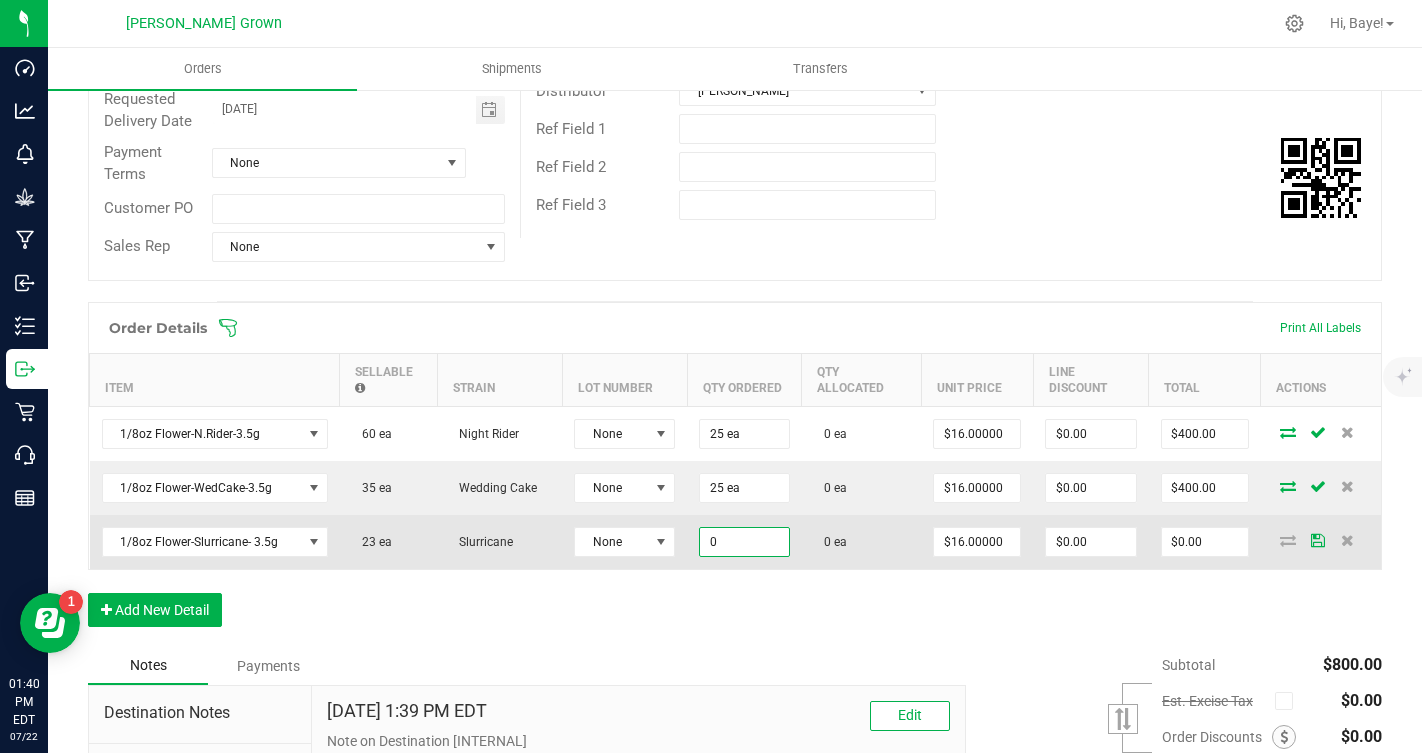 click on "0" at bounding box center (744, 542) 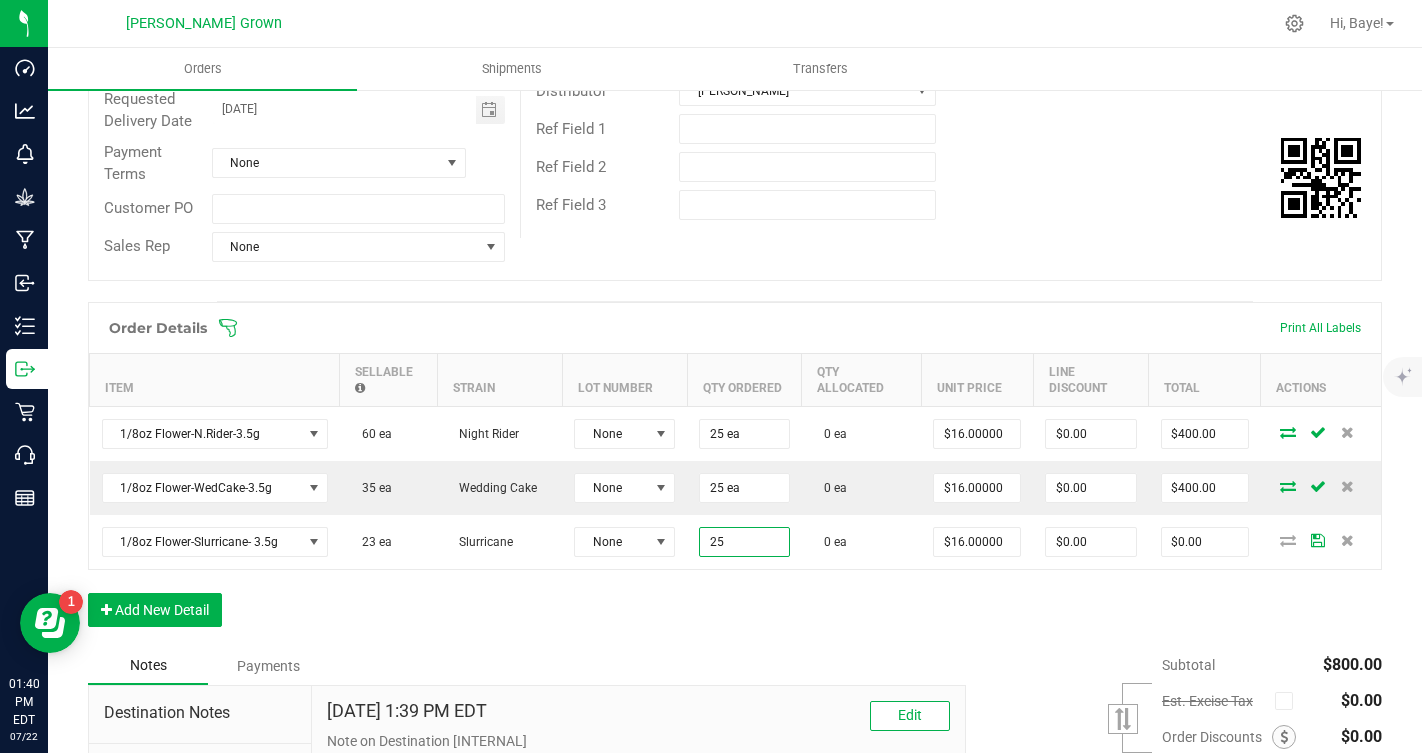 type on "25 ea" 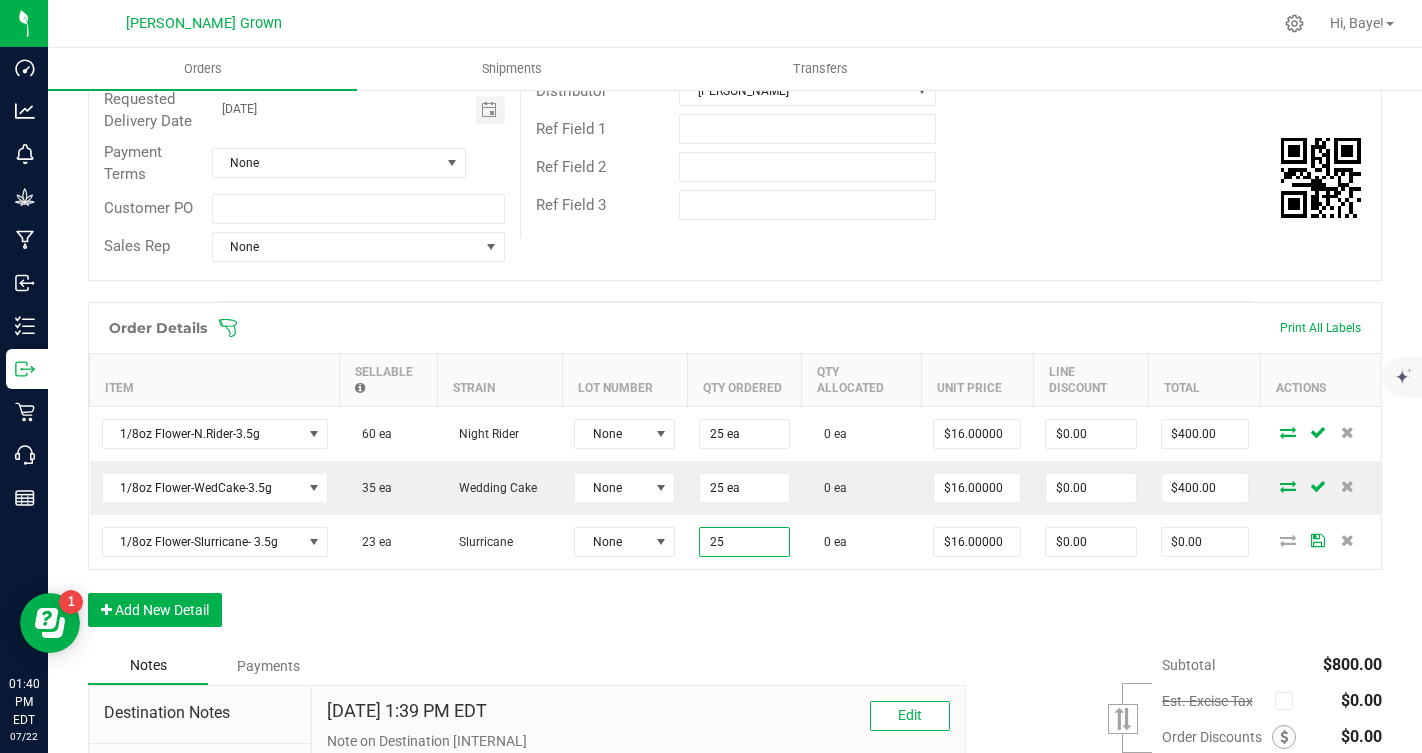 type on "$400.00" 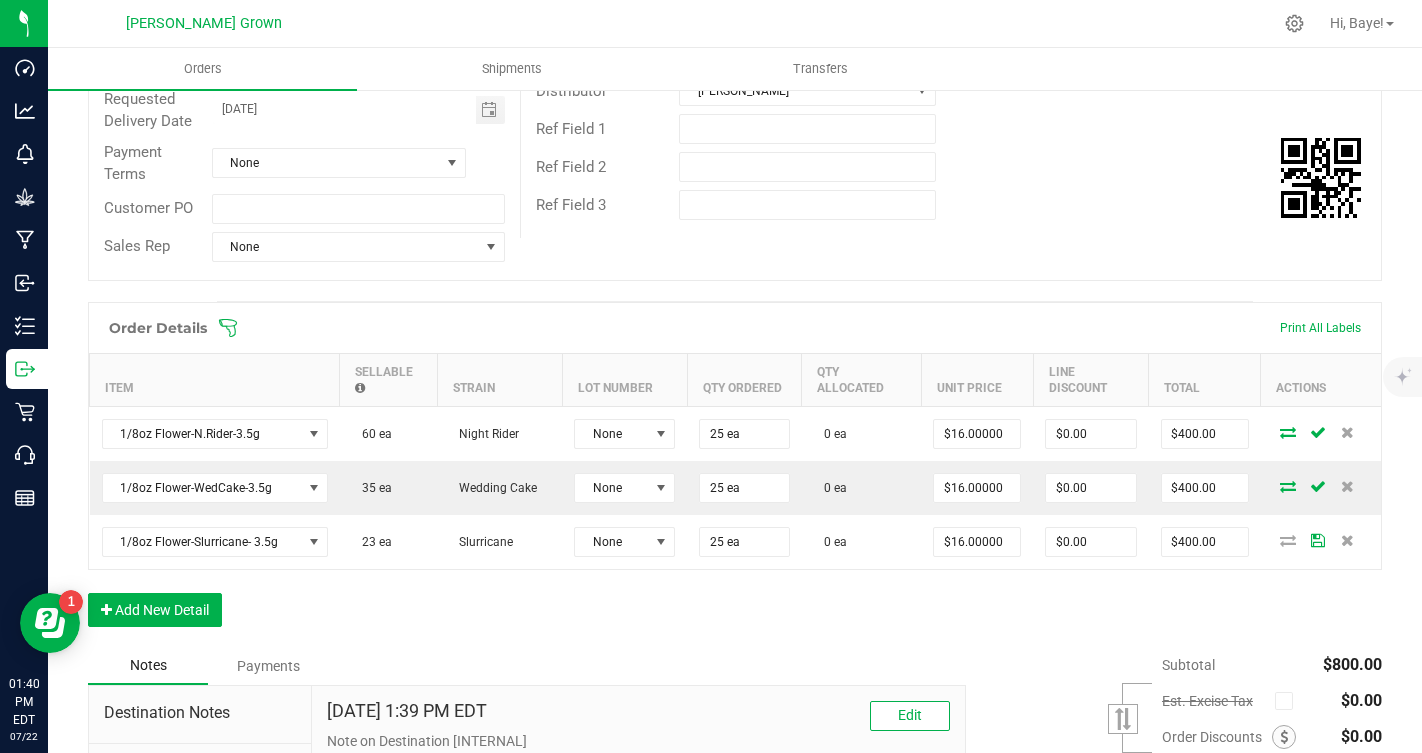 click on "Order Details Print All Labels Item  Sellable  Strain  Lot Number  Qty Ordered Qty Allocated Unit Price Line Discount Total Actions 1/8oz Flower-N.Rider-3.5g  60 ea   Night Rider  None 25 ea  0 ea  $16.00000 $0.00 $400.00 1/8oz Flower-WedCake-3.5g  35 ea   Wedding Cake  None 25 ea  0 ea  $16.00000 $0.00 $400.00 1/8oz Flower-Slurricane- 3.5g  23 ea   Slurricane  None 25 ea  0 ea  $16.00000 $0.00 $400.00
Add New Detail" at bounding box center [735, 474] 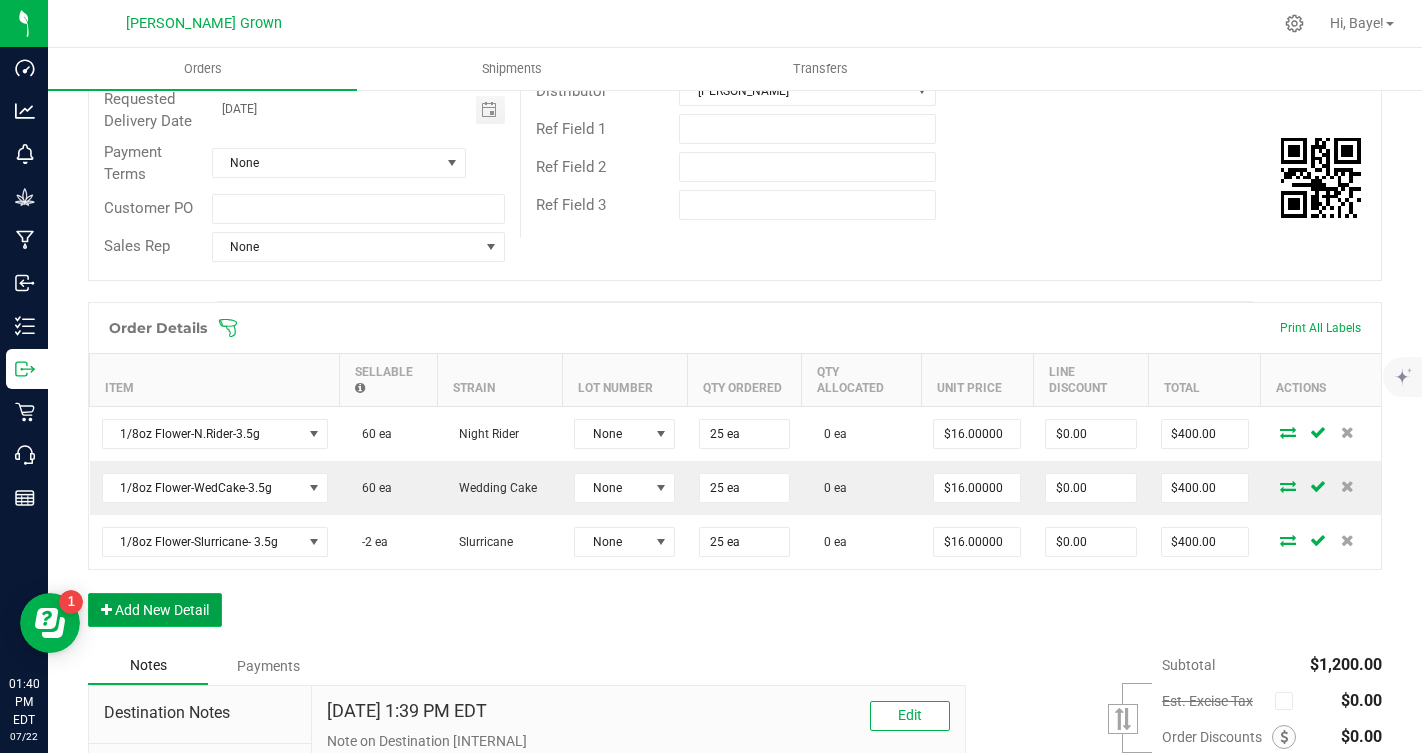 click on "Add New Detail" at bounding box center (155, 610) 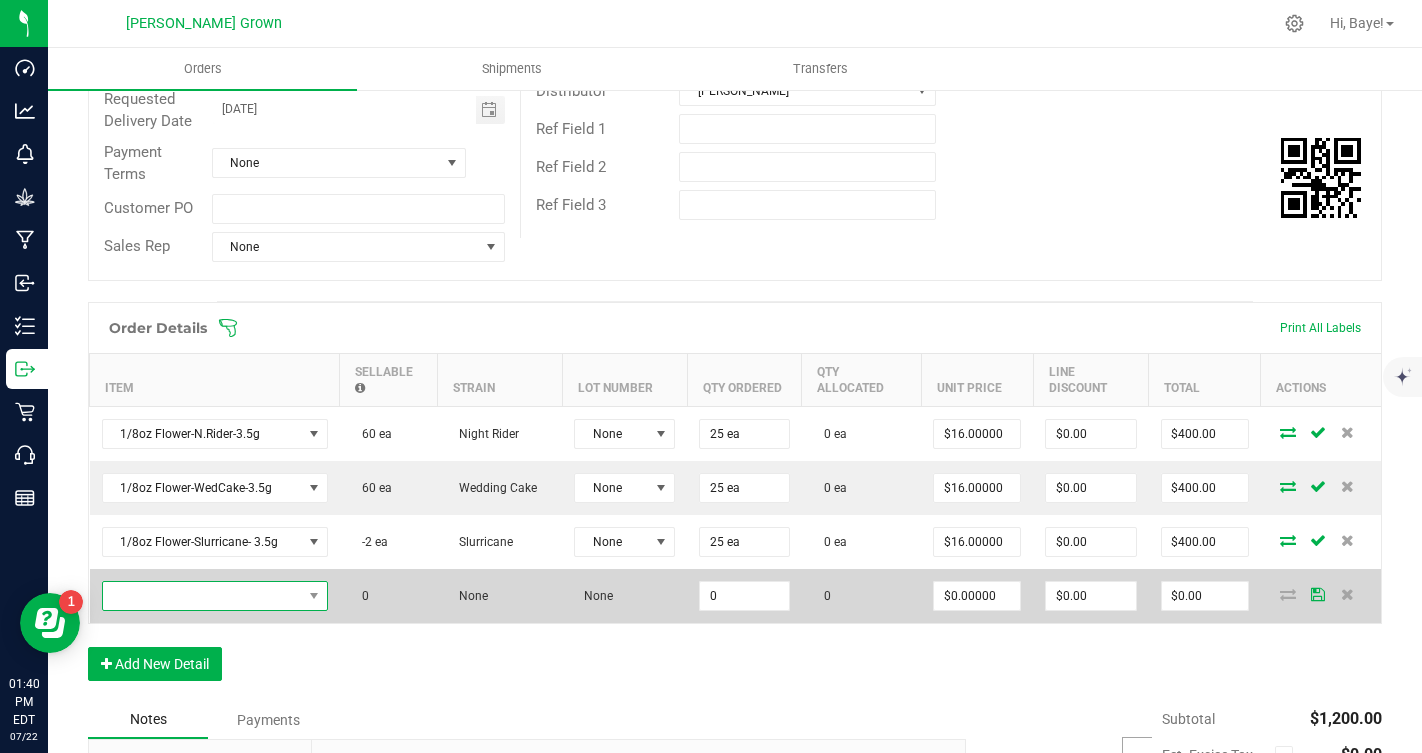 click at bounding box center [202, 596] 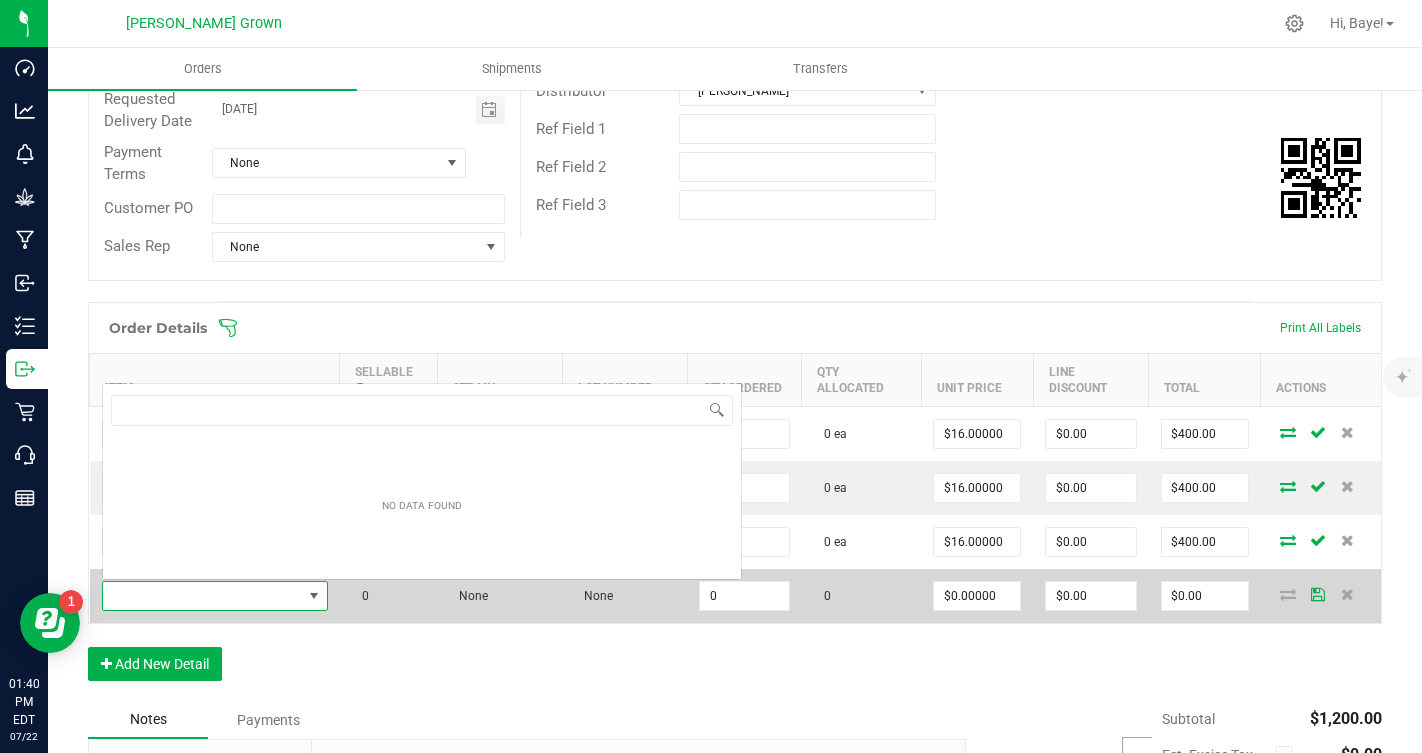 scroll, scrollTop: 0, scrollLeft: 0, axis: both 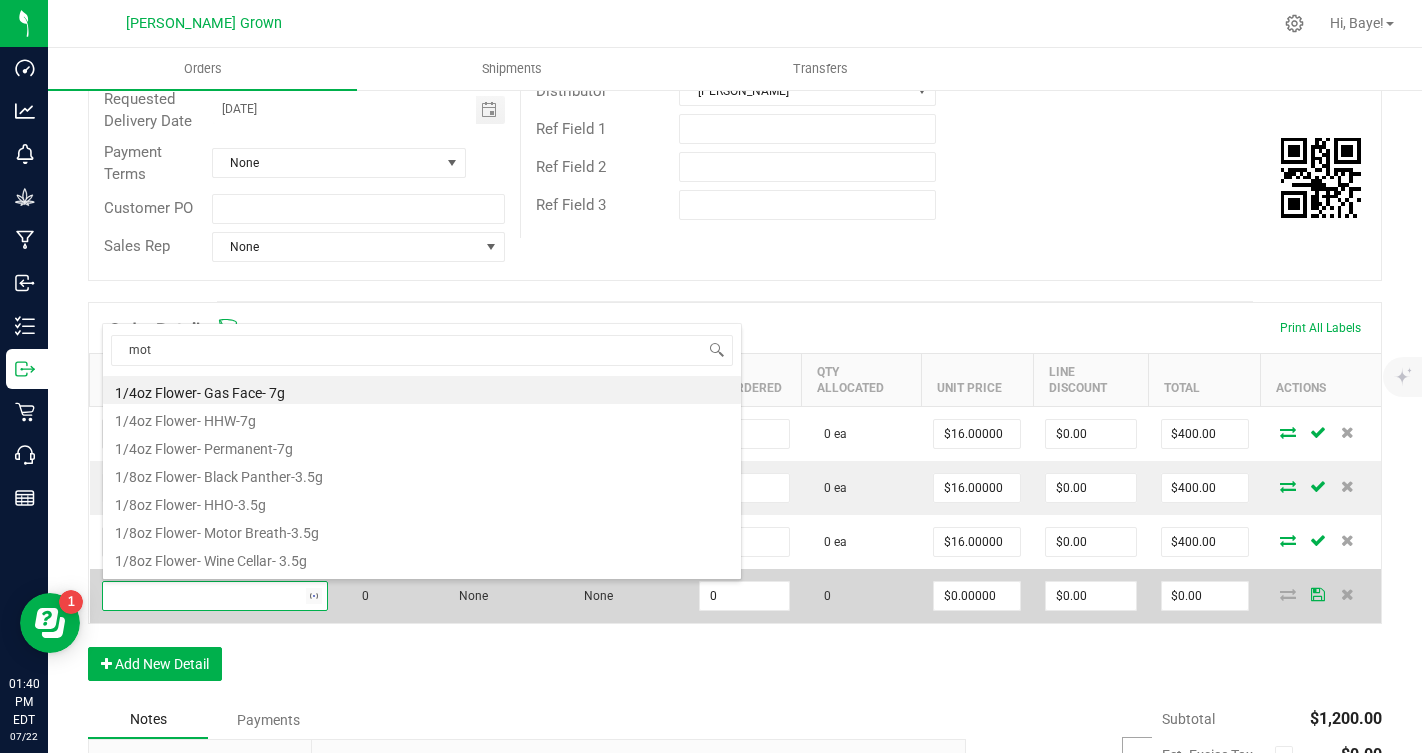 type on "moto" 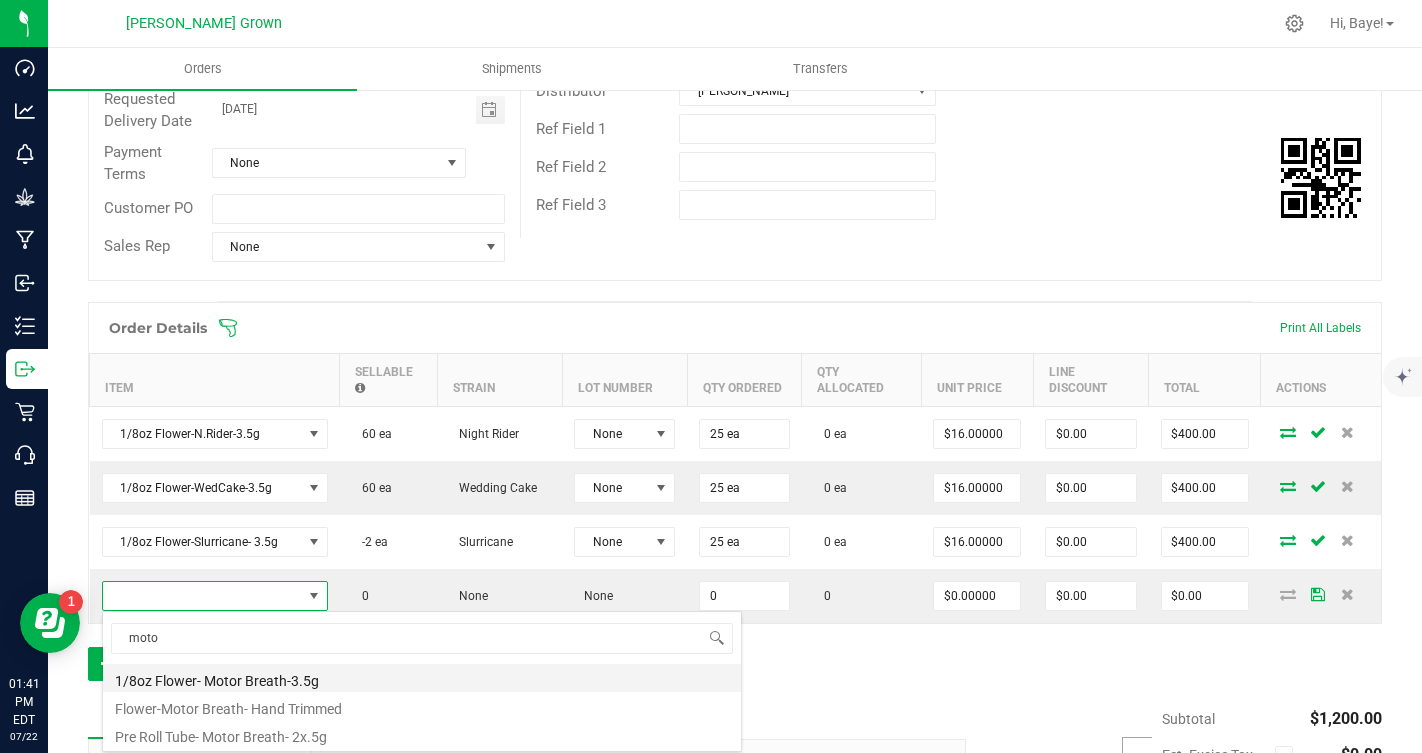 click on "1/8oz Flower- Motor Breath-3.5g" at bounding box center (422, 678) 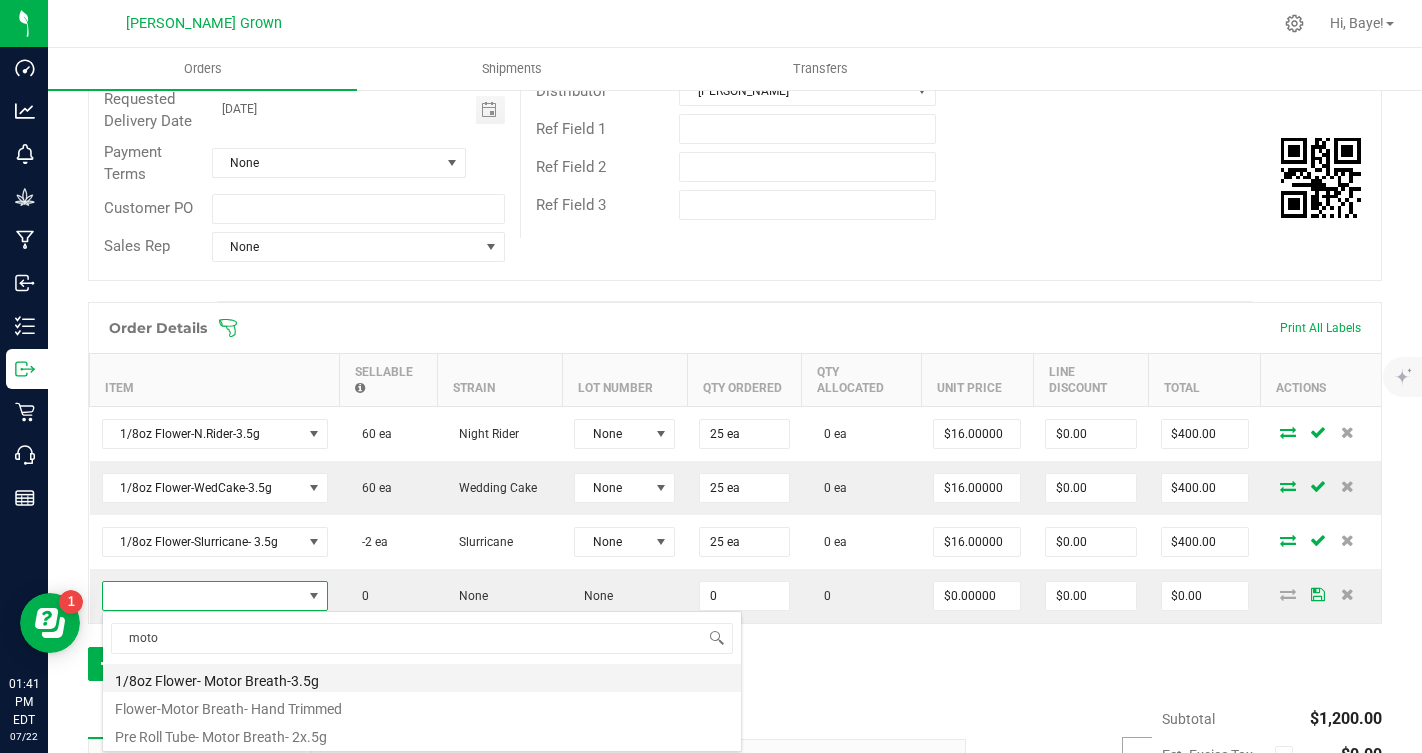 type on "0 ea" 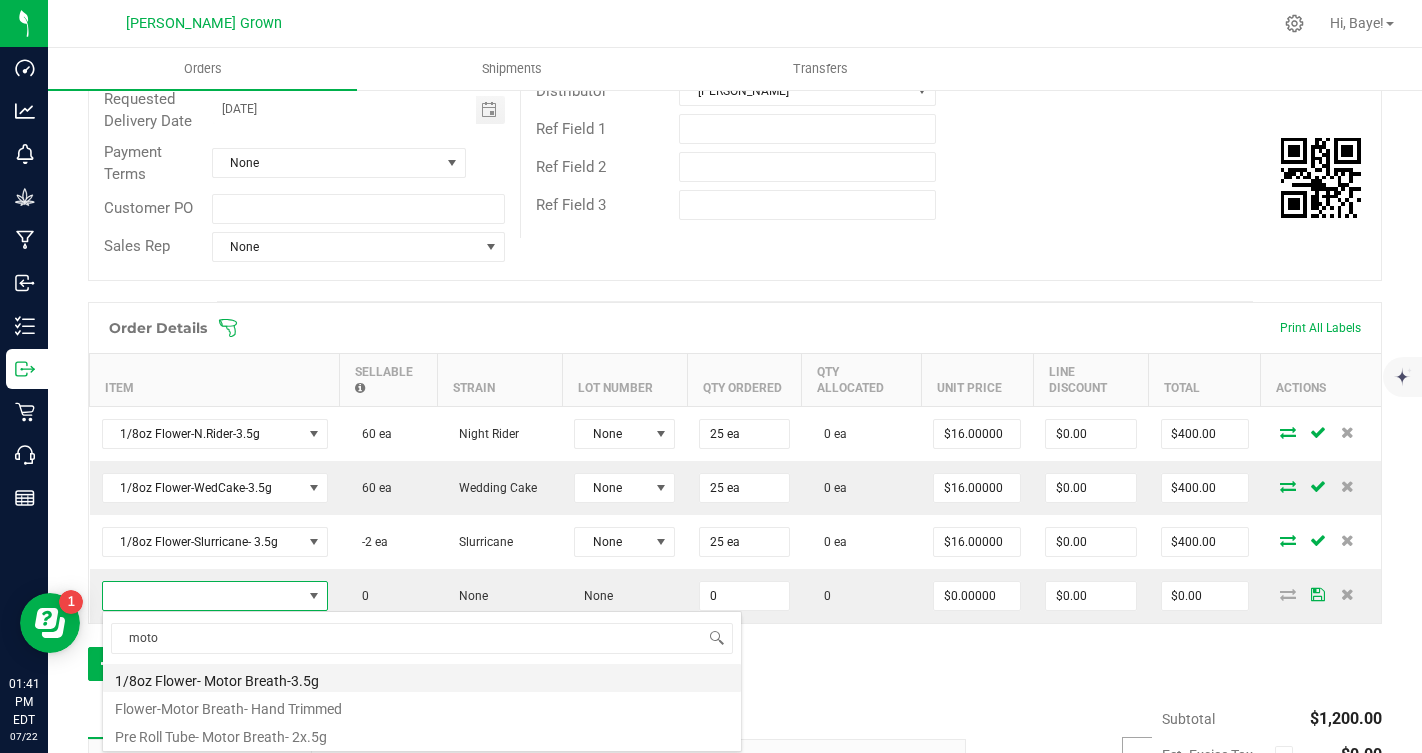 type on "$16.00000" 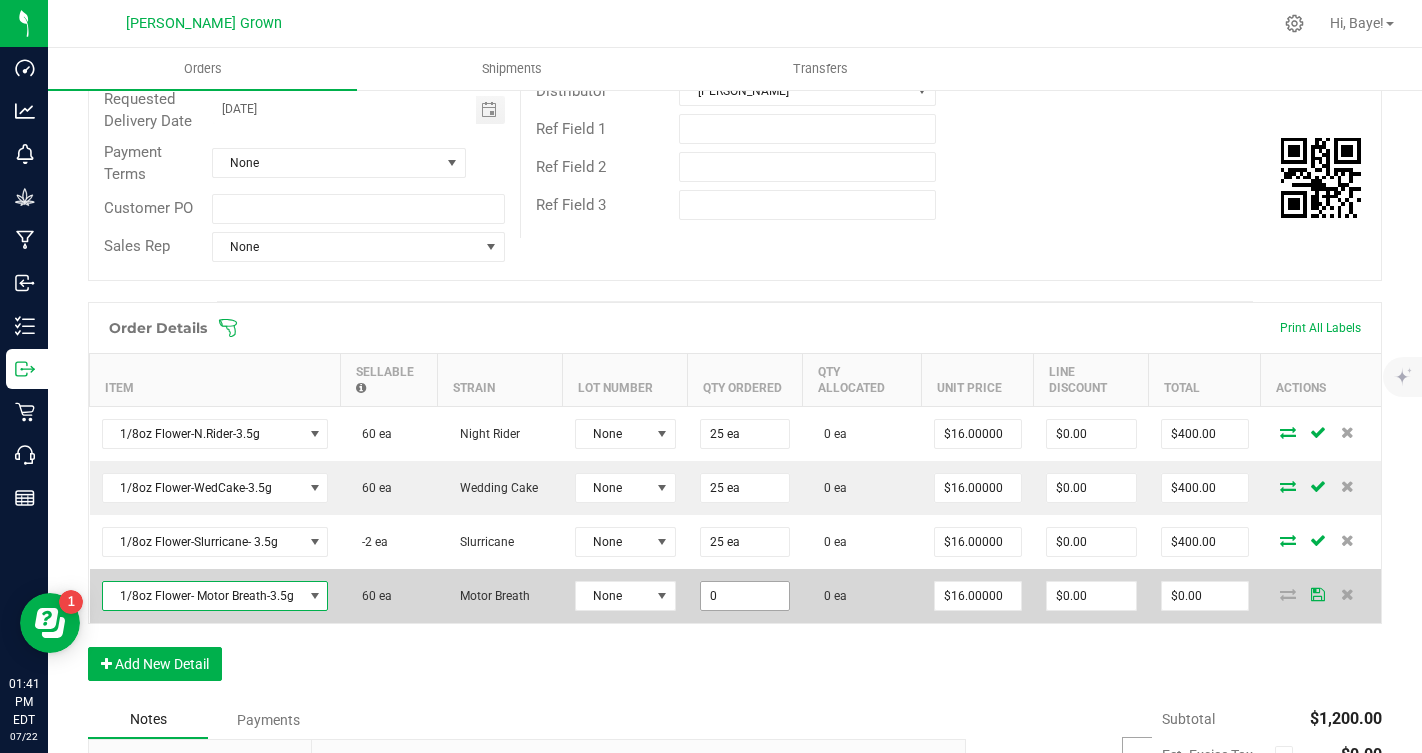 click on "0" at bounding box center (745, 596) 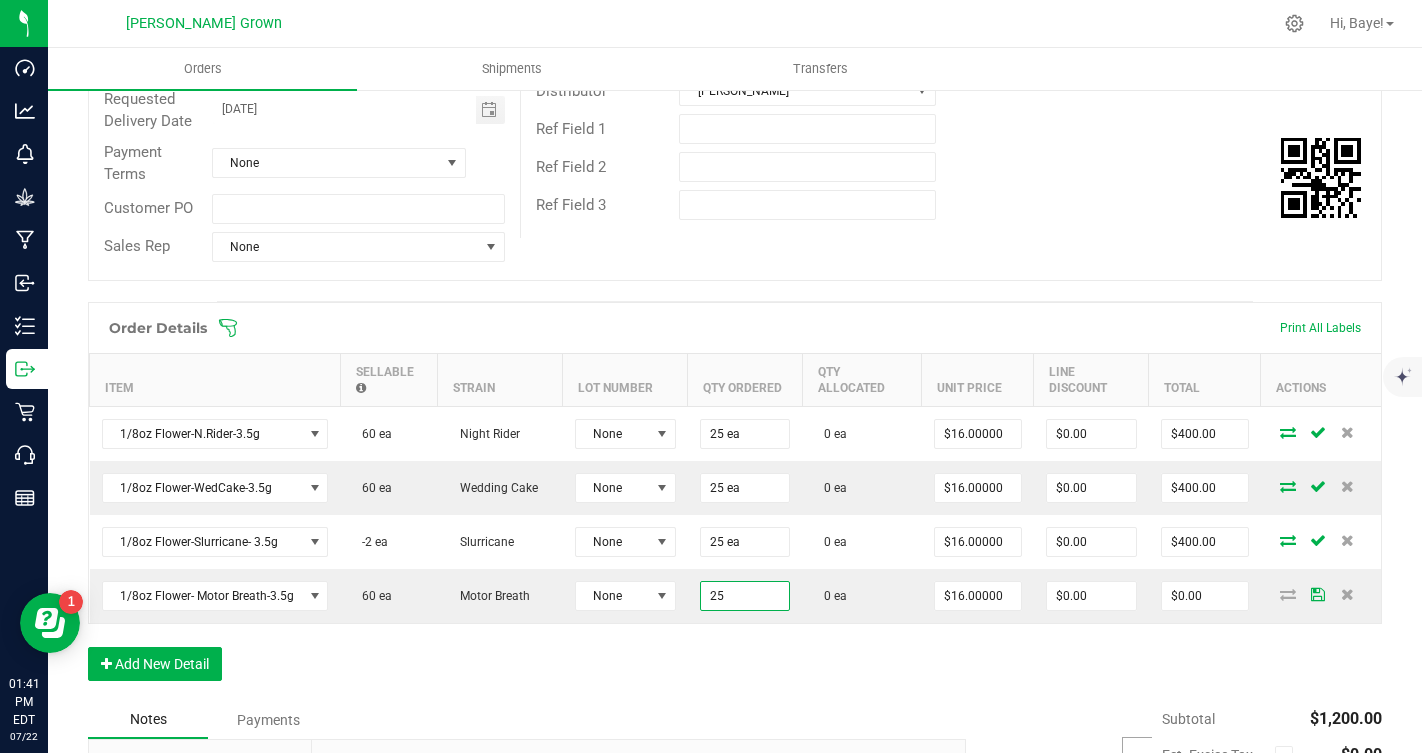type on "25 ea" 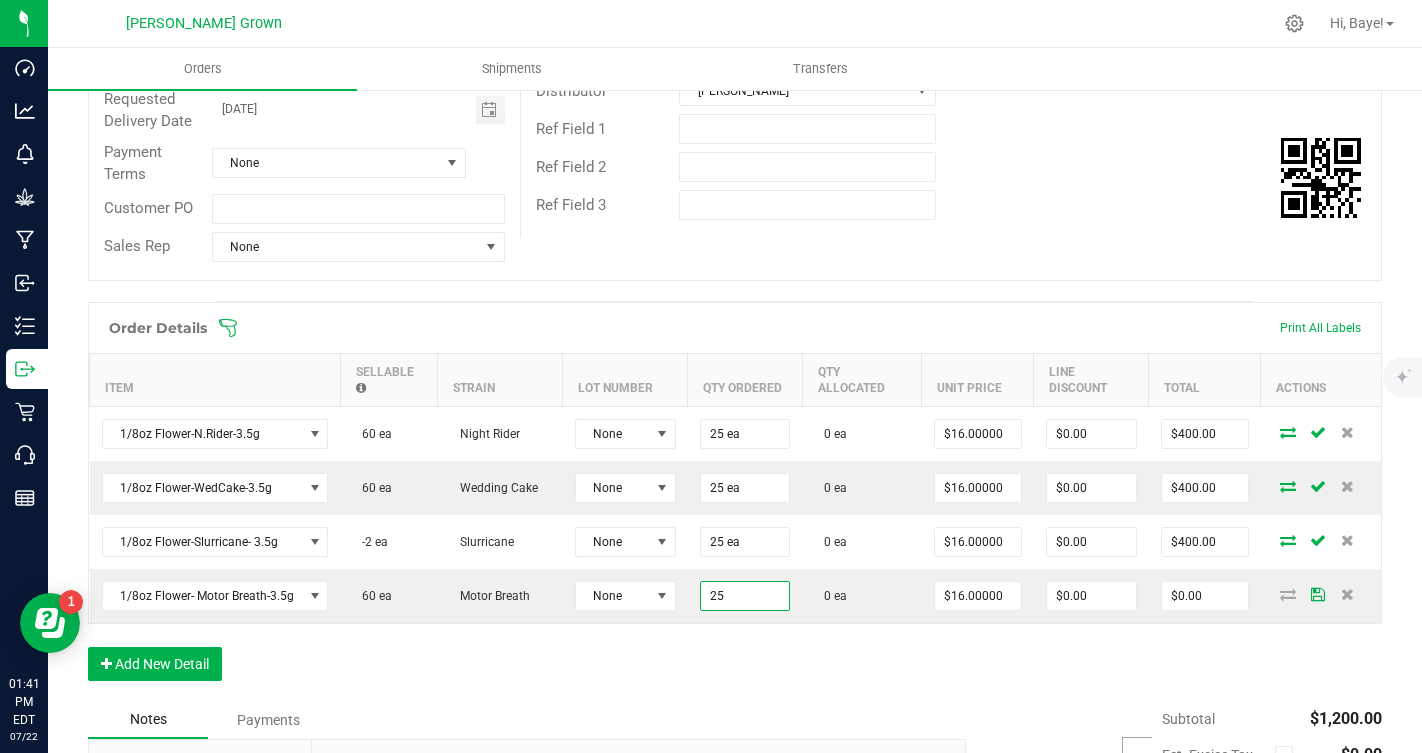 type on "$400.00" 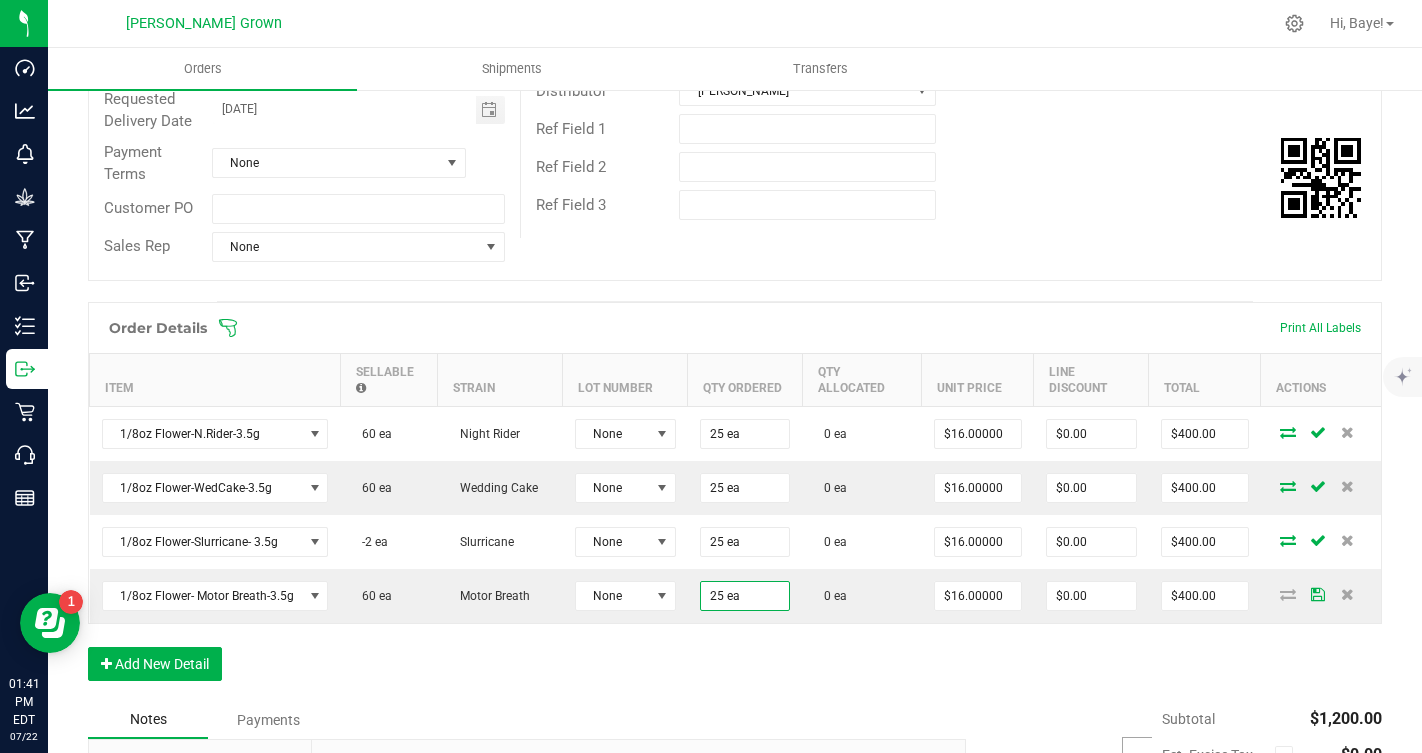 click on "Order Details Print All Labels Item  Sellable  Strain  Lot Number  Qty Ordered Qty Allocated Unit Price Line Discount Total Actions 1/8oz Flower-N.Rider-3.5g  60 ea   Night Rider  None 25 ea  0 ea  $16.00000 $0.00 $400.00 1/8oz Flower-WedCake-3.5g  60 ea   Wedding Cake  None 25 ea  0 ea  $16.00000 $0.00 $400.00 1/8oz Flower-Slurricane- 3.5g  -2 ea   Slurricane  None 25 ea  0 ea  $16.00000 $0.00 $400.00 1/8oz Flower- Motor Breath-3.5g  60 ea   Motor Breath  None 25 ea  0 ea  $16.00000 $0.00 $400.00
Add New Detail" at bounding box center (735, 501) 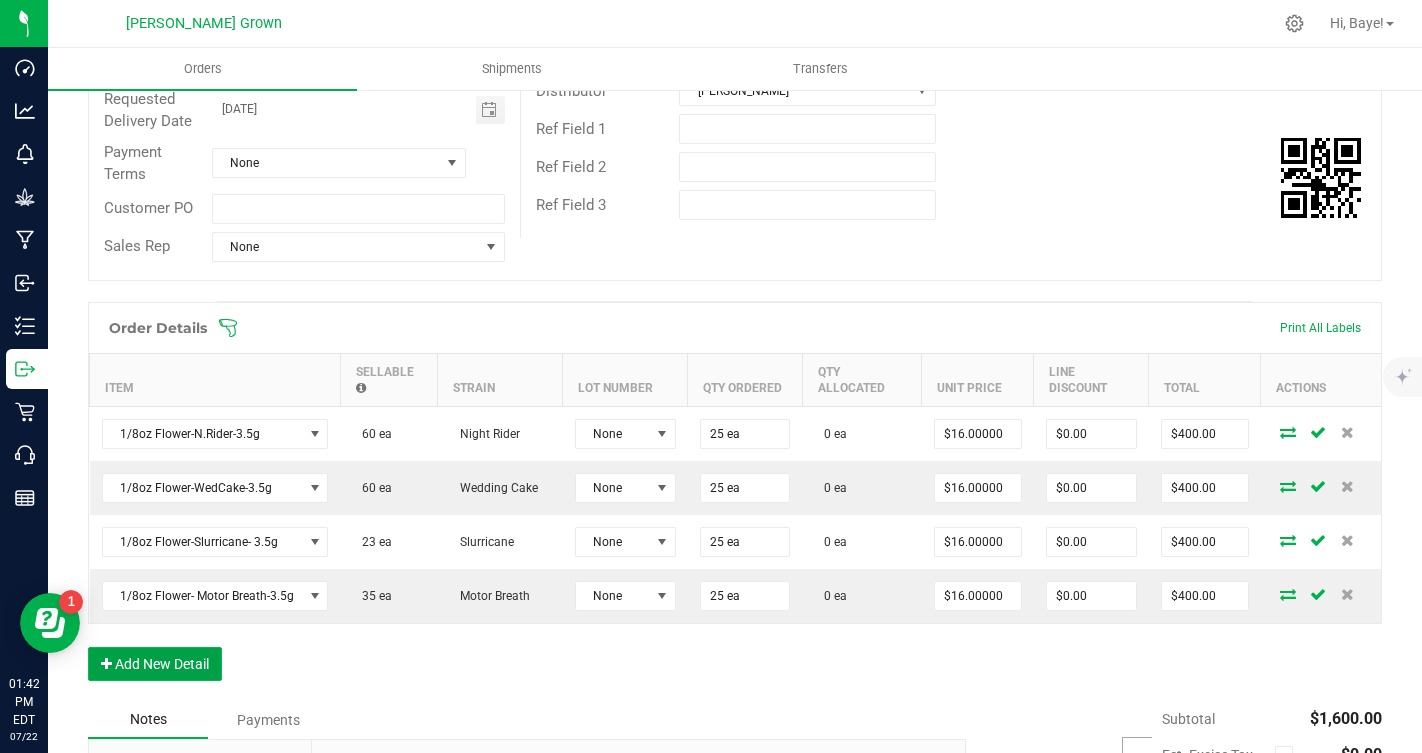 click on "Add New Detail" at bounding box center (155, 664) 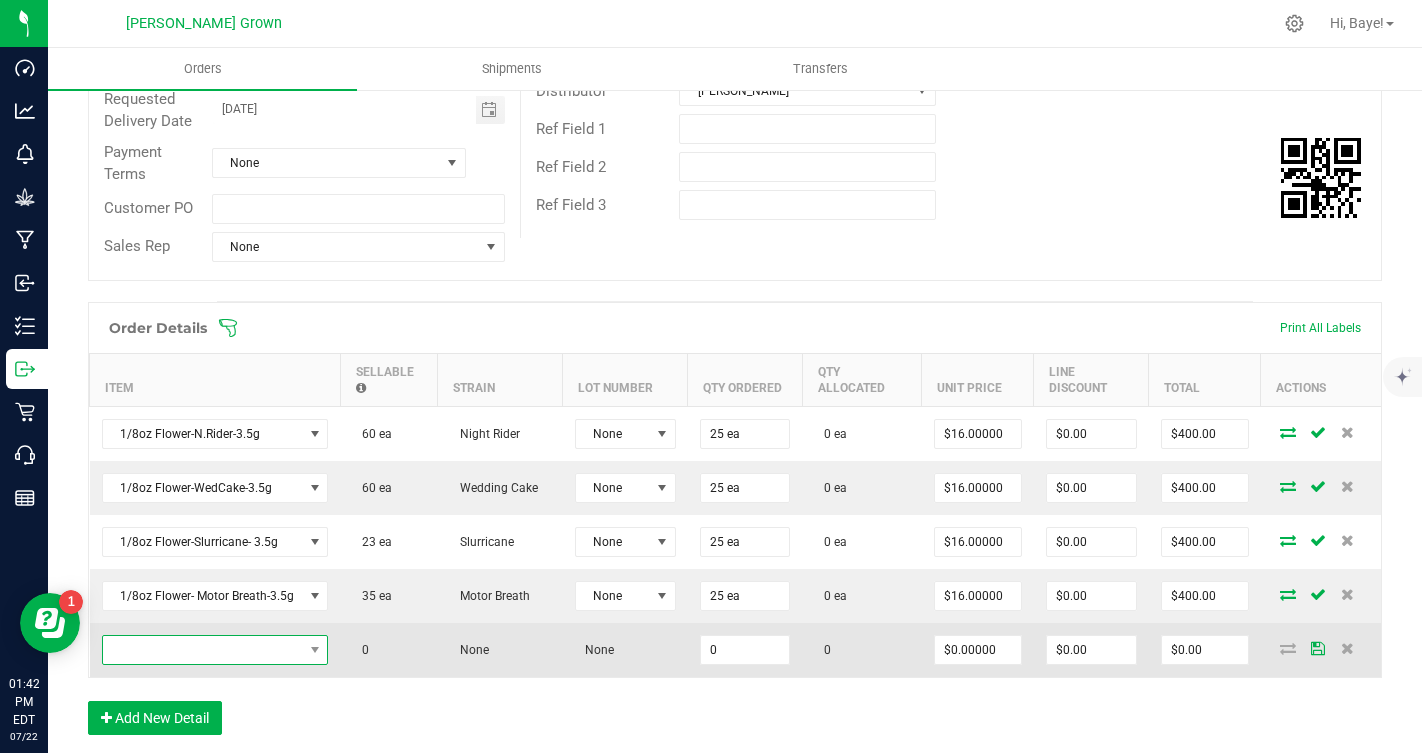 click at bounding box center [203, 650] 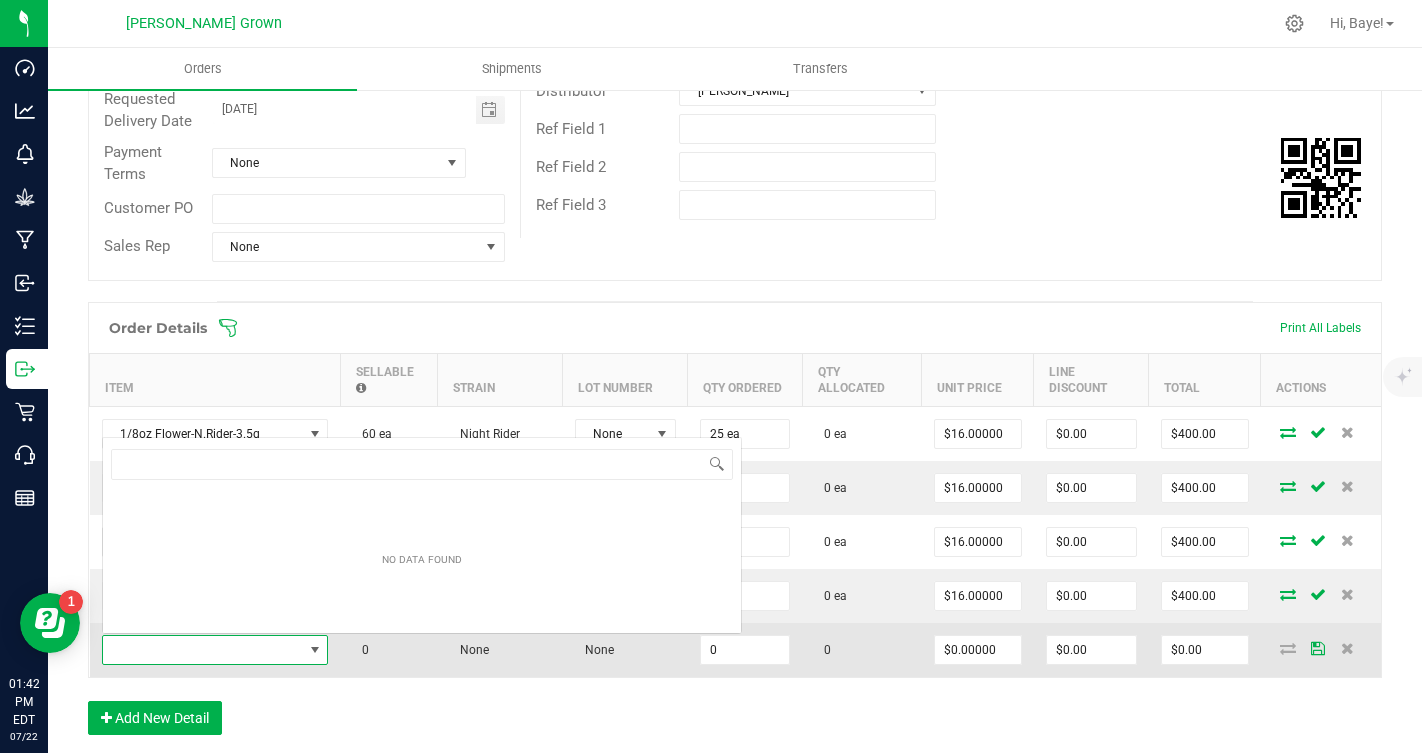 scroll, scrollTop: 0, scrollLeft: 0, axis: both 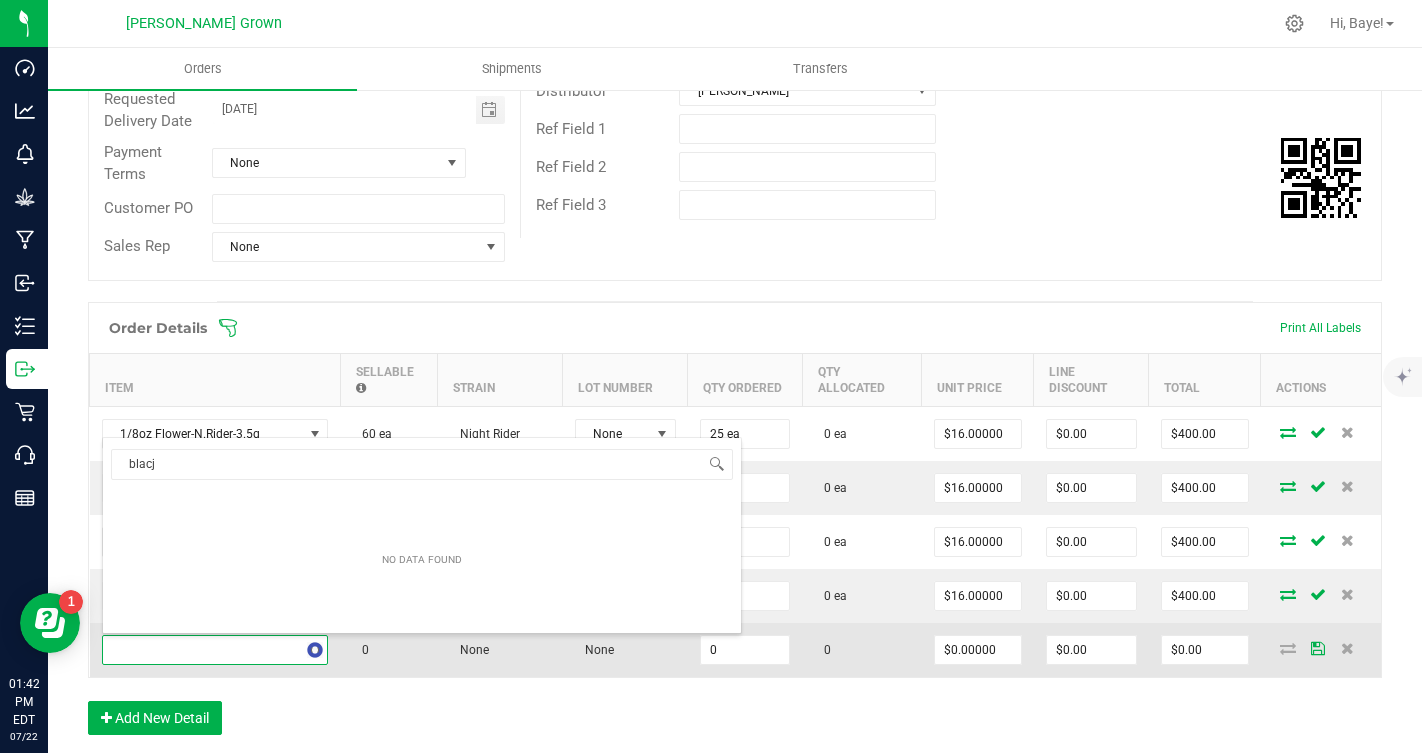 type on "blac" 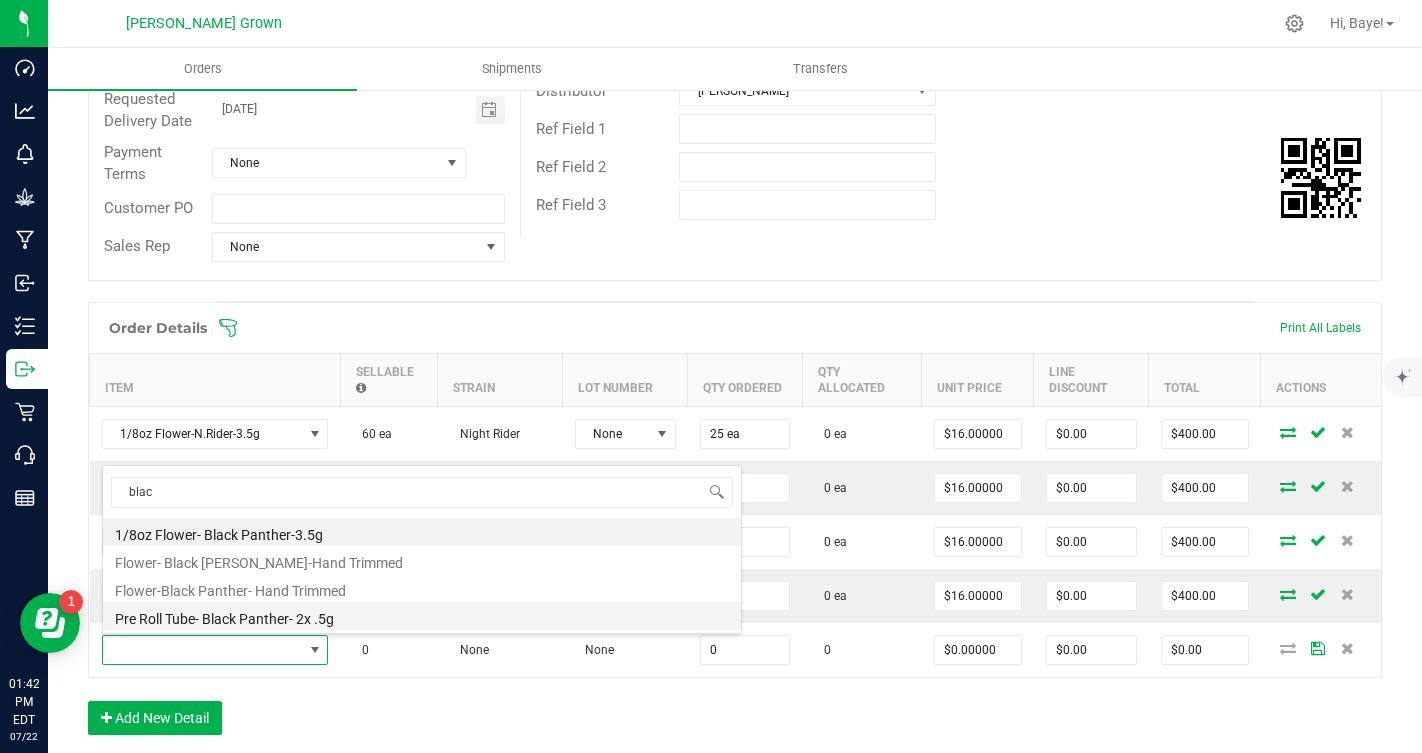 click on "Pre Roll Tube- Black Panther- 2x .5g" at bounding box center (422, 616) 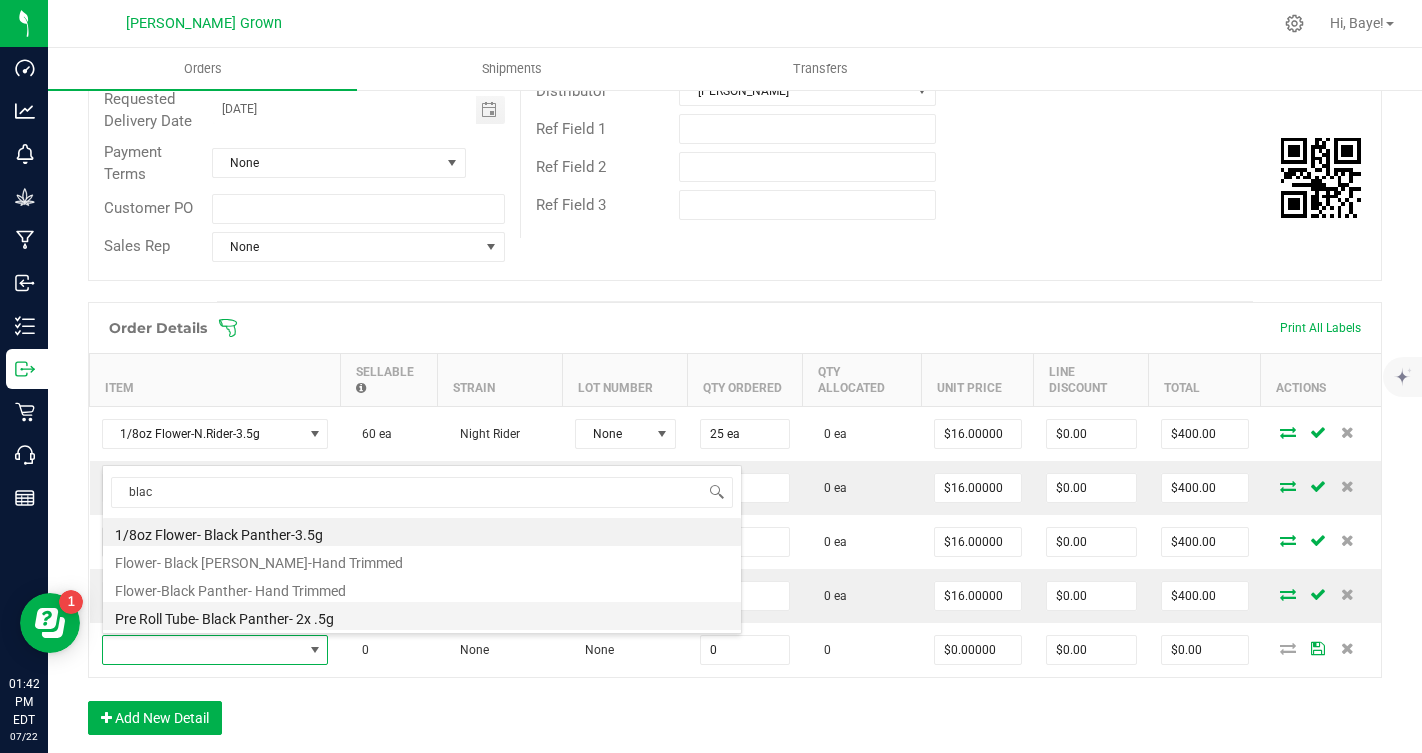 type on "0 ea" 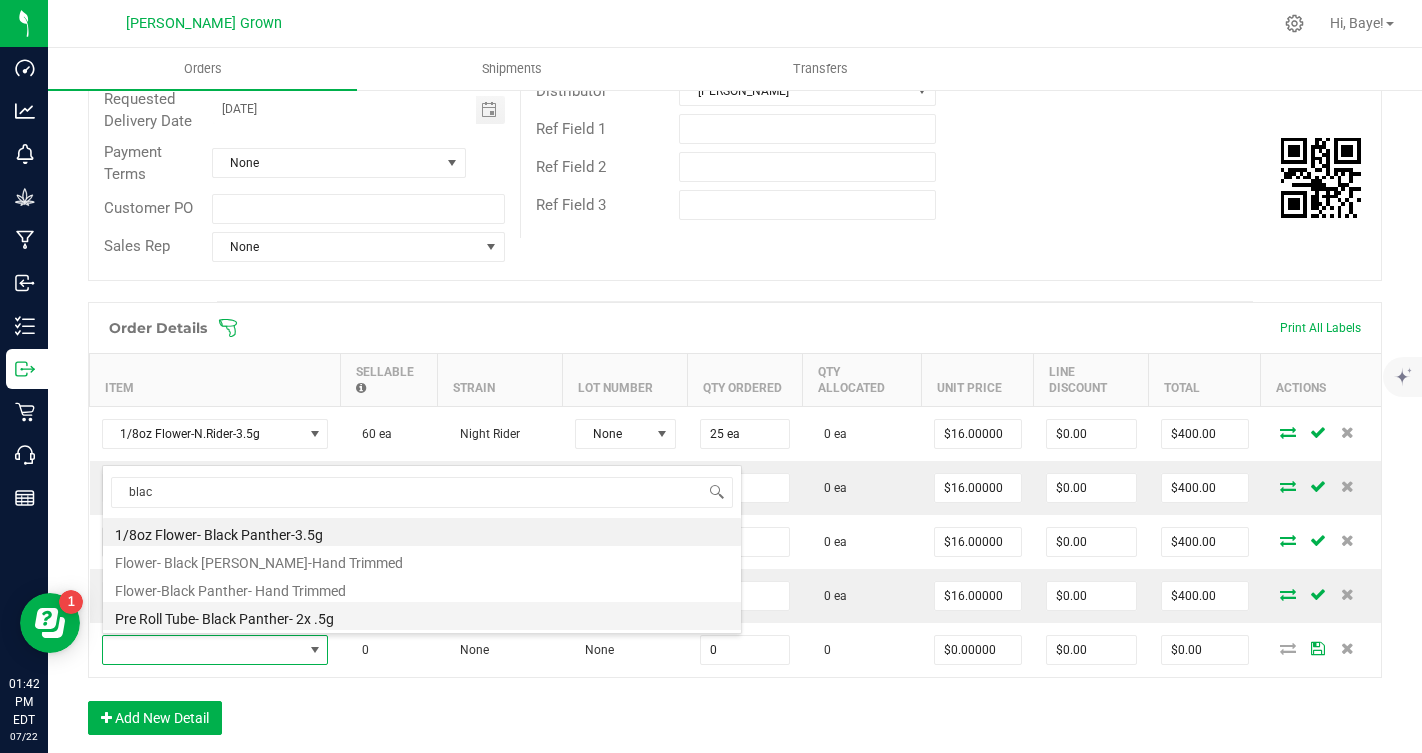 type on "$6.00000" 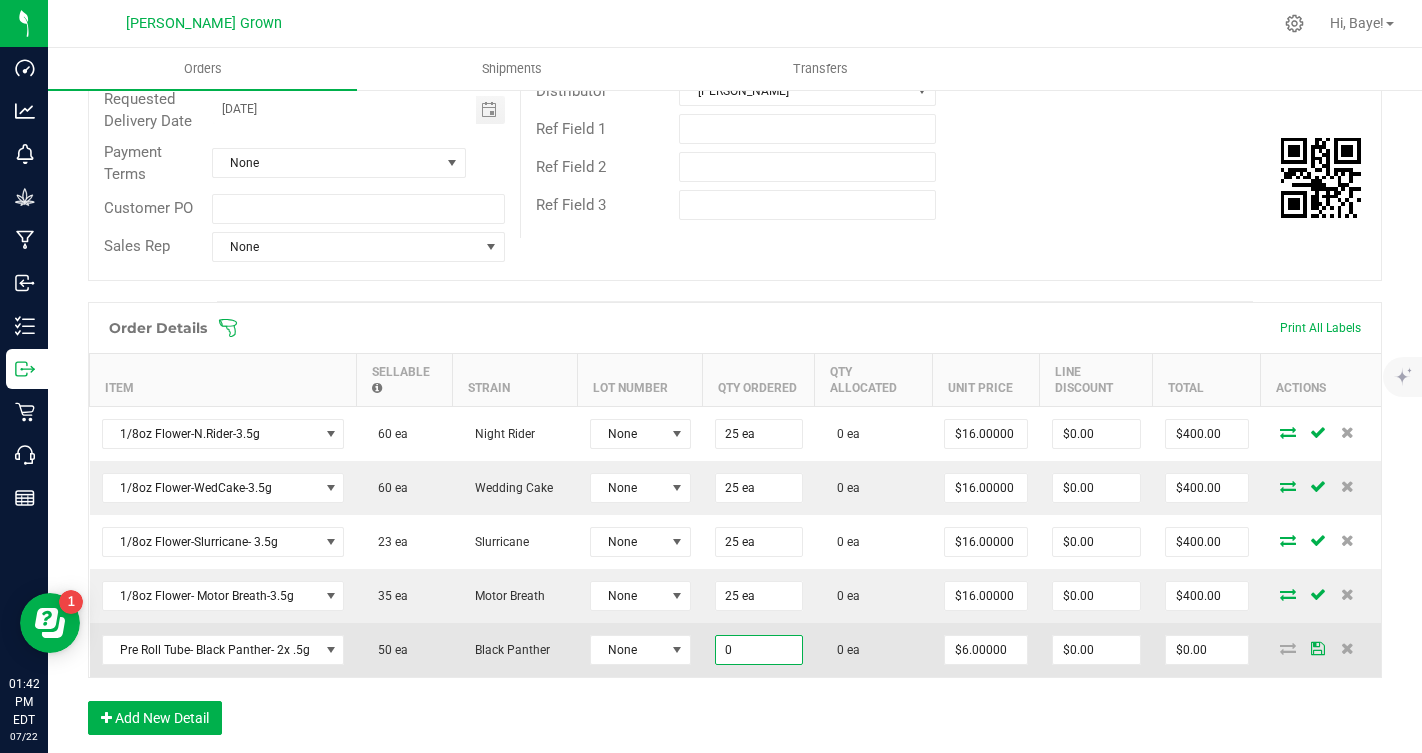 click on "0" at bounding box center [759, 650] 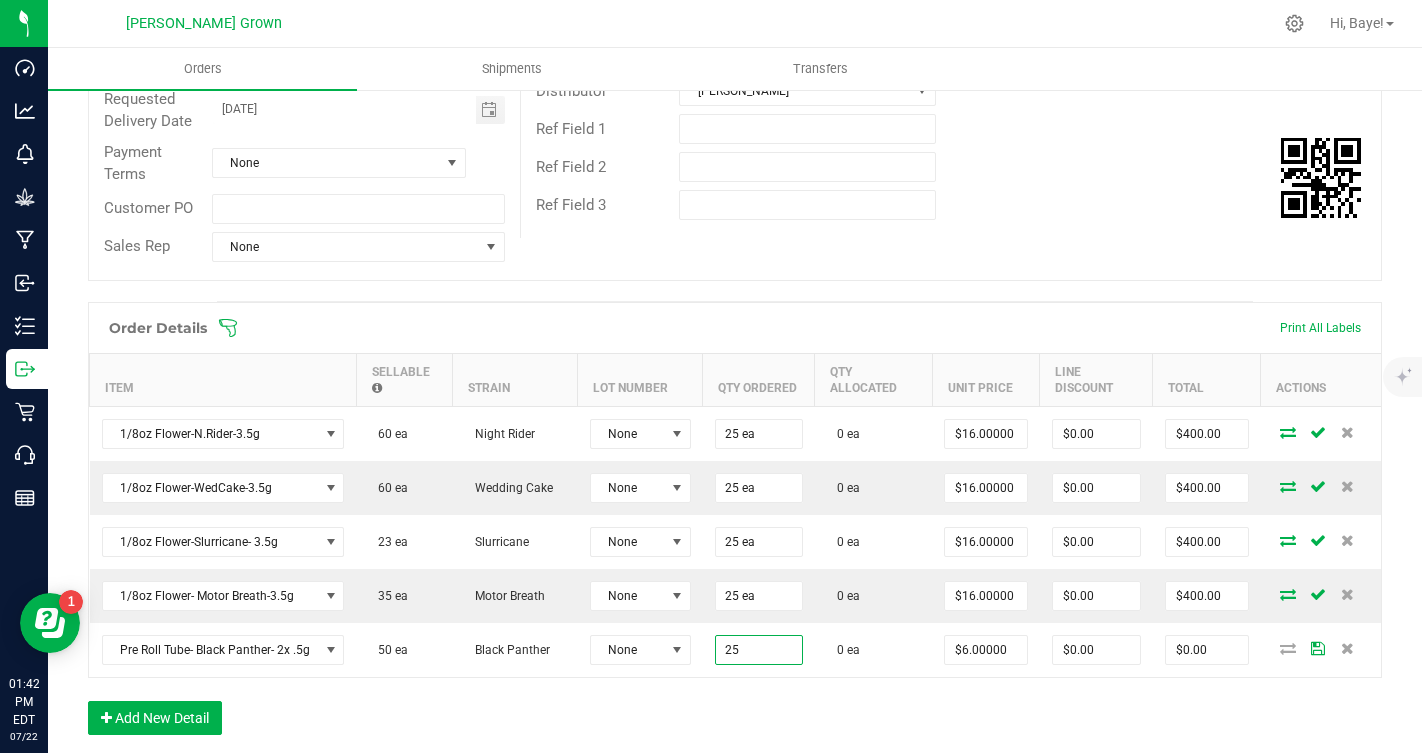 type on "25 ea" 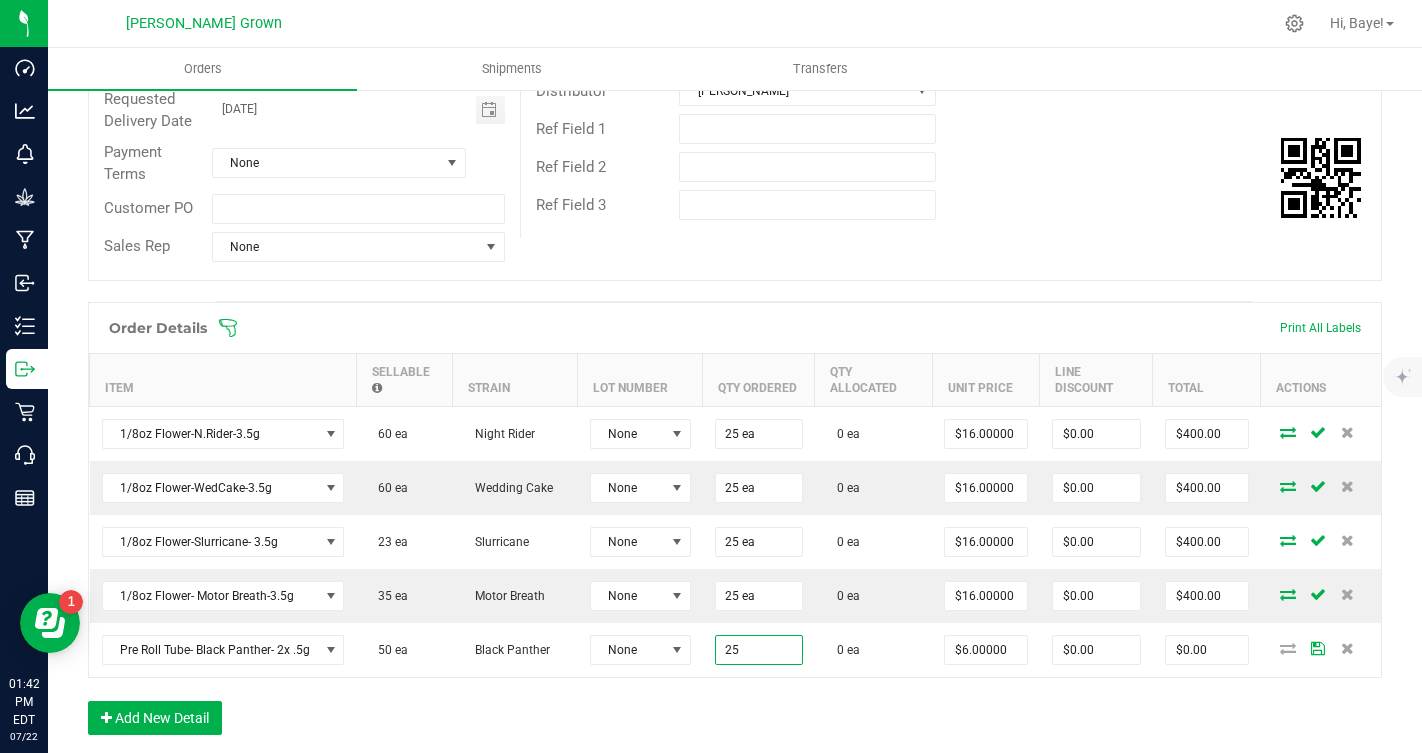 type on "$150.00" 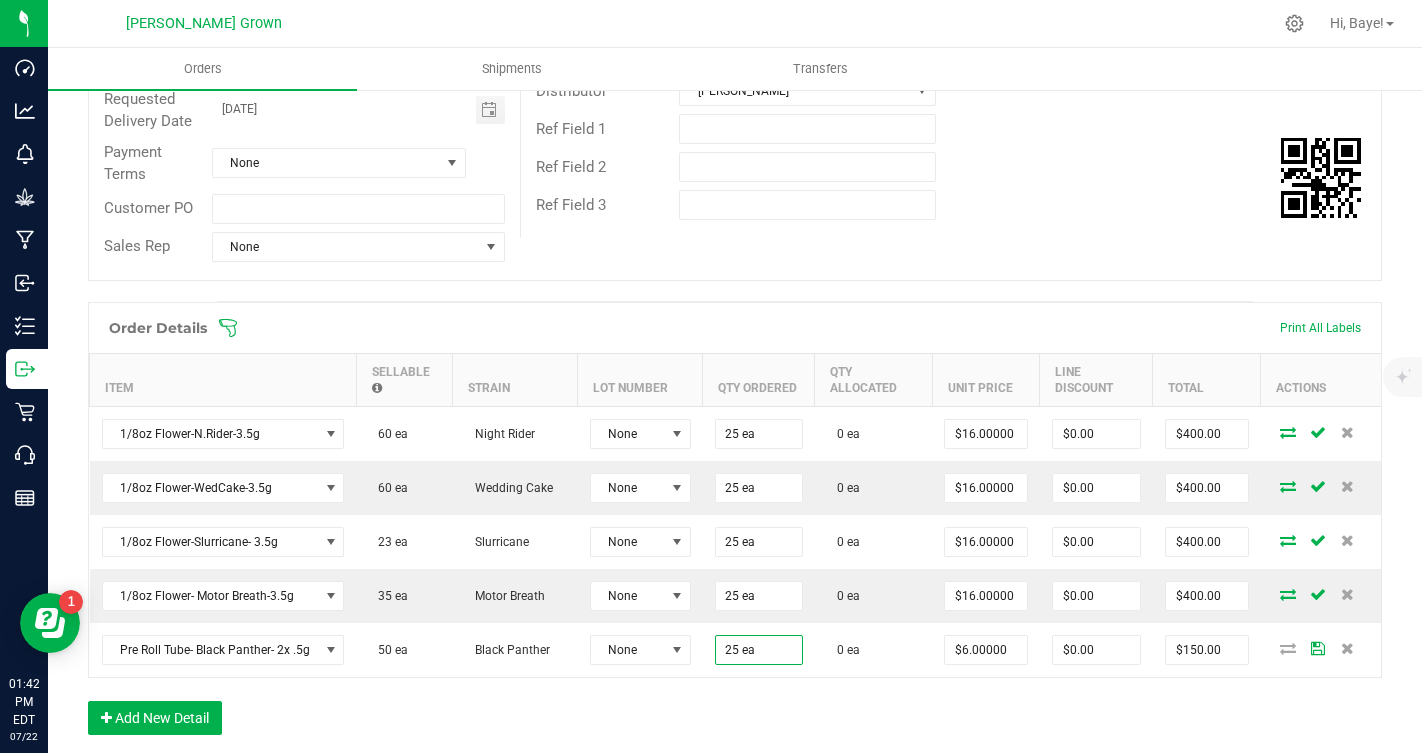 click on "Order Details Print All Labels Item  Sellable  Strain  Lot Number  Qty Ordered Qty Allocated Unit Price Line Discount Total Actions 1/8oz Flower-N.Rider-3.5g  60 ea   Night Rider  None 25 ea  0 ea  $16.00000 $0.00 $400.00 1/8oz Flower-WedCake-3.5g  60 ea   Wedding Cake  None 25 ea  0 ea  $16.00000 $0.00 $400.00 1/8oz Flower-Slurricane- 3.5g  23 ea   Slurricane  None 25 ea  0 ea  $16.00000 $0.00 $400.00 1/8oz Flower- Motor Breath-3.5g  35 ea   Motor Breath  None 25 ea  0 ea  $16.00000 $0.00 $400.00 Pre Roll Tube- Black Panther- 2x .5g  50 ea   Black Panther  None 25 ea  0 ea  $6.00000 $0.00 $150.00
Add New Detail" at bounding box center [735, 528] 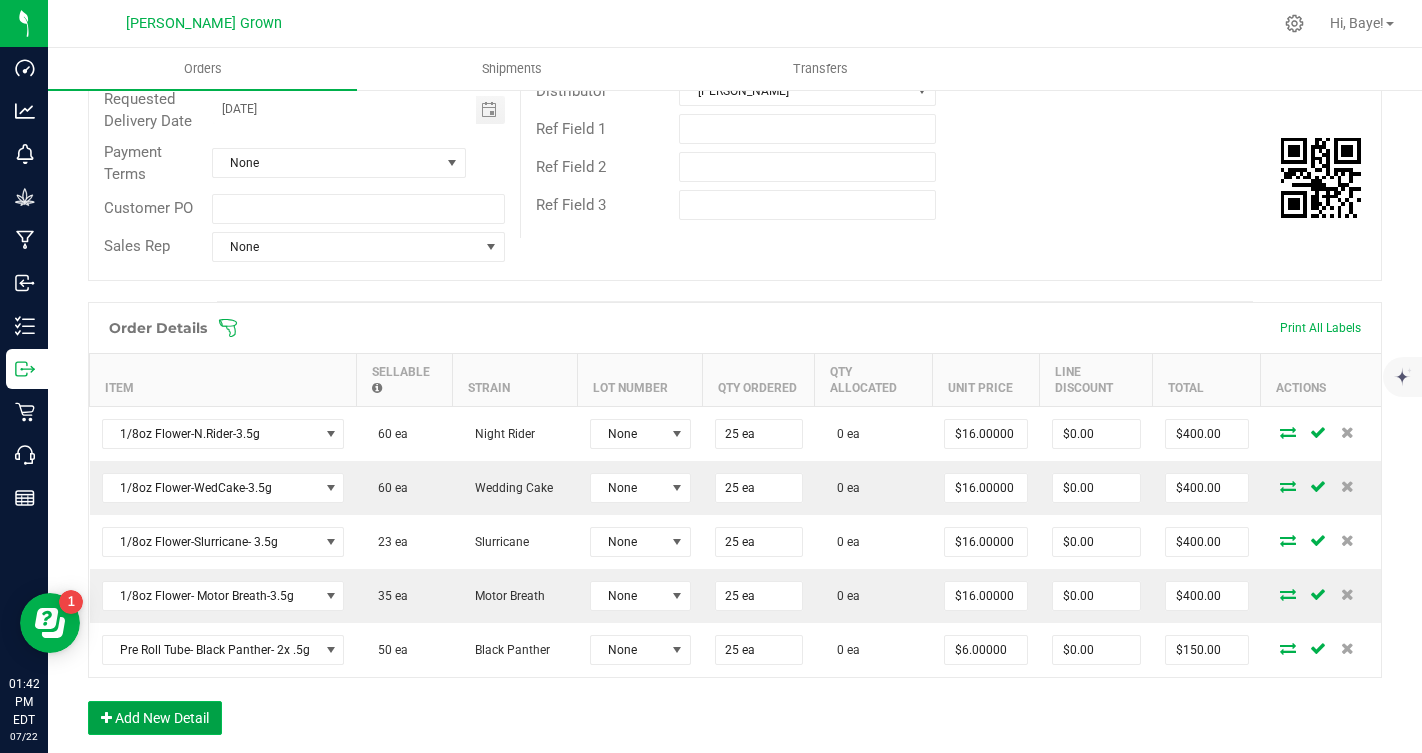click on "Add New Detail" at bounding box center (155, 718) 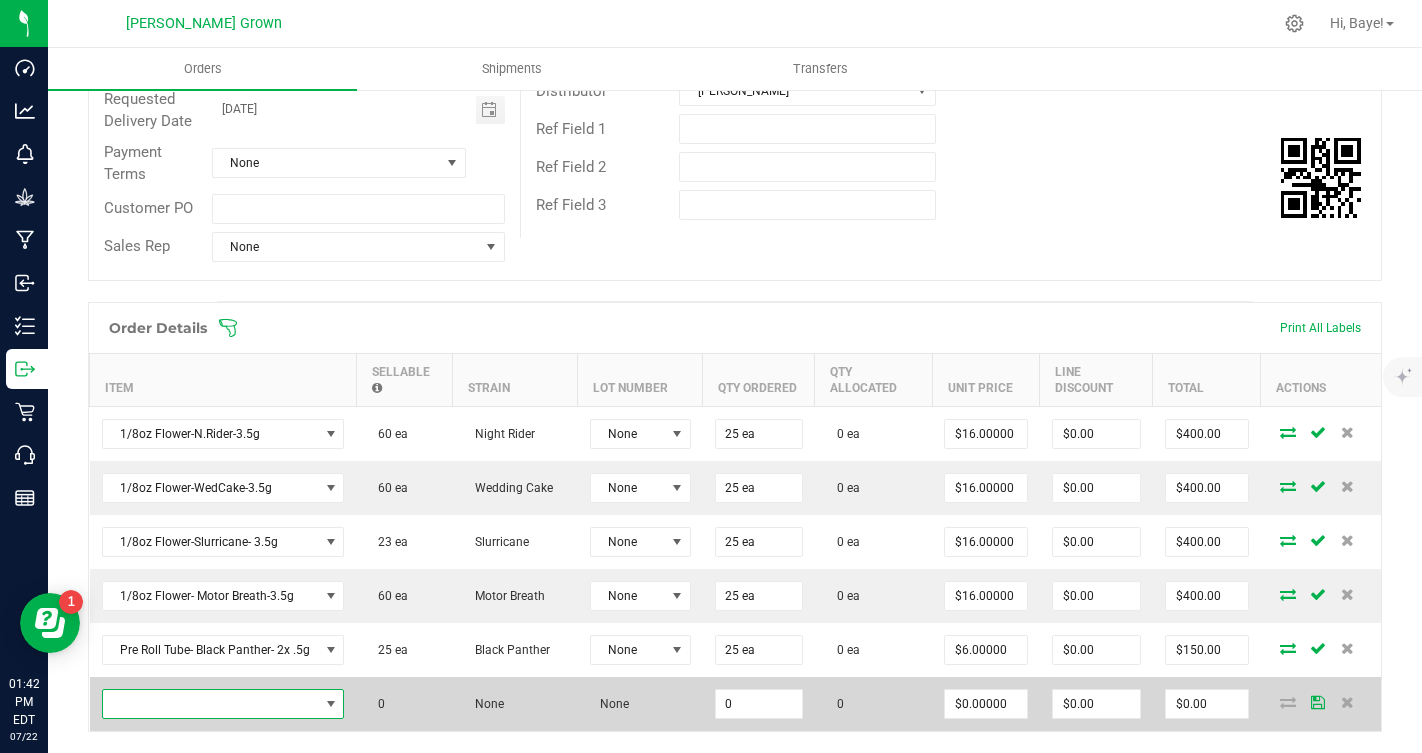 click at bounding box center [211, 704] 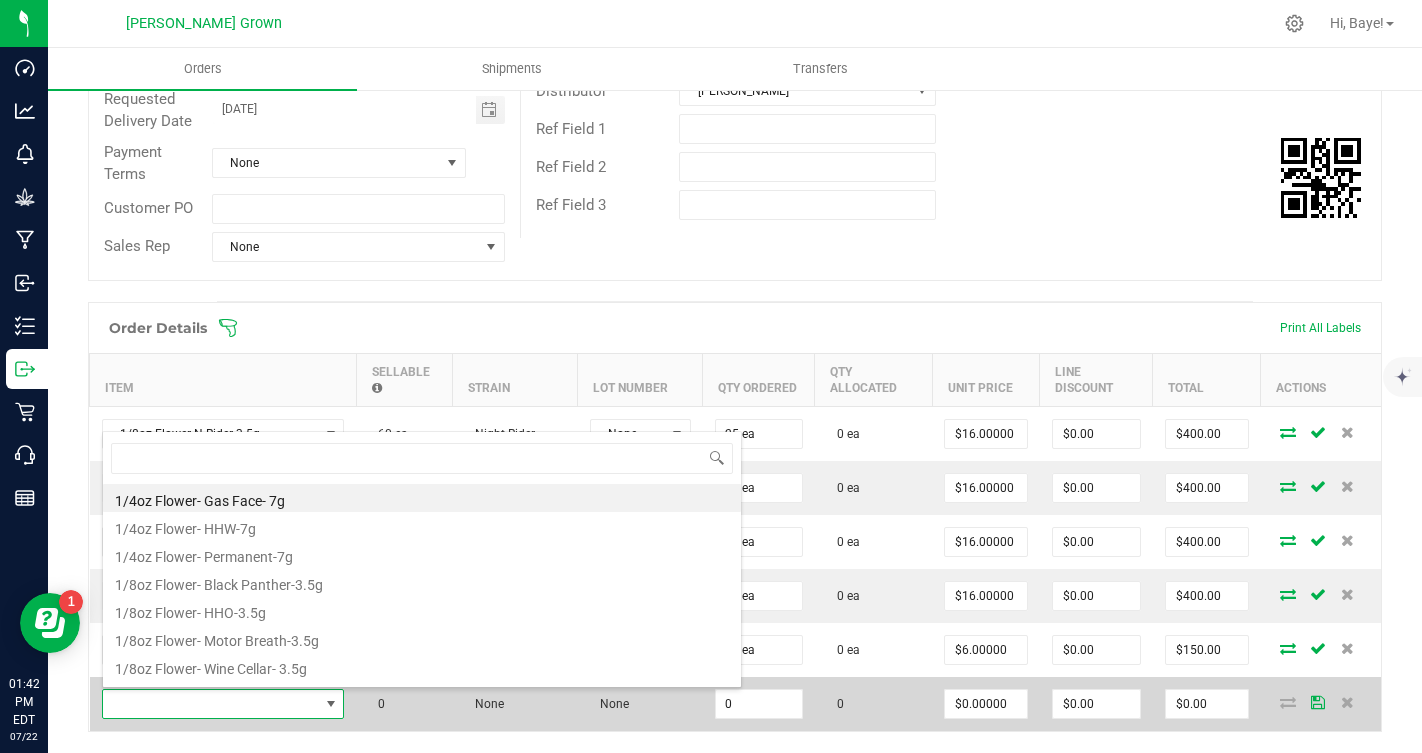 scroll, scrollTop: 99970, scrollLeft: 99758, axis: both 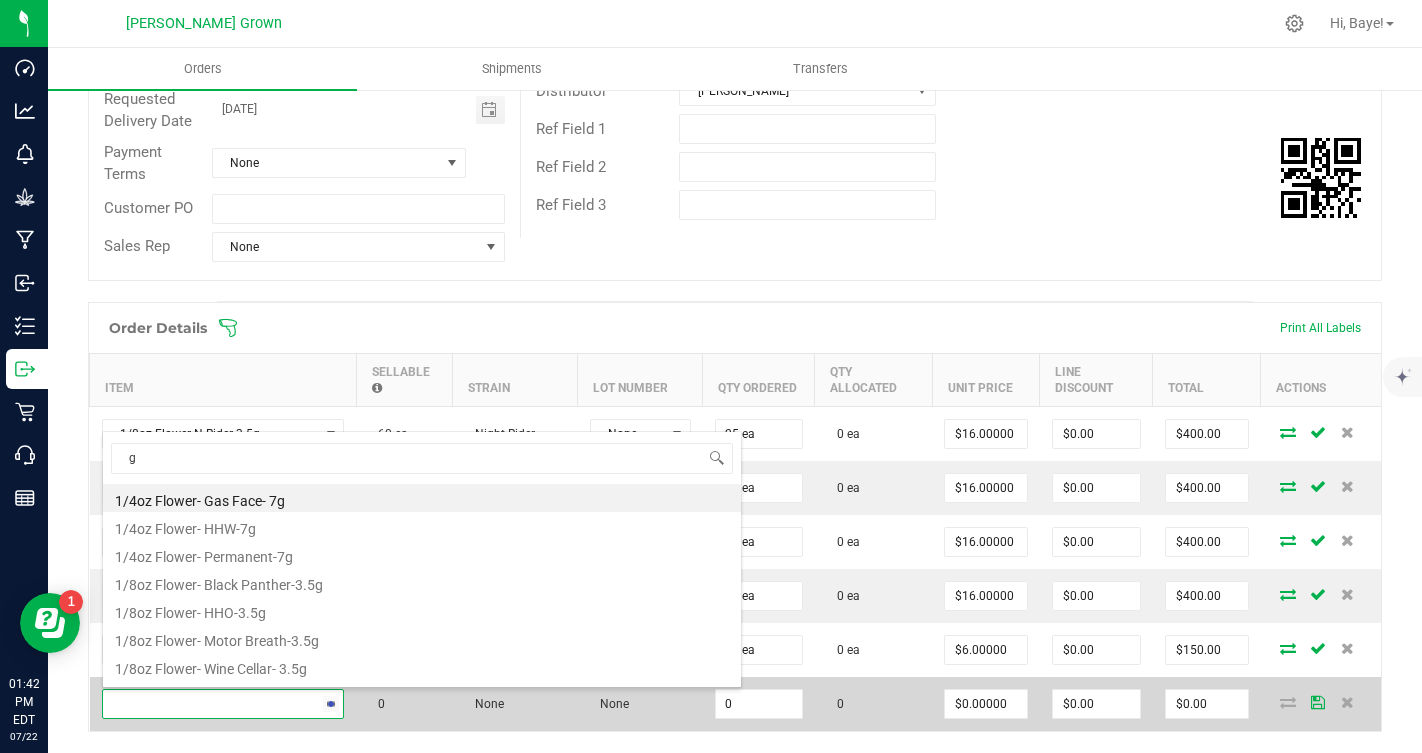 type on "gg" 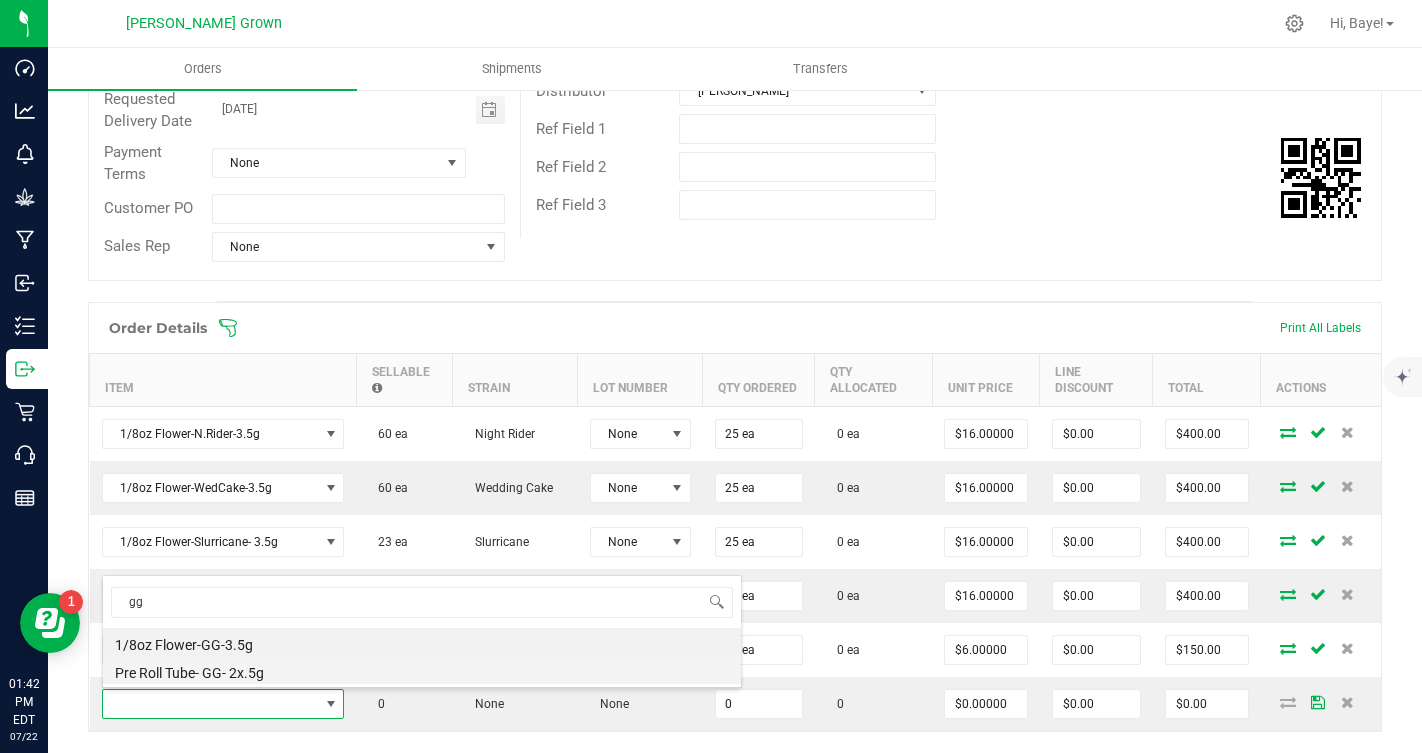 click on "Pre Roll Tube- GG- 2x.5g" at bounding box center [422, 670] 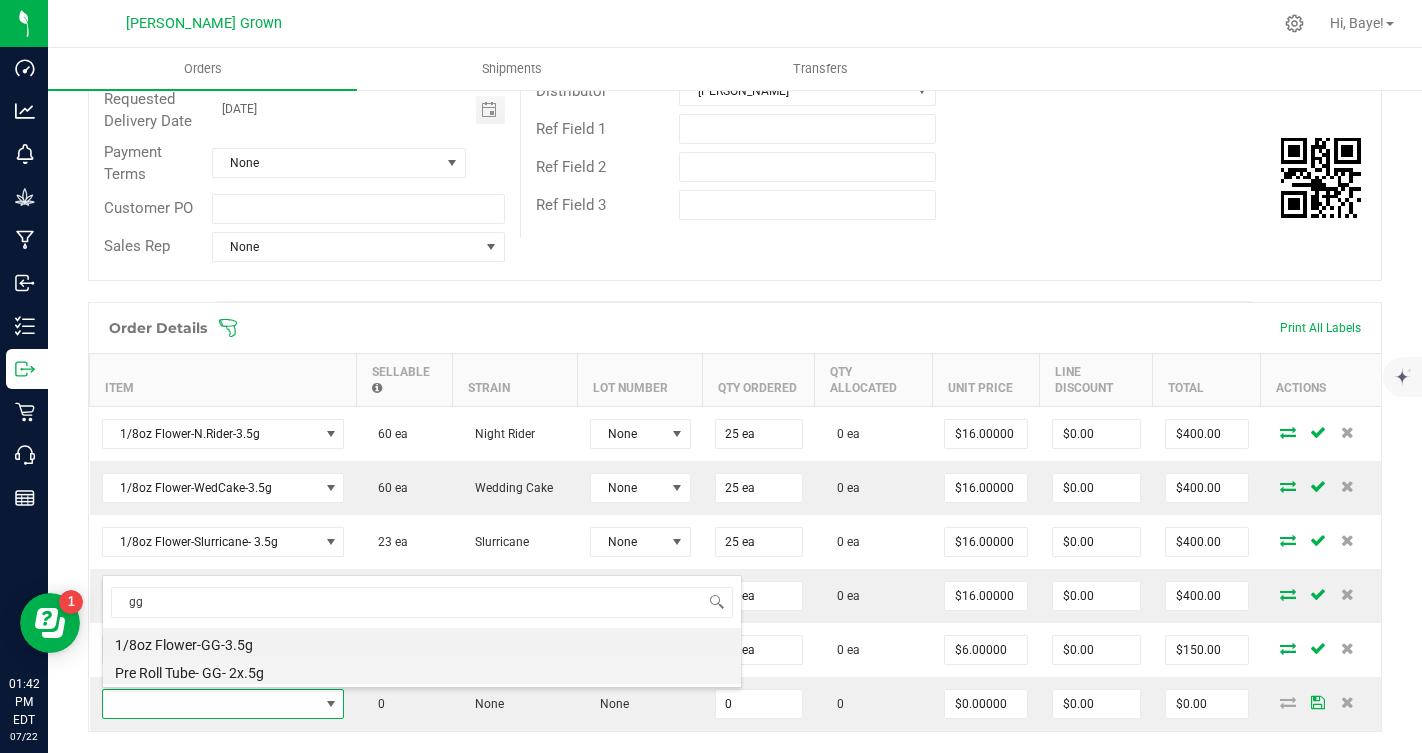 type on "0 ea" 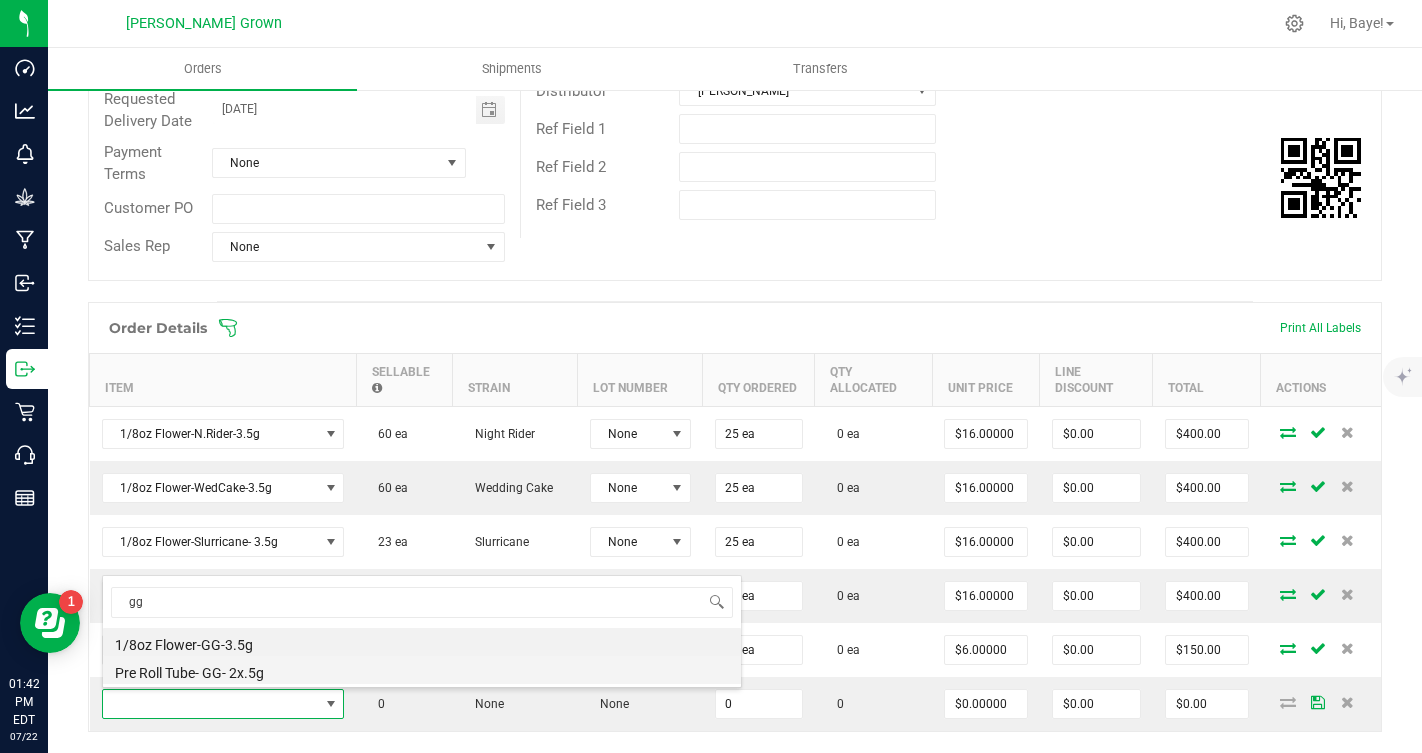 type on "$6.00000" 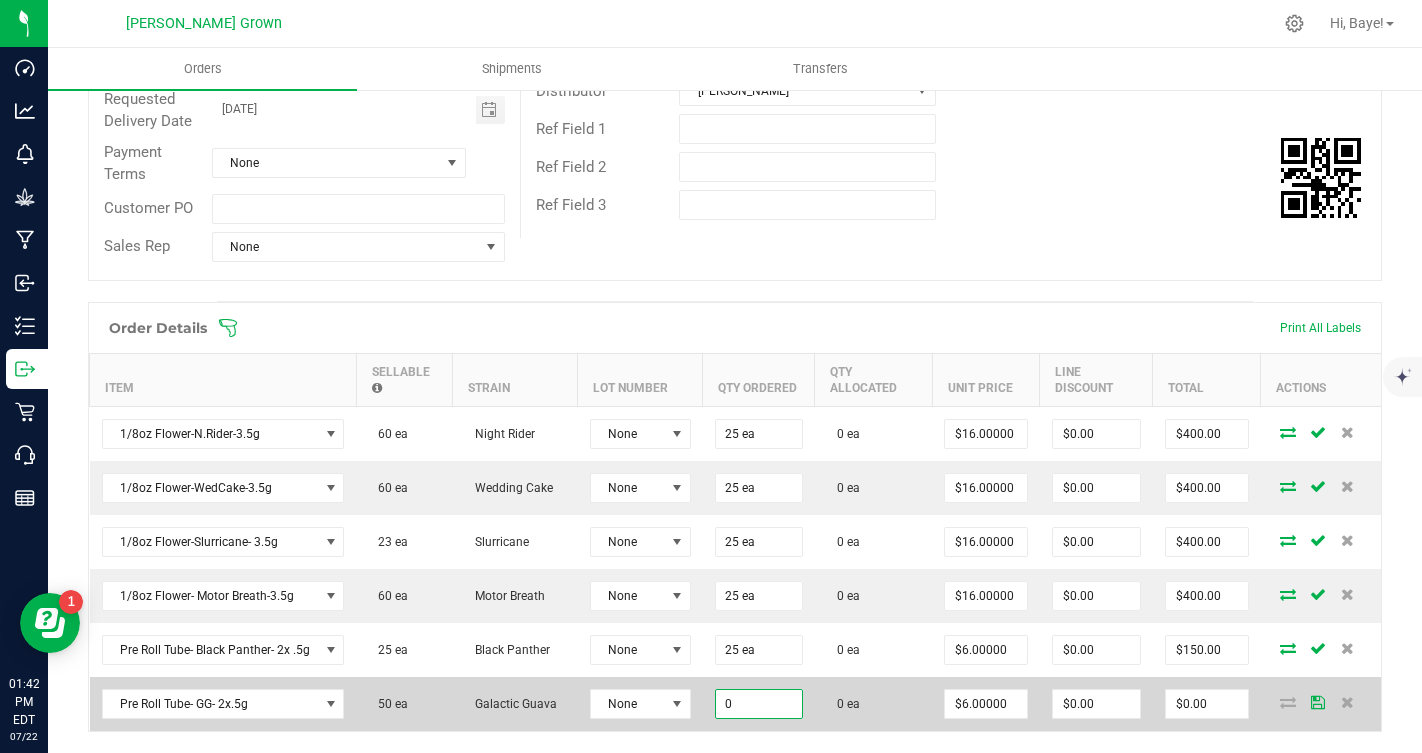 click on "0" at bounding box center (759, 704) 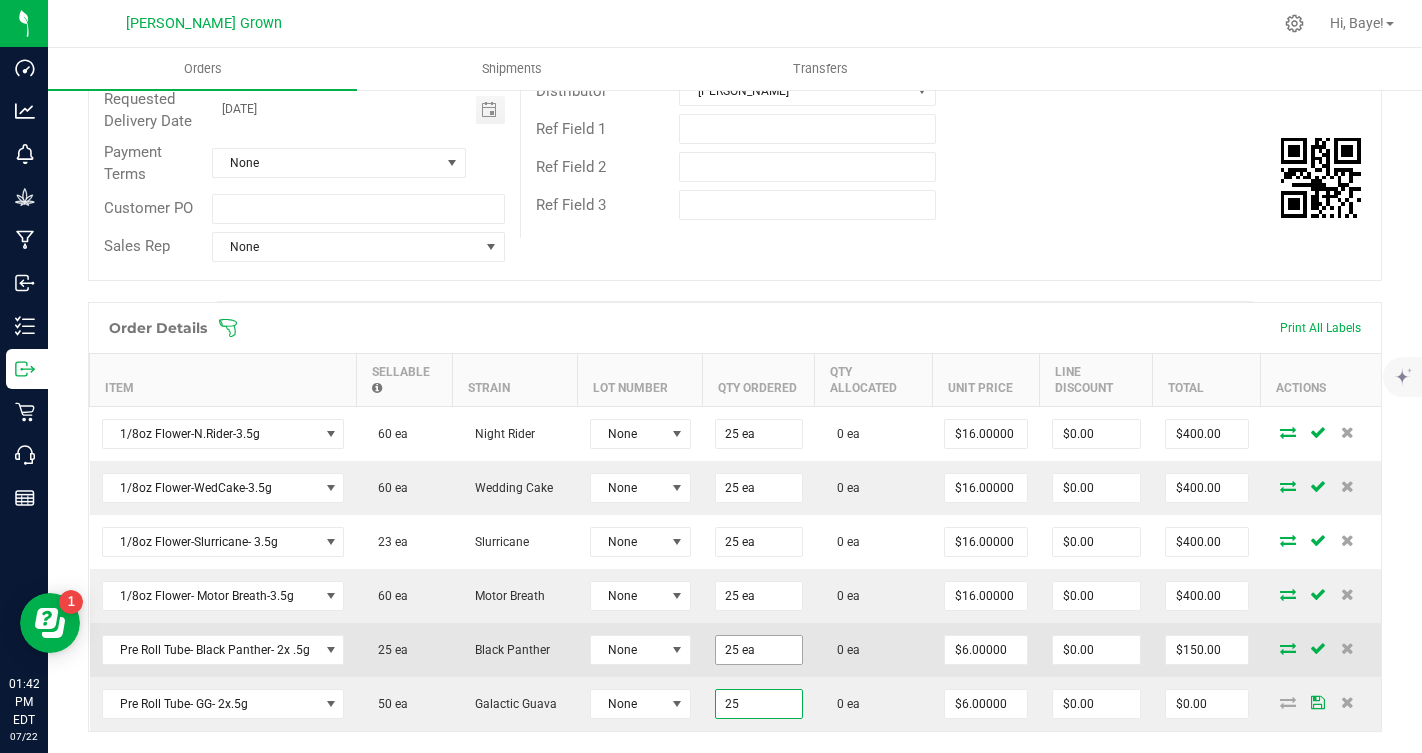 type on "25" 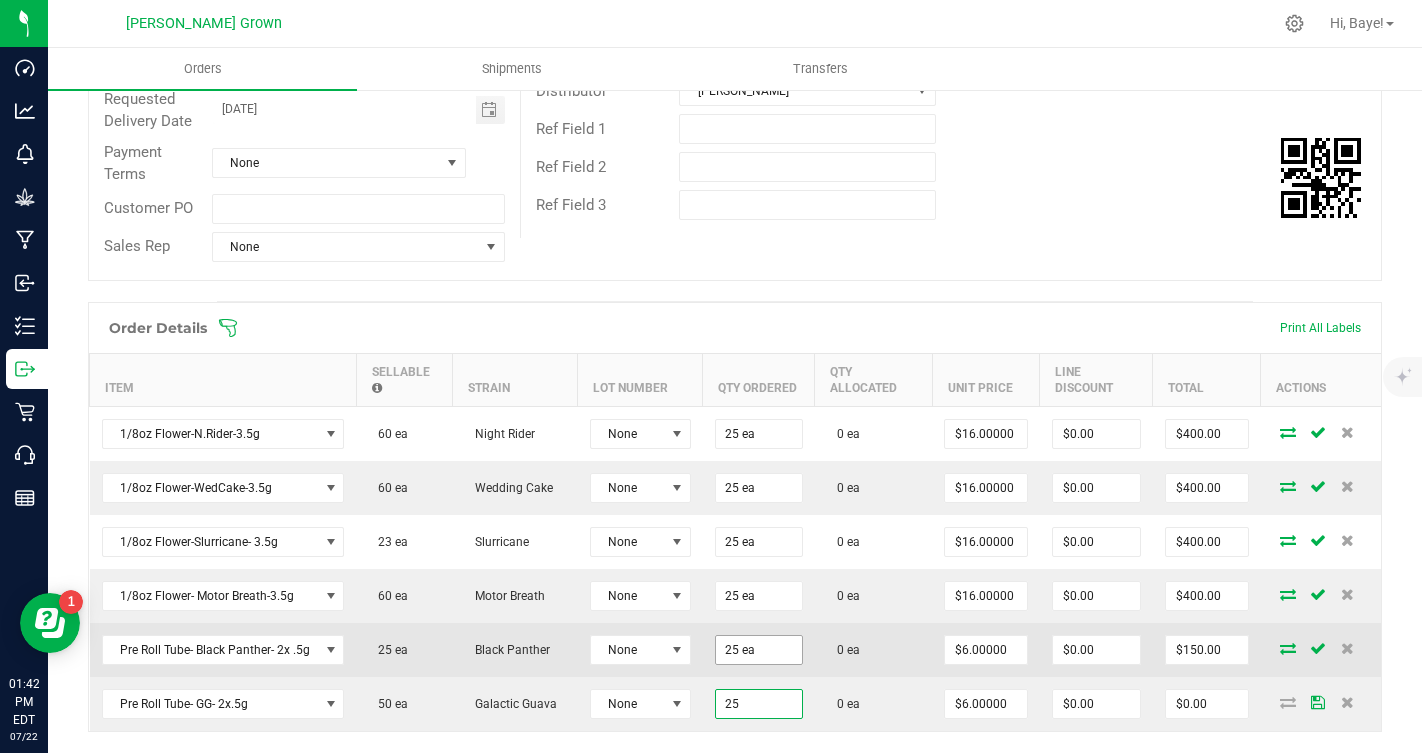 type on "25" 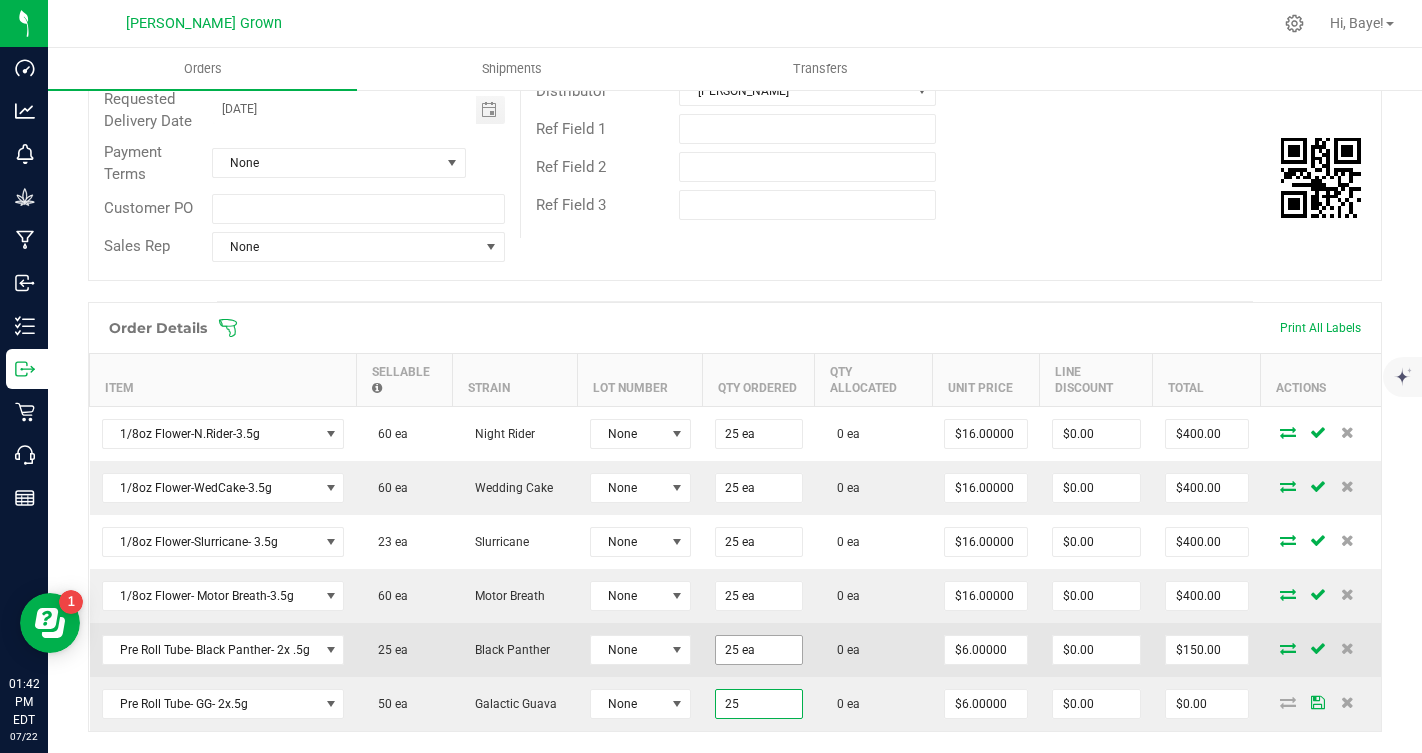 type on "25 ea" 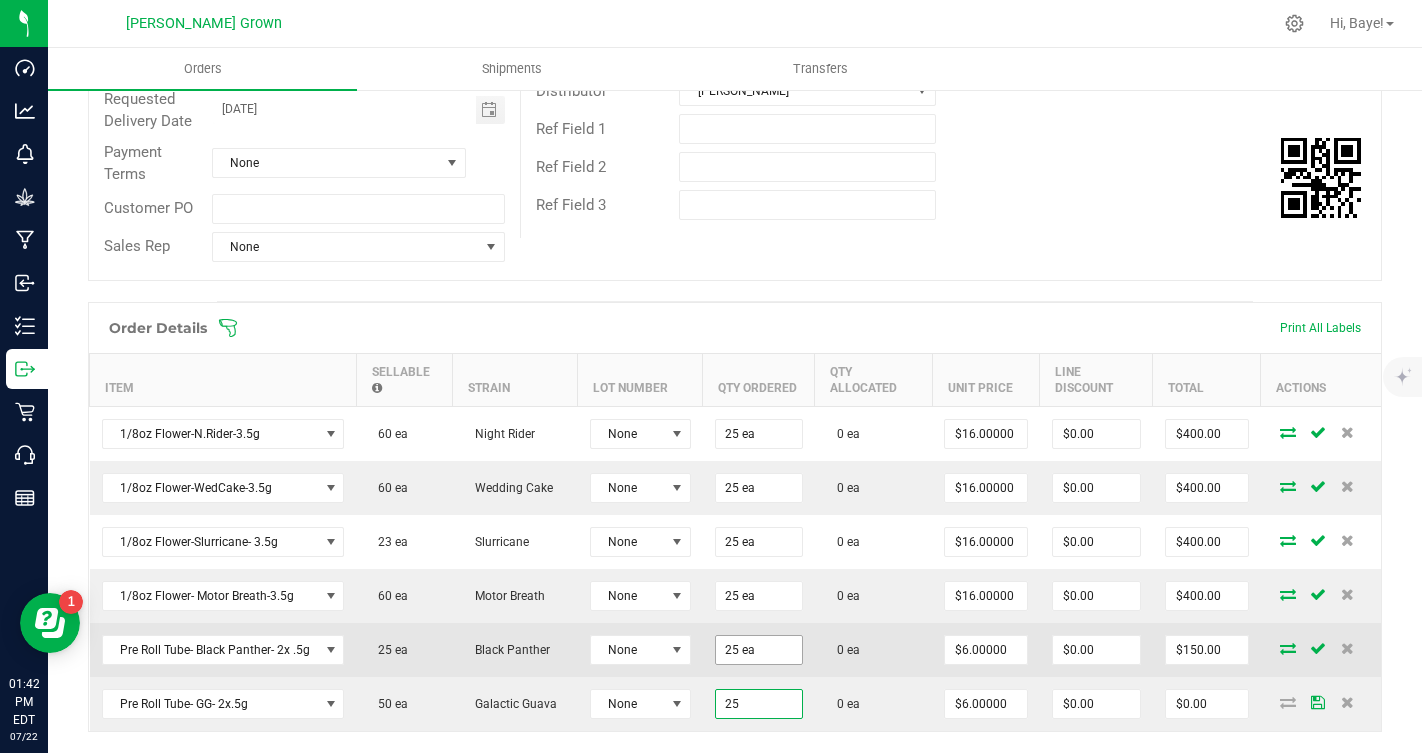 type on "$150.00" 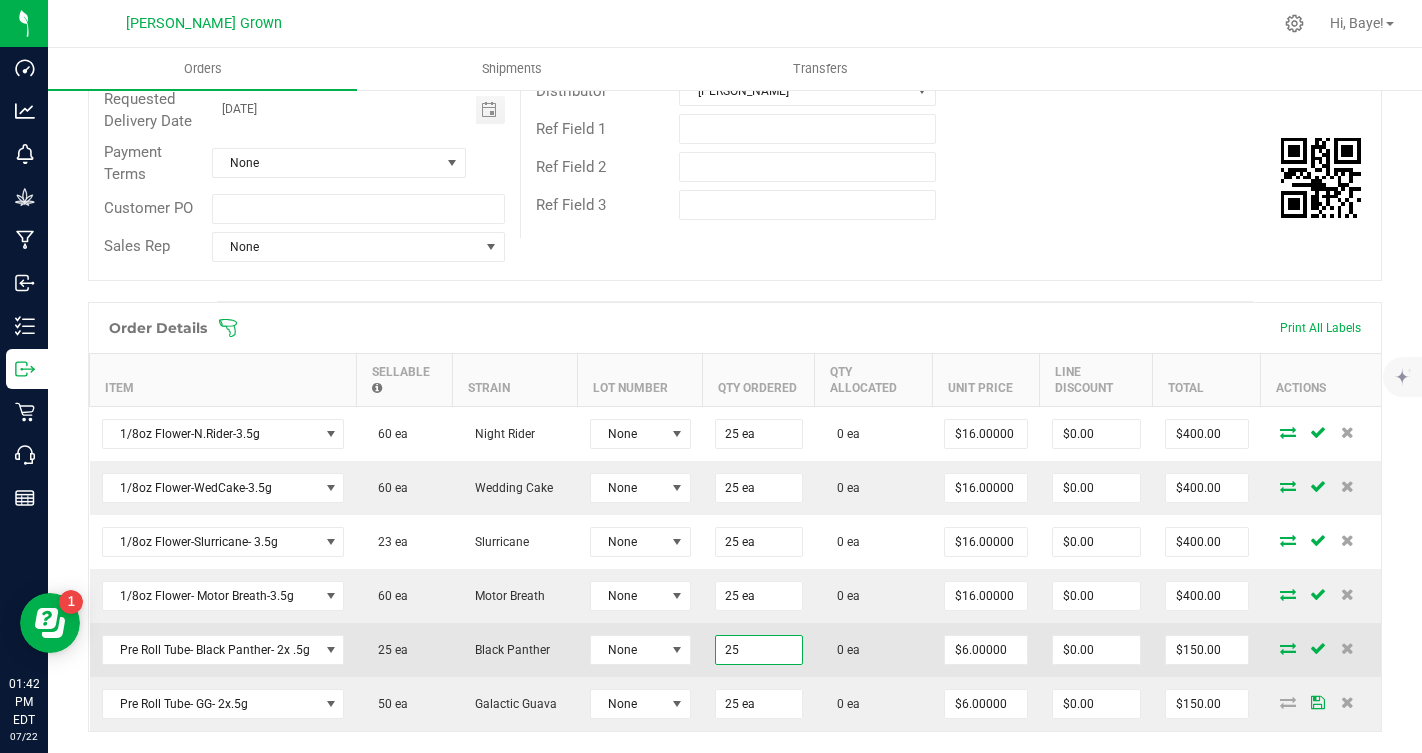 click on "25" at bounding box center [759, 650] 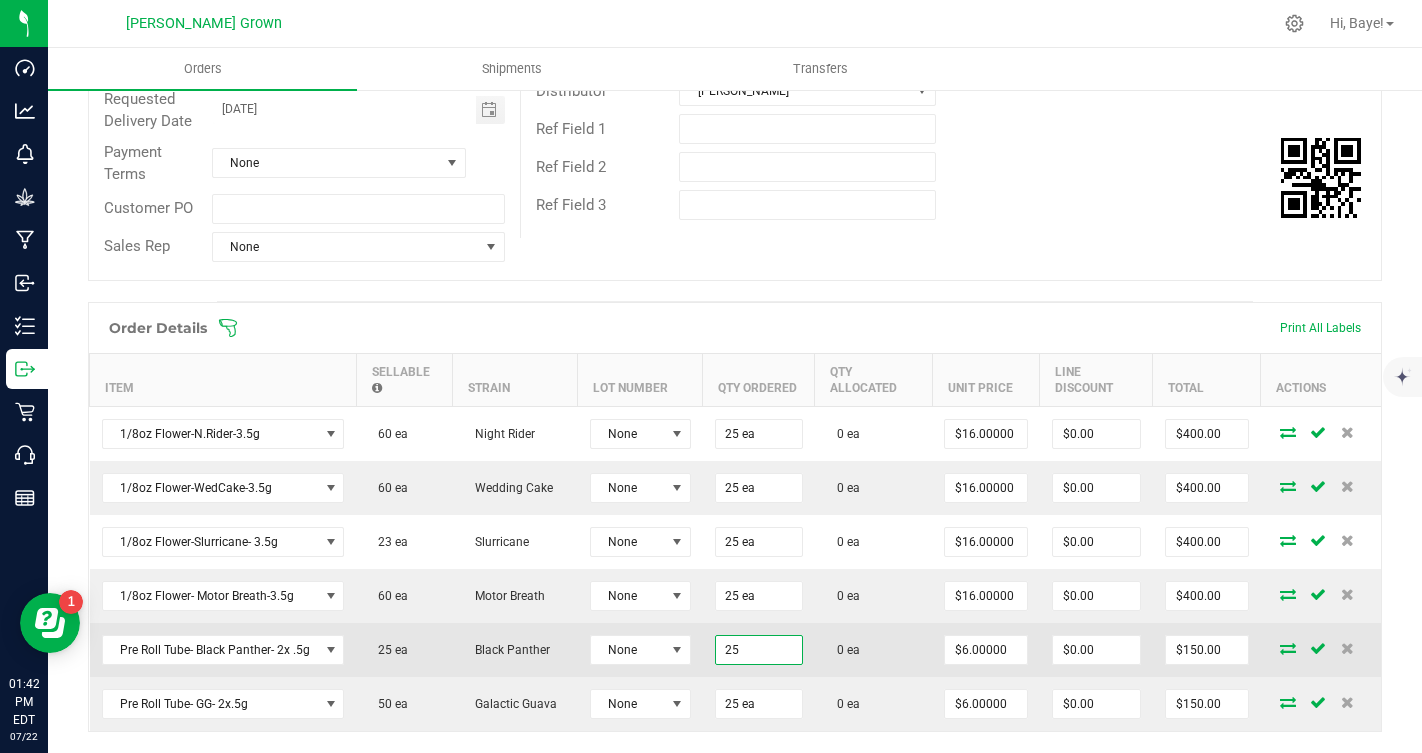 type on "25 ea" 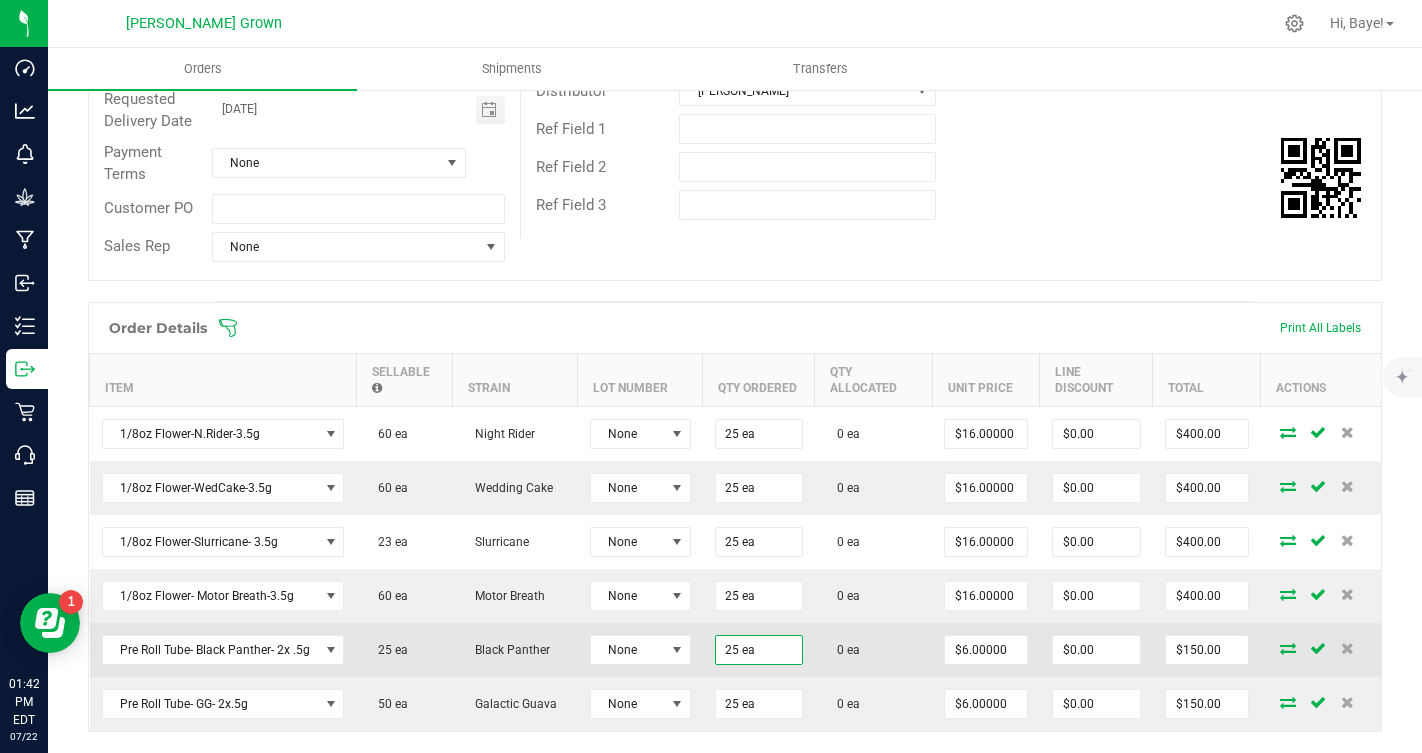 click on "25 ea" at bounding box center (759, 650) 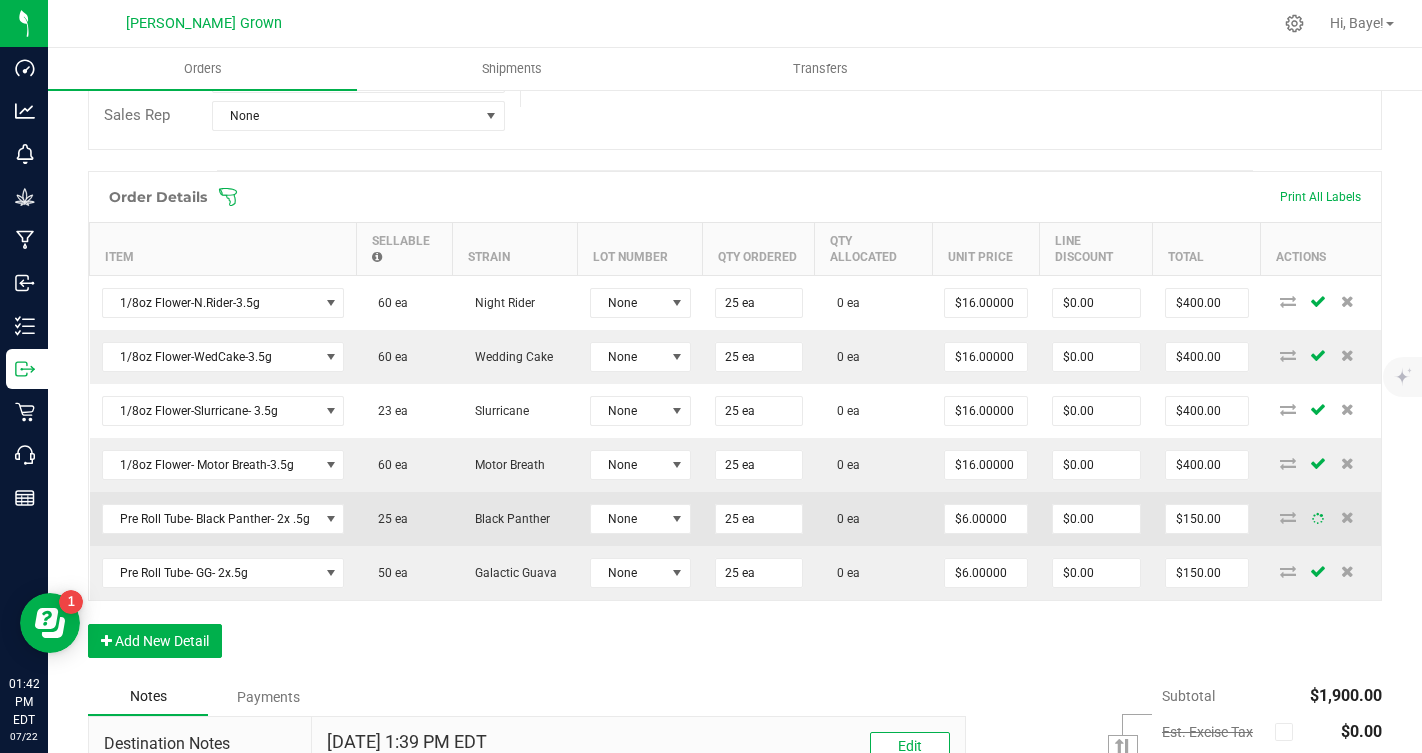 scroll, scrollTop: 455, scrollLeft: 0, axis: vertical 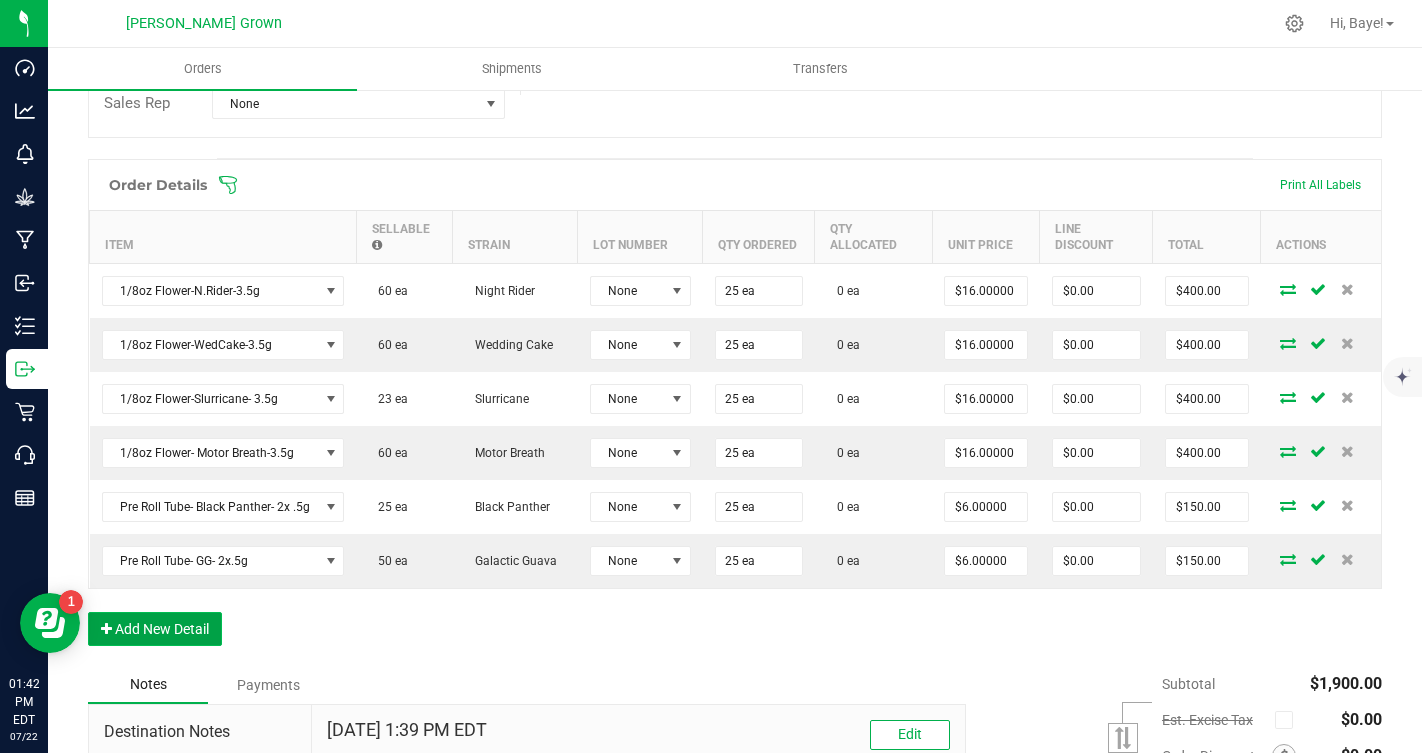 click on "Add New Detail" at bounding box center [155, 629] 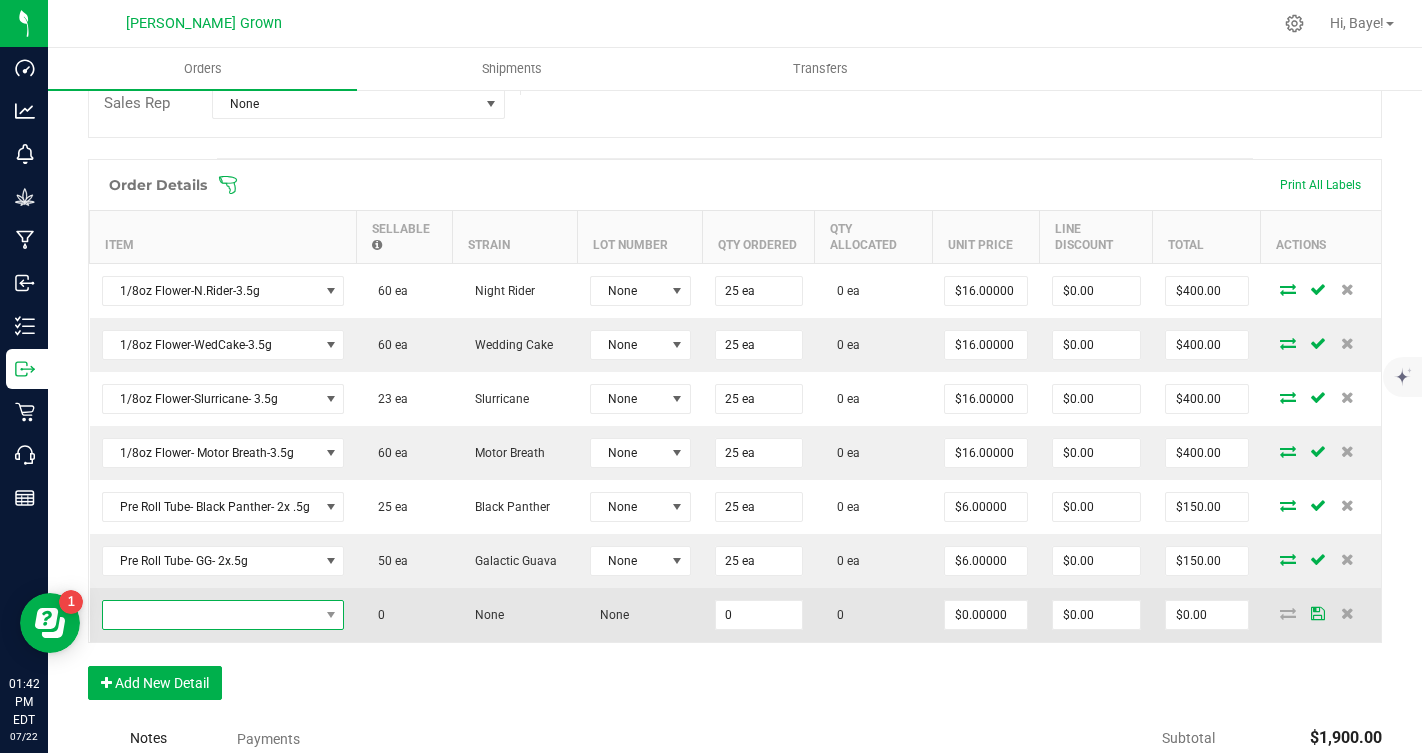 click at bounding box center (211, 615) 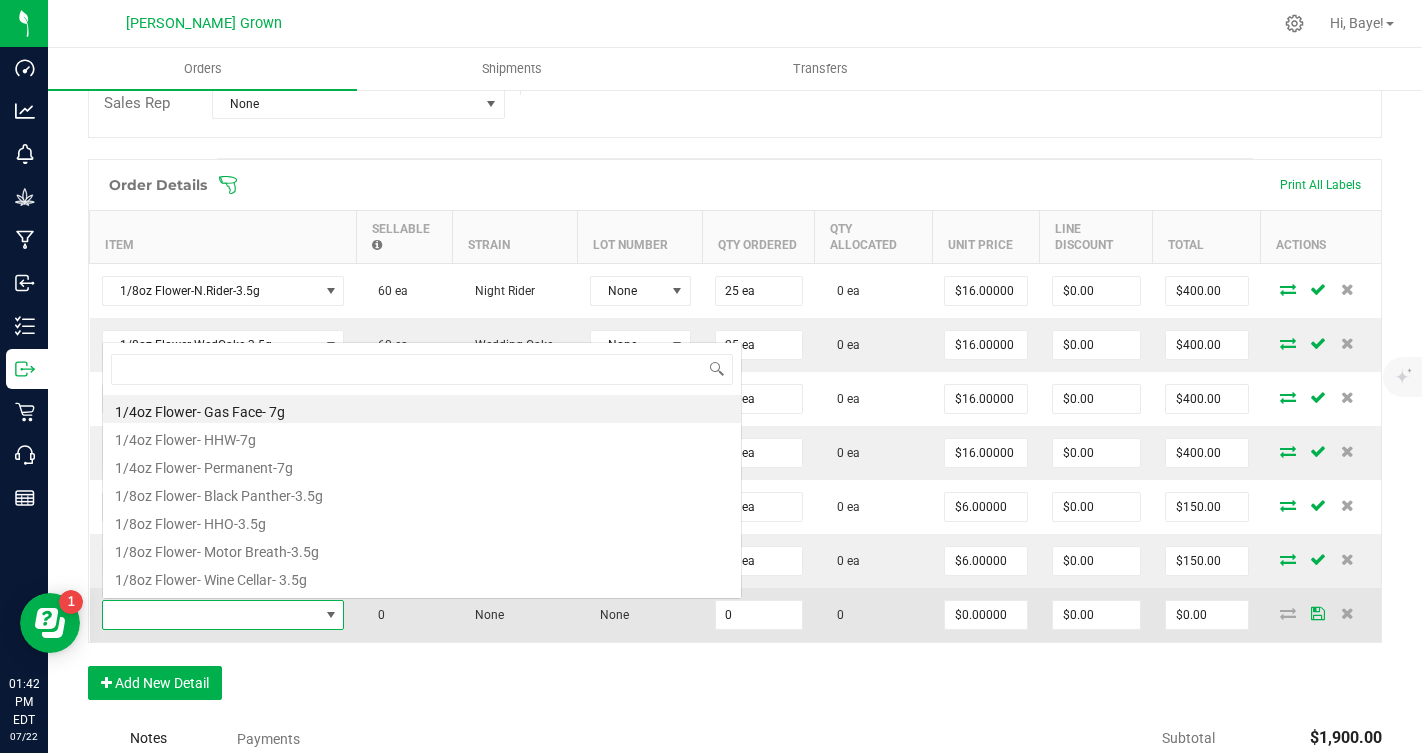 scroll, scrollTop: 0, scrollLeft: 0, axis: both 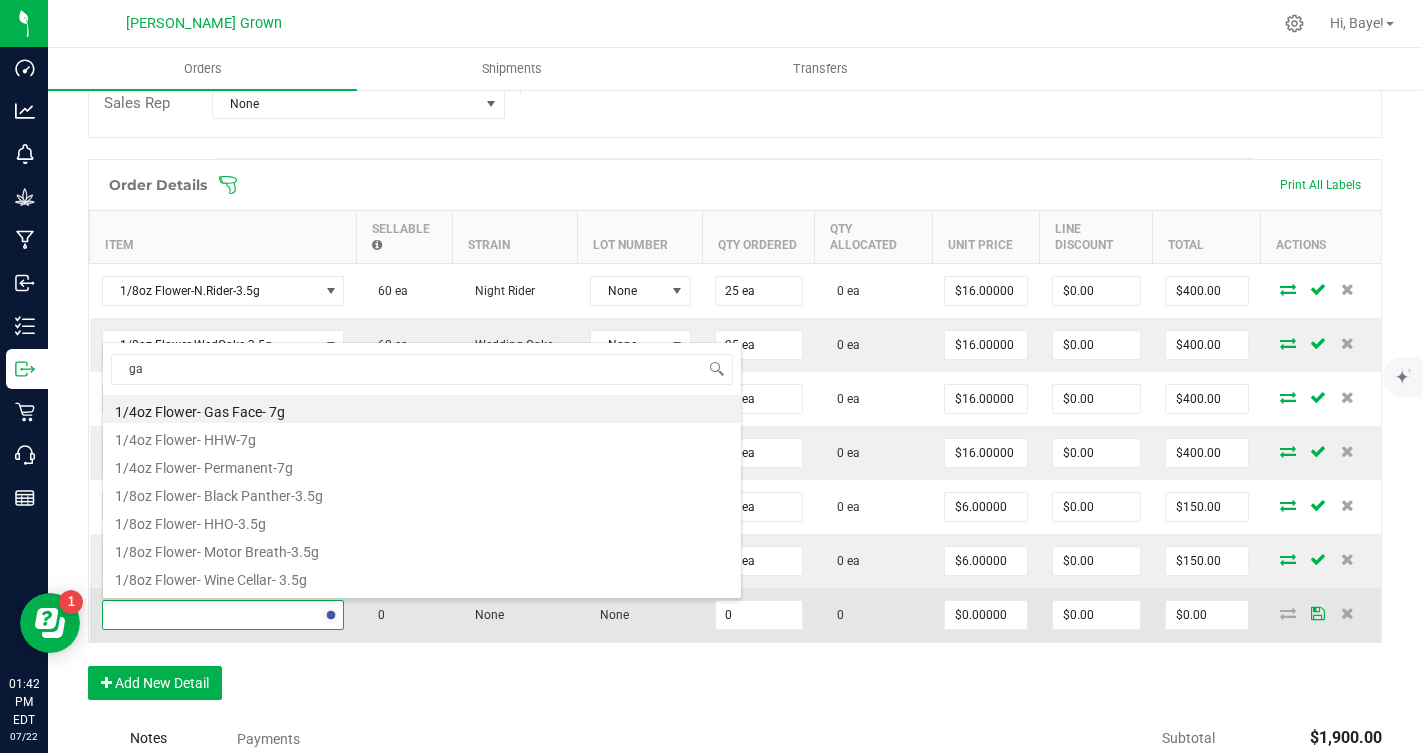 type on "gas" 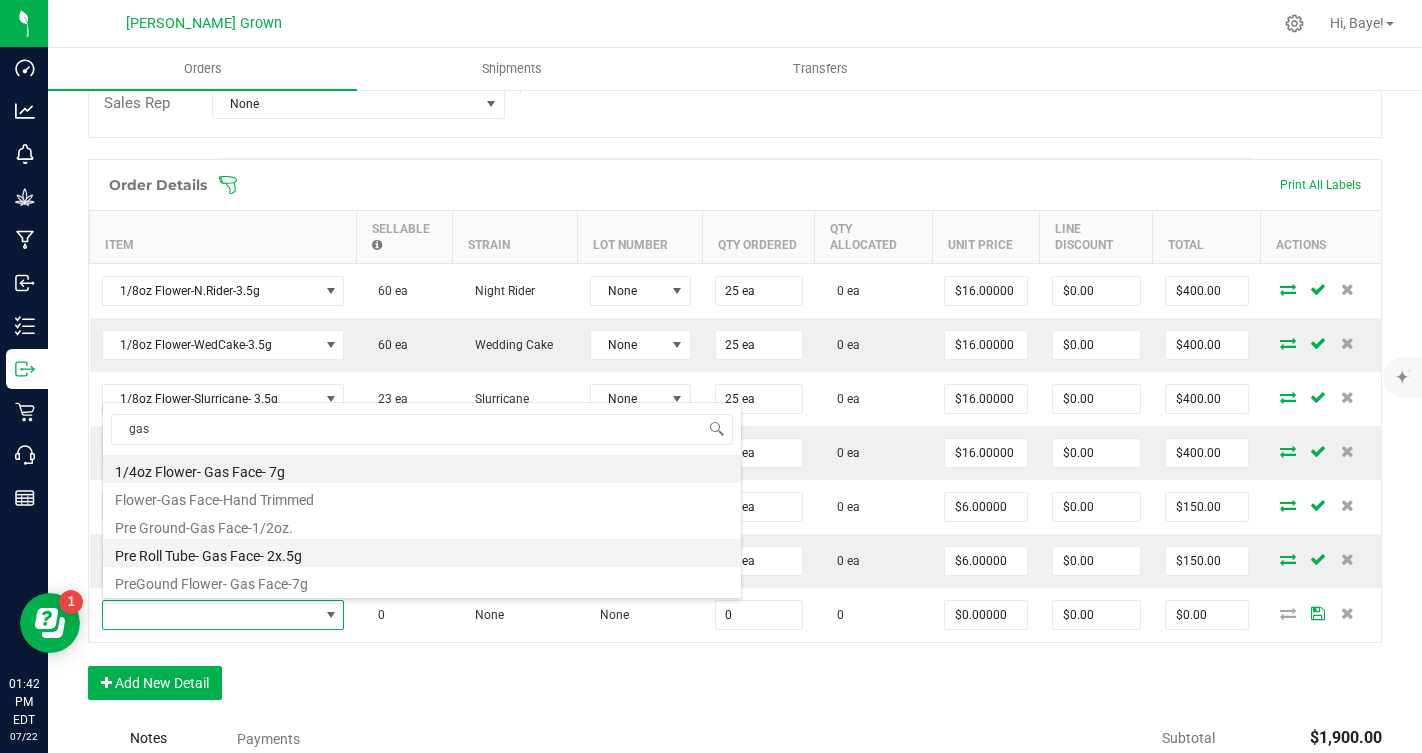 click on "Pre Roll Tube- Gas Face- 2x.5g" at bounding box center (422, 553) 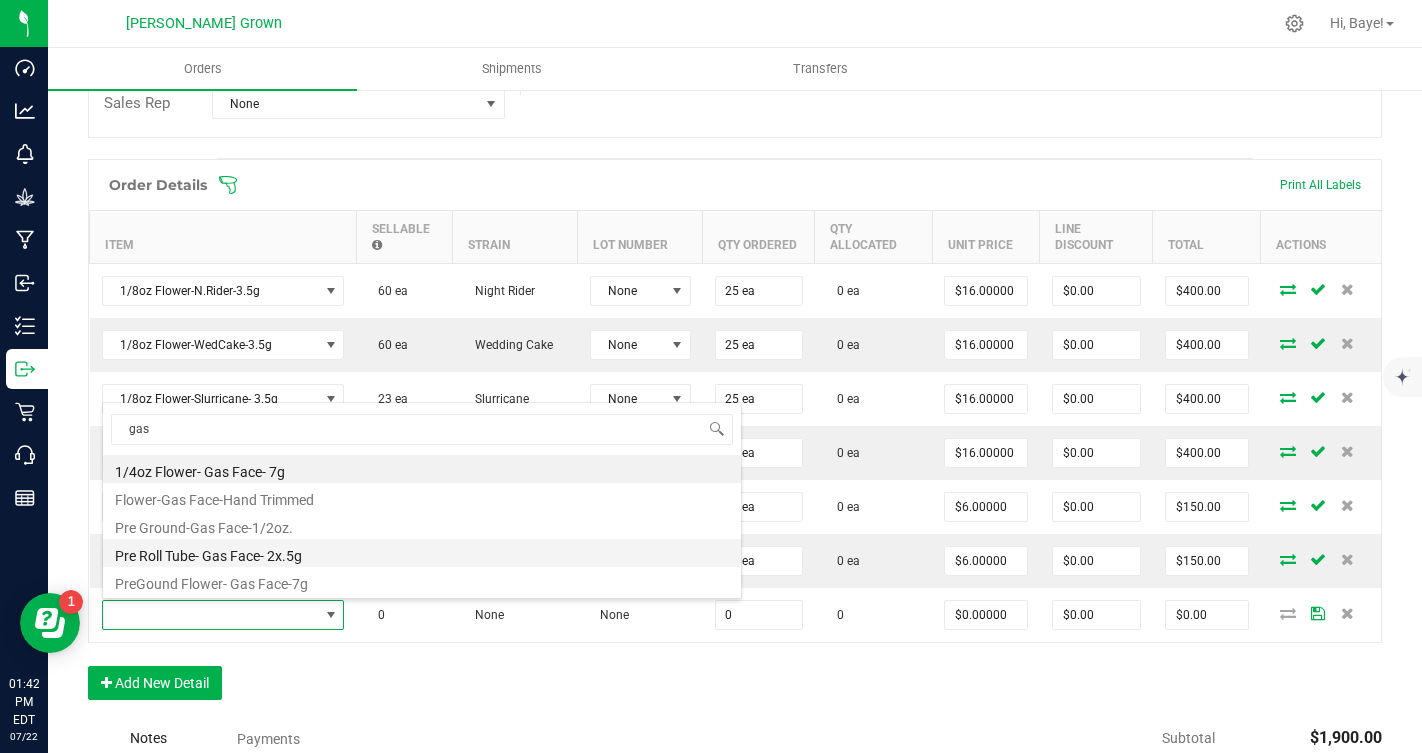 type on "0 ea" 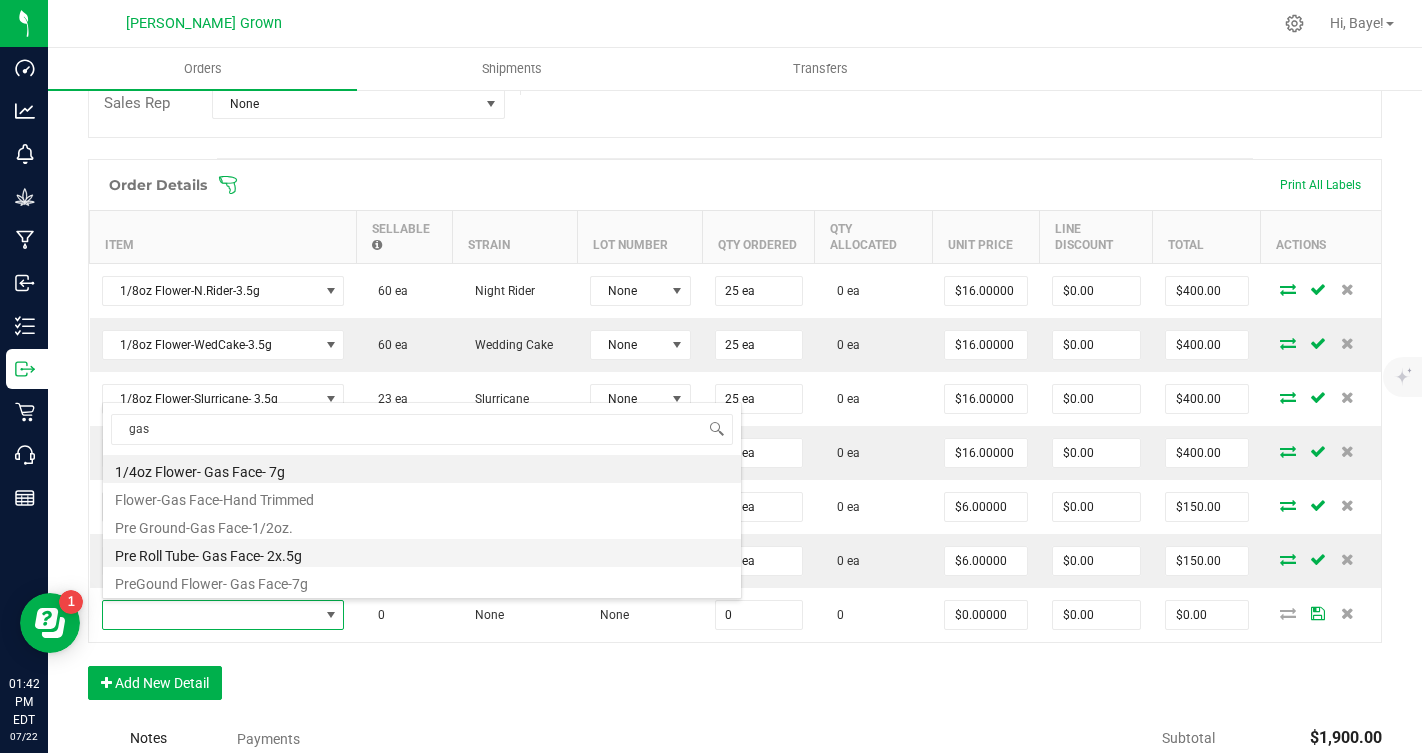 type on "$6.00000" 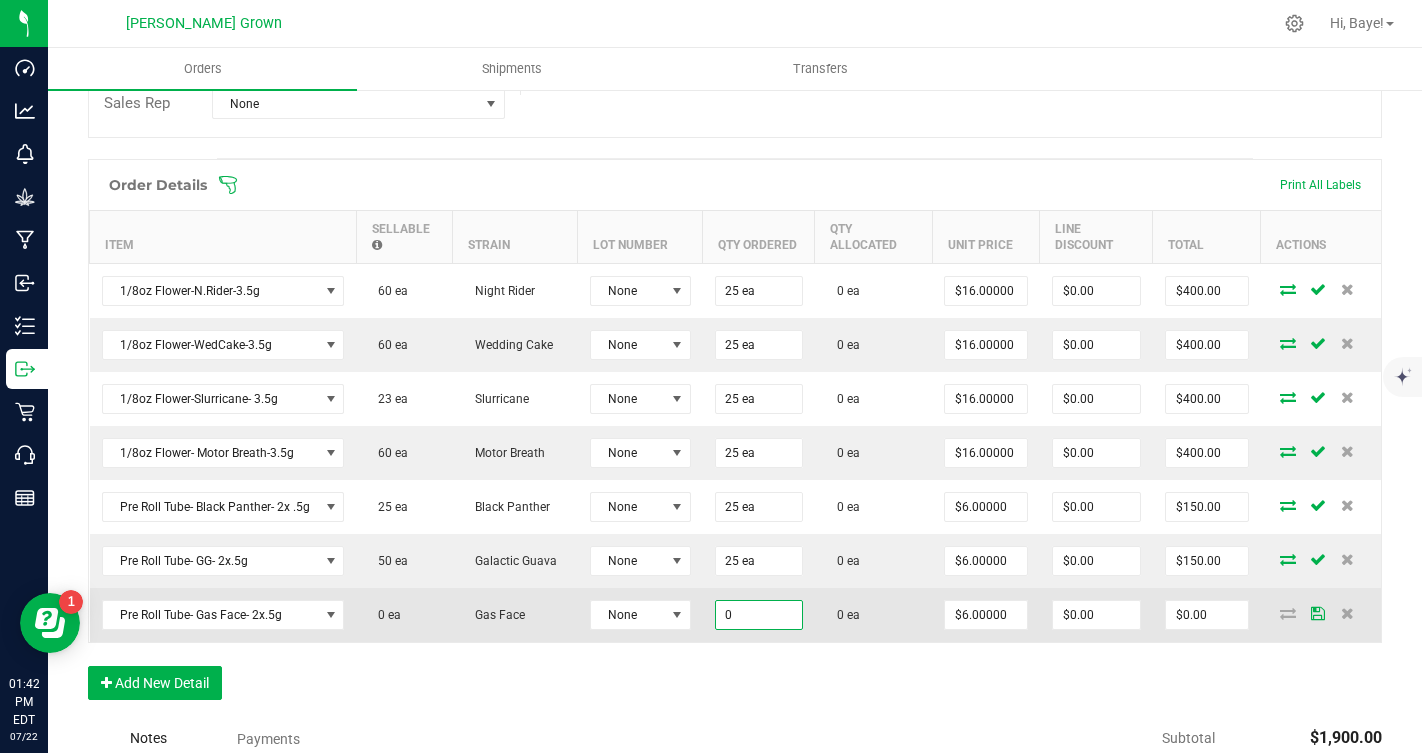 click on "0" at bounding box center [759, 615] 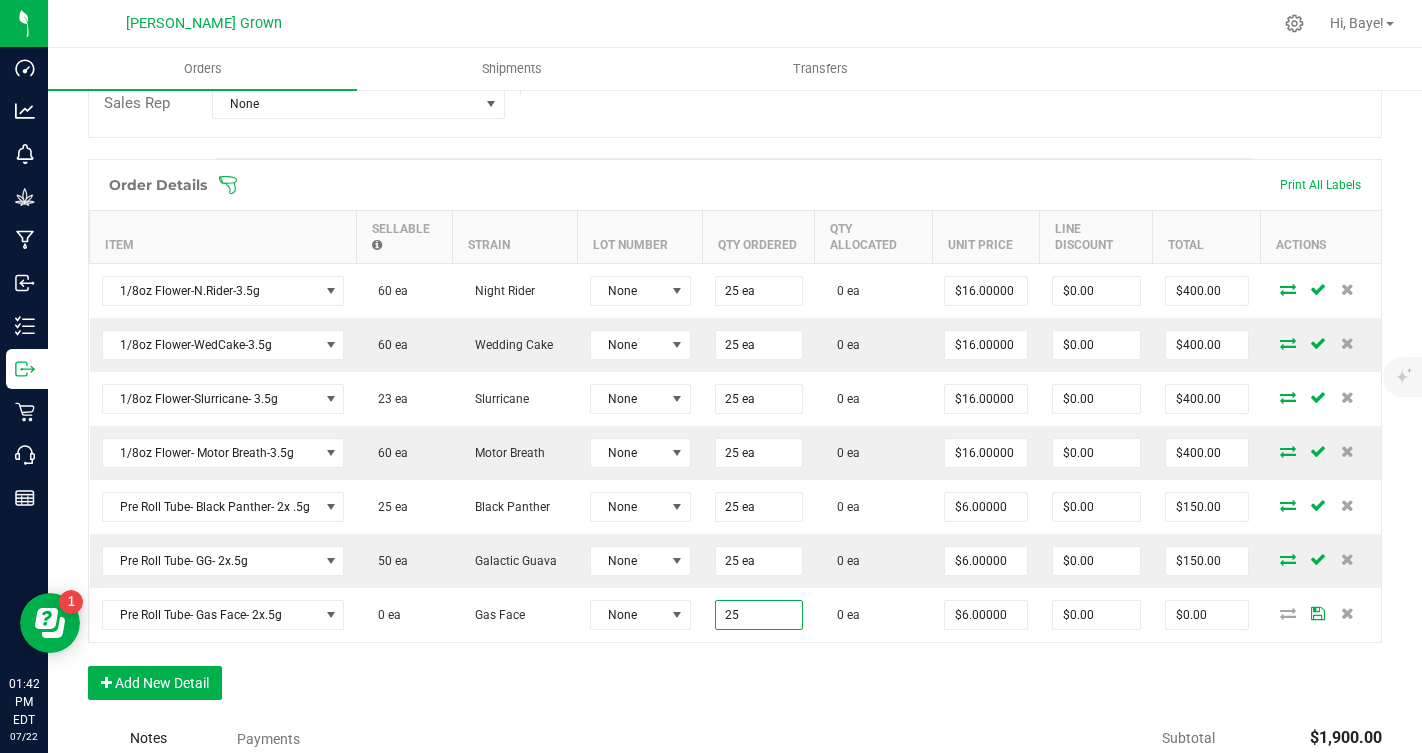 type on "25 ea" 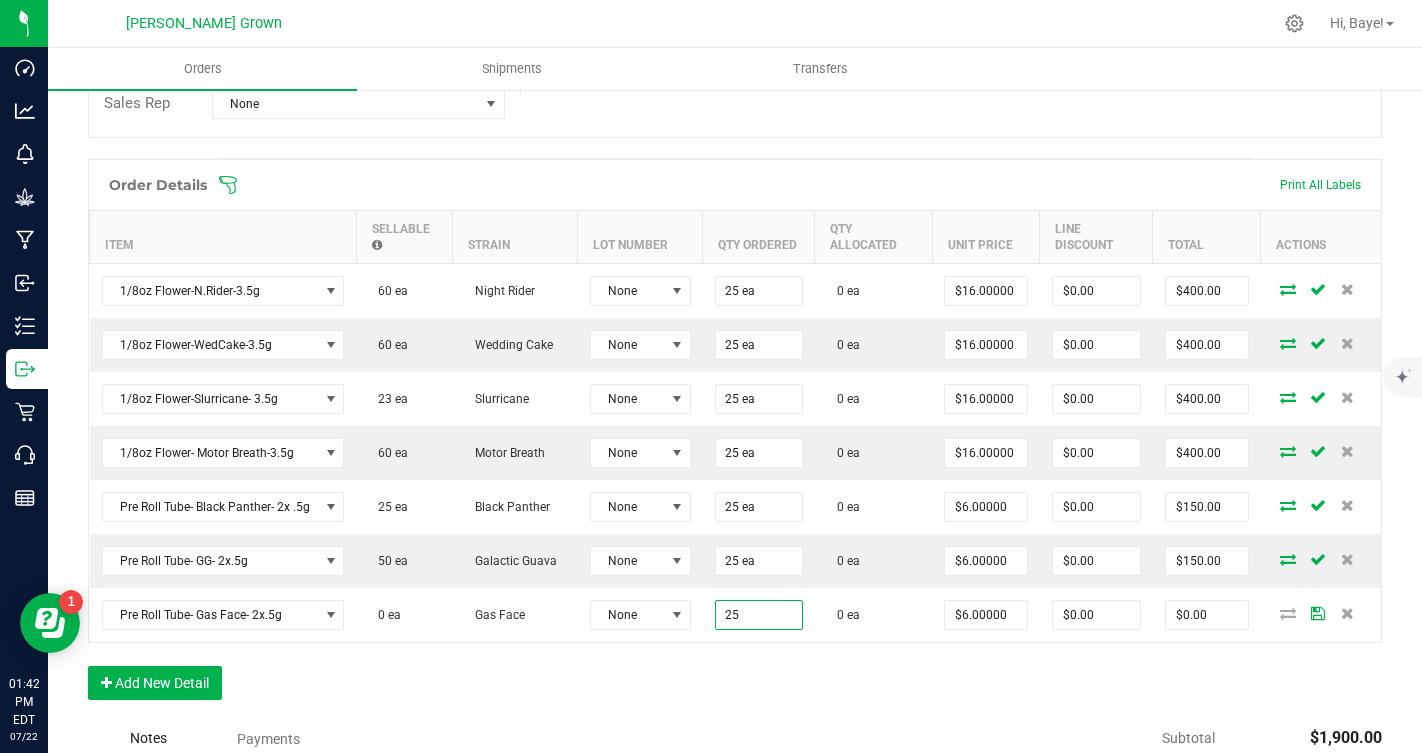 type on "$150.00" 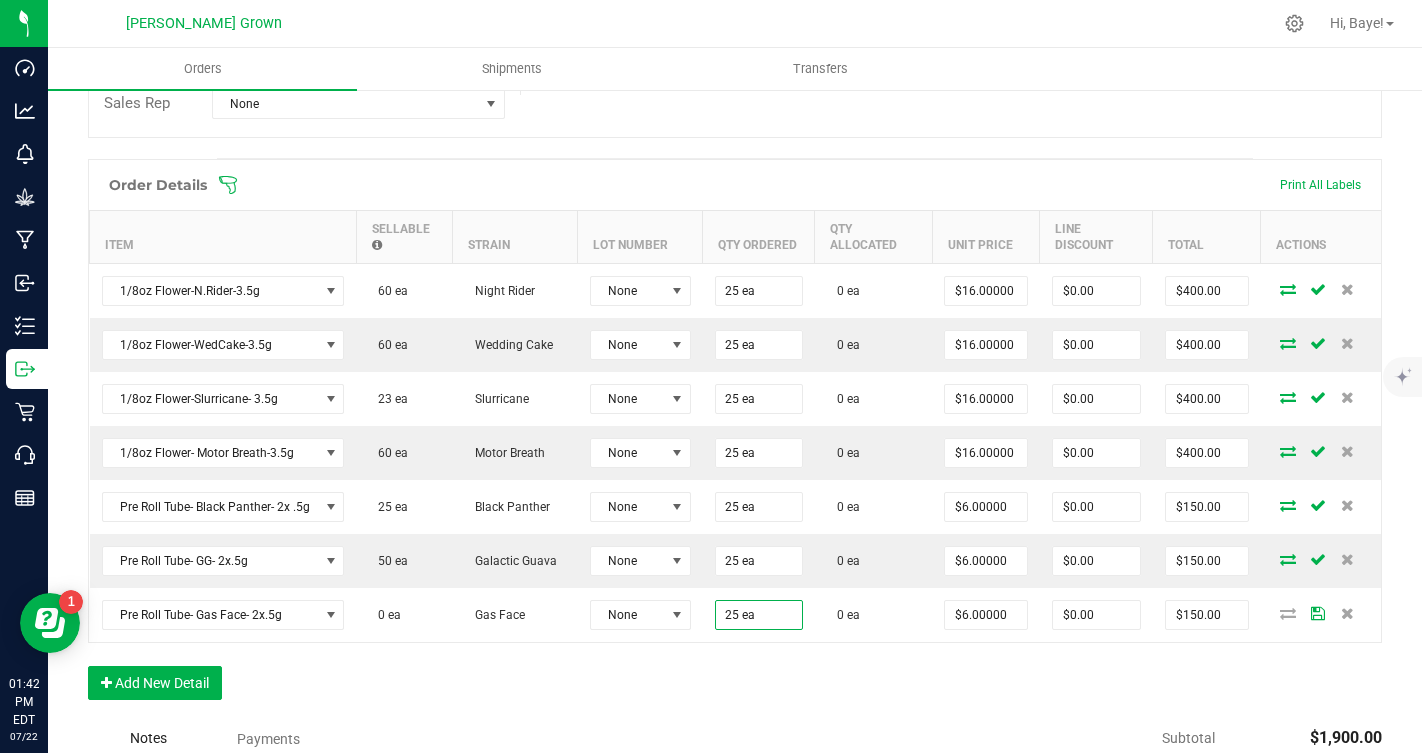 click on "Order Details Print All Labels Item  Sellable  Strain  Lot Number  Qty Ordered Qty Allocated Unit Price Line Discount Total Actions 1/8oz Flower-N.Rider-3.5g  60 ea   Night Rider  None 25 ea  0 ea  $16.00000 $0.00 $400.00 1/8oz Flower-WedCake-3.5g  60 ea   Wedding Cake  None 25 ea  0 ea  $16.00000 $0.00 $400.00 1/8oz Flower-Slurricane- 3.5g  23 ea   Slurricane  None 25 ea  0 ea  $16.00000 $0.00 $400.00 1/8oz Flower- Motor Breath-3.5g  60 ea   Motor Breath  None 25 ea  0 ea  $16.00000 $0.00 $400.00 Pre Roll Tube- Black Panther- 2x .5g  25 ea   Black Panther  None 25 ea  0 ea  $6.00000 $0.00 $150.00 Pre Roll Tube- GG- 2x.5g  50 ea   Galactic Guava  None 25 ea  0 ea  $6.00000 $0.00 $150.00 Pre Roll Tube- Gas Face- 2x.5g  0 ea   Gas Face  None 25 ea  0 ea  $6.00000 $0.00 $150.00
Add New Detail" at bounding box center [735, 439] 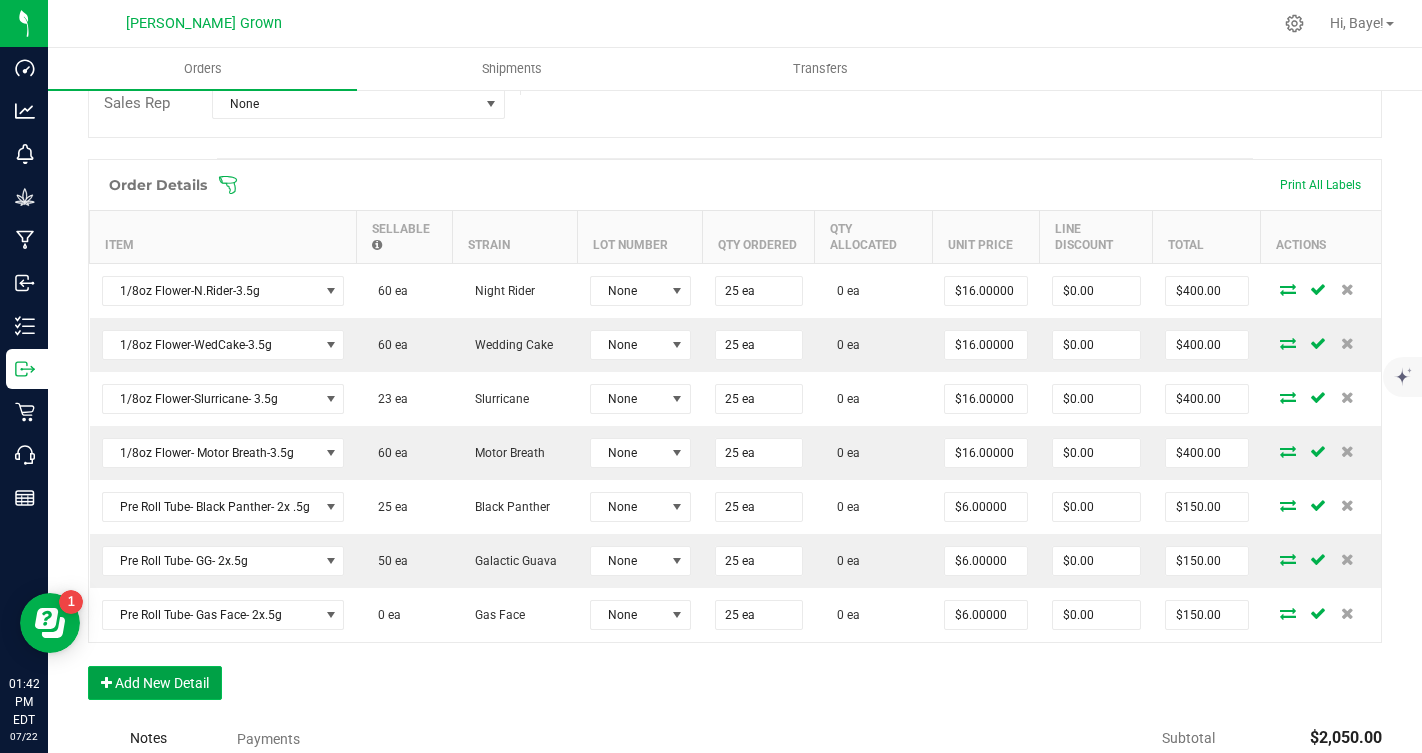 click on "Add New Detail" at bounding box center [155, 683] 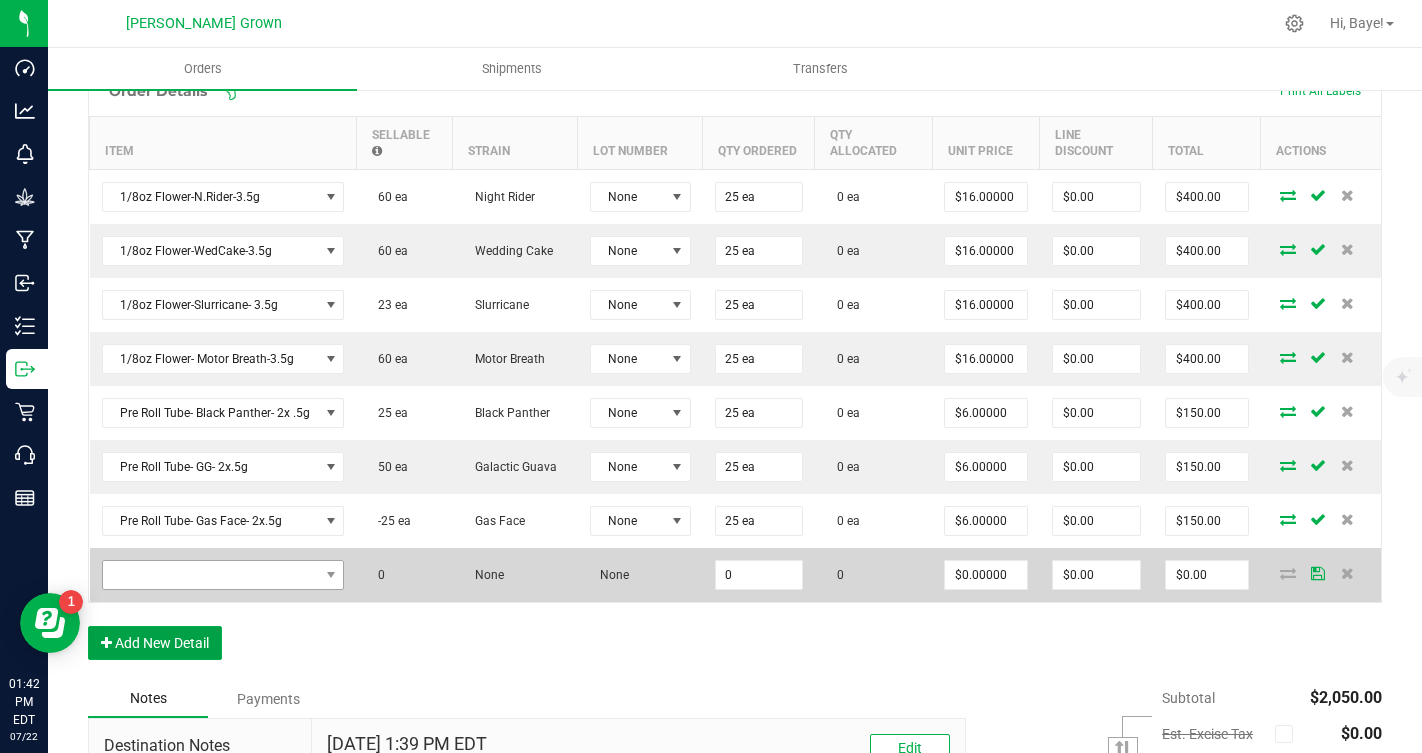 scroll, scrollTop: 563, scrollLeft: 0, axis: vertical 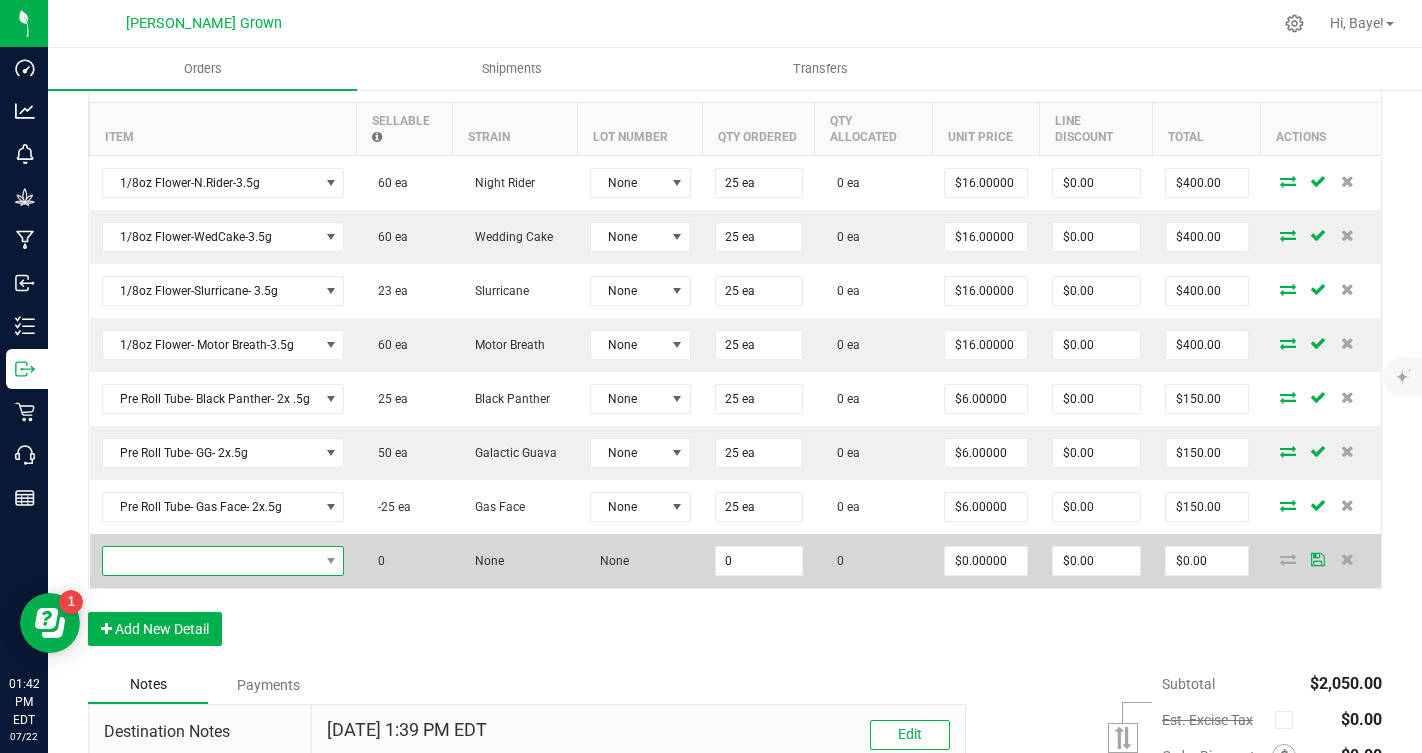 click at bounding box center (211, 561) 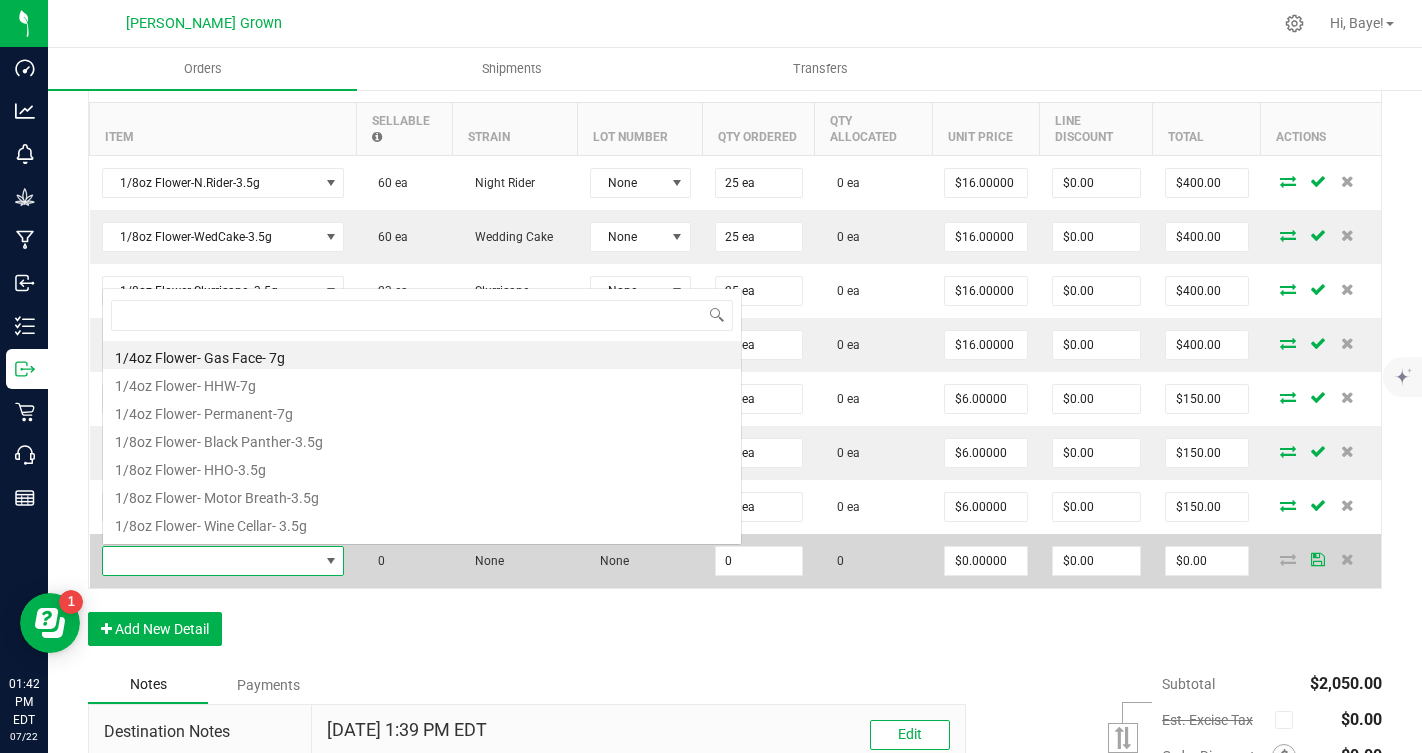 scroll, scrollTop: 0, scrollLeft: 0, axis: both 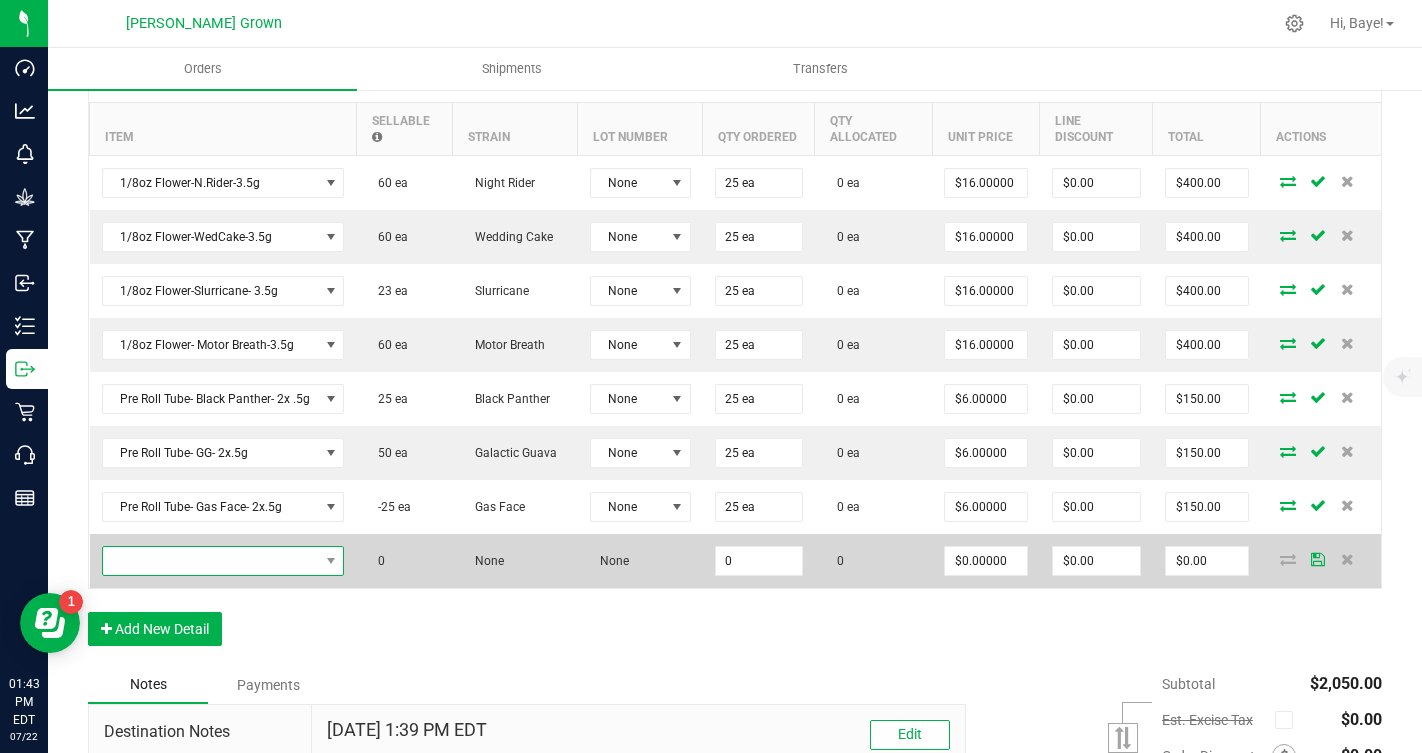 click at bounding box center [211, 561] 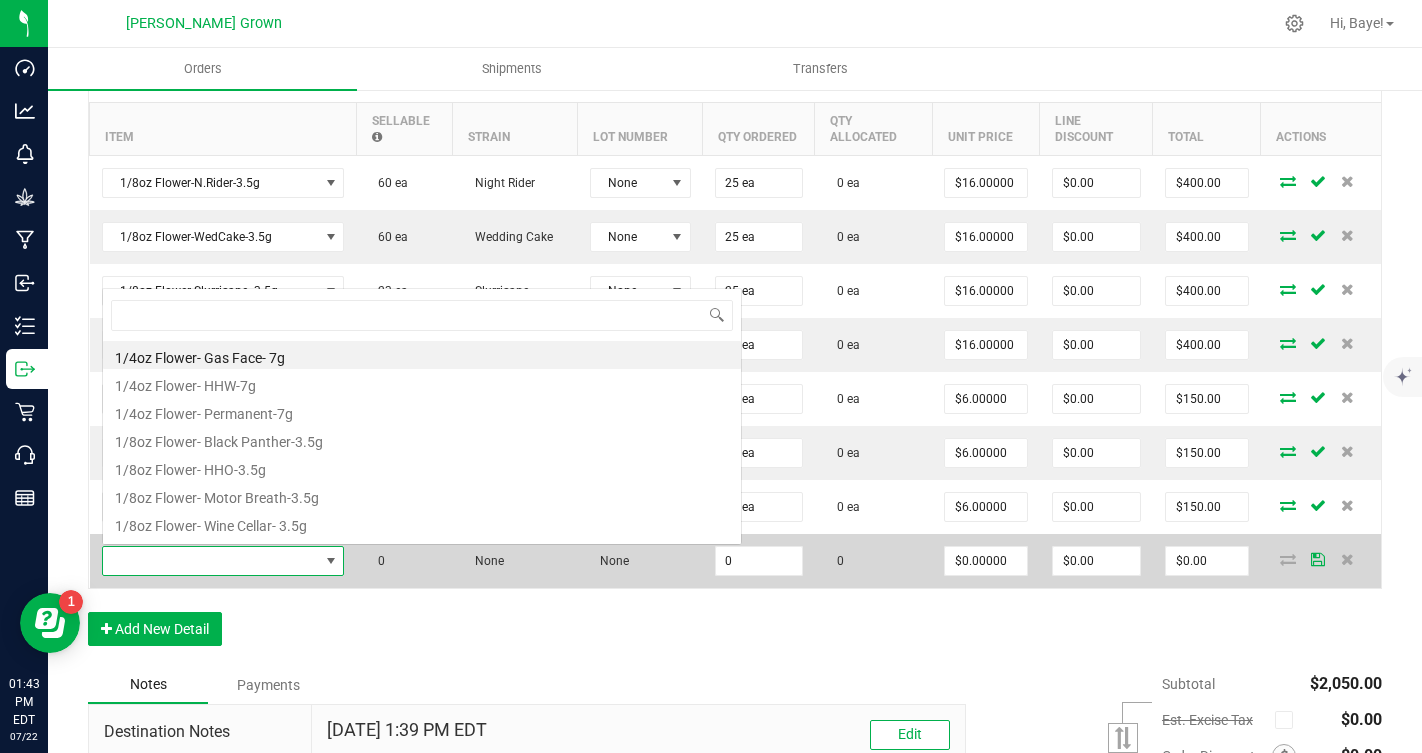 scroll, scrollTop: 0, scrollLeft: 0, axis: both 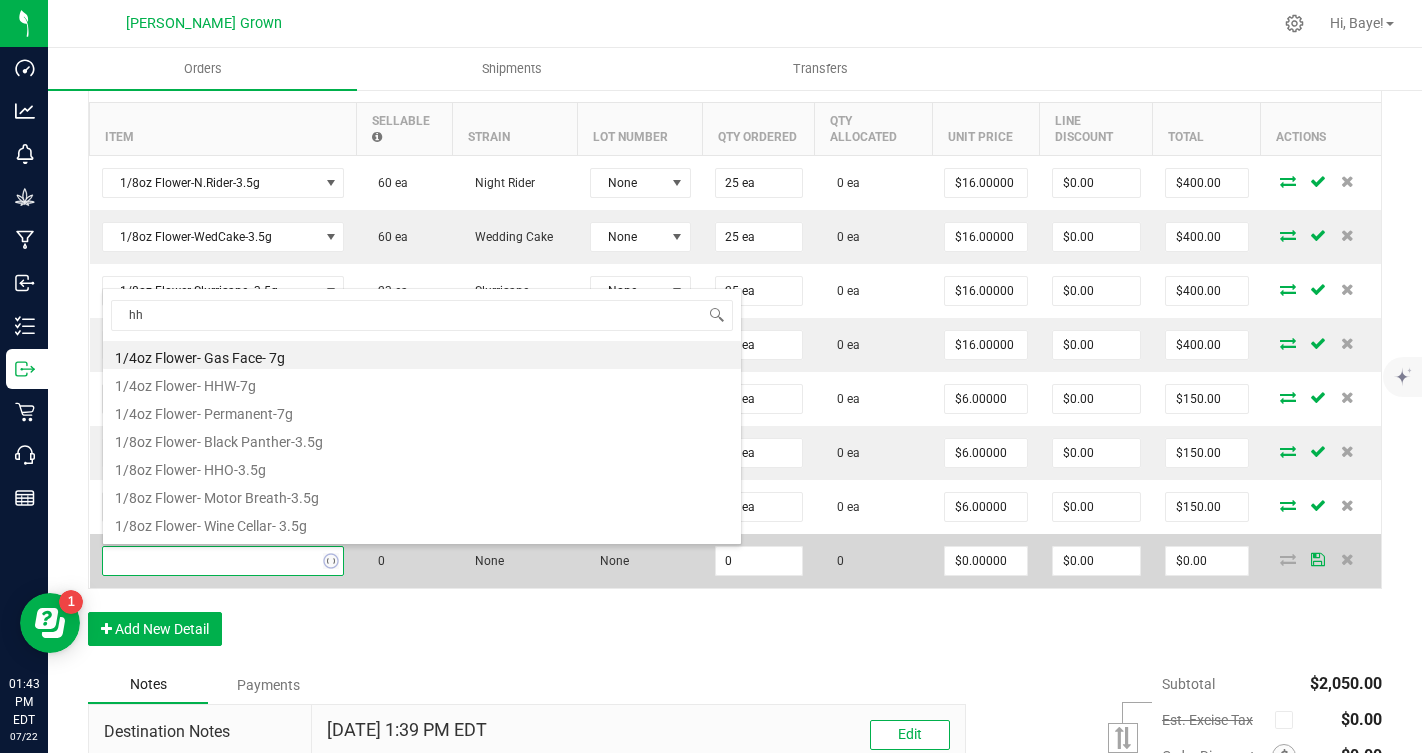type on "hho" 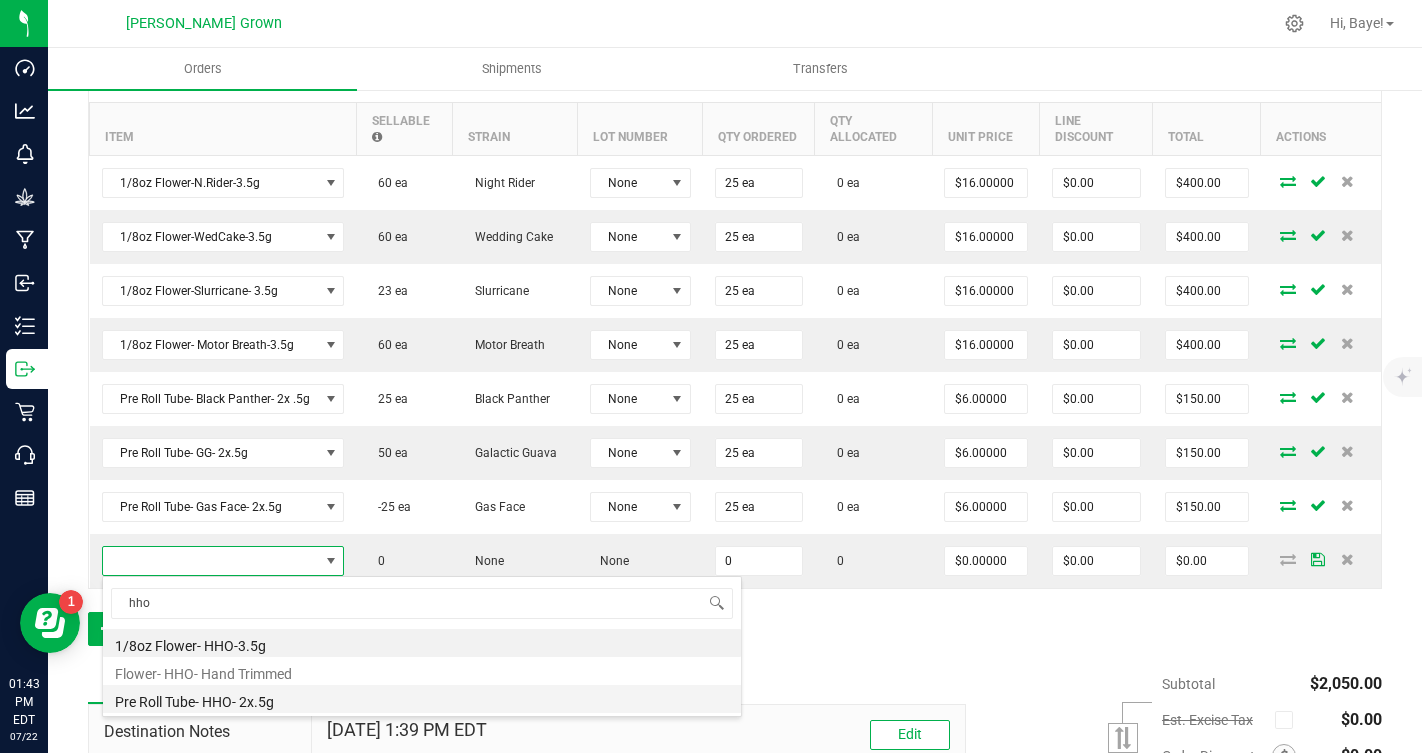 click on "Pre Roll Tube- HHO- 2x.5g" at bounding box center [422, 699] 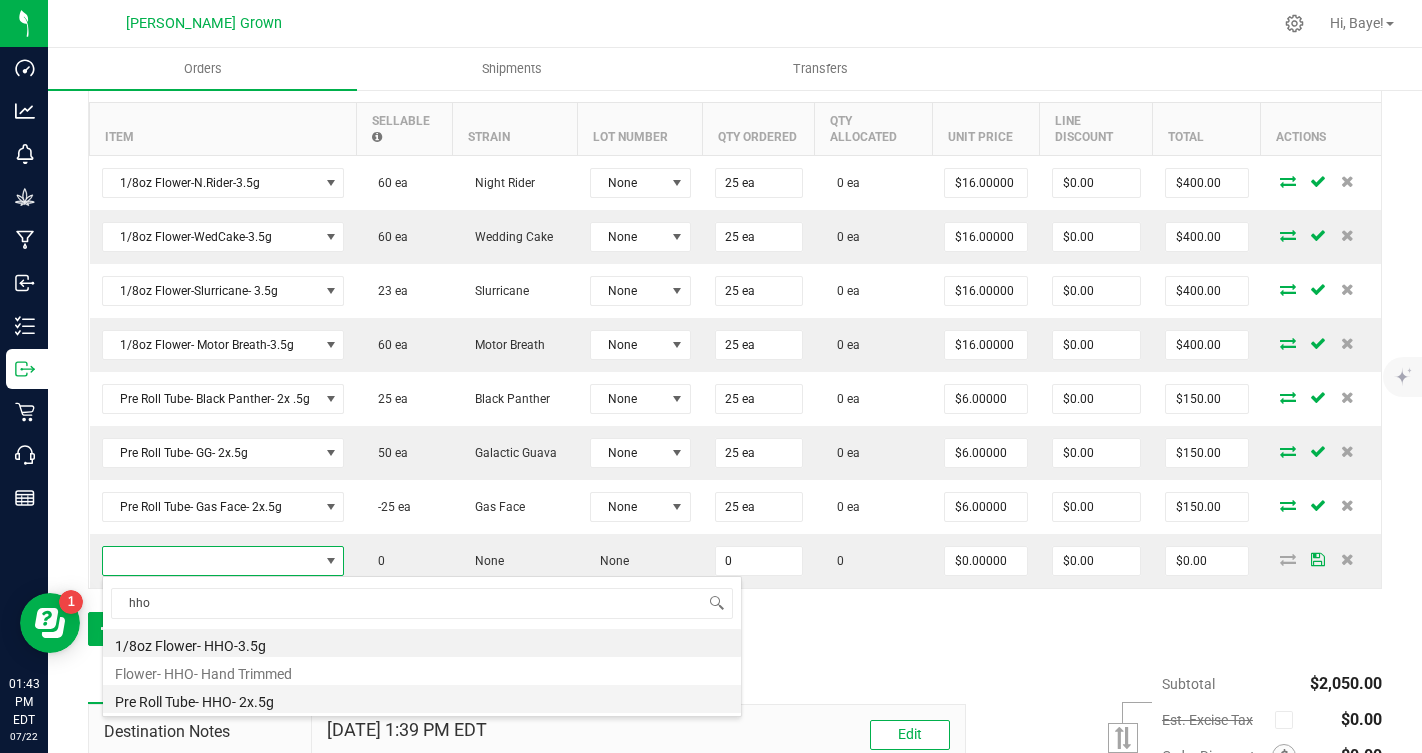 type on "0 ea" 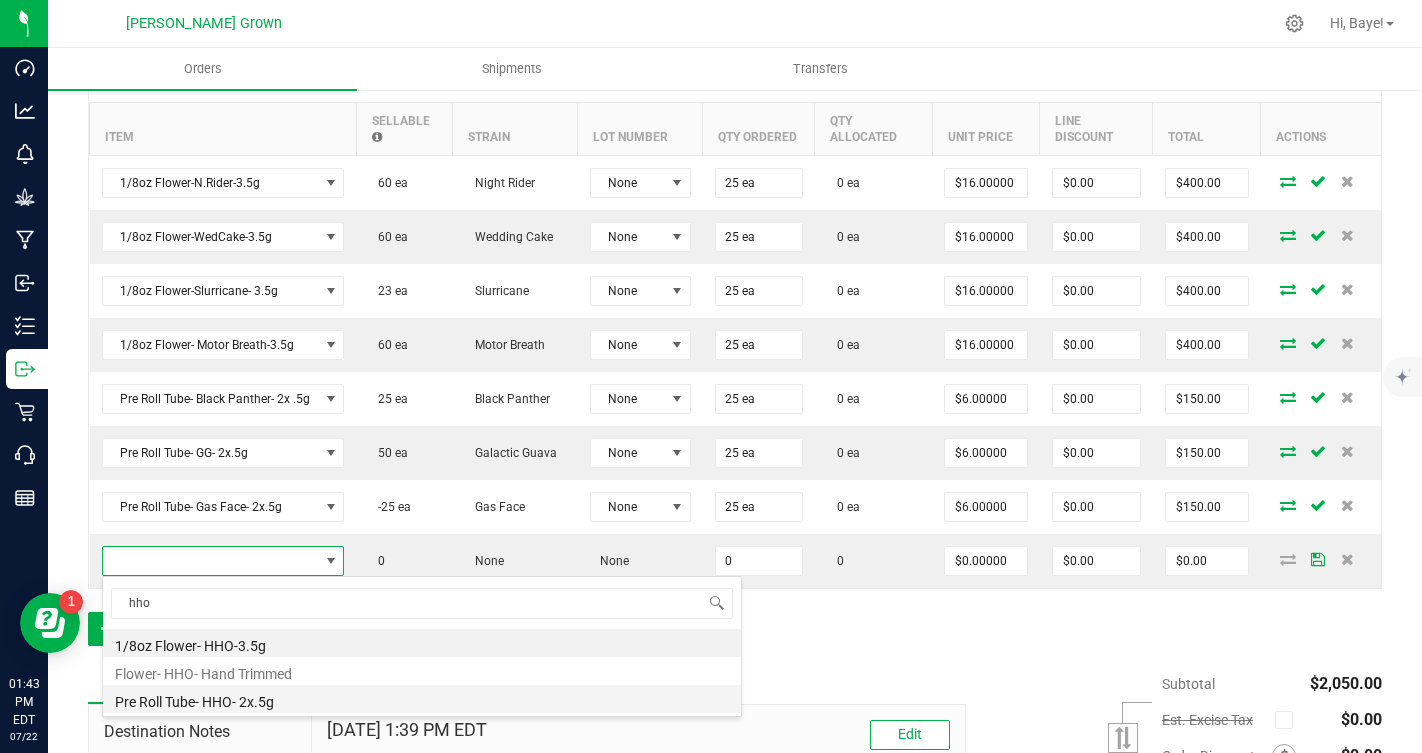 type on "$6.00000" 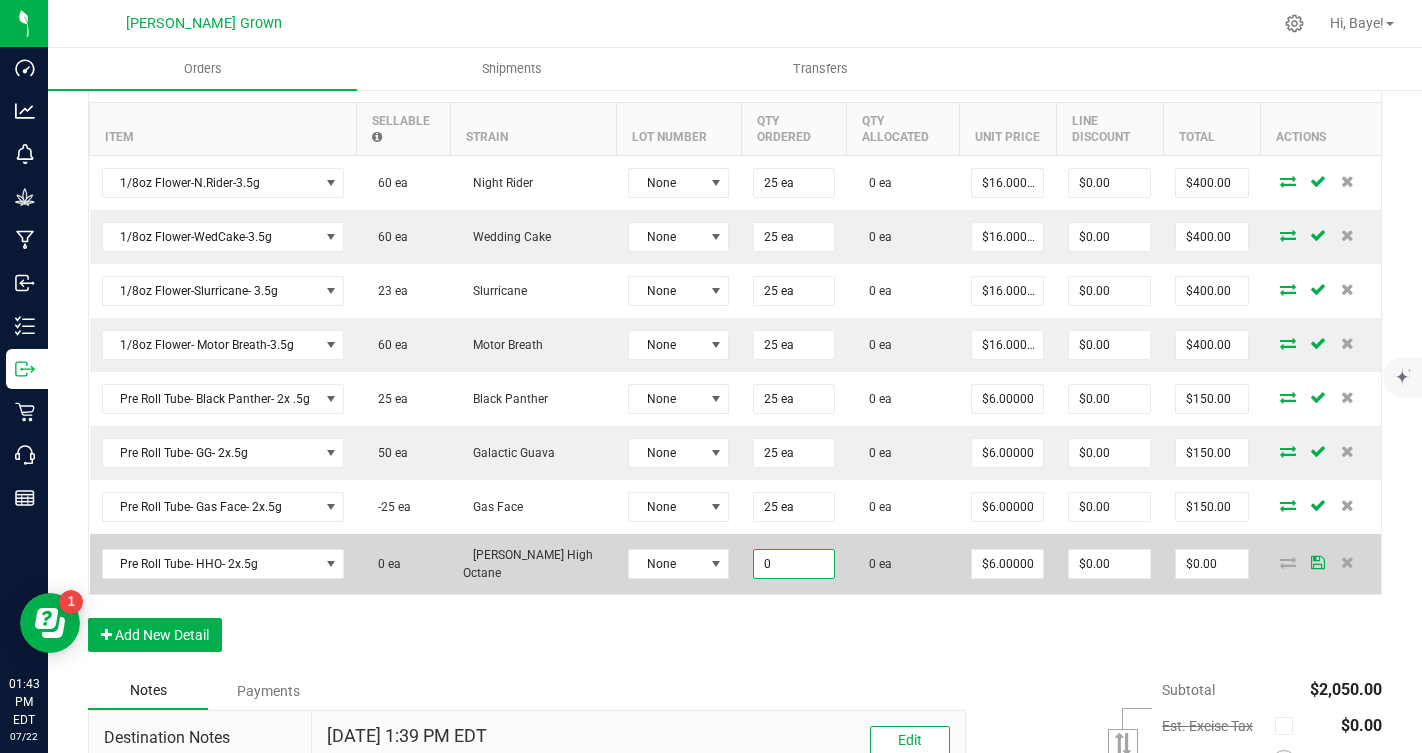 click on "0" at bounding box center [793, 564] 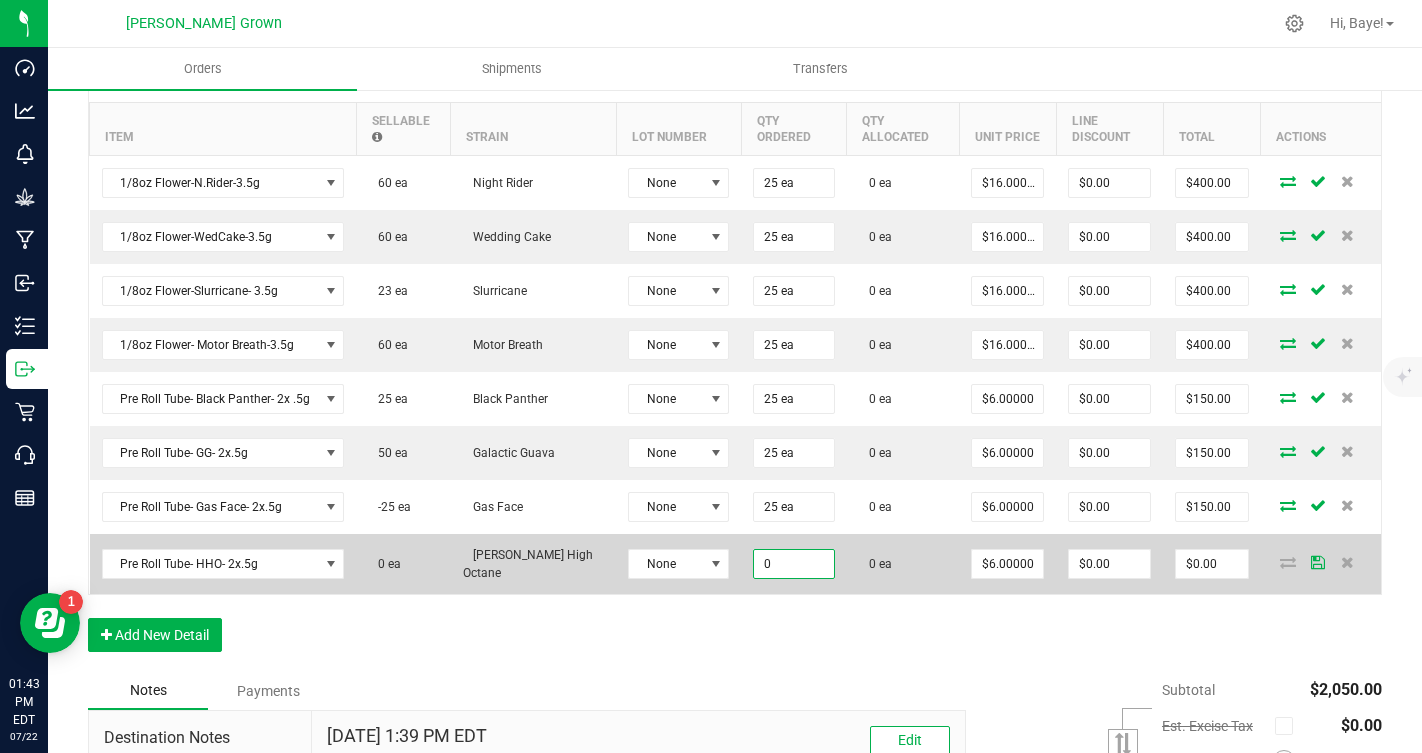 paste on "25" 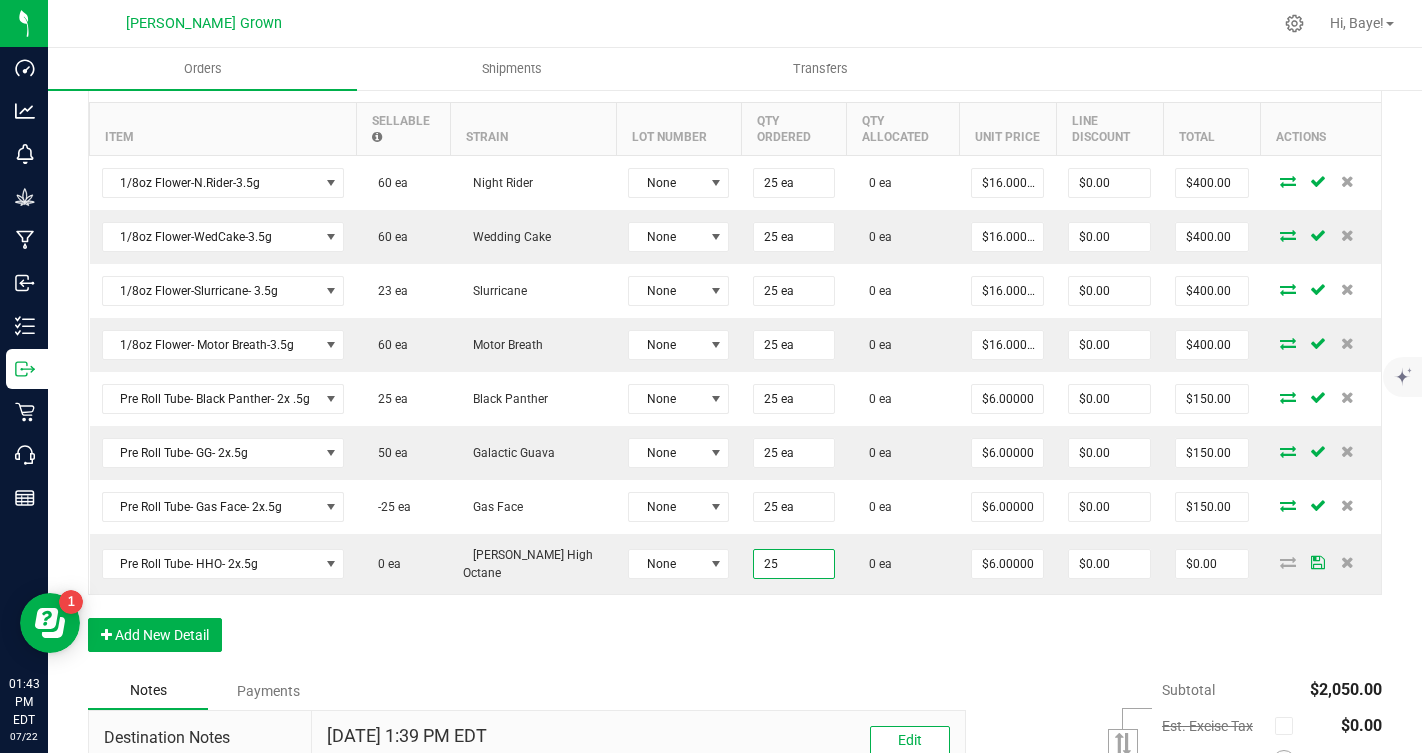 type on "25 ea" 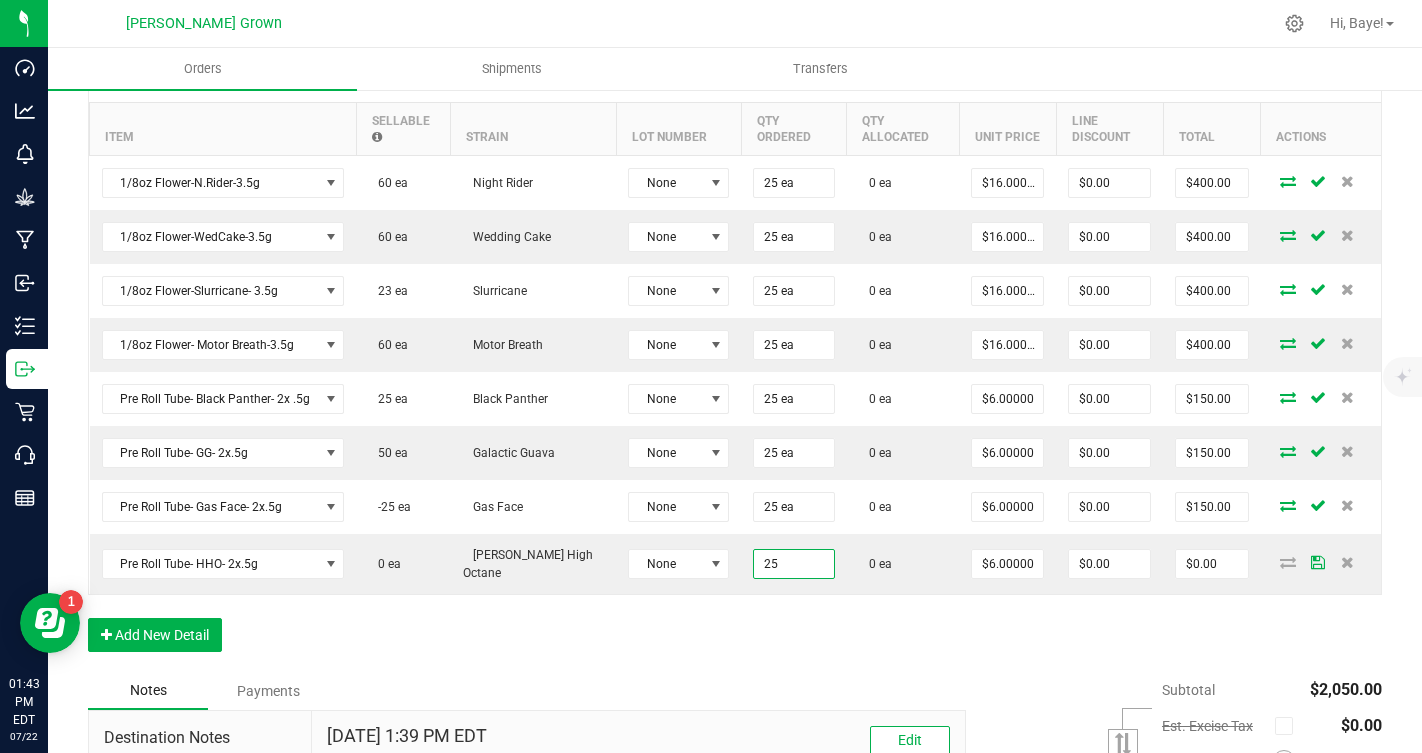 type on "$150.00" 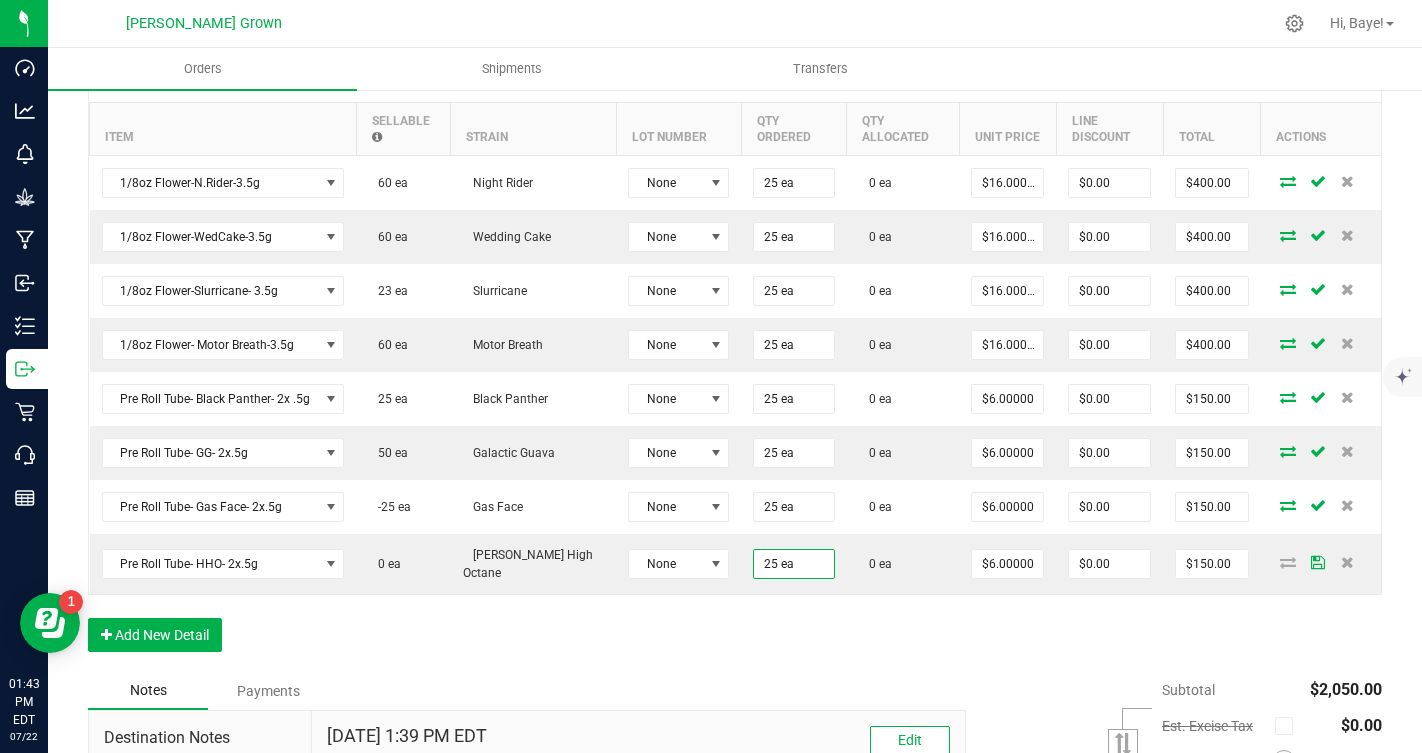 click on "Order Details Print All Labels Item  Sellable  Strain  Lot Number  Qty Ordered Qty Allocated Unit Price Line Discount Total Actions 1/8oz Flower-N.Rider-3.5g  60 ea   Night Rider  None 25 ea  0 ea  $16.00000 $0.00 $400.00 1/8oz Flower-WedCake-3.5g  60 ea   Wedding Cake  None 25 ea  0 ea  $16.00000 $0.00 $400.00 1/8oz Flower-Slurricane- 3.5g  23 ea   Slurricane  None 25 ea  0 ea  $16.00000 $0.00 $400.00 1/8oz Flower- Motor Breath-3.5g  60 ea   Motor Breath  None 25 ea  0 ea  $16.00000 $0.00 $400.00 Pre Roll Tube- Black Panther- 2x .5g  25 ea   Black Panther  None 25 ea  0 ea  $6.00000 $0.00 $150.00 Pre Roll Tube- GG- 2x.5g  50 ea   Galactic Guava  None 25 ea  0 ea  $6.00000 $0.00 $150.00 Pre Roll Tube- Gas Face- 2x.5g  -25 ea   Gas Face  None 25 ea  0 ea  $6.00000 $0.00 $150.00 Pre Roll Tube- HHO- 2x.5g  0 [PERSON_NAME] High Octane  None 25 ea  0 ea  $6.00000 $0.00 $150.00" at bounding box center (735, 361) 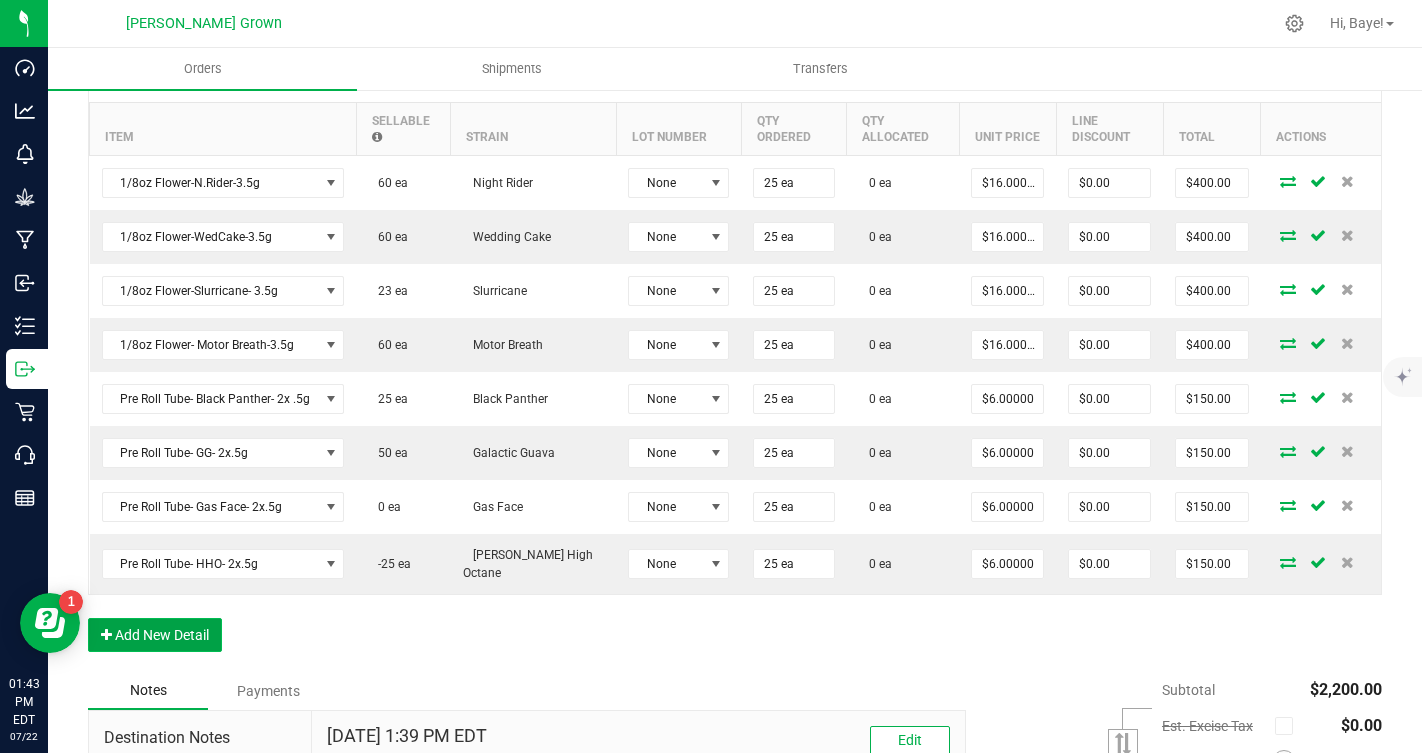 click on "Add New Detail" at bounding box center (155, 635) 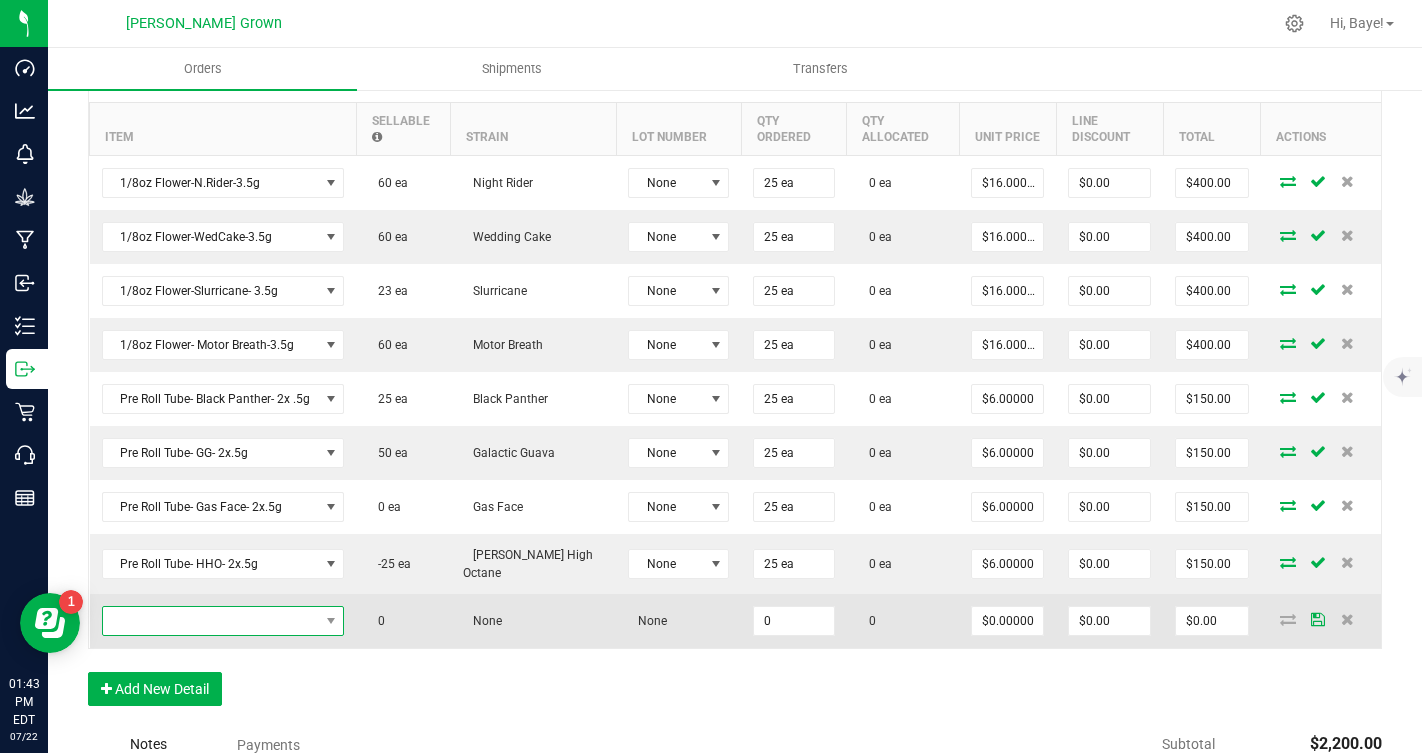 click at bounding box center (211, 621) 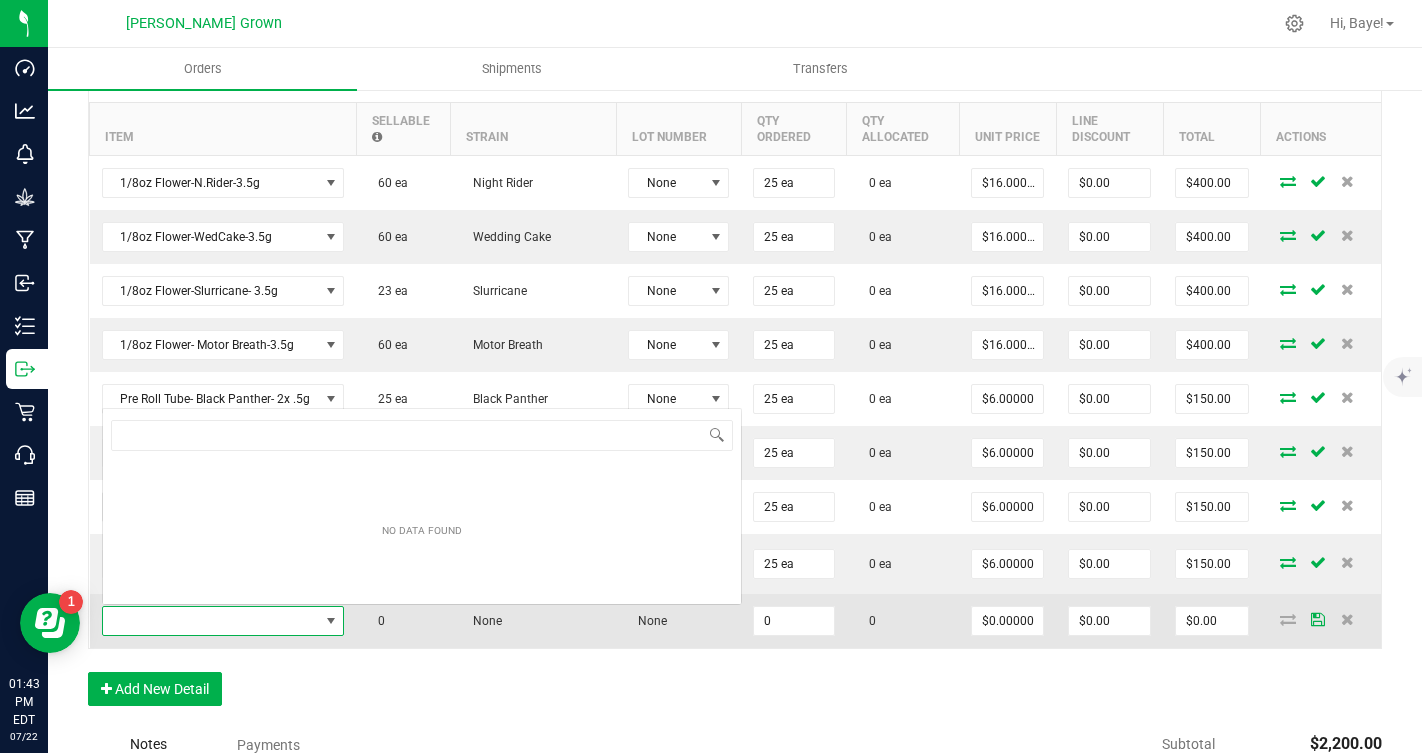 scroll, scrollTop: 0, scrollLeft: 0, axis: both 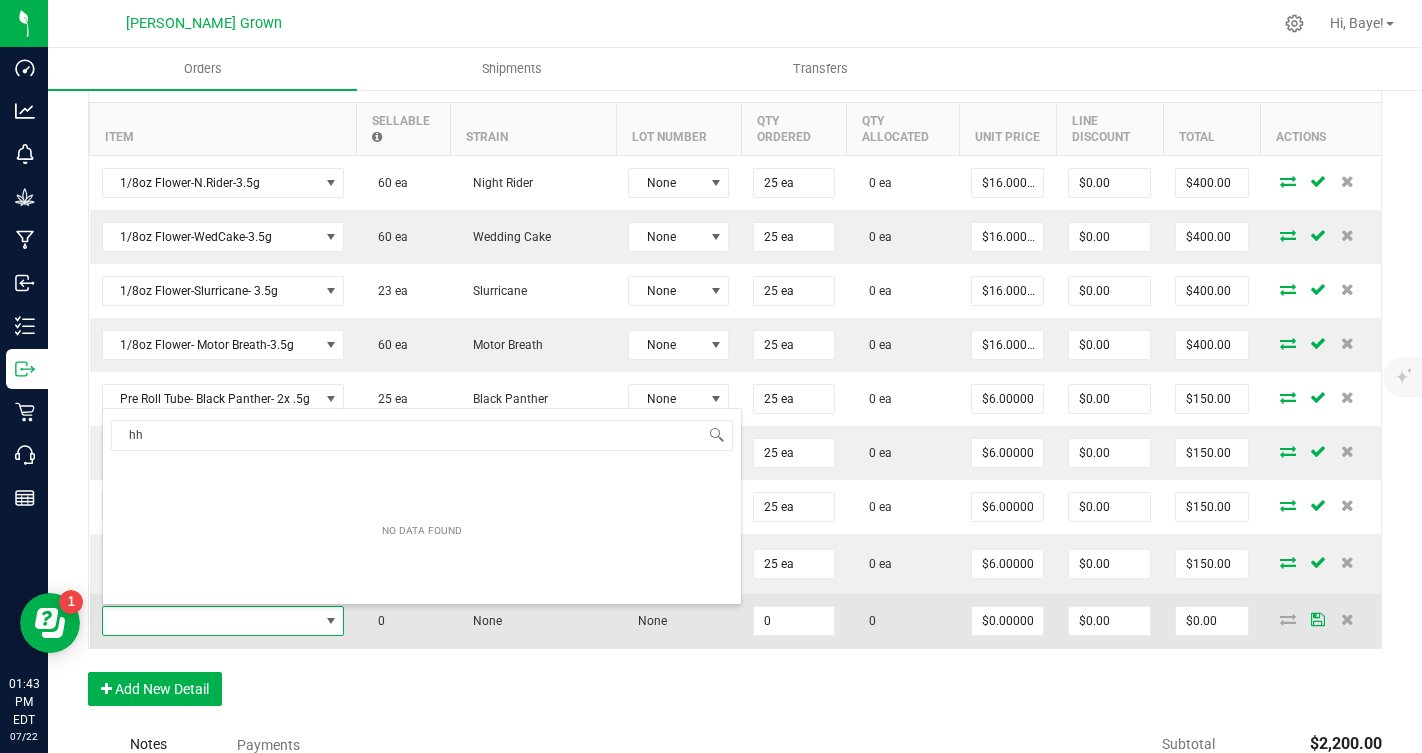 type on "hhw" 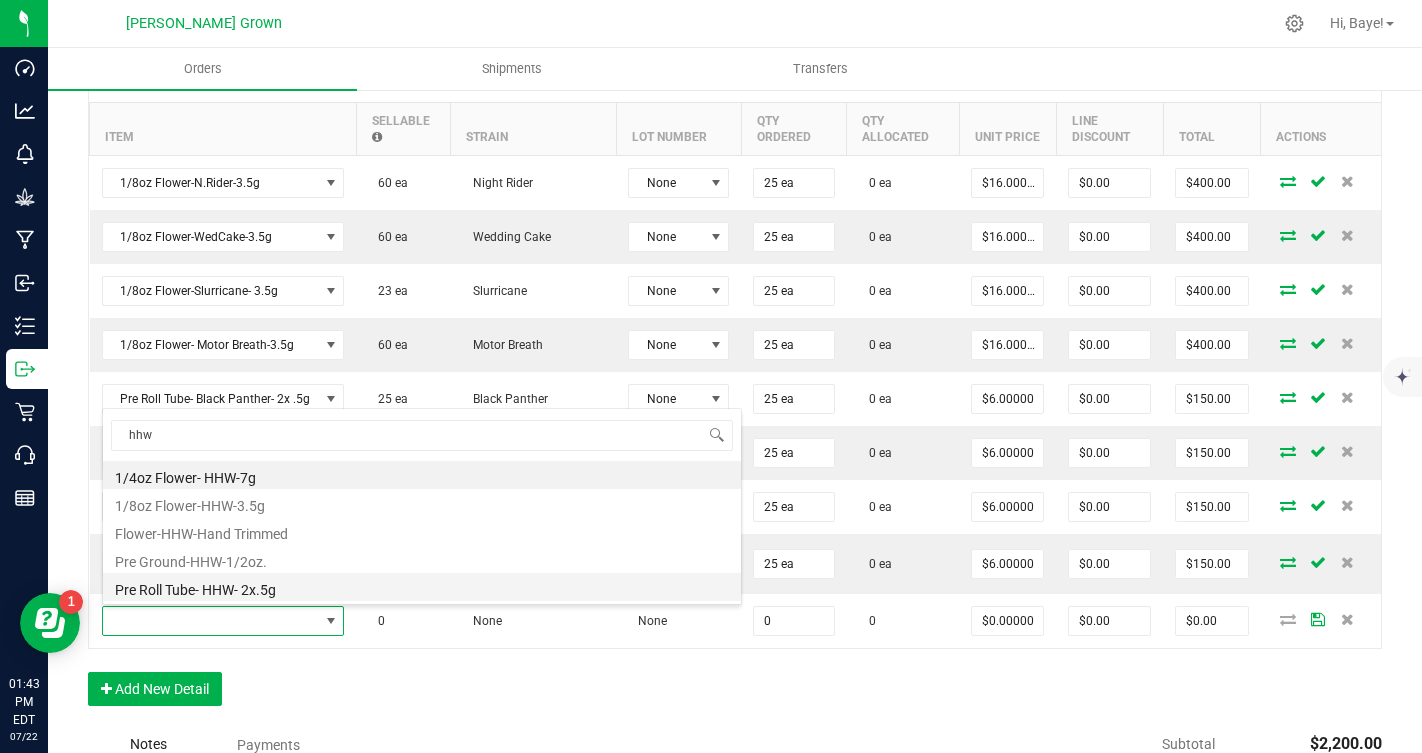 click on "Pre Roll Tube- HHW- 2x.5g" at bounding box center (422, 587) 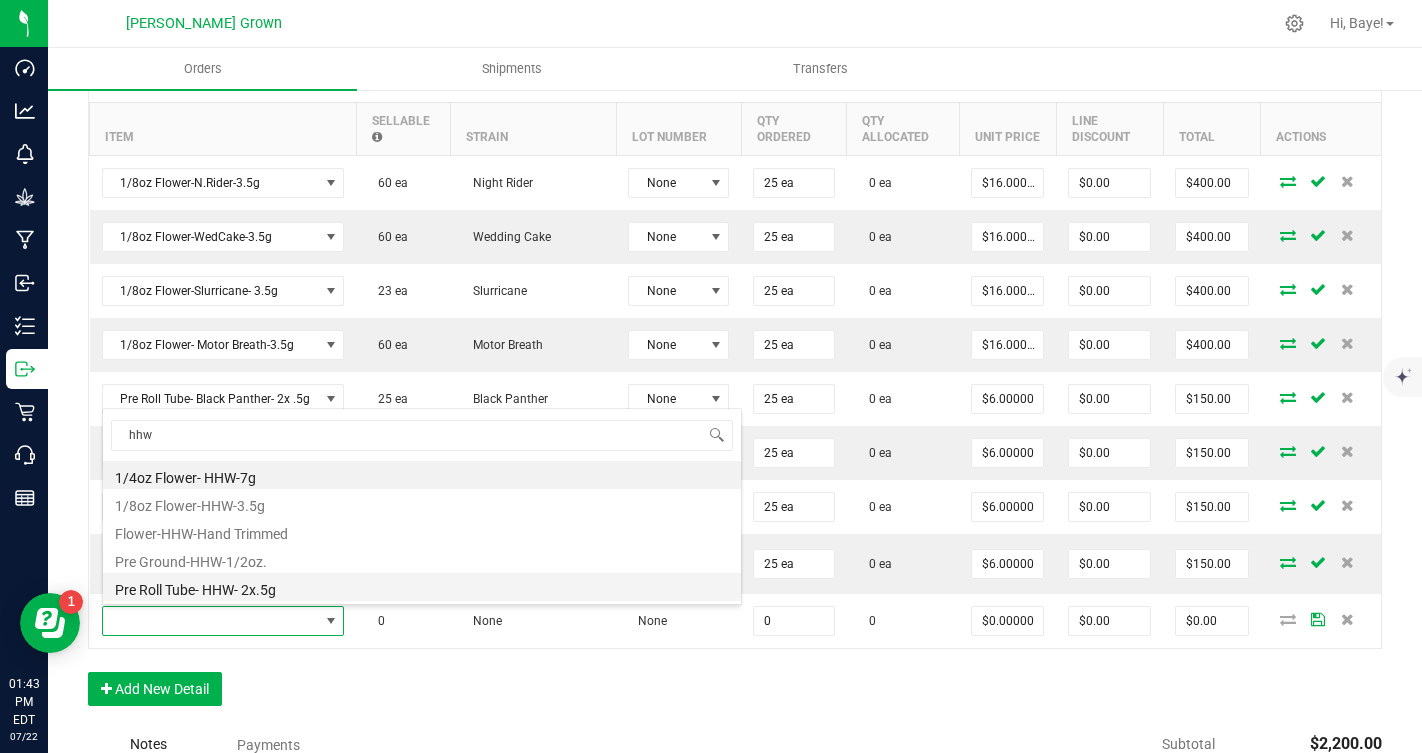type on "0 ea" 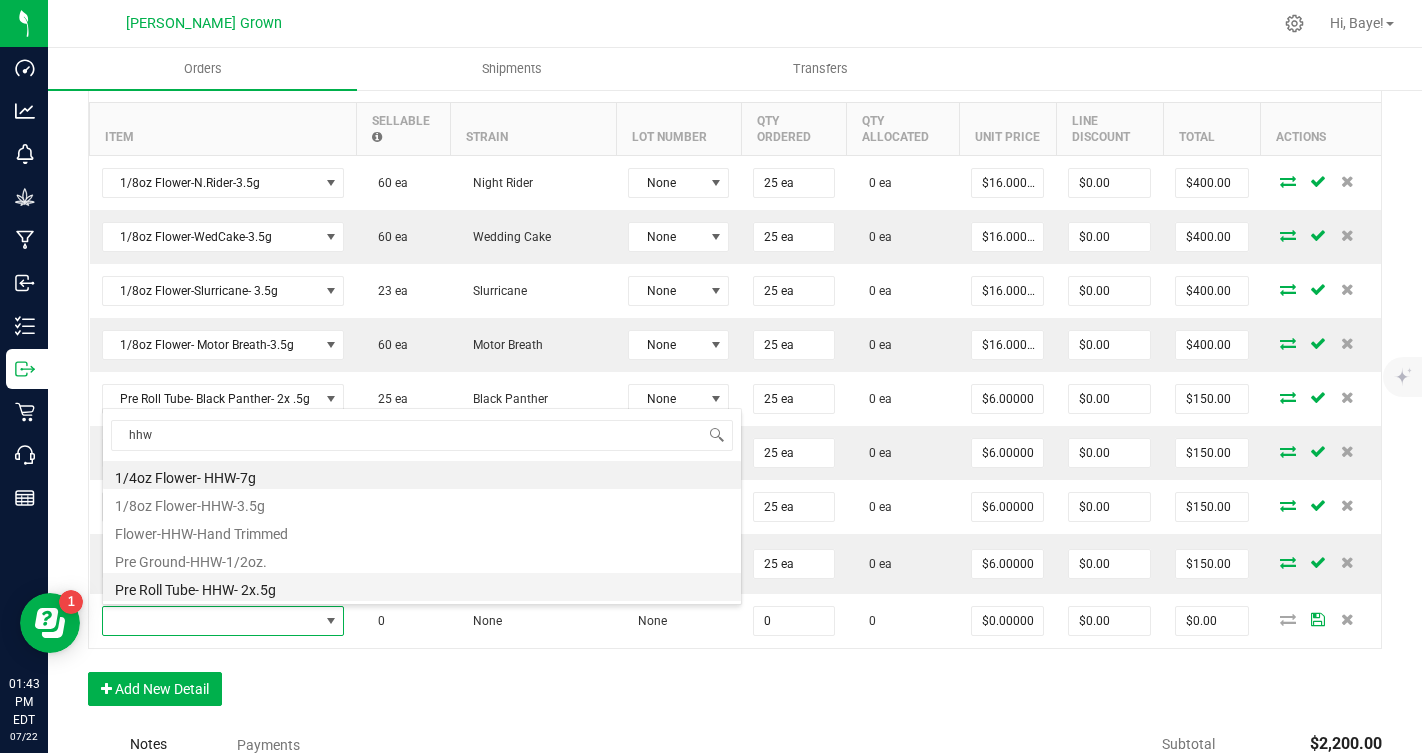 type on "$6.00000" 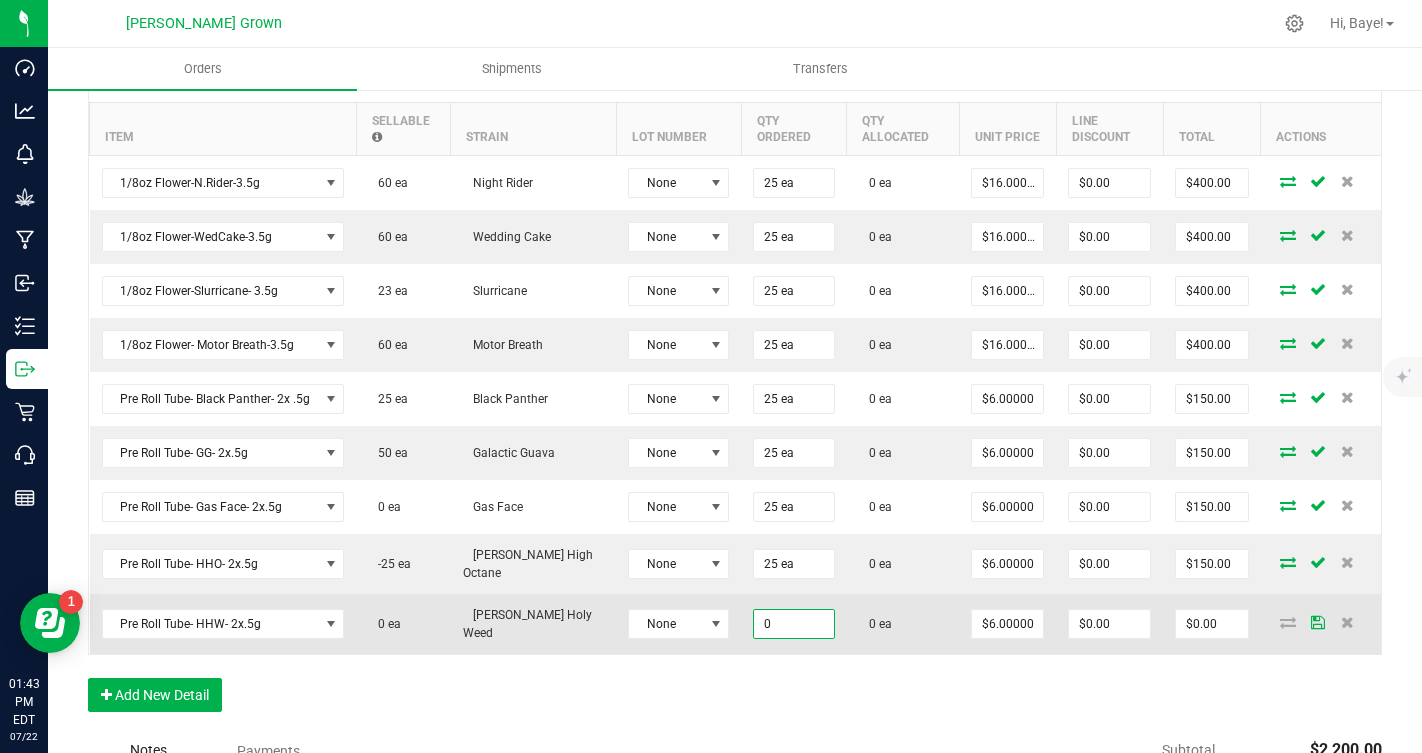click on "0" at bounding box center [793, 624] 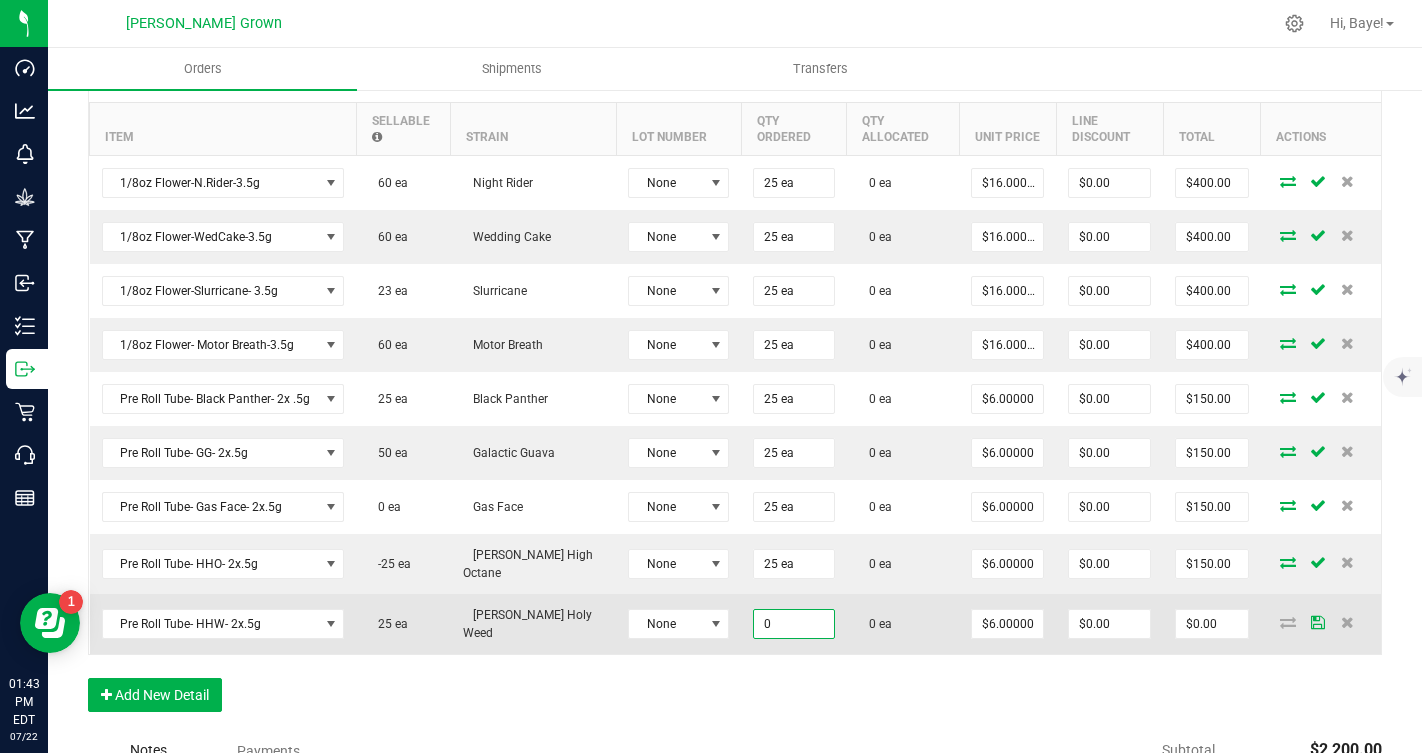 paste on "25" 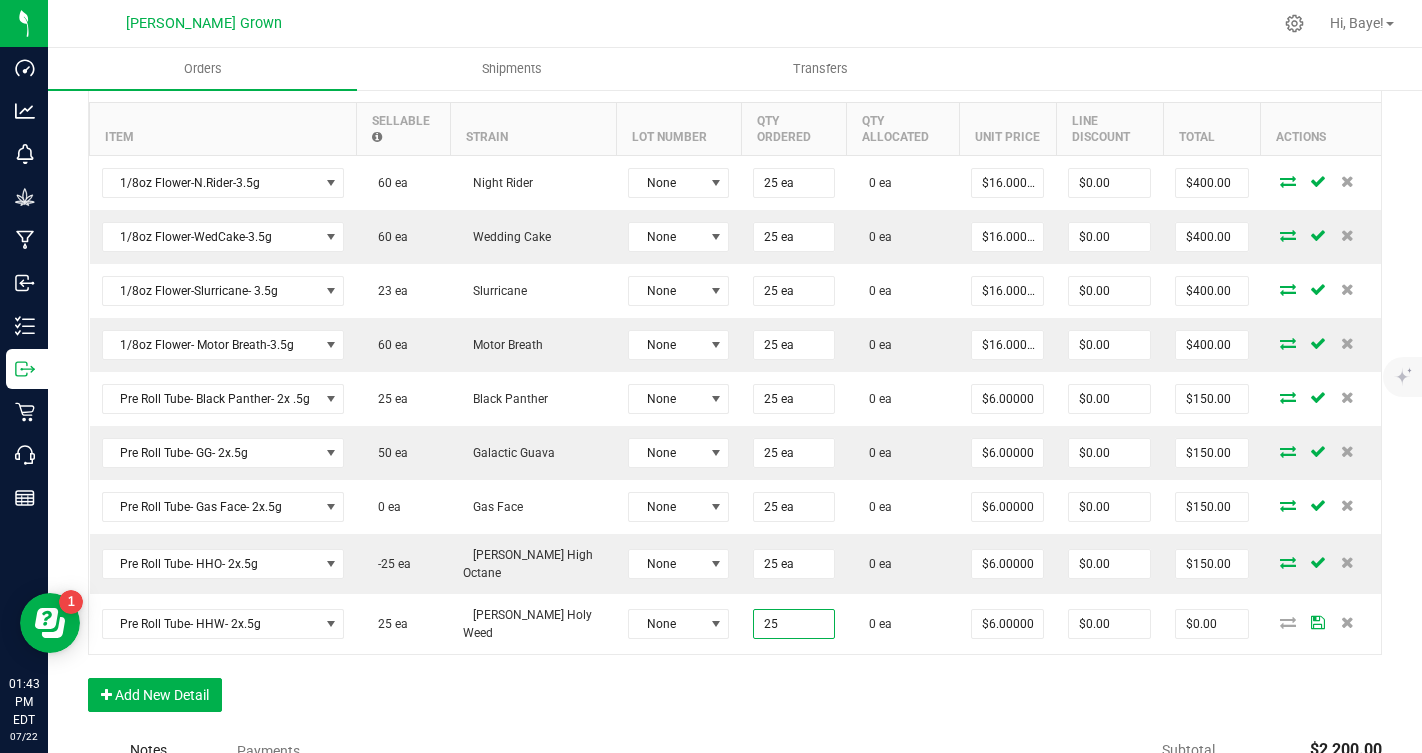 type on "25 ea" 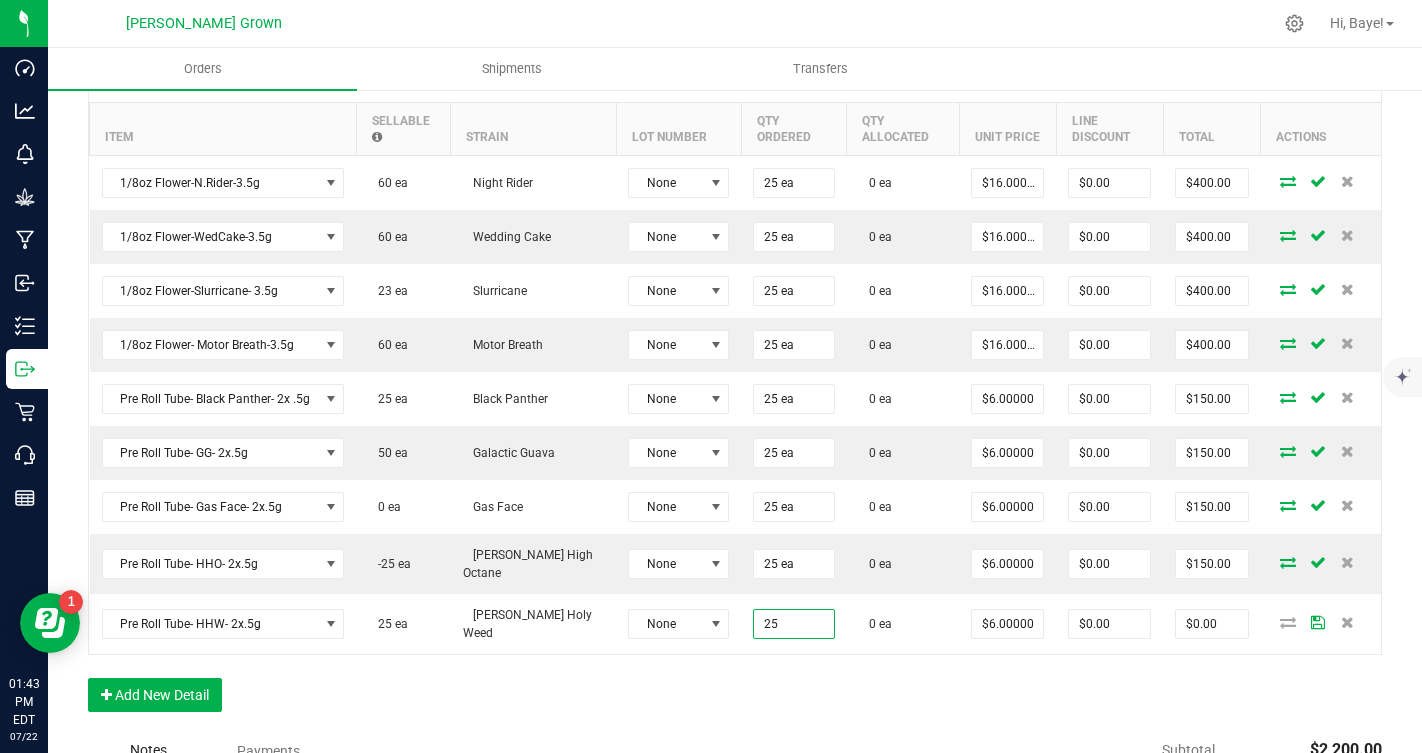 type on "$150.00" 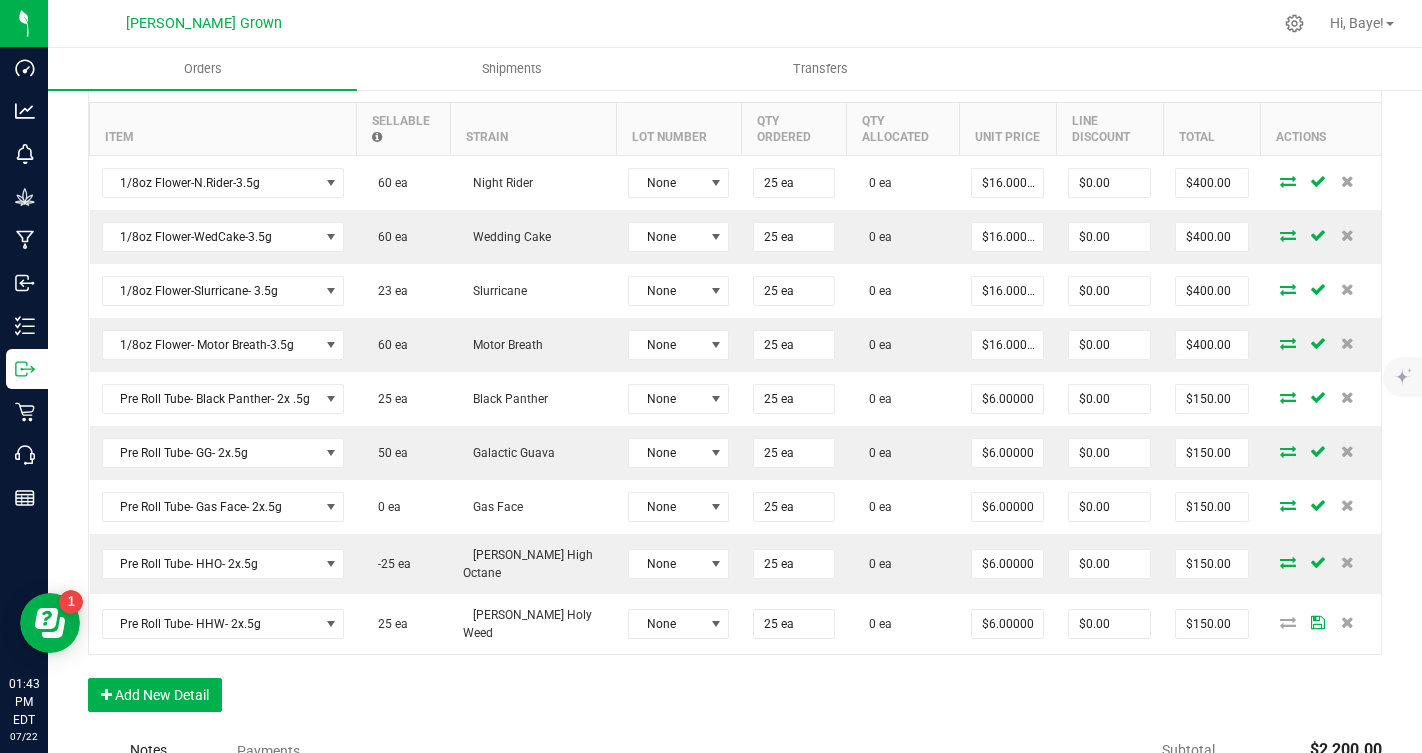 click on "Order Details Print All Labels Item  Sellable  Strain  Lot Number  Qty Ordered Qty Allocated Unit Price Line Discount Total Actions 1/8oz Flower-N.Rider-3.5g  60 ea   Night Rider  None 25 ea  0 ea  $16.00000 $0.00 $400.00 1/8oz Flower-WedCake-3.5g  60 ea   Wedding Cake  None 25 ea  0 ea  $16.00000 $0.00 $400.00 1/8oz Flower-Slurricane- 3.5g  23 ea   Slurricane  None 25 ea  0 ea  $16.00000 $0.00 $400.00 1/8oz Flower- Motor Breath-3.5g  60 ea   Motor Breath  None 25 ea  0 ea  $16.00000 $0.00 $400.00 Pre Roll Tube- Black Panther- 2x .5g  25 ea   Black Panther  None 25 ea  0 ea  $6.00000 $0.00 $150.00 Pre Roll Tube- GG- 2x.5g  50 ea   Galactic Guava  None 25 ea  0 ea  $6.00000 $0.00 $150.00 Pre Roll Tube- Gas Face- 2x.5g  0 ea   Gas Face  None 25 ea  0 ea  $6.00000 $0.00 $150.00 Pre Roll Tube- HHO- 2x.5g  -25 [PERSON_NAME] High Octane  None 25 ea  0 ea  $6.00000 $0.00 $150.00 Pre Roll Tube- HHW- 2x.5g  25 [PERSON_NAME] Holy Weed  None 25 ea  0 ea  $6.00000 $0.00 $150.00" at bounding box center (735, 391) 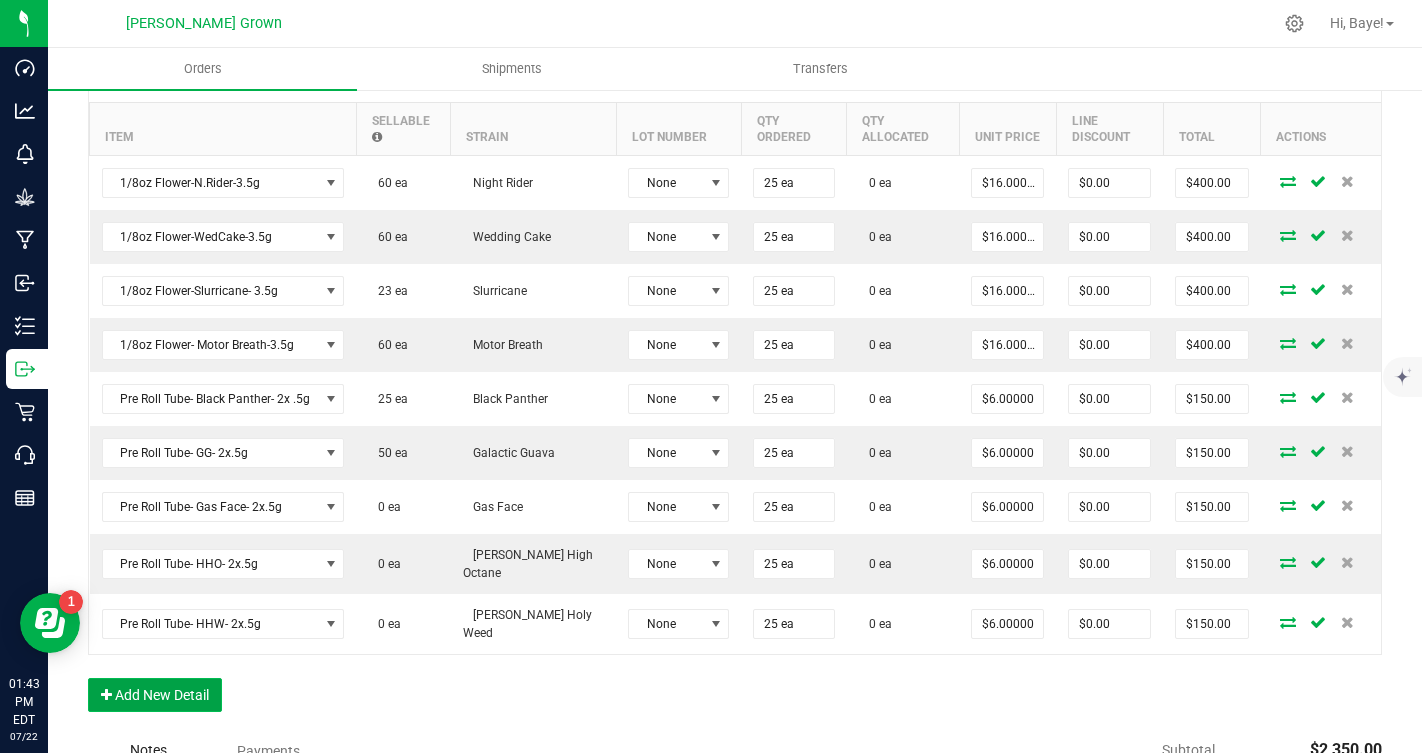 click on "Add New Detail" at bounding box center [155, 695] 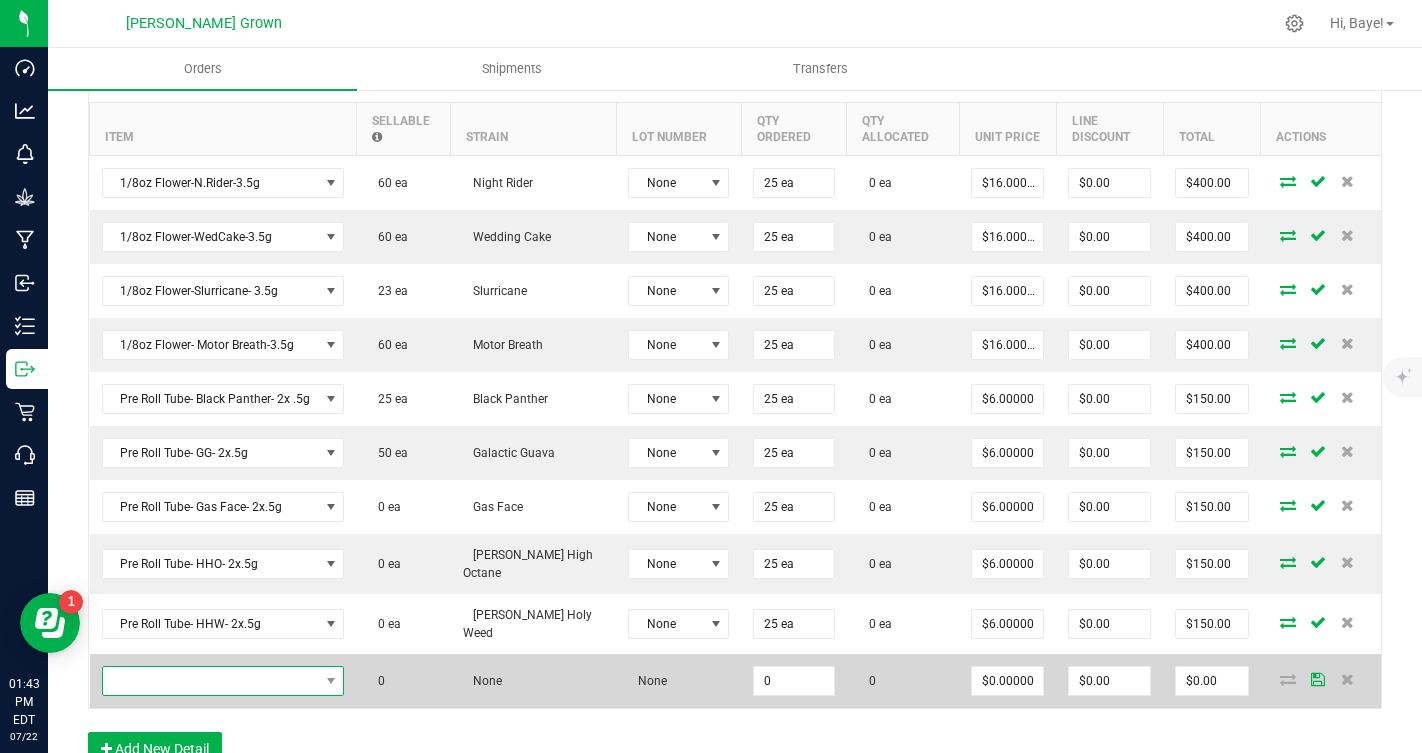 click at bounding box center [211, 681] 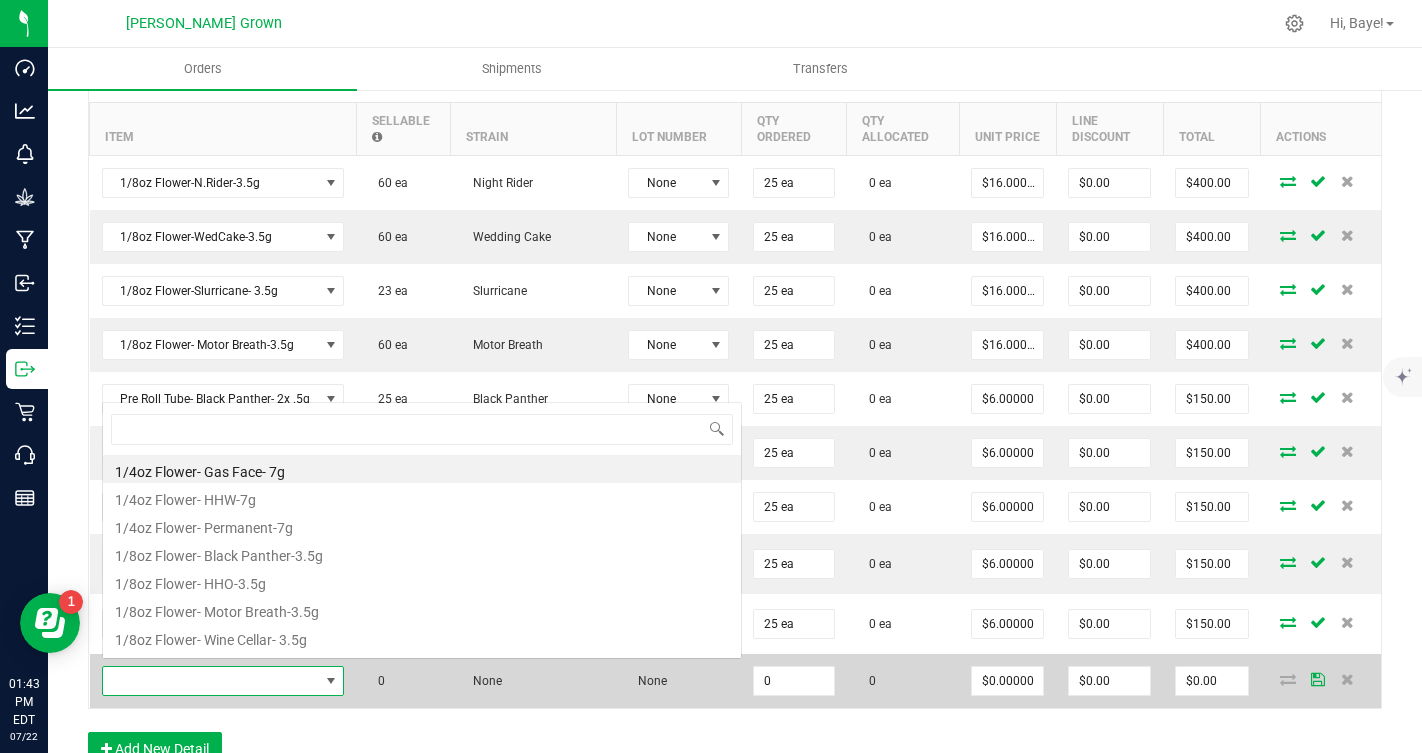 scroll, scrollTop: 0, scrollLeft: 0, axis: both 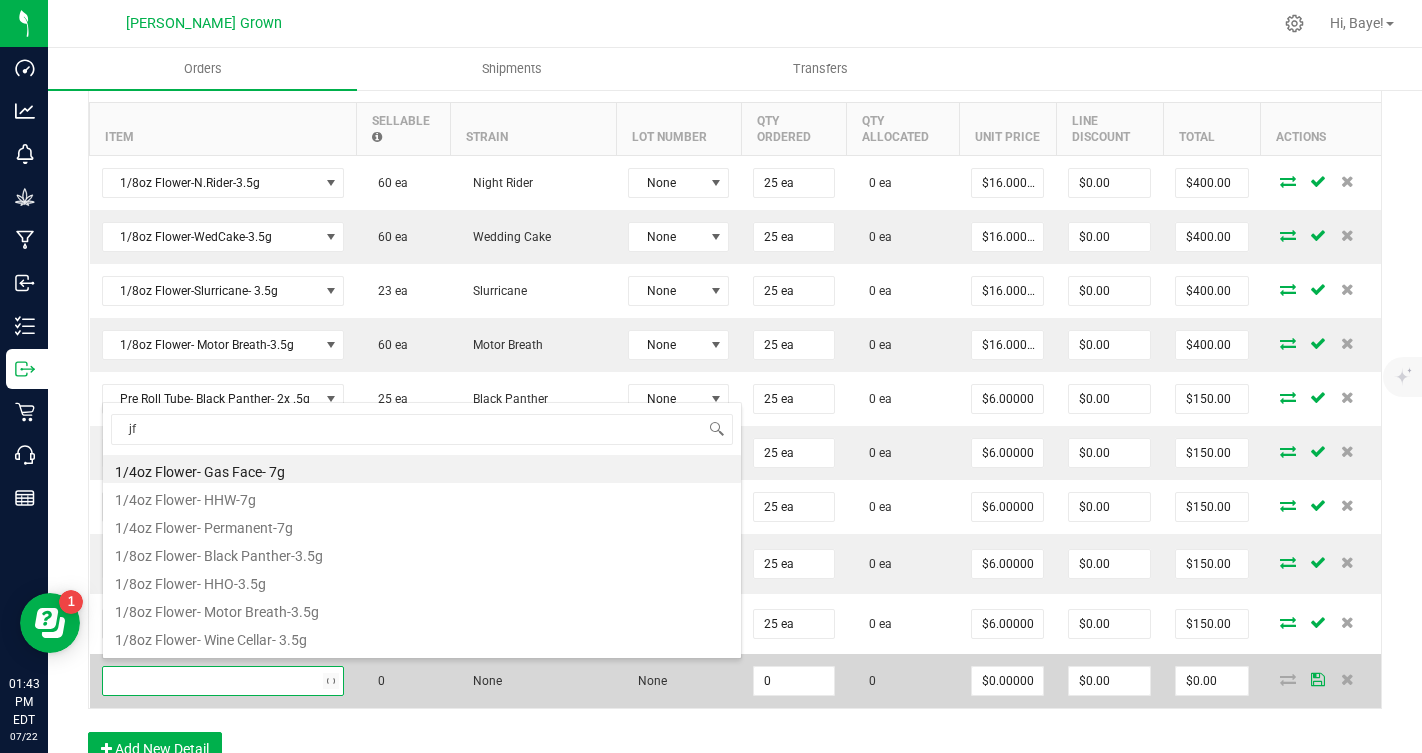 type on "jfg" 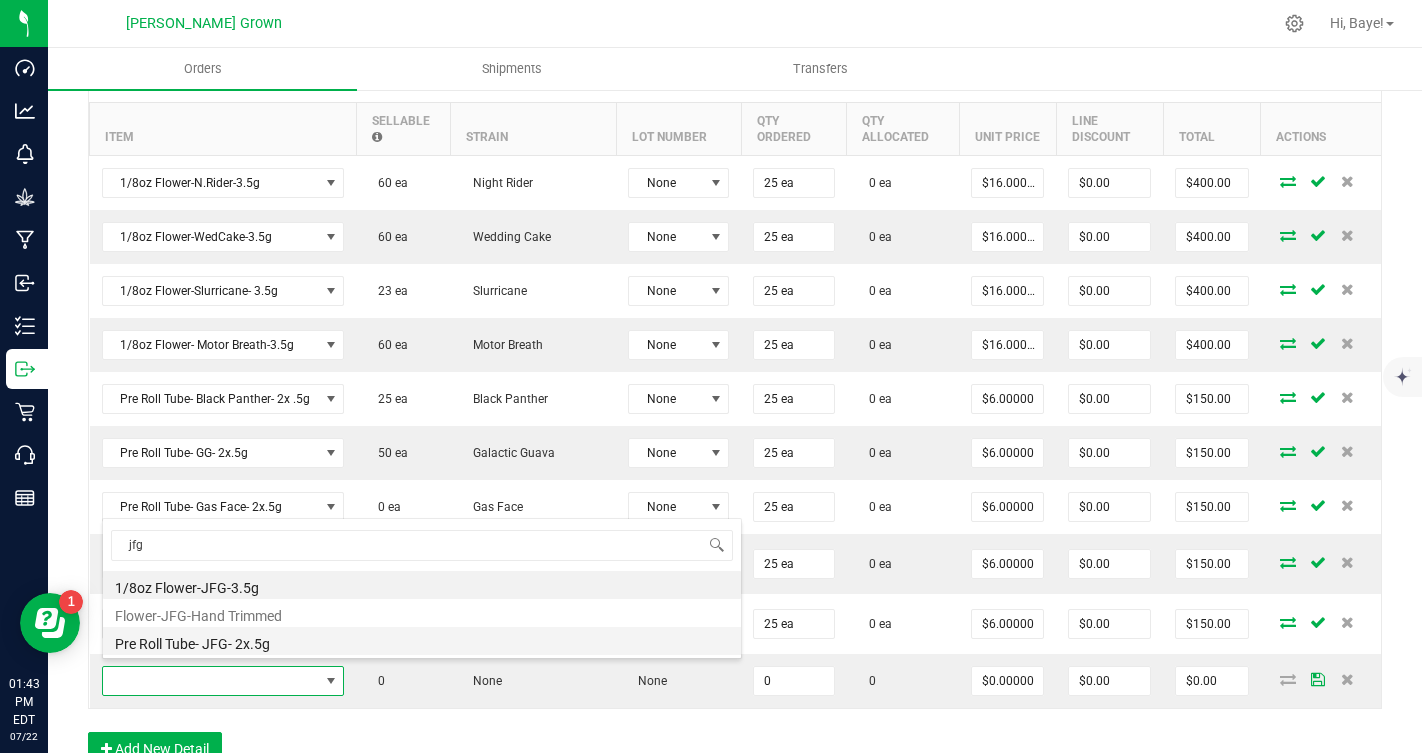 click on "Pre Roll Tube- JFG- 2x.5g" at bounding box center (422, 641) 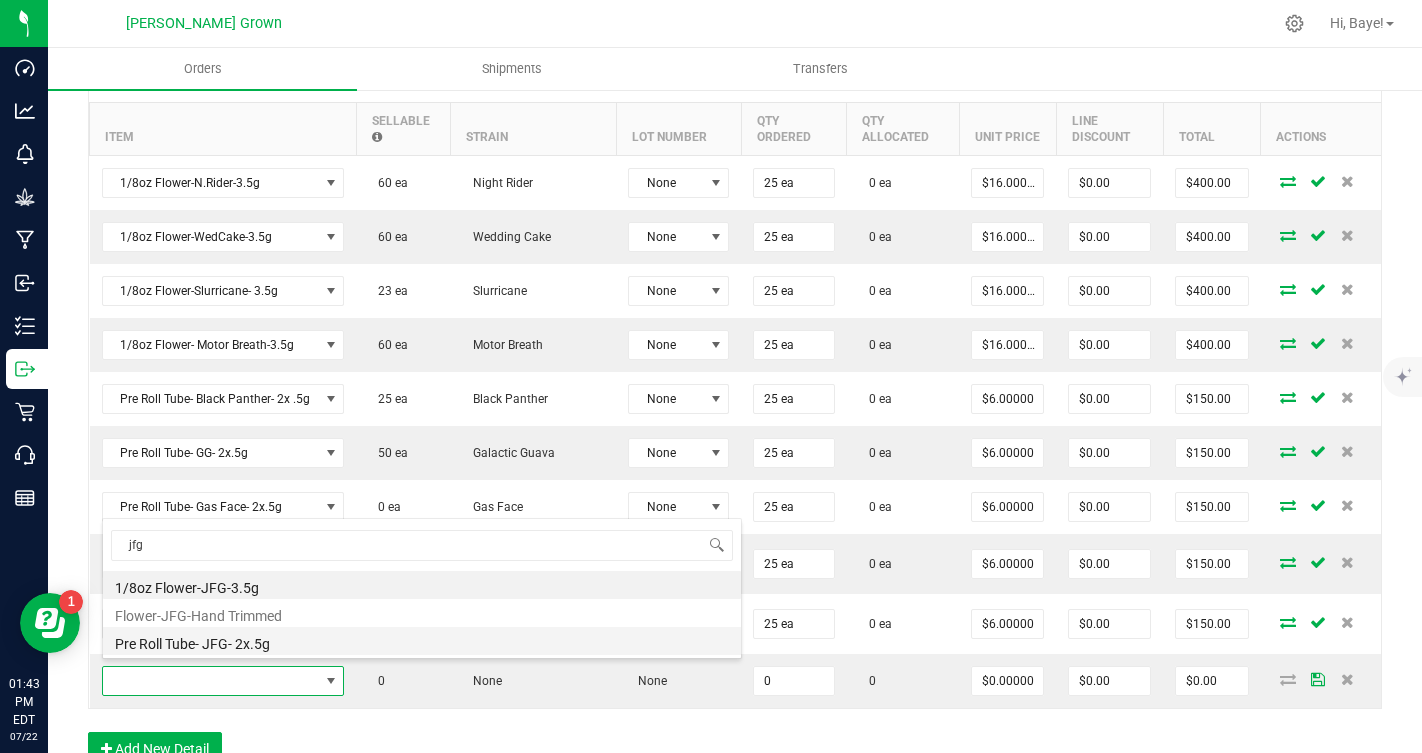 type on "0 ea" 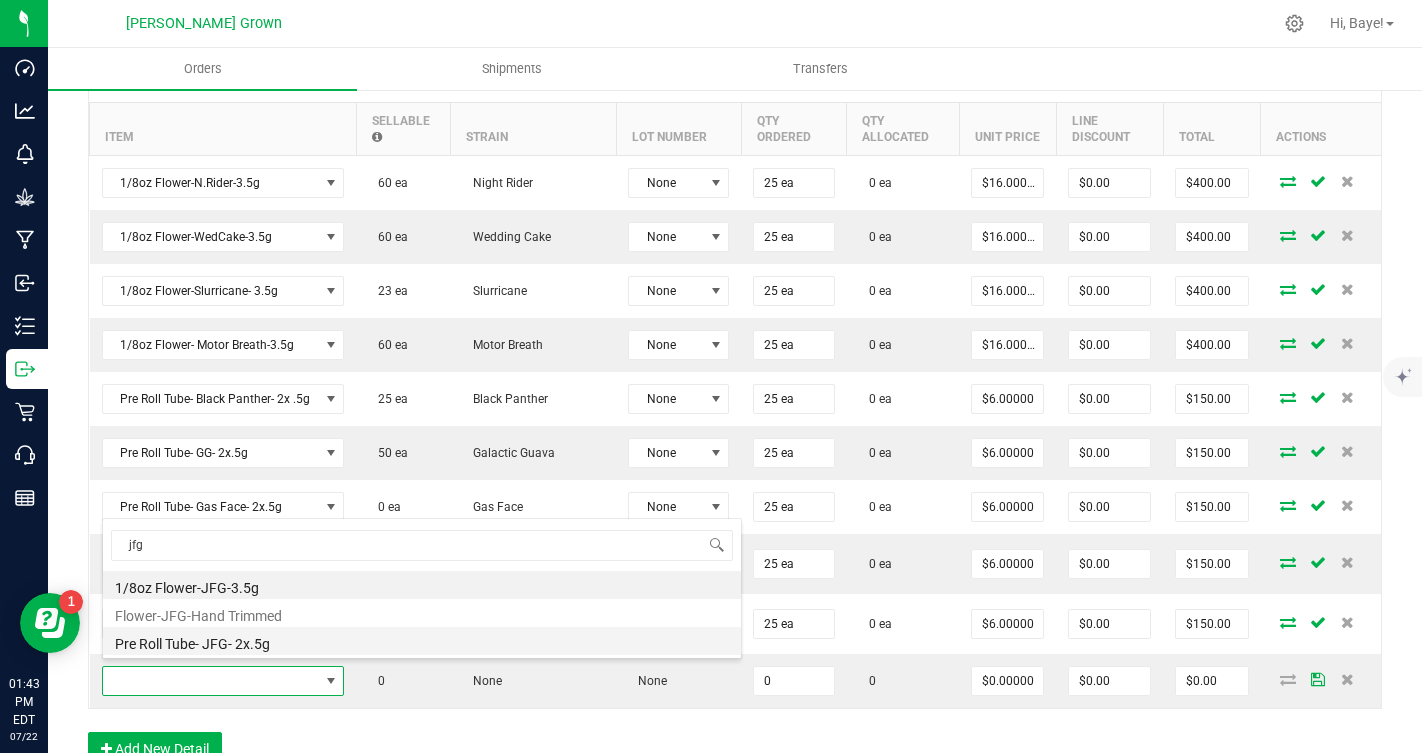 type on "$6.00000" 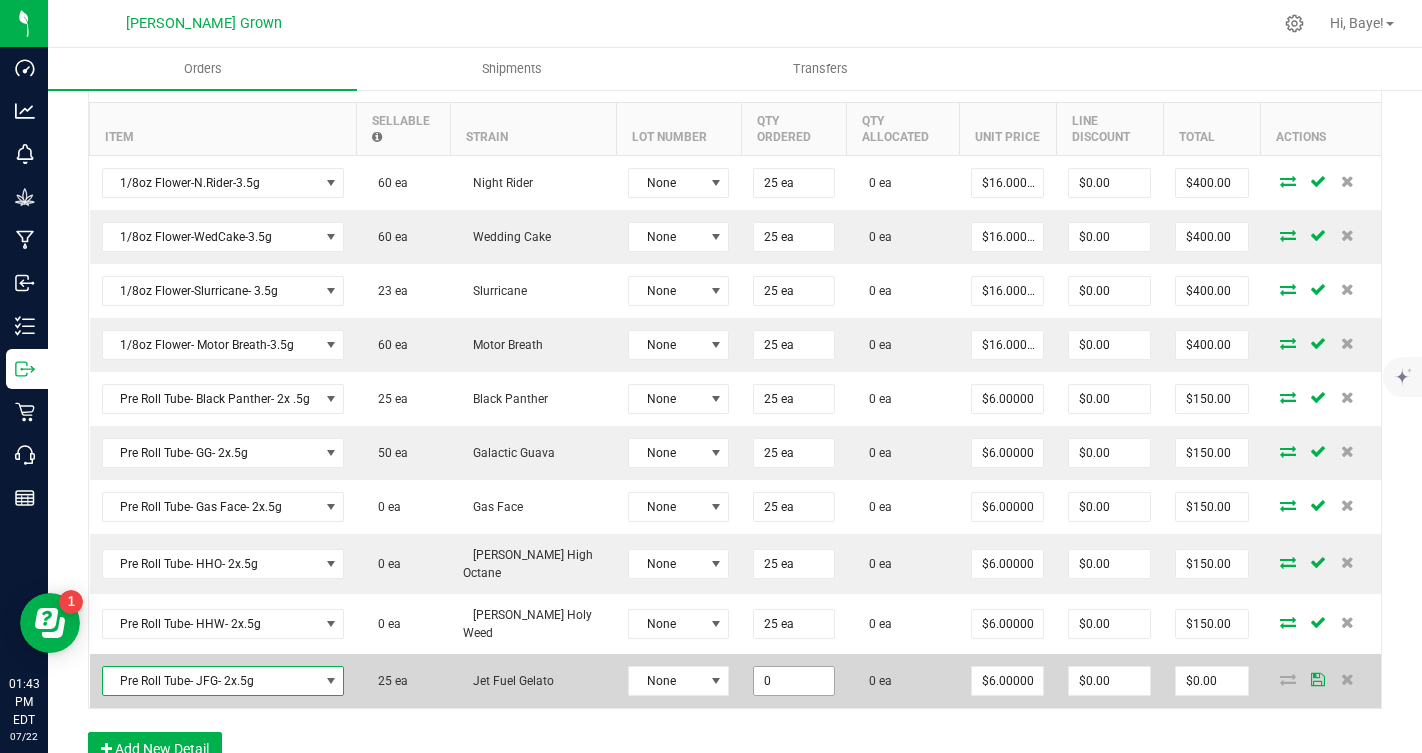 click on "0" at bounding box center [793, 681] 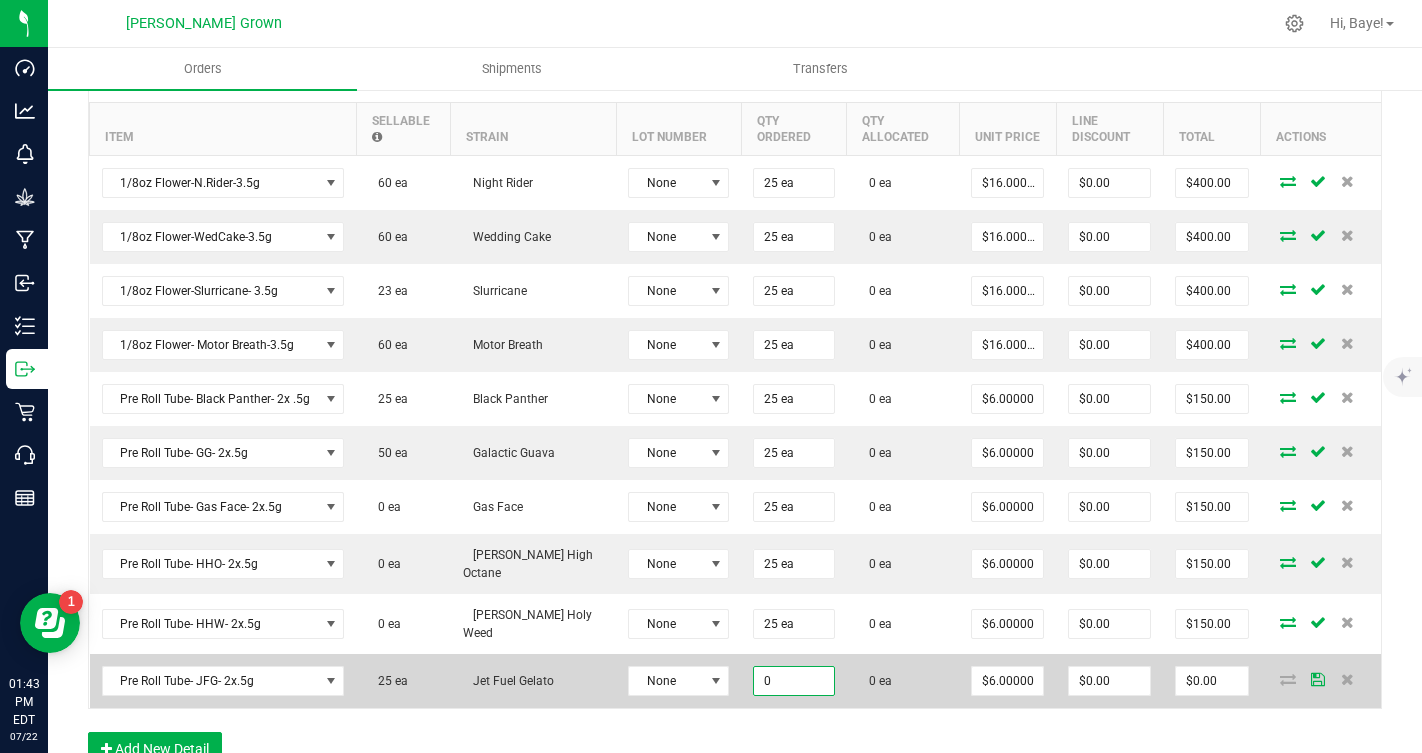 paste on "25" 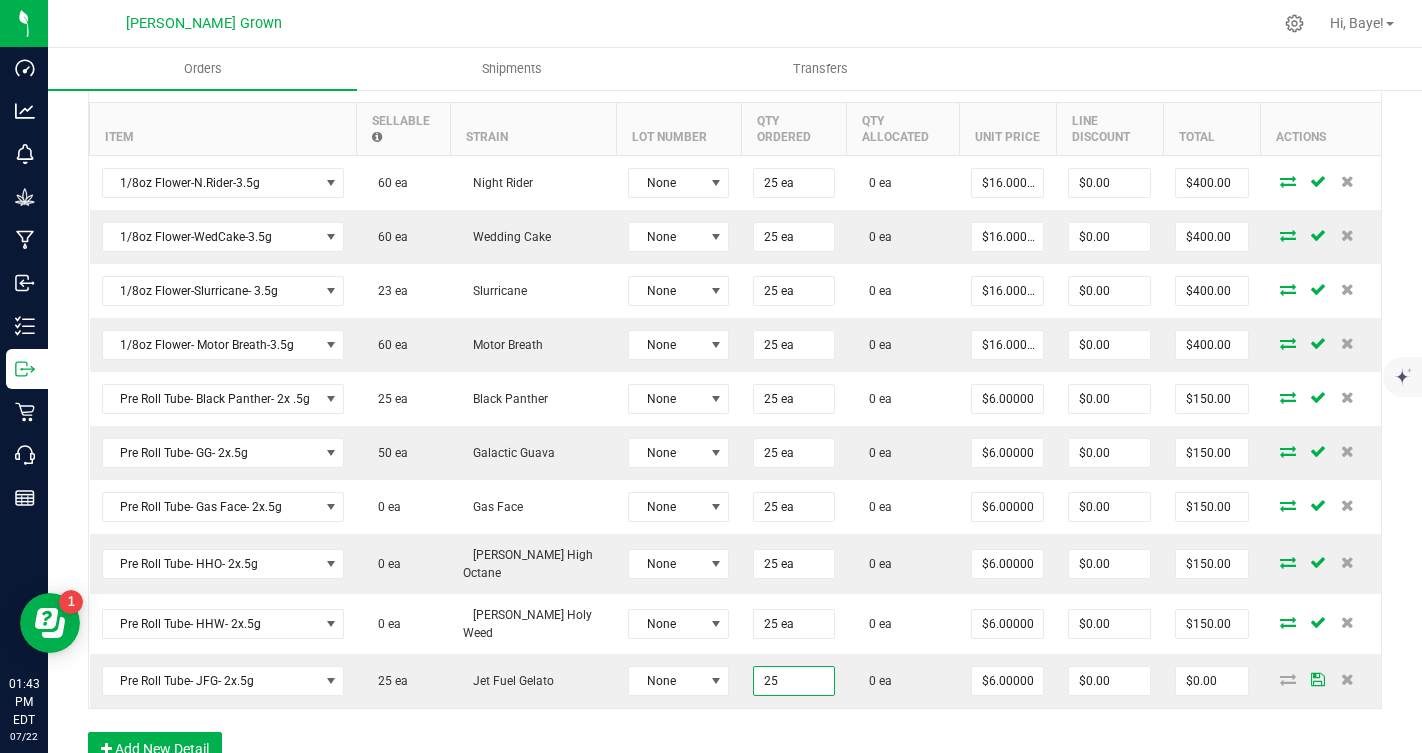 type on "25 ea" 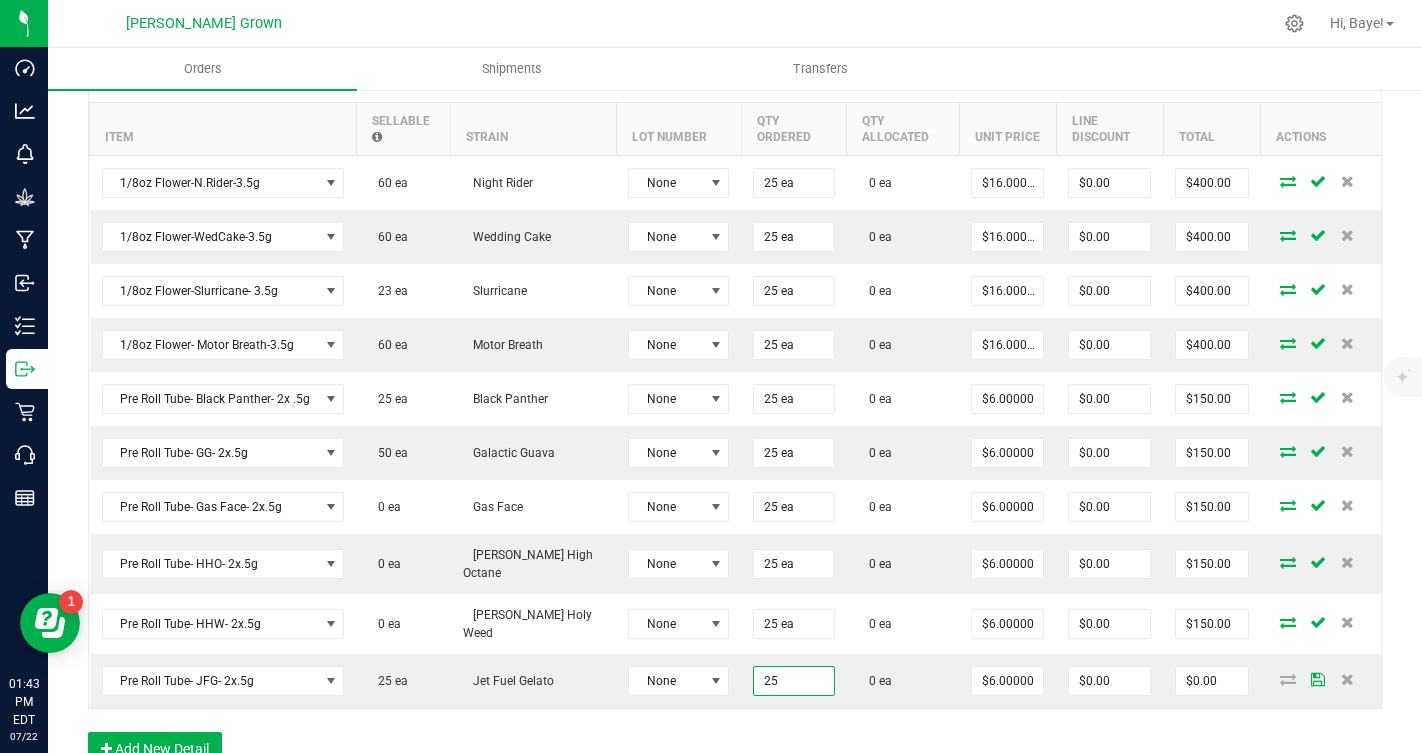 type on "$150.00" 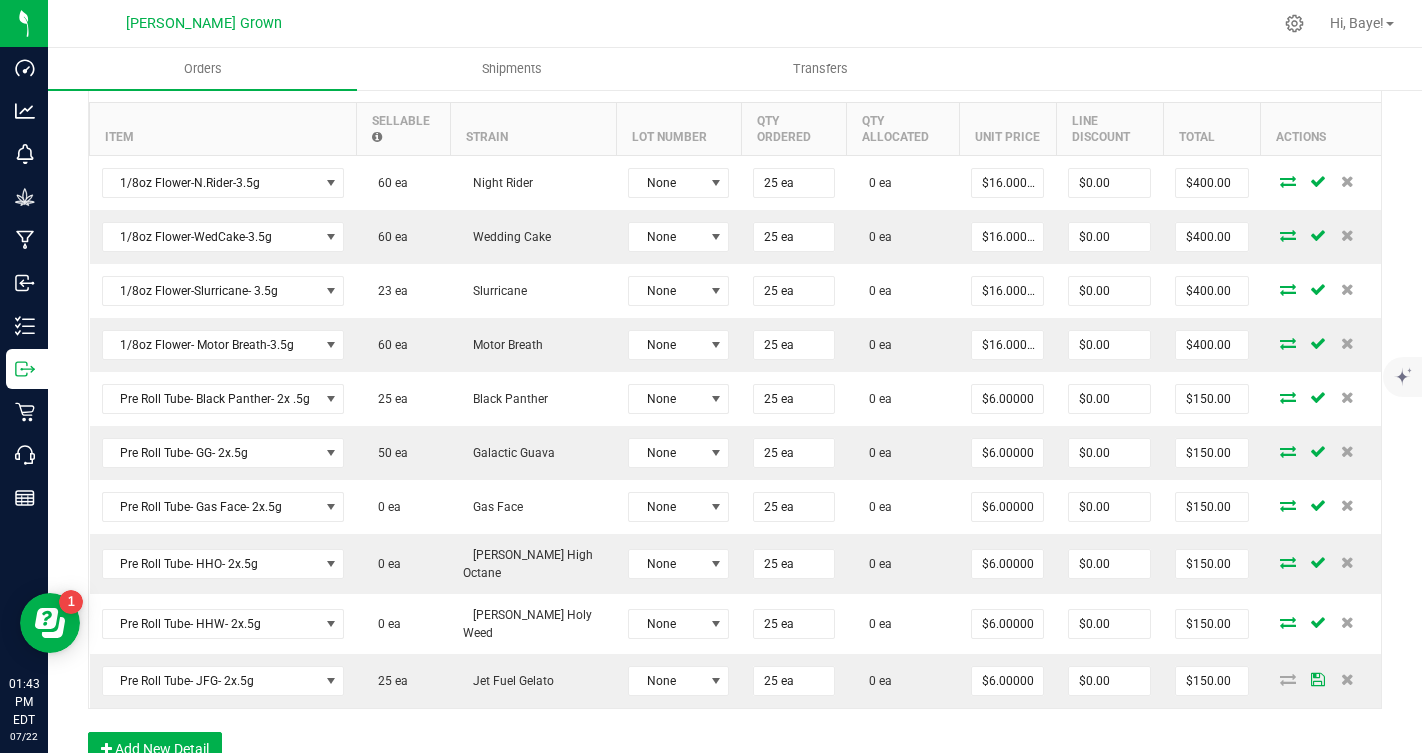 click on "Order Details Print All Labels Item  Sellable  Strain  Lot Number  Qty Ordered Qty Allocated Unit Price Line Discount Total Actions 1/8oz Flower-N.Rider-3.5g  60 ea   Night Rider  None 25 ea  0 ea  $16.00000 $0.00 $400.00 1/8oz Flower-WedCake-3.5g  60 ea   Wedding Cake  None 25 ea  0 ea  $16.00000 $0.00 $400.00 1/8oz Flower-Slurricane- 3.5g  23 ea   Slurricane  None 25 ea  0 ea  $16.00000 $0.00 $400.00 1/8oz Flower- Motor Breath-3.5g  60 ea   Motor Breath  None 25 ea  0 ea  $16.00000 $0.00 $400.00 Pre Roll Tube- Black Panther- 2x .5g  25 ea   Black Panther  None 25 ea  0 ea  $6.00000 $0.00 $150.00 Pre Roll Tube- GG- 2x.5g  50 ea   Galactic Guava  None 25 ea  0 ea  $6.00000 $0.00 $150.00 Pre Roll Tube- Gas Face- 2x.5g  0 ea   Gas Face  None 25 ea  0 ea  $6.00000 $0.00 $150.00 Pre Roll Tube- HHO- 2x.5g  0 [PERSON_NAME] High Octane  None 25 ea  0 ea  $6.00000 $0.00 $150.00 Pre Roll Tube- HHW- 2x.5g  0 [PERSON_NAME] Holy Weed  None 25 ea  0 ea  $6.00000 $0.00 $150.00  25 ea  None" at bounding box center [735, 418] 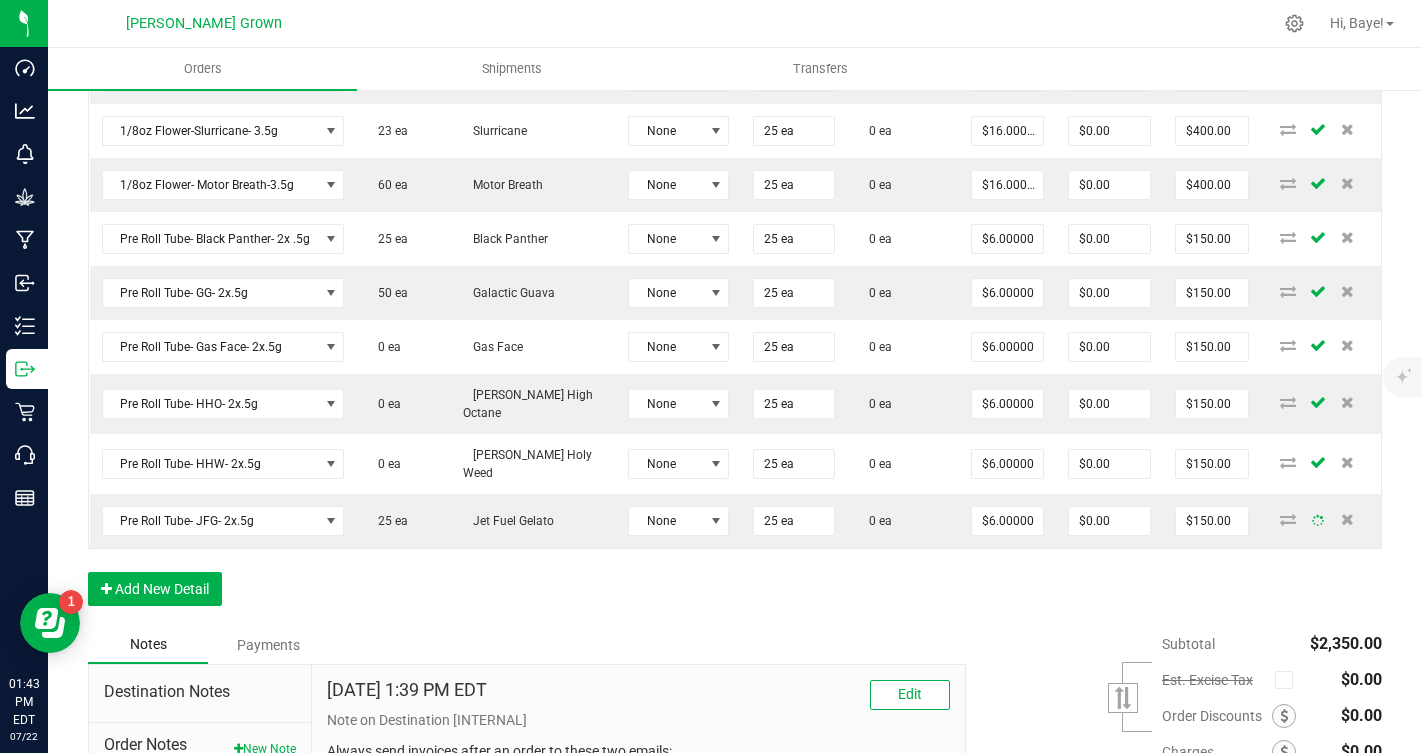 scroll, scrollTop: 724, scrollLeft: 0, axis: vertical 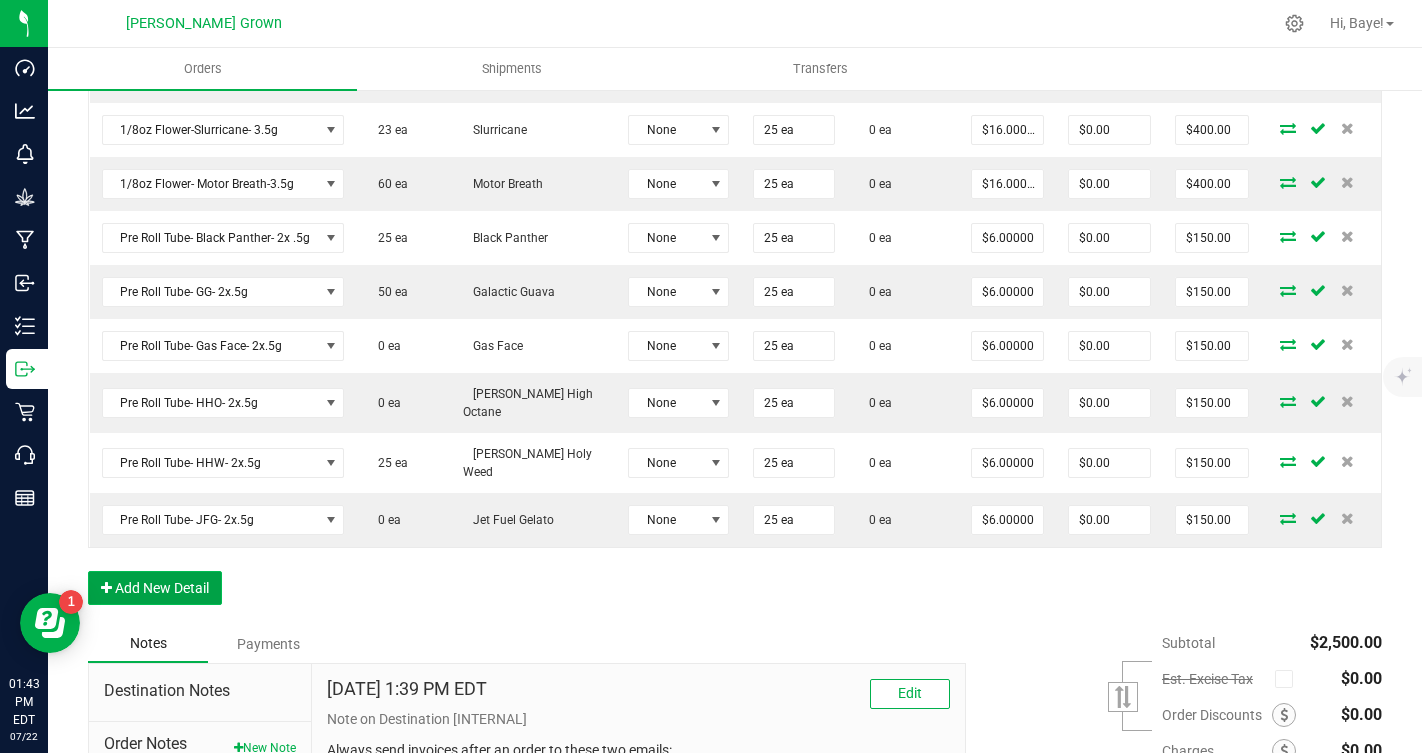 click on "Add New Detail" at bounding box center [155, 588] 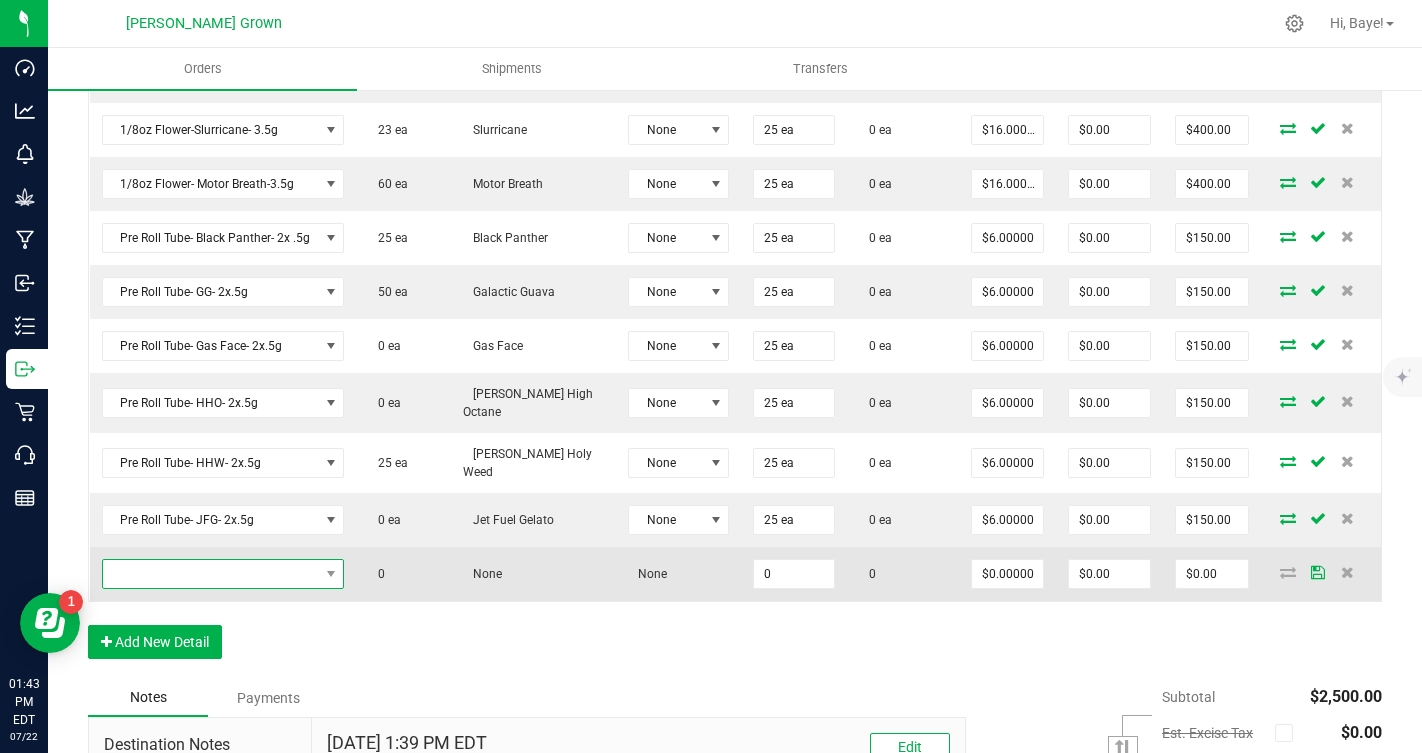 click at bounding box center [211, 574] 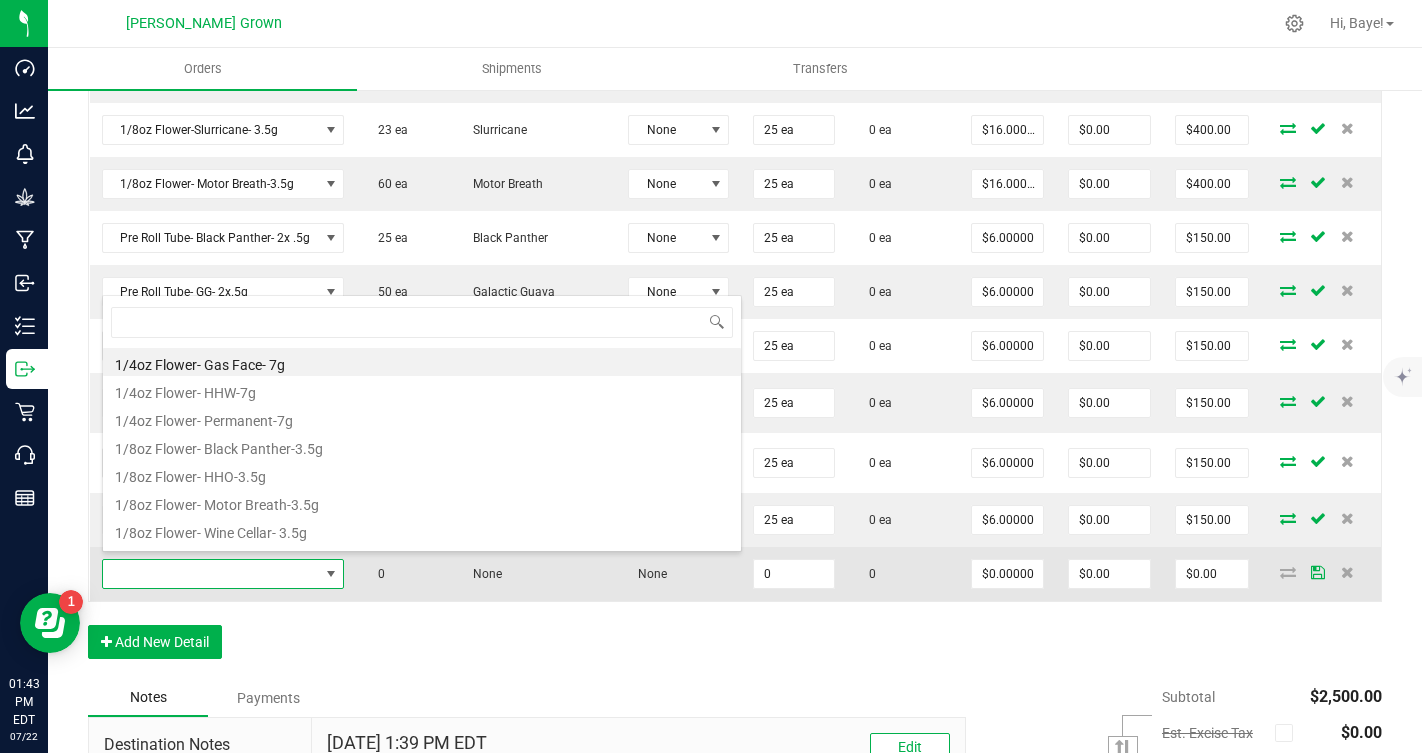 scroll, scrollTop: 99970, scrollLeft: 99758, axis: both 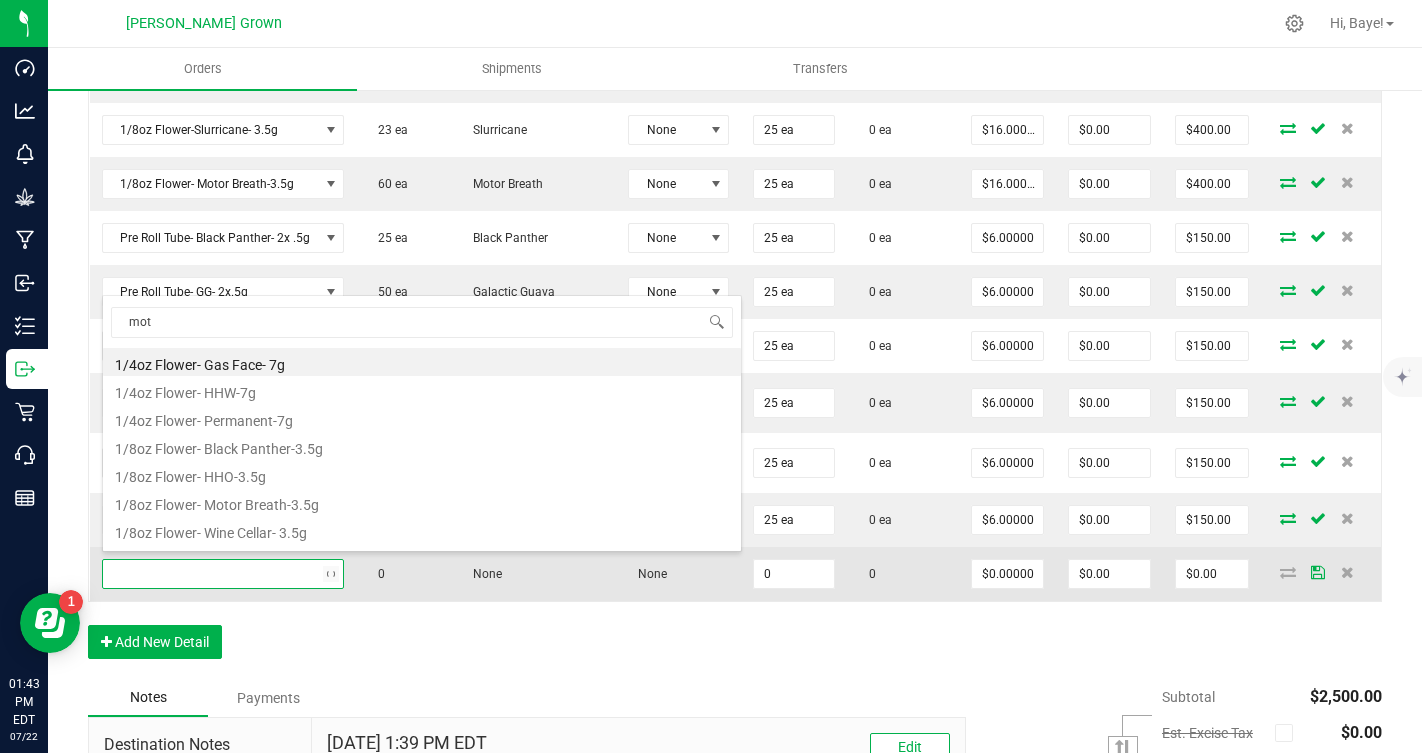 type on "moto" 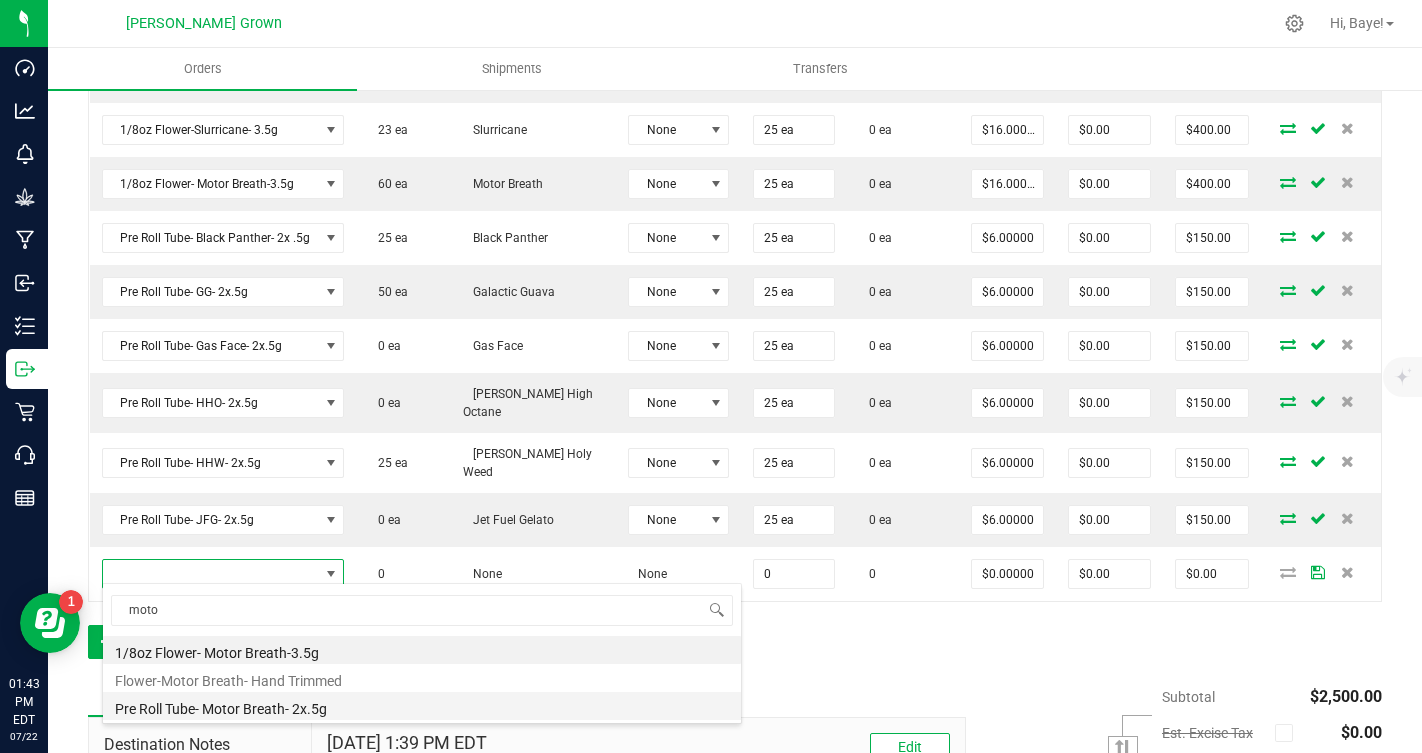 click on "Pre Roll Tube- Motor Breath- 2x.5g" at bounding box center [422, 706] 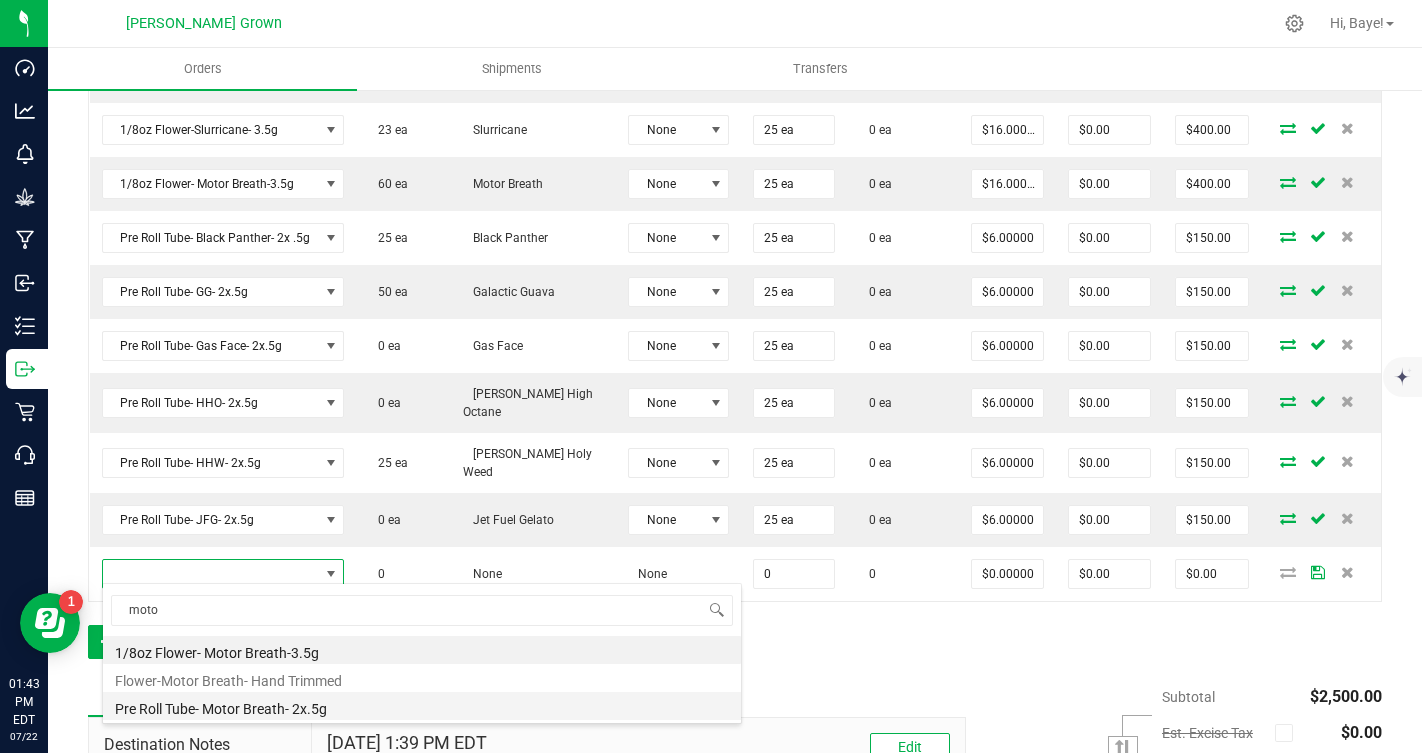 type on "0 ea" 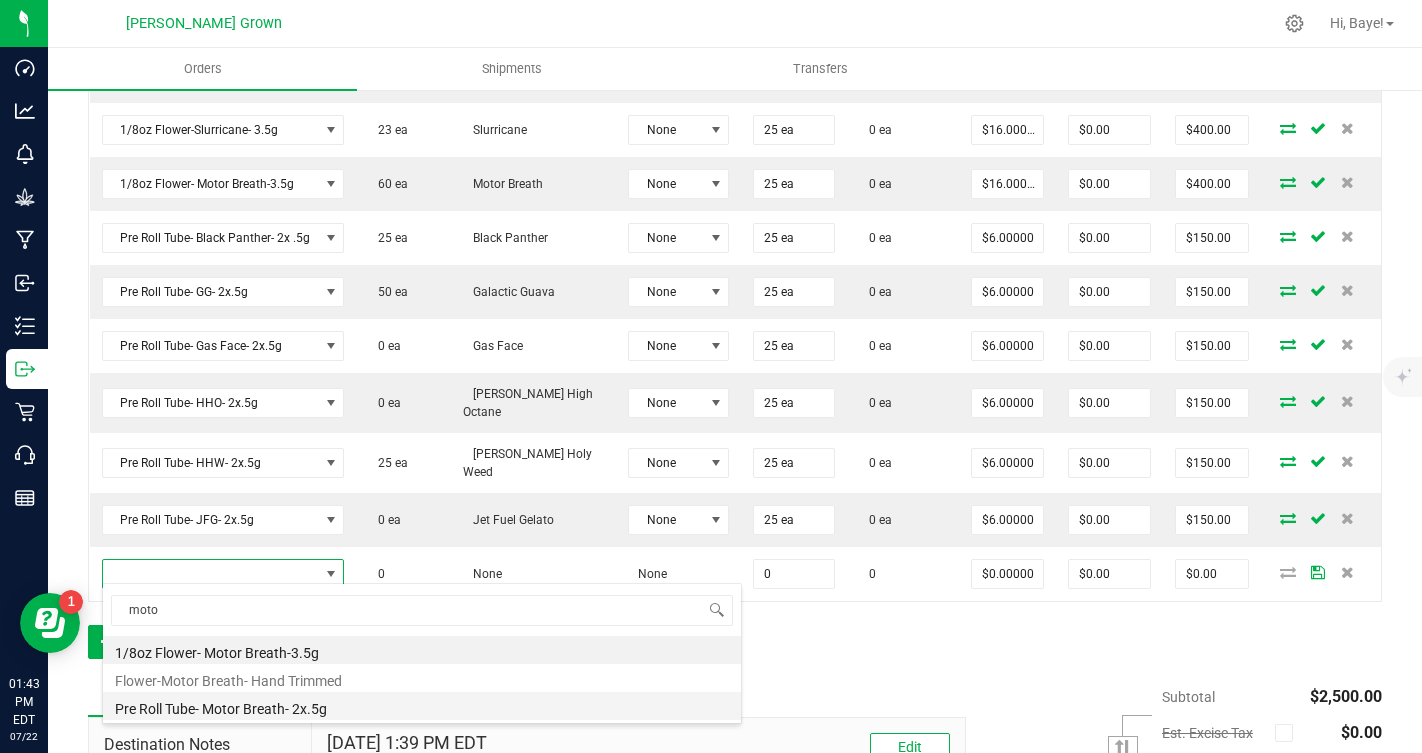 type on "$6.00000" 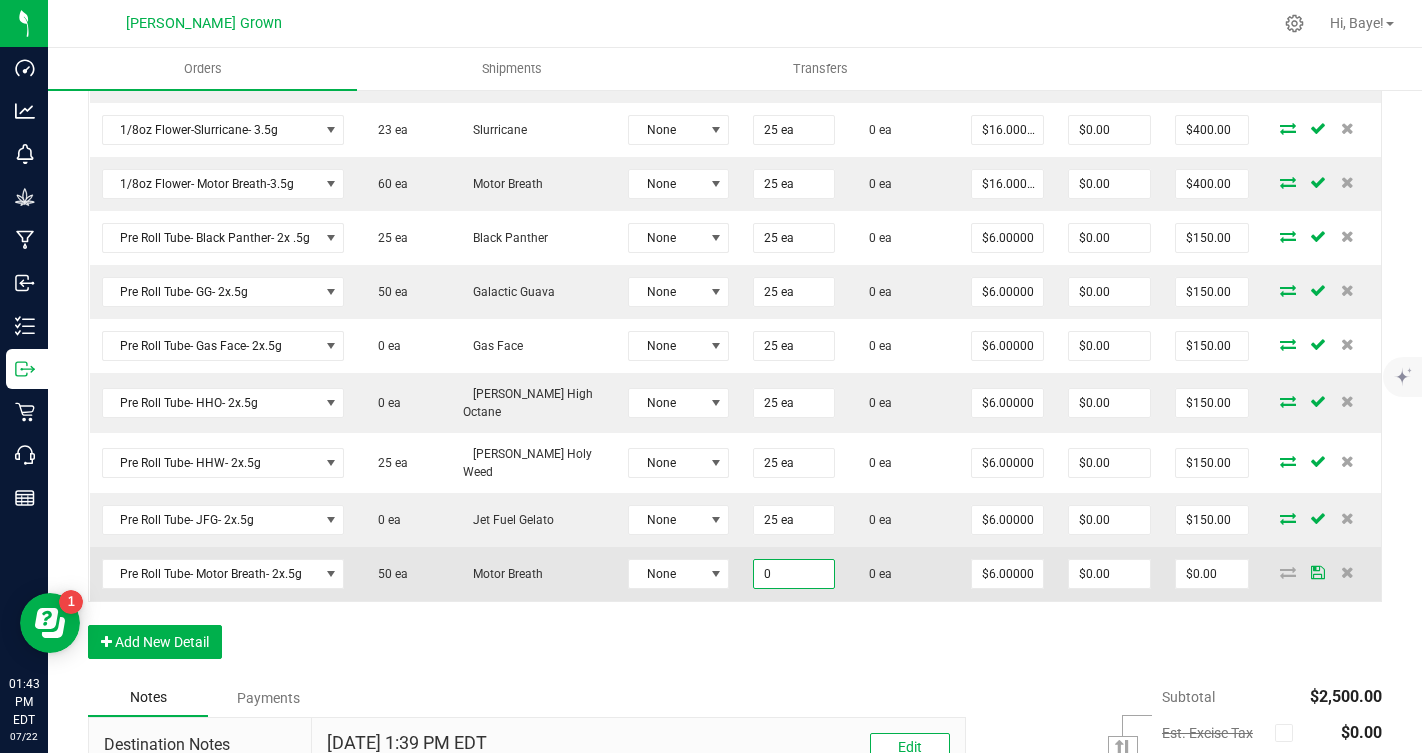 click on "0" at bounding box center (793, 574) 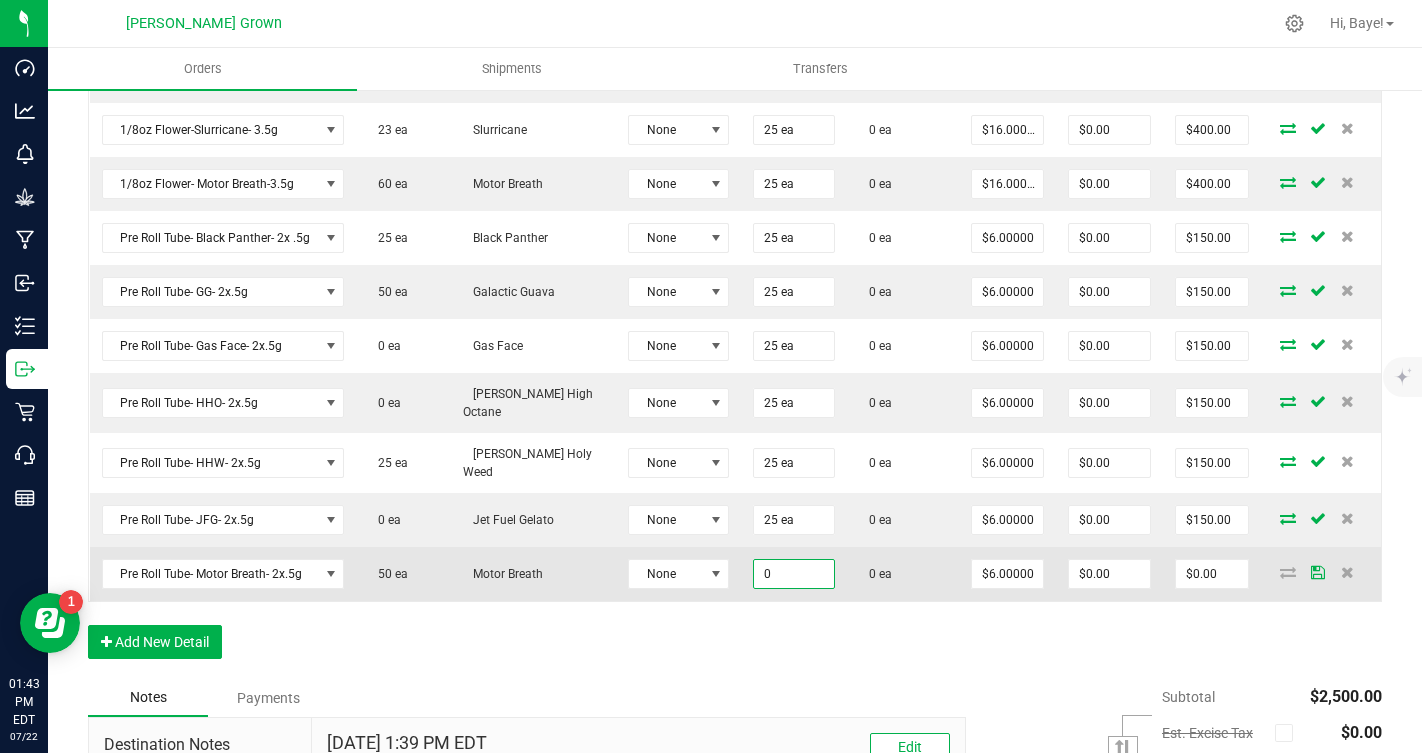 paste on "25" 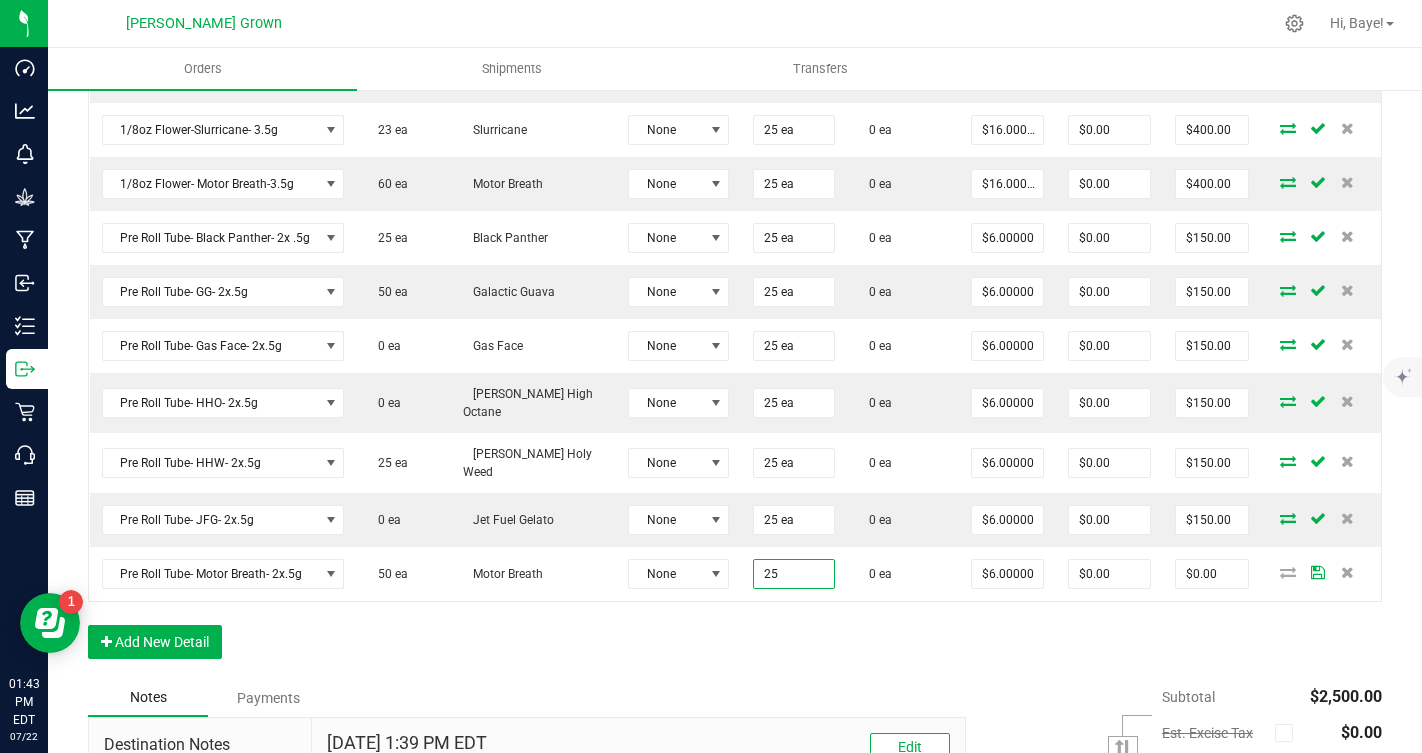 type on "25 ea" 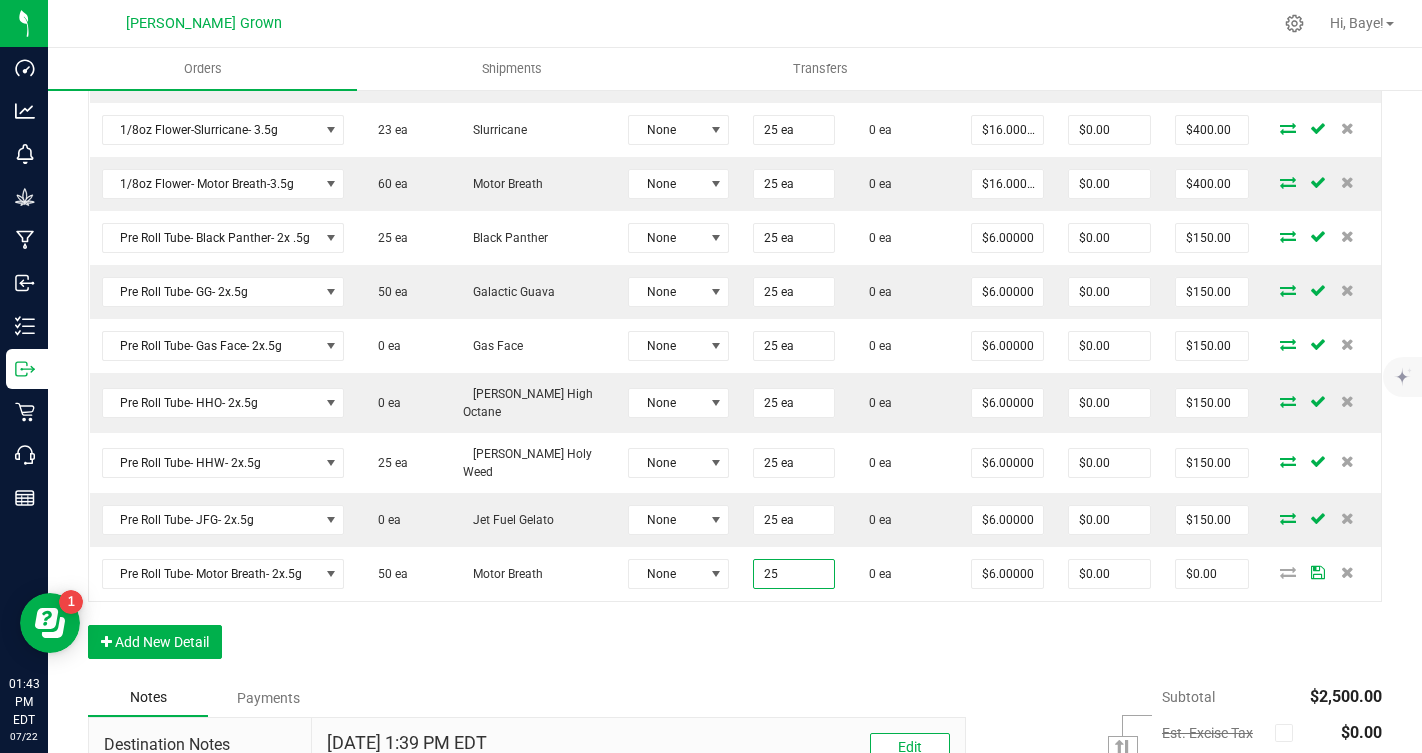 type on "$150.00" 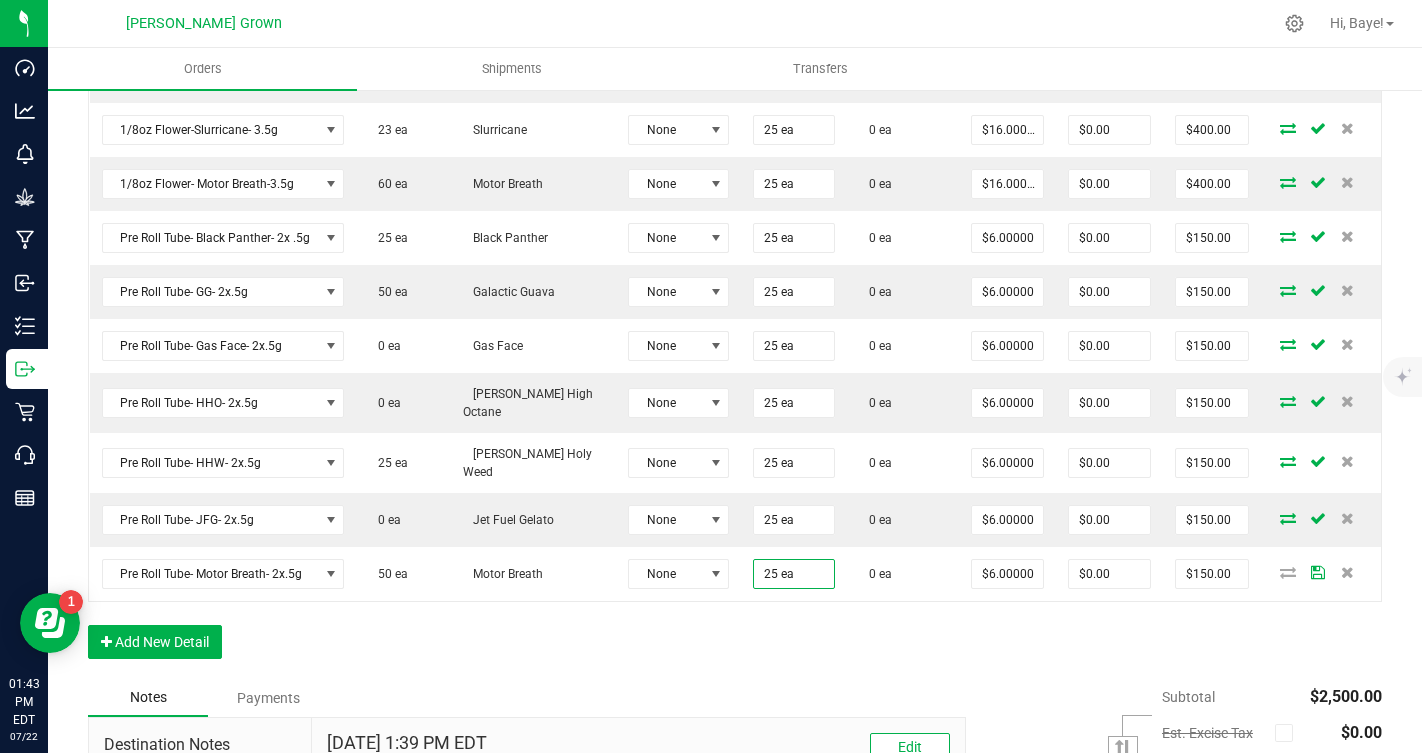 click on "Order Details Print All Labels Item  Sellable  Strain  Lot Number  Qty Ordered Qty Allocated Unit Price Line Discount Total Actions 1/8oz Flower-N.Rider-3.5g  60 ea   Night Rider  None 25 ea  0 ea  $16.00000 $0.00 $400.00 1/8oz Flower-WedCake-3.5g  60 ea   Wedding Cake  None 25 ea  0 ea  $16.00000 $0.00 $400.00 1/8oz Flower-Slurricane- 3.5g  23 ea   Slurricane  None 25 ea  0 ea  $16.00000 $0.00 $400.00 1/8oz Flower- Motor Breath-3.5g  60 ea   Motor Breath  None 25 ea  0 ea  $16.00000 $0.00 $400.00 Pre Roll Tube- Black Panther- 2x .5g  25 ea   Black Panther  None 25 ea  0 ea  $6.00000 $0.00 $150.00 Pre Roll Tube- GG- 2x.5g  50 ea   Galactic Guava  None 25 ea  0 ea  $6.00000 $0.00 $150.00 Pre Roll Tube- Gas Face- 2x.5g  0 ea   Gas Face  None 25 ea  0 ea  $6.00000 $0.00 $150.00 Pre Roll Tube- HHO- 2x.5g  0 [PERSON_NAME] High Octane  None 25 ea  0 ea  $6.00000 $0.00 $150.00 Pre Roll Tube- HHW- 2x.5g  25 [PERSON_NAME] Holy Weed  None 25 ea  0 ea  $6.00000 $0.00 $150.00  0 ea  None" at bounding box center (735, 284) 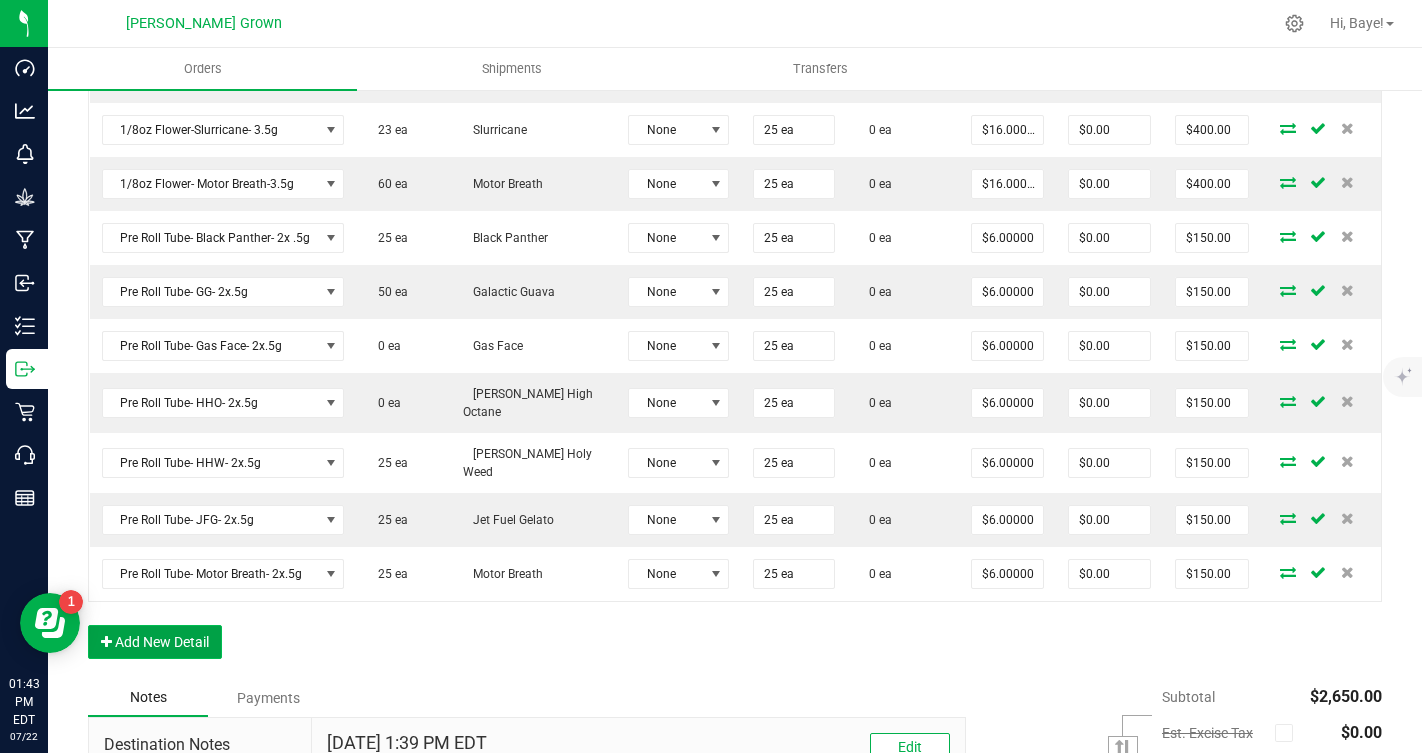 click on "Add New Detail" at bounding box center [155, 642] 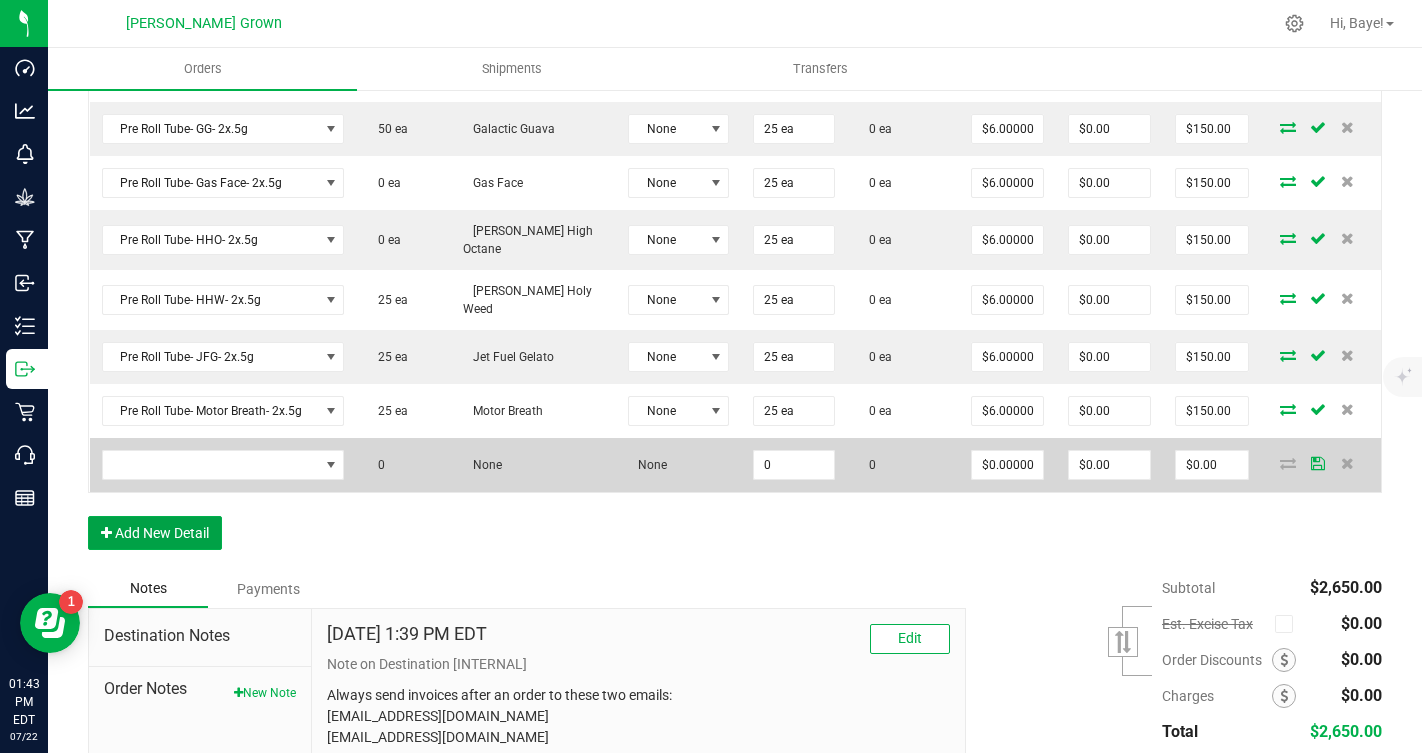 scroll, scrollTop: 889, scrollLeft: 0, axis: vertical 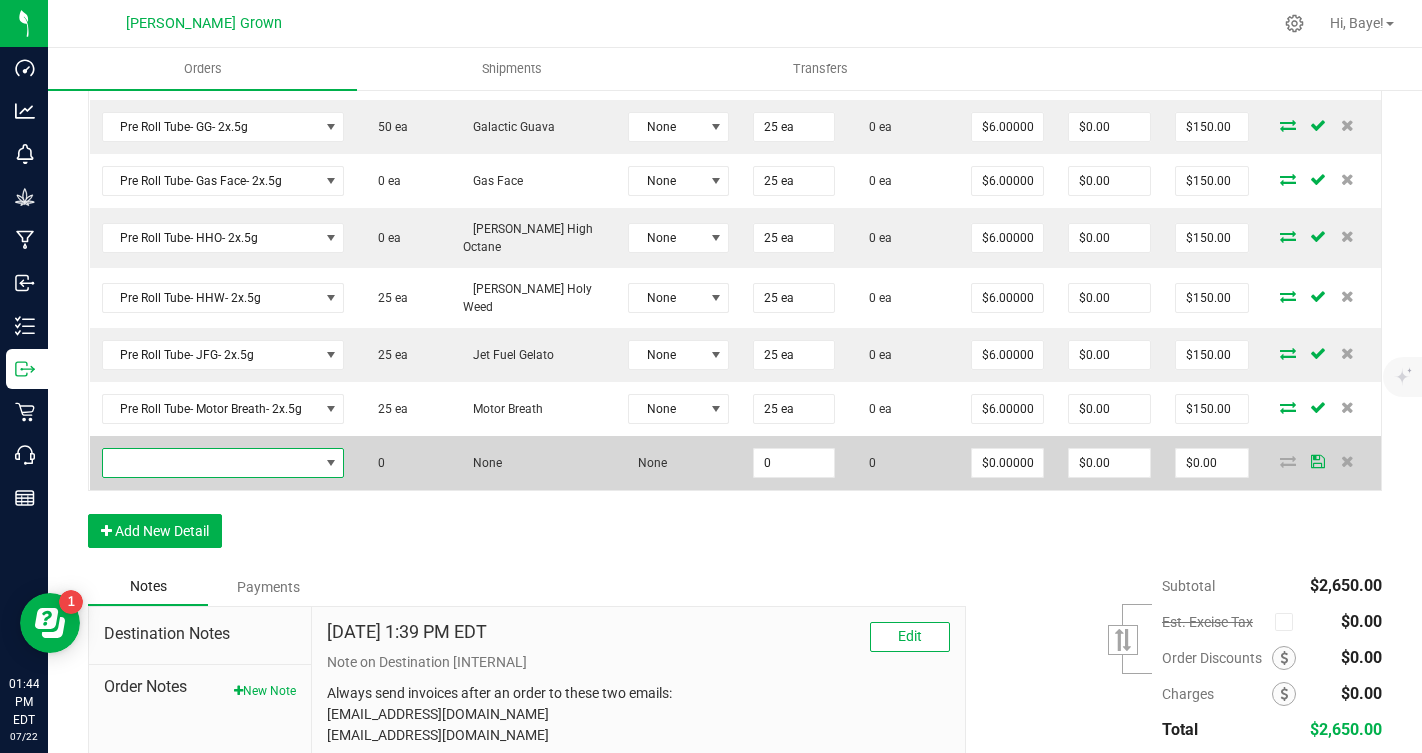 click at bounding box center (211, 463) 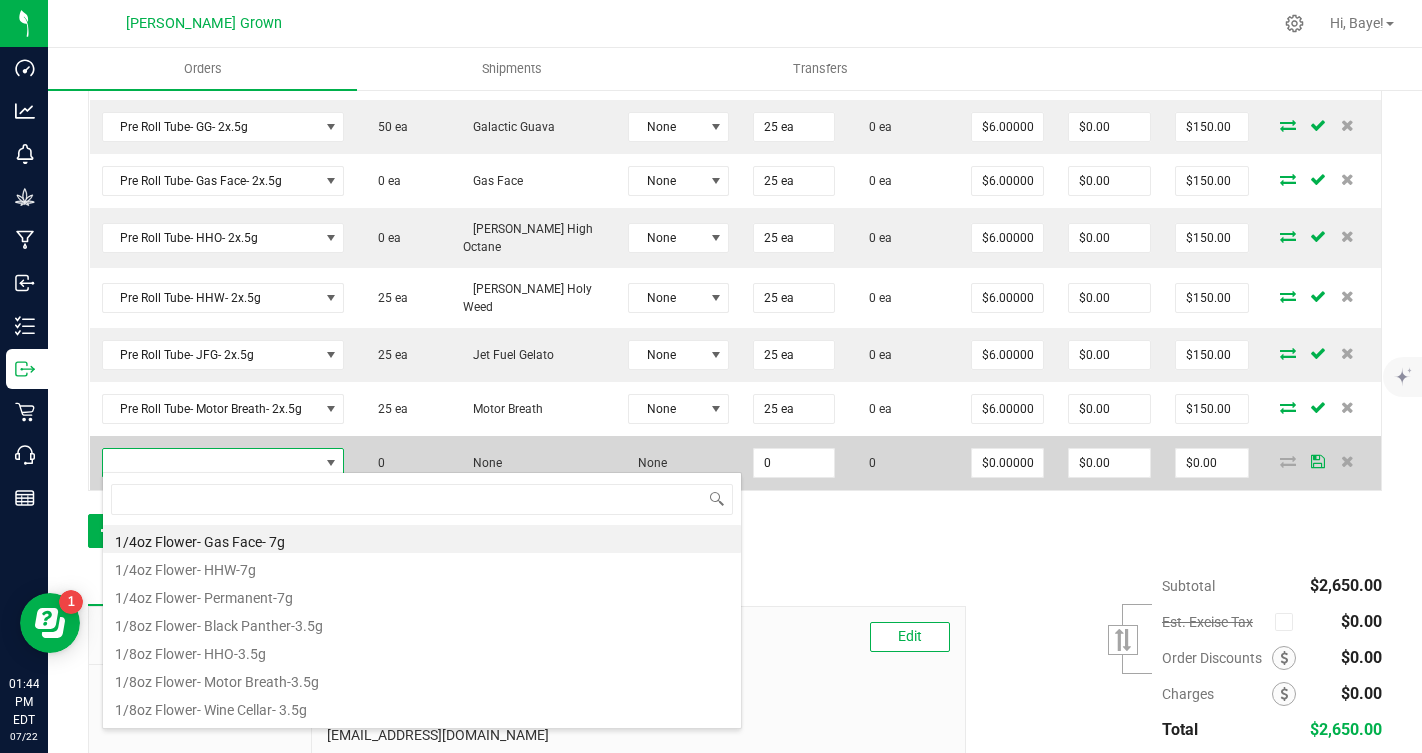 scroll, scrollTop: 99970, scrollLeft: 99758, axis: both 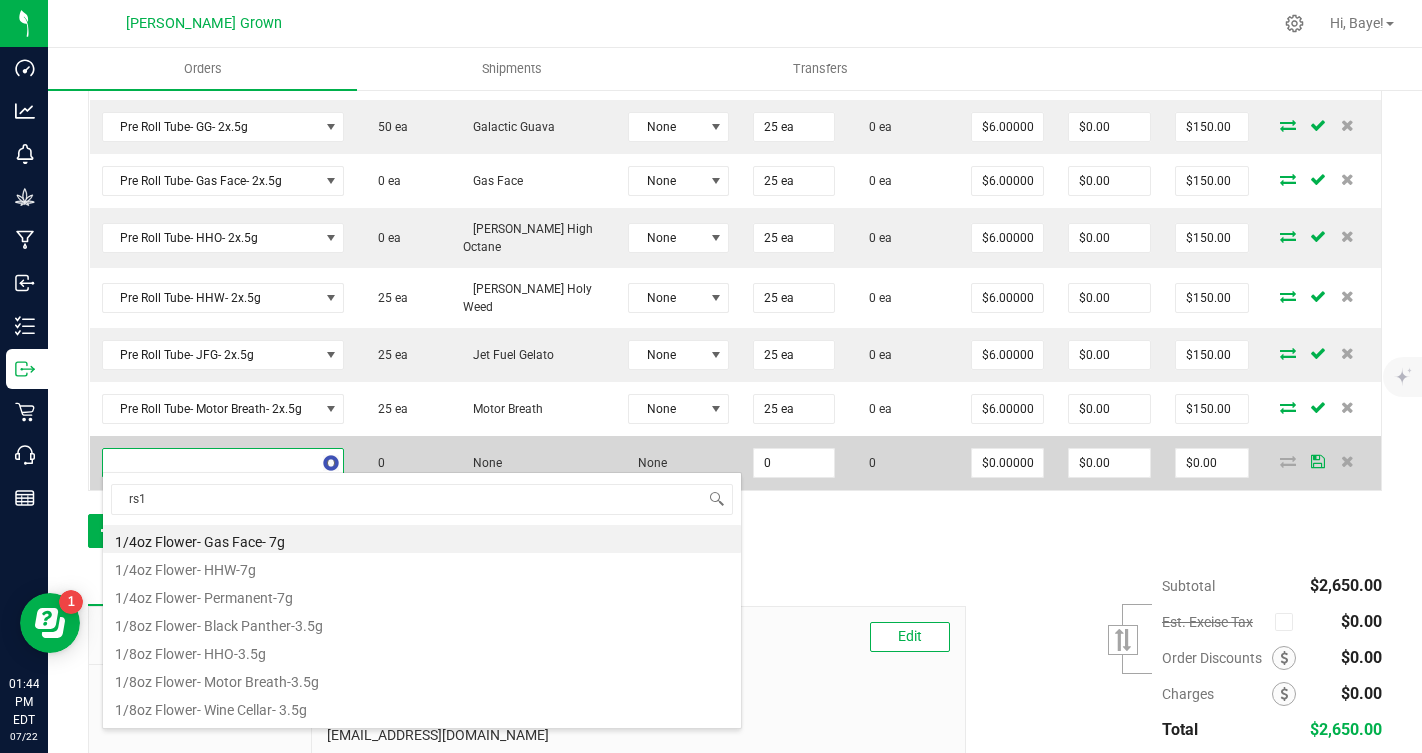 type on "rs11" 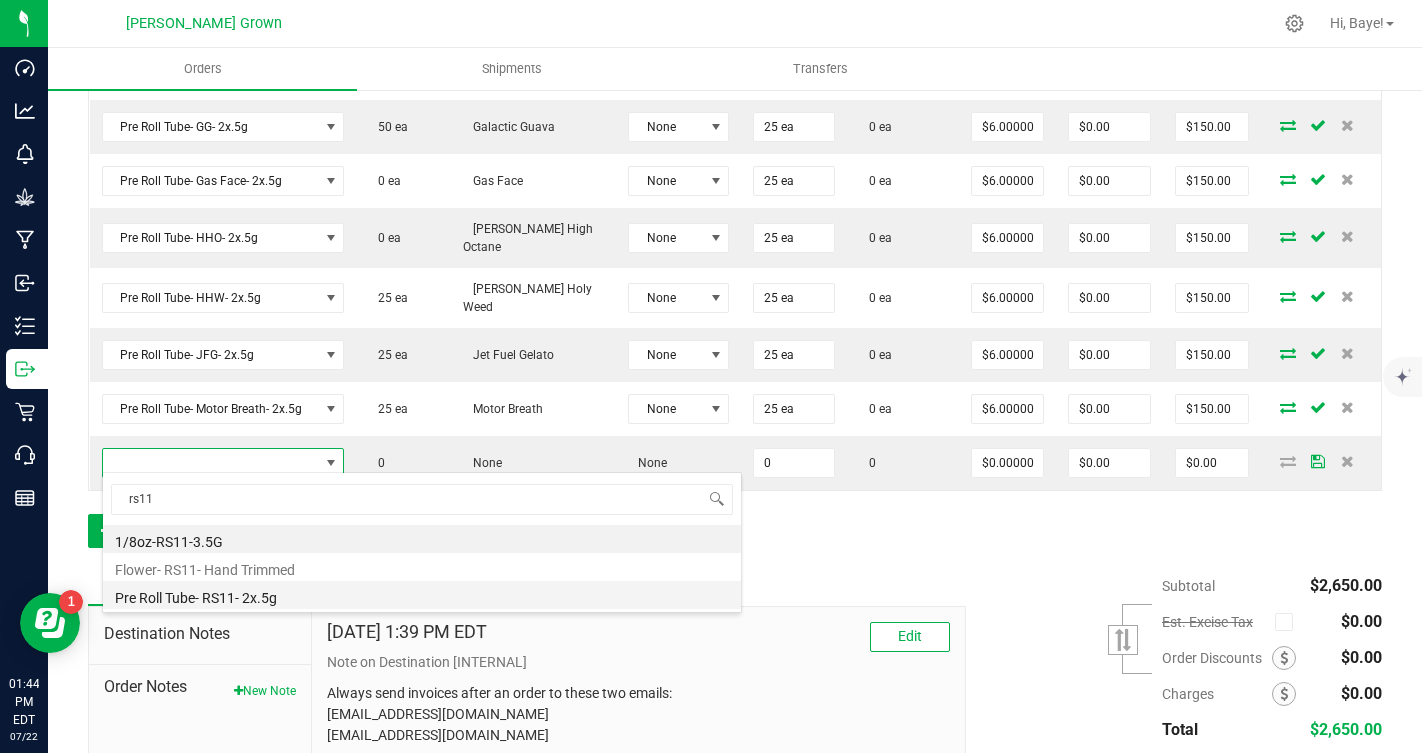 click on "Pre Roll Tube- RS11- 2x.5g" at bounding box center [422, 595] 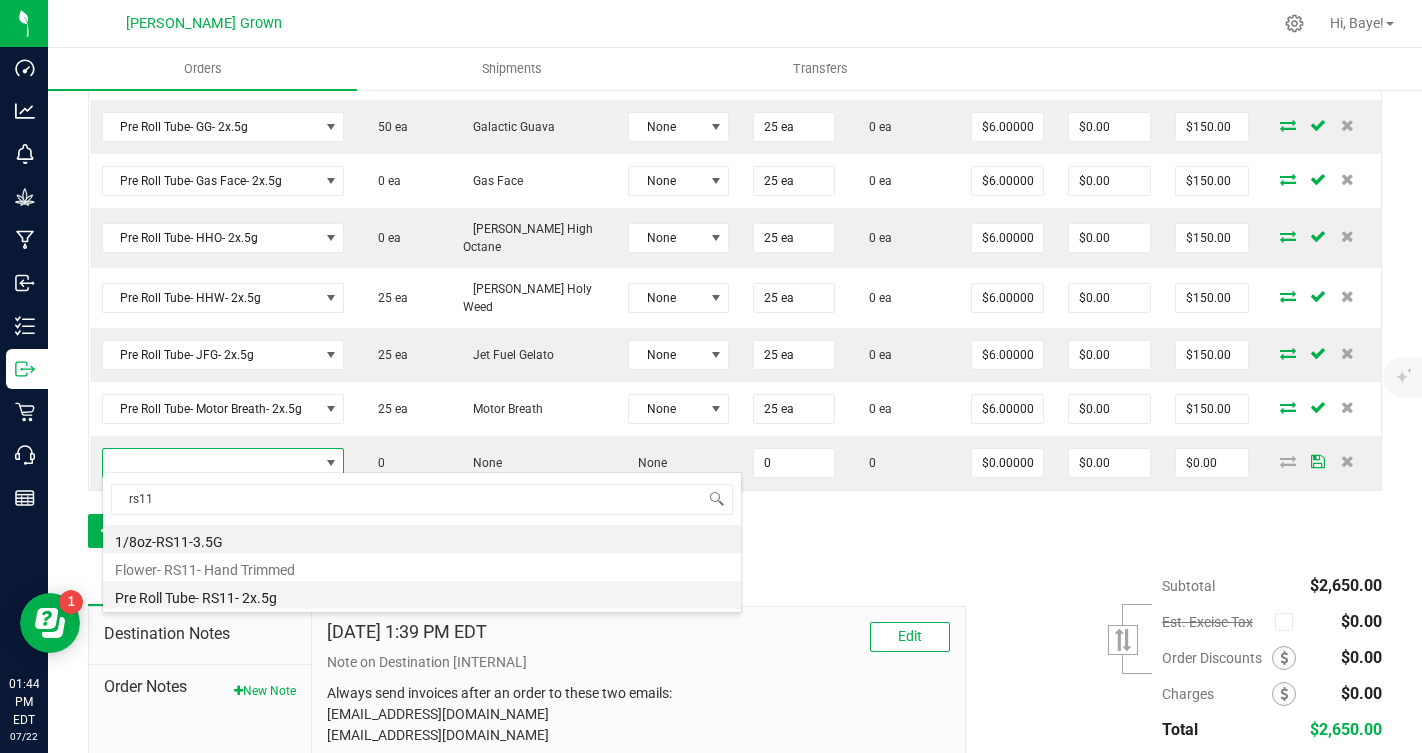 type on "0 ea" 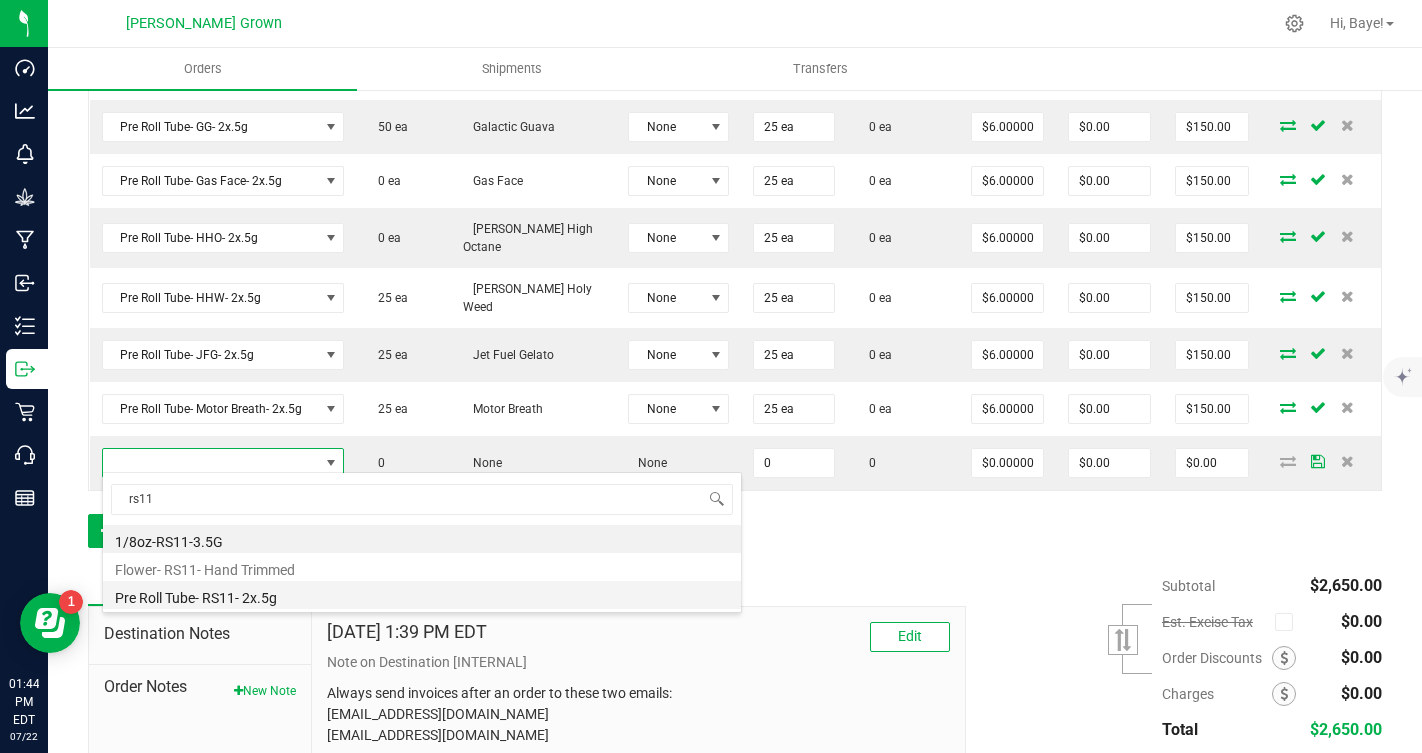 type on "$6.00000" 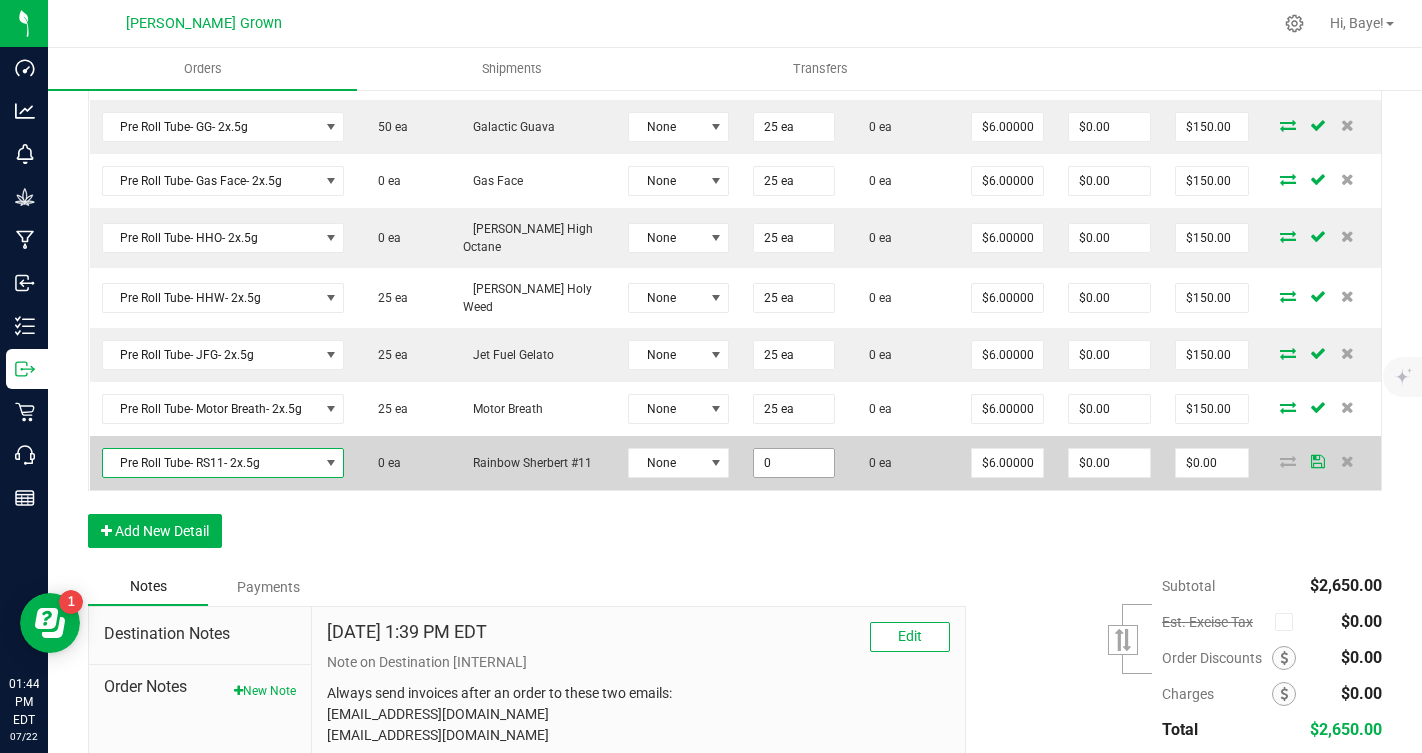 click on "0" at bounding box center (793, 463) 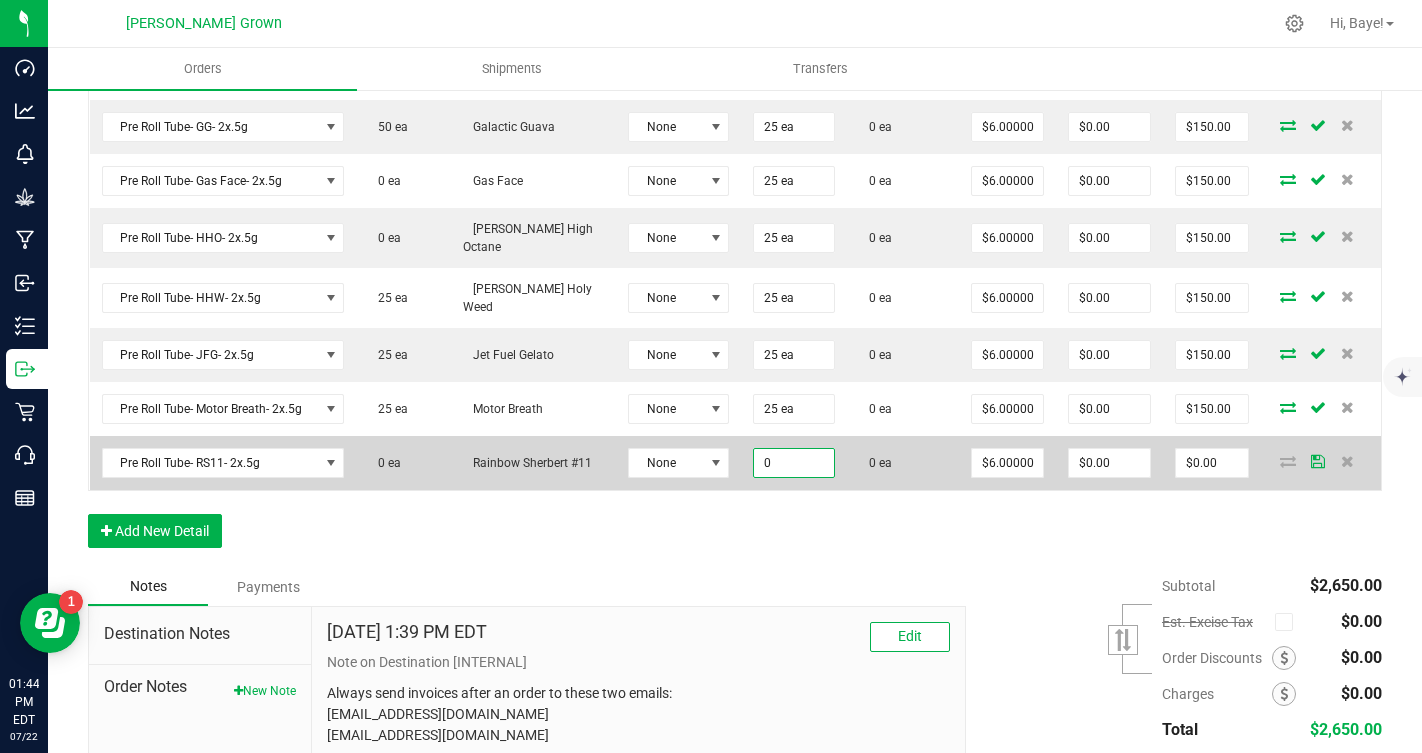 paste on "25" 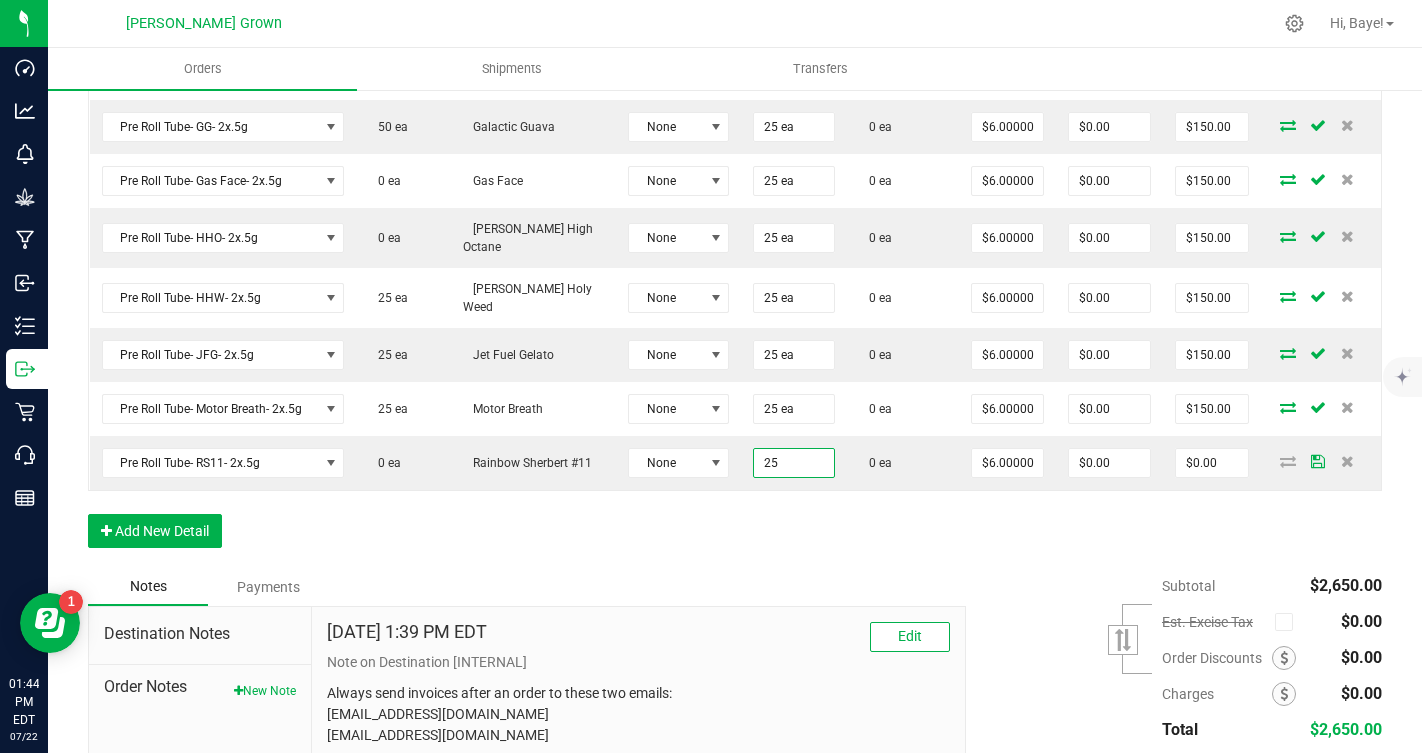 type on "25 ea" 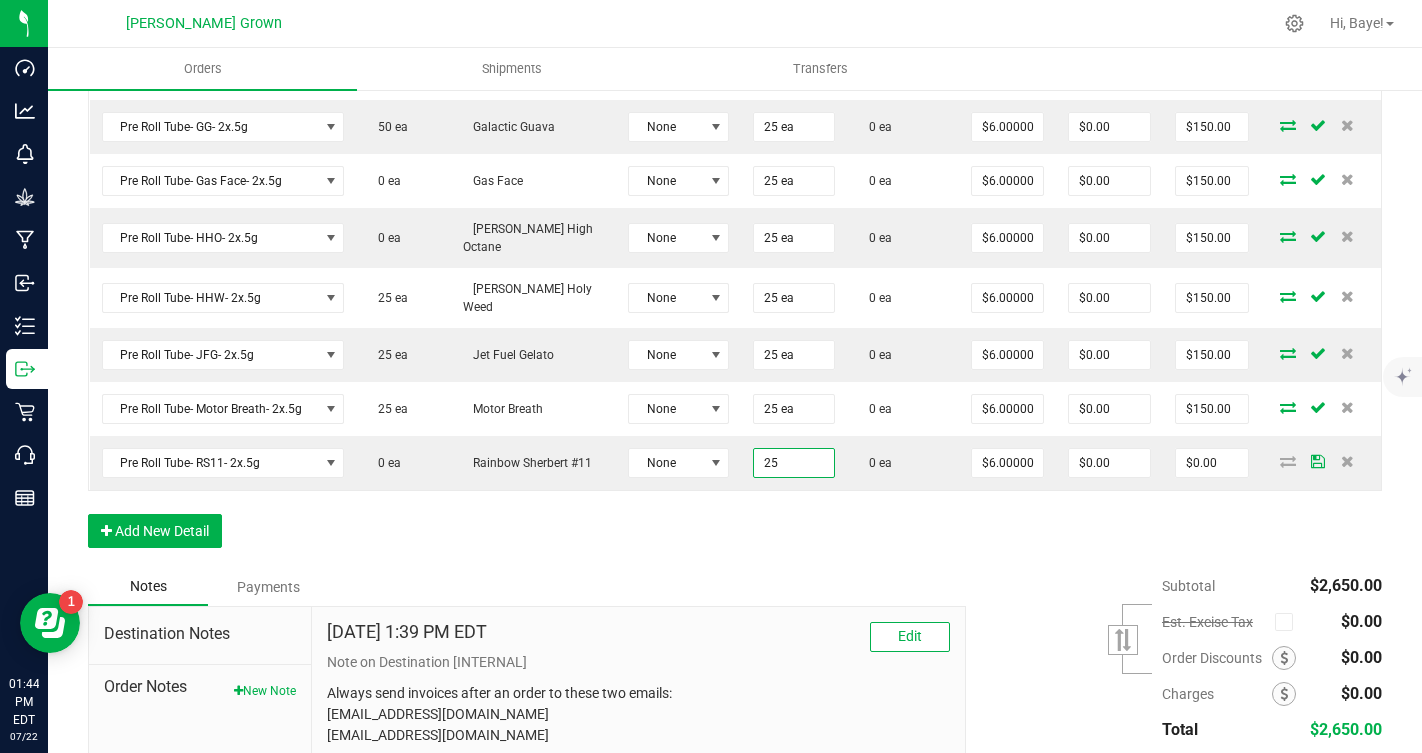 type on "$150.00" 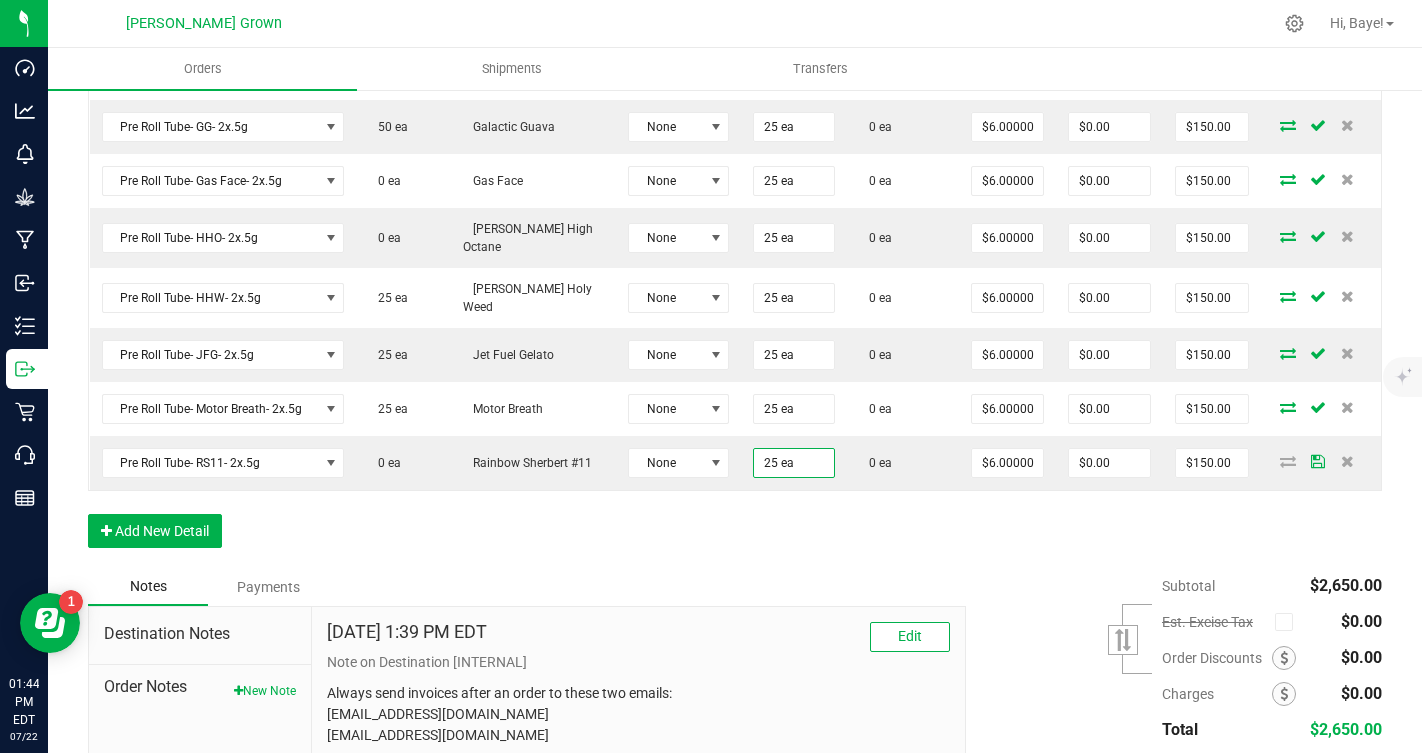 click on "Order Details Print All Labels Item  Sellable  Strain  Lot Number  Qty Ordered Qty Allocated Unit Price Line Discount Total Actions 1/8oz Flower-N.Rider-3.5g  60 ea   Night Rider  None 25 ea  0 ea  $16.00000 $0.00 $400.00 1/8oz Flower-WedCake-3.5g  60 ea   Wedding Cake  None 25 ea  0 ea  $16.00000 $0.00 $400.00 1/8oz Flower-Slurricane- 3.5g  23 ea   Slurricane  None 25 ea  0 ea  $16.00000 $0.00 $400.00 1/8oz Flower- Motor Breath-3.5g  60 ea   Motor Breath  None 25 ea  0 ea  $16.00000 $0.00 $400.00 Pre Roll Tube- Black Panther- 2x .5g  25 ea   Black Panther  None 25 ea  0 ea  $6.00000 $0.00 $150.00 Pre Roll Tube- GG- 2x.5g  50 ea   Galactic Guava  None 25 ea  0 ea  $6.00000 $0.00 $150.00 Pre Roll Tube- Gas Face- 2x.5g  0 ea   Gas Face  None 25 ea  0 ea  $6.00000 $0.00 $150.00 Pre Roll Tube- HHO- 2x.5g  0 [PERSON_NAME] High Octane  None 25 ea  0 ea  $6.00000 $0.00 $150.00 Pre Roll Tube- HHW- 2x.5g  25 [PERSON_NAME] Holy Weed  None 25 ea  0 ea  $6.00000 $0.00 $150.00  25 ea  None" at bounding box center (735, 146) 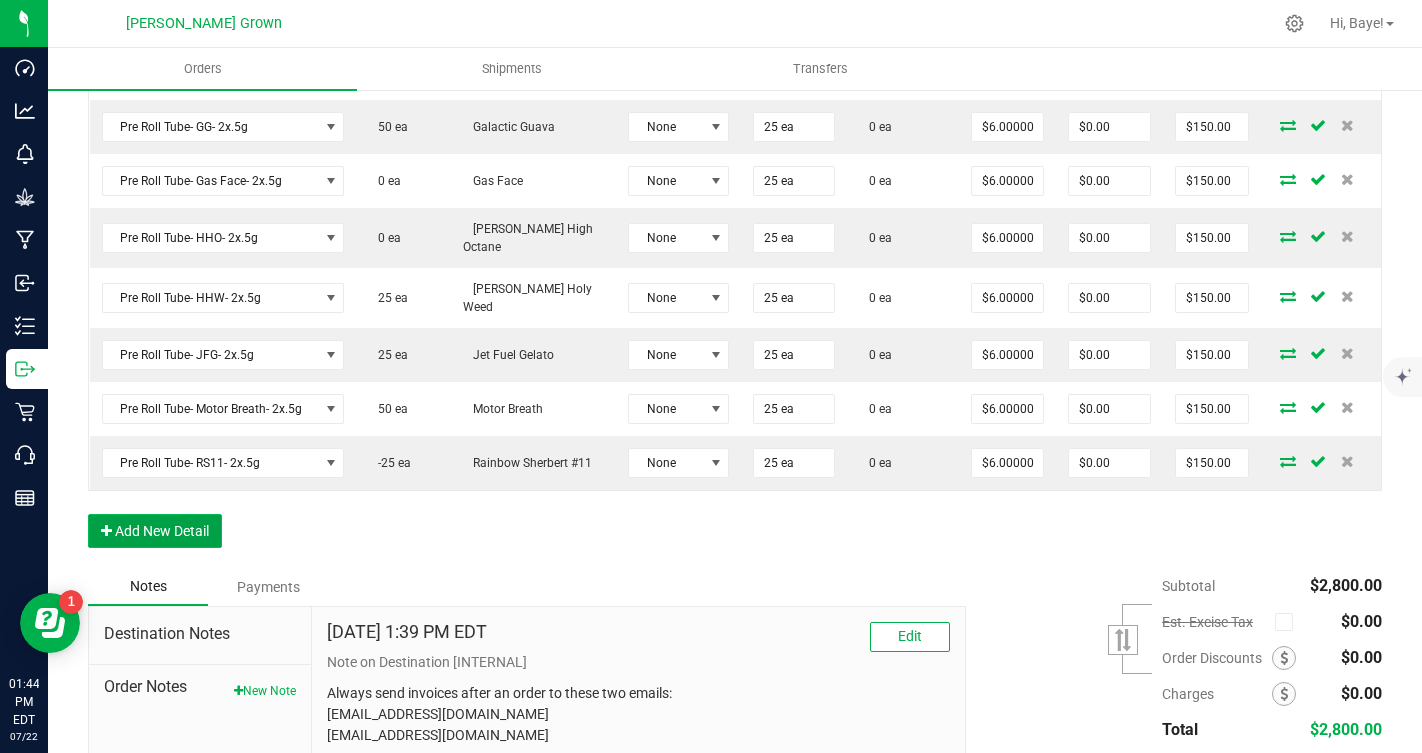 click on "Add New Detail" at bounding box center (155, 531) 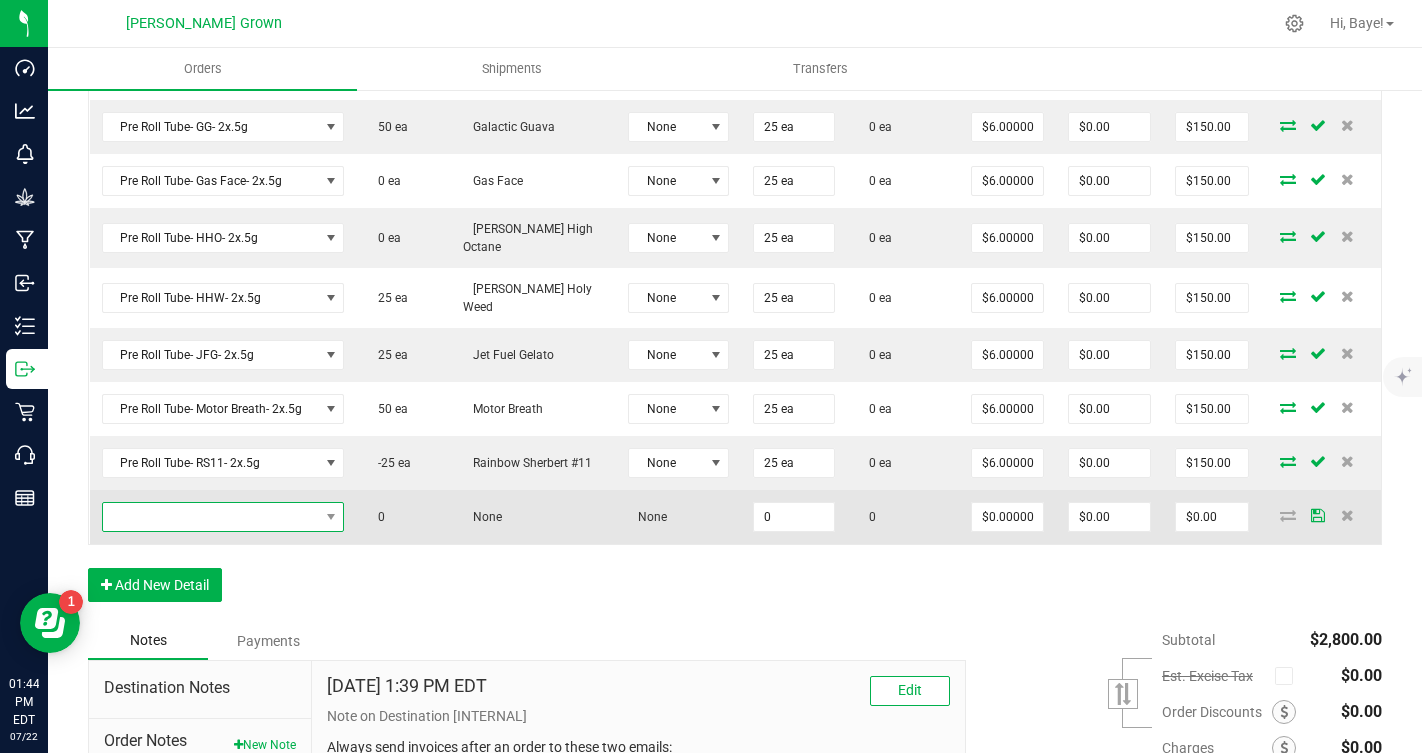click at bounding box center [211, 517] 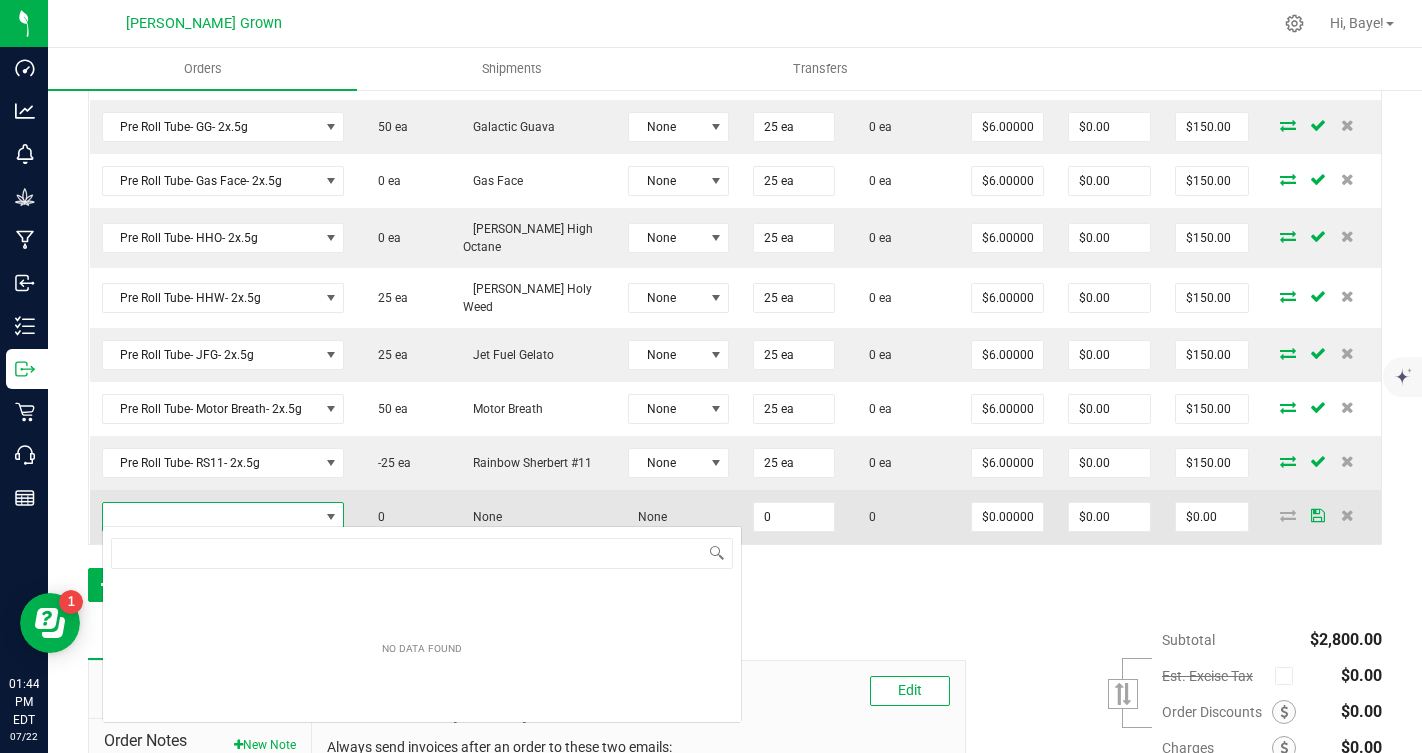 scroll, scrollTop: 99970, scrollLeft: 99758, axis: both 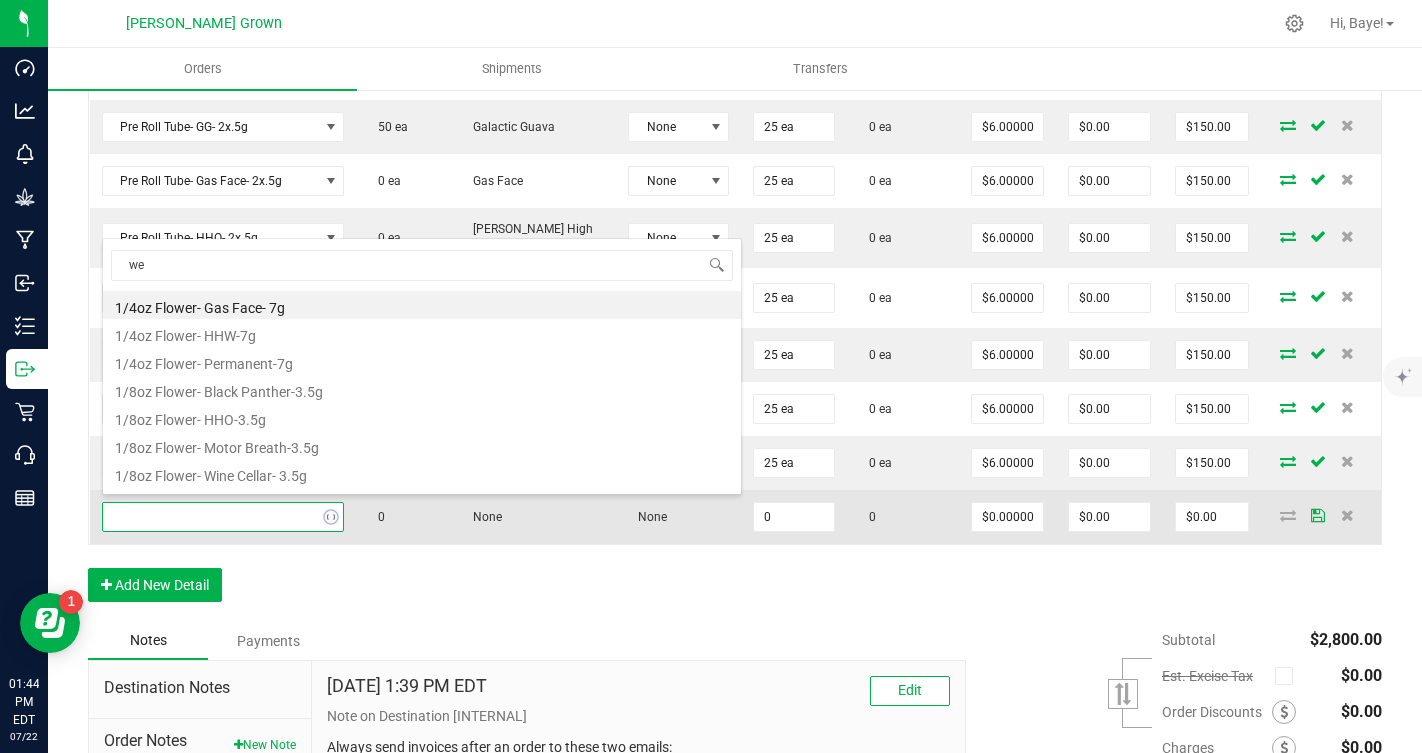 type on "wed" 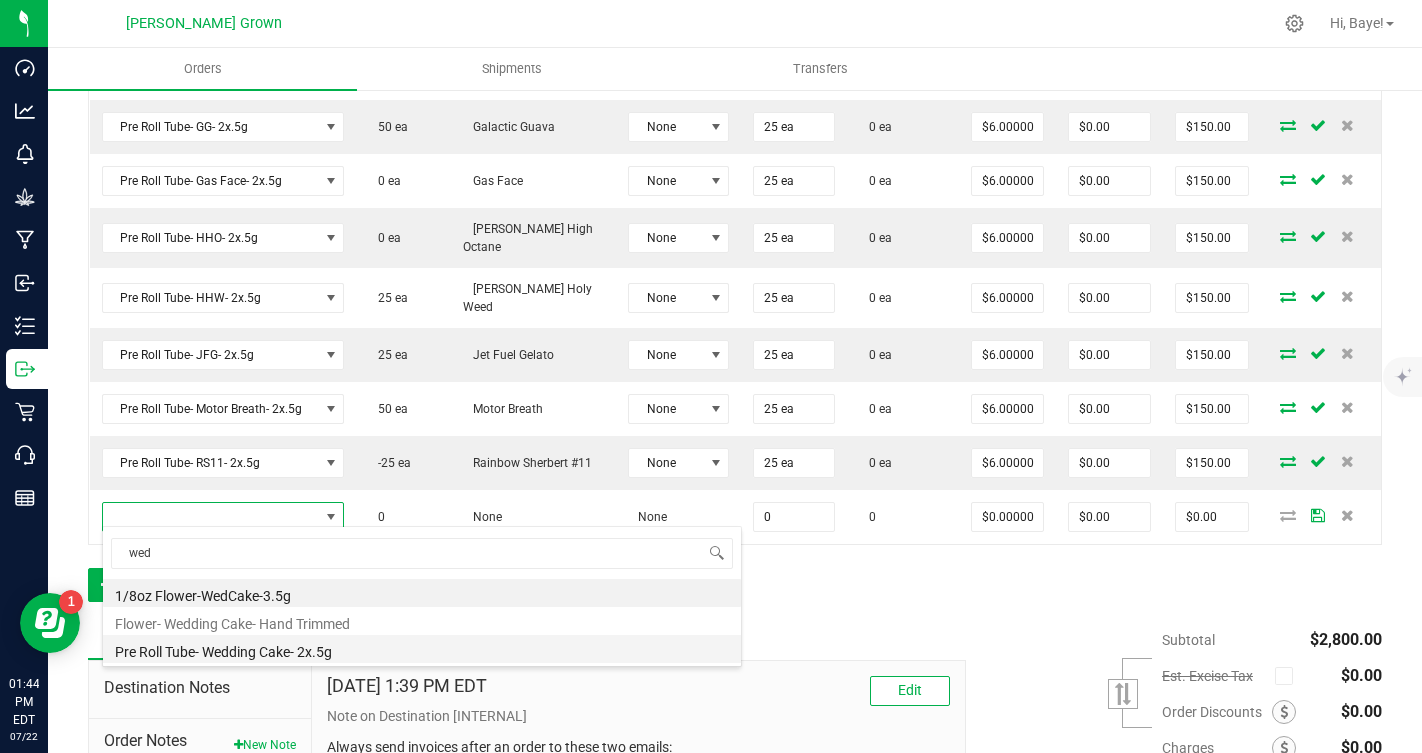 click on "Pre Roll Tube- Wedding Cake- 2x.5g" at bounding box center [422, 649] 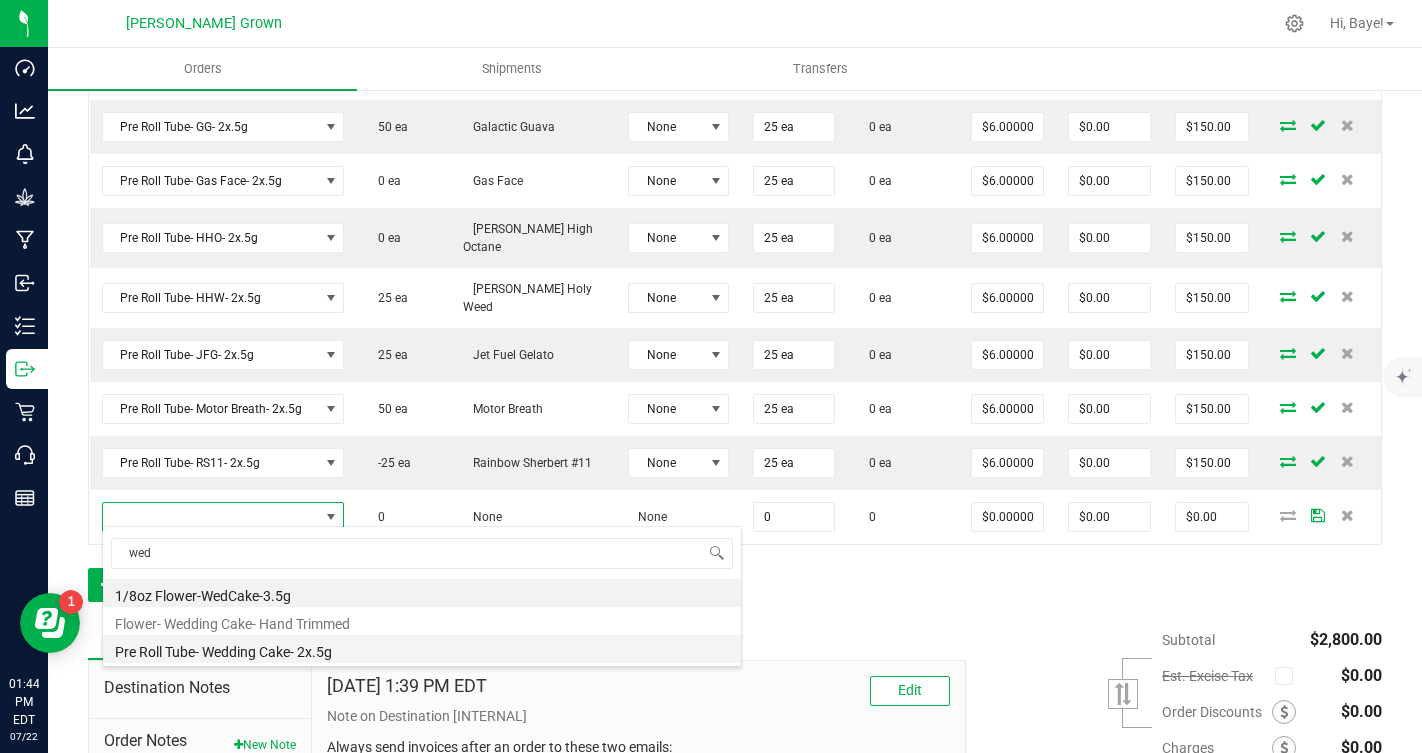 type on "0 ea" 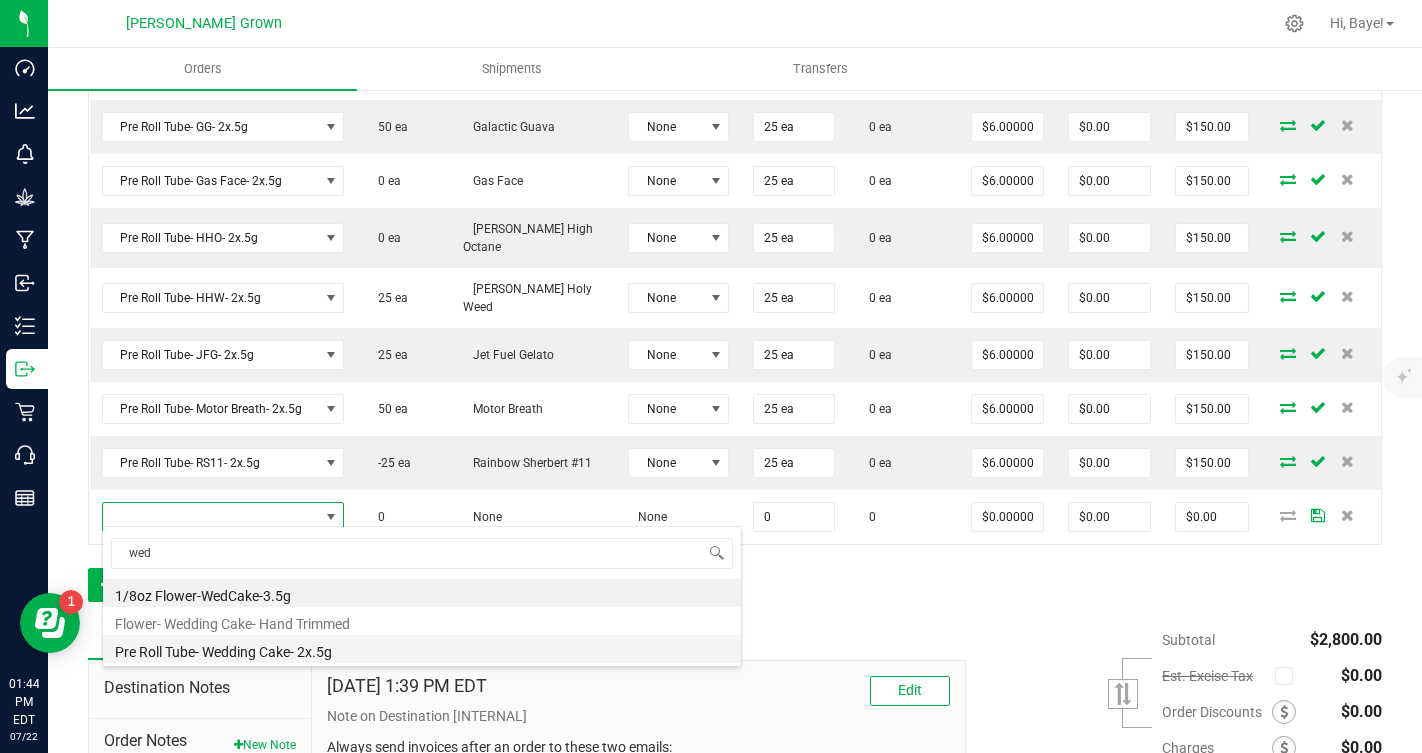 type on "$6.00000" 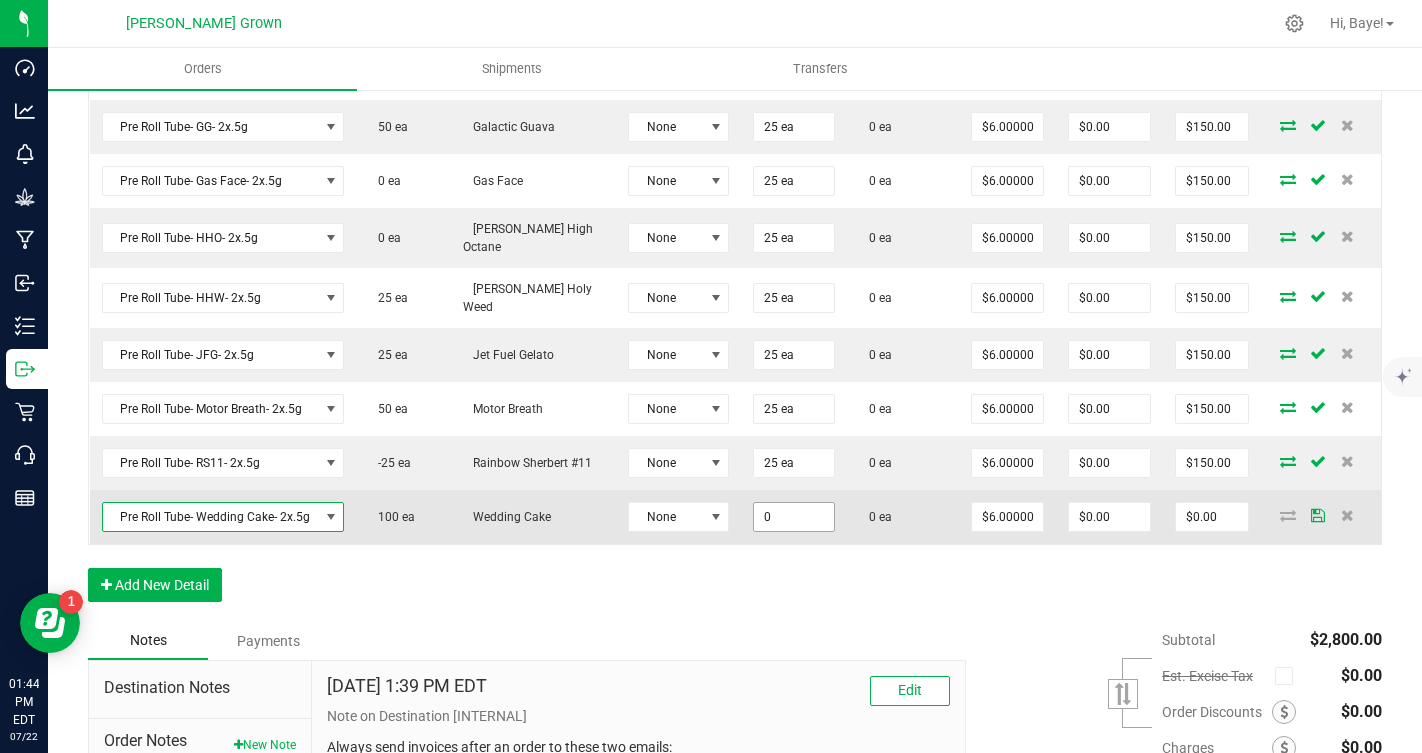 click on "0" at bounding box center [793, 517] 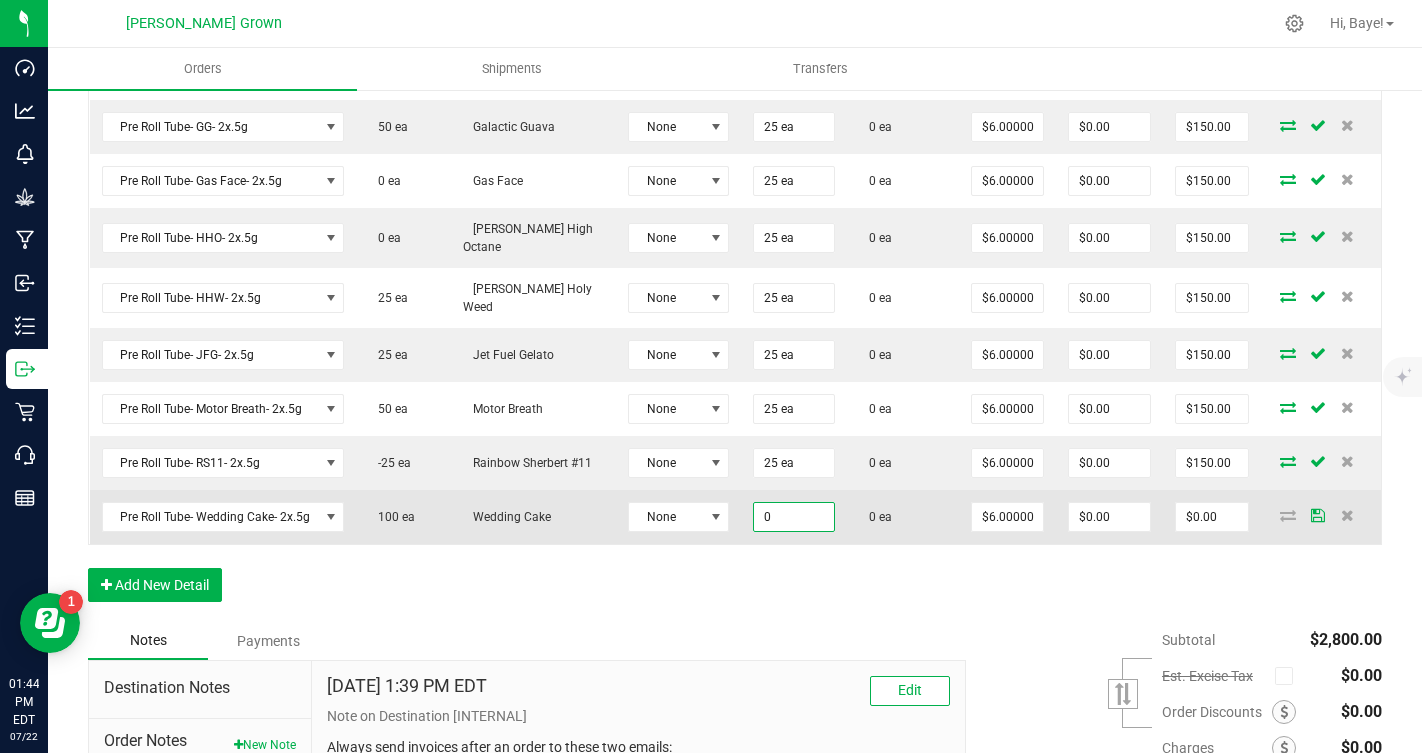 paste on "25" 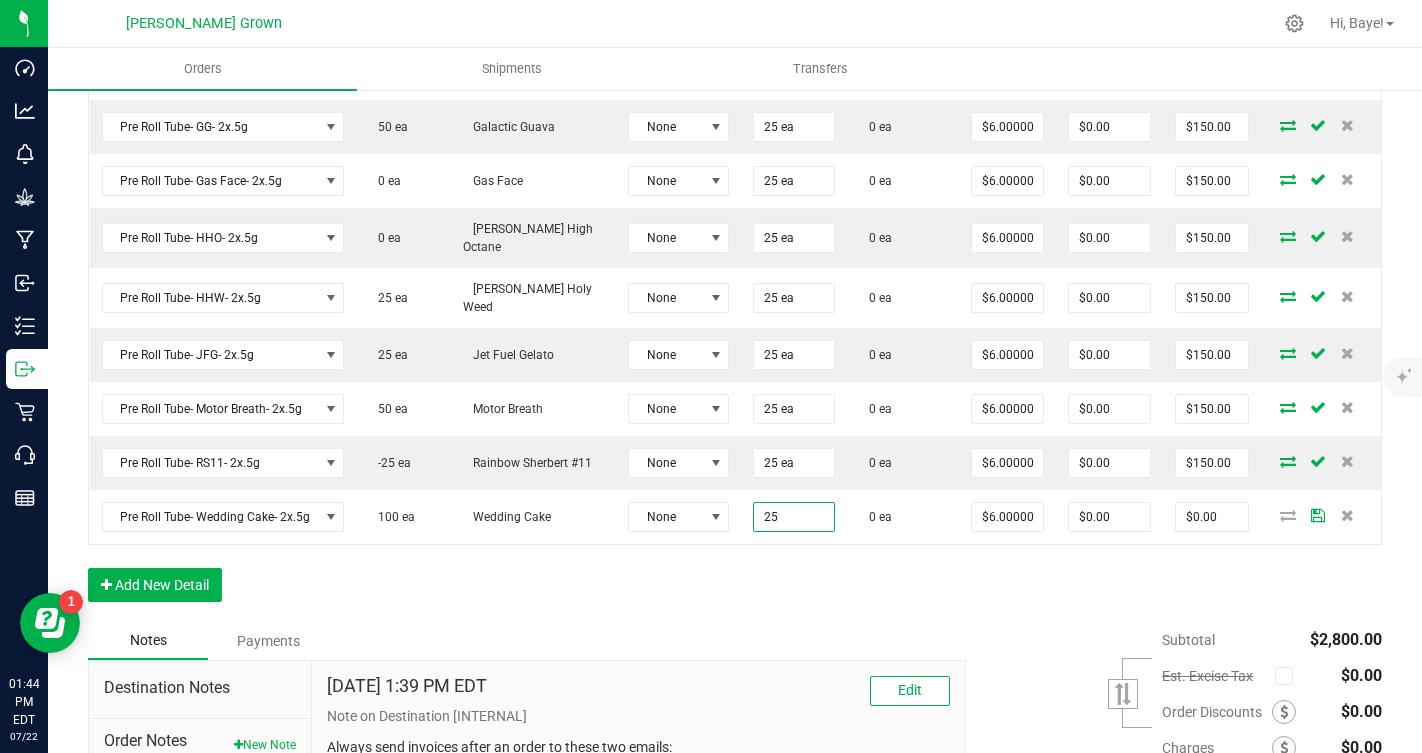 type on "25 ea" 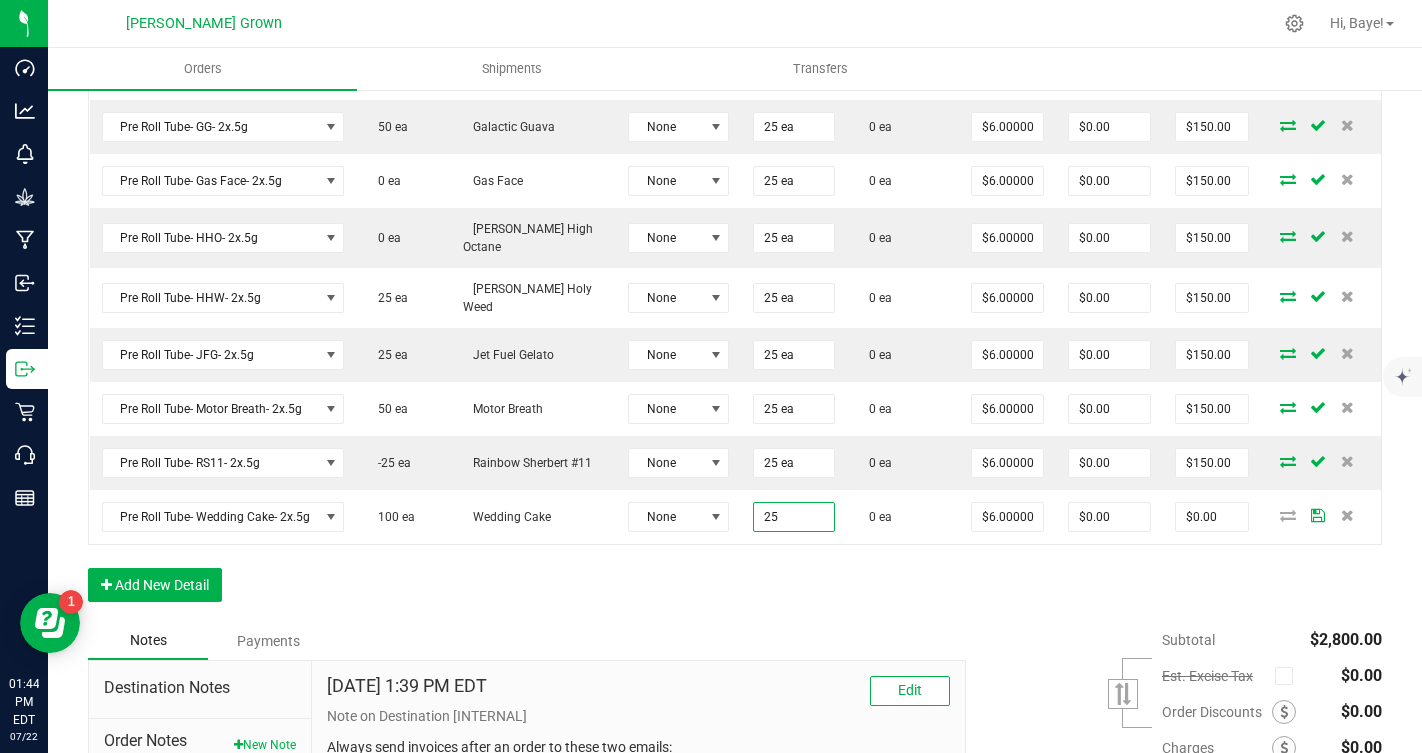 type on "$150.00" 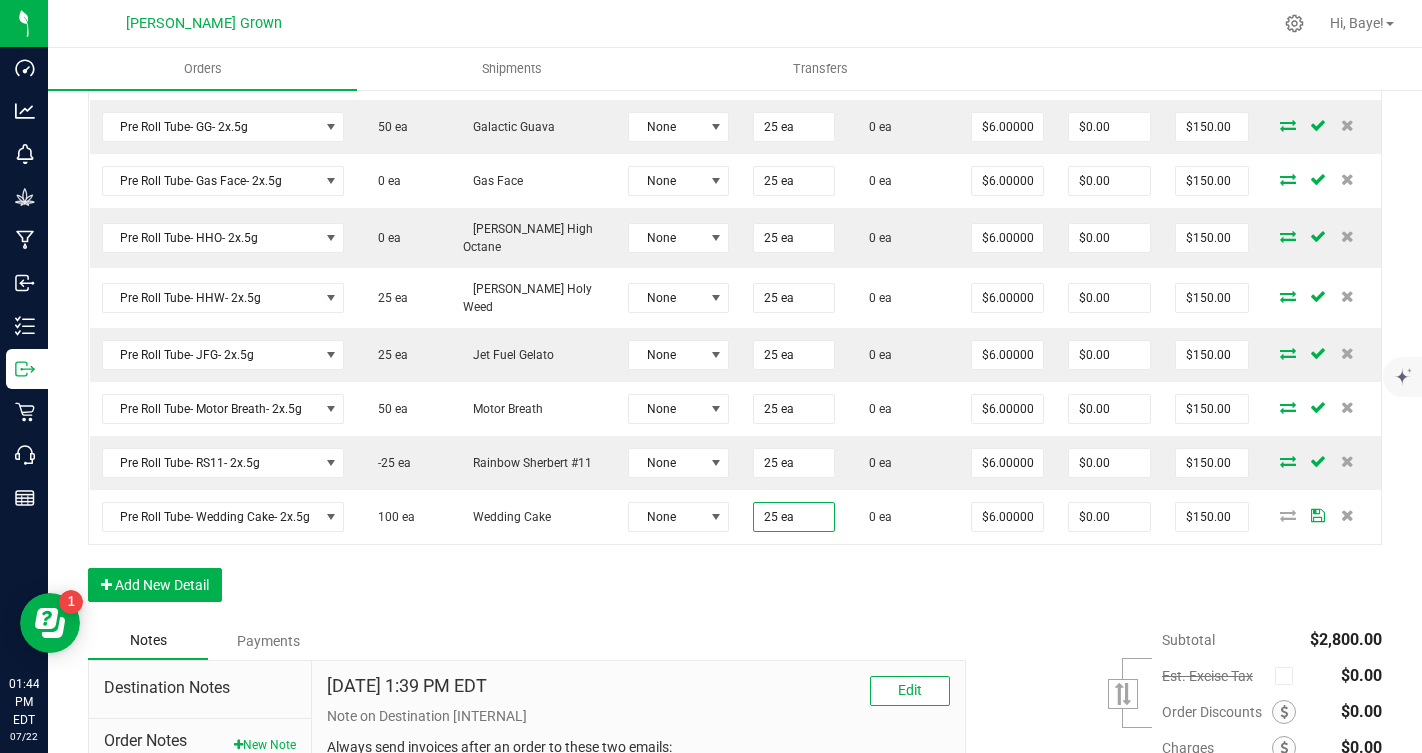 click on "Order Details Print All Labels Item  Sellable  Strain  Lot Number  Qty Ordered Qty Allocated Unit Price Line Discount Total Actions 1/8oz Flower-N.Rider-3.5g  60 ea   Night Rider  None 25 ea  0 ea  $16.00000 $0.00 $400.00 1/8oz Flower-WedCake-3.5g  60 ea   Wedding Cake  None 25 ea  0 ea  $16.00000 $0.00 $400.00 1/8oz Flower-Slurricane- 3.5g  23 ea   Slurricane  None 25 ea  0 ea  $16.00000 $0.00 $400.00 1/8oz Flower- Motor Breath-3.5g  60 ea   Motor Breath  None 25 ea  0 ea  $16.00000 $0.00 $400.00 Pre Roll Tube- Black Panther- 2x .5g  25 ea   Black Panther  None 25 ea  0 ea  $6.00000 $0.00 $150.00 Pre Roll Tube- GG- 2x.5g  50 ea   Galactic Guava  None 25 ea  0 ea  $6.00000 $0.00 $150.00 Pre Roll Tube- Gas Face- 2x.5g  0 ea   Gas Face  None 25 ea  0 ea  $6.00000 $0.00 $150.00 Pre Roll Tube- HHO- 2x.5g  0 [PERSON_NAME] High Octane  None 25 ea  0 ea  $6.00000 $0.00 $150.00 Pre Roll Tube- HHW- 2x.5g  25 [PERSON_NAME] Holy Weed  None 25 ea  0 ea  $6.00000 $0.00 $150.00  25 ea  None" at bounding box center [735, 173] 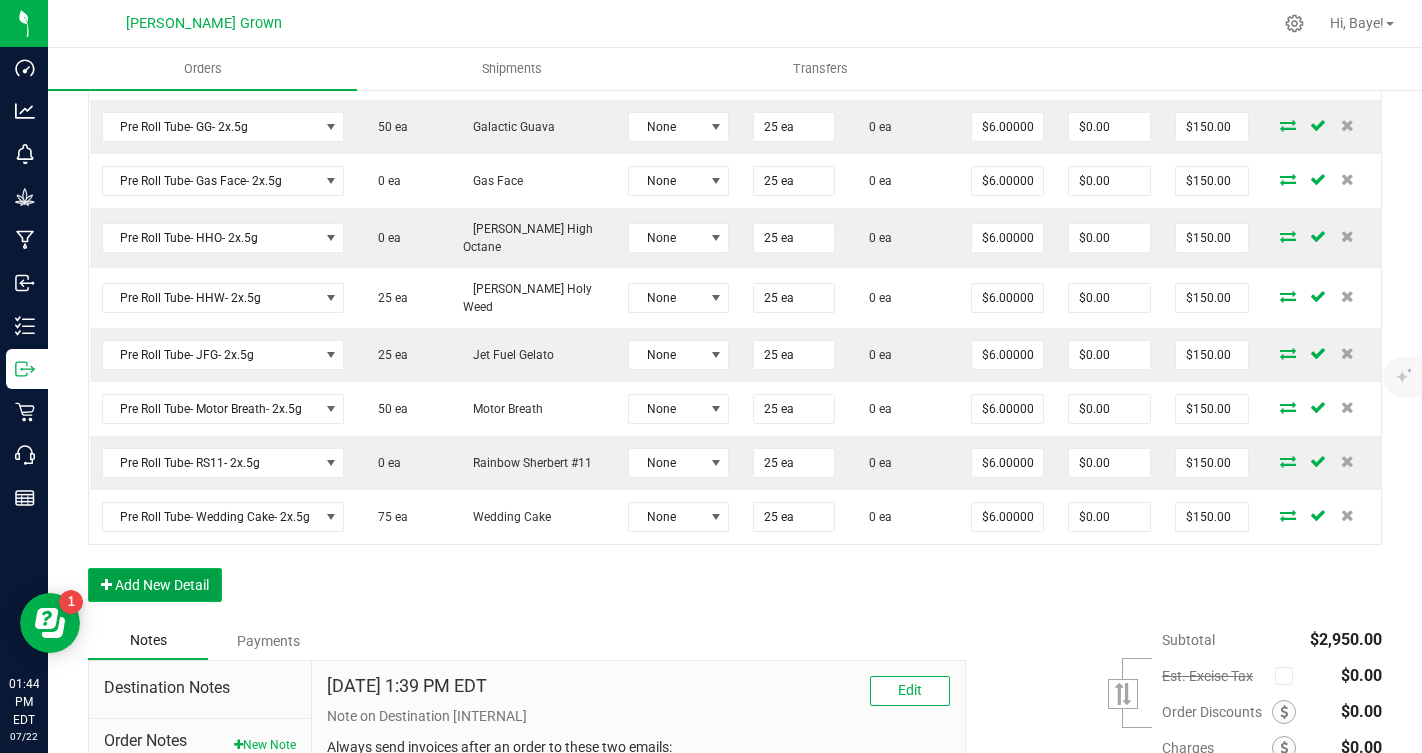 click on "Add New Detail" at bounding box center [155, 585] 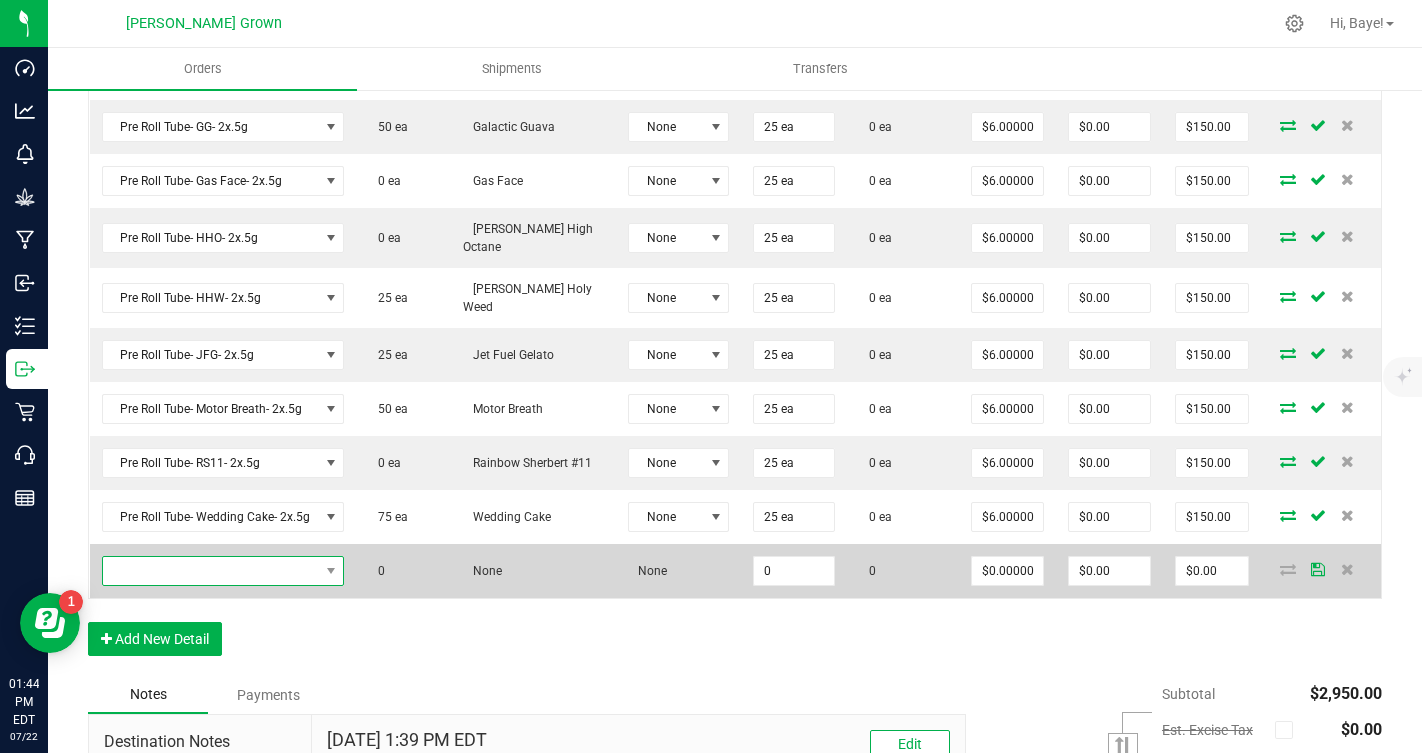 click at bounding box center [211, 571] 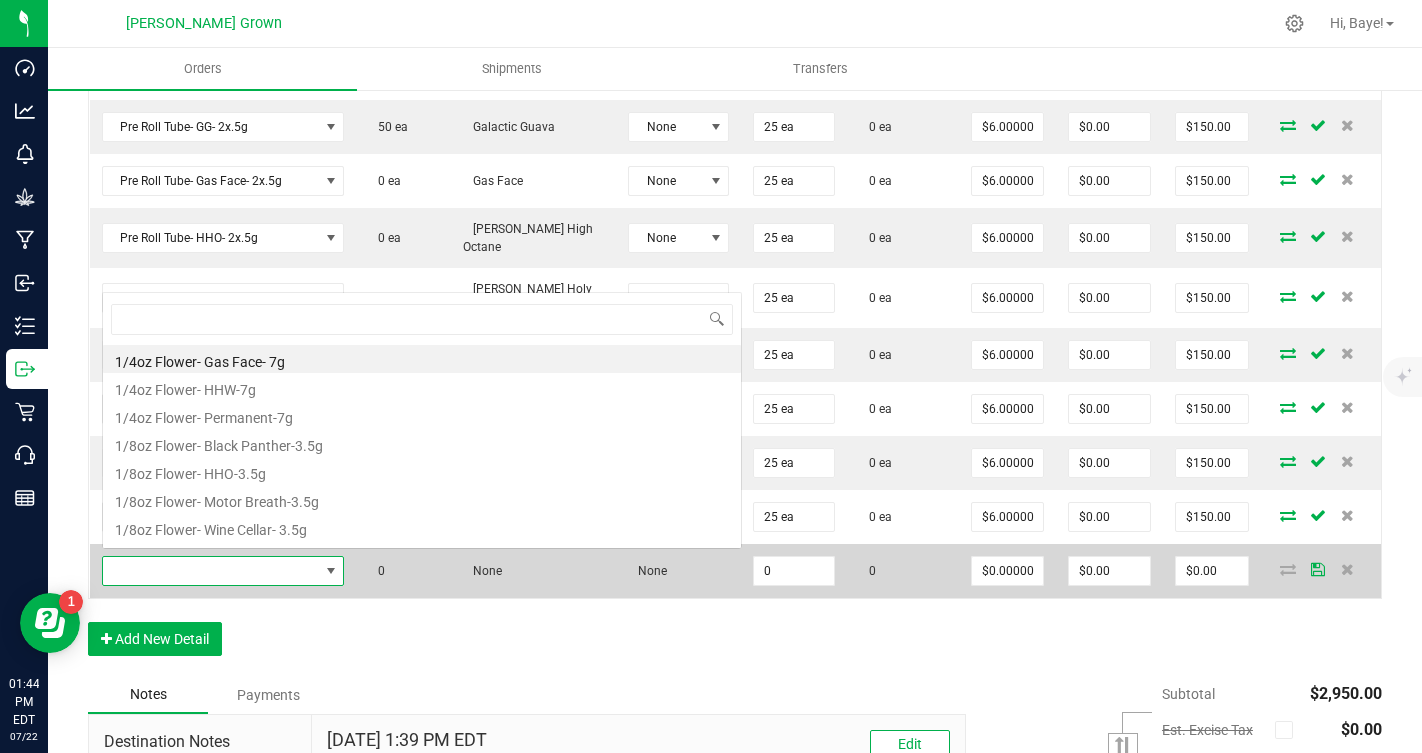 scroll, scrollTop: 0, scrollLeft: 0, axis: both 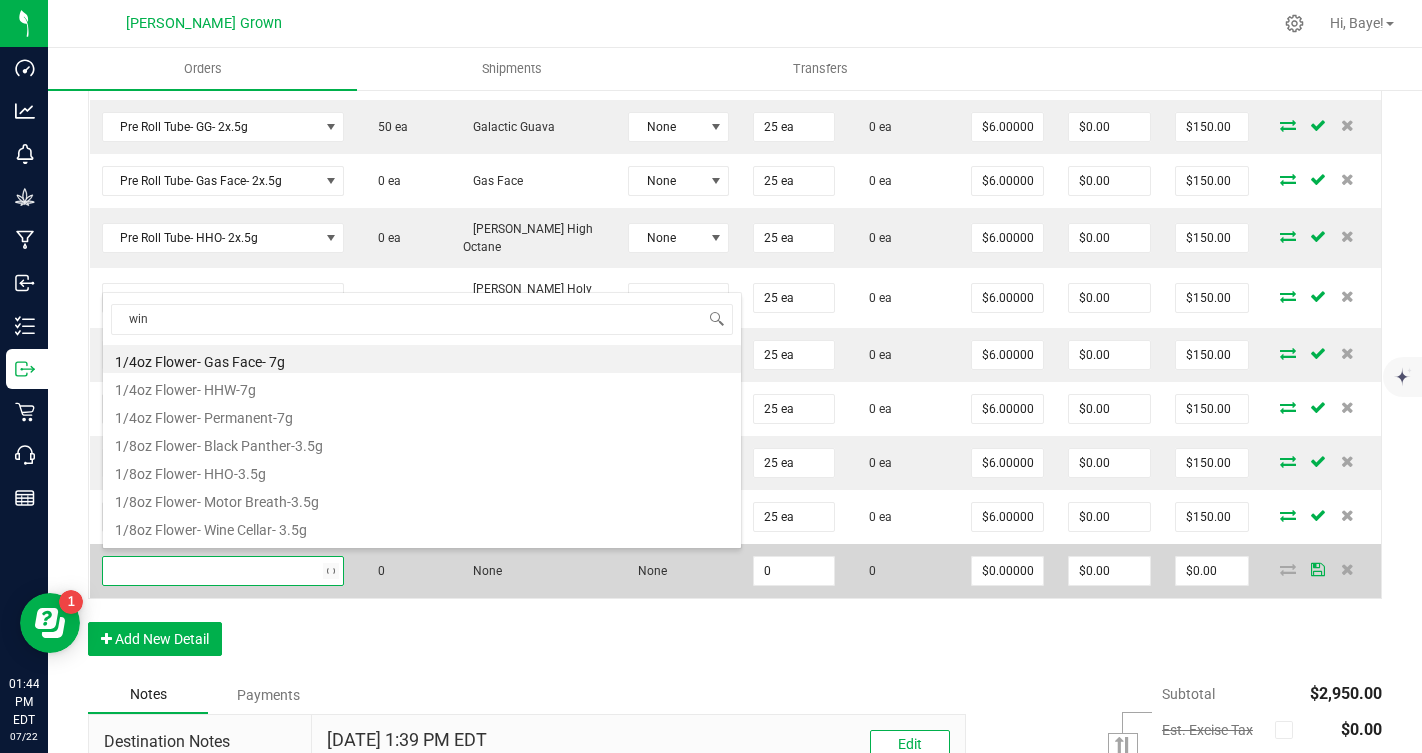 type on "wine" 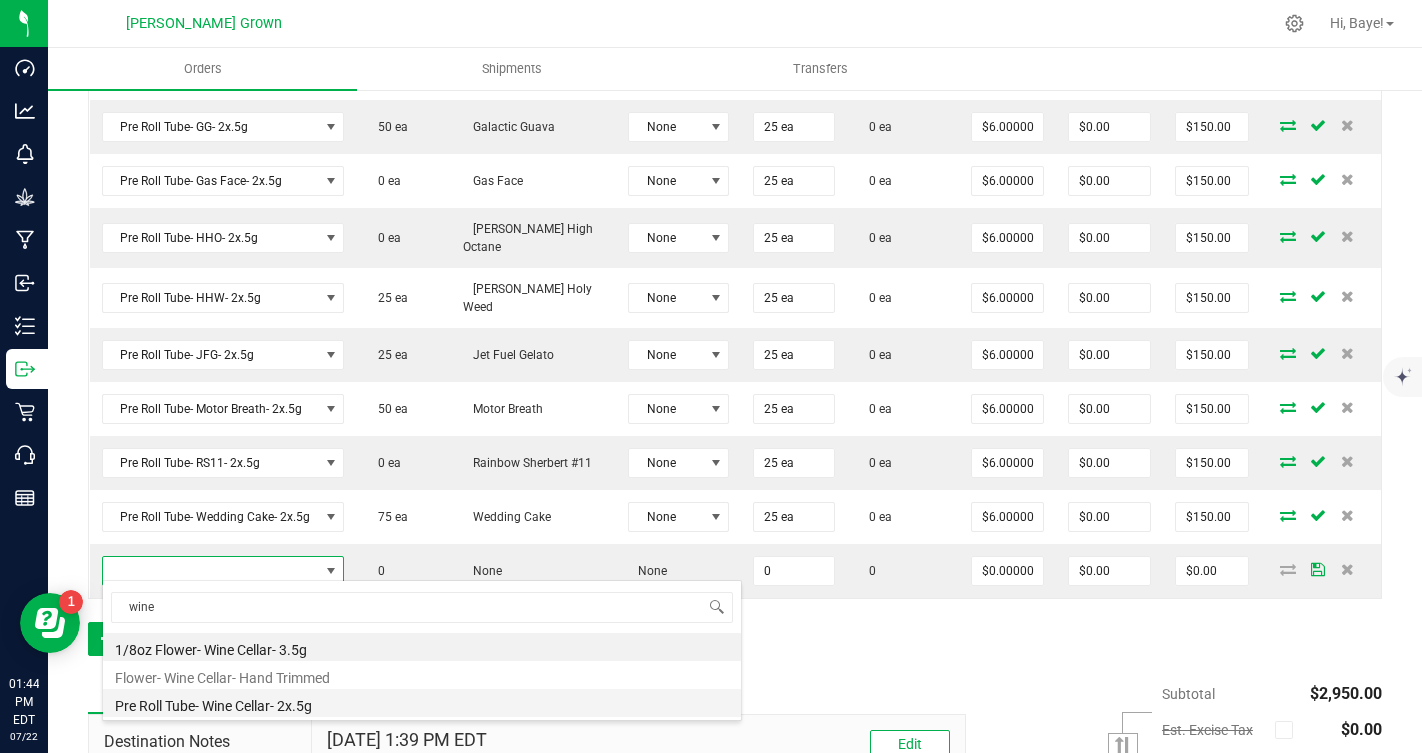 click on "Pre Roll Tube- Wine Cellar- 2x.5g" at bounding box center (422, 703) 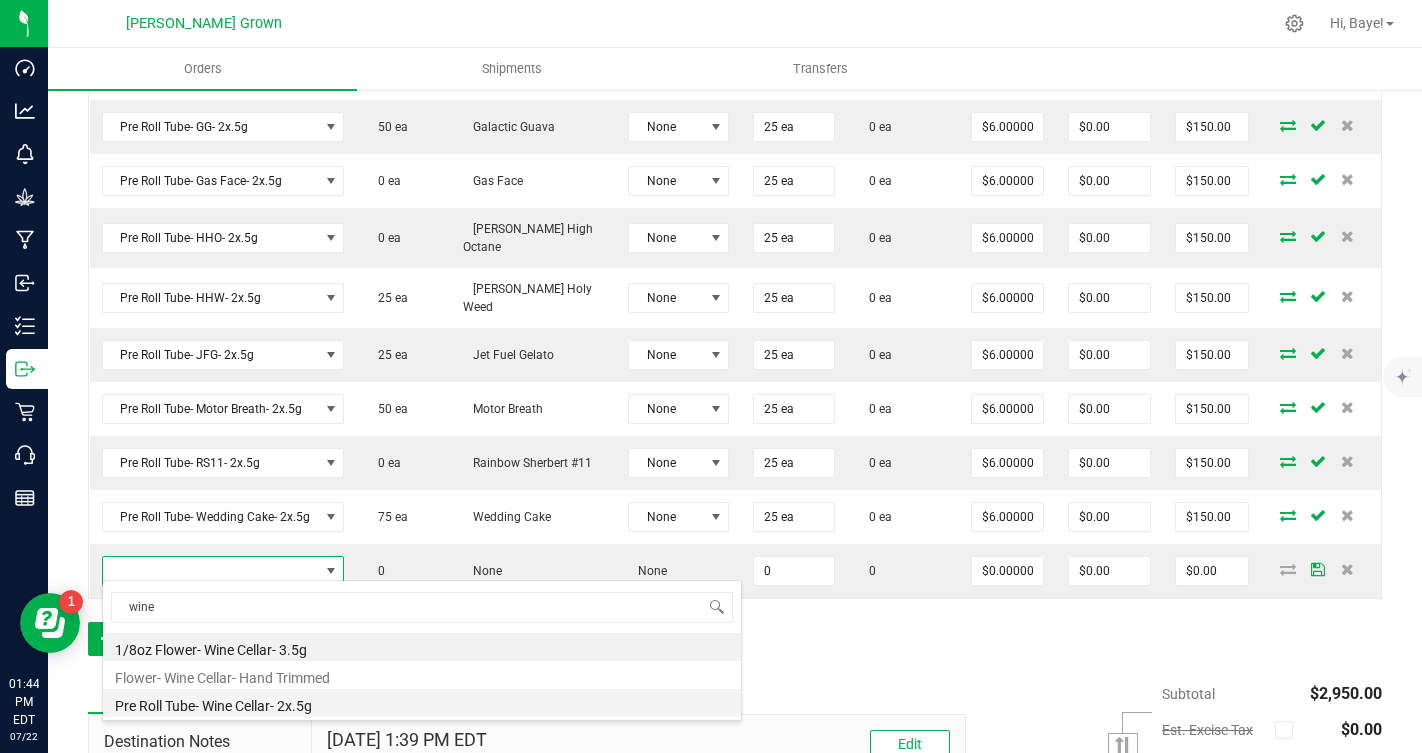 type on "0 ea" 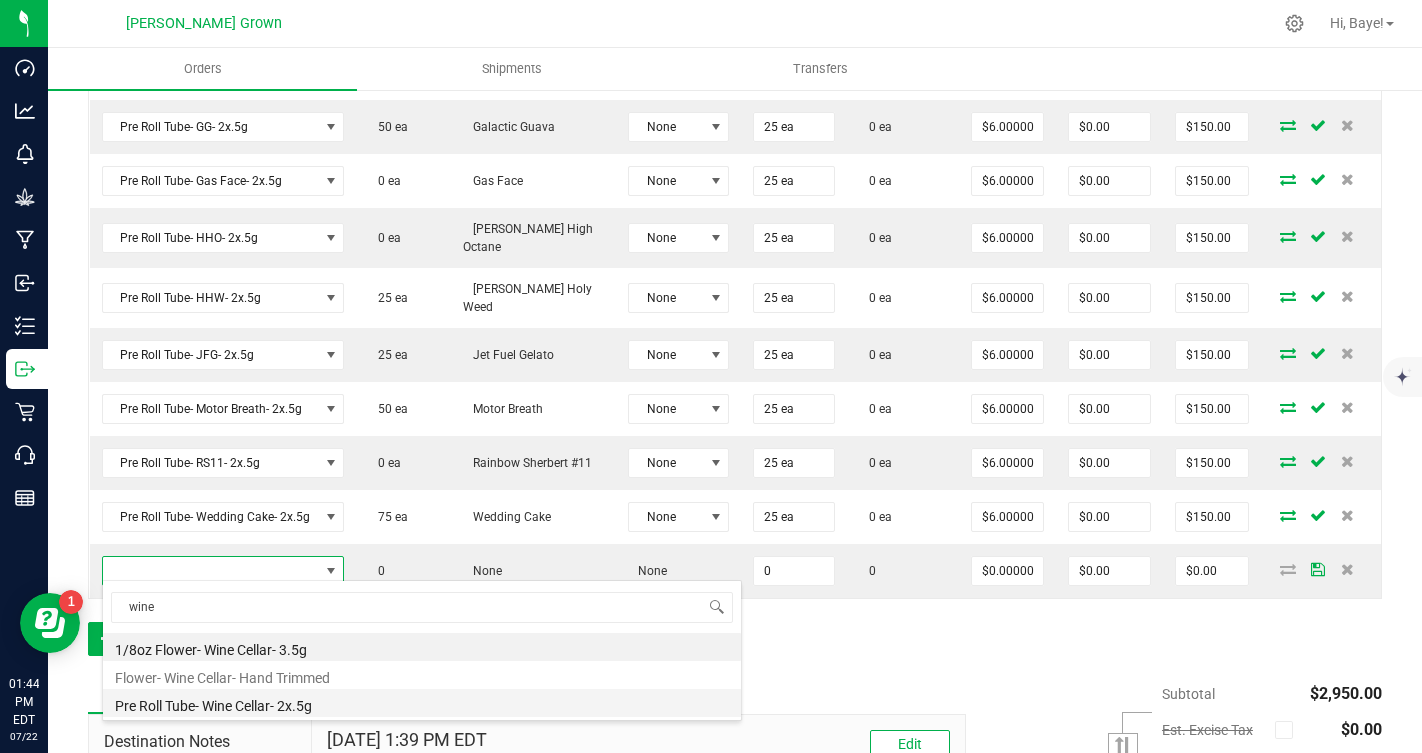 type on "$6.00000" 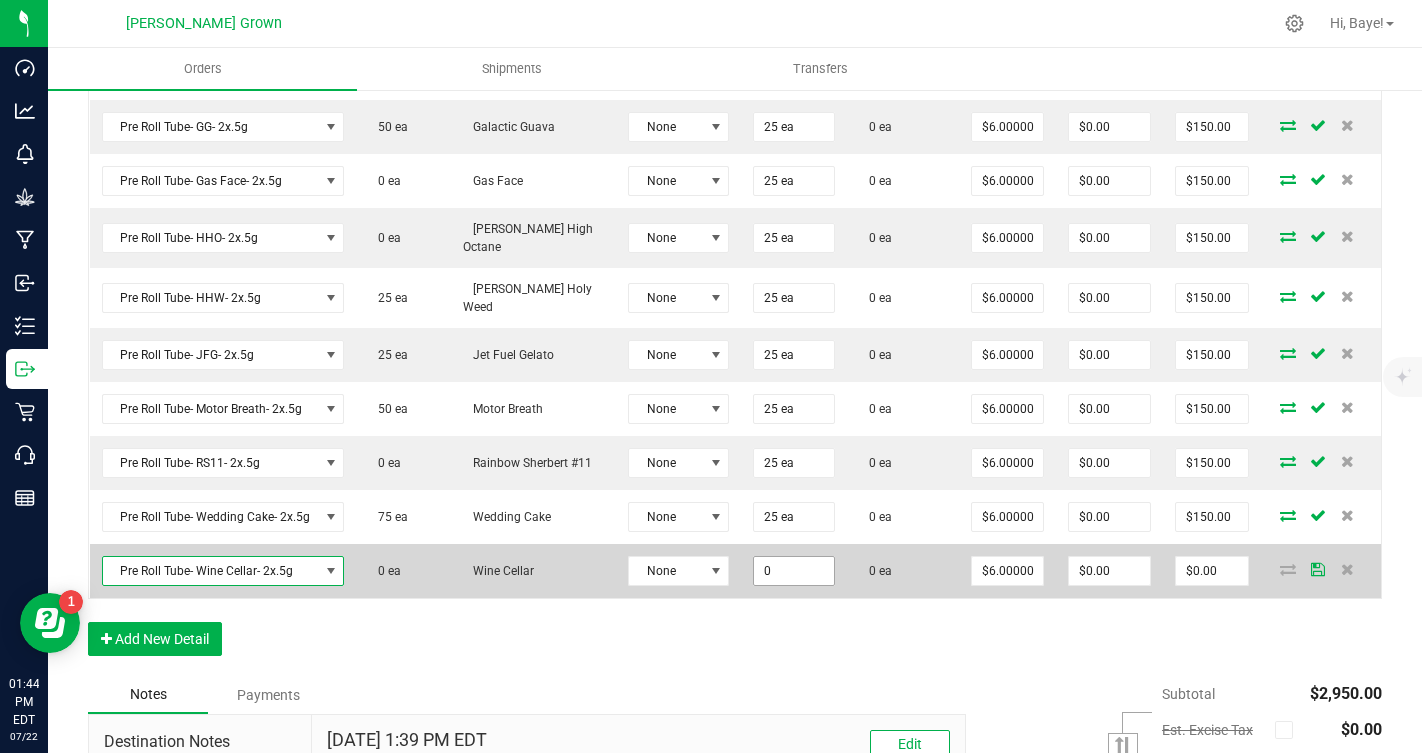 click on "0" at bounding box center [793, 571] 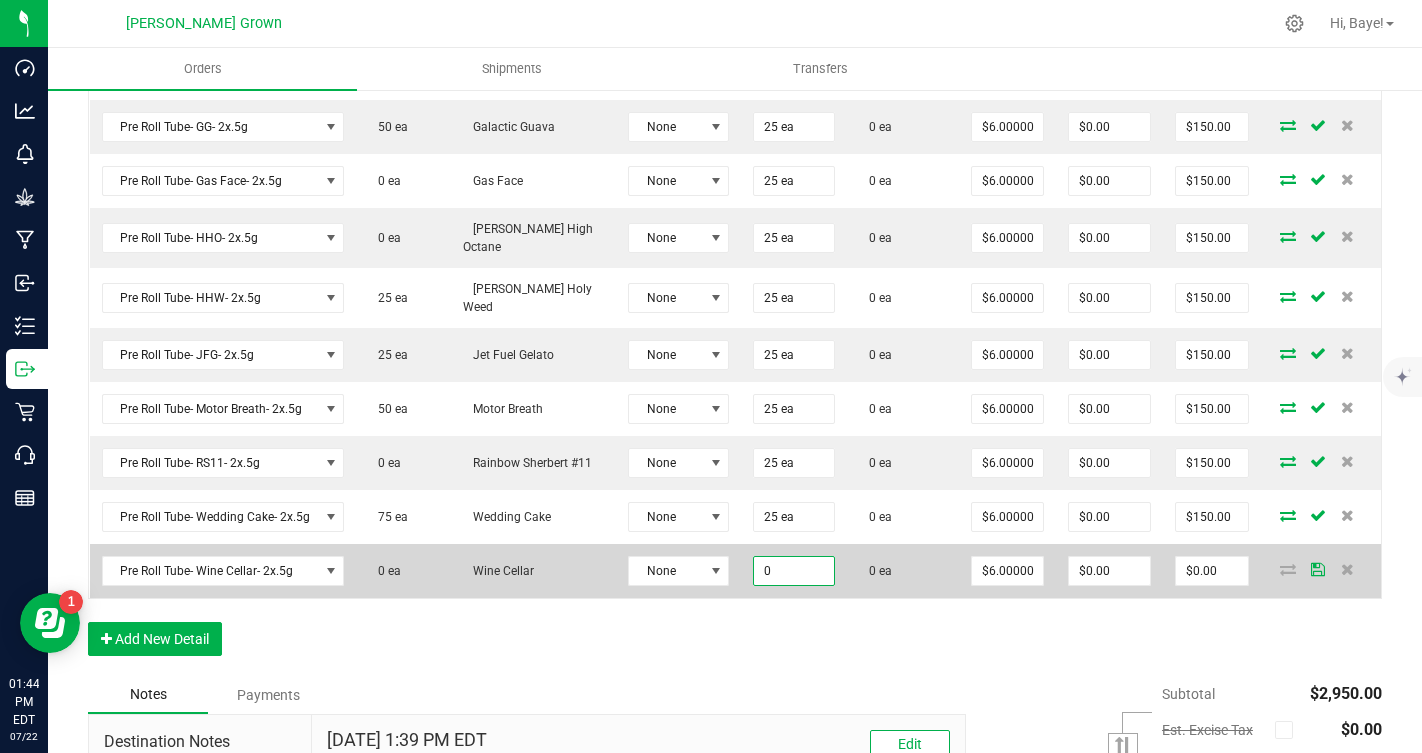 paste on "25" 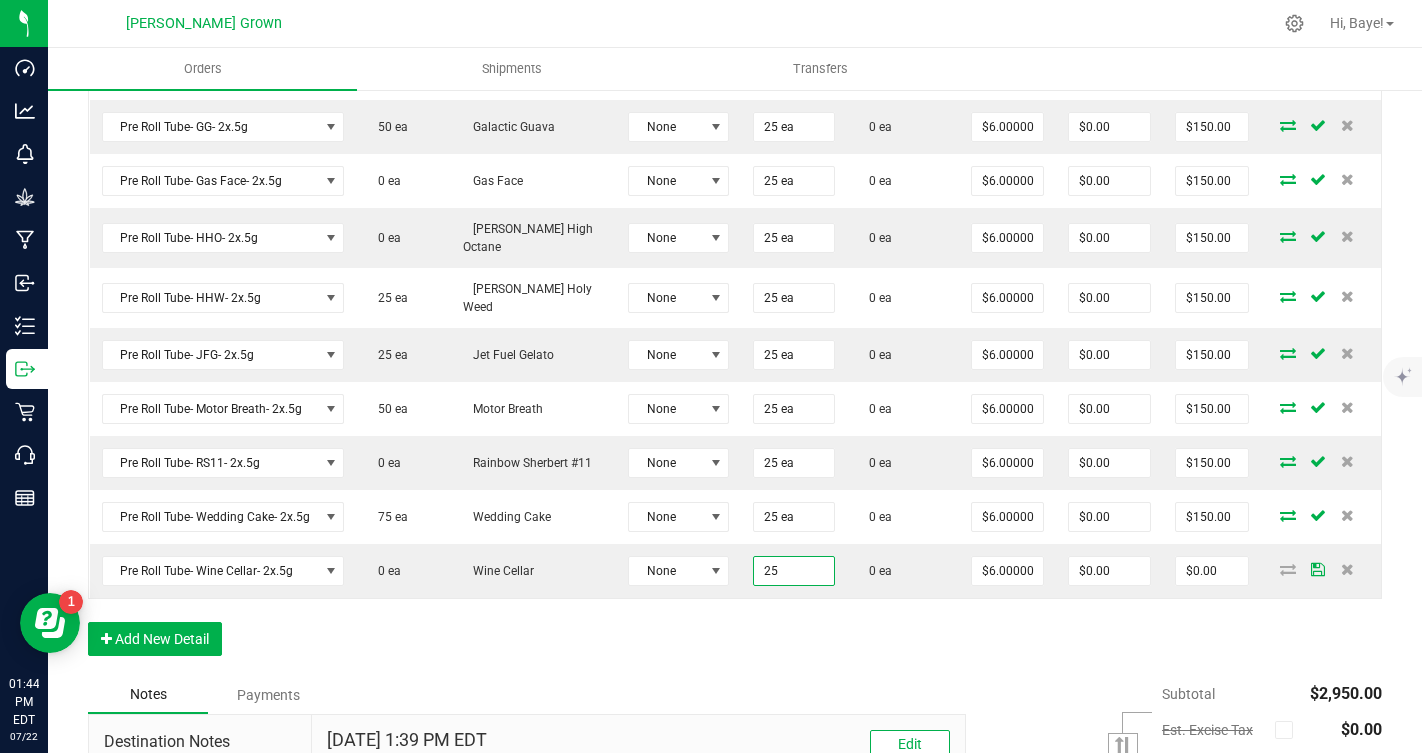 type on "25 ea" 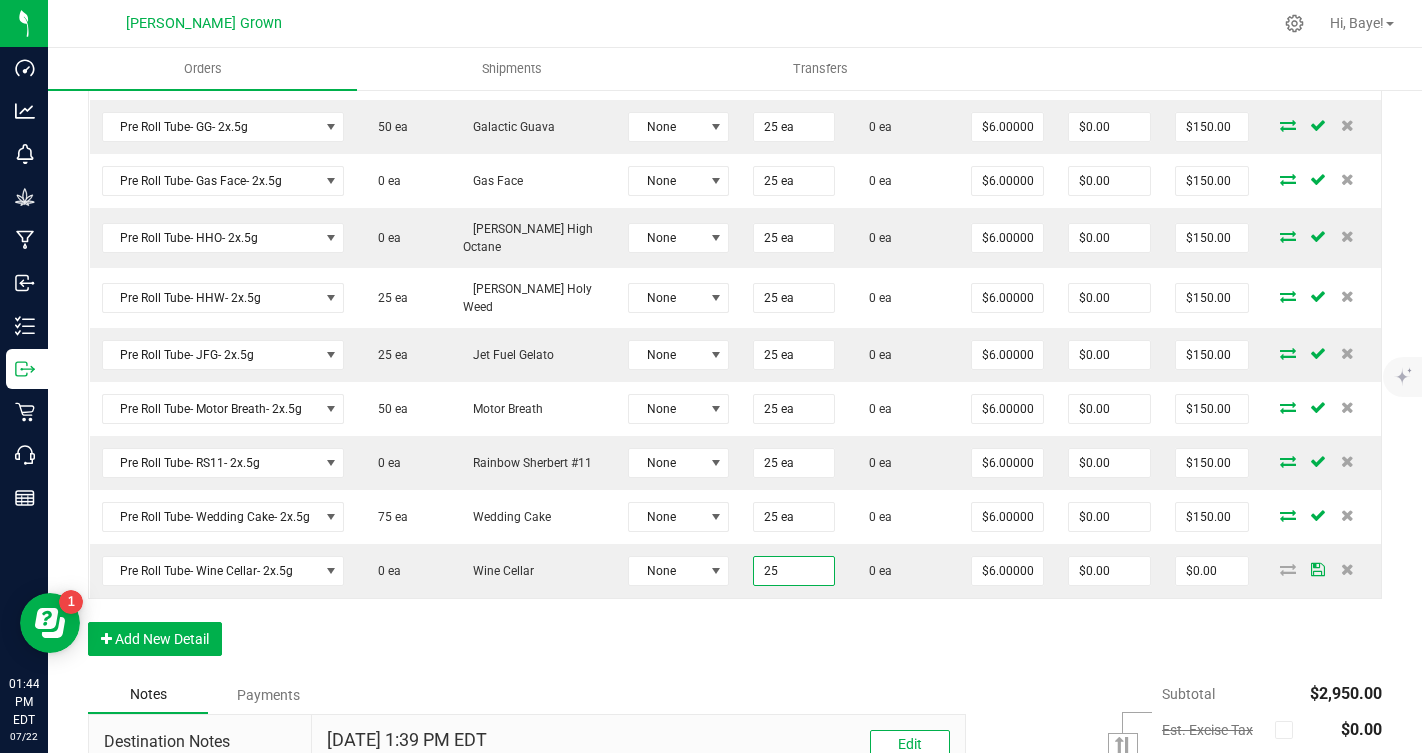 type on "$150.00" 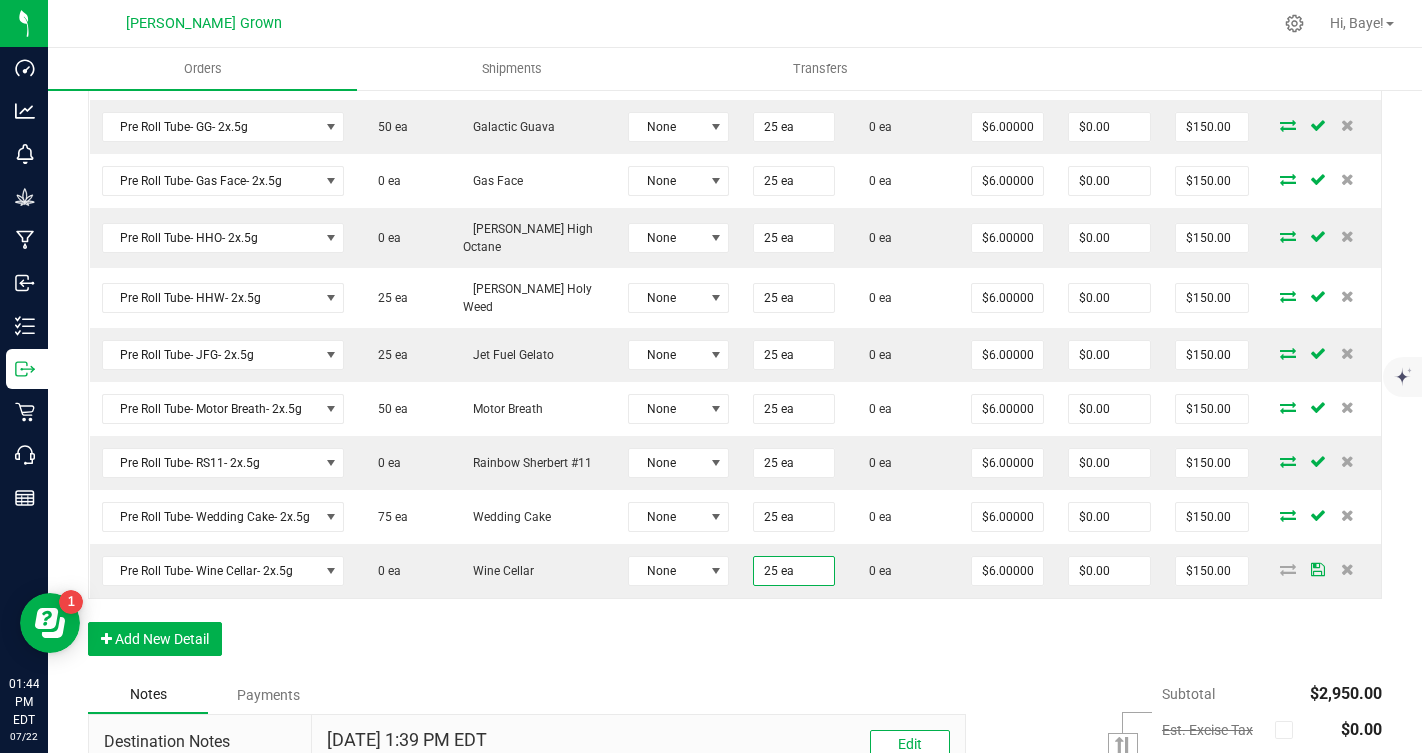 click on "Order Details Print All Labels Item  Sellable  Strain  Lot Number  Qty Ordered Qty Allocated Unit Price Line Discount Total Actions 1/8oz Flower-N.Rider-3.5g  60 ea   Night Rider  None 25 ea  0 ea  $16.00000 $0.00 $400.00 1/8oz Flower-WedCake-3.5g  60 ea   Wedding Cake  None 25 ea  0 ea  $16.00000 $0.00 $400.00 1/8oz Flower-Slurricane- 3.5g  23 ea   Slurricane  None 25 ea  0 ea  $16.00000 $0.00 $400.00 1/8oz Flower- Motor Breath-3.5g  60 ea   Motor Breath  None 25 ea  0 ea  $16.00000 $0.00 $400.00 Pre Roll Tube- Black Panther- 2x .5g  25 ea   Black Panther  None 25 ea  0 ea  $6.00000 $0.00 $150.00 Pre Roll Tube- GG- 2x.5g  50 ea   Galactic Guava  None 25 ea  0 ea  $6.00000 $0.00 $150.00 Pre Roll Tube- Gas Face- 2x.5g  0 ea   Gas Face  None 25 ea  0 ea  $6.00000 $0.00 $150.00 Pre Roll Tube- HHO- 2x.5g  0 [PERSON_NAME] High Octane  None 25 ea  0 ea  $6.00000 $0.00 $150.00 Pre Roll Tube- HHW- 2x.5g  25 [PERSON_NAME] Holy Weed  None 25 ea  0 ea  $6.00000 $0.00 $150.00  25 ea  None" at bounding box center (735, 200) 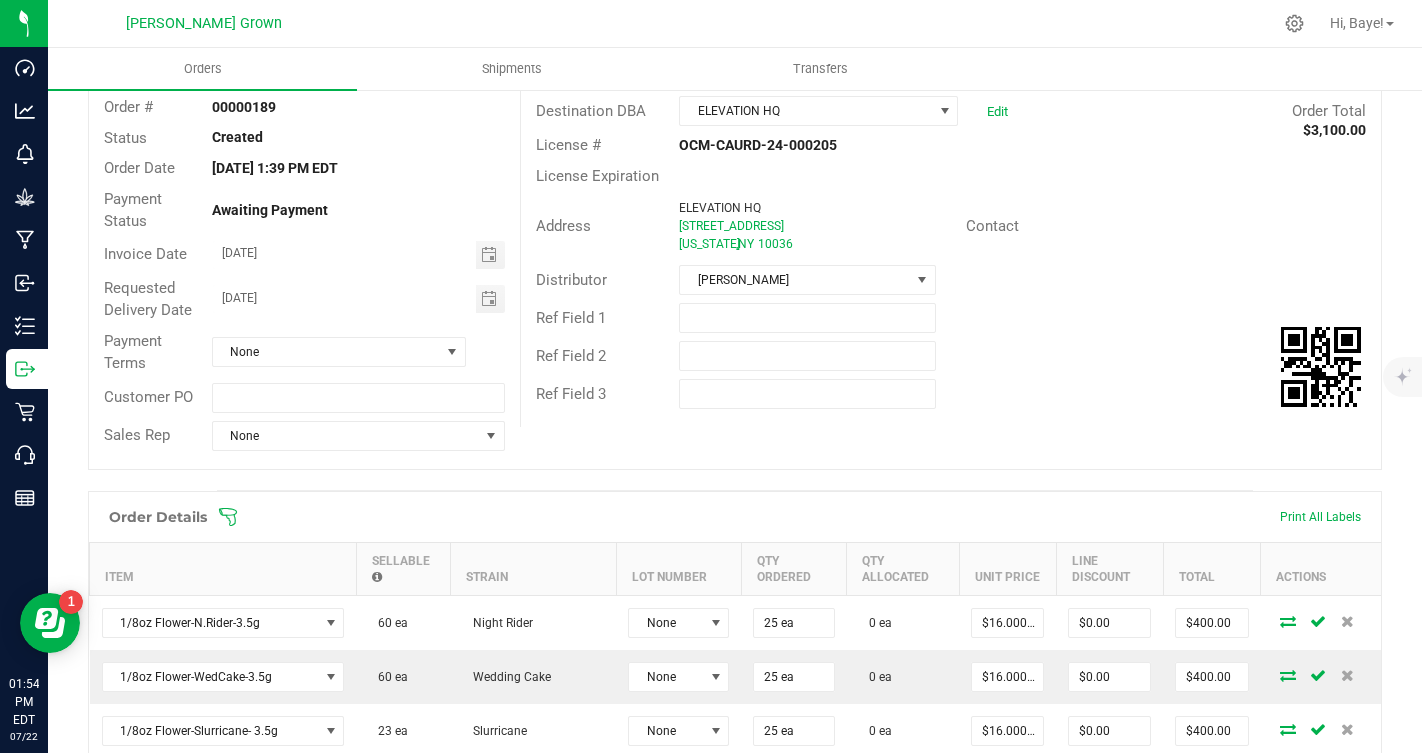 scroll, scrollTop: 0, scrollLeft: 0, axis: both 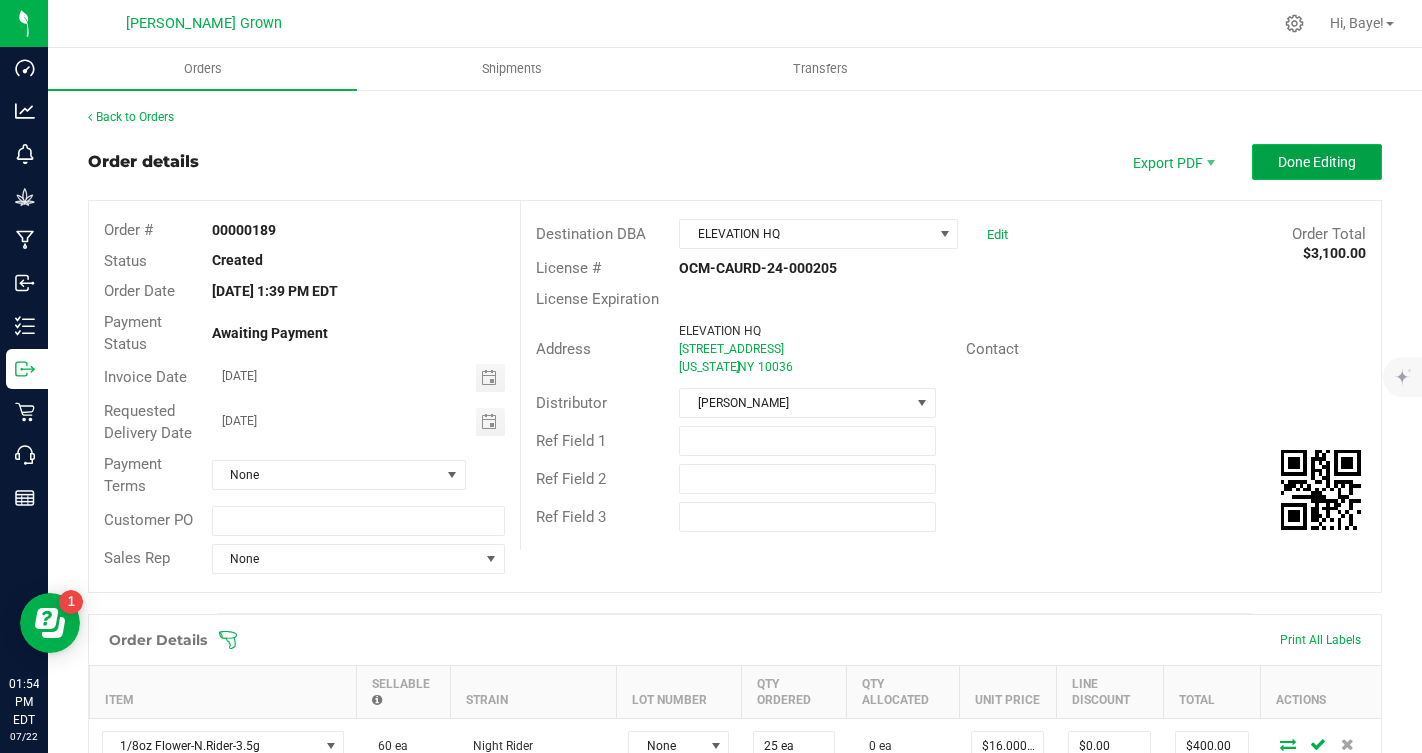 click on "Done Editing" at bounding box center [1317, 162] 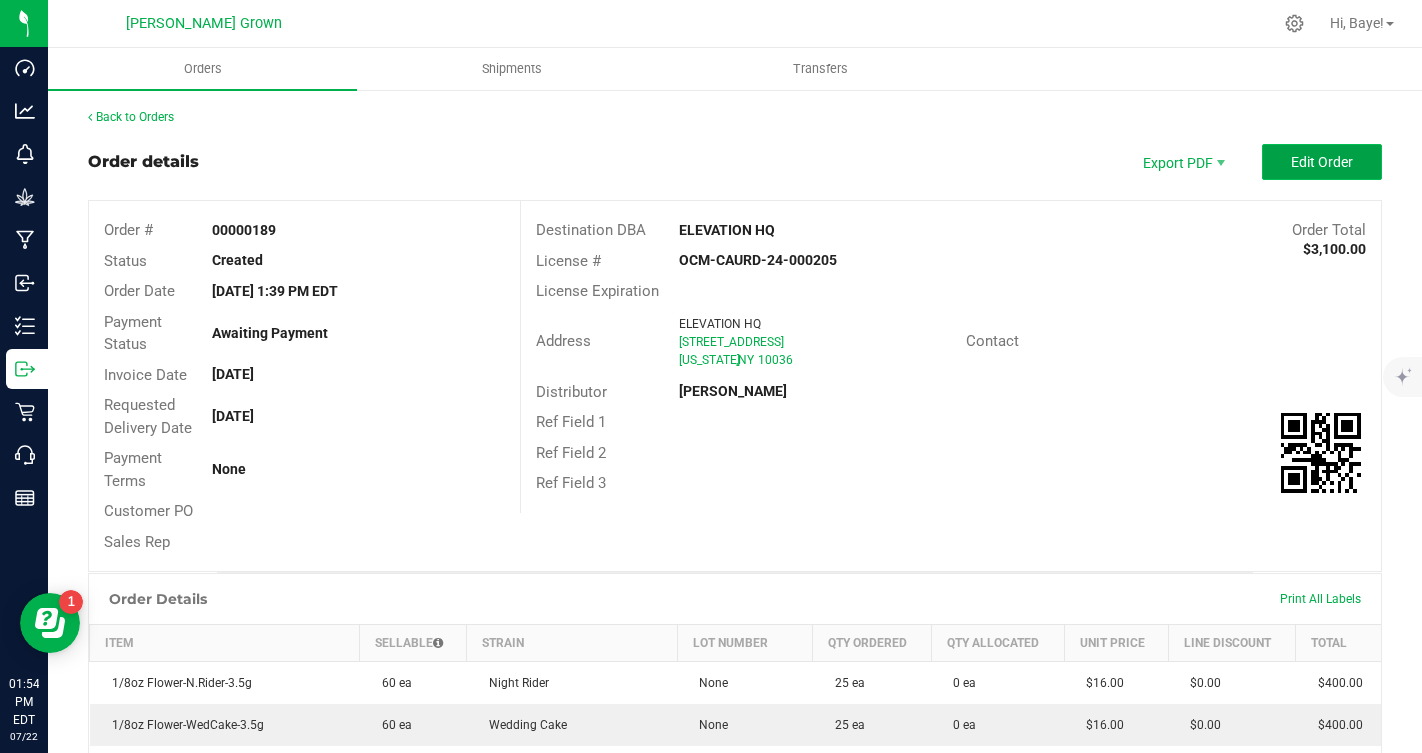 click on "Edit Order" at bounding box center (1322, 162) 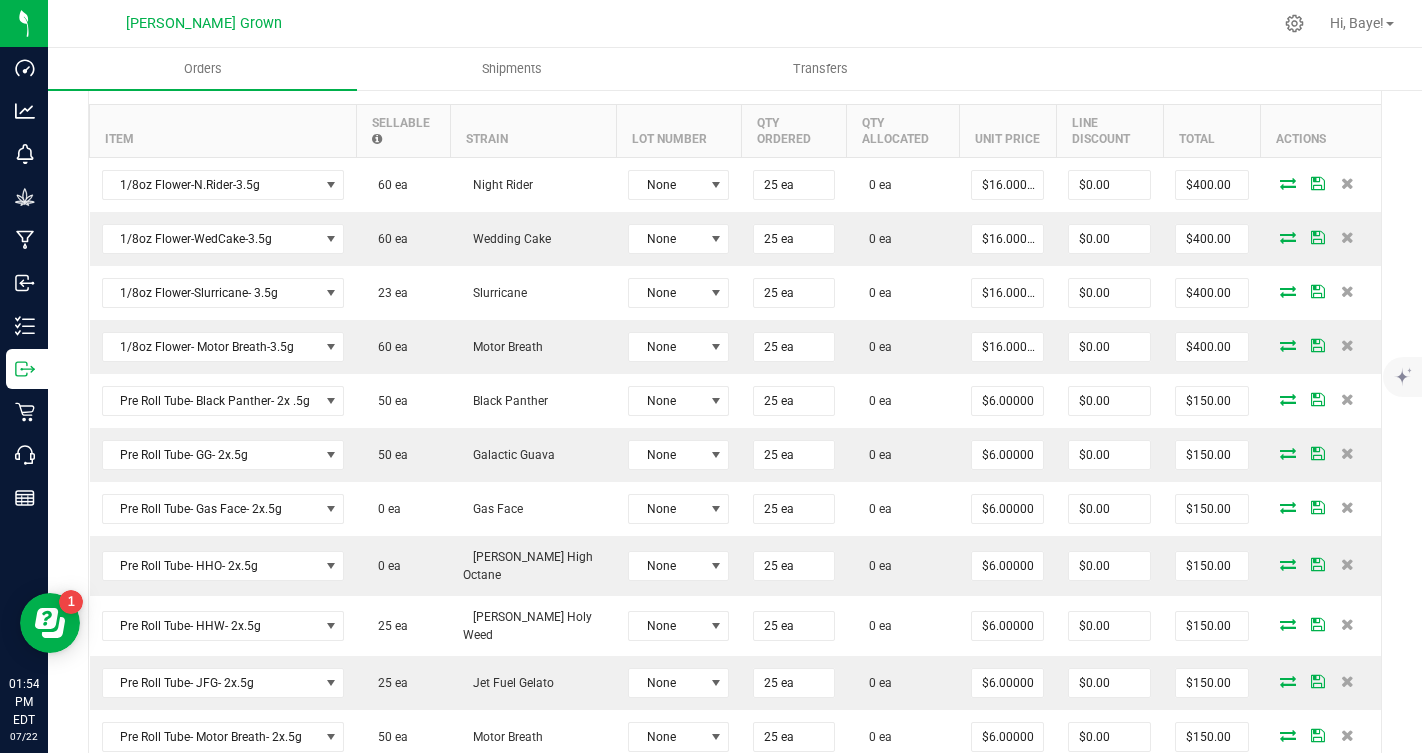 scroll, scrollTop: 554, scrollLeft: 0, axis: vertical 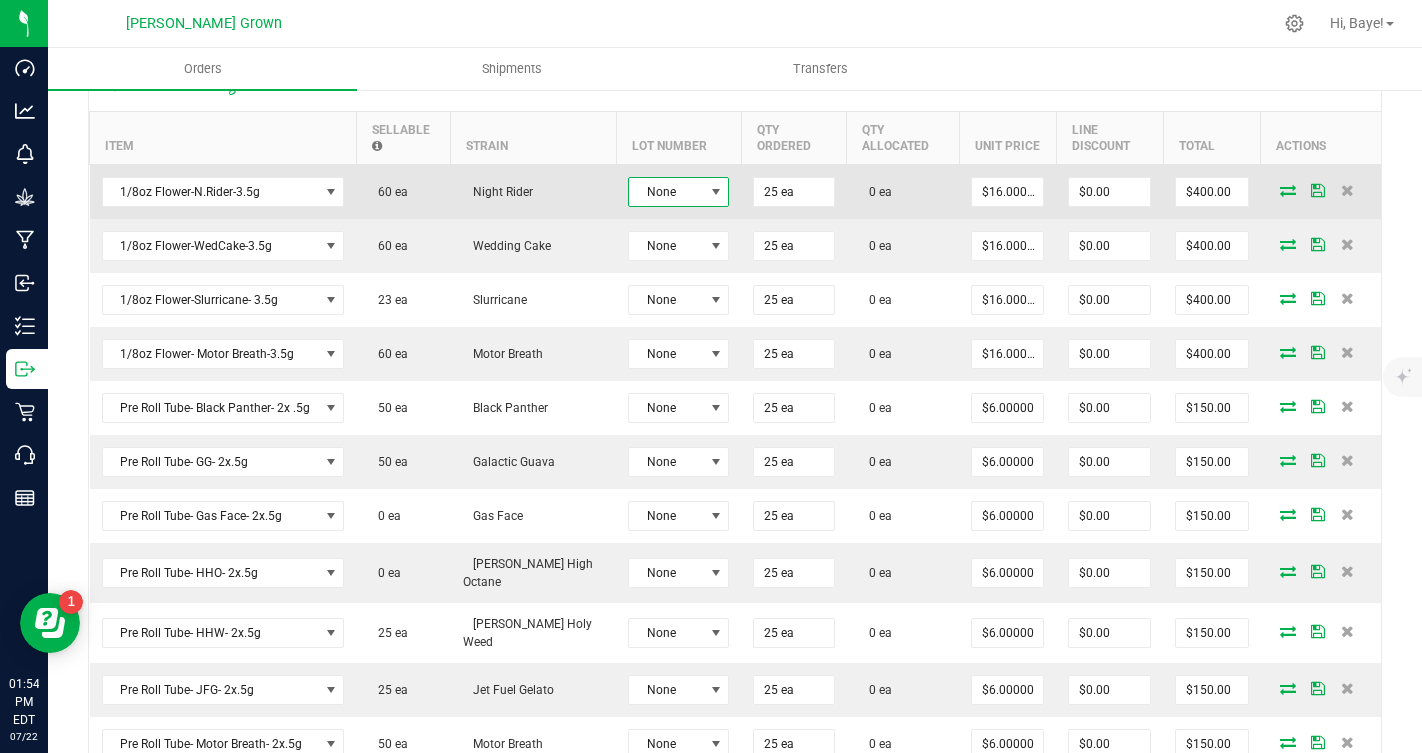 click on "None" at bounding box center (666, 192) 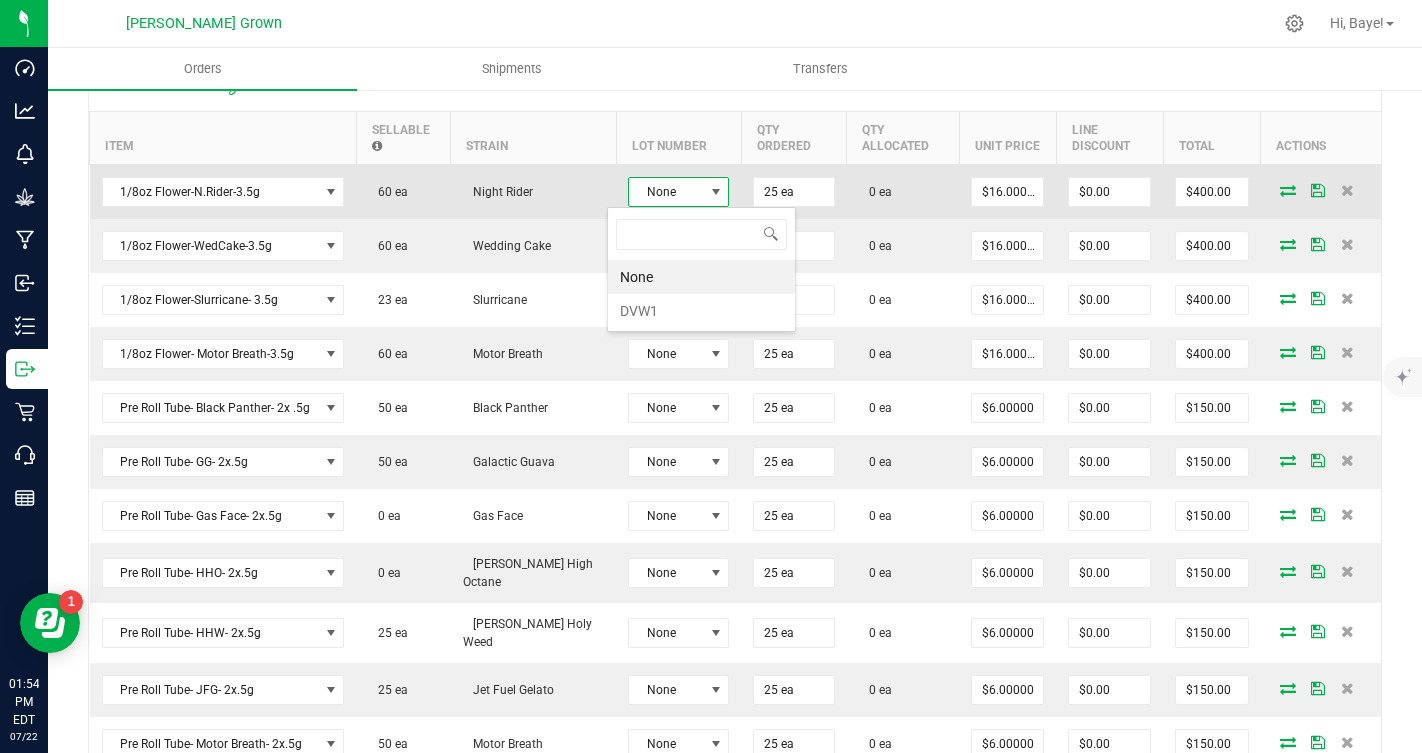 scroll, scrollTop: 99970, scrollLeft: 99899, axis: both 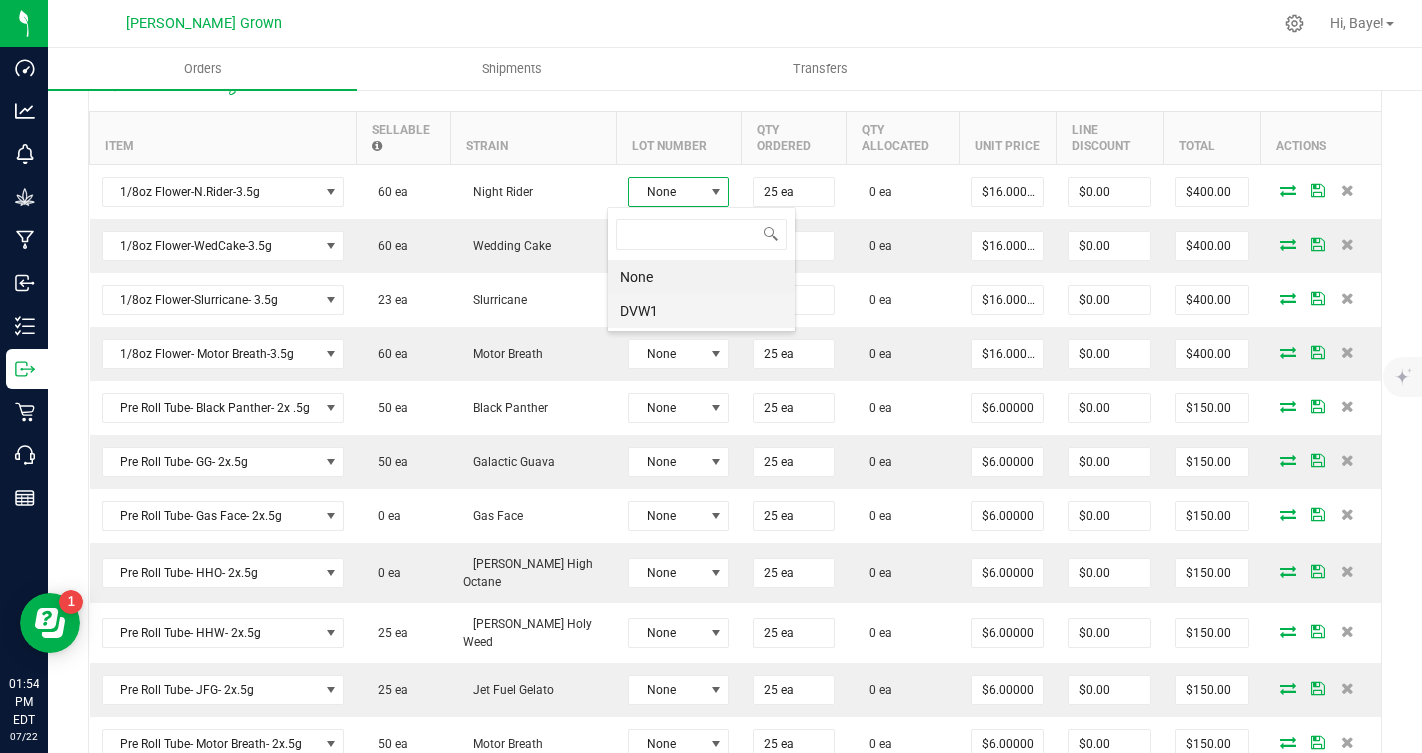 click on "DVW1" at bounding box center [701, 311] 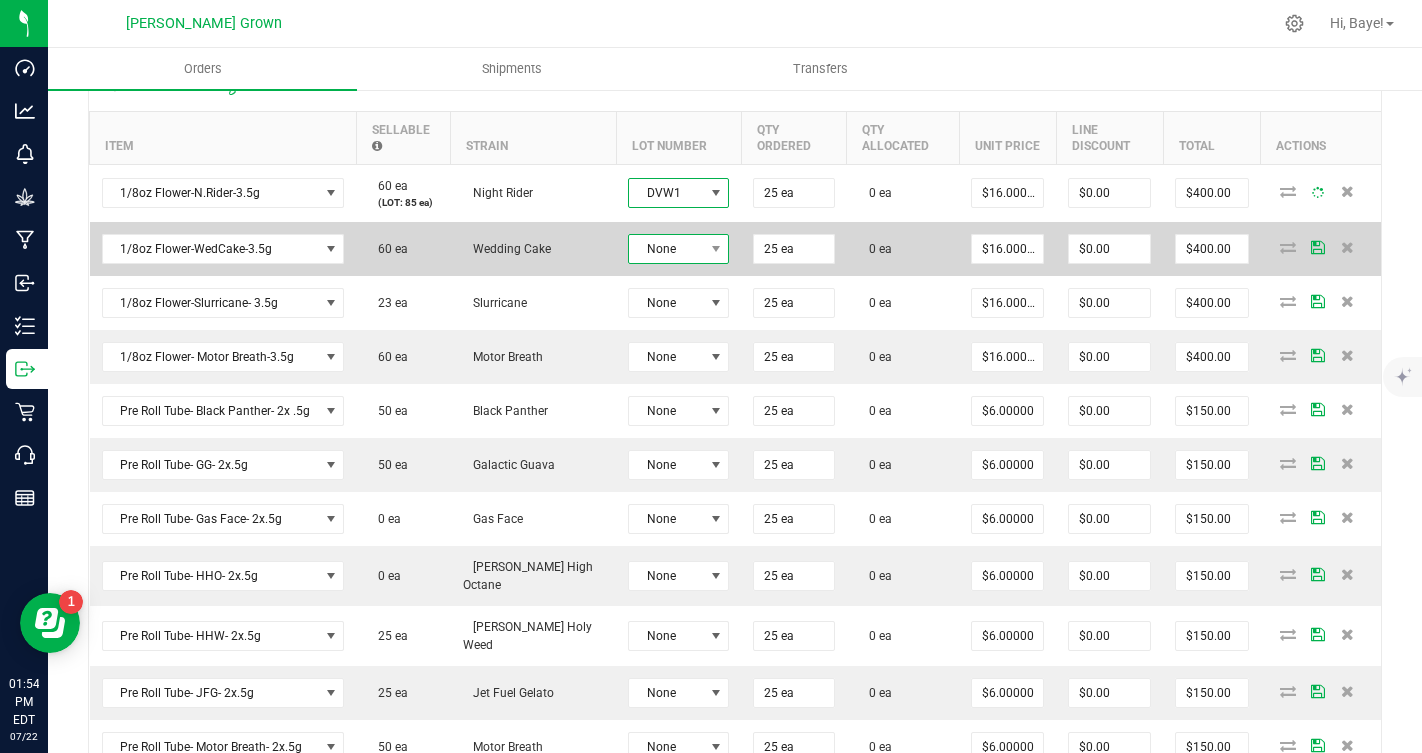 click on "None" at bounding box center [666, 249] 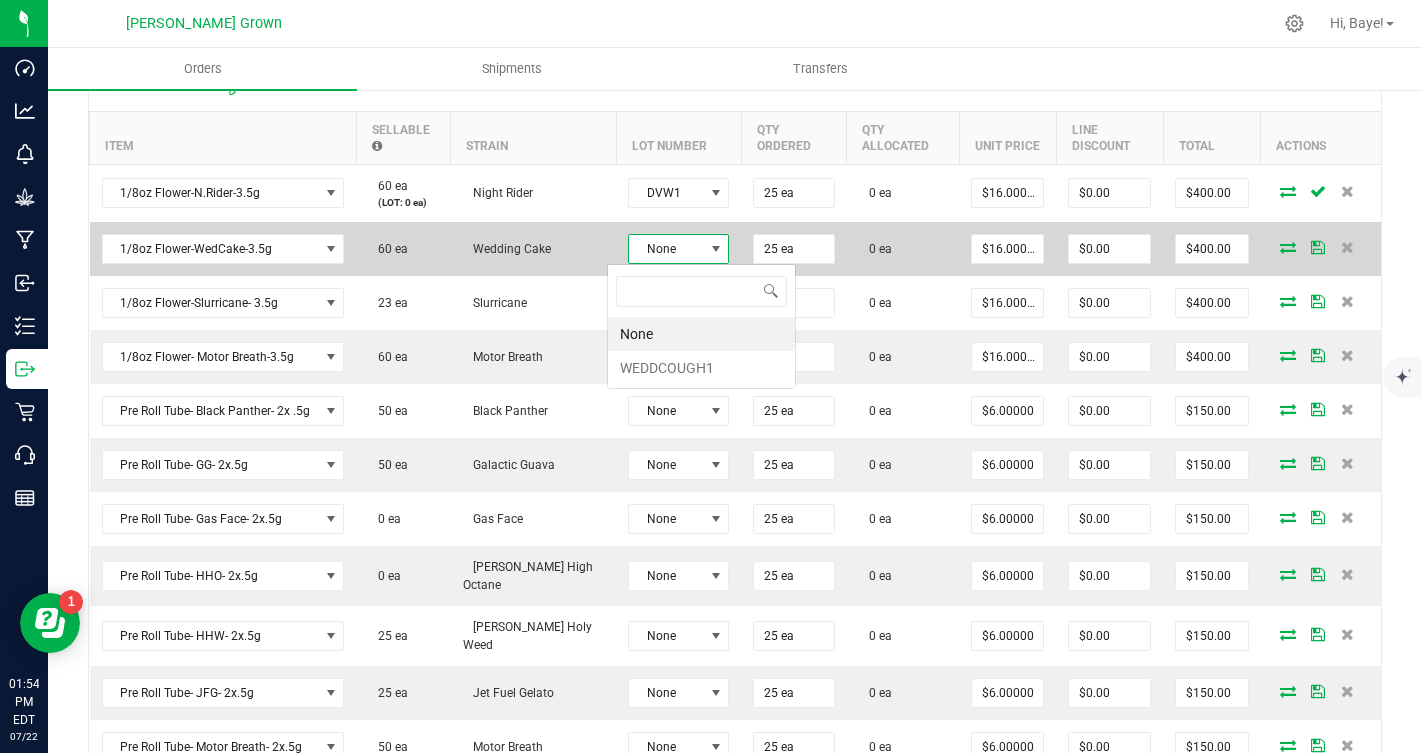 scroll, scrollTop: 99970, scrollLeft: 99899, axis: both 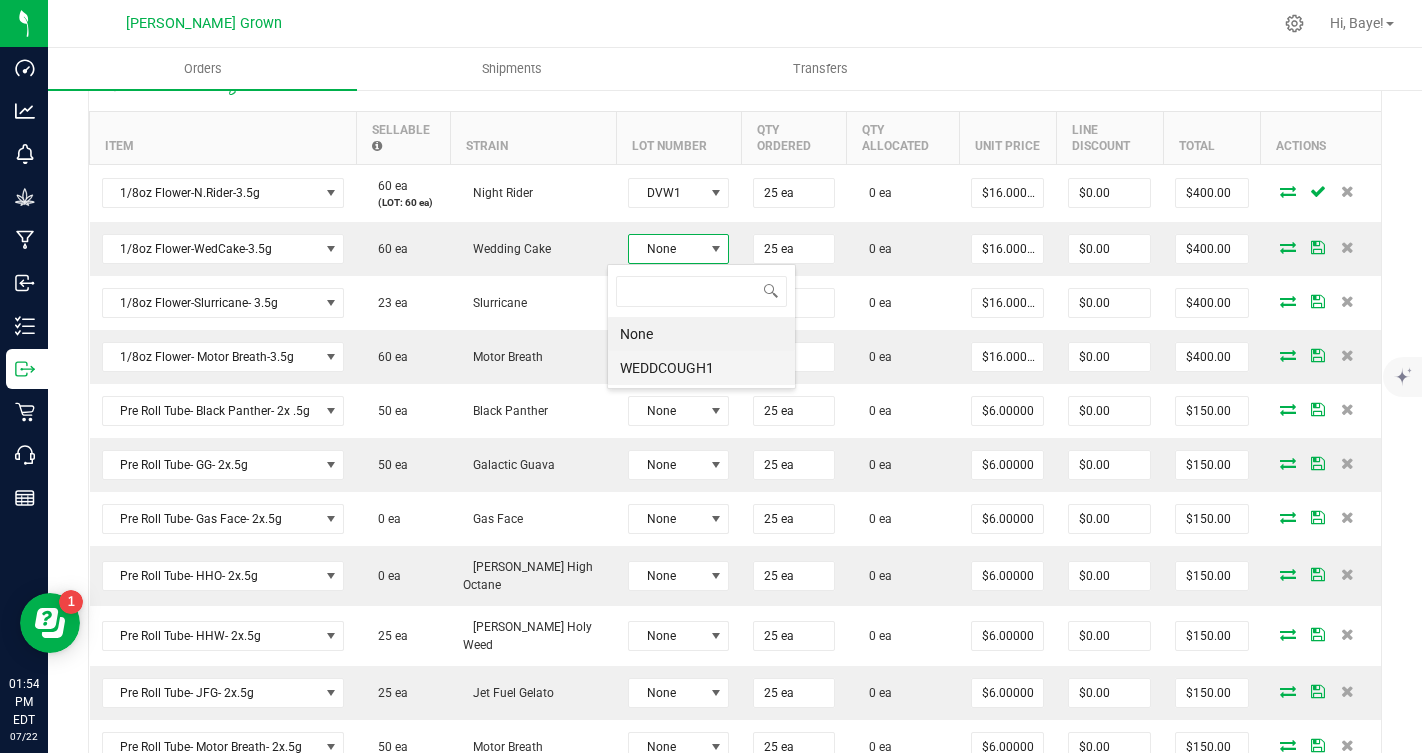 click on "WEDDCOUGH1" at bounding box center [701, 368] 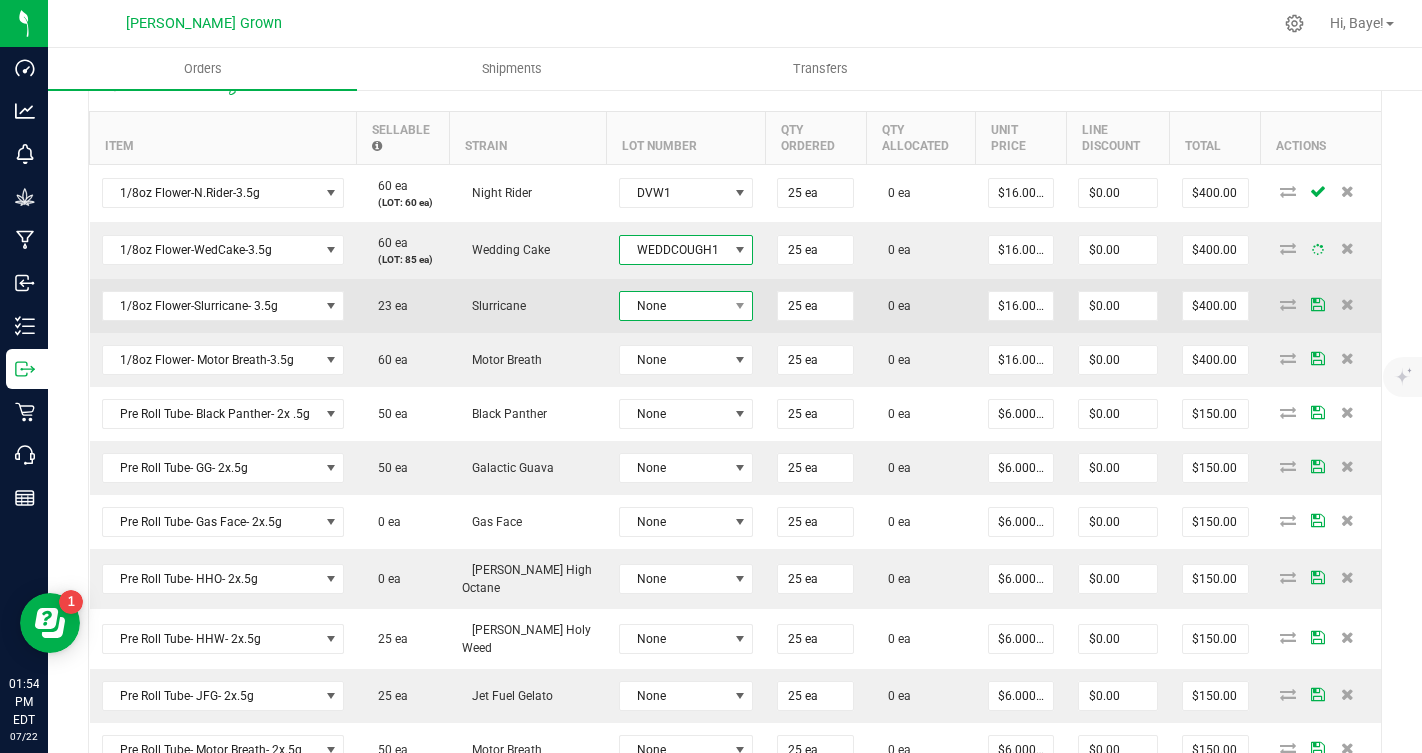 click on "None" at bounding box center (674, 306) 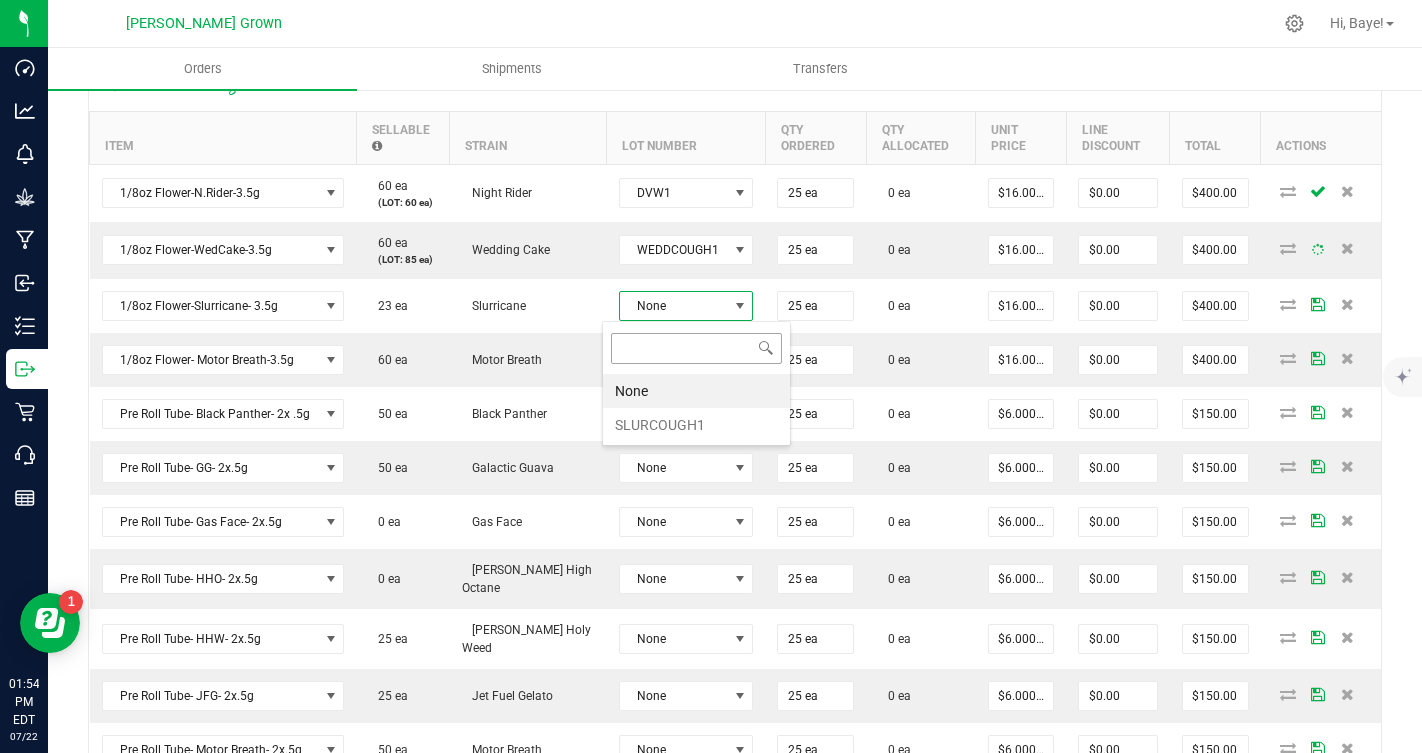 scroll, scrollTop: 99970, scrollLeft: 99867, axis: both 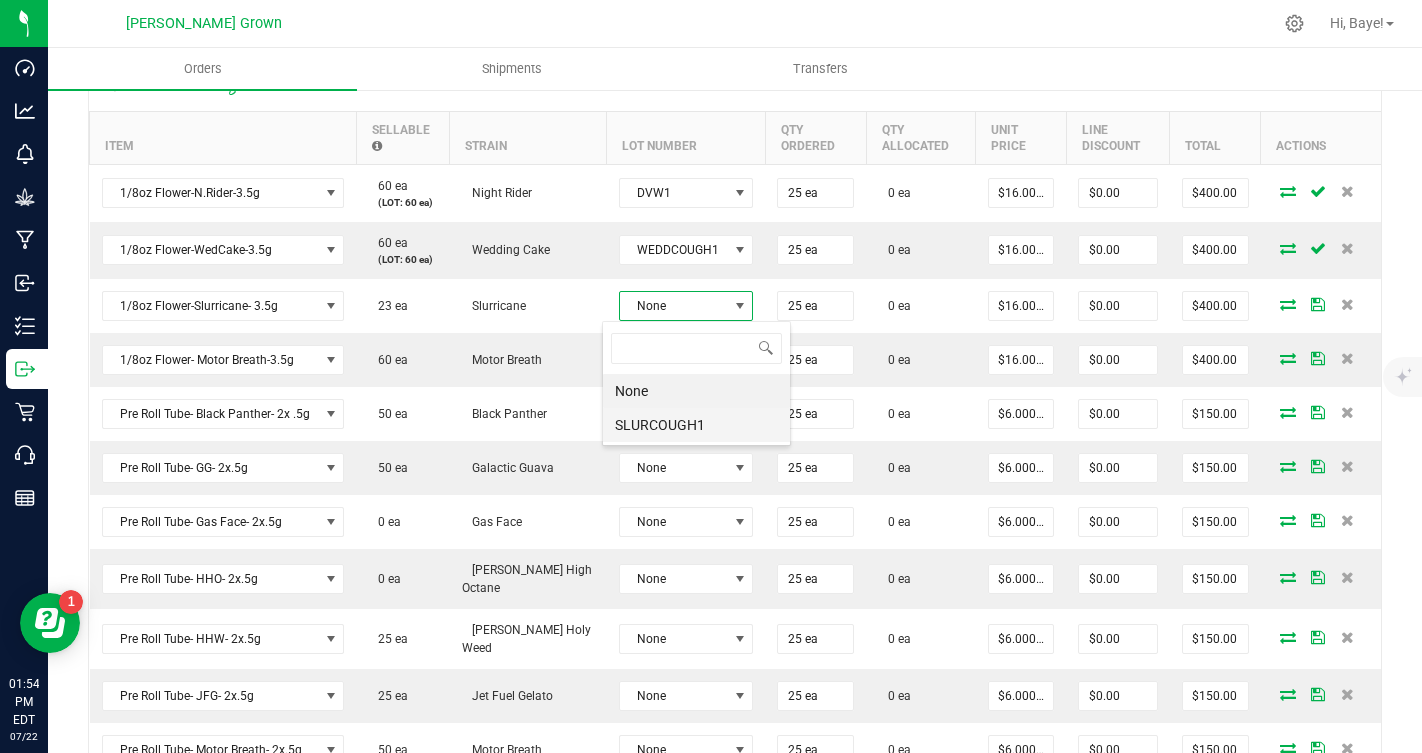 click on "SLURCOUGH1" at bounding box center [696, 425] 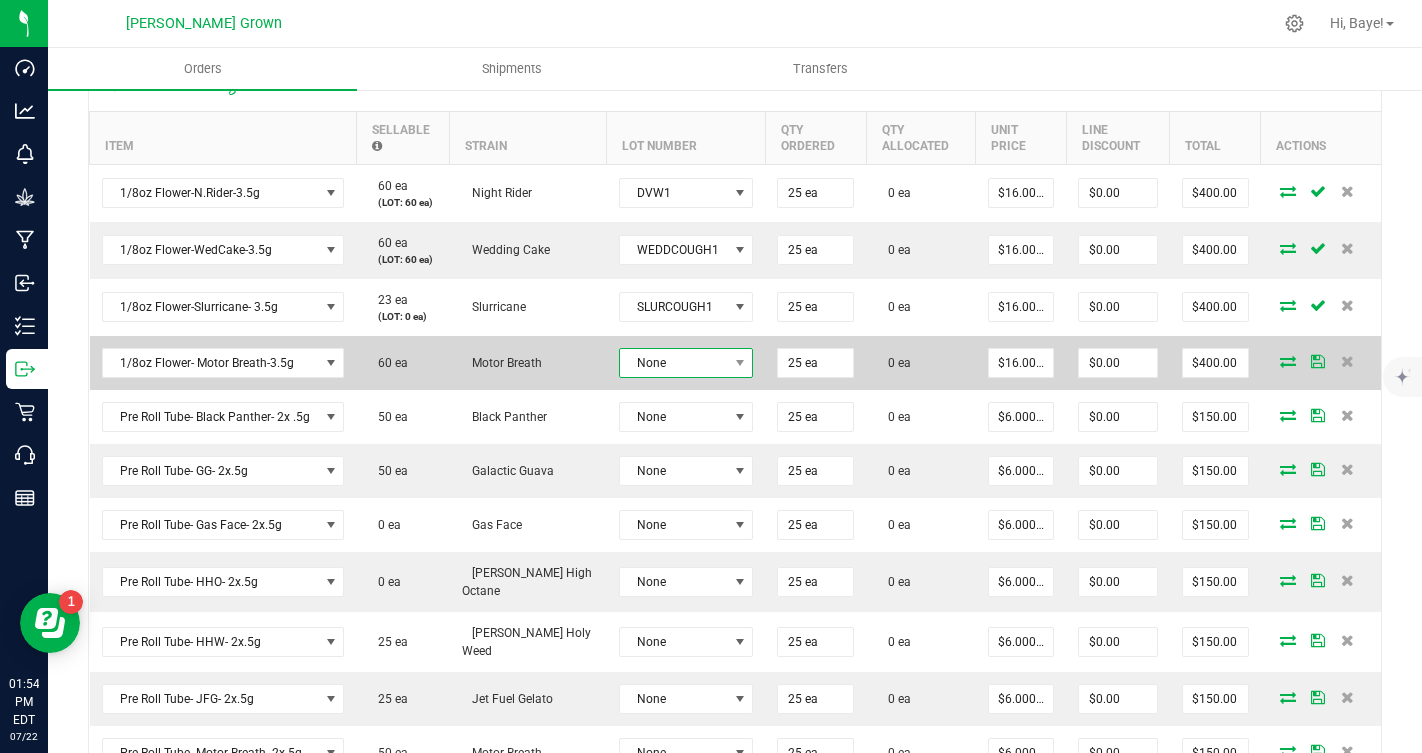 click on "None" at bounding box center [674, 363] 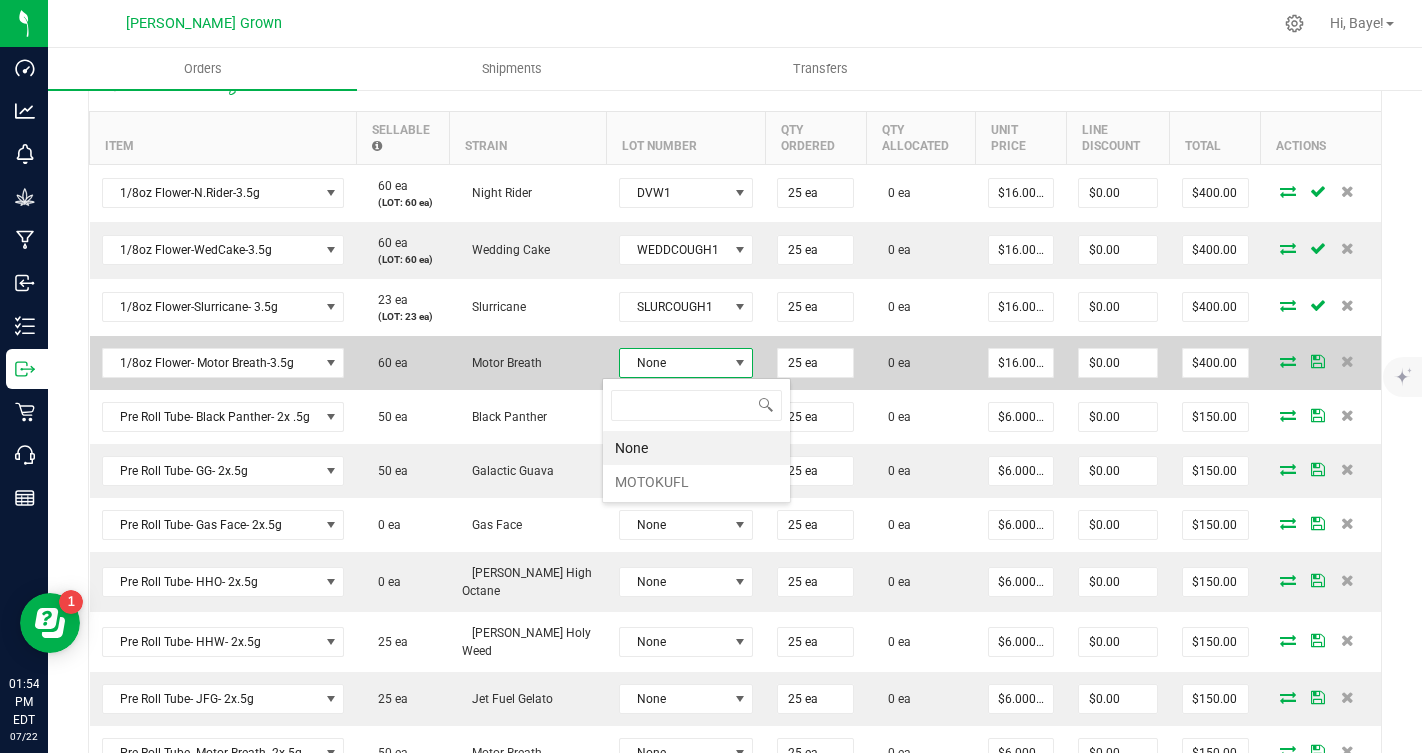 scroll, scrollTop: 99970, scrollLeft: 99867, axis: both 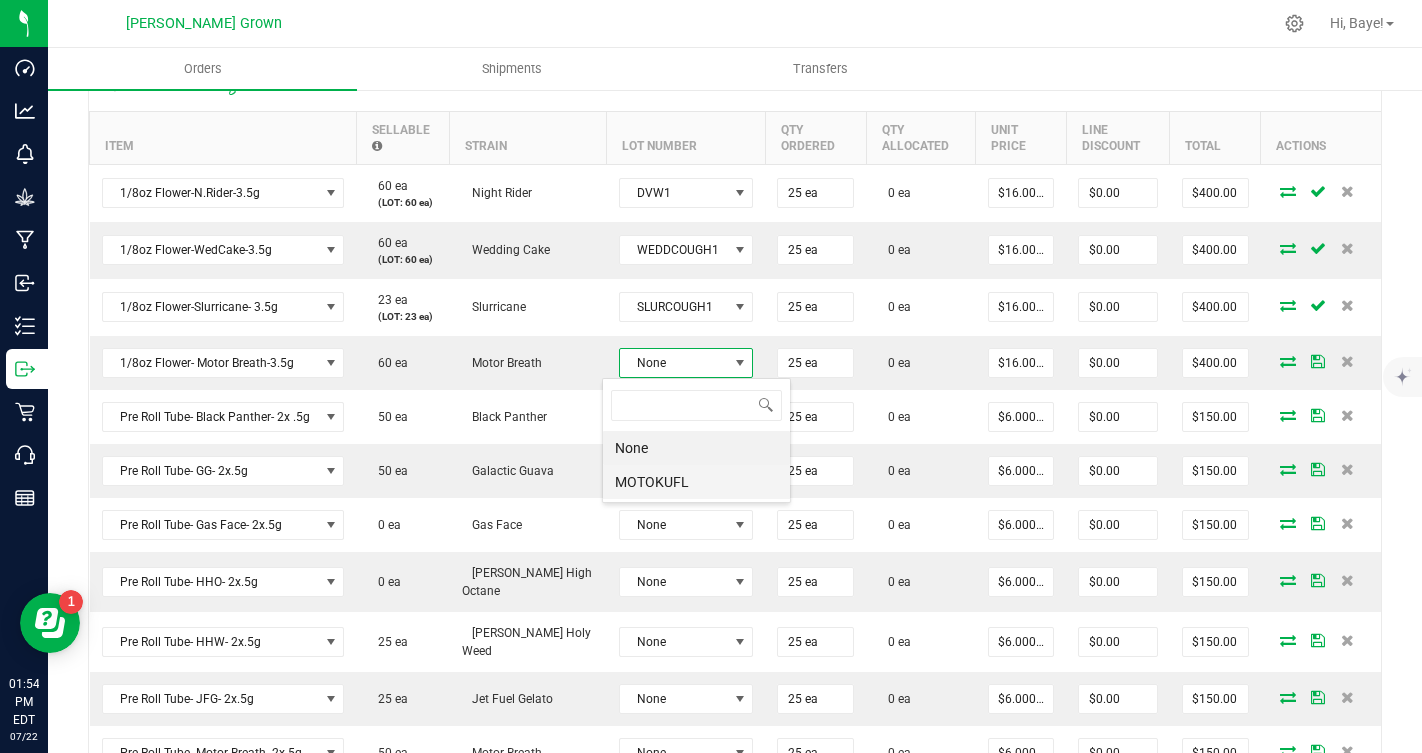 click on "MOTOKUFL" at bounding box center (696, 482) 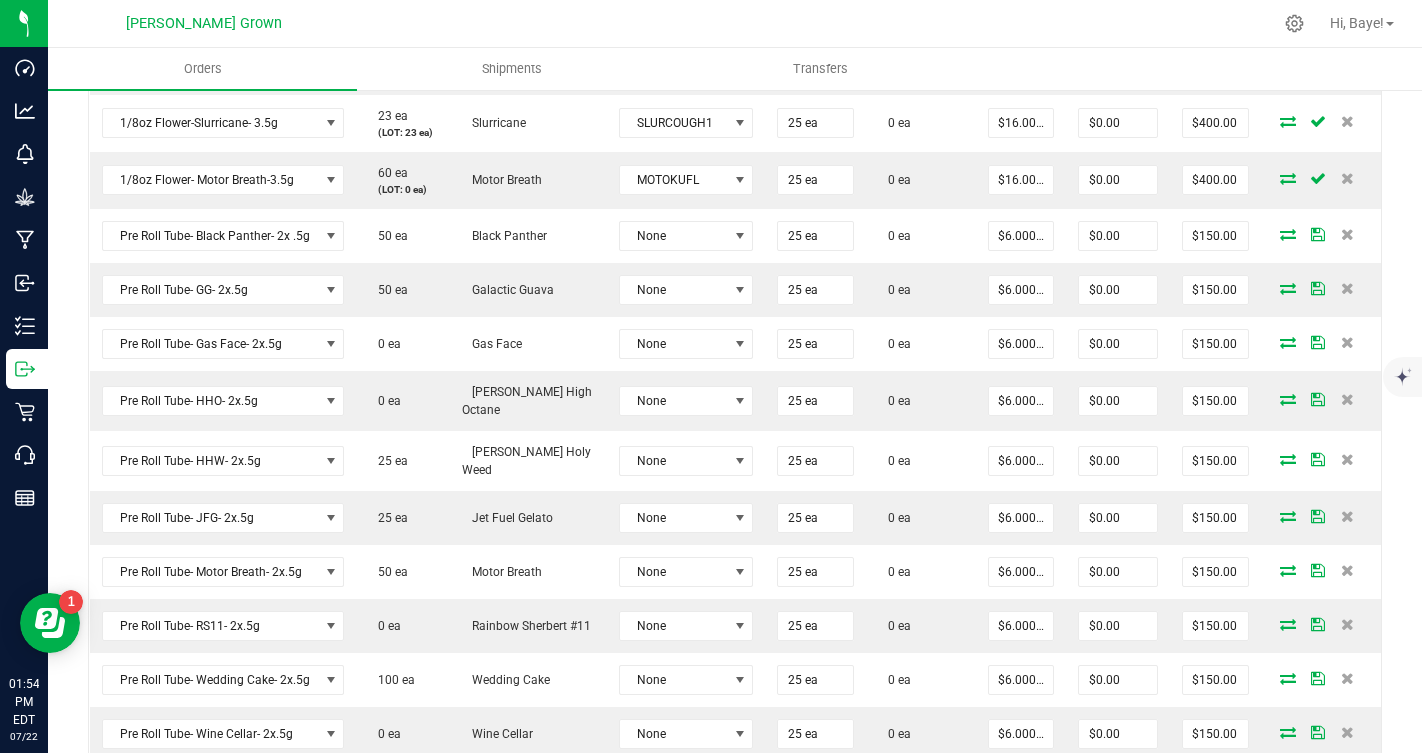scroll, scrollTop: 747, scrollLeft: 0, axis: vertical 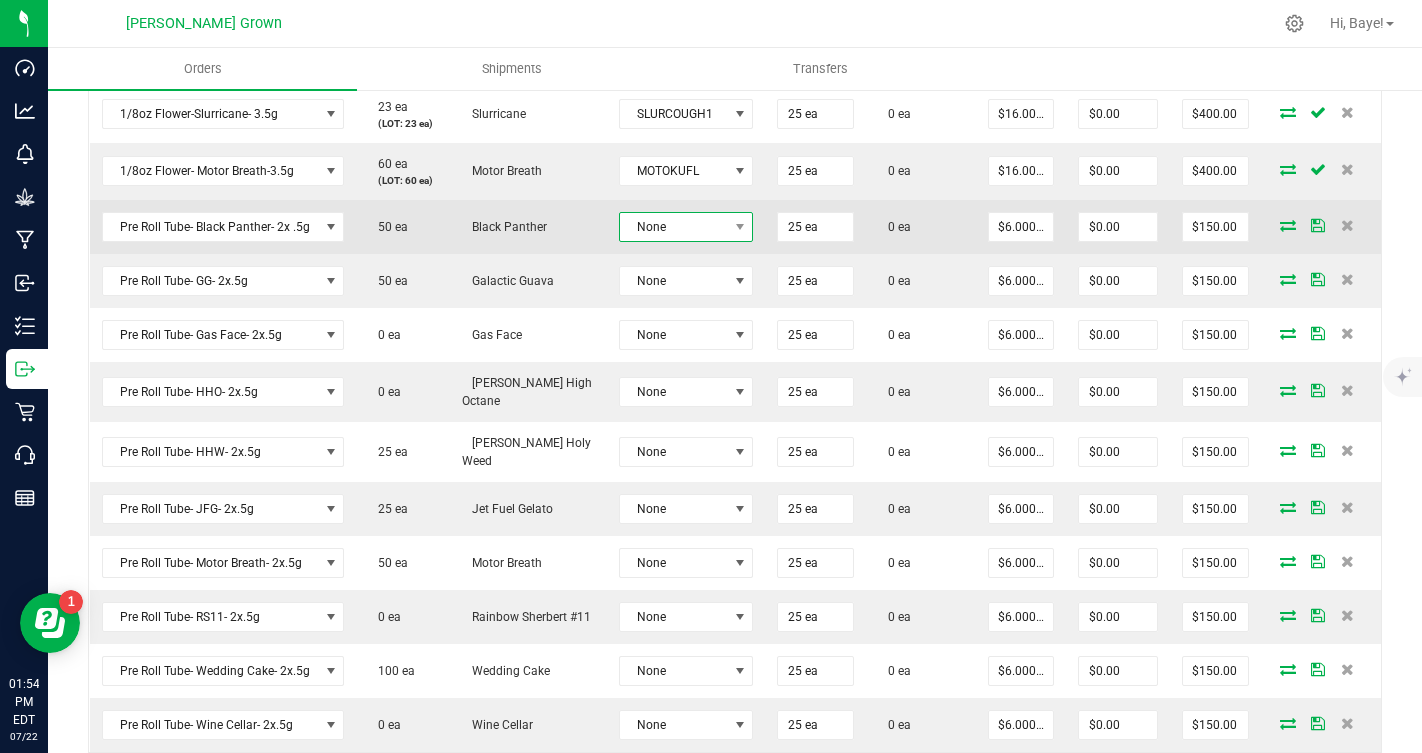 click on "None" at bounding box center (674, 227) 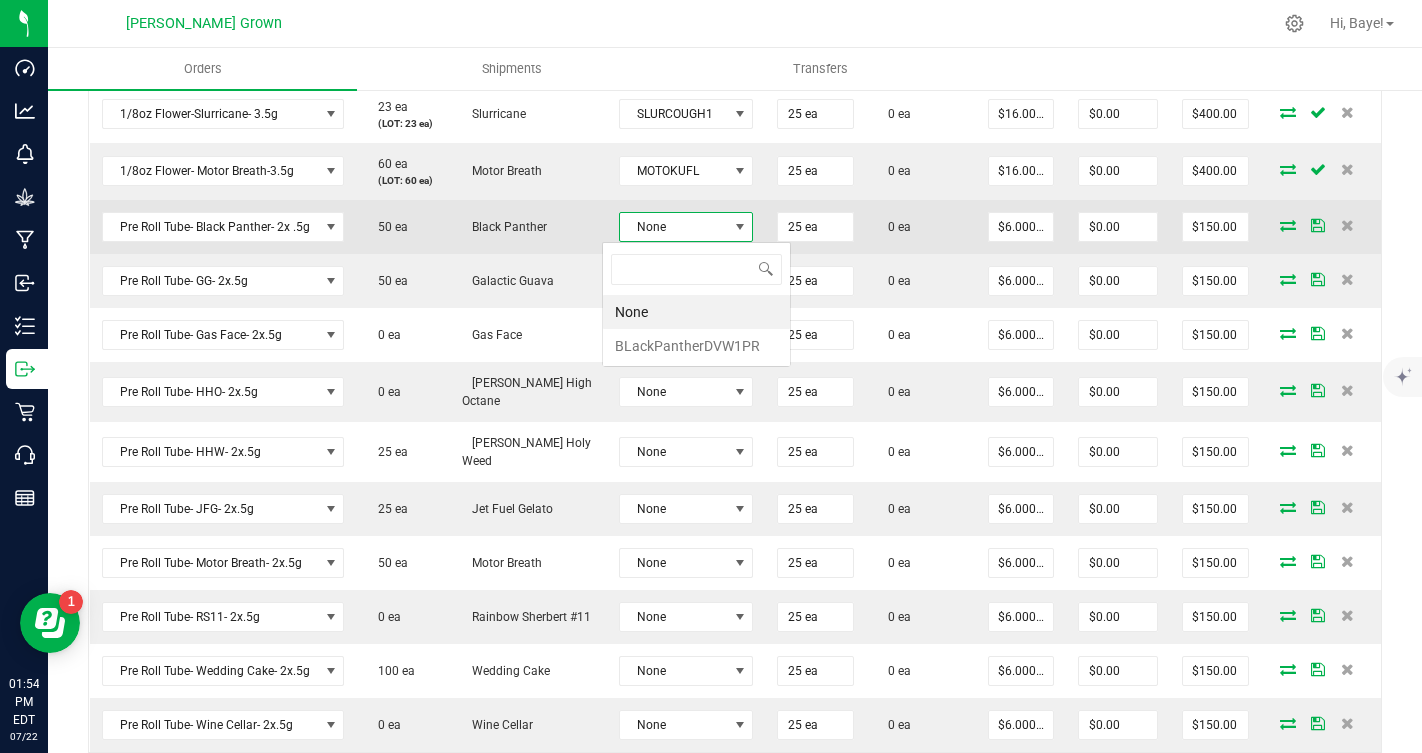 scroll, scrollTop: 99970, scrollLeft: 99867, axis: both 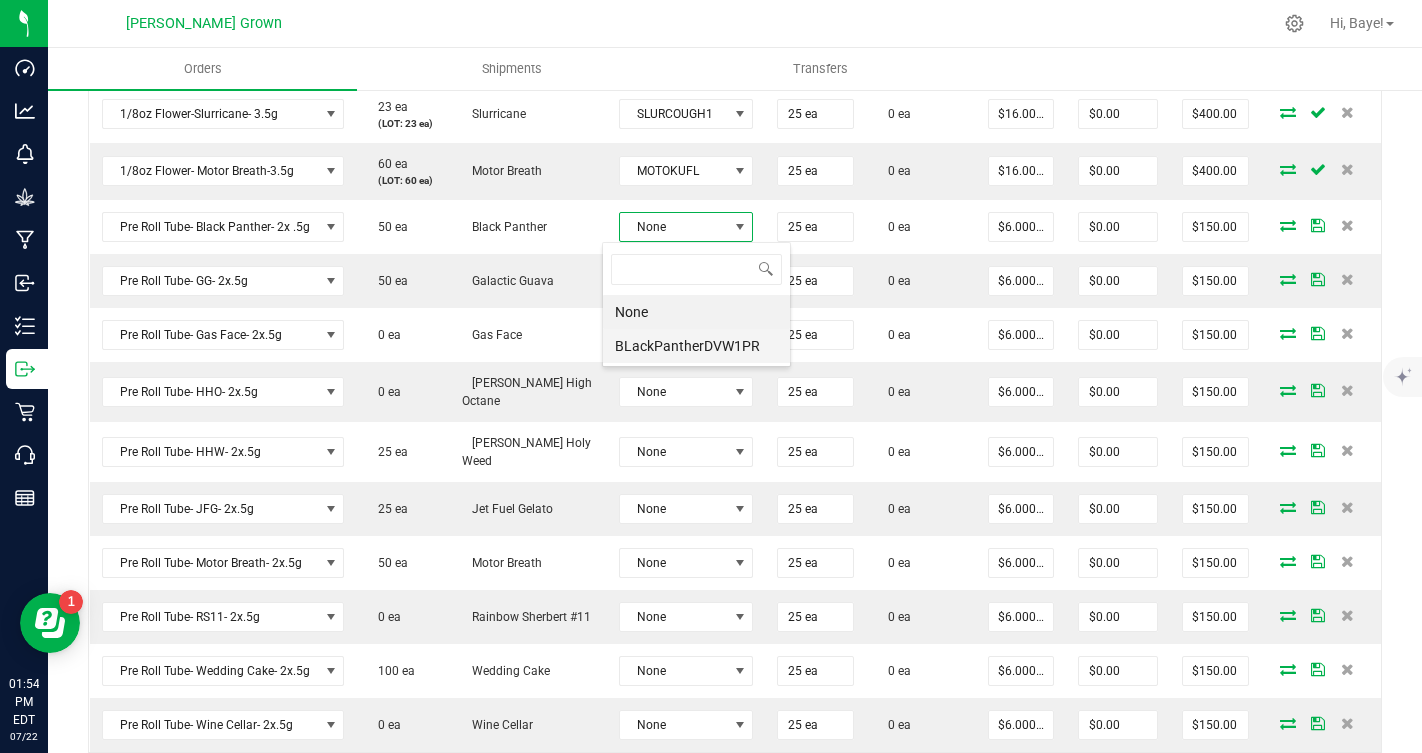 click on "BLackPantherDVW1PR" at bounding box center [696, 346] 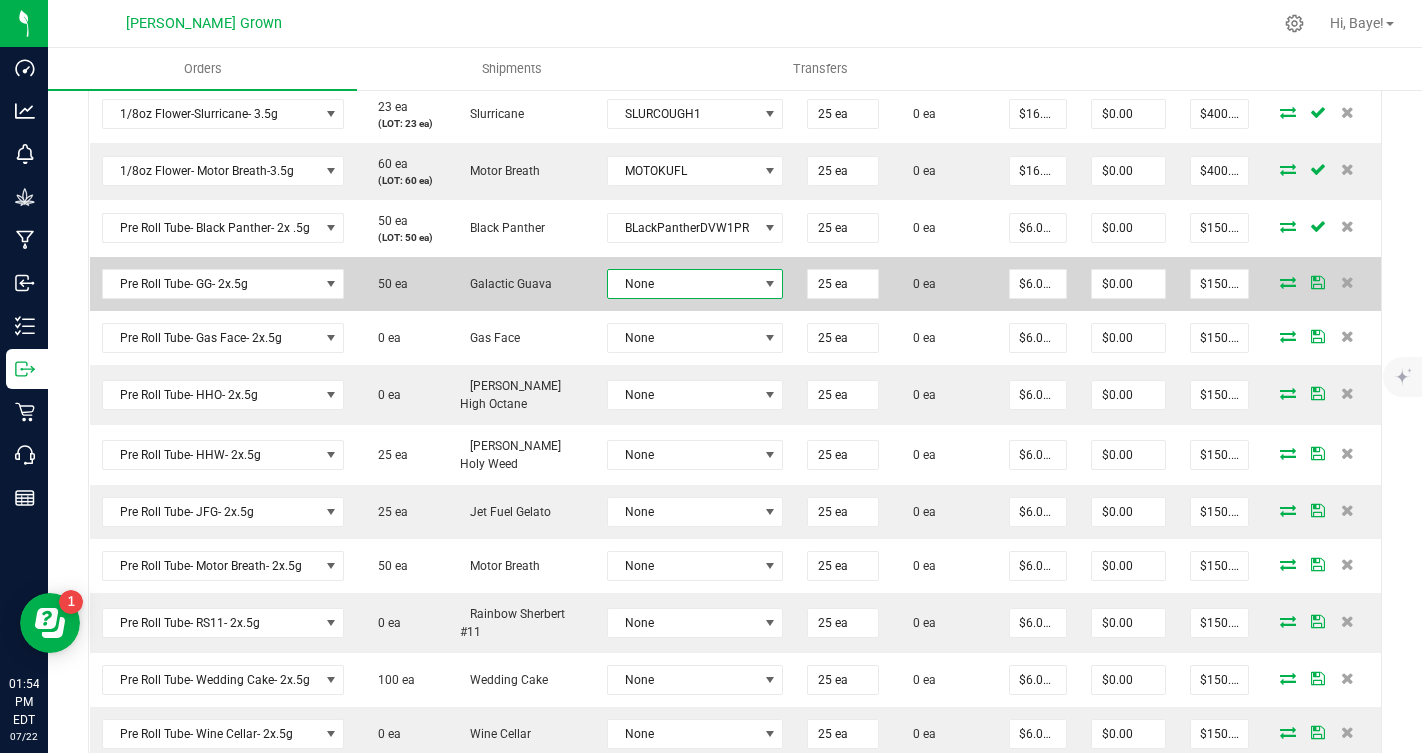 click on "None" at bounding box center (683, 284) 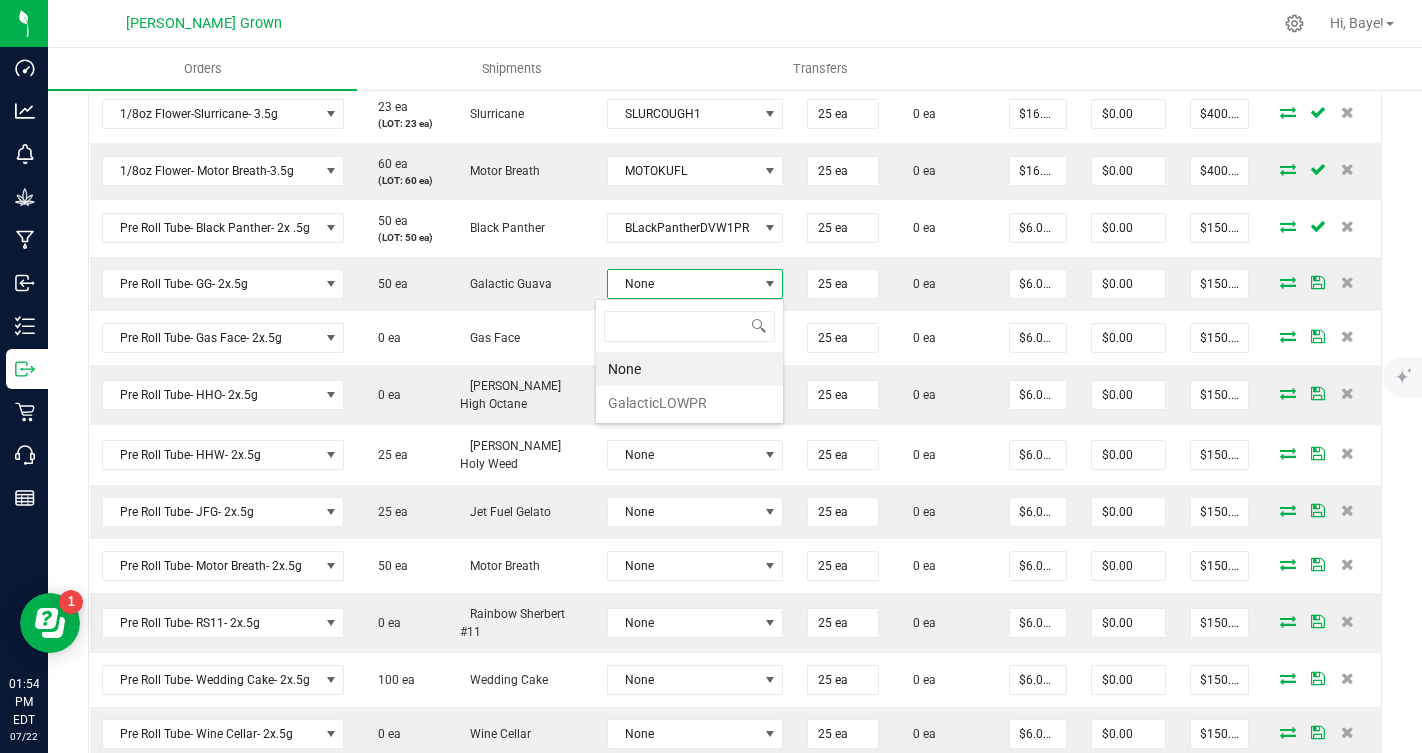 scroll, scrollTop: 99970, scrollLeft: 99825, axis: both 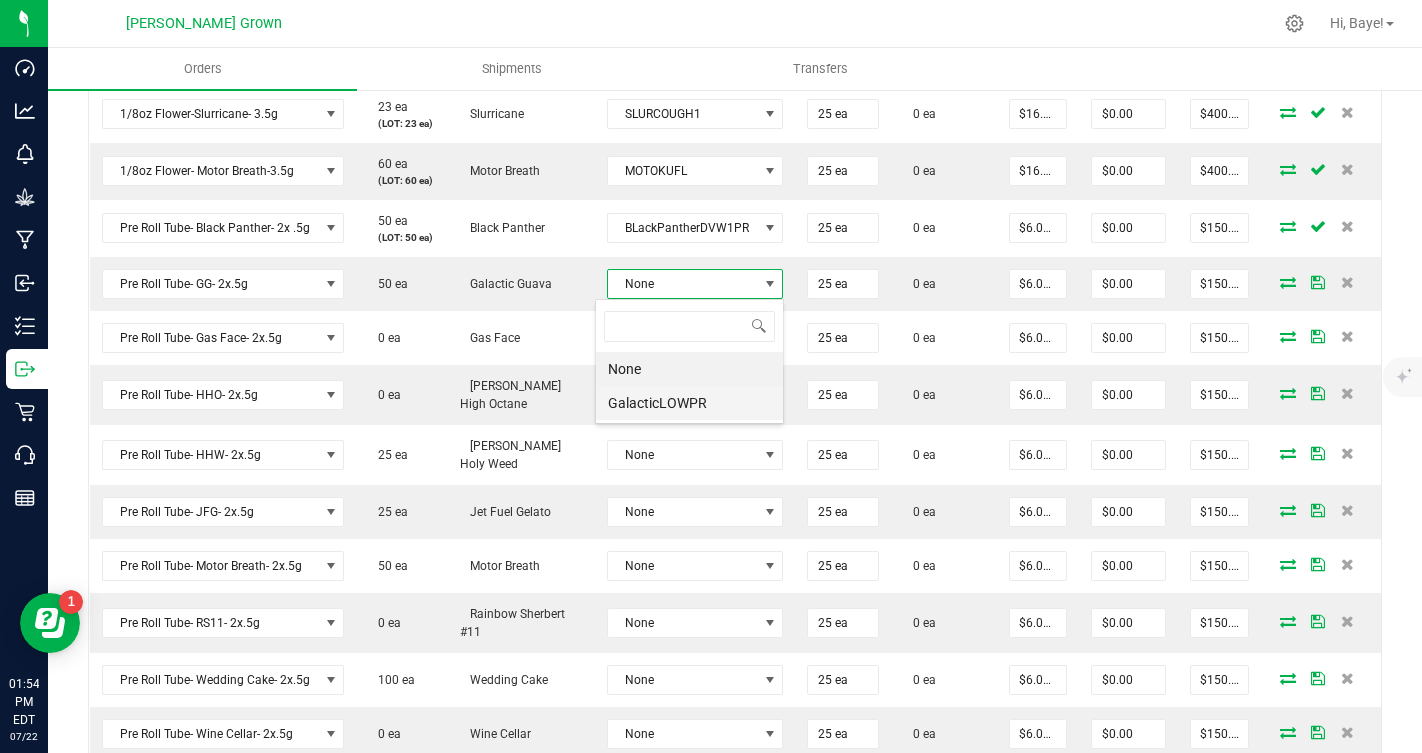click on "GalacticLOWPR" at bounding box center [689, 403] 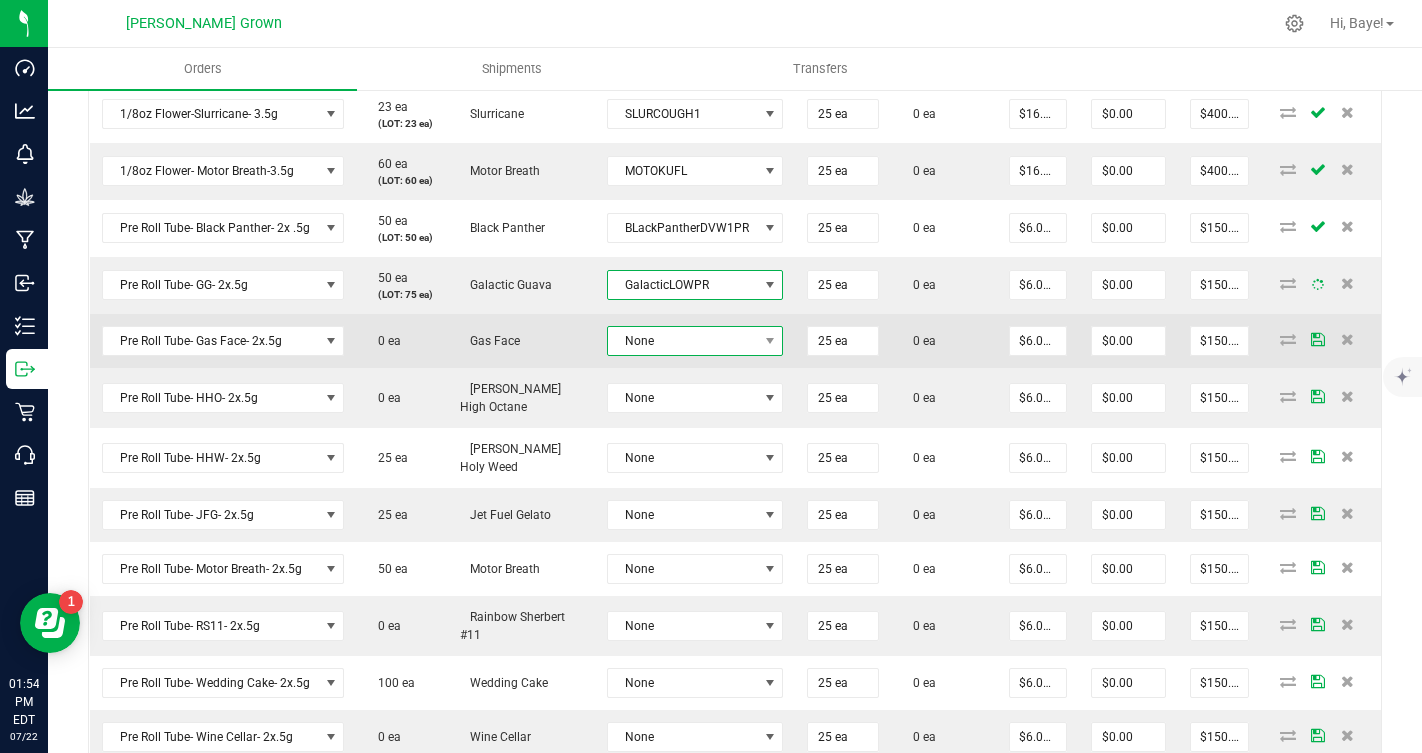 click on "None" at bounding box center (683, 341) 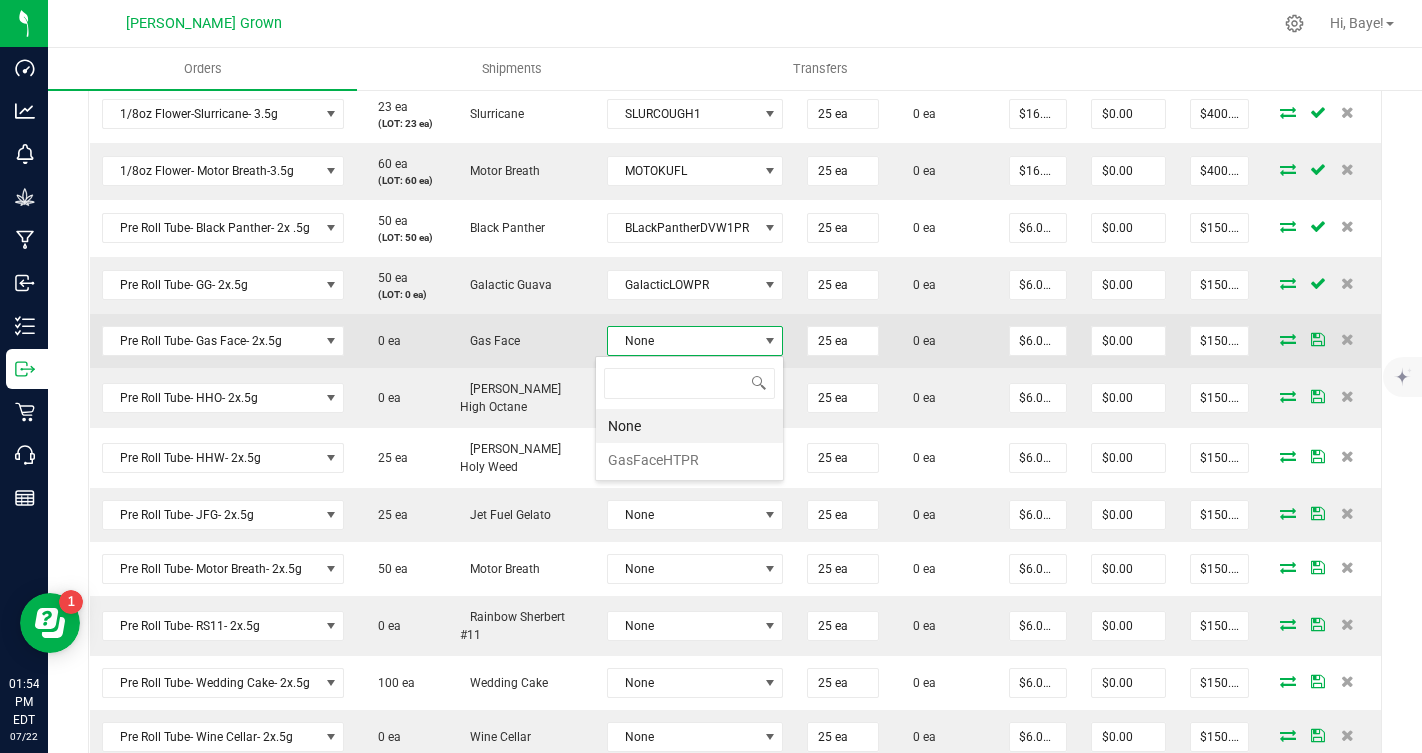 scroll, scrollTop: 99970, scrollLeft: 99825, axis: both 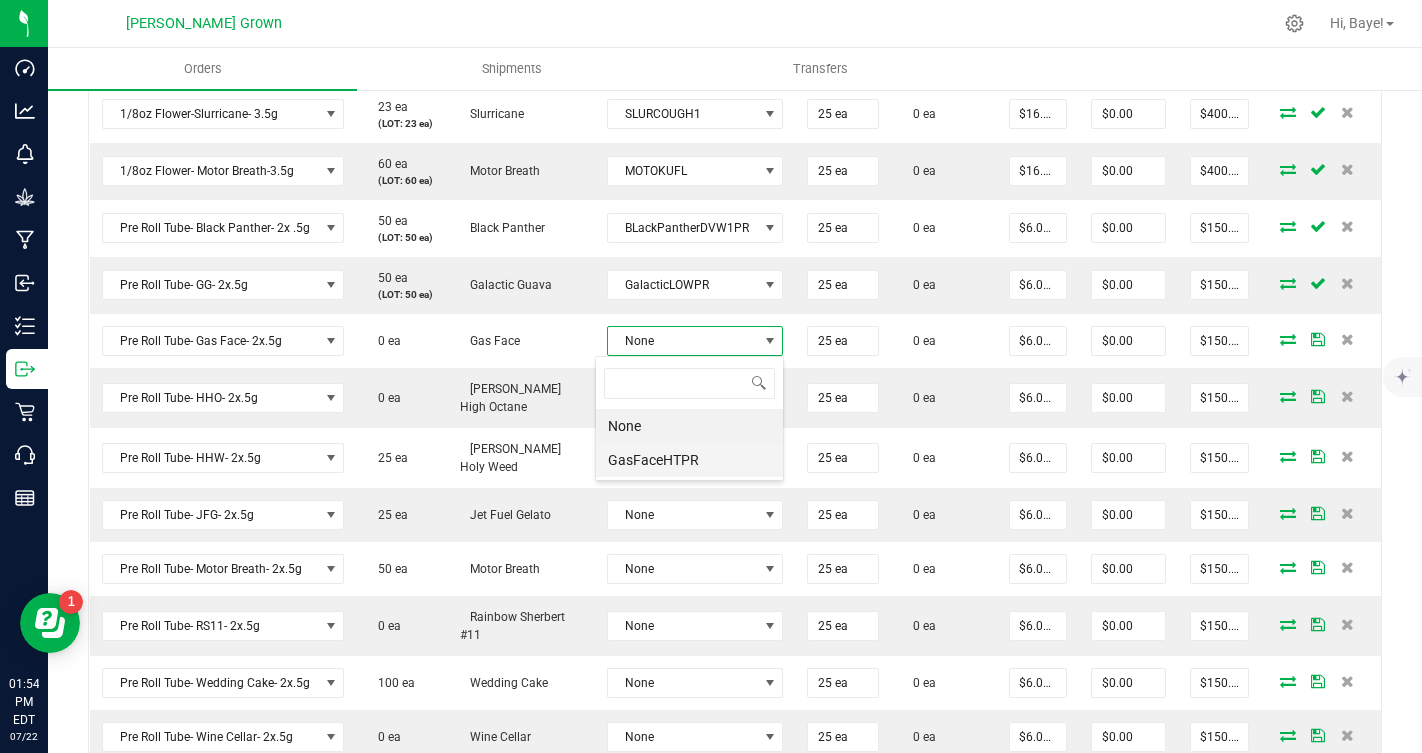 click on "GasFaceHTPR" at bounding box center (689, 460) 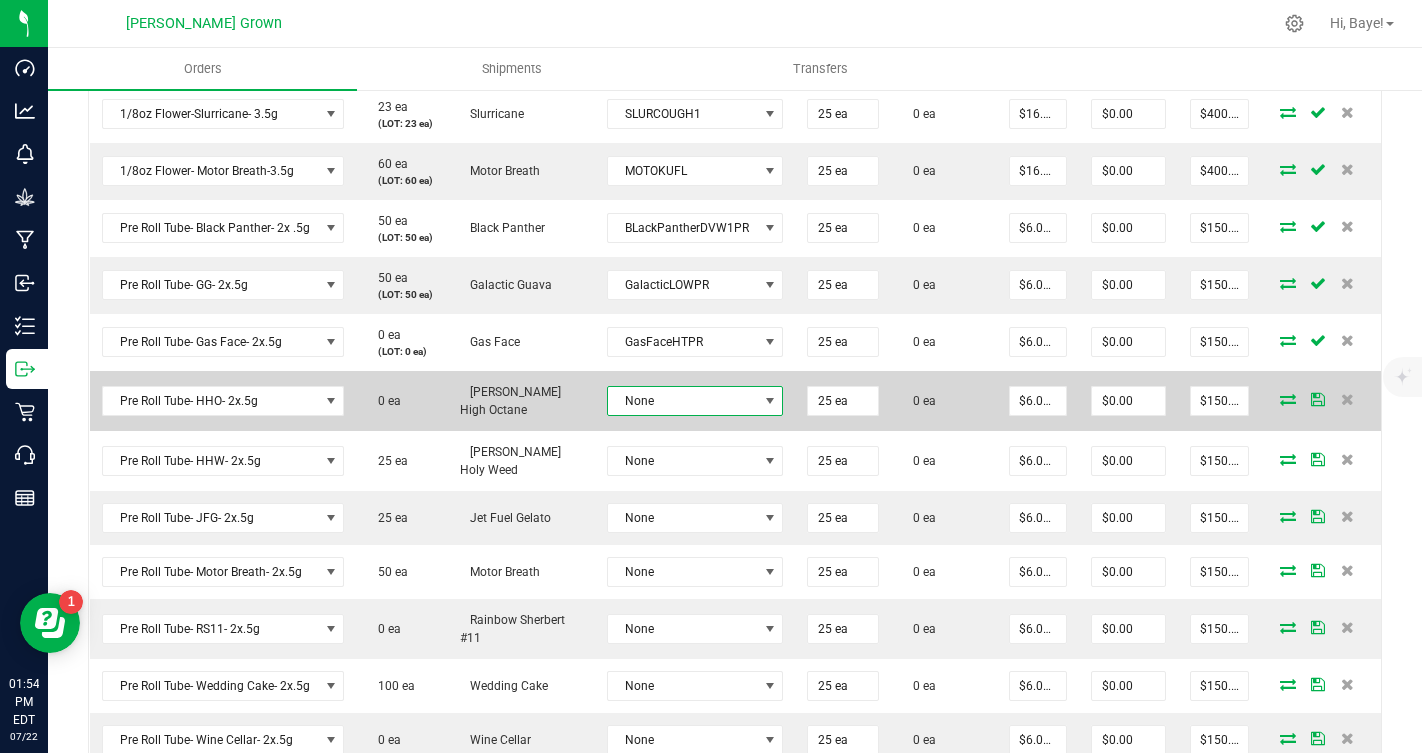 click on "None" at bounding box center (683, 401) 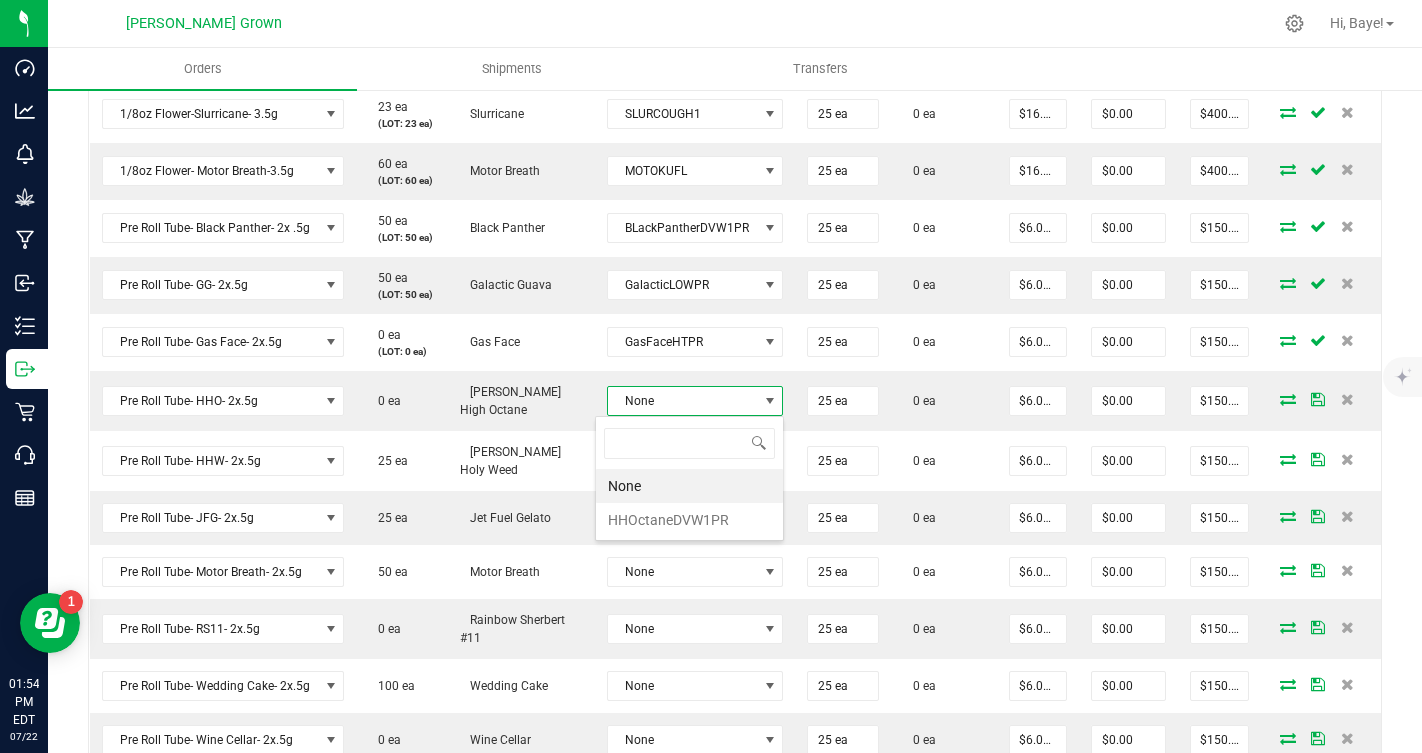 scroll, scrollTop: 99970, scrollLeft: 99825, axis: both 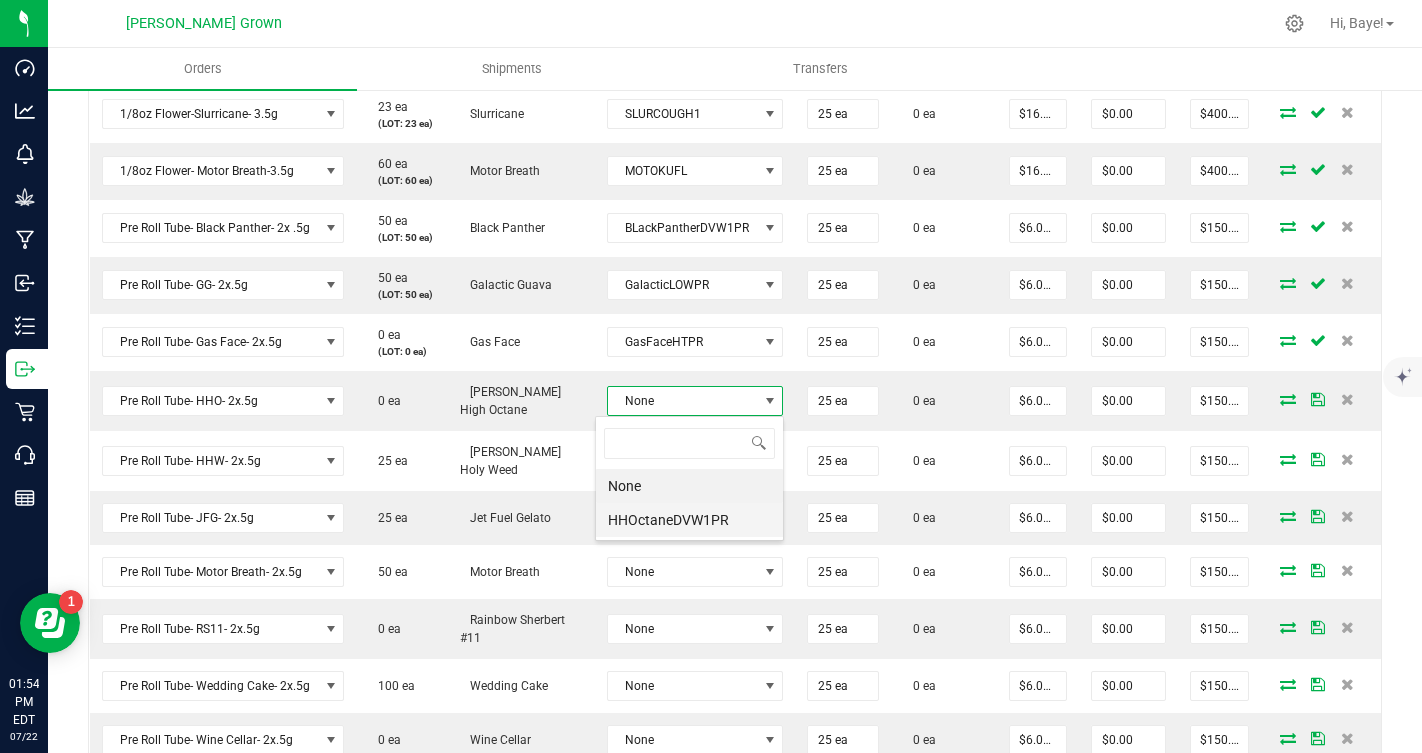 click on "HHOctaneDVW1PR" at bounding box center [689, 520] 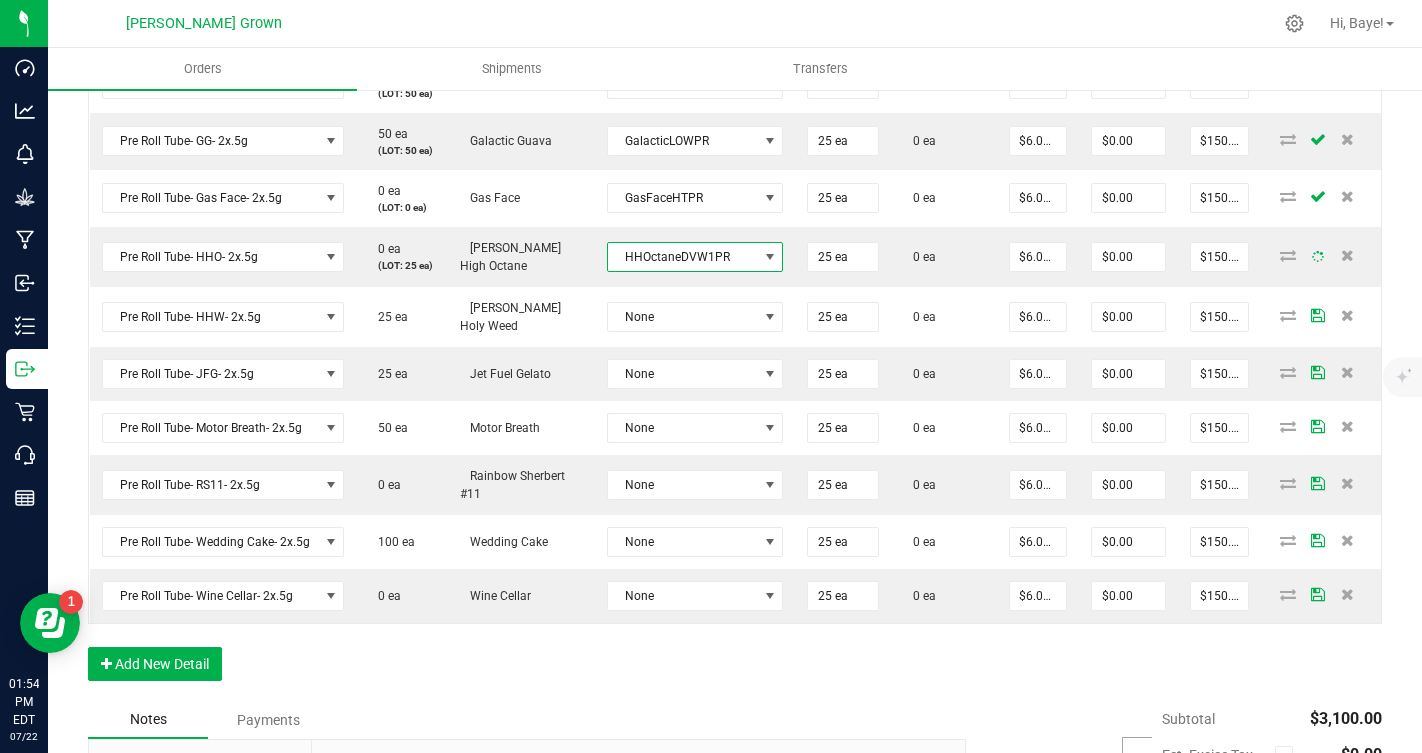scroll, scrollTop: 931, scrollLeft: 0, axis: vertical 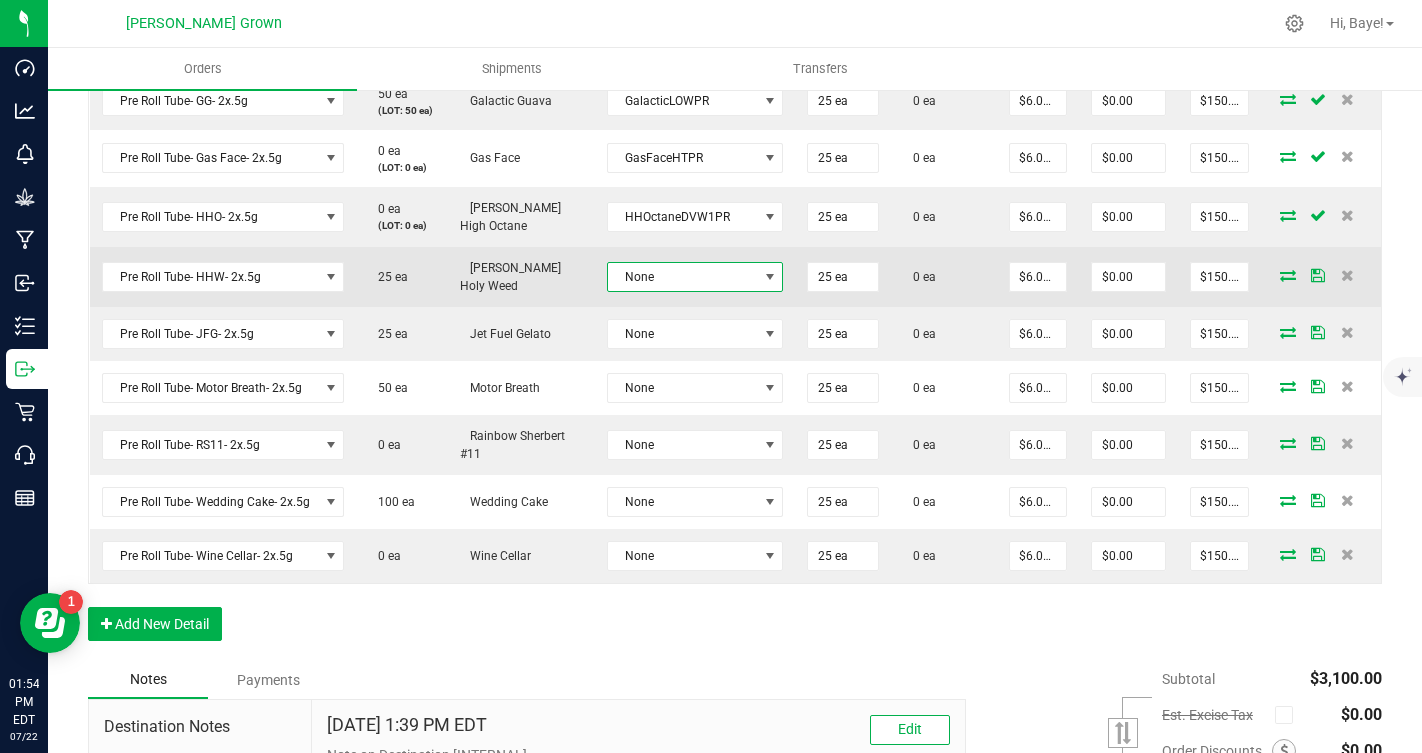 click on "None" at bounding box center (683, 277) 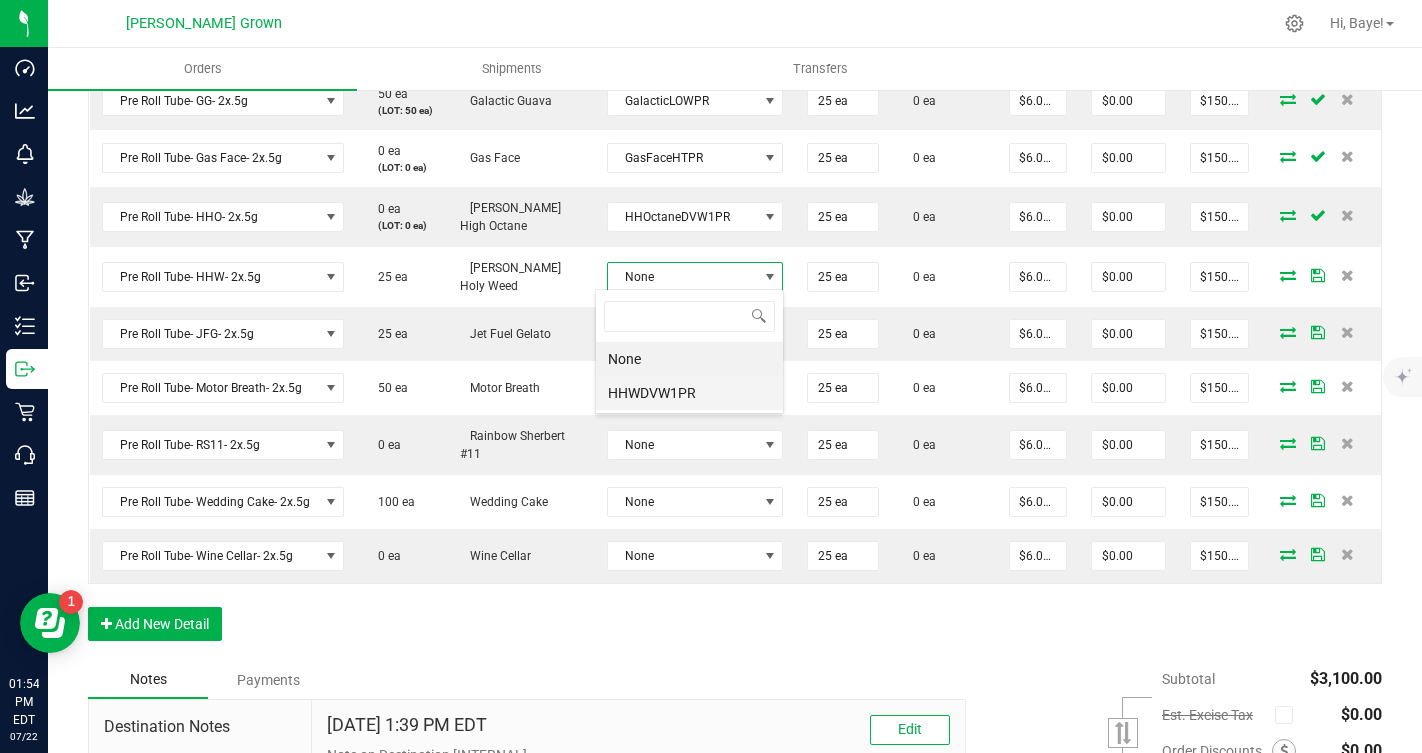 scroll, scrollTop: 99970, scrollLeft: 99825, axis: both 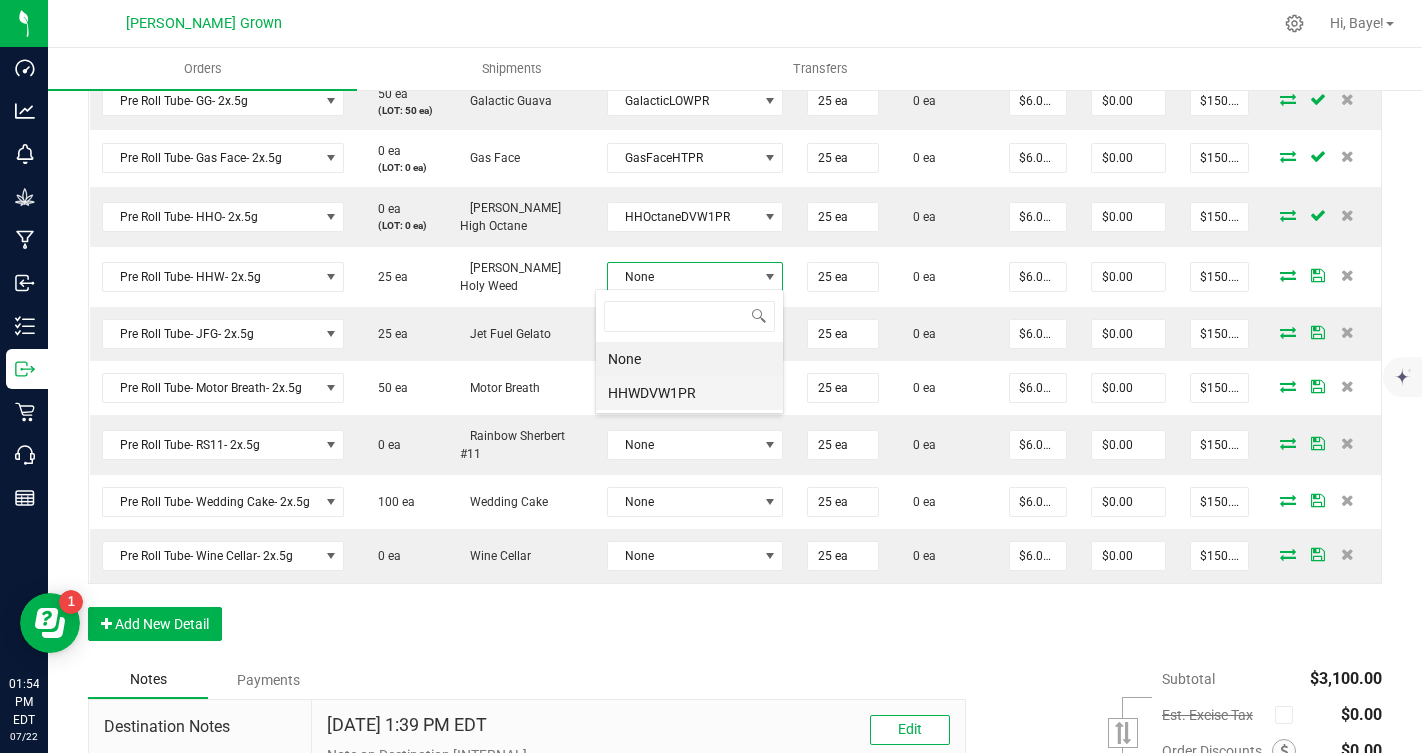 click on "HHWDVW1PR" at bounding box center (689, 393) 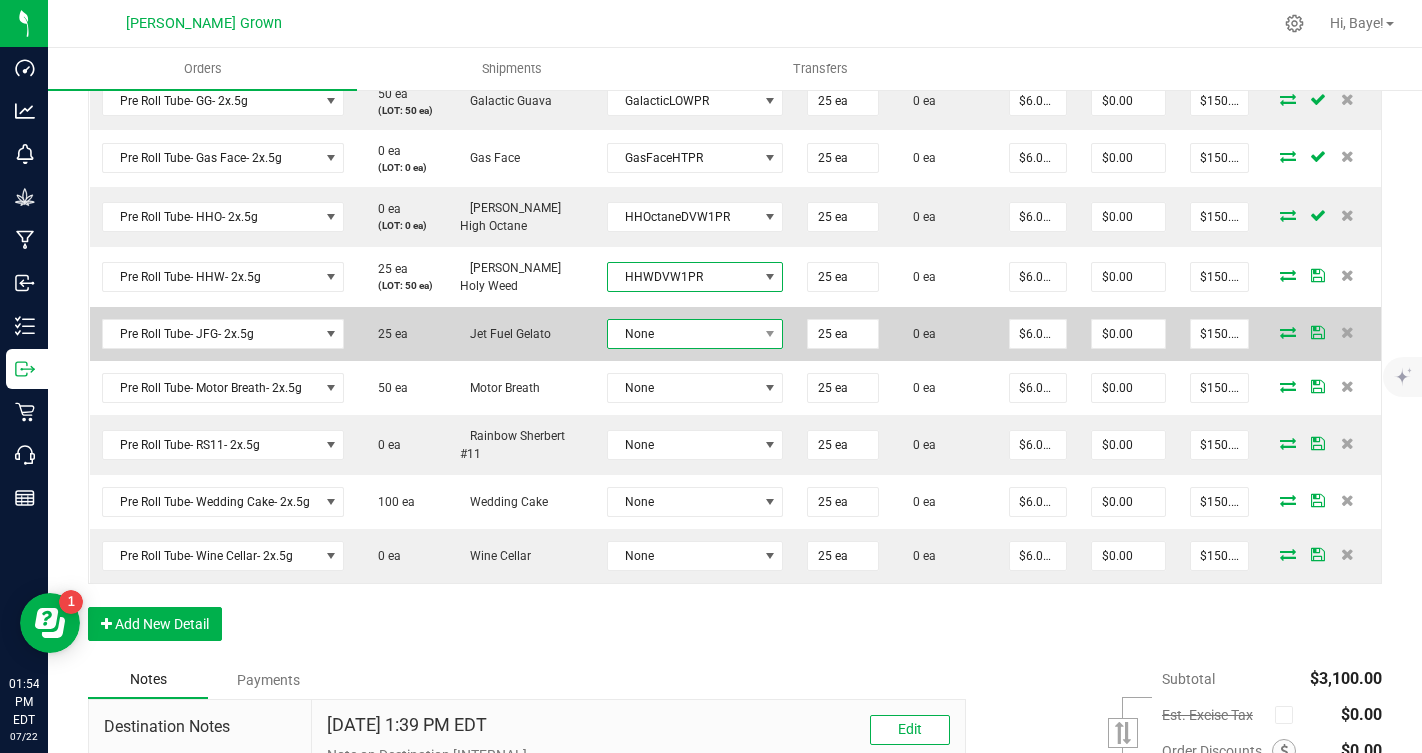 click on "None" at bounding box center (683, 334) 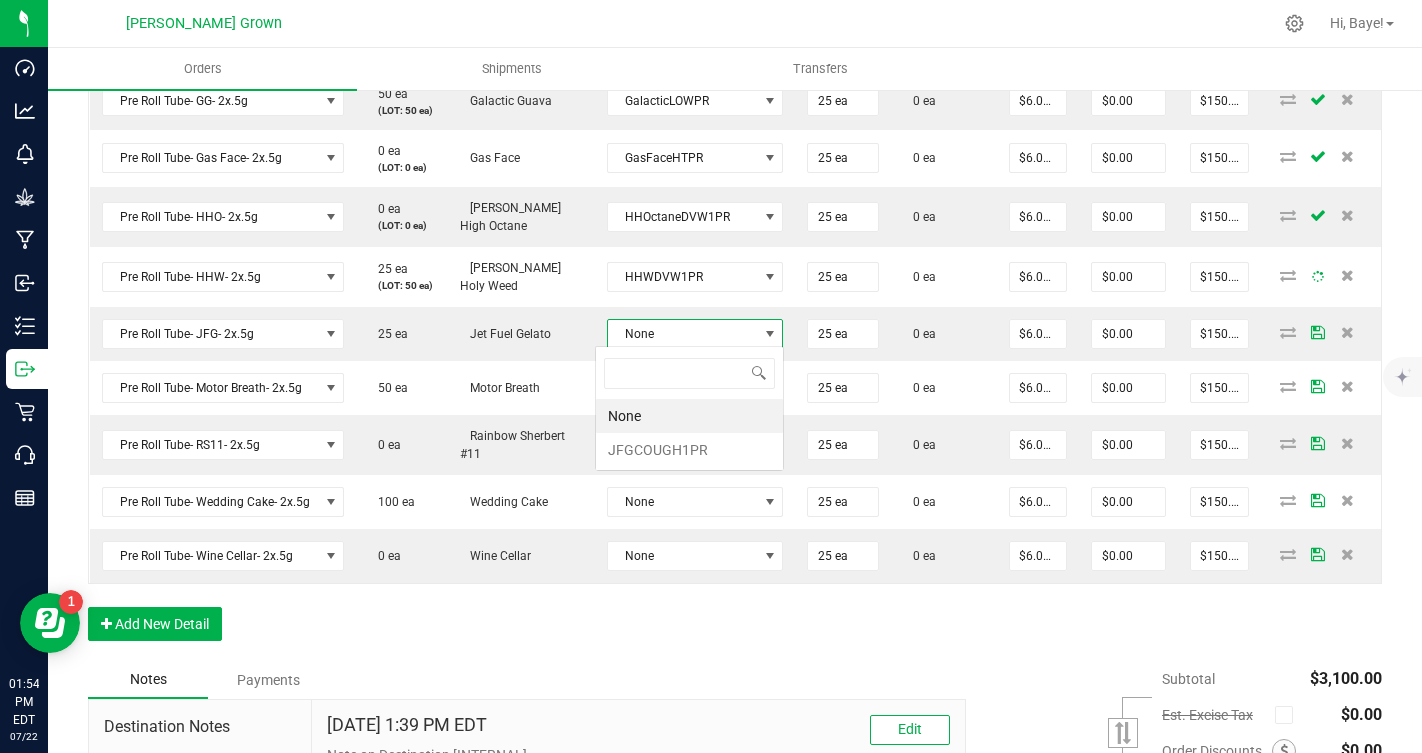 scroll, scrollTop: 99970, scrollLeft: 99825, axis: both 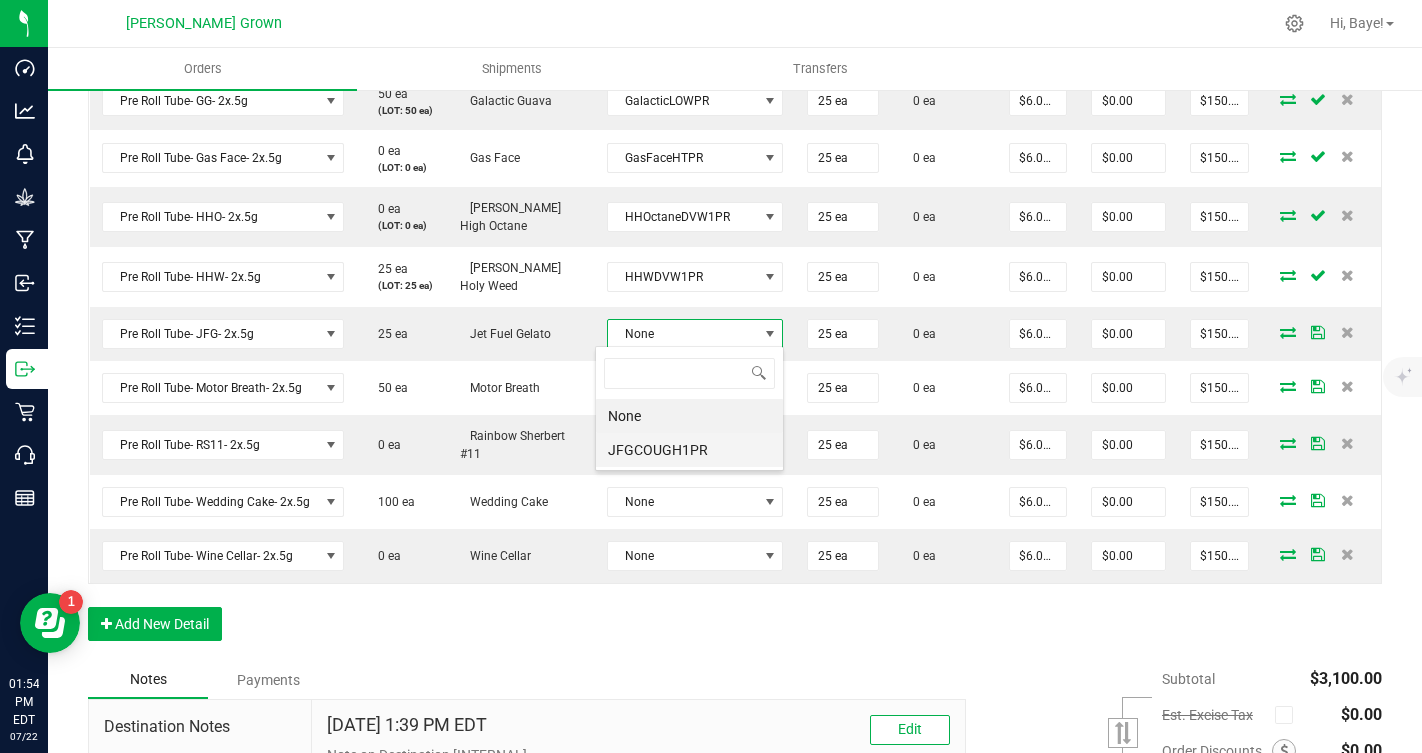 click on "JFGCOUGH1PR" at bounding box center (689, 450) 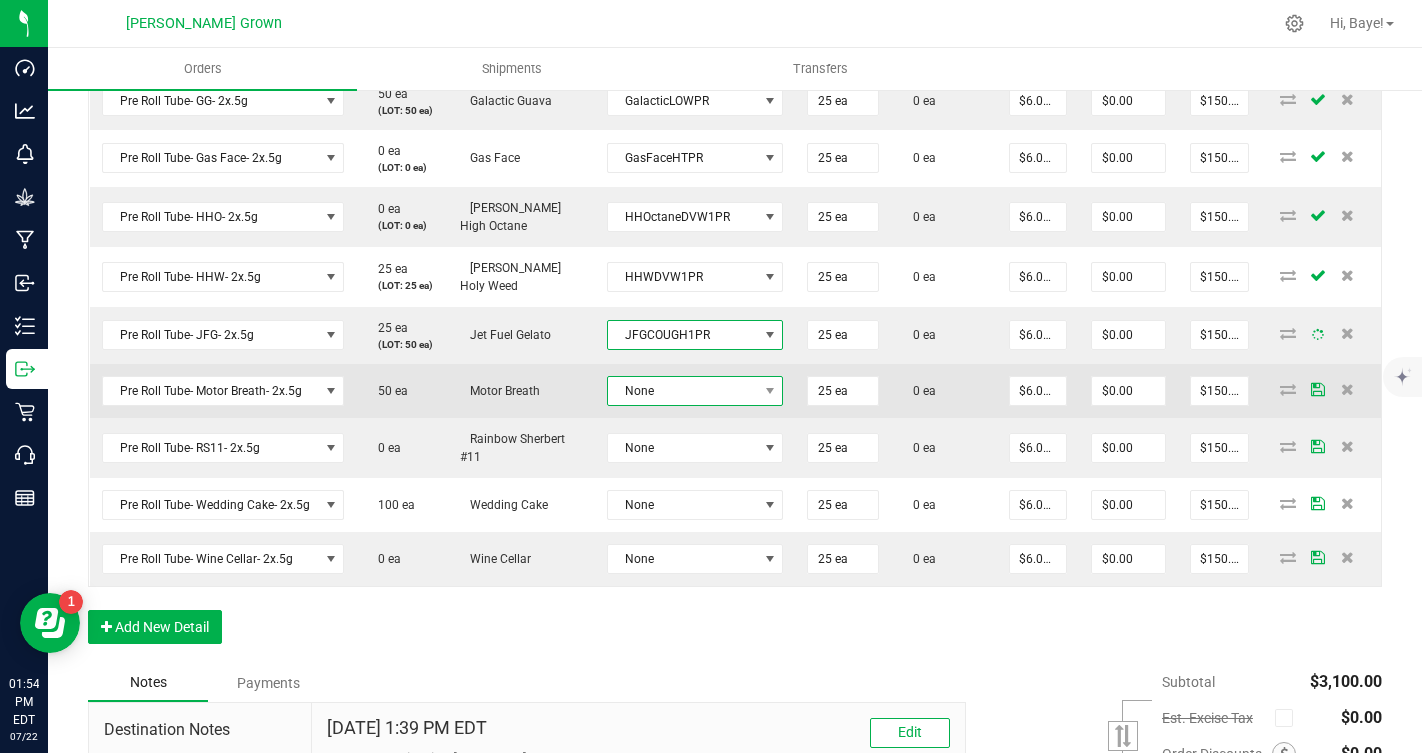 click on "None" at bounding box center [683, 391] 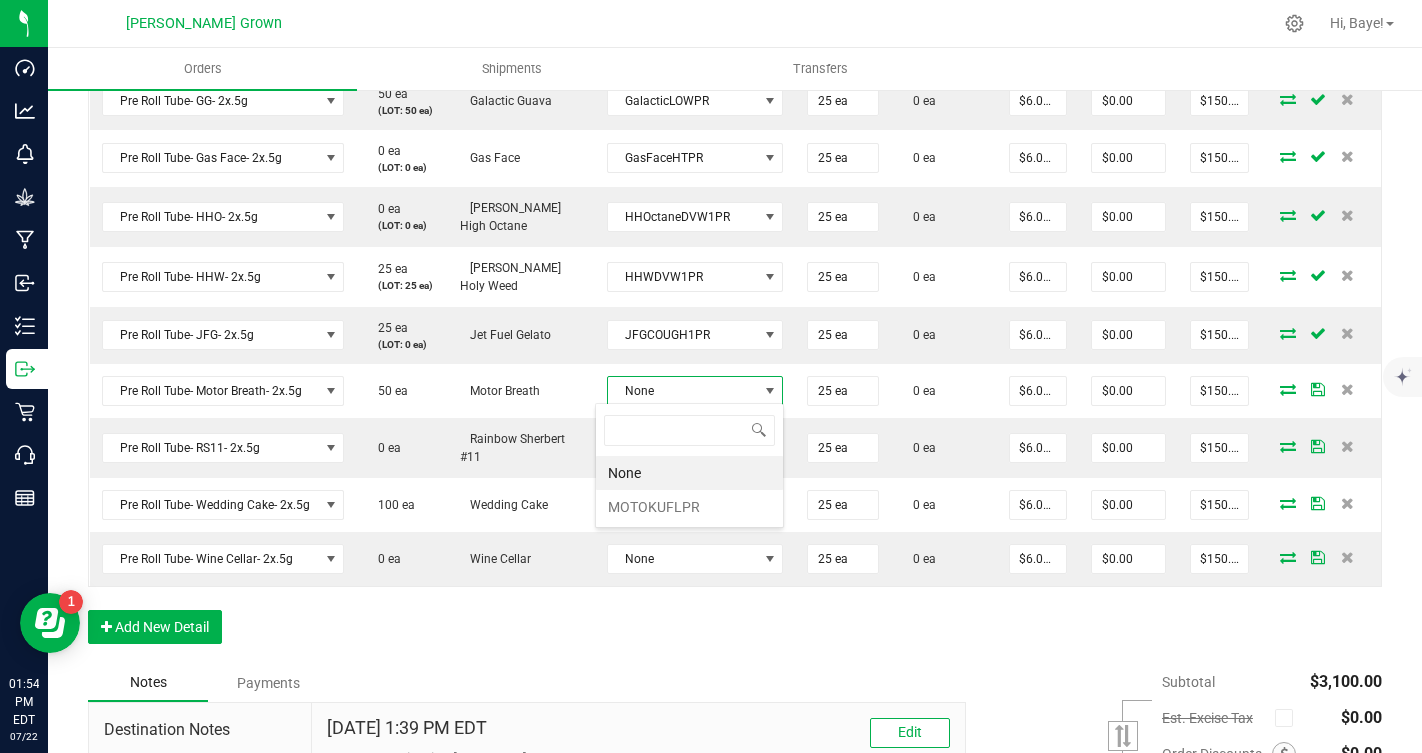 scroll, scrollTop: 99970, scrollLeft: 99825, axis: both 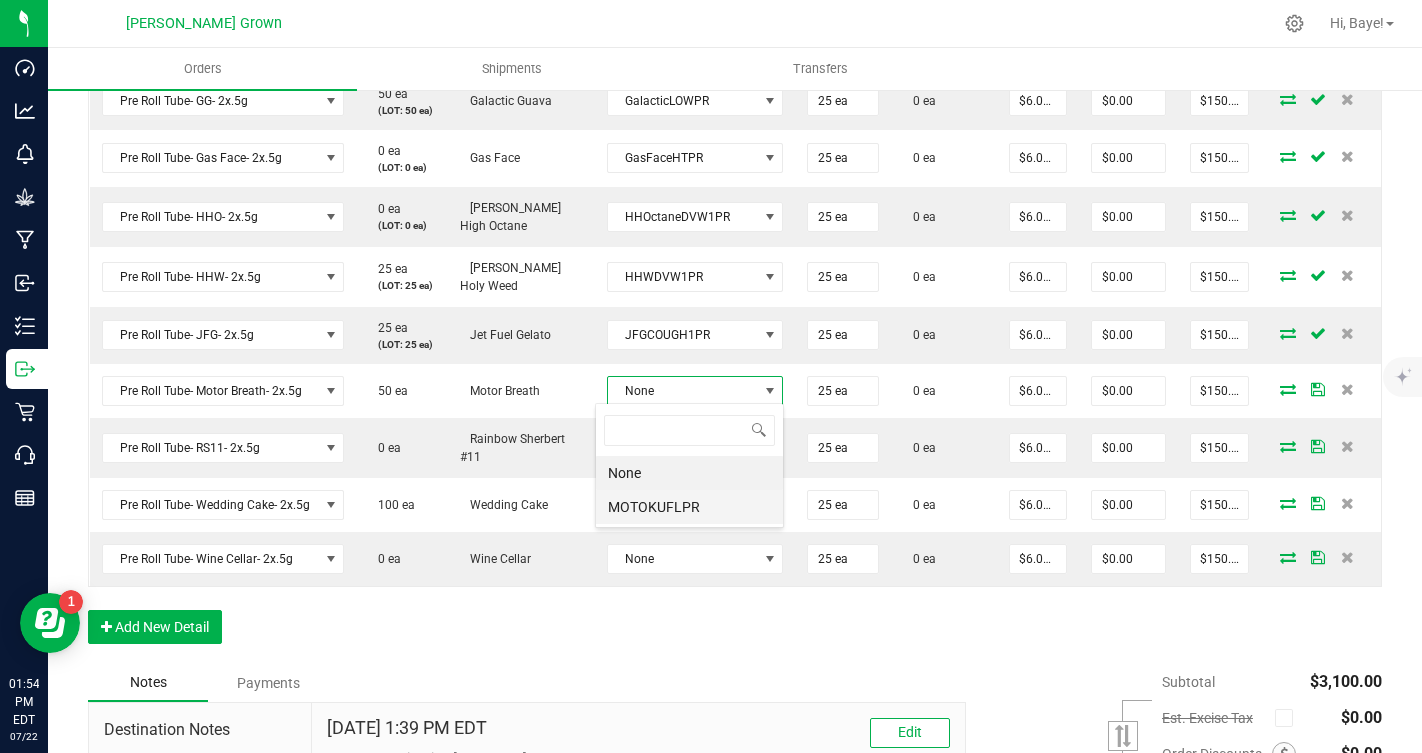 click on "MOTOKUFLPR" at bounding box center [689, 507] 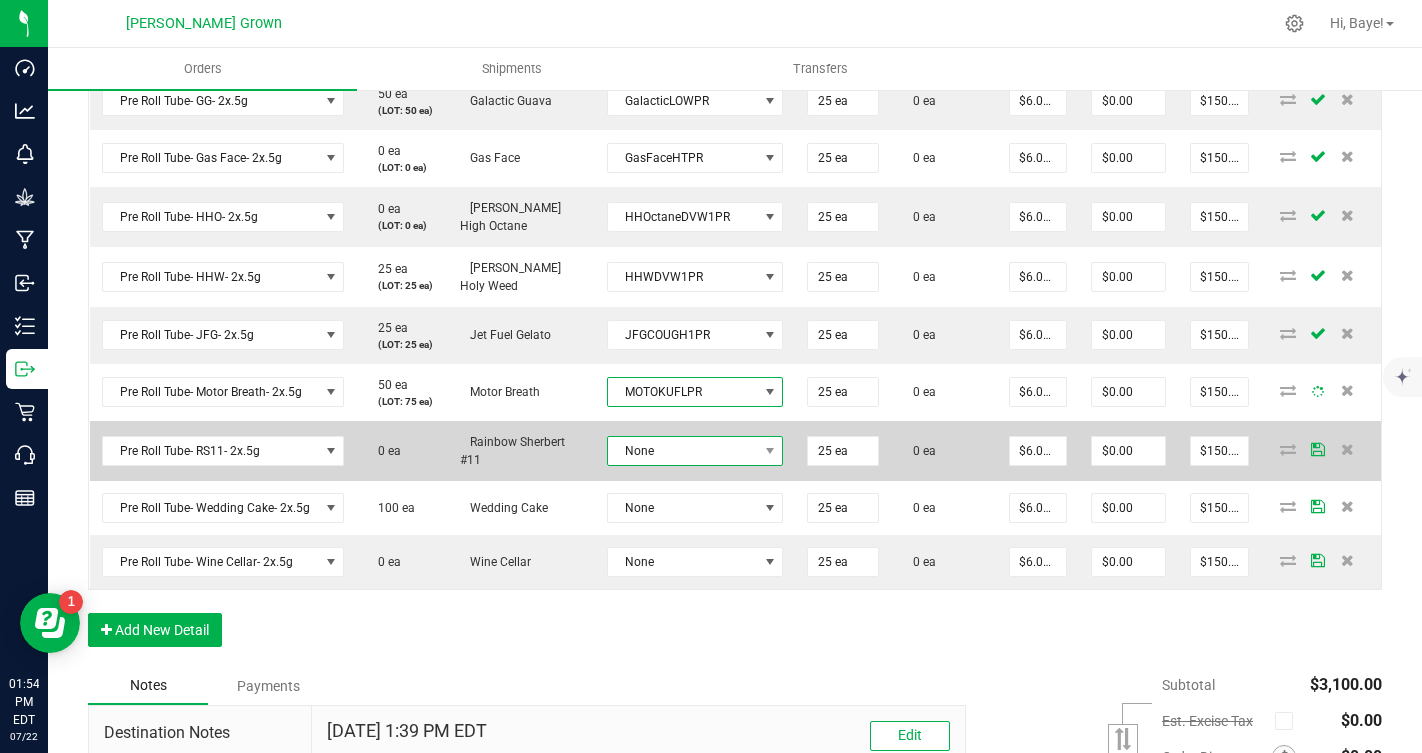 click on "None" at bounding box center (683, 451) 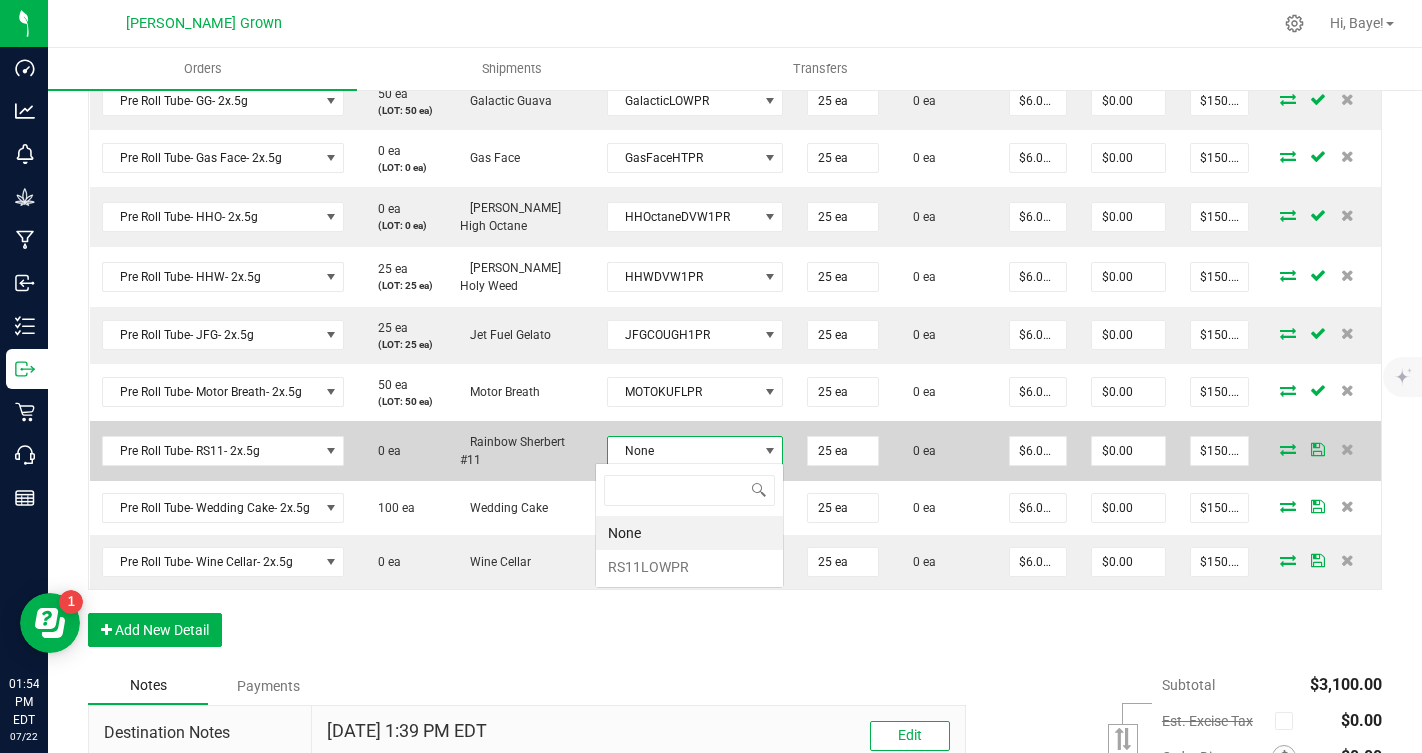 scroll, scrollTop: 99970, scrollLeft: 99825, axis: both 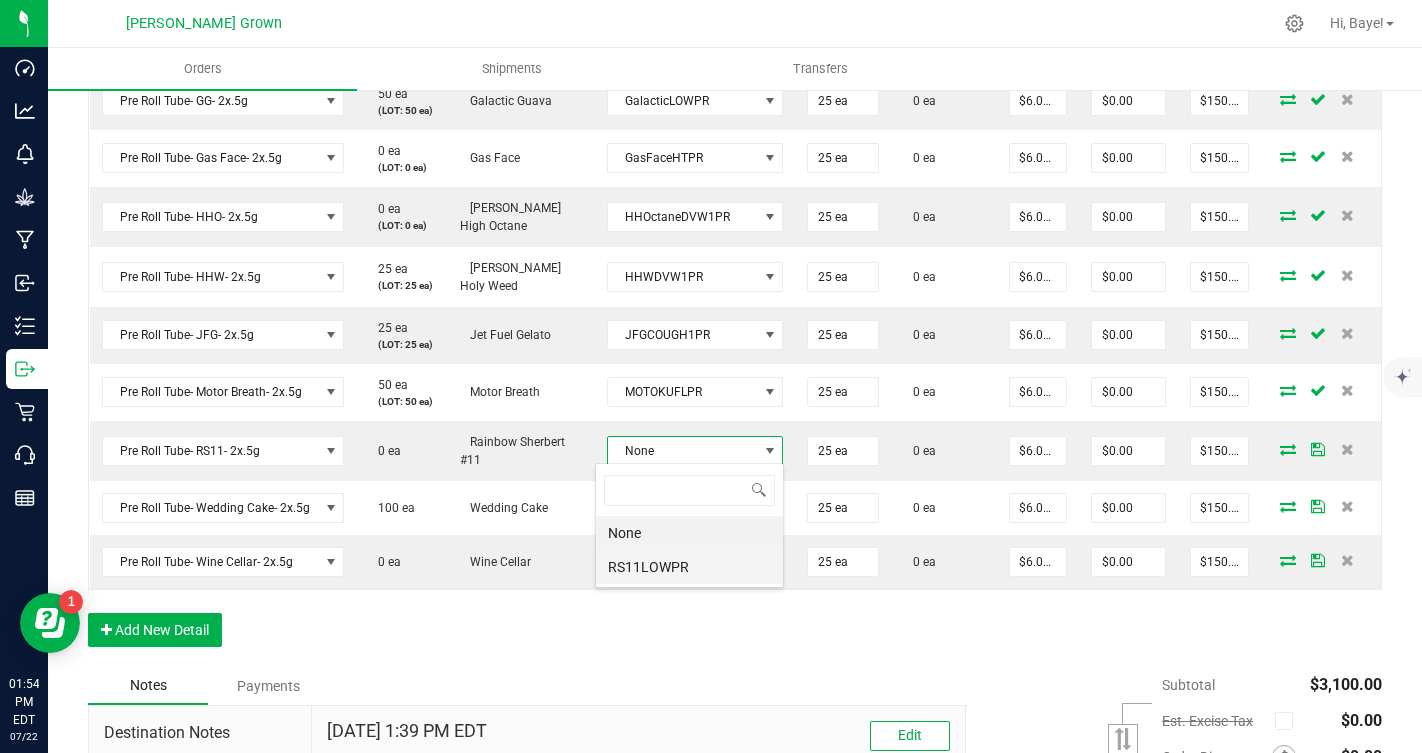 click on "RS11LOWPR" at bounding box center (689, 567) 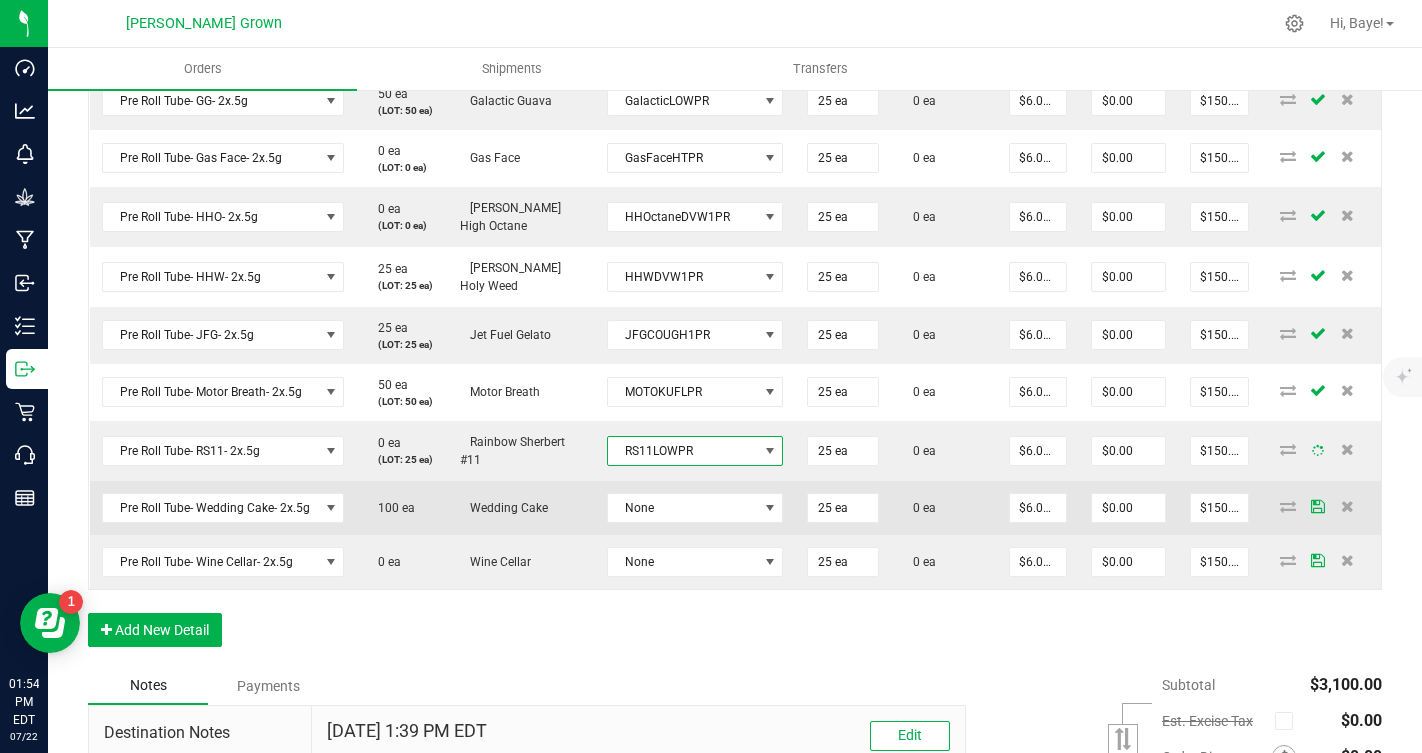 click on "None" at bounding box center [695, 508] 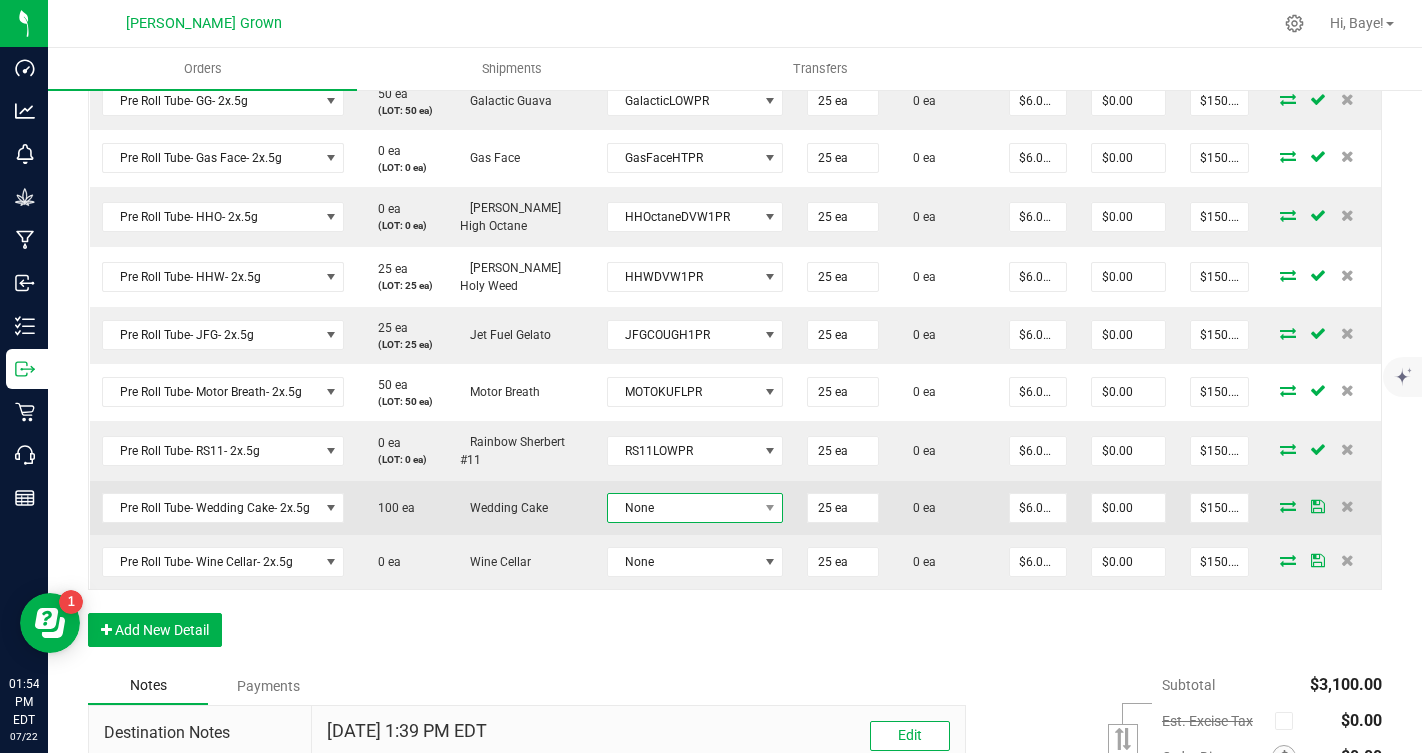 click on "None" at bounding box center (683, 508) 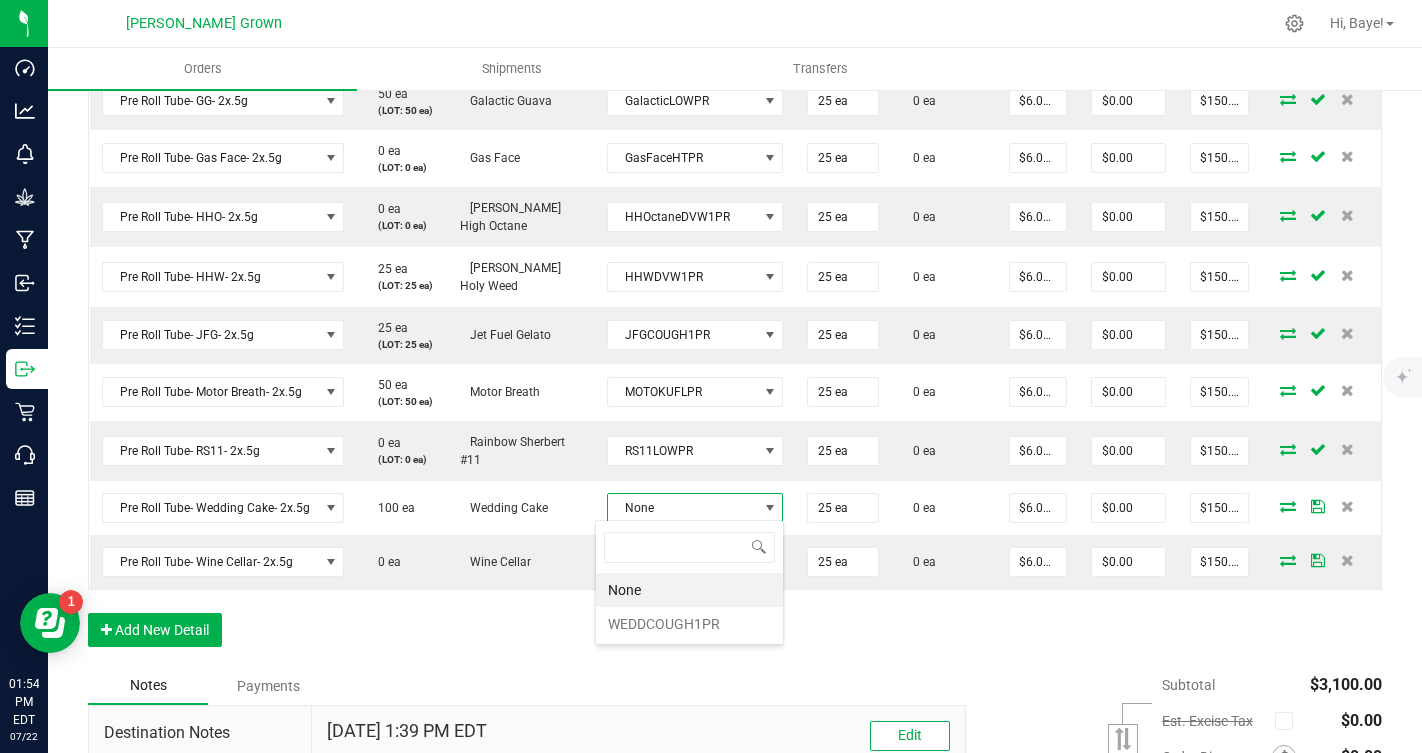 scroll 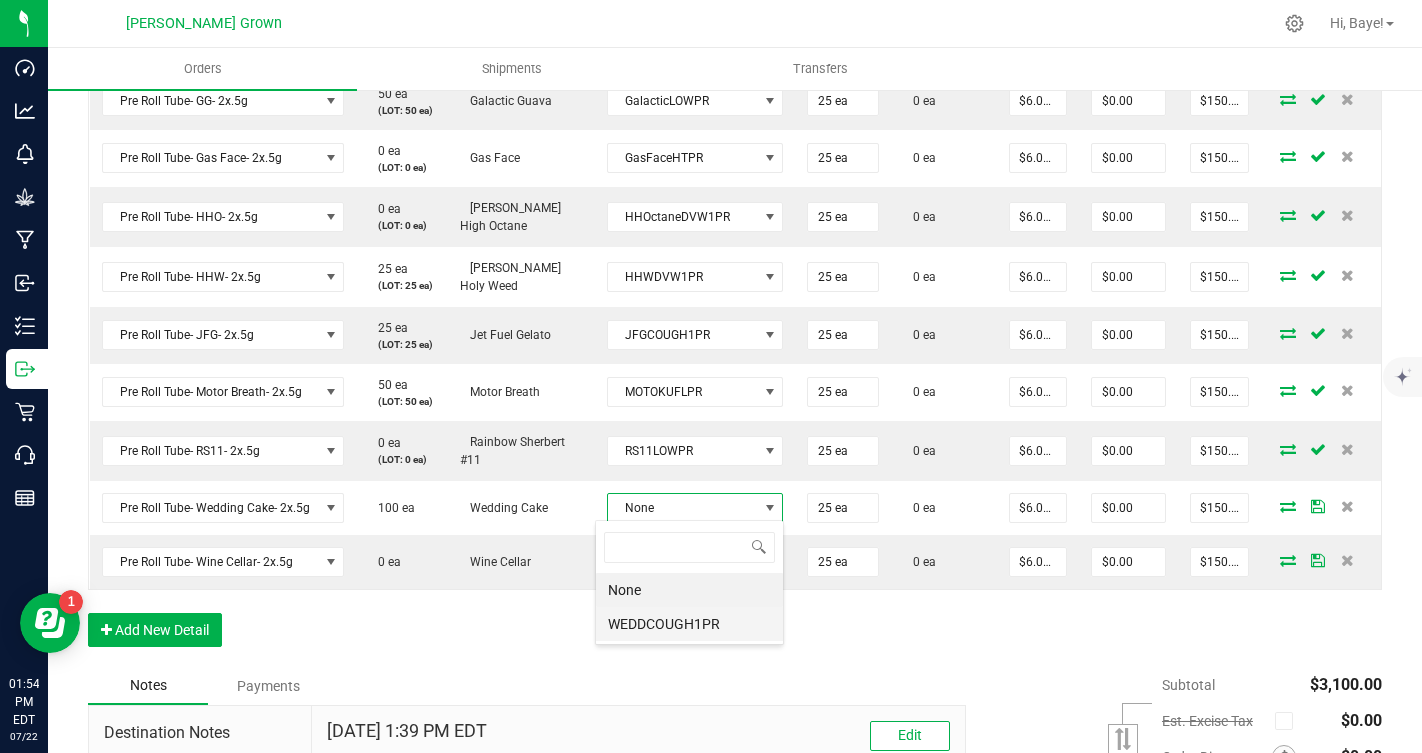 click on "WEDDCOUGH1PR" at bounding box center [689, 624] 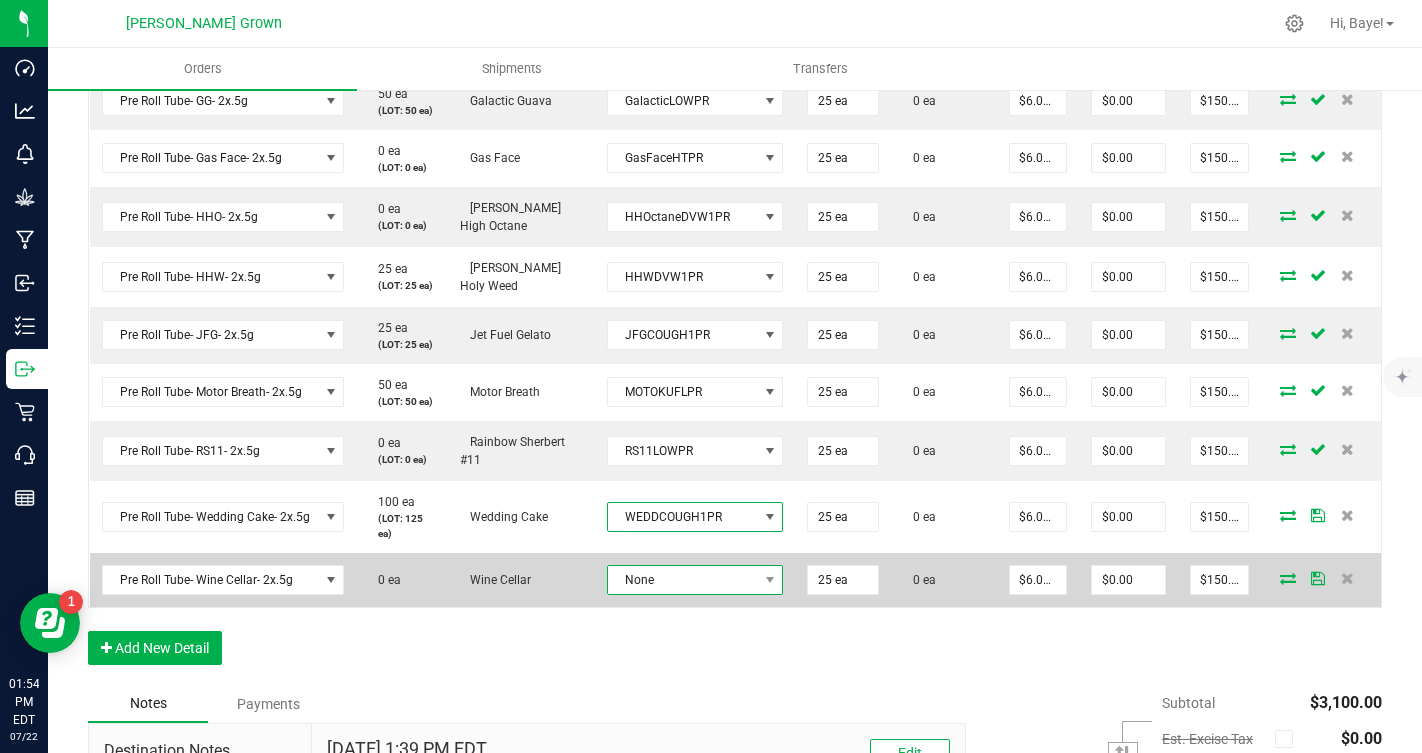click on "None" at bounding box center (683, 580) 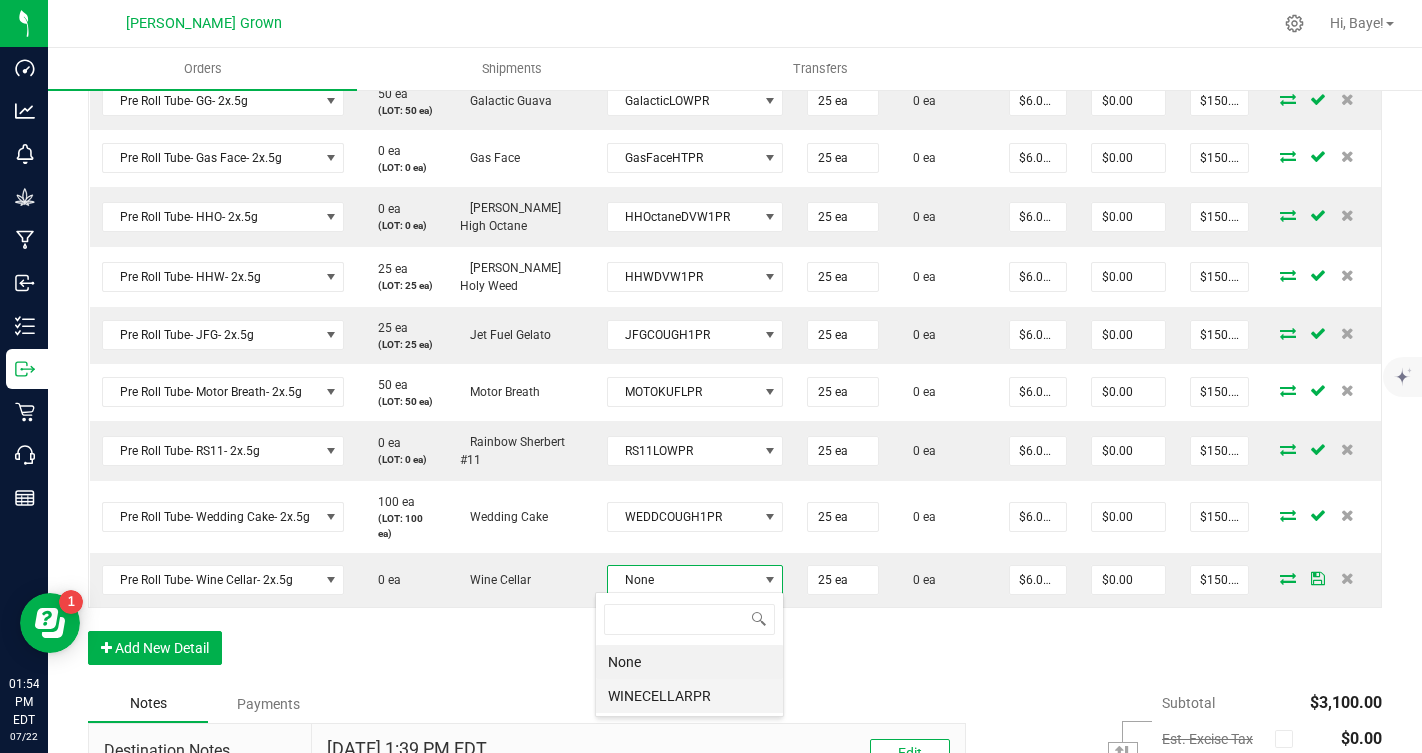click on "WINECELLARPR" at bounding box center (689, 696) 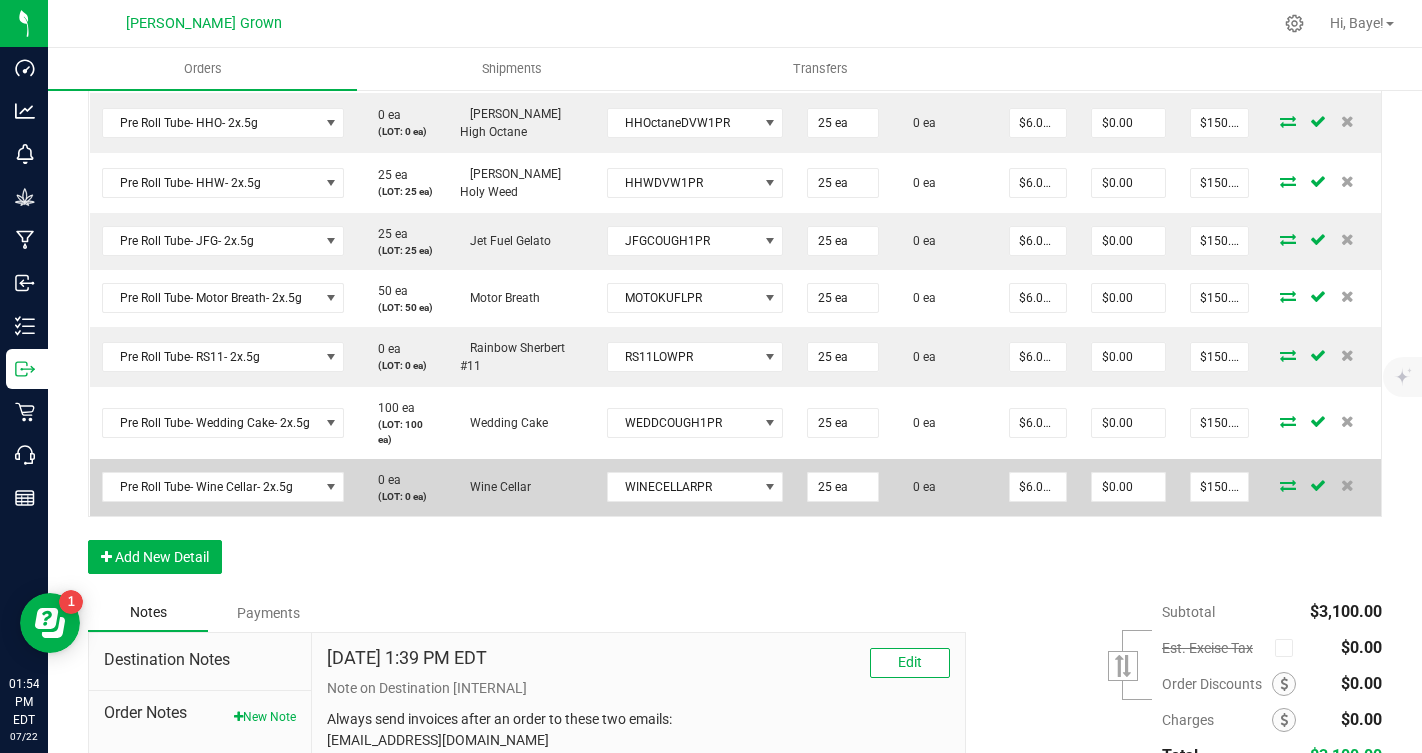 click at bounding box center [1288, 485] 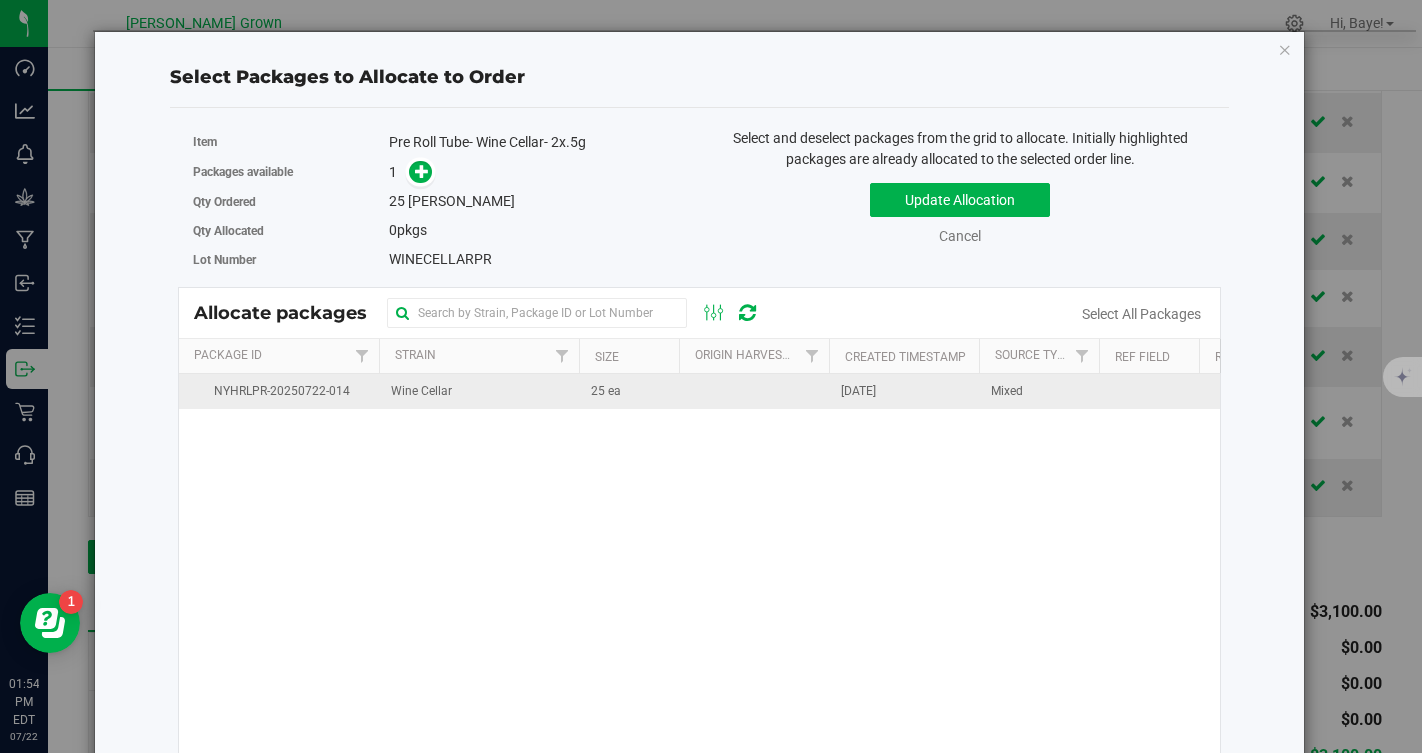 click at bounding box center (754, 391) 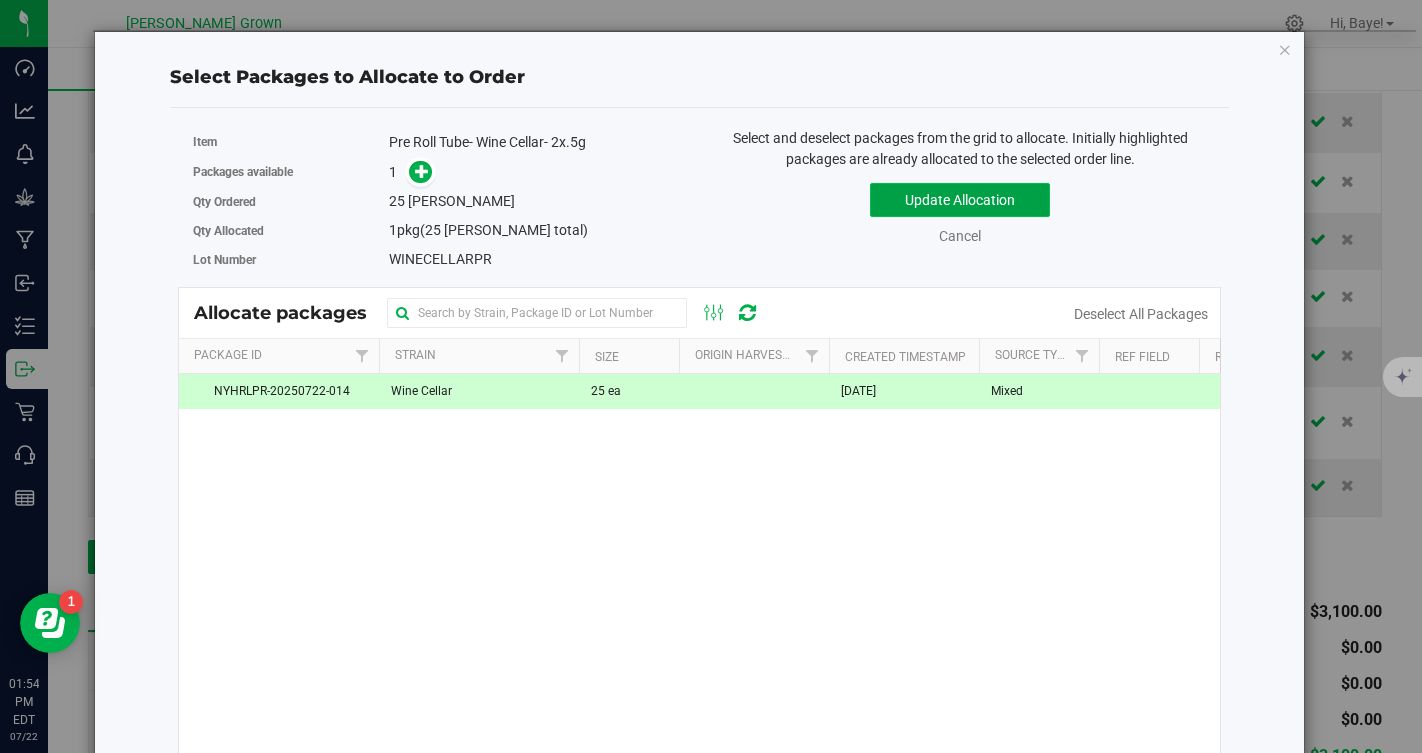 click on "Update Allocation" at bounding box center [960, 200] 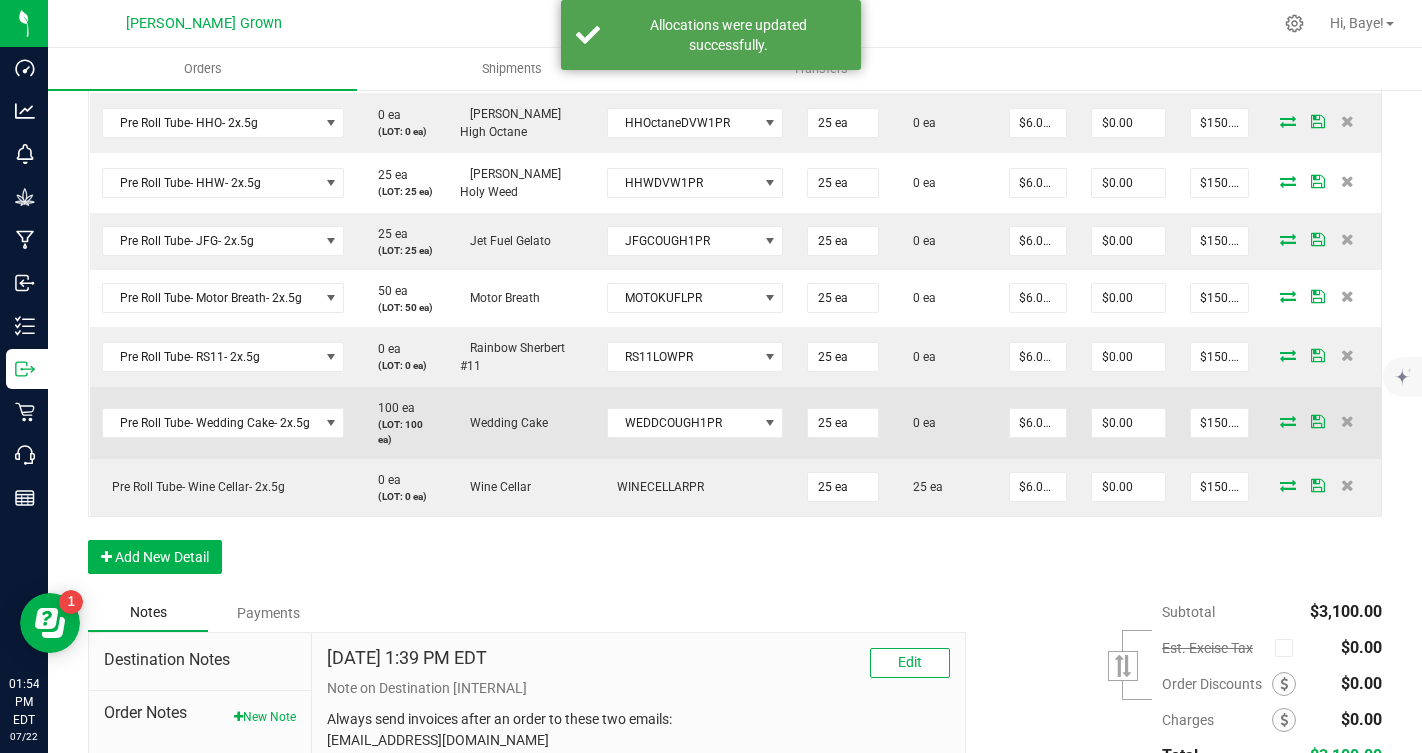 click at bounding box center (1288, 421) 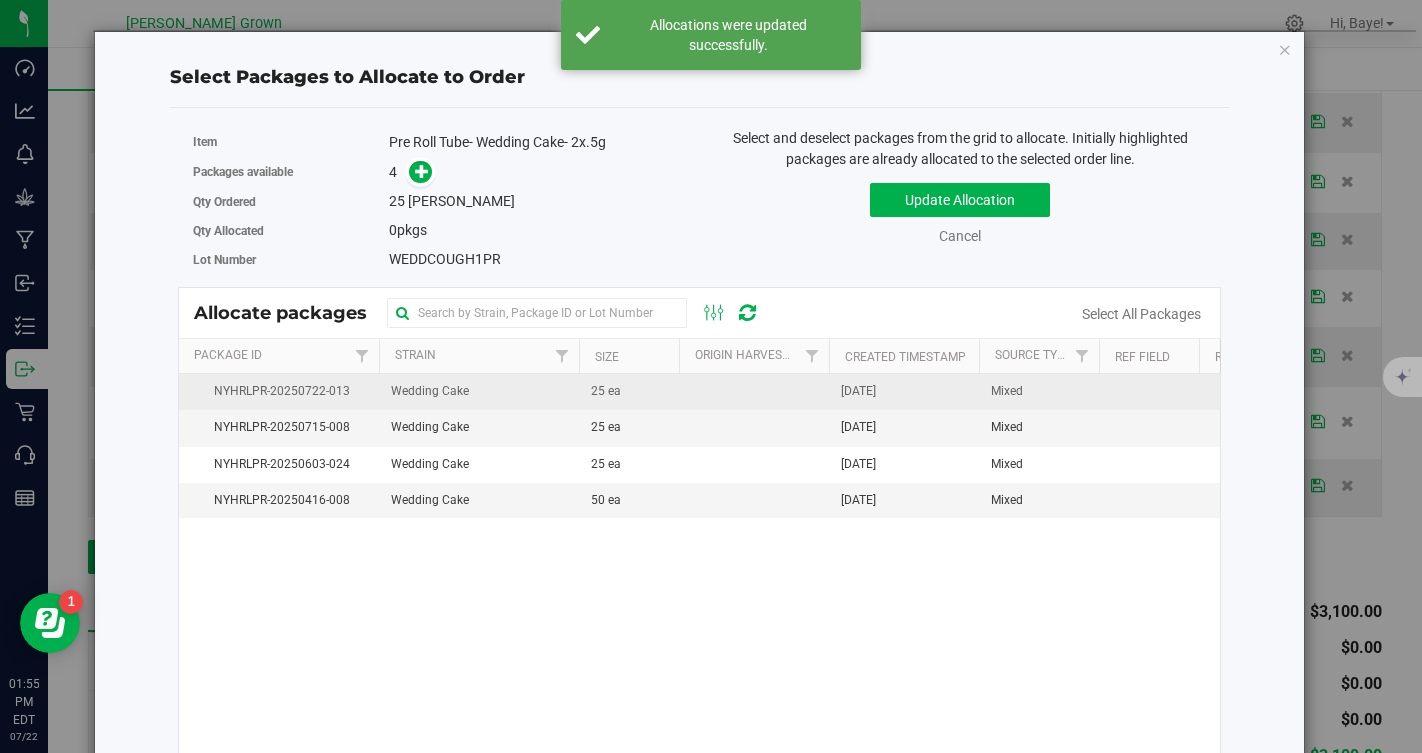 click on "[DATE]" at bounding box center [904, 392] 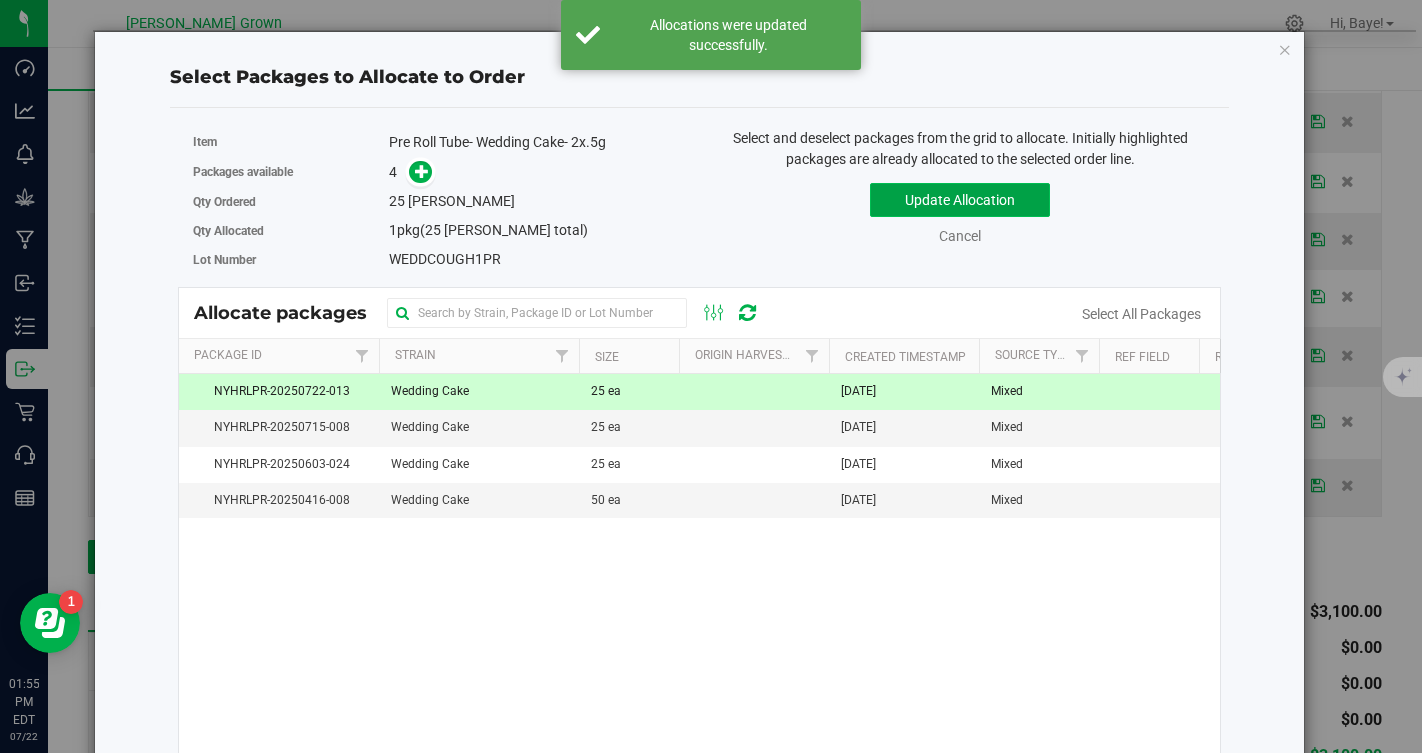 click on "Update Allocation" at bounding box center (960, 200) 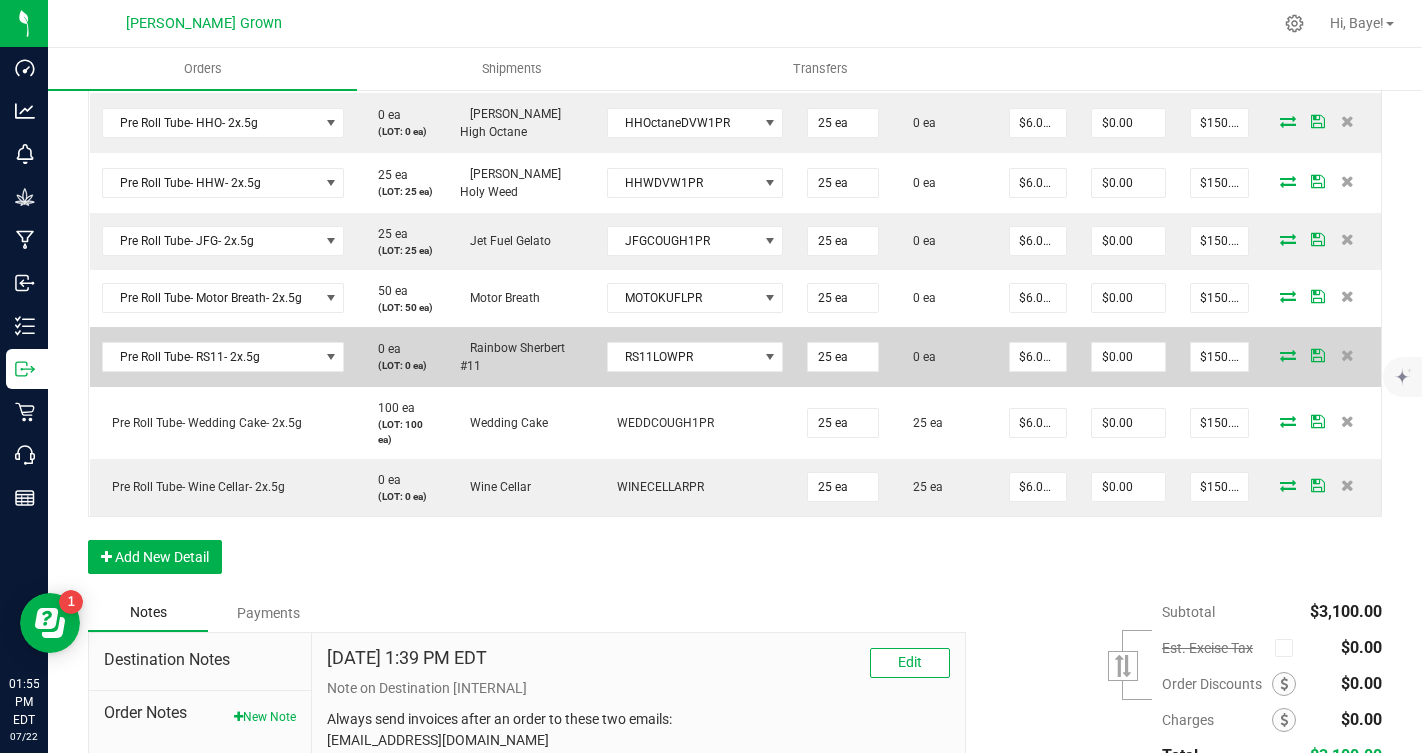 click at bounding box center (1288, 355) 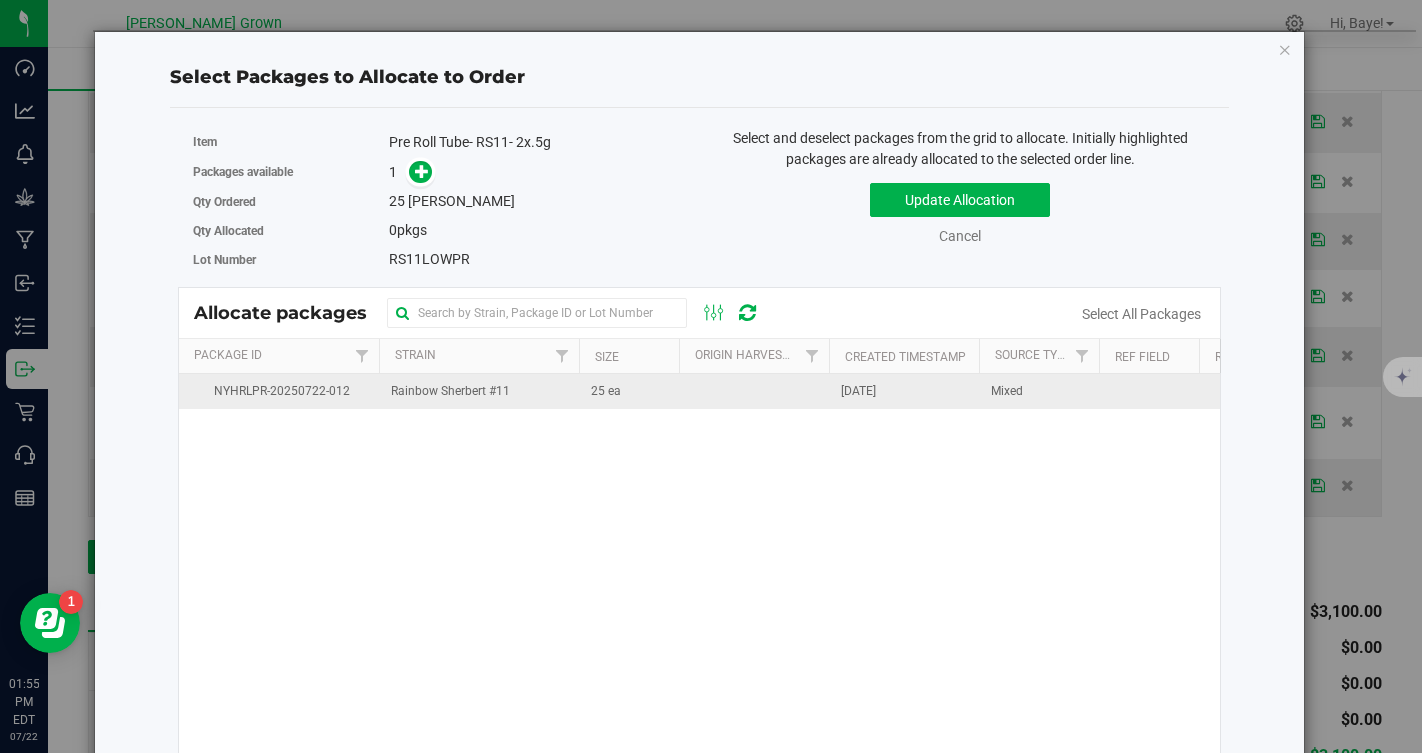 click on "Mixed" at bounding box center (1039, 391) 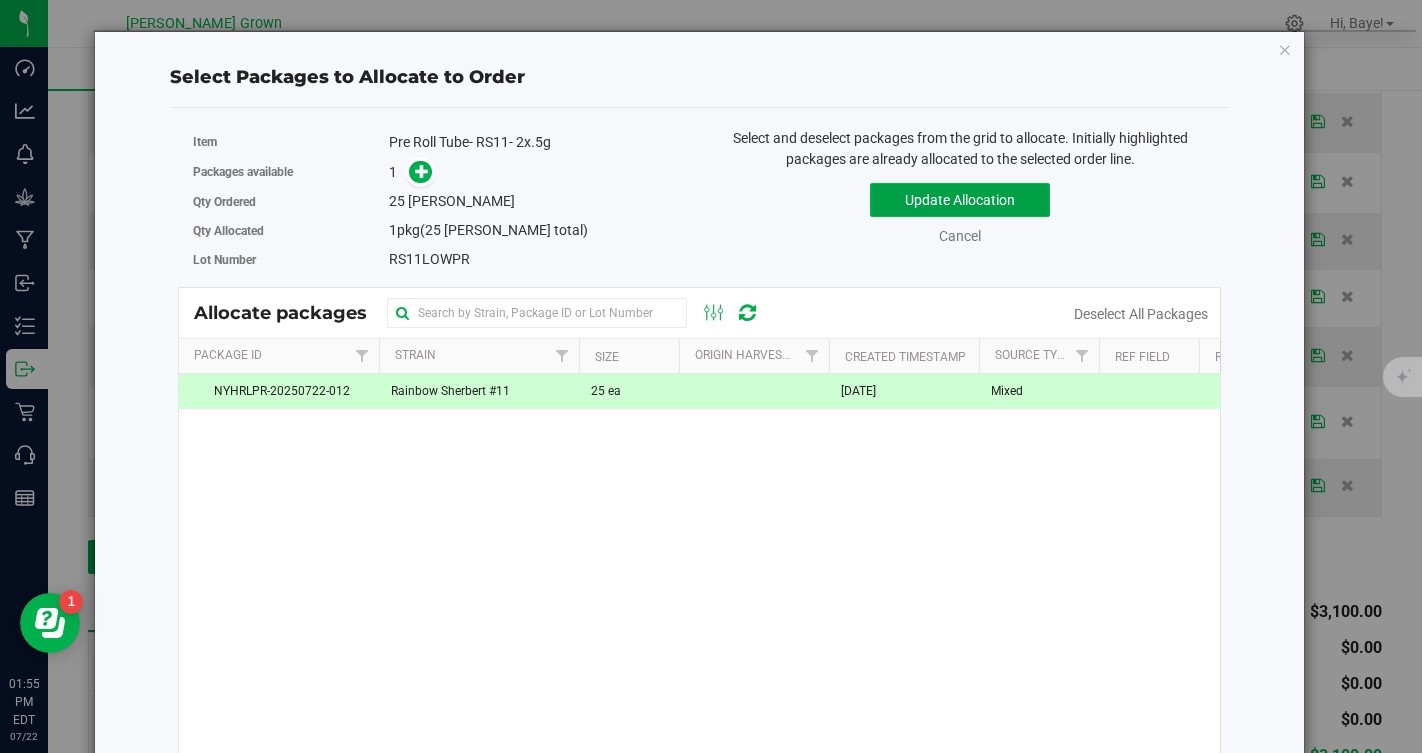 click on "Update Allocation" at bounding box center [960, 200] 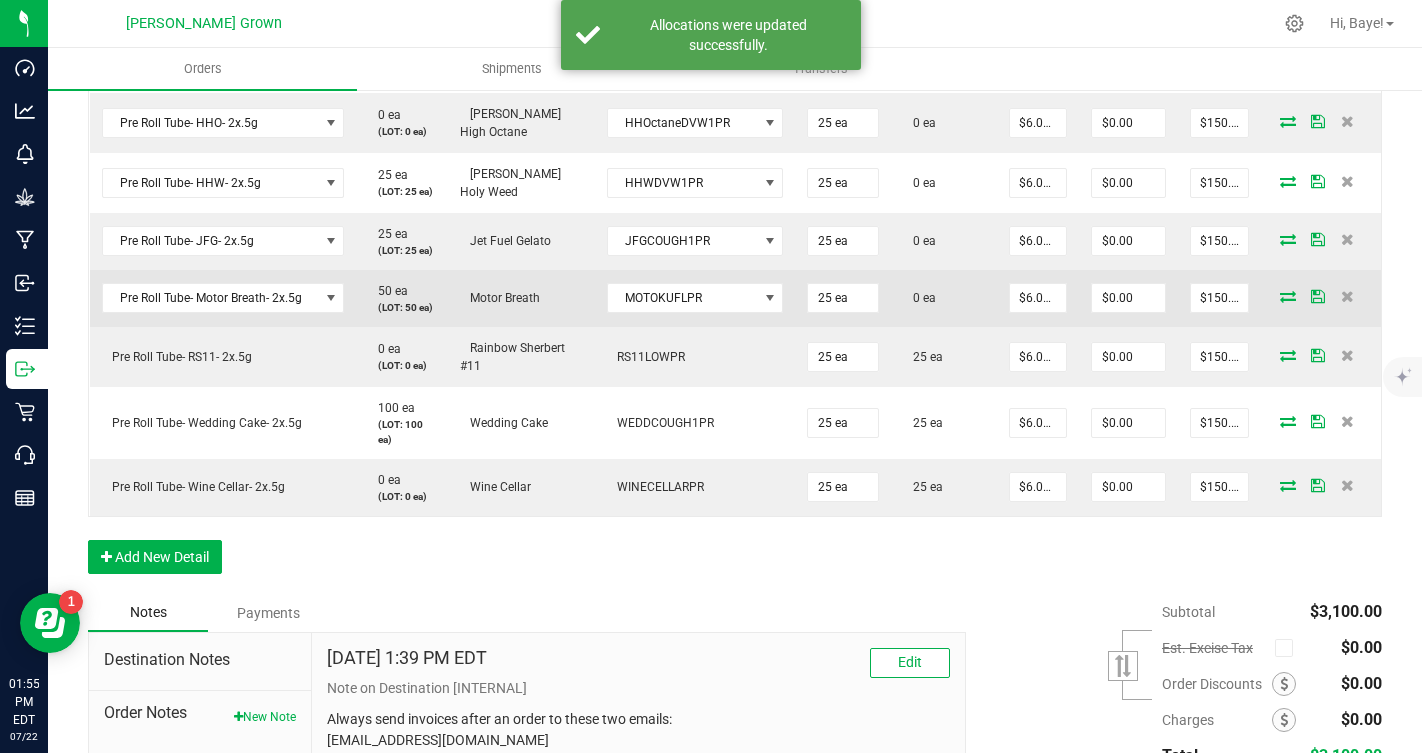 click at bounding box center [1288, 296] 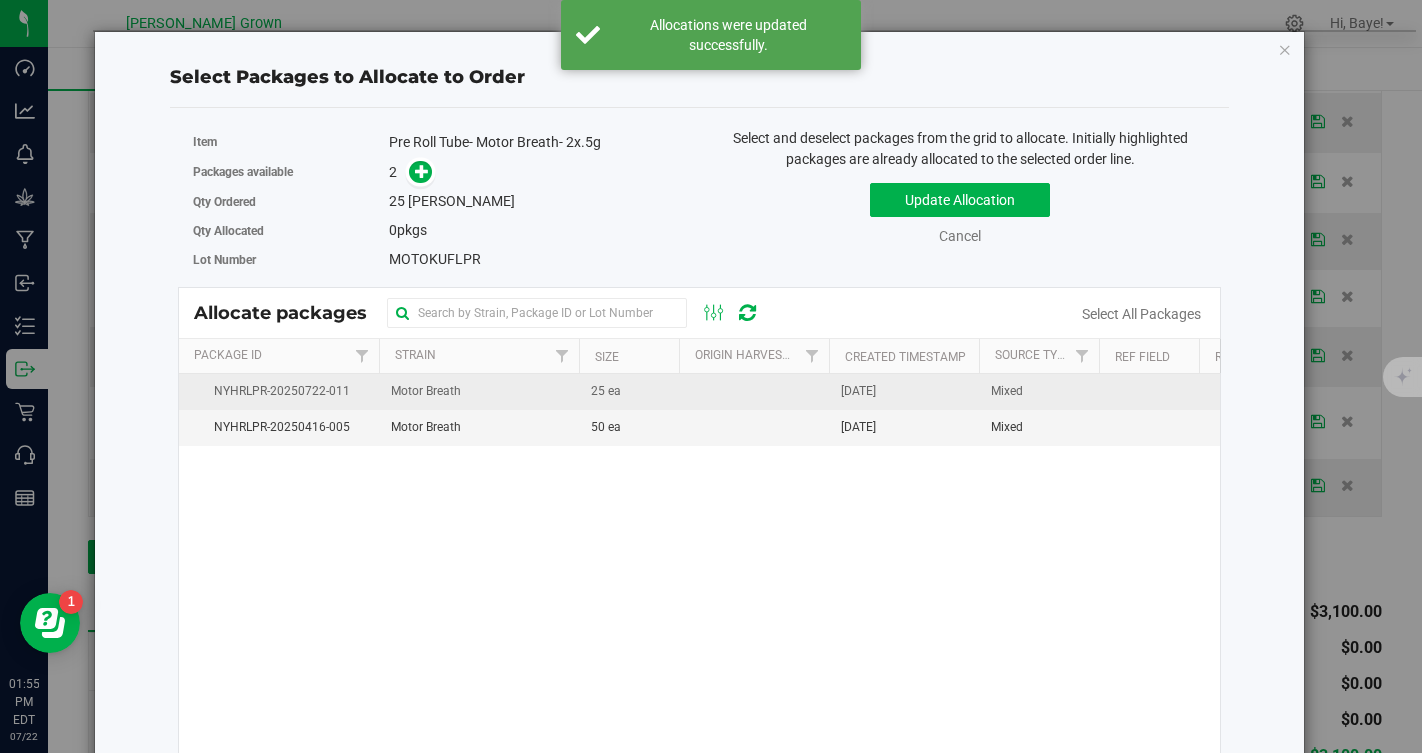 click at bounding box center [754, 392] 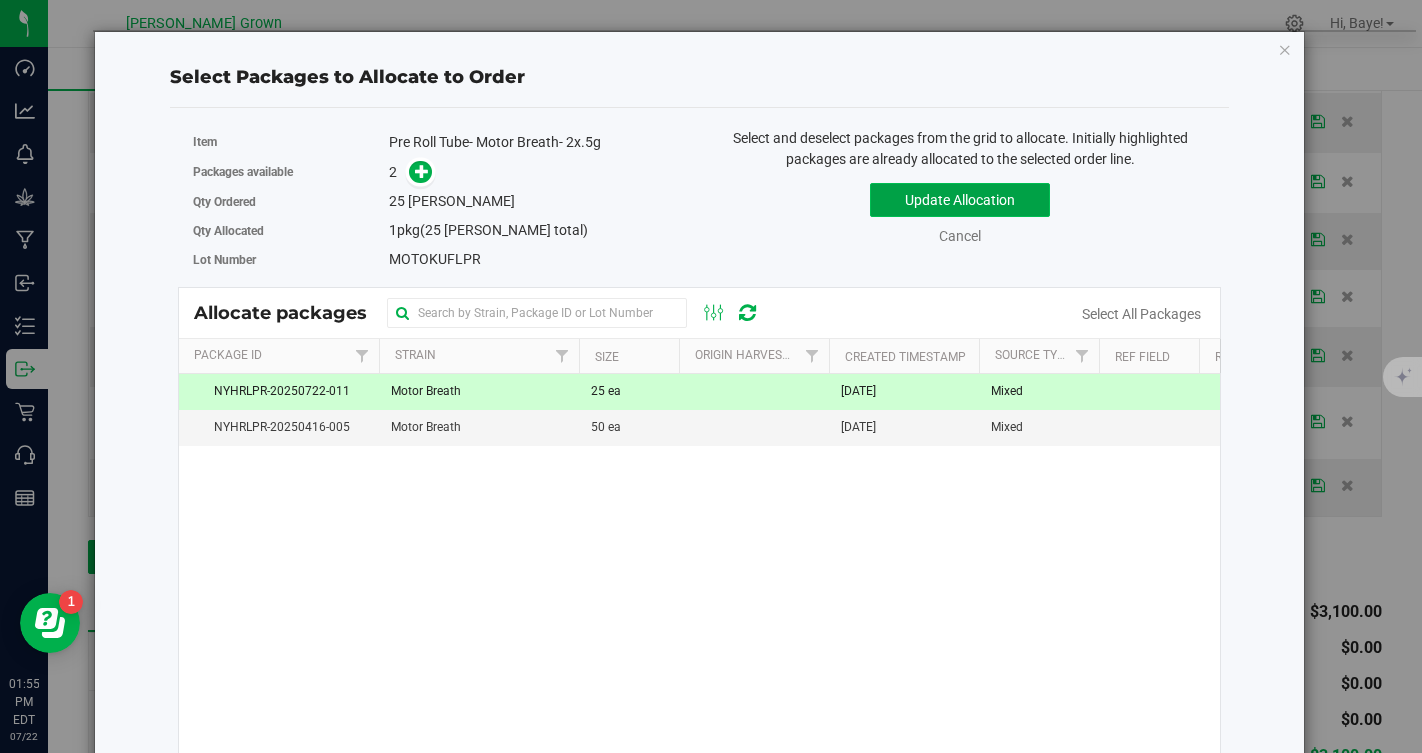click on "Update Allocation" at bounding box center (960, 200) 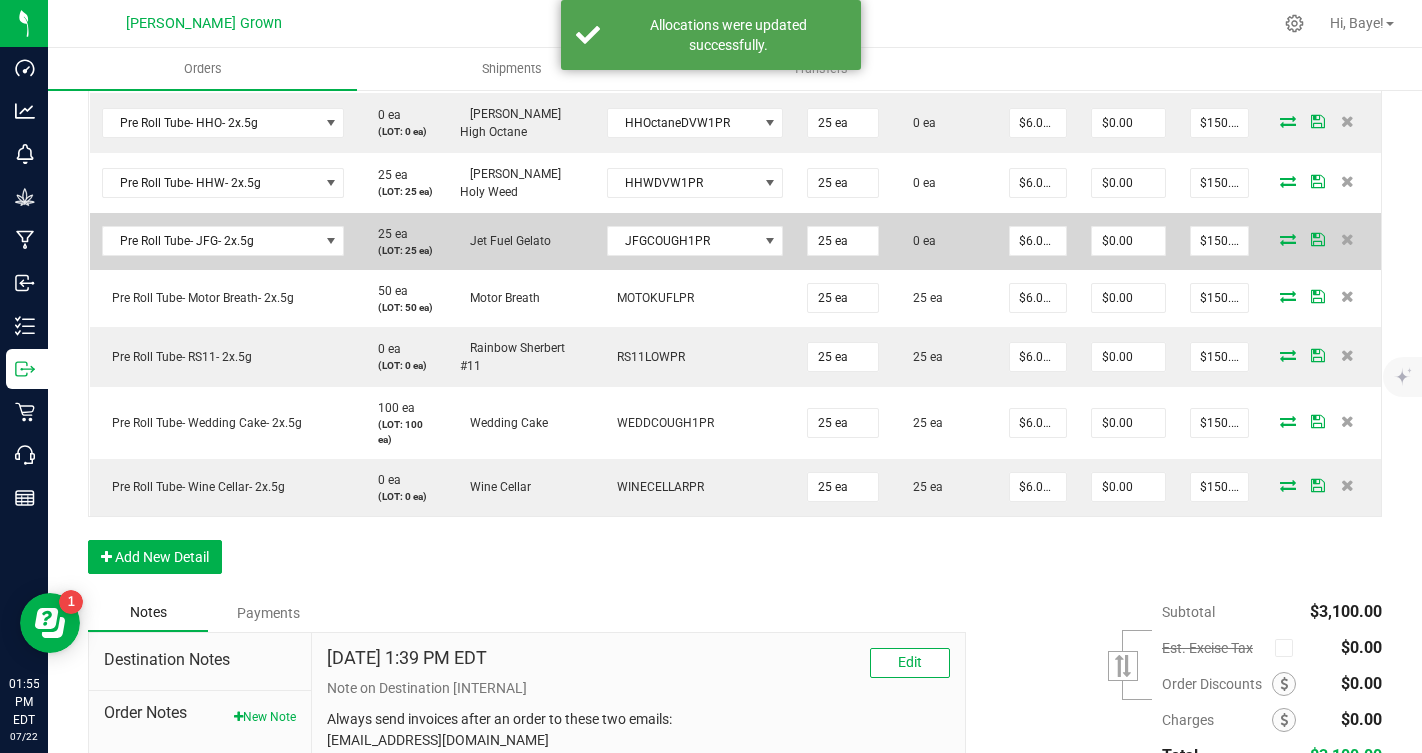 click at bounding box center (1288, 239) 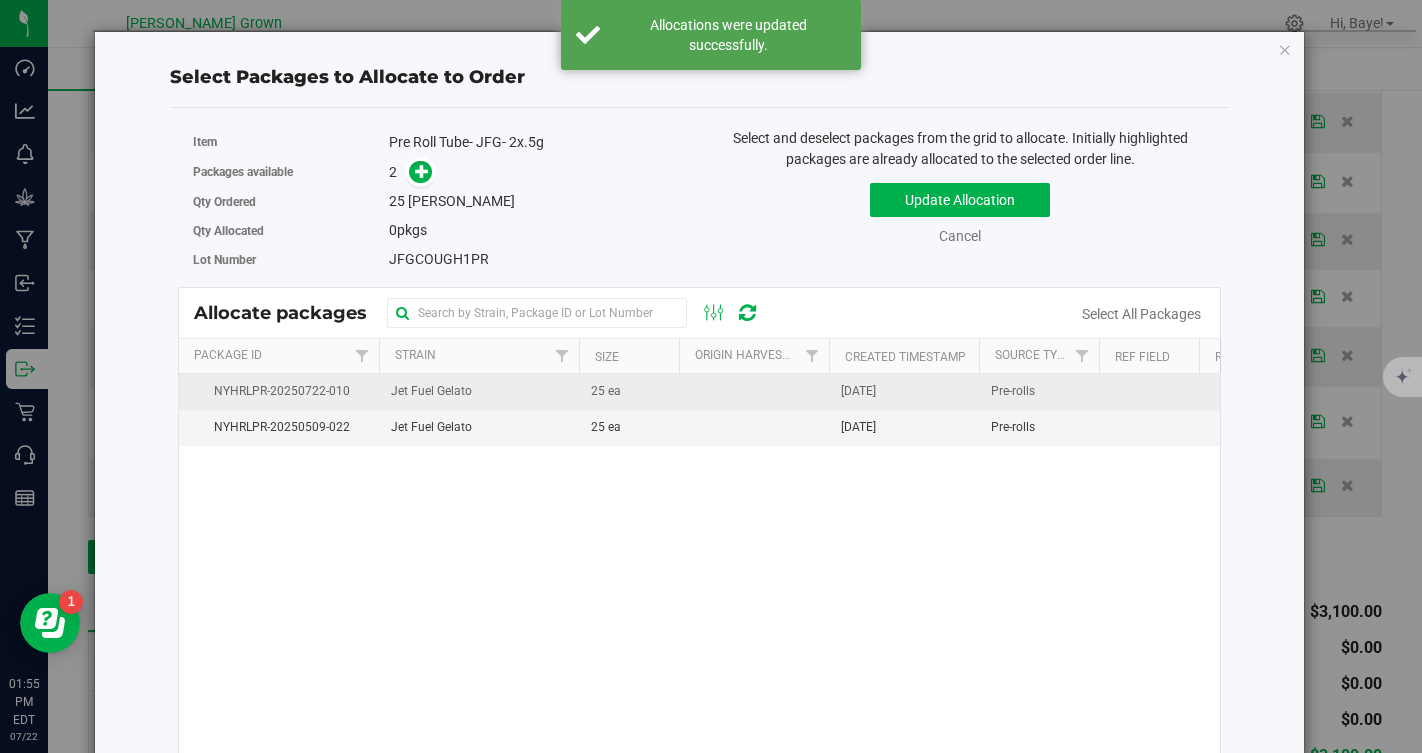 click at bounding box center [754, 392] 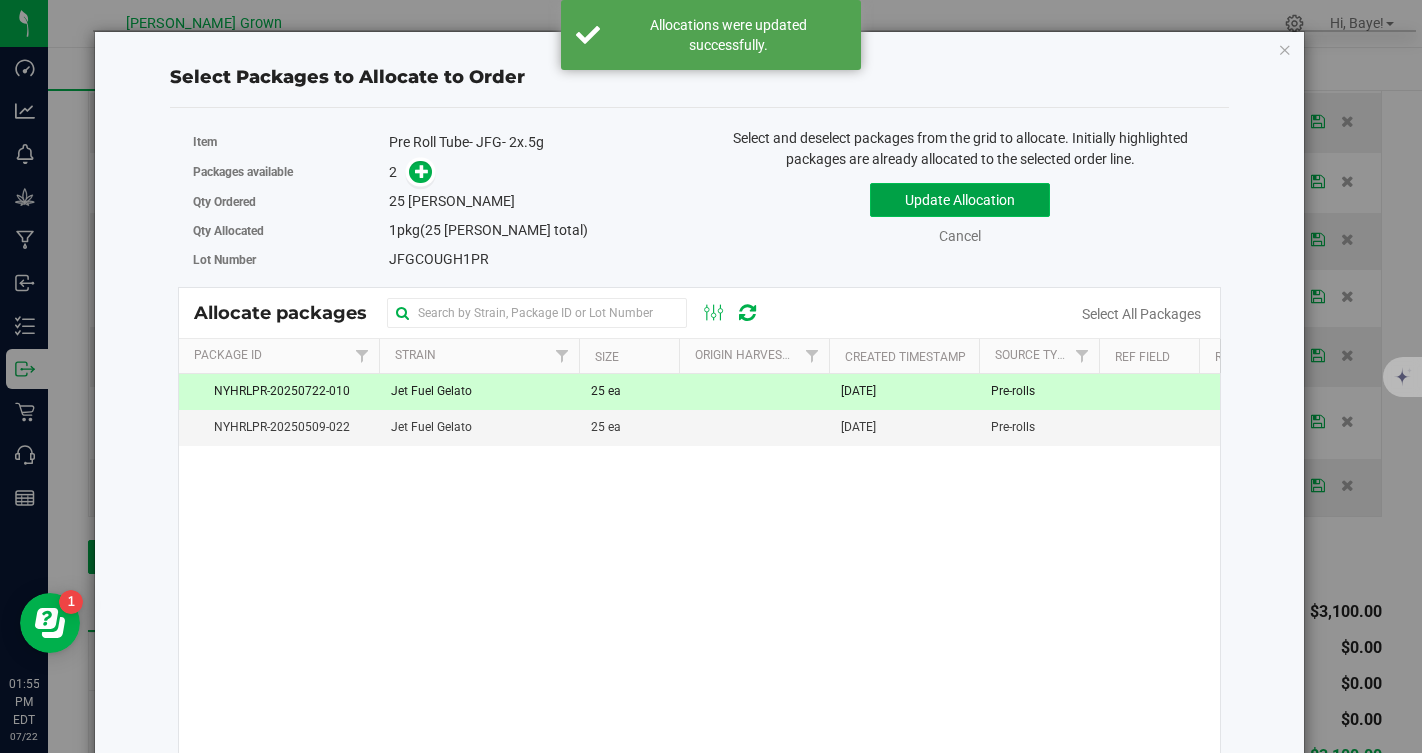 click on "Update Allocation" at bounding box center (960, 200) 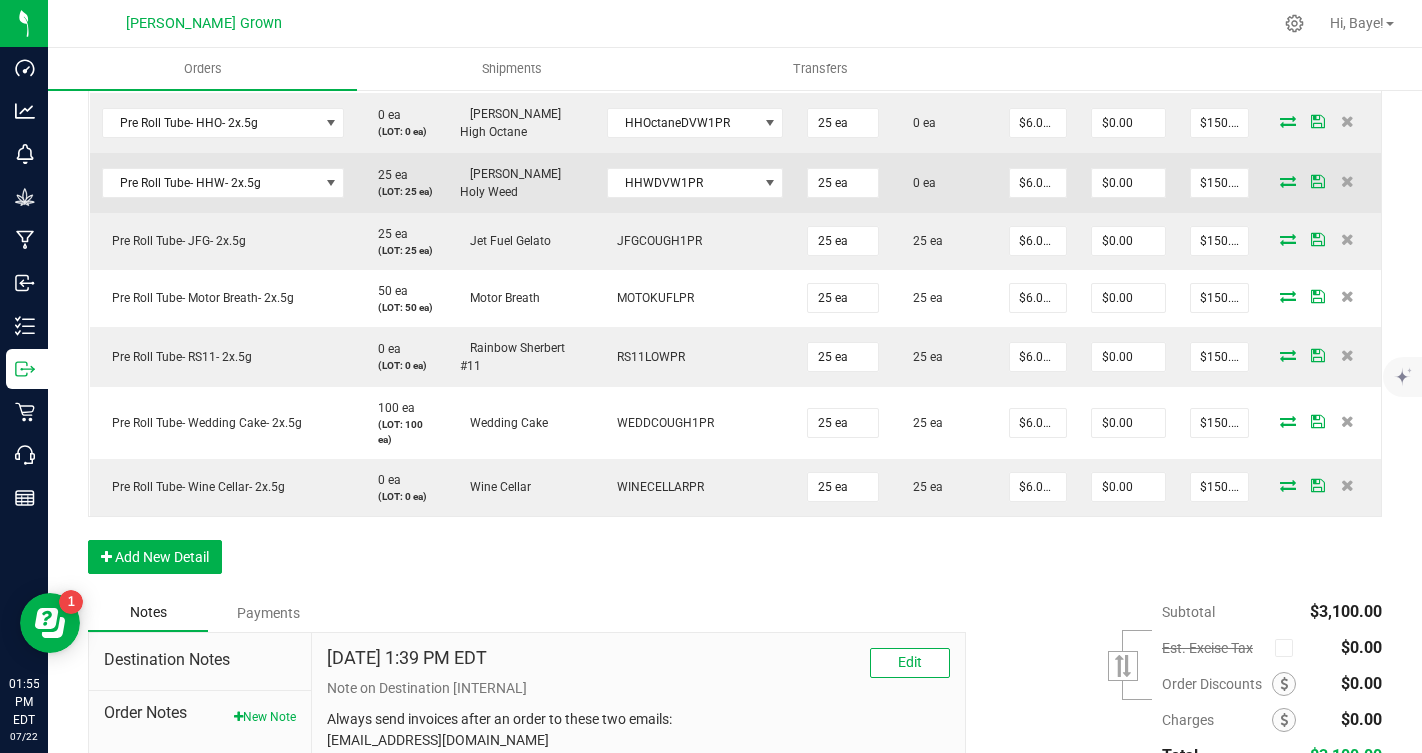 click at bounding box center [1288, 181] 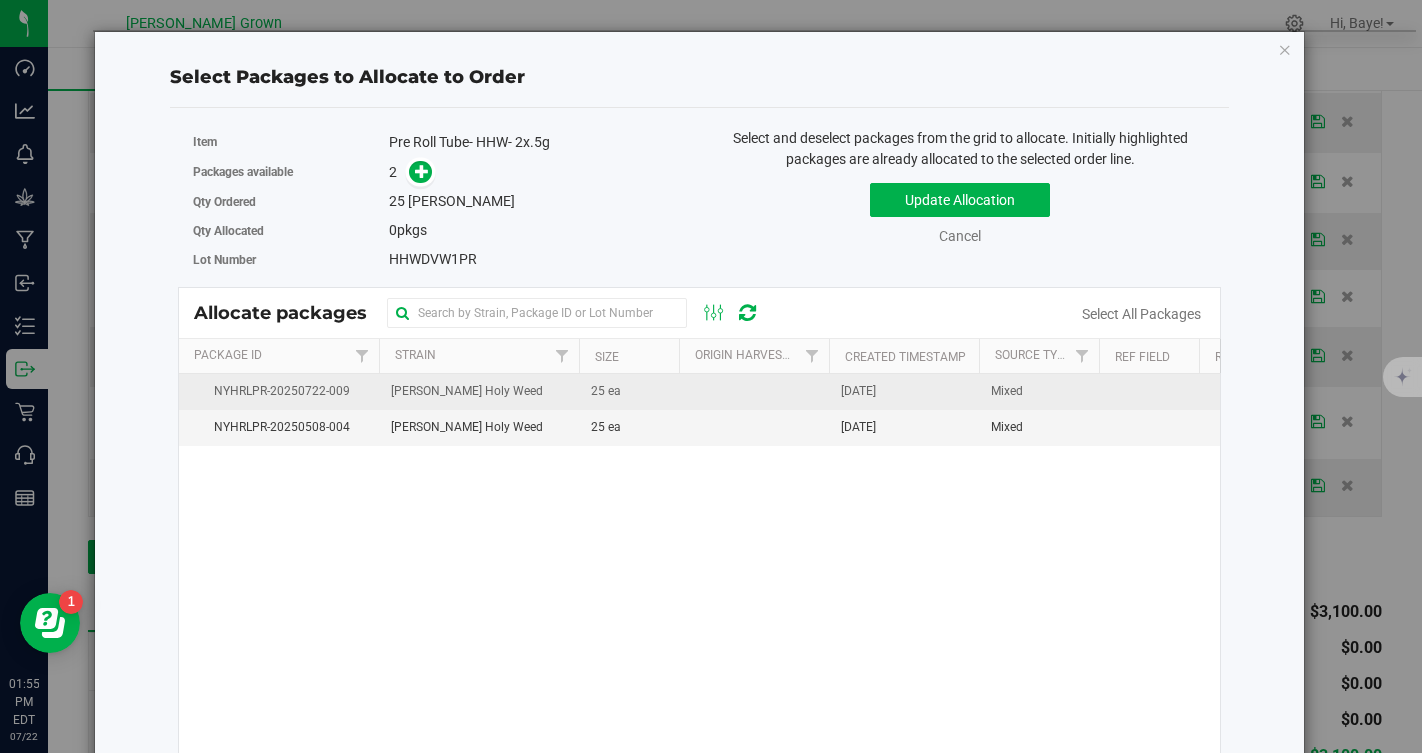 click at bounding box center [754, 392] 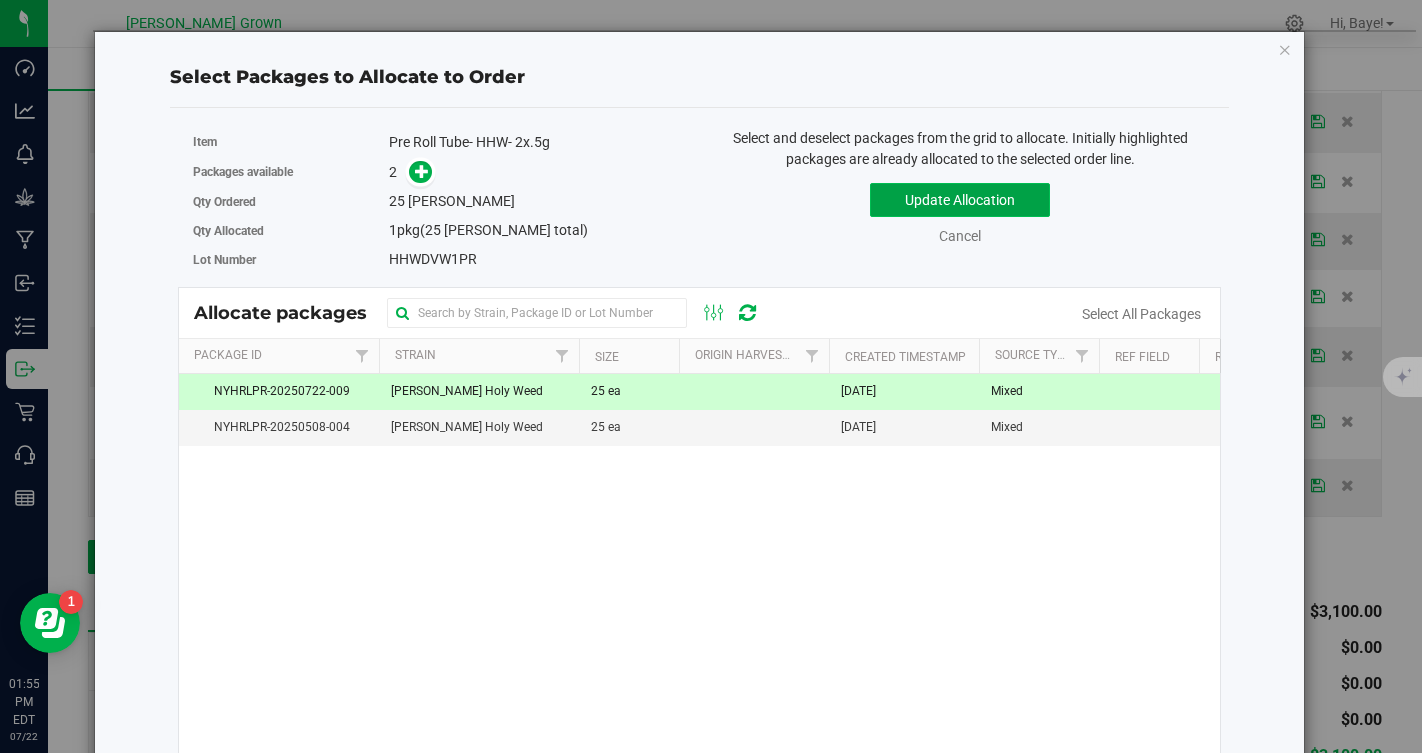 click on "Update Allocation" at bounding box center (960, 200) 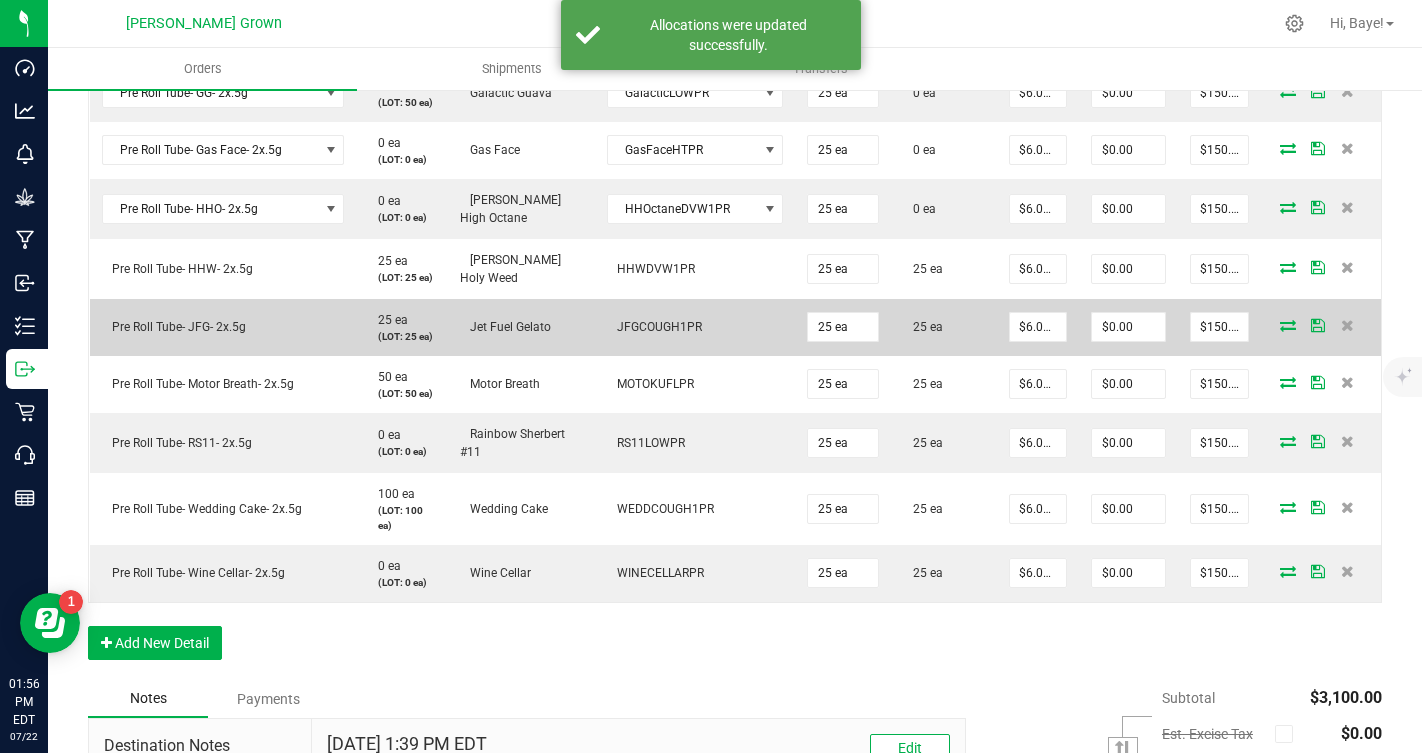 scroll, scrollTop: 930, scrollLeft: 0, axis: vertical 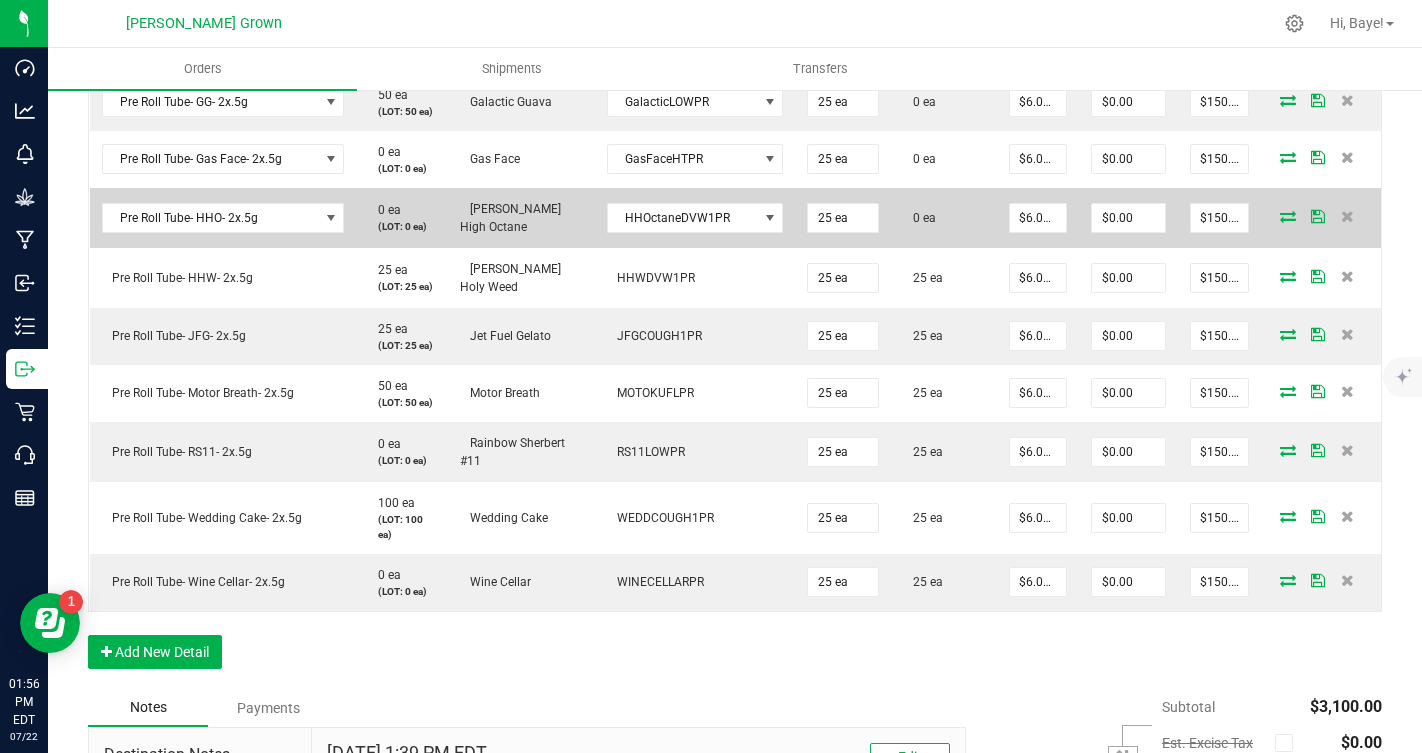 click at bounding box center (1321, 218) 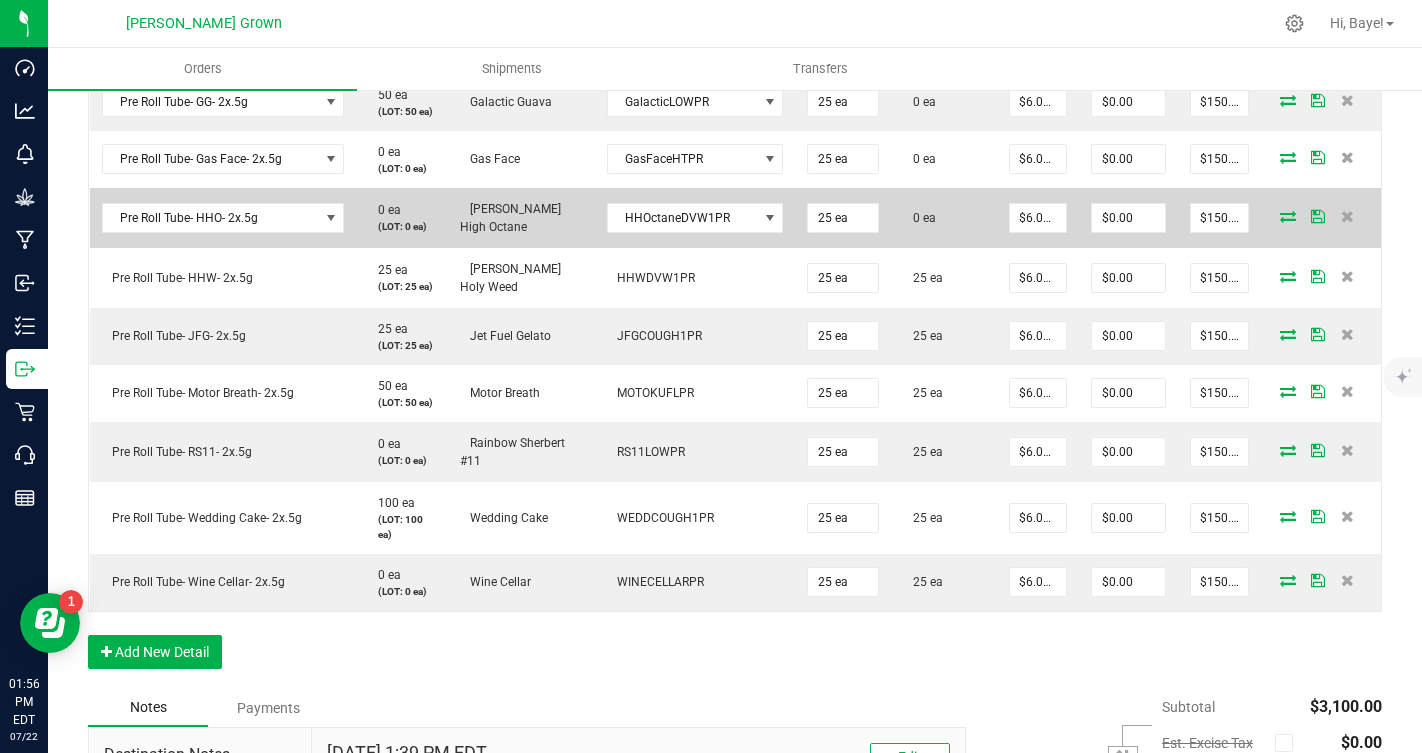 click at bounding box center [1288, 216] 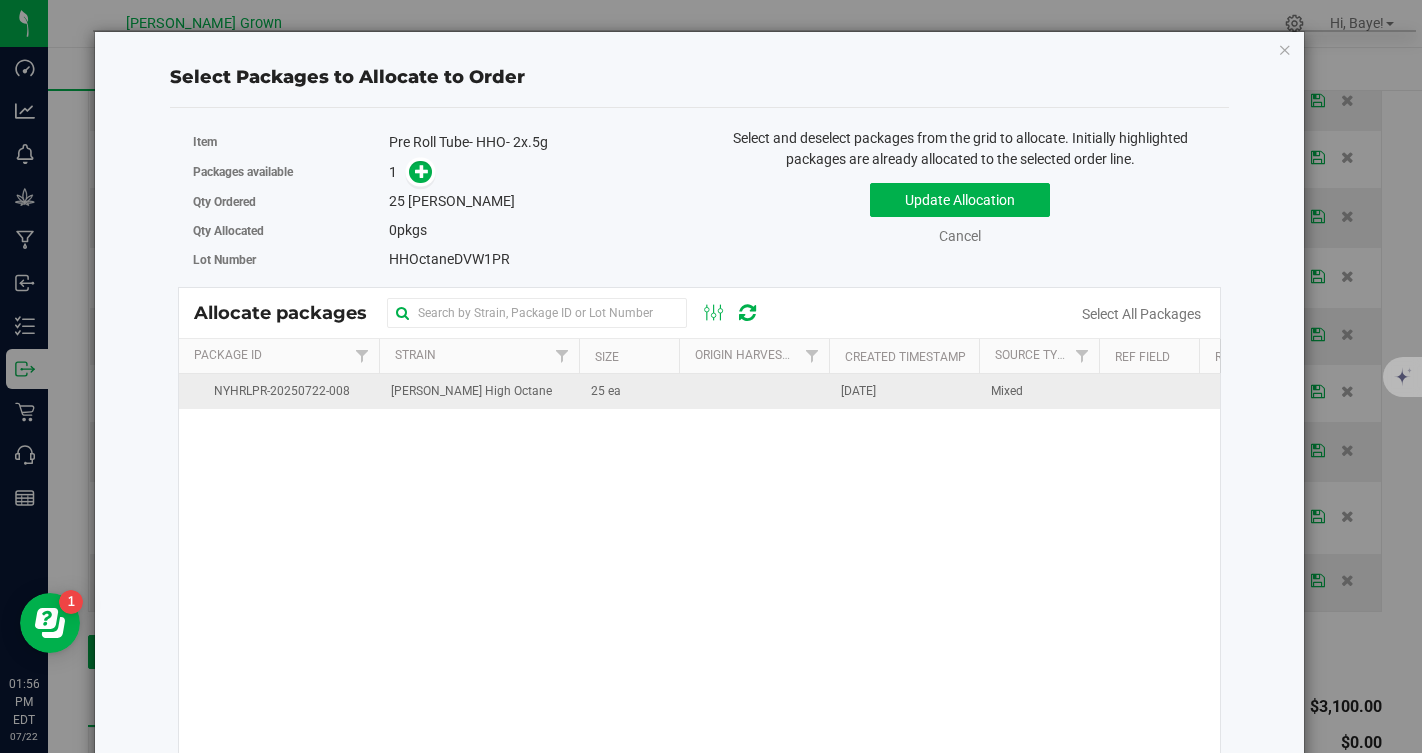 click on "25 ea" at bounding box center (629, 391) 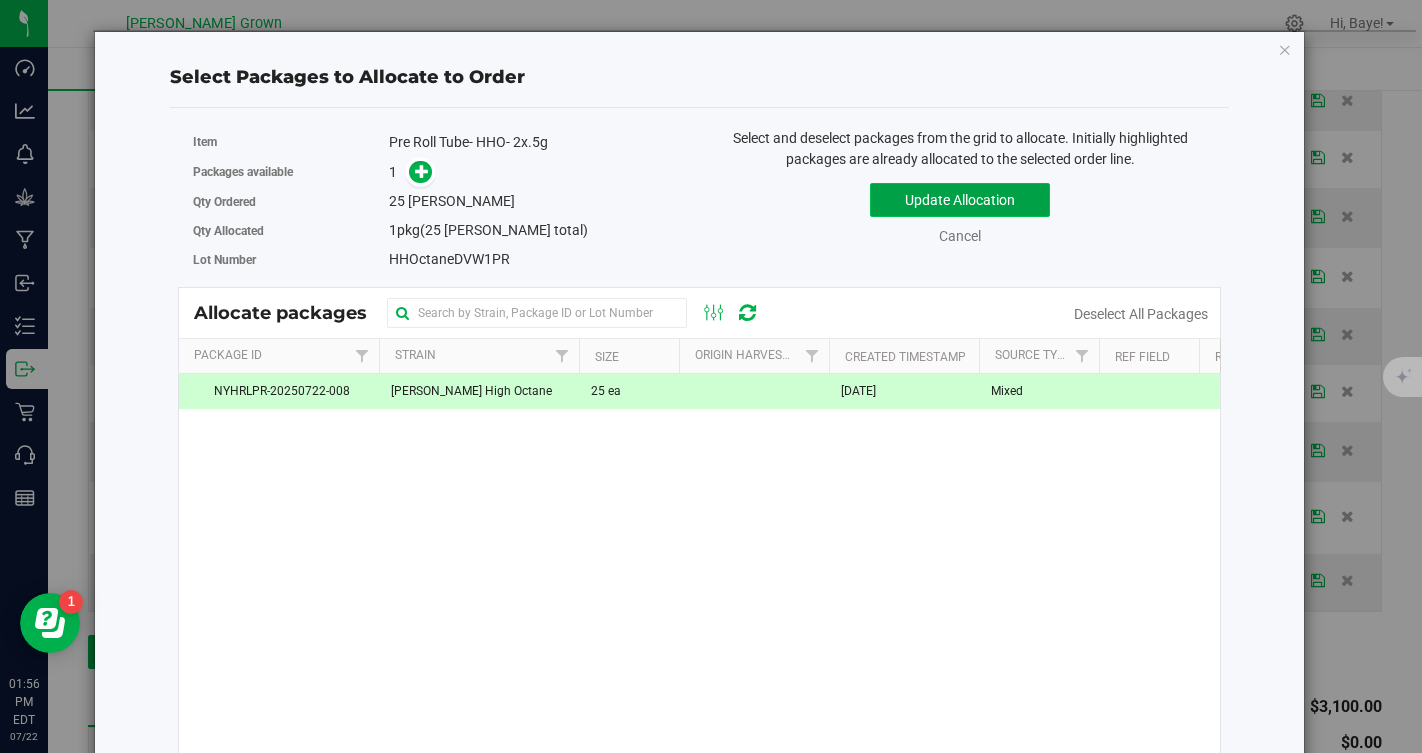 click on "Update Allocation" at bounding box center (960, 200) 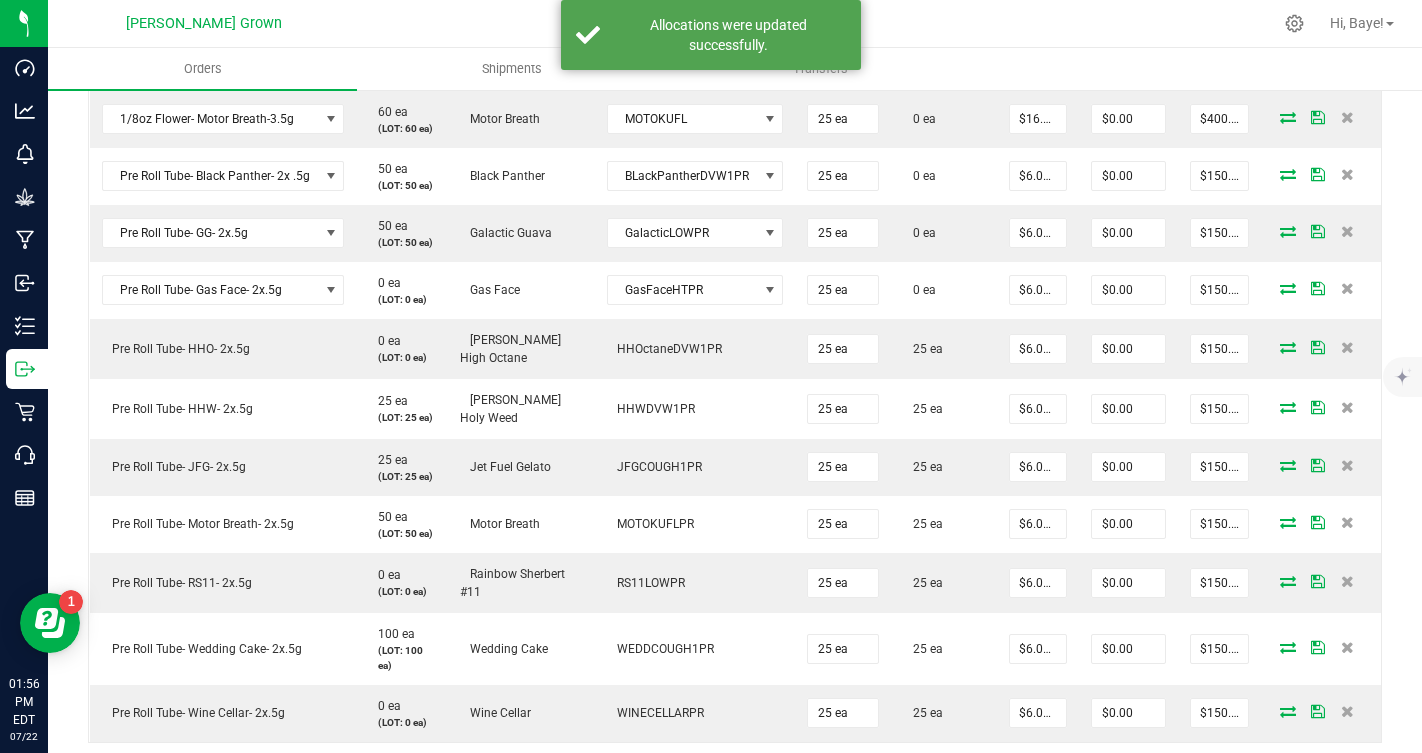 scroll, scrollTop: 783, scrollLeft: 0, axis: vertical 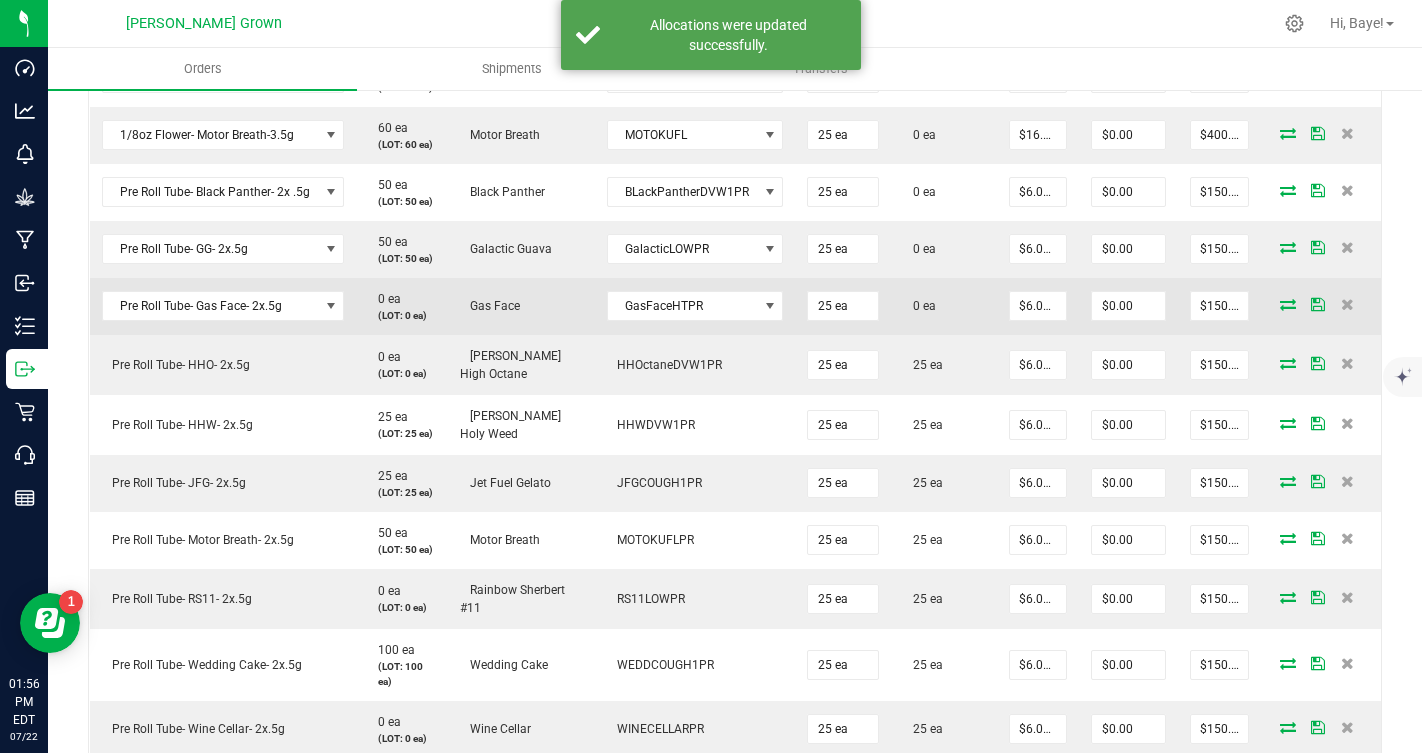 click at bounding box center (1288, 304) 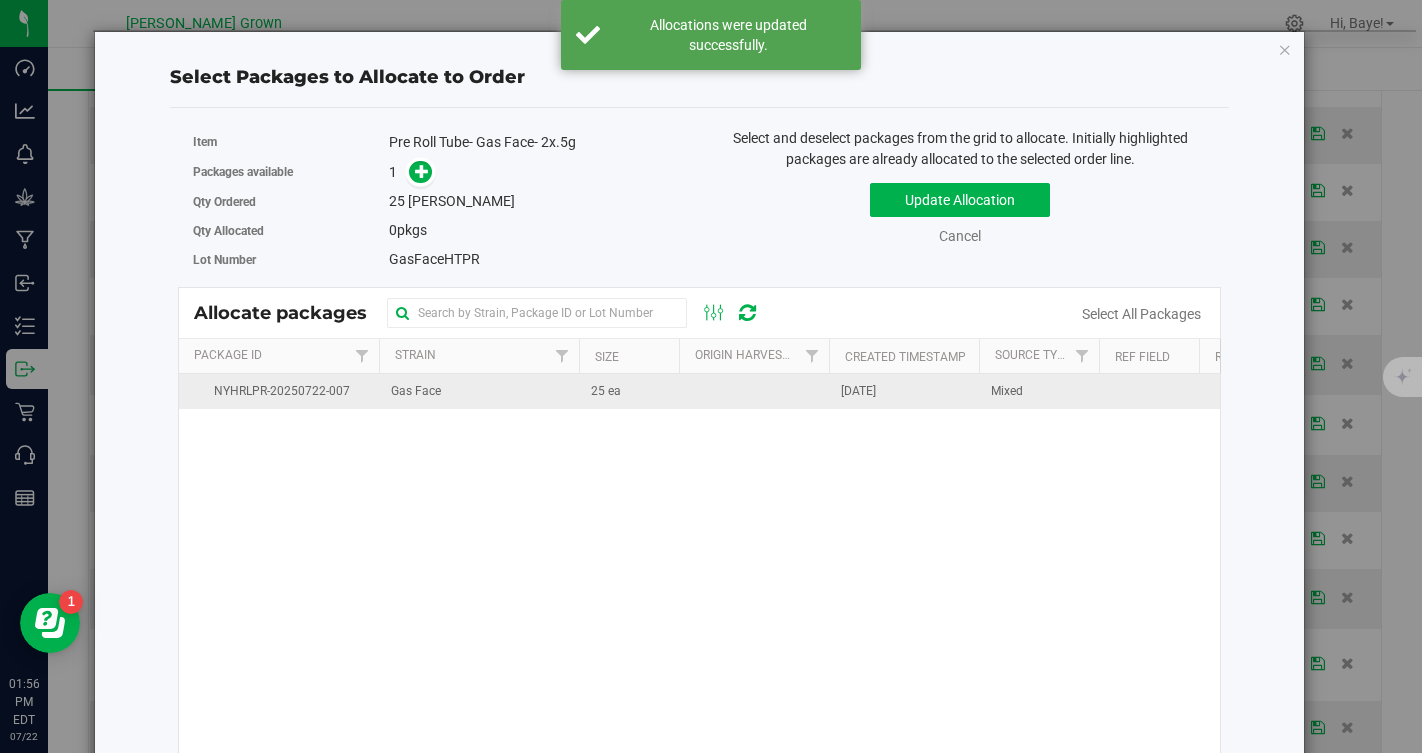 click at bounding box center [754, 391] 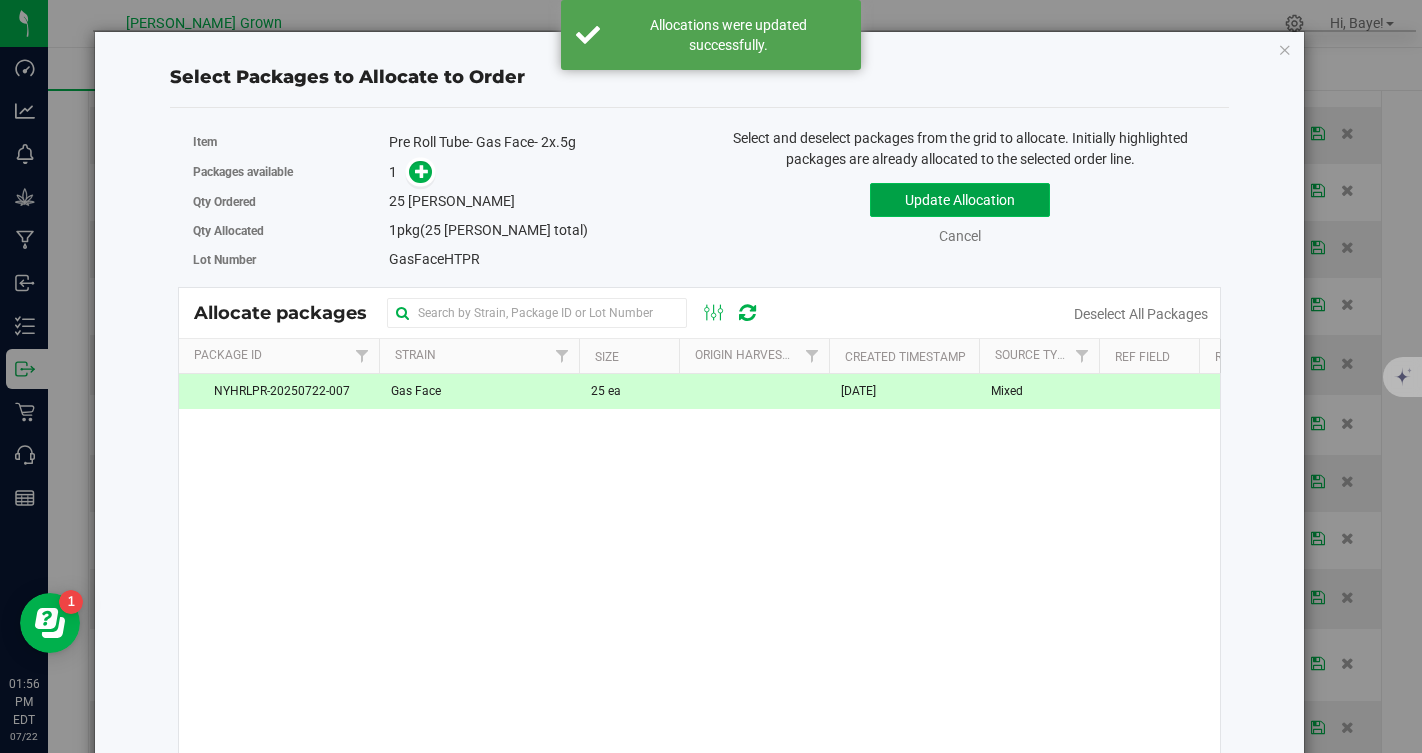 click on "Update Allocation" at bounding box center (960, 200) 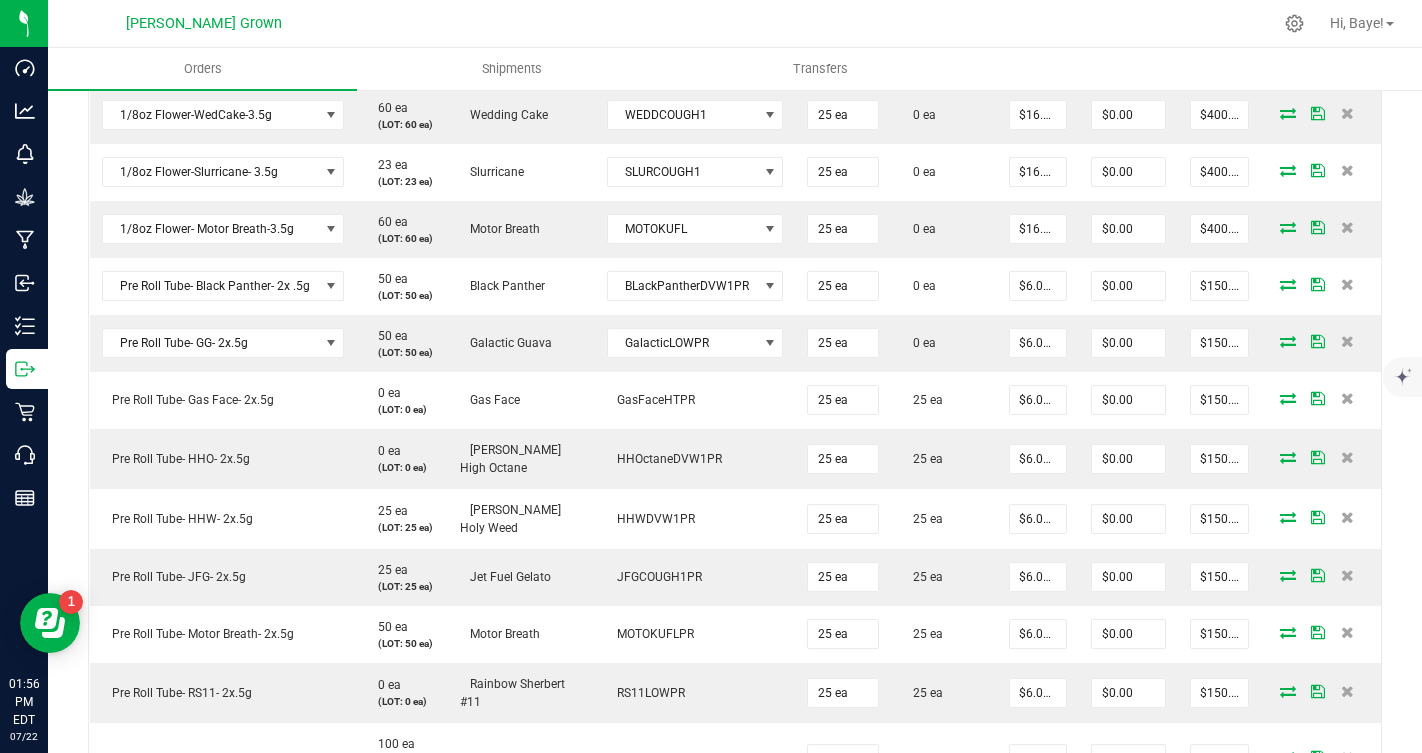 scroll, scrollTop: 679, scrollLeft: 0, axis: vertical 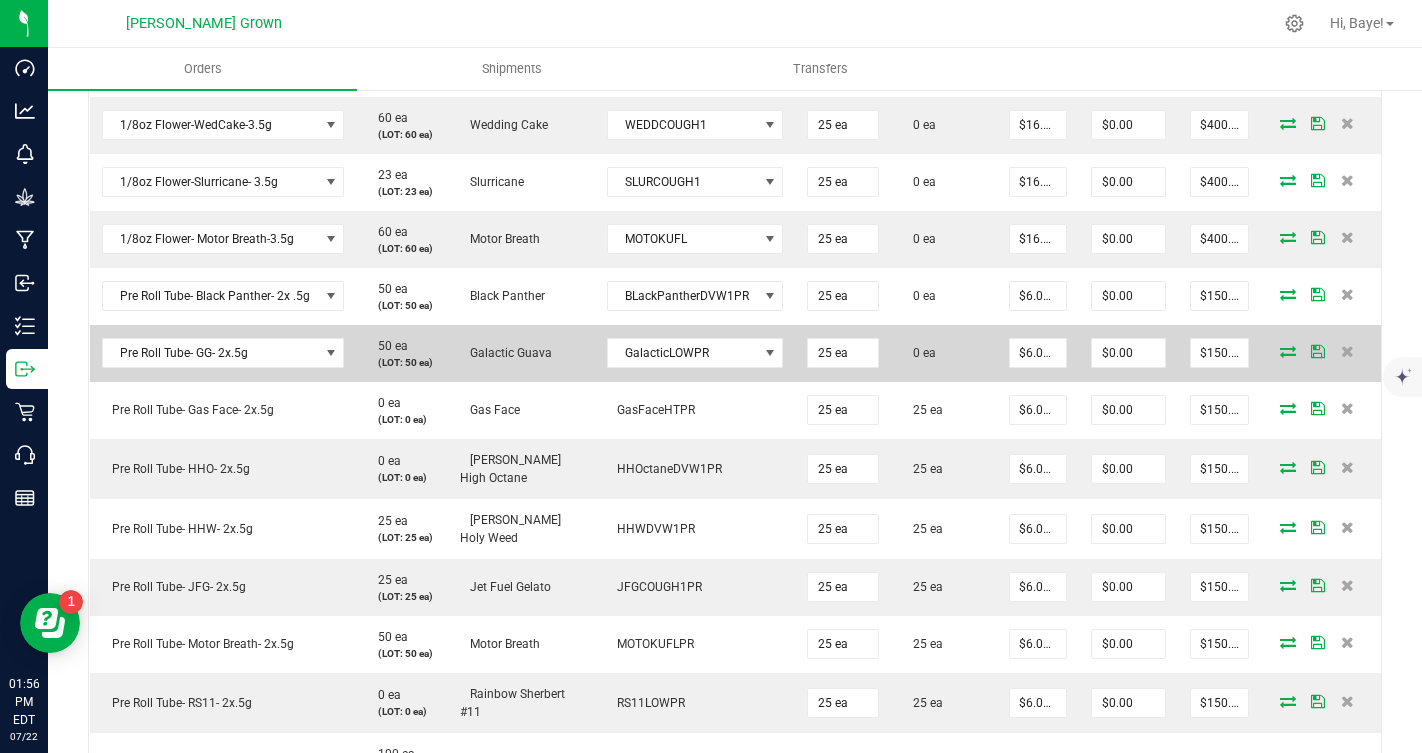 click at bounding box center [1288, 351] 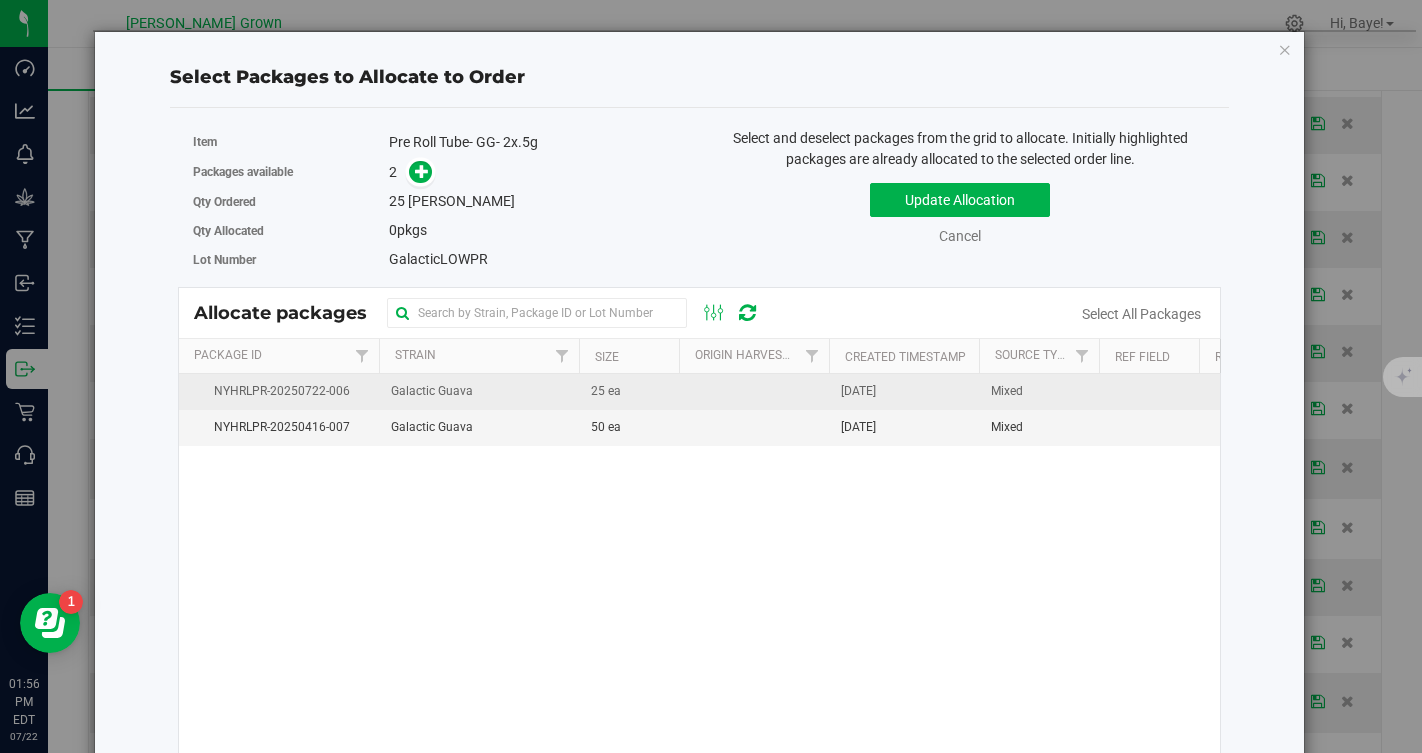 click on "25 ea" at bounding box center (629, 392) 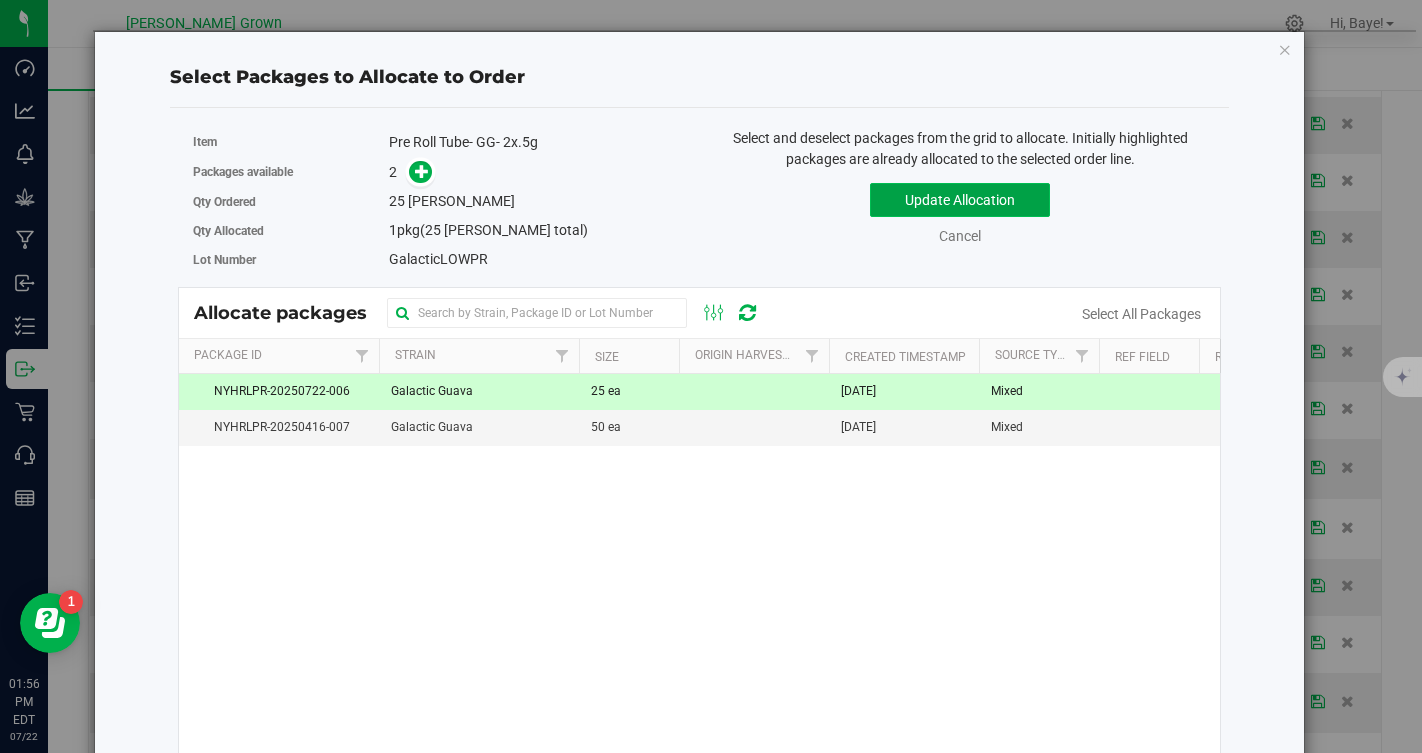 click on "Update Allocation" at bounding box center [960, 200] 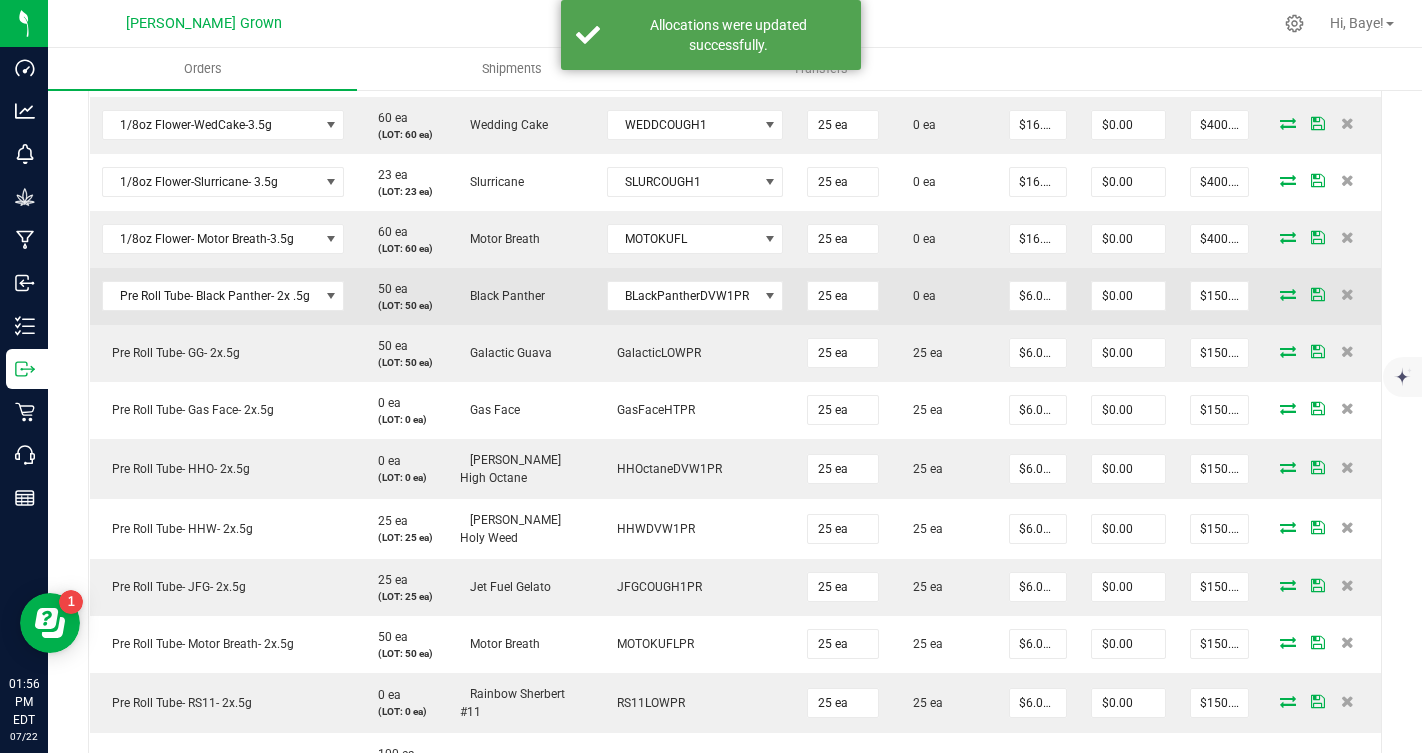 click at bounding box center (1288, 294) 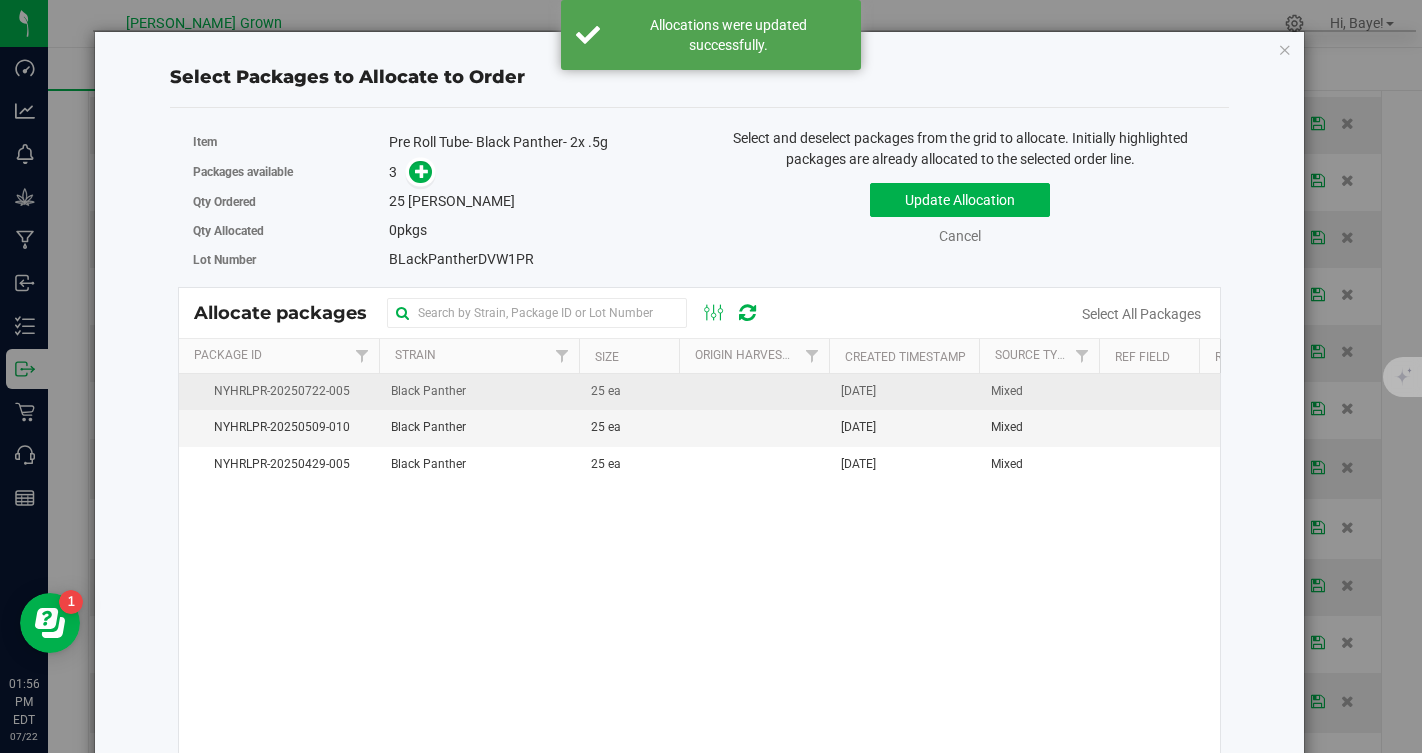 click at bounding box center (754, 392) 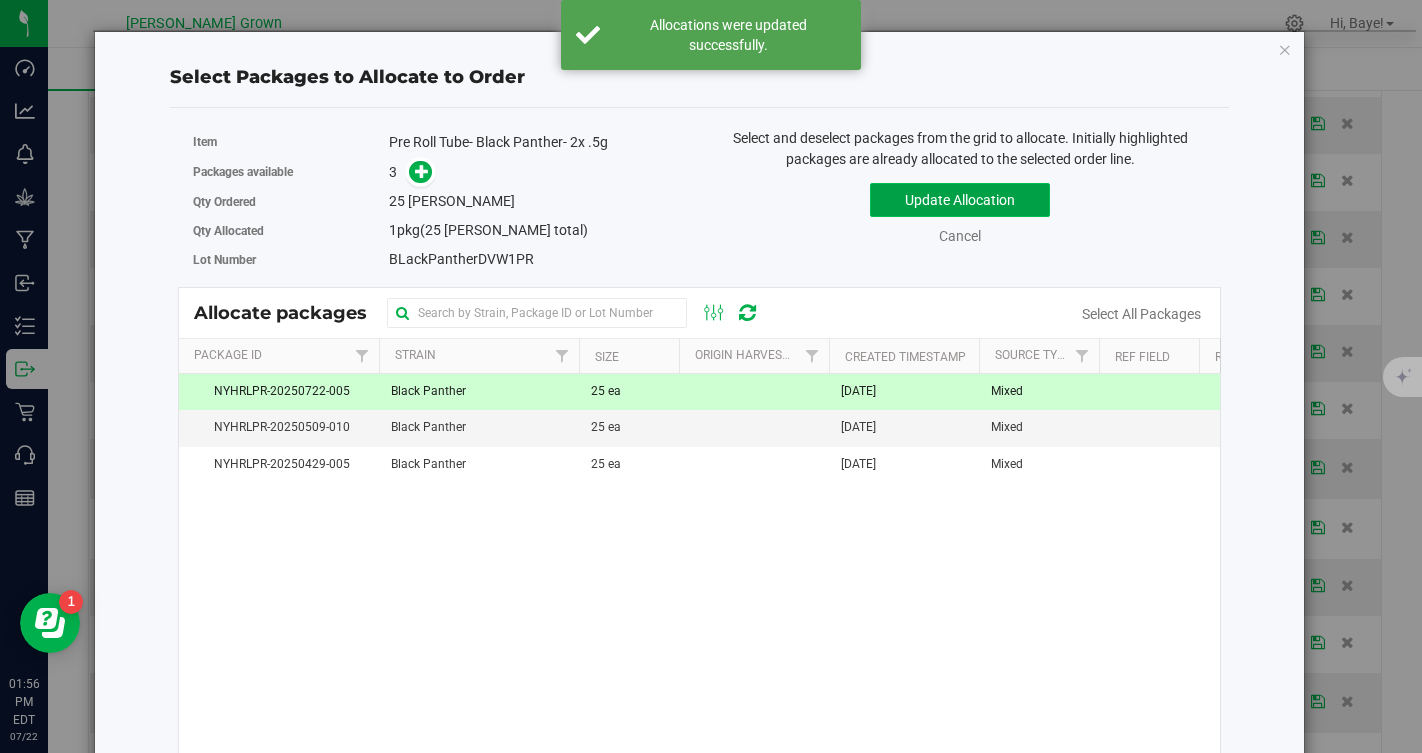 click on "Update Allocation" at bounding box center (960, 200) 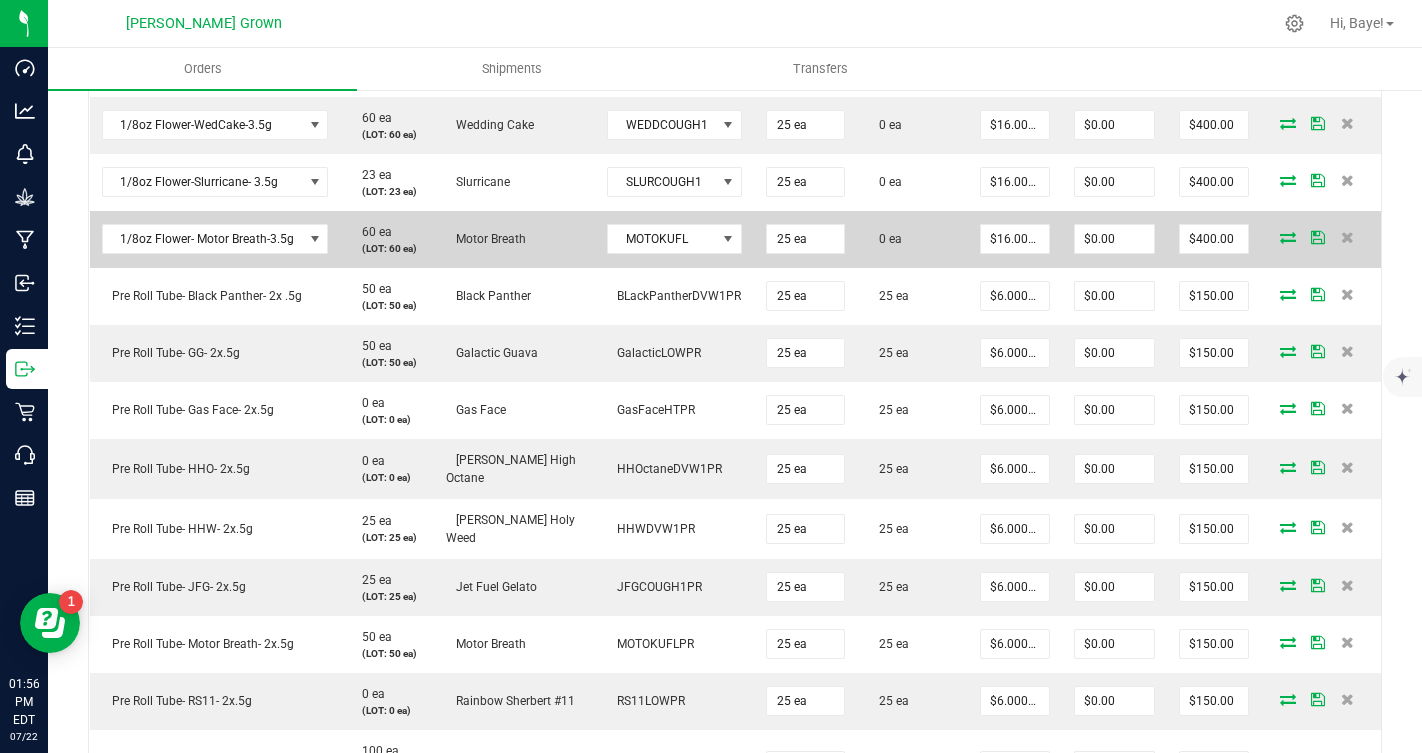 click at bounding box center (1288, 237) 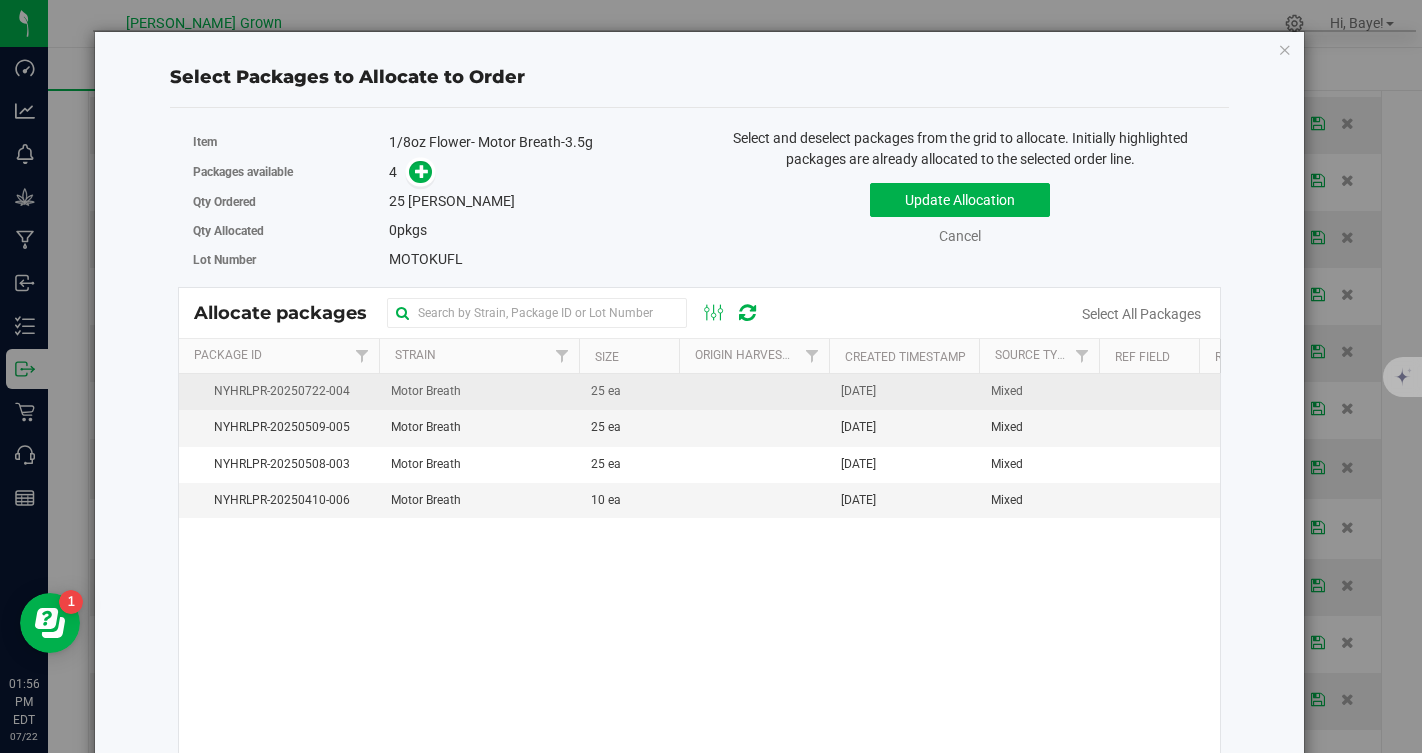 click at bounding box center [754, 392] 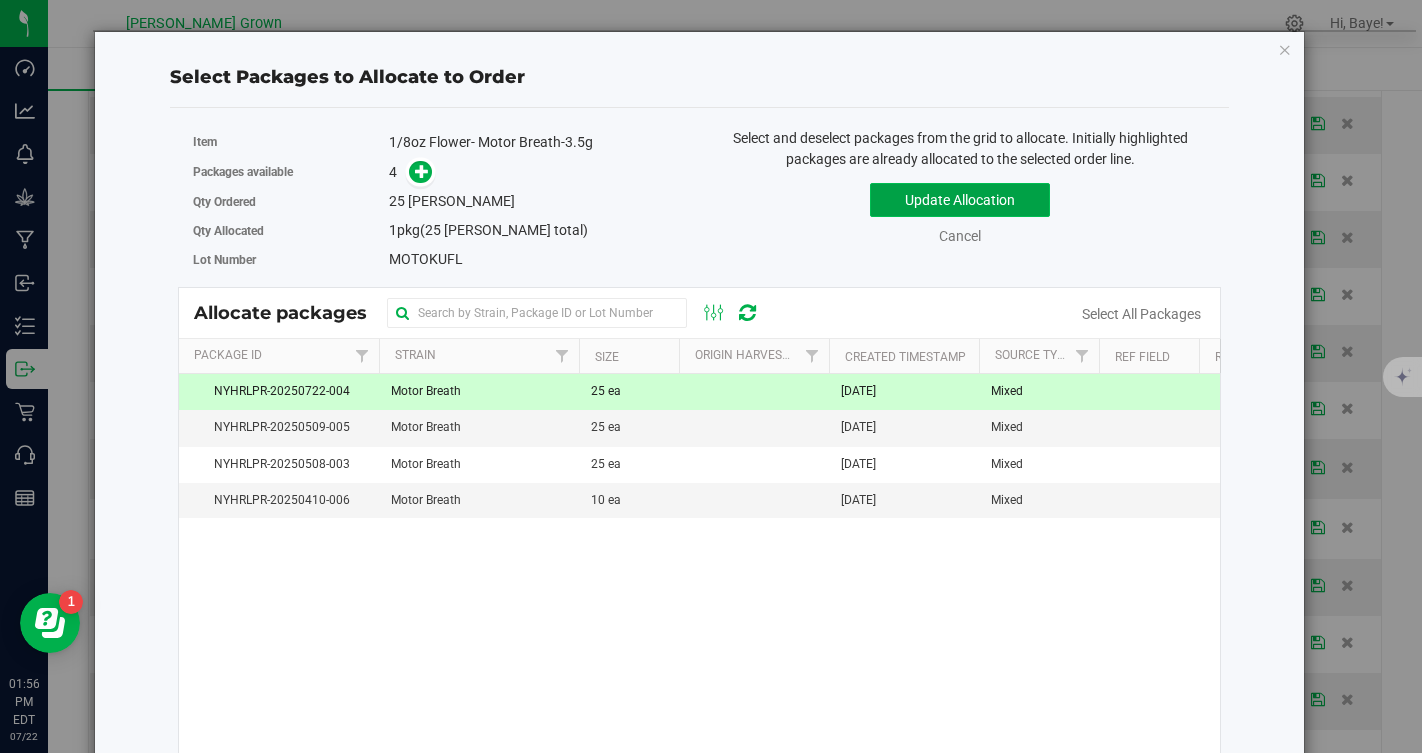 click on "Update Allocation" at bounding box center (960, 200) 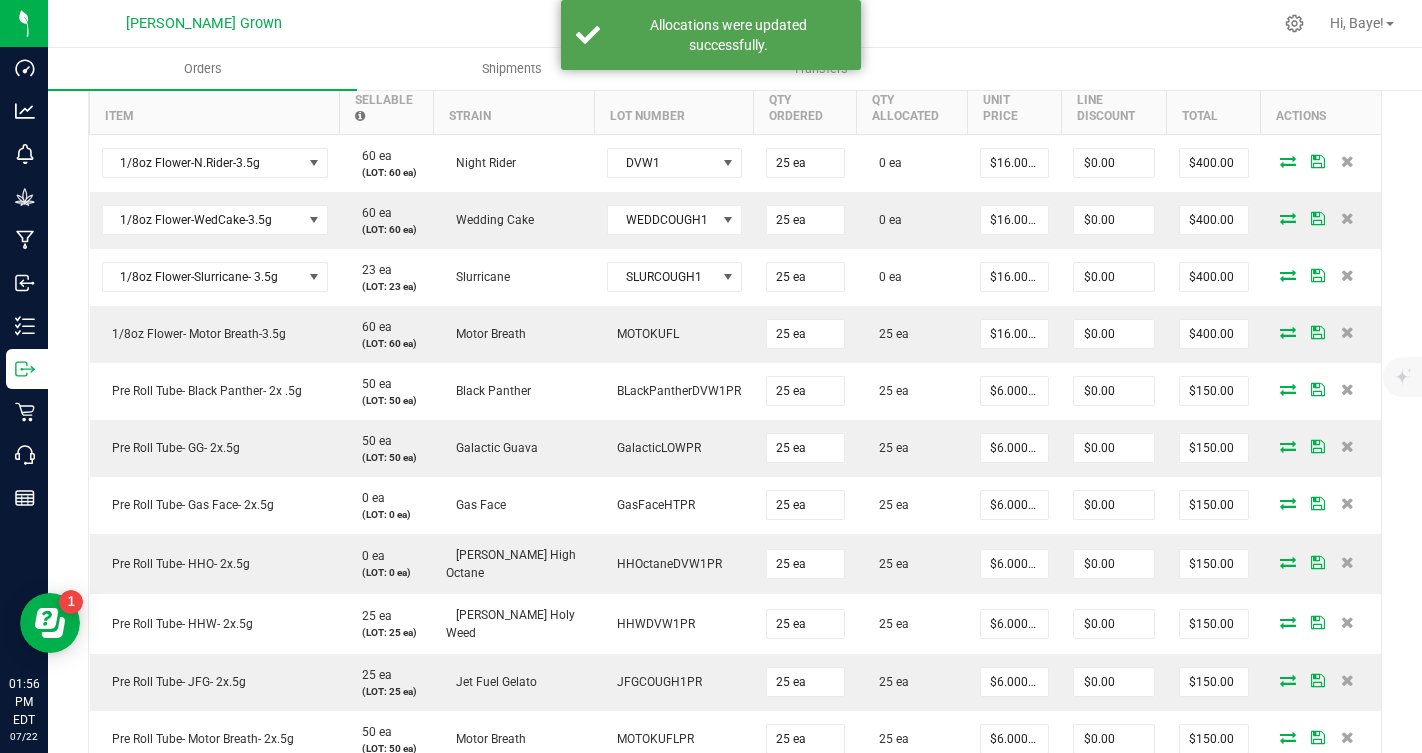 scroll, scrollTop: 581, scrollLeft: 0, axis: vertical 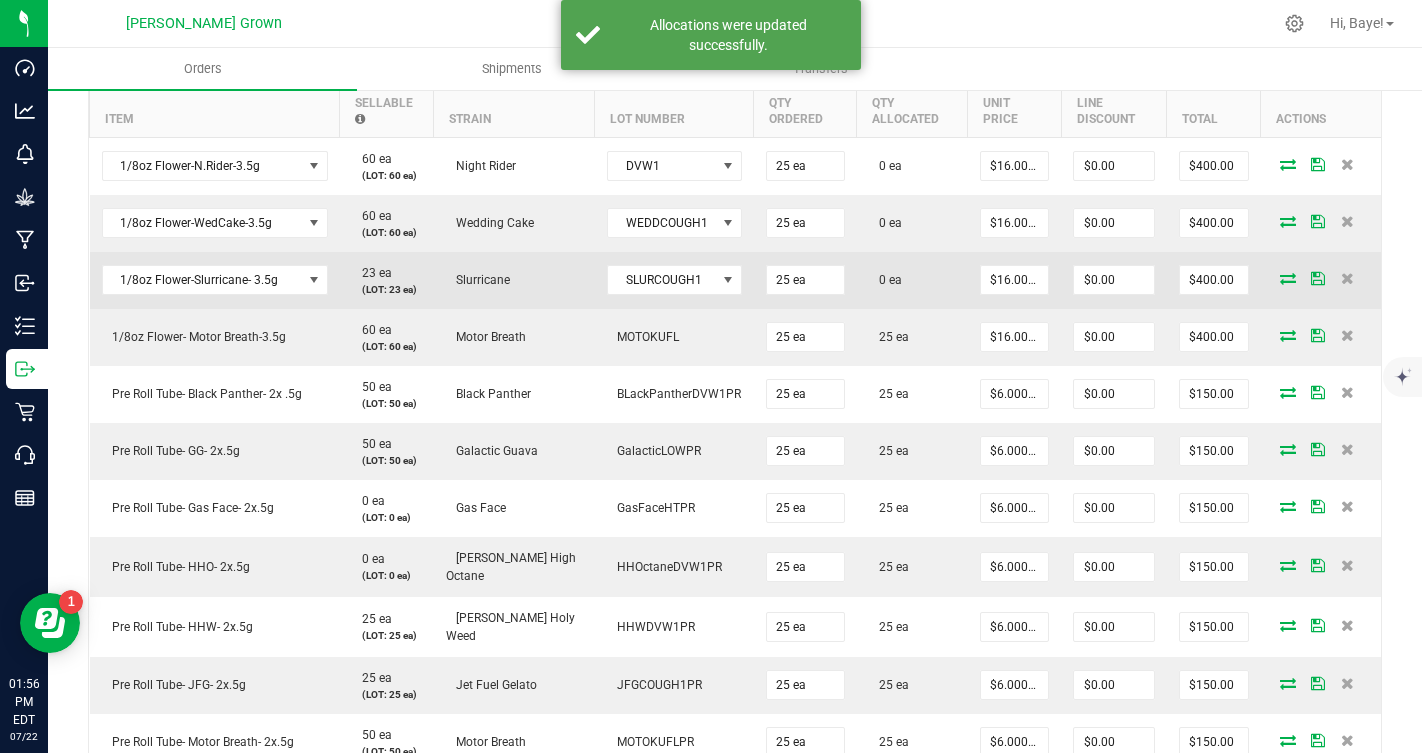 click at bounding box center [1288, 278] 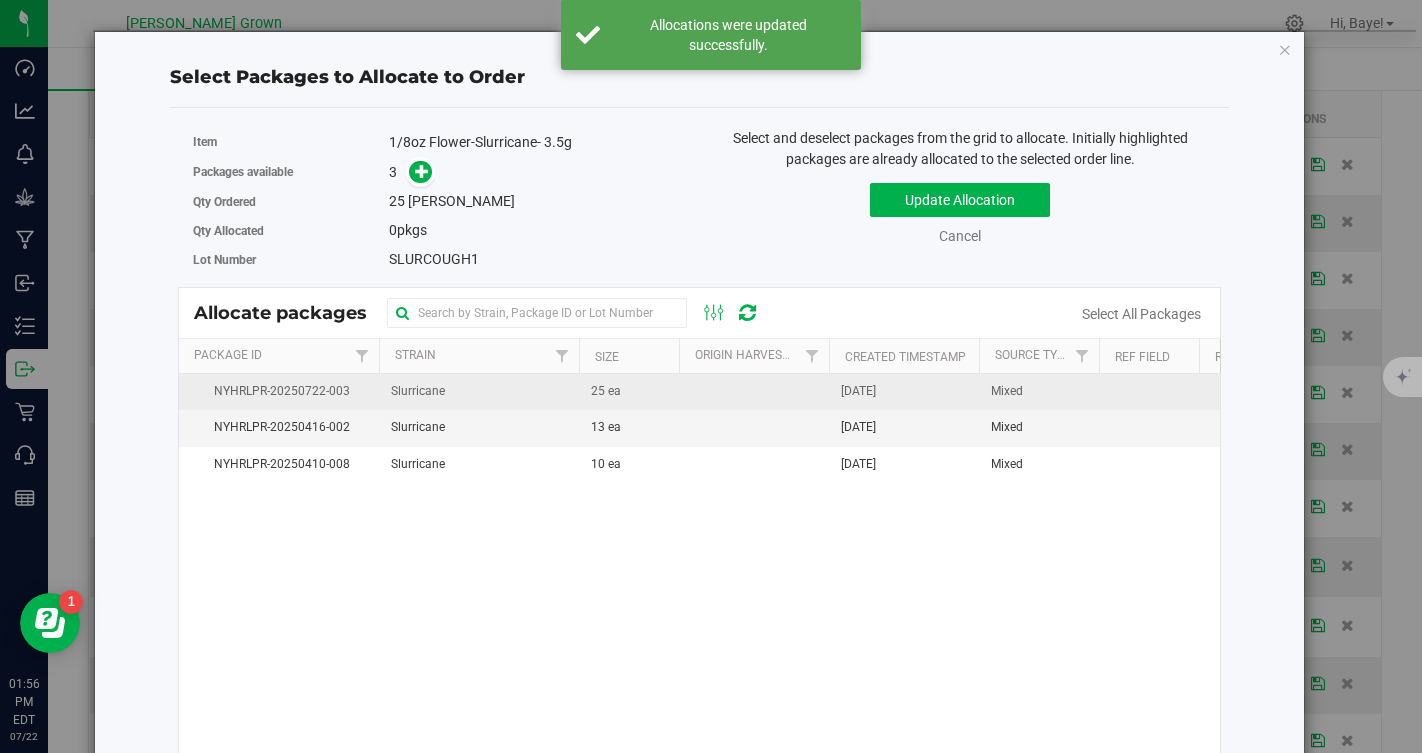 click on "25 ea" at bounding box center [629, 392] 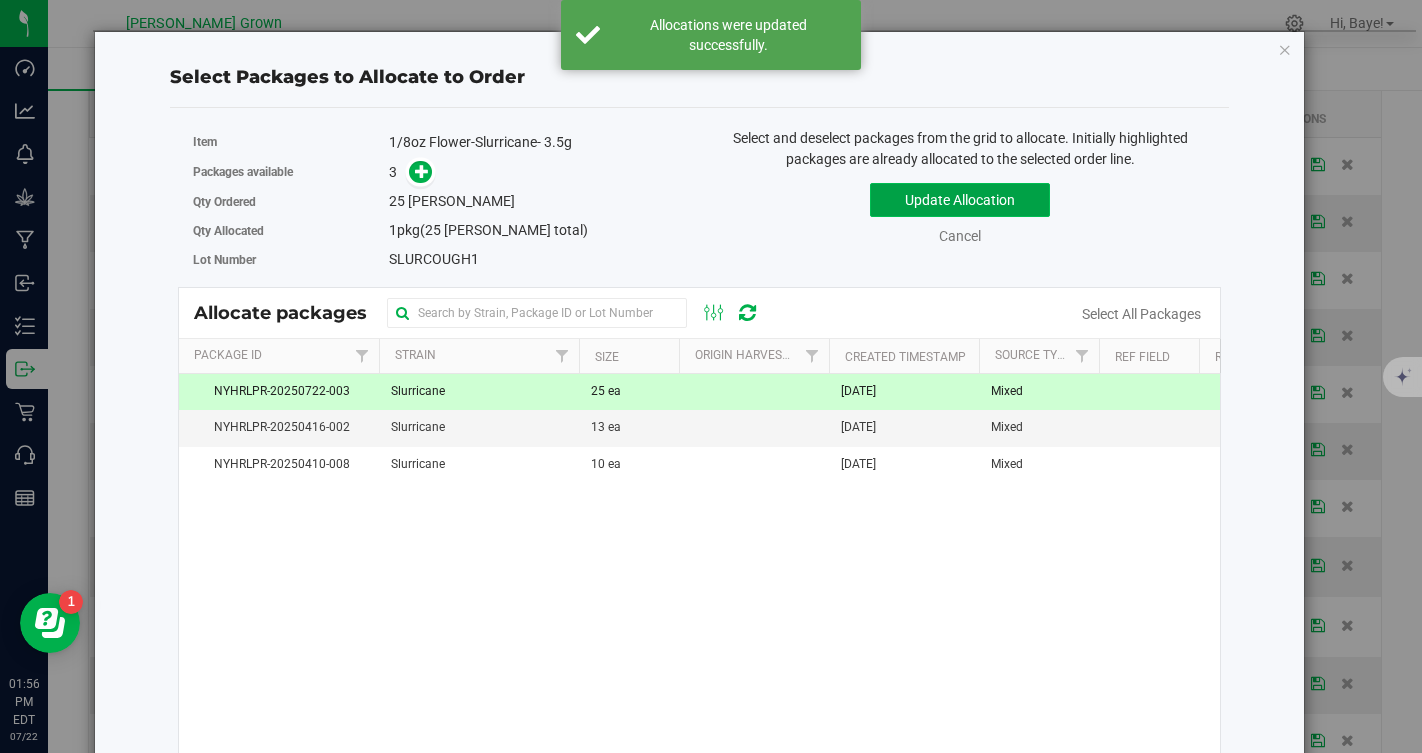 click on "Update Allocation" at bounding box center [960, 200] 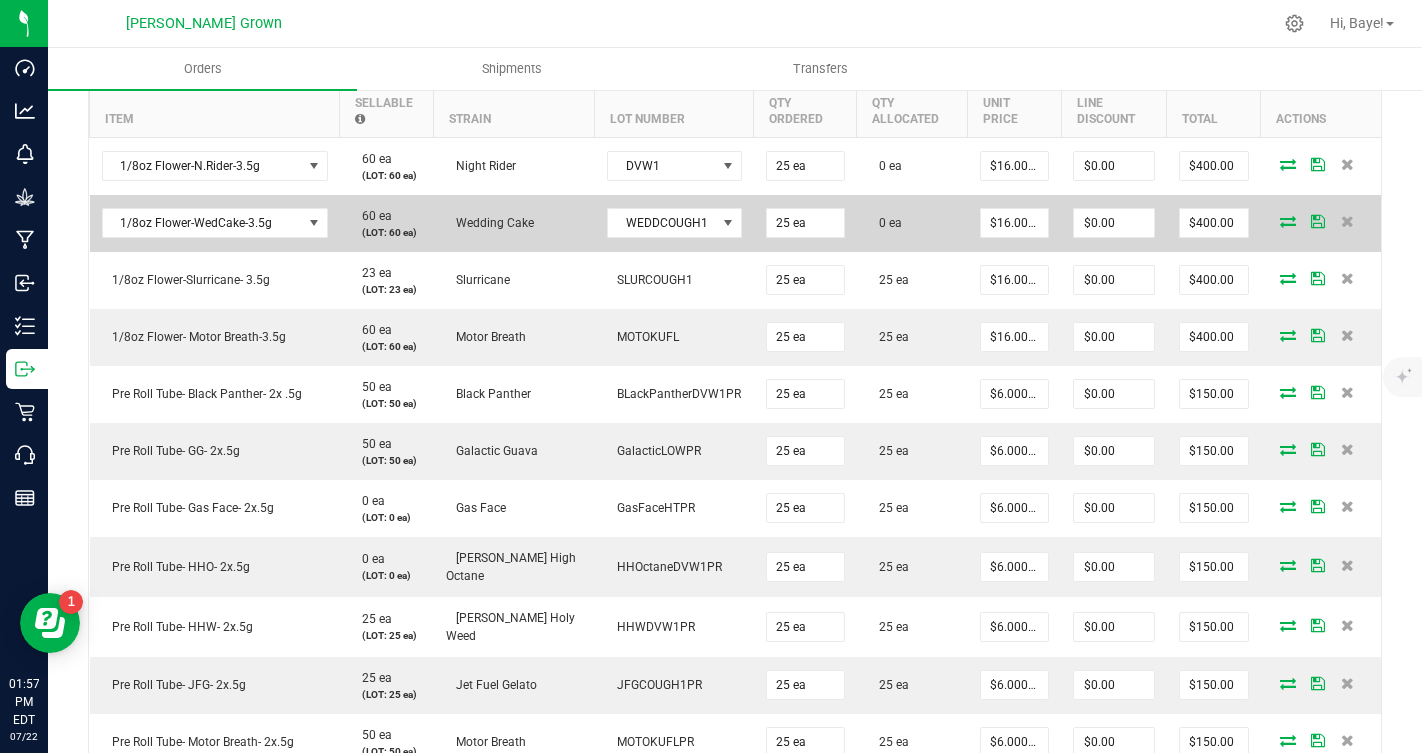 click at bounding box center (1288, 221) 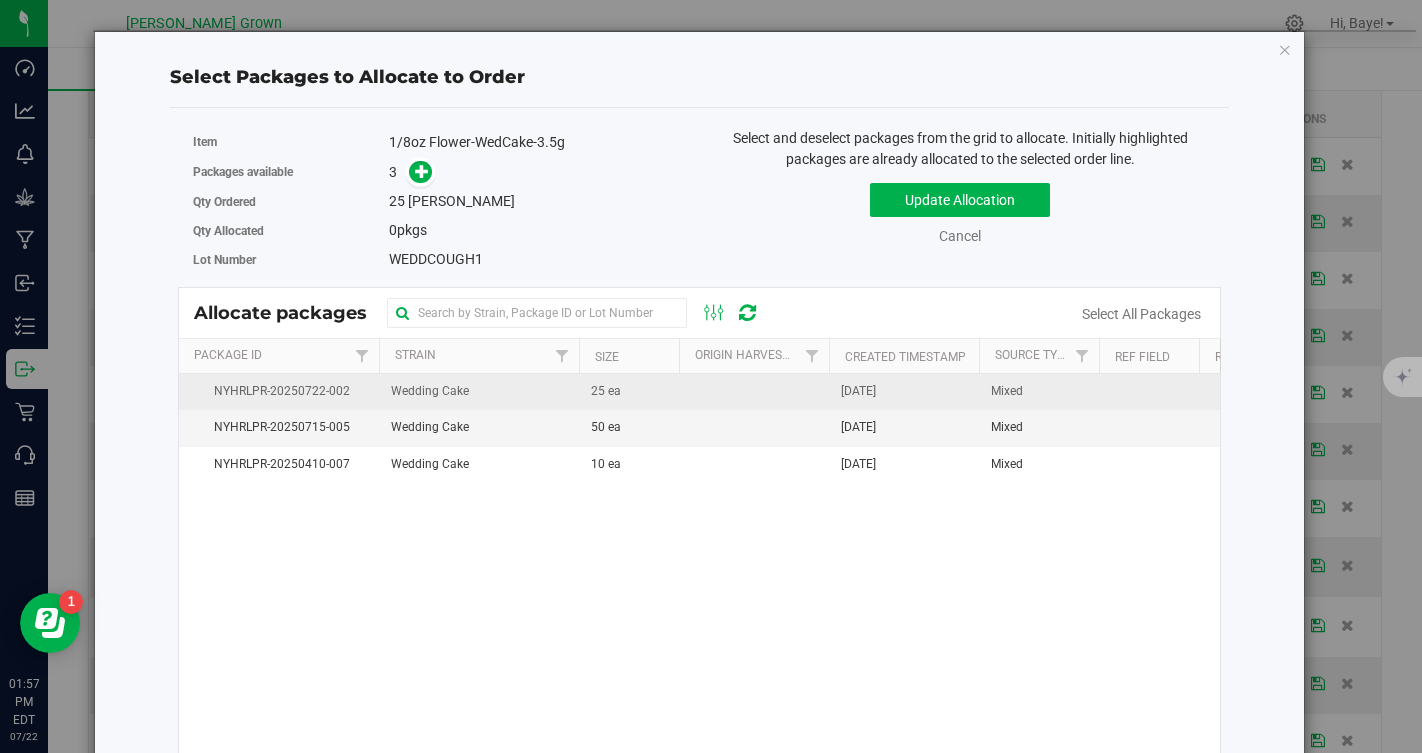click on "25 ea" at bounding box center (629, 392) 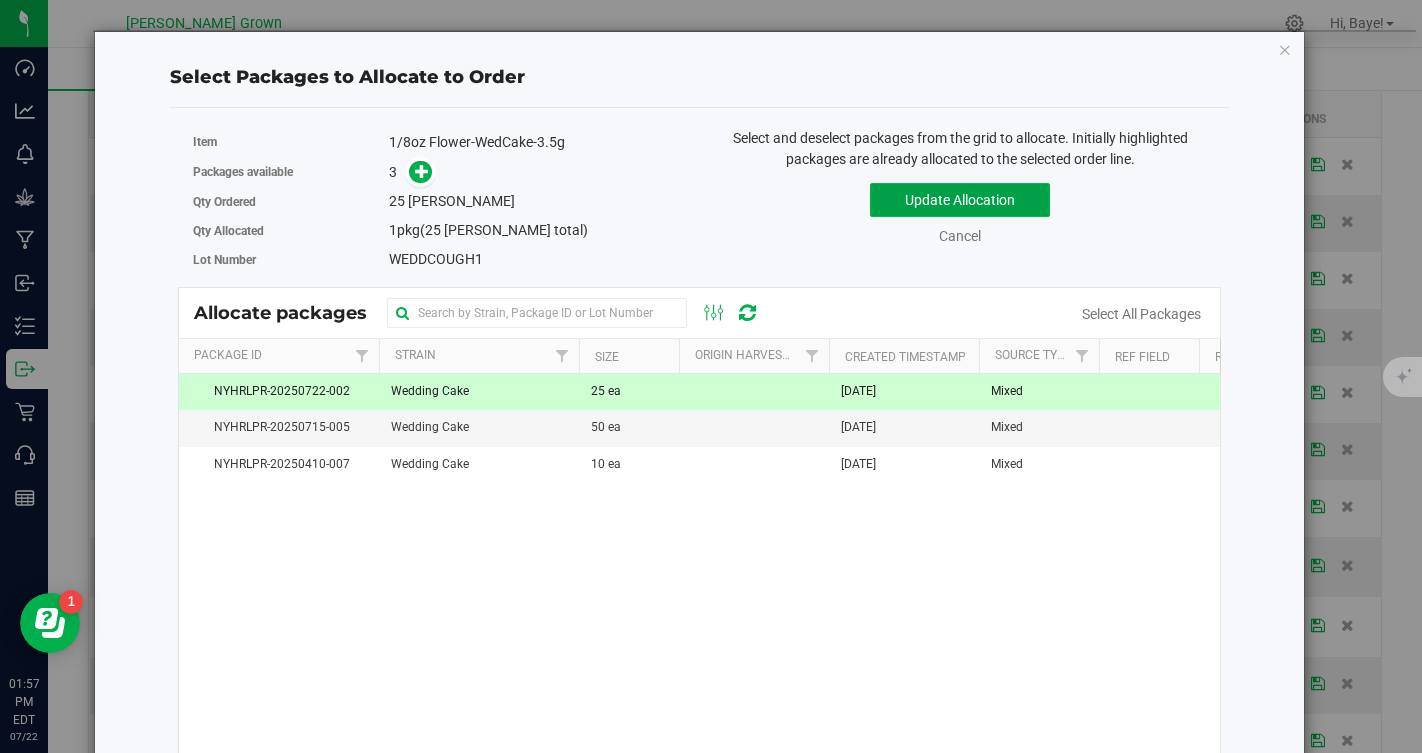 click on "Update Allocation" at bounding box center [960, 200] 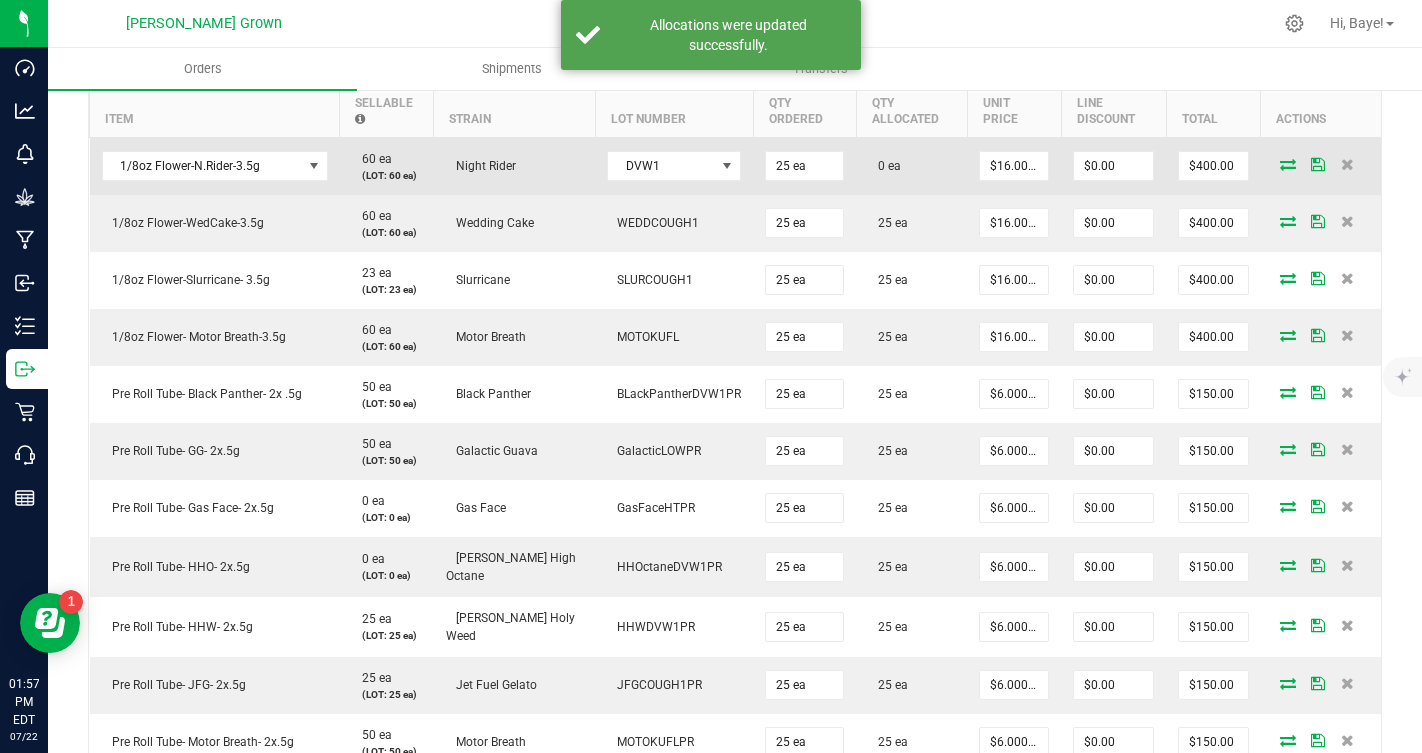 click at bounding box center [1288, 164] 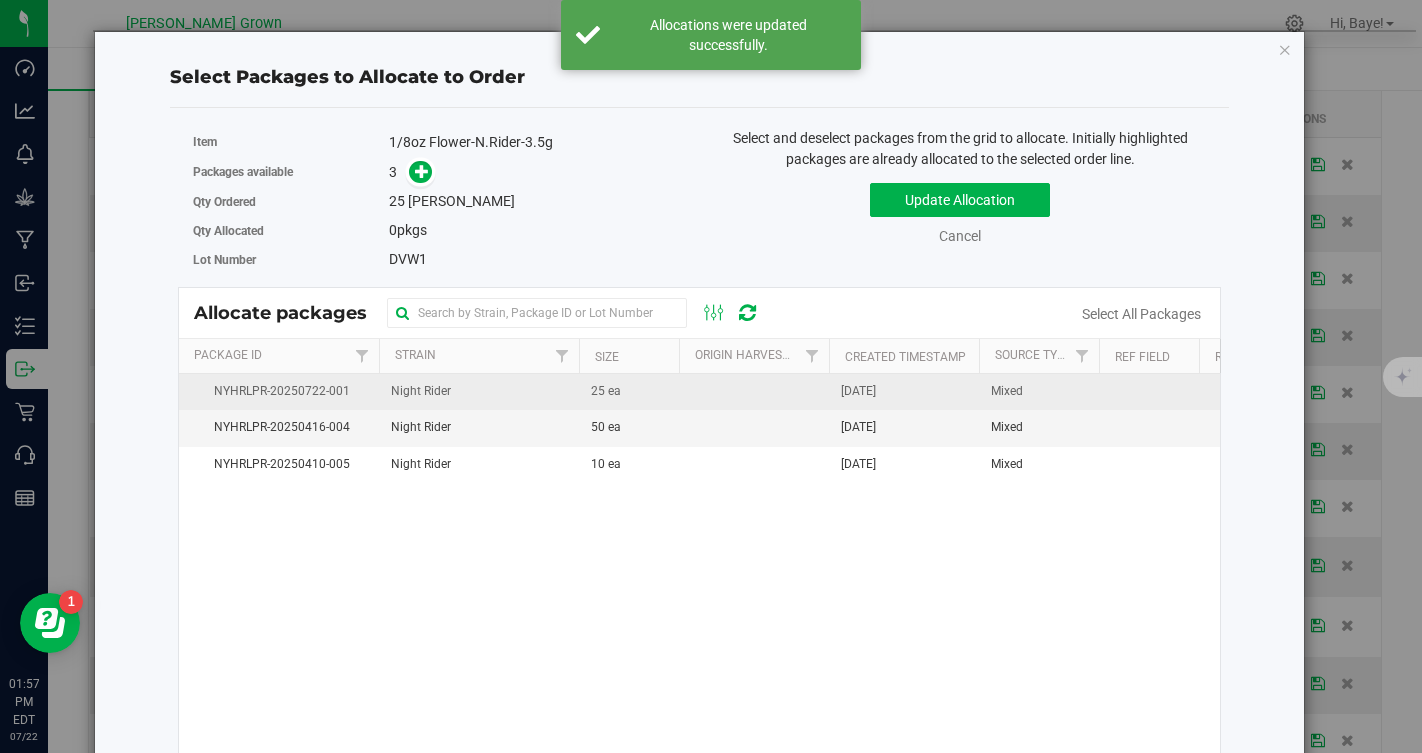 click at bounding box center (754, 392) 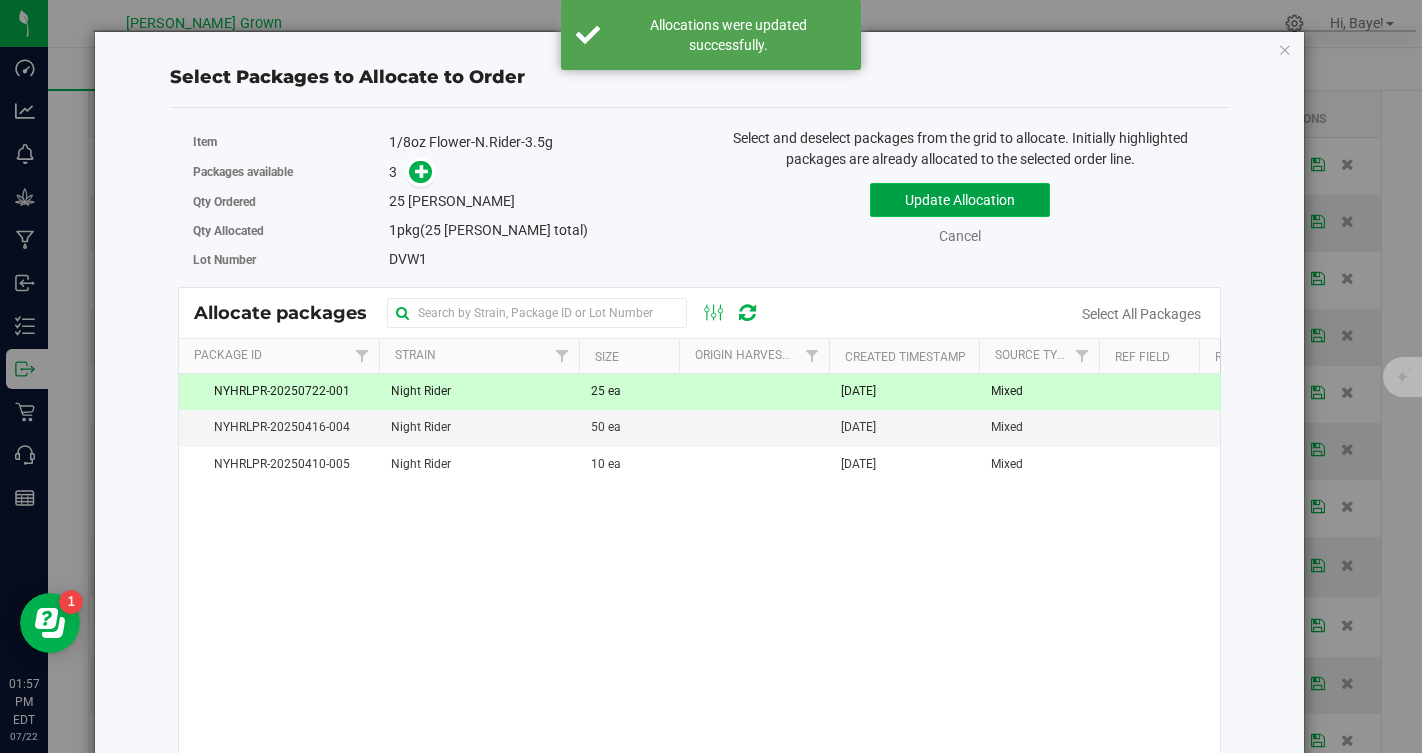 click on "Update Allocation" at bounding box center [960, 200] 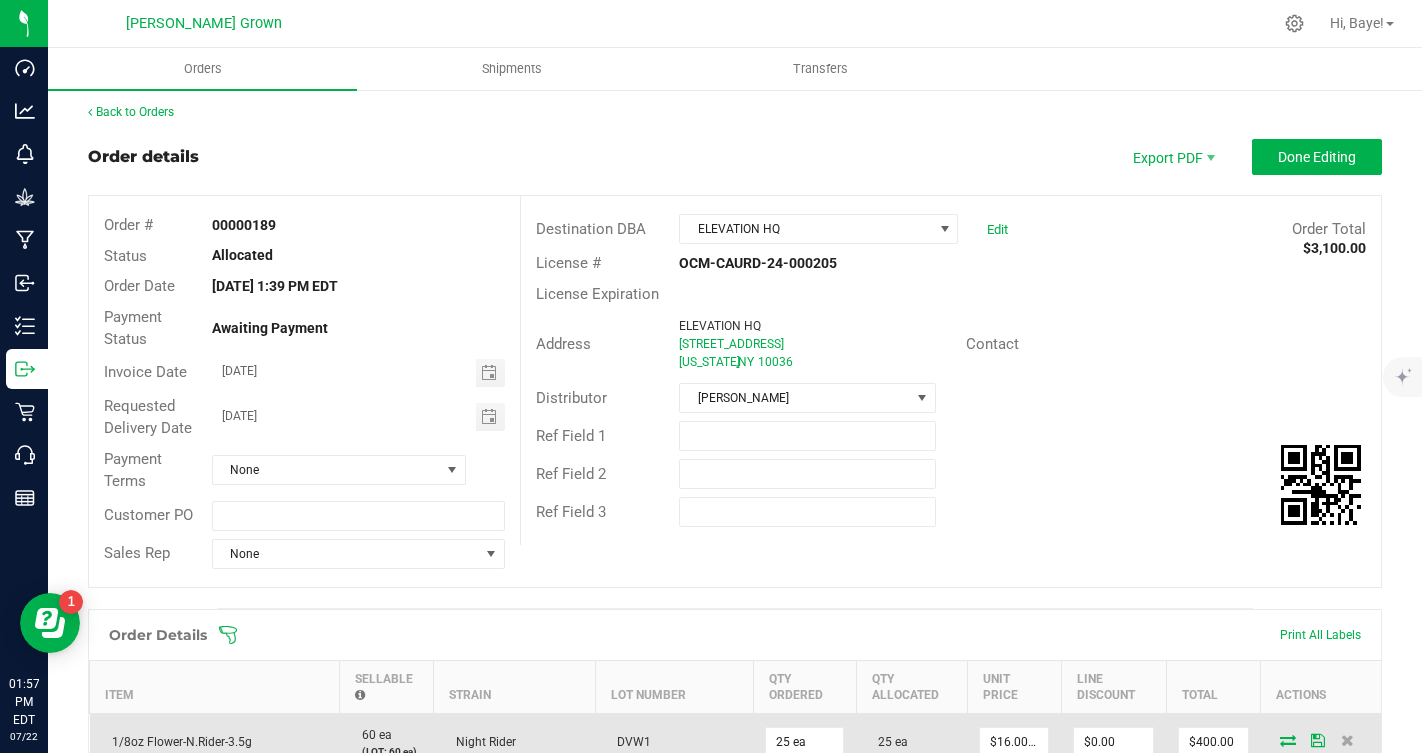 scroll, scrollTop: 0, scrollLeft: 0, axis: both 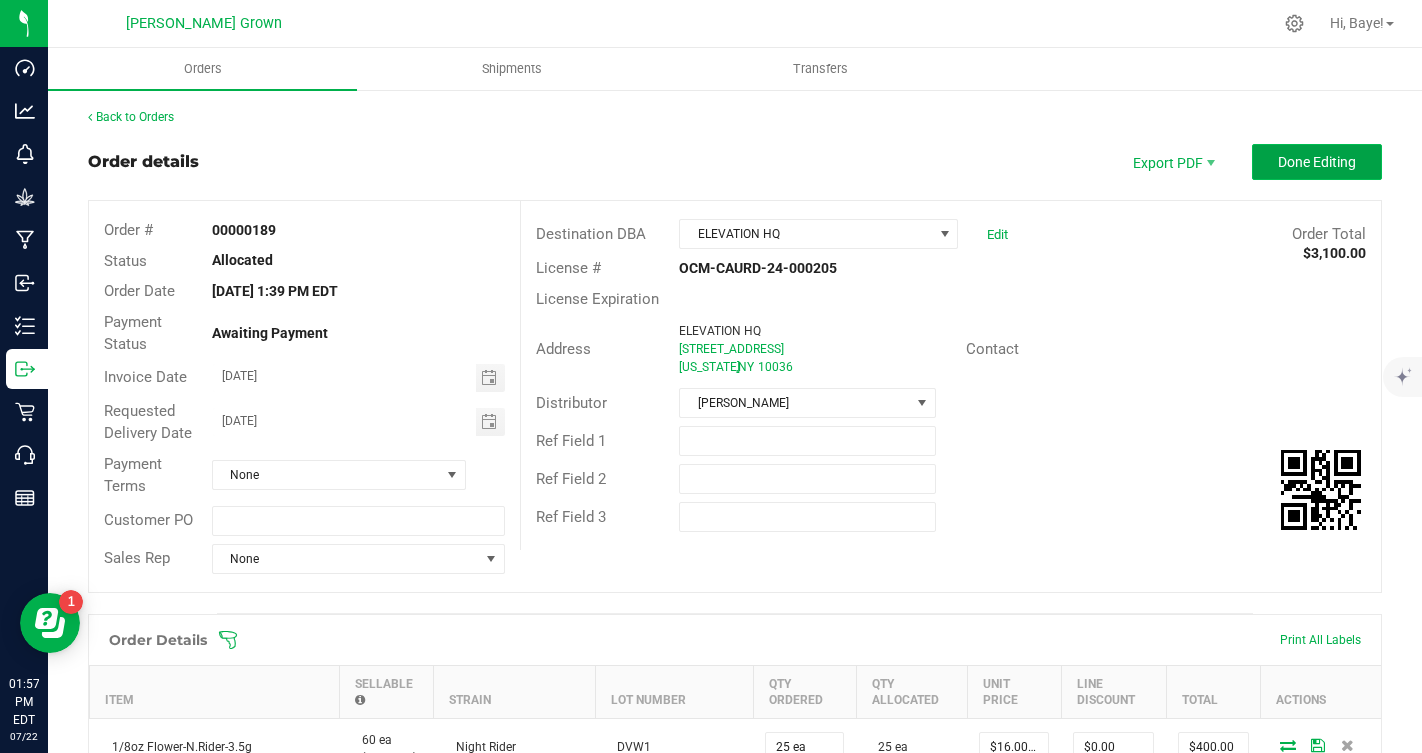 click on "Done Editing" at bounding box center [1317, 162] 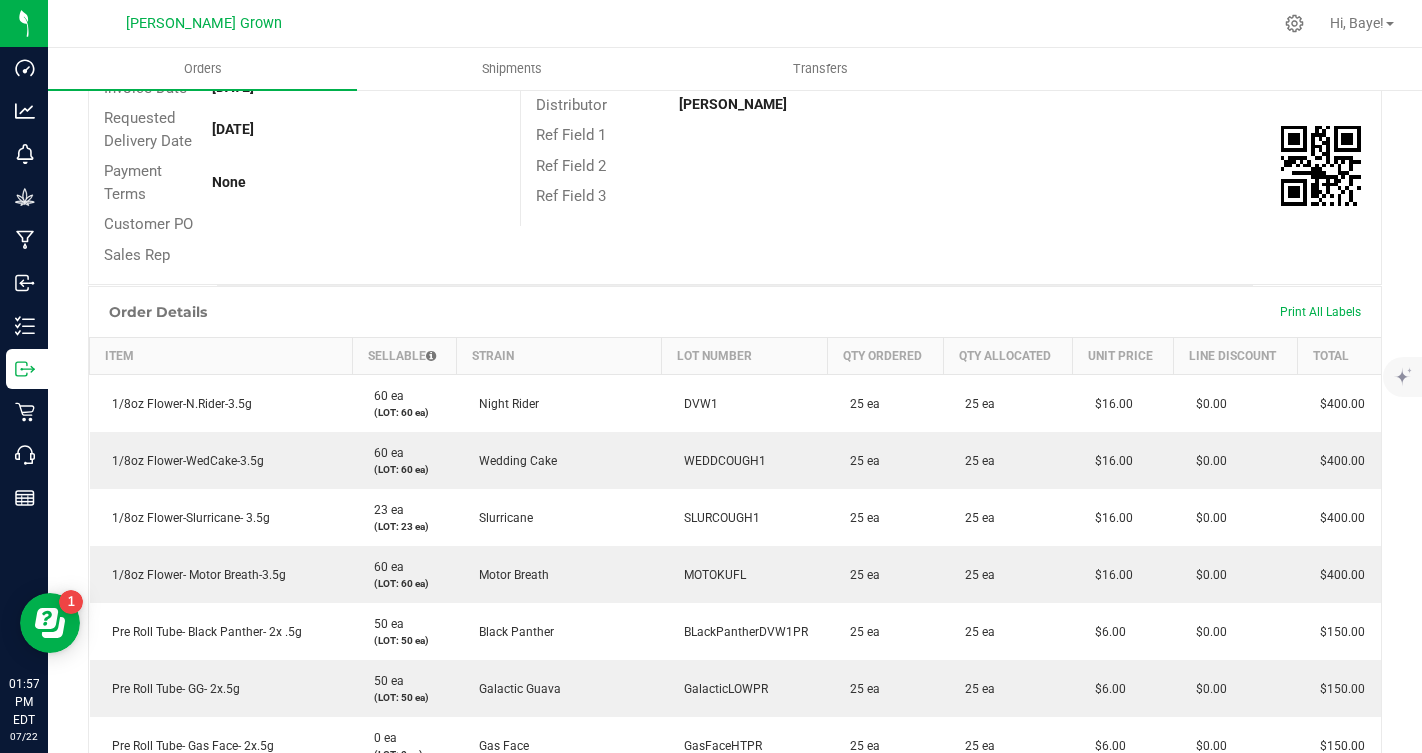 scroll, scrollTop: 0, scrollLeft: 0, axis: both 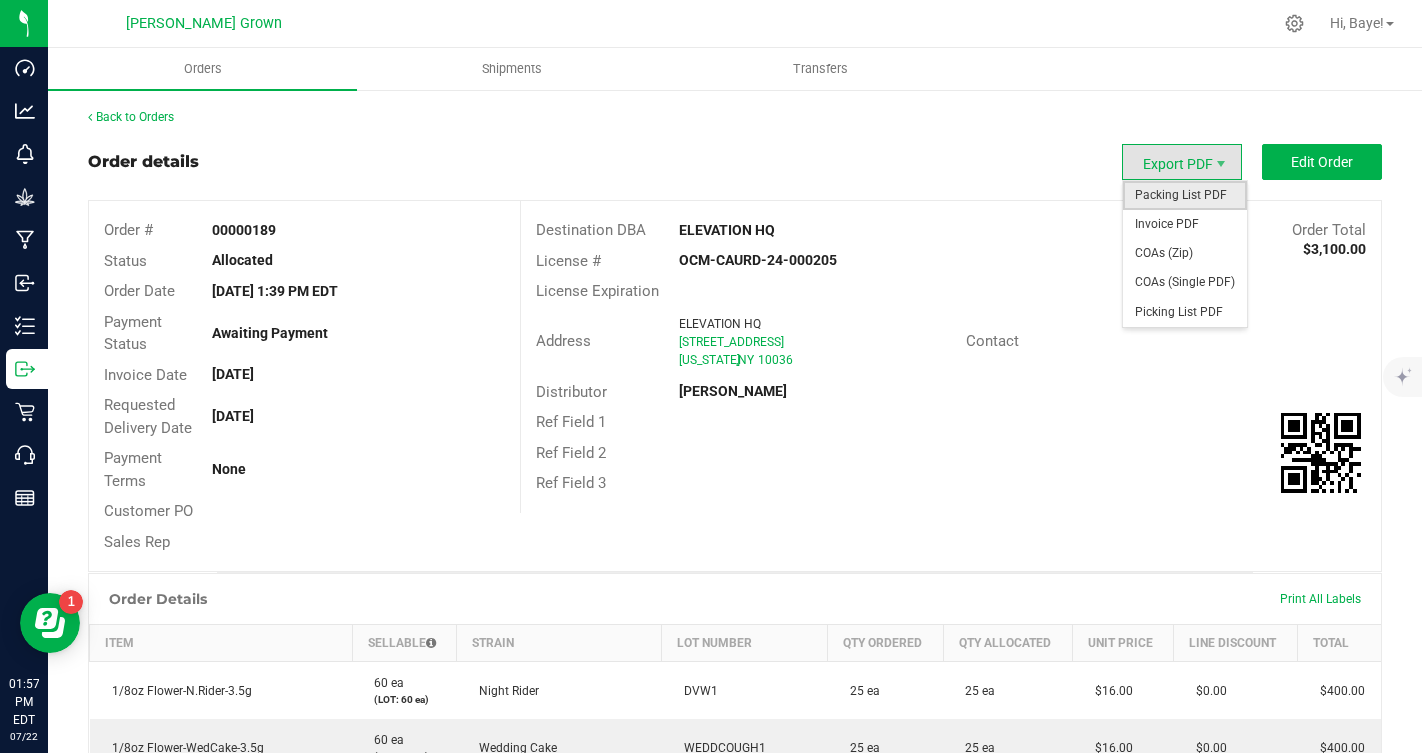 click on "Packing List PDF" at bounding box center (1185, 195) 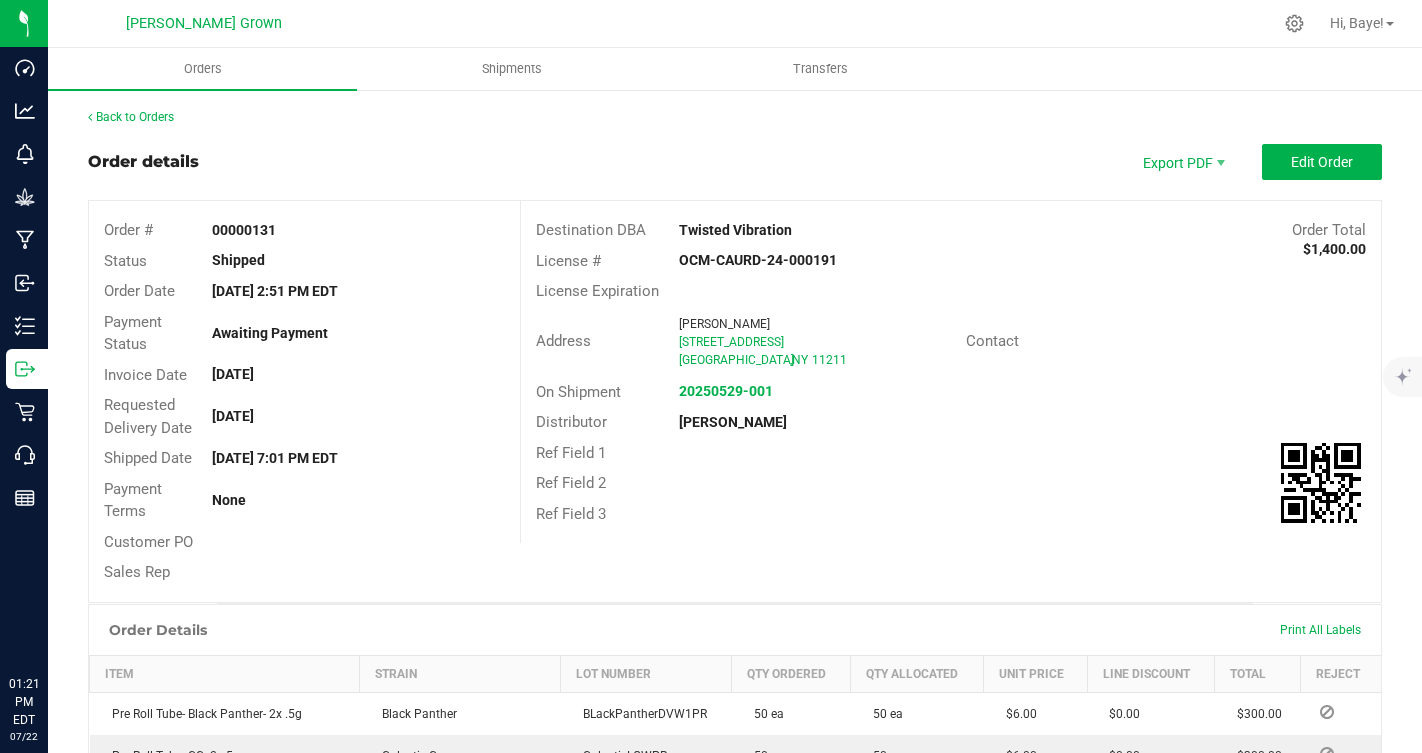 scroll, scrollTop: 0, scrollLeft: 0, axis: both 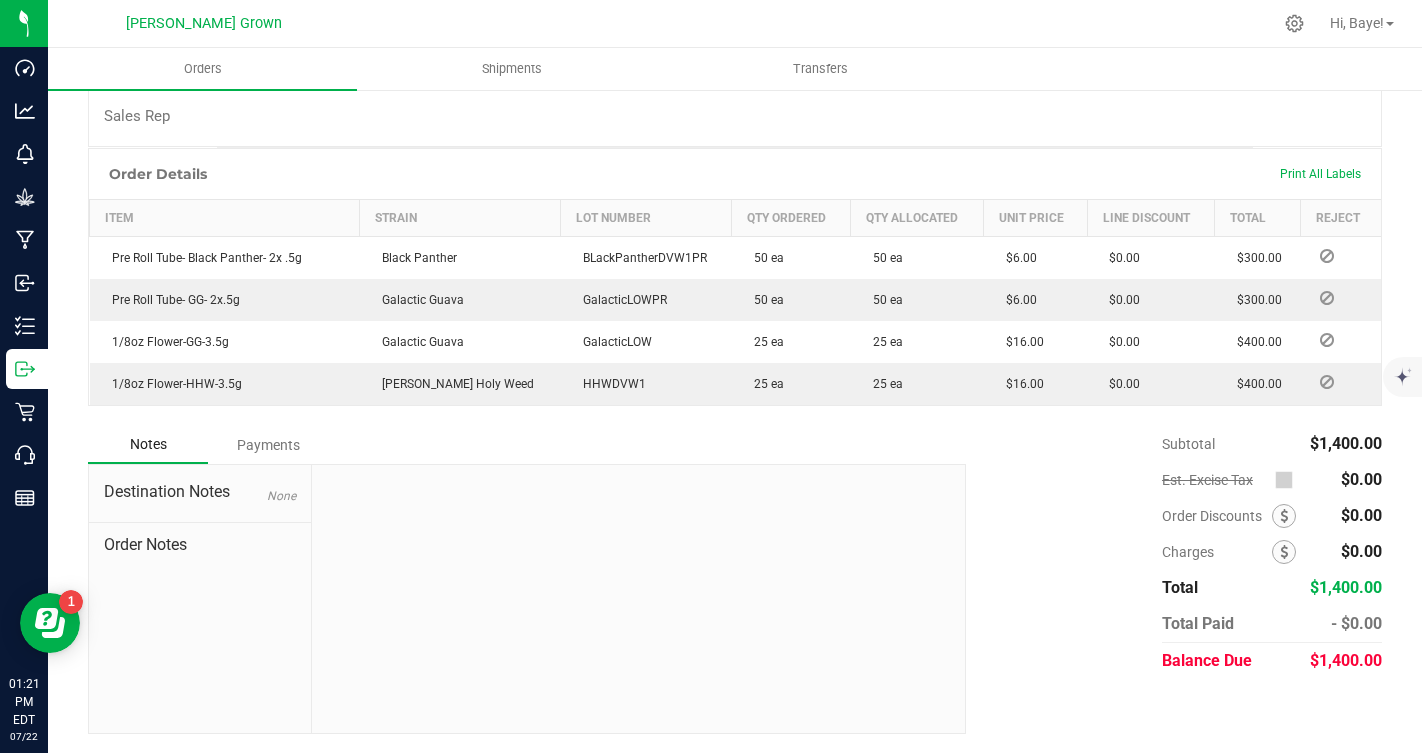 click on "Destination Notes" at bounding box center (200, 492) 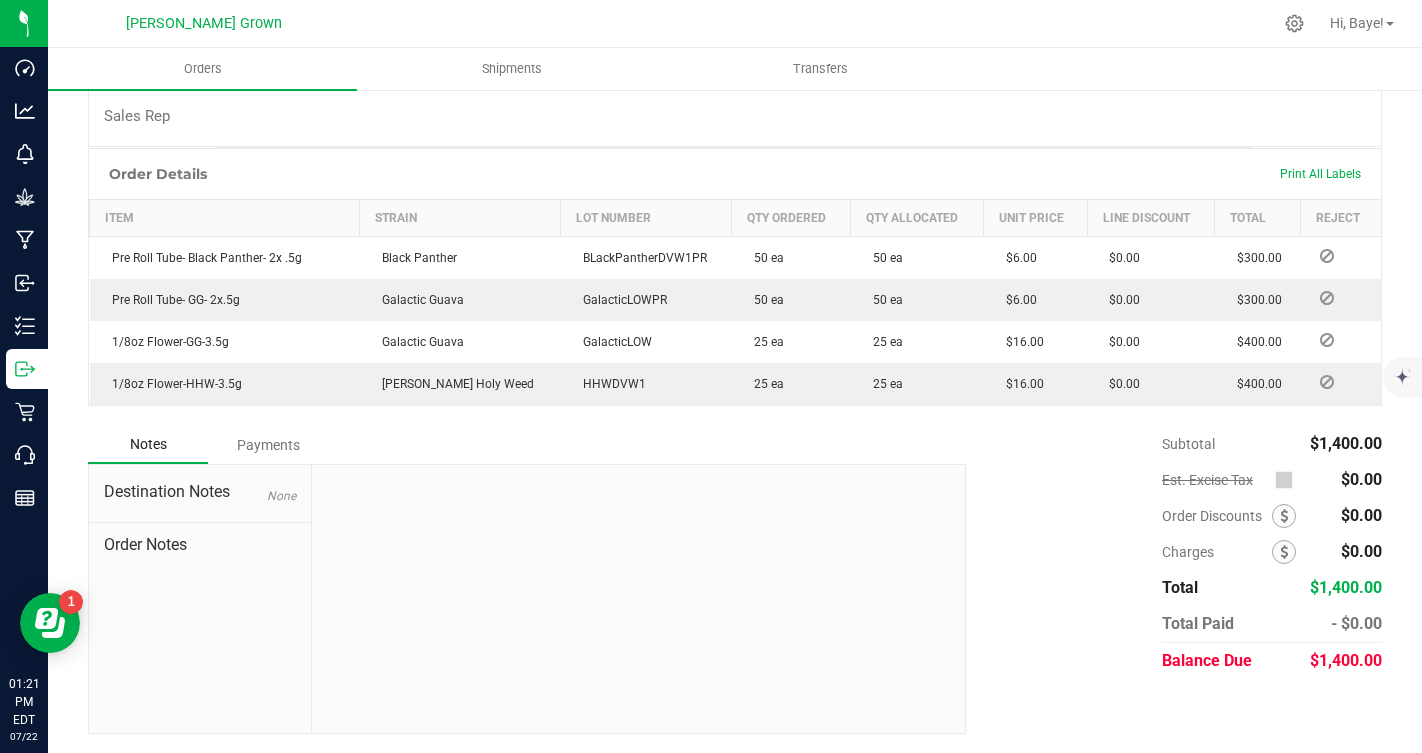 click on "Order Notes" at bounding box center [200, 545] 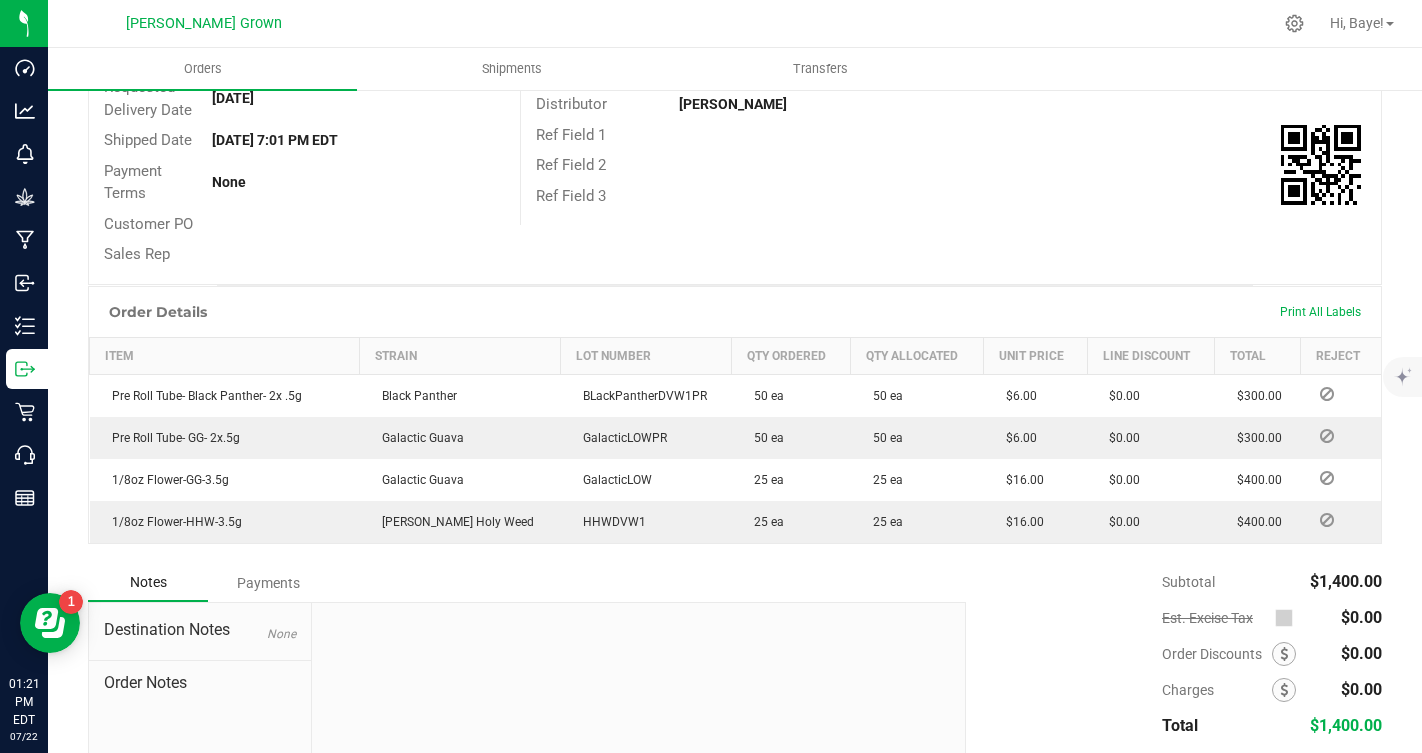 scroll, scrollTop: 0, scrollLeft: 0, axis: both 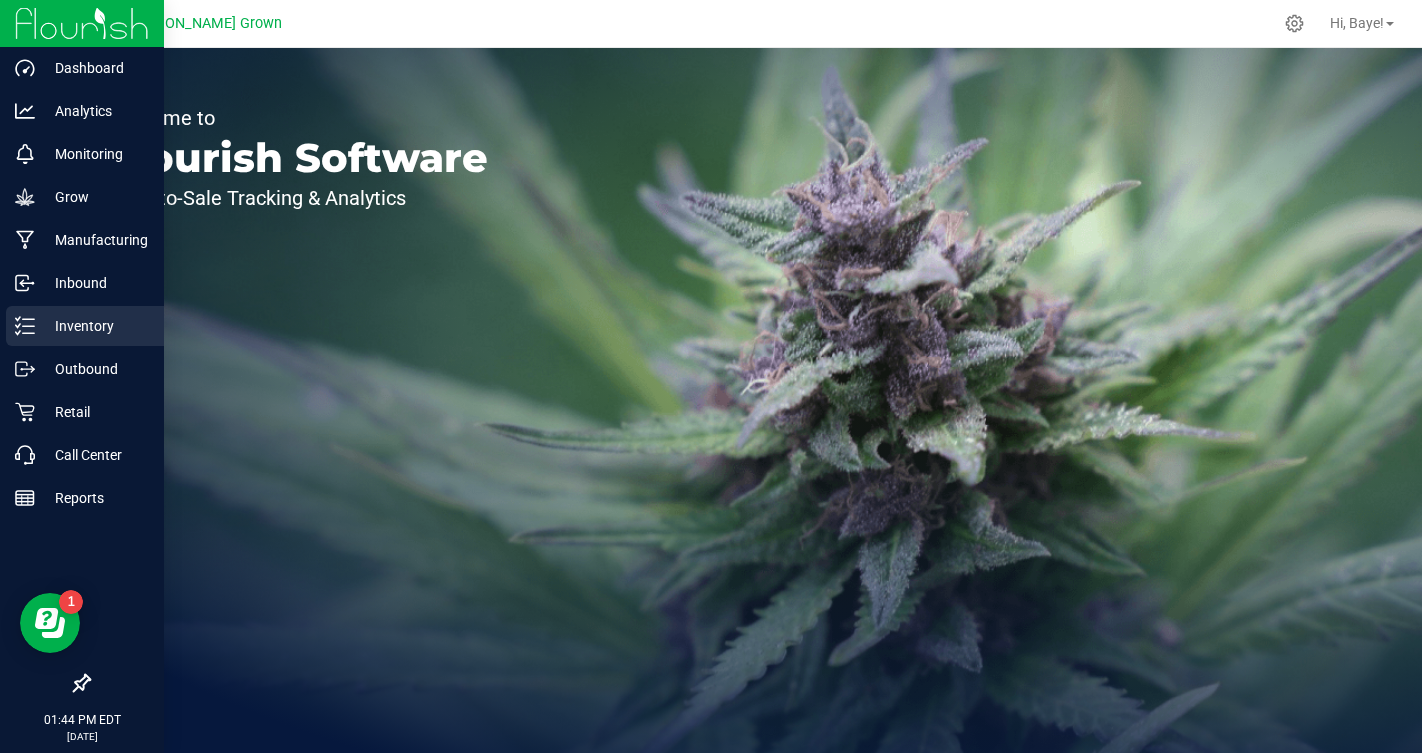 click 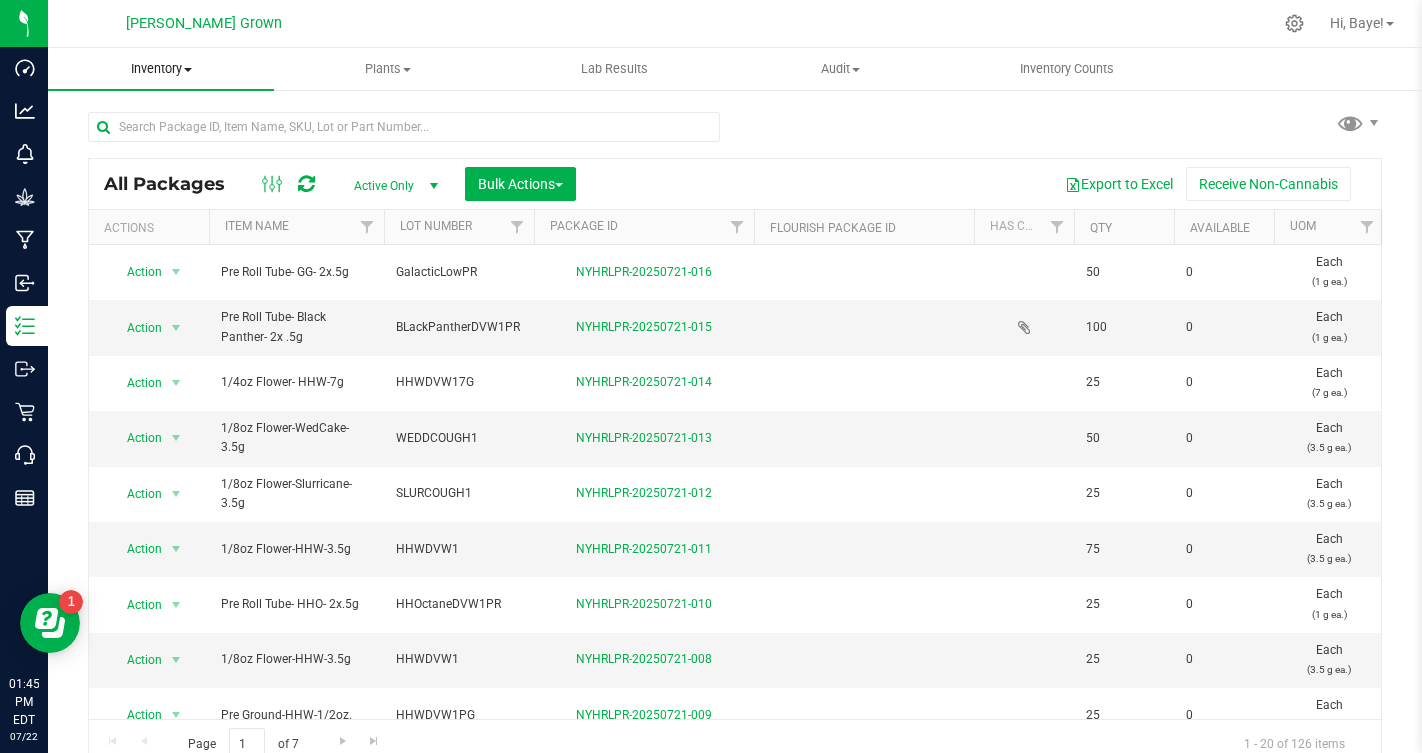 click on "Inventory" at bounding box center (161, 69) 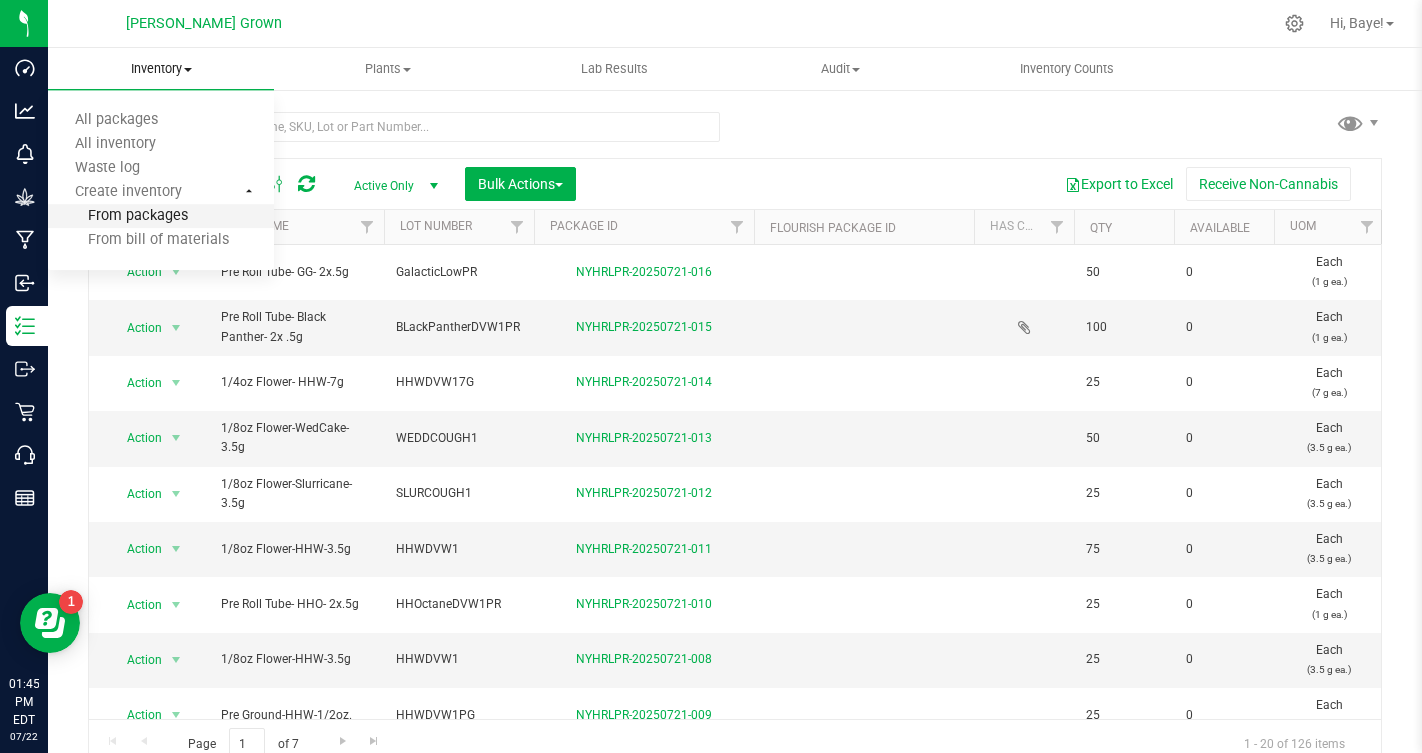 click on "From packages" at bounding box center [118, 216] 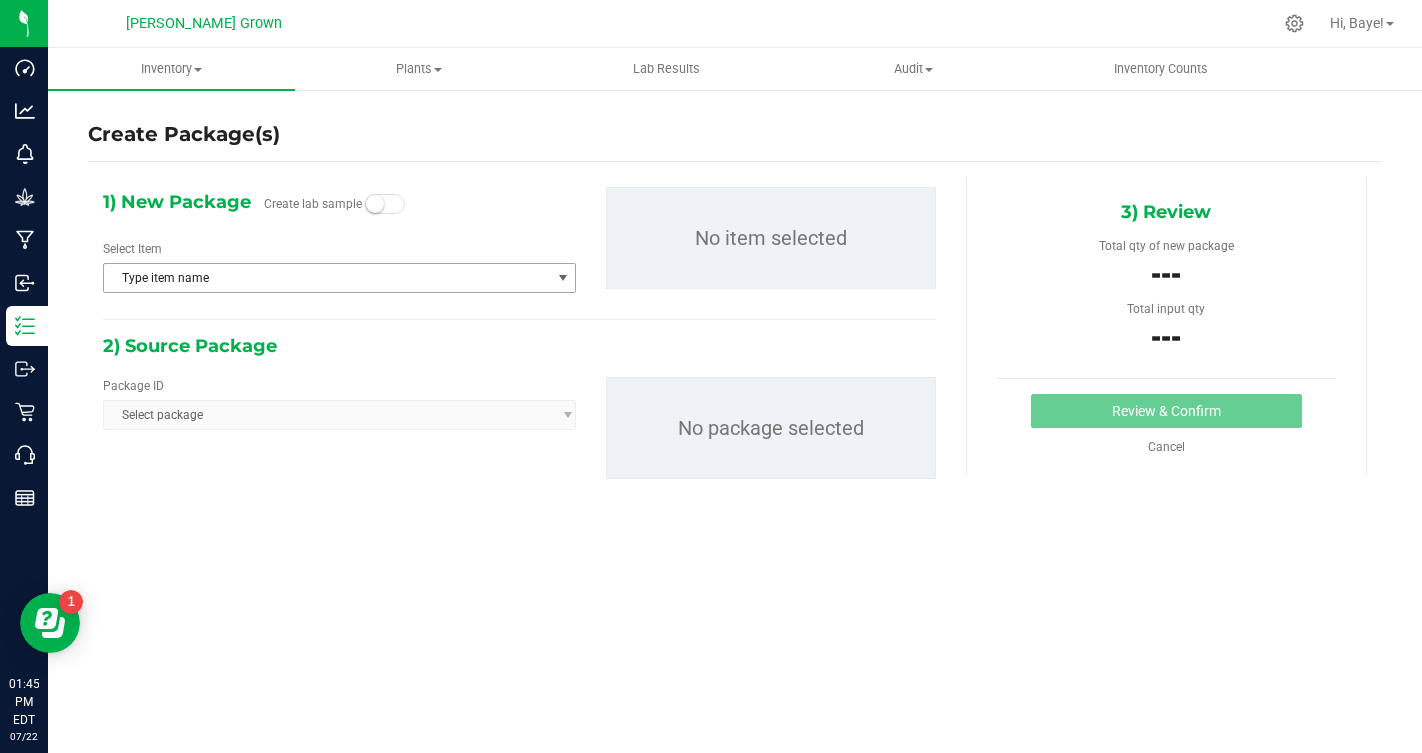 click on "Type item name" at bounding box center (327, 278) 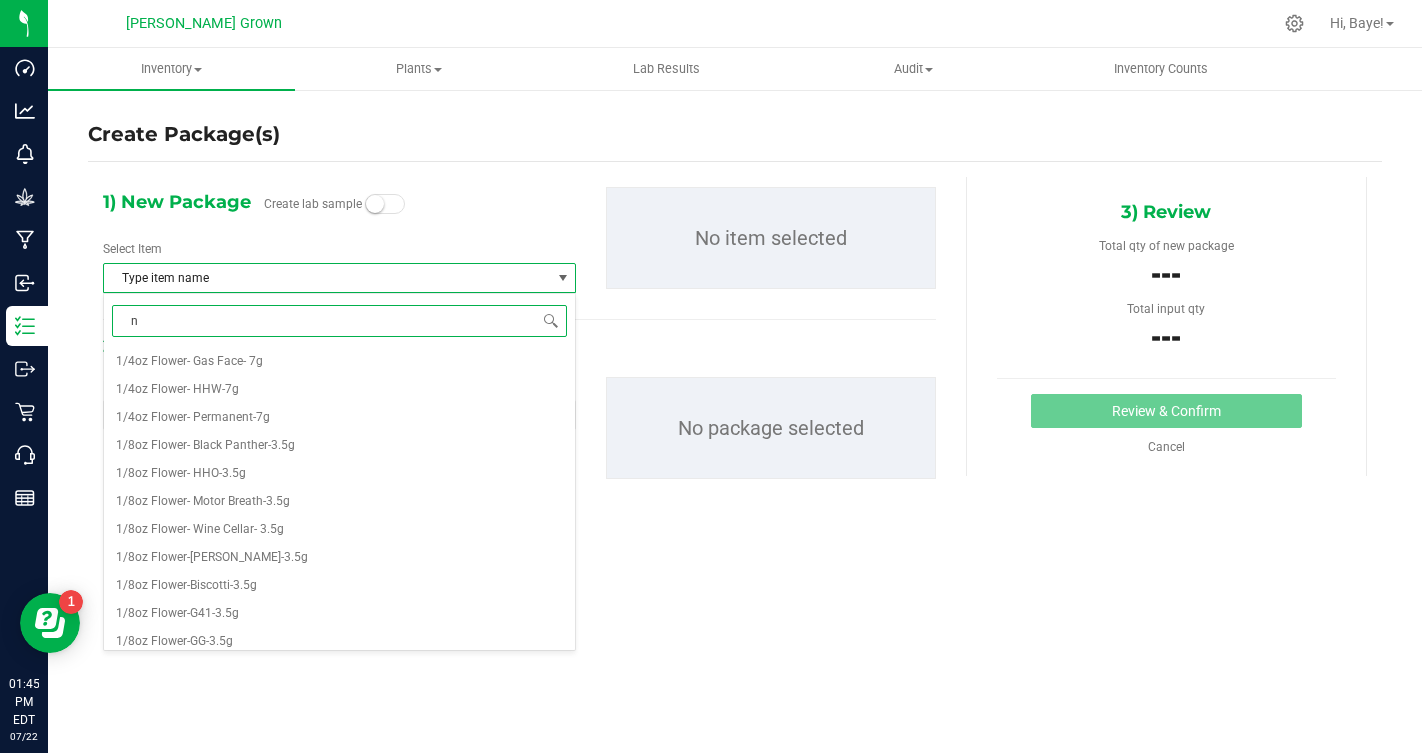 type on "n." 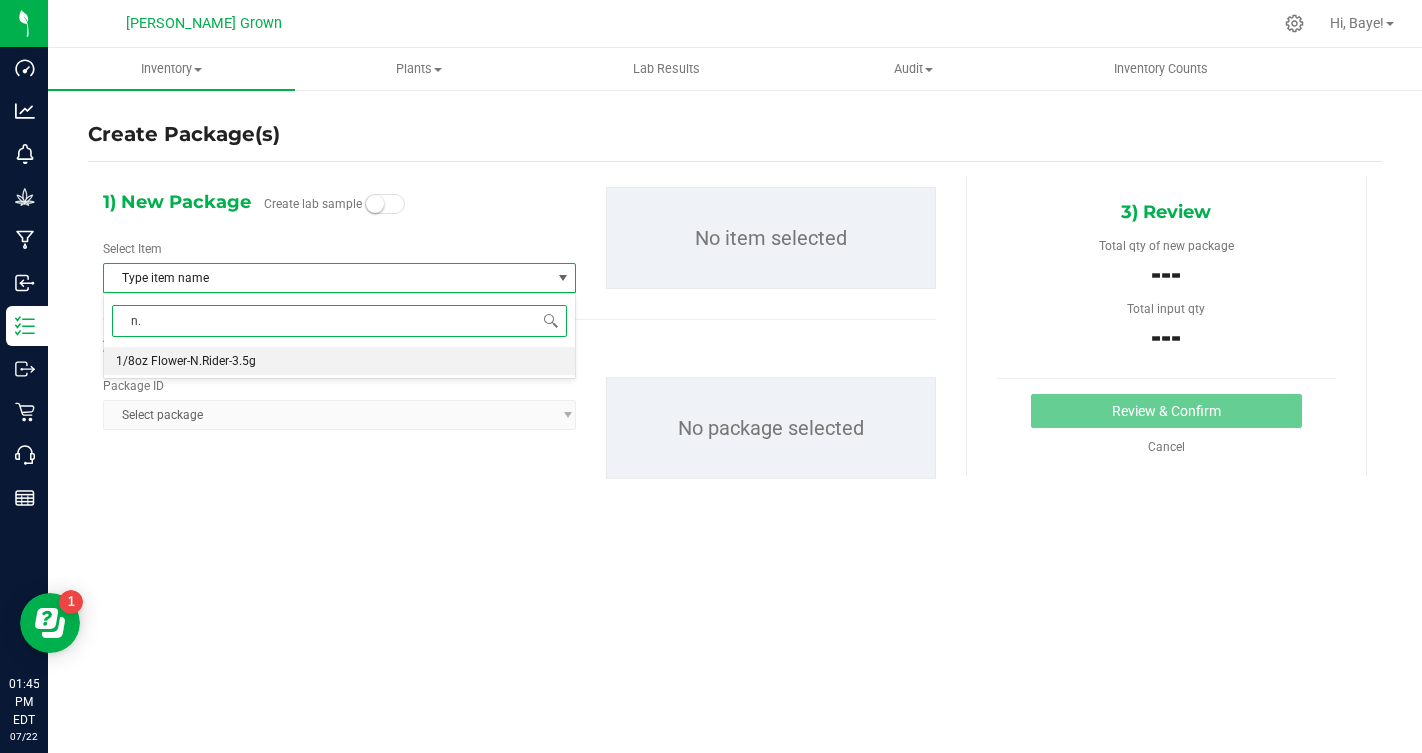 click on "1/8oz Flower-N.Rider-3.5g" at bounding box center [339, 361] 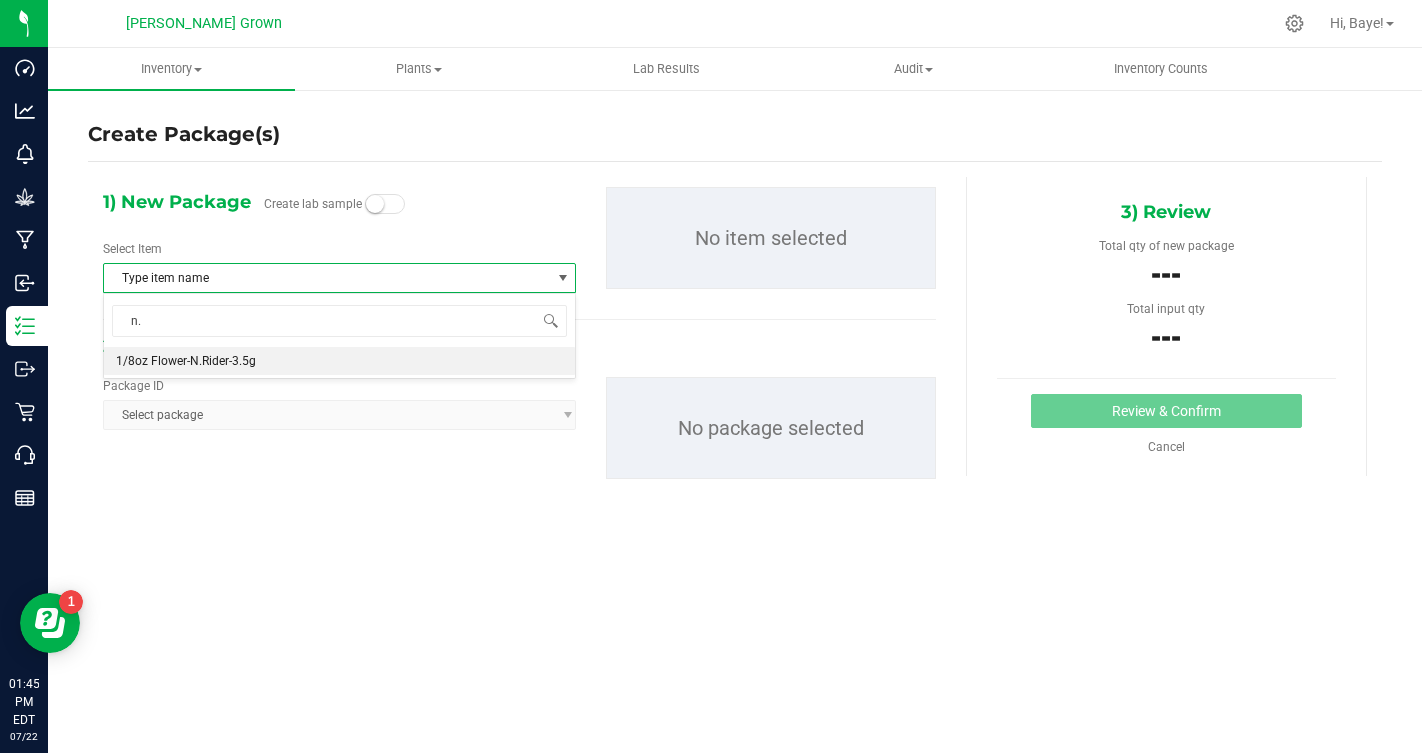 type 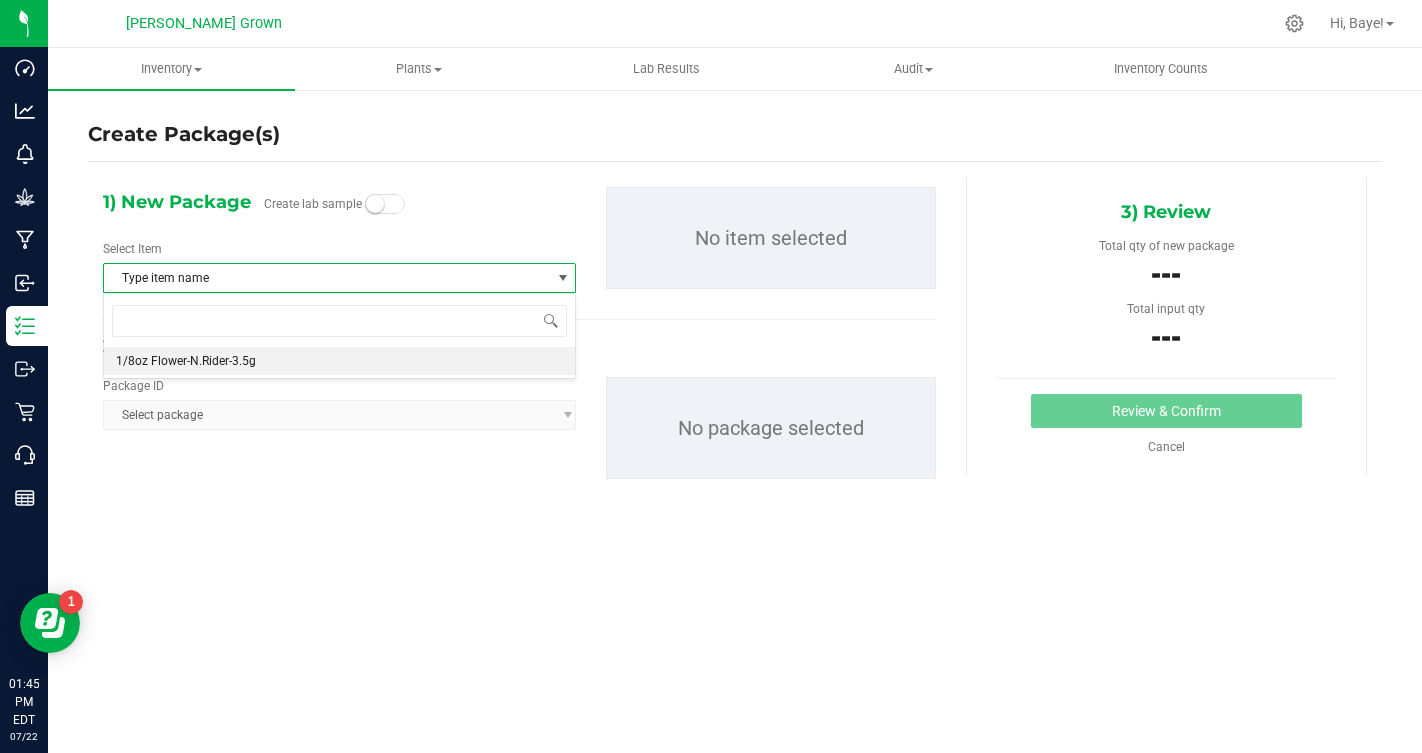 scroll, scrollTop: 364, scrollLeft: 0, axis: vertical 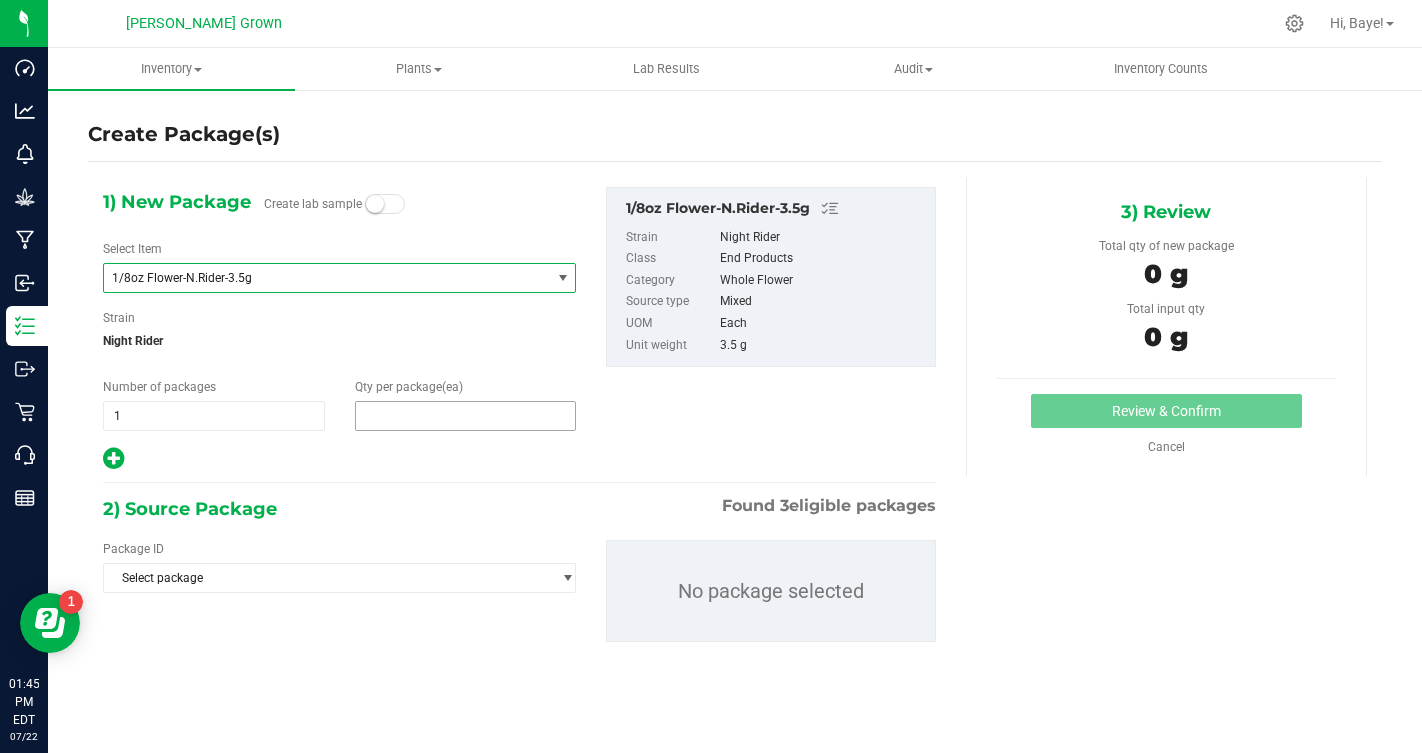 click at bounding box center [466, 416] 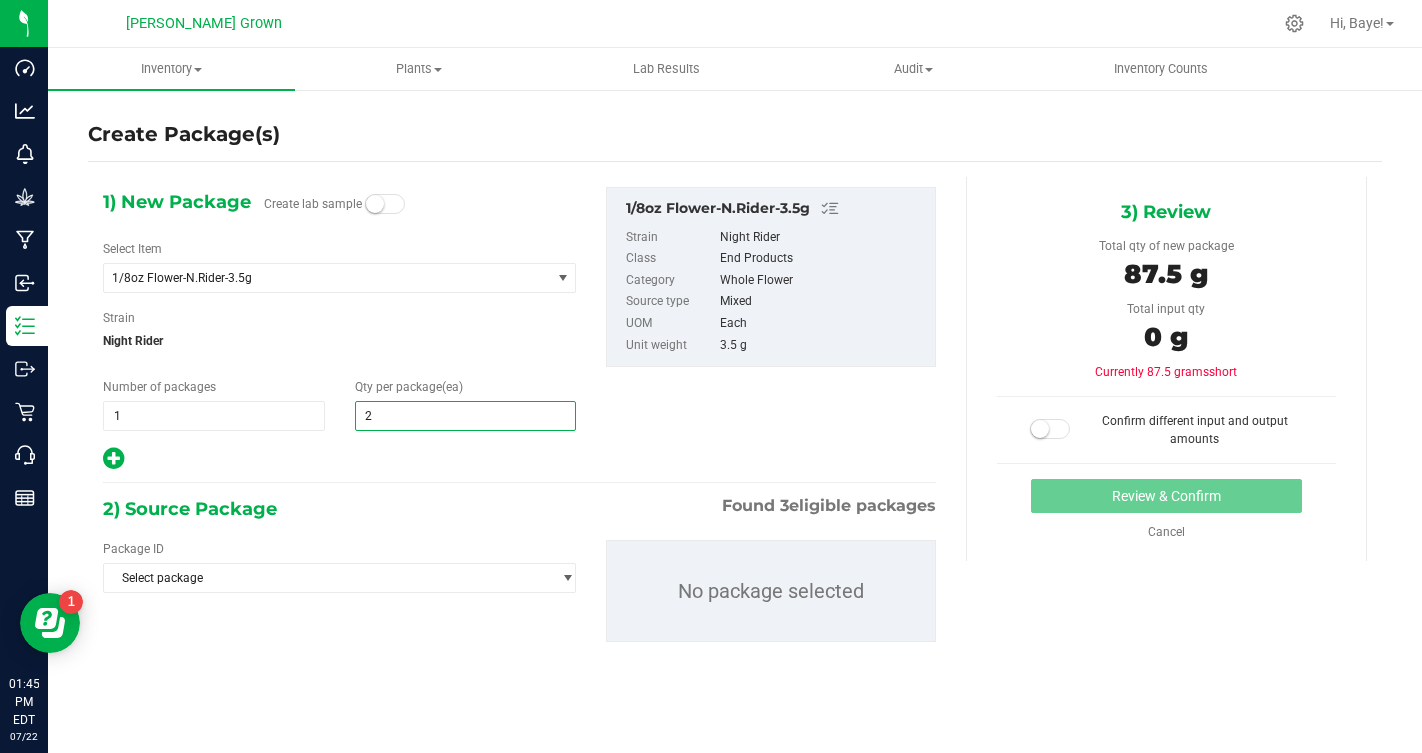 type on "25" 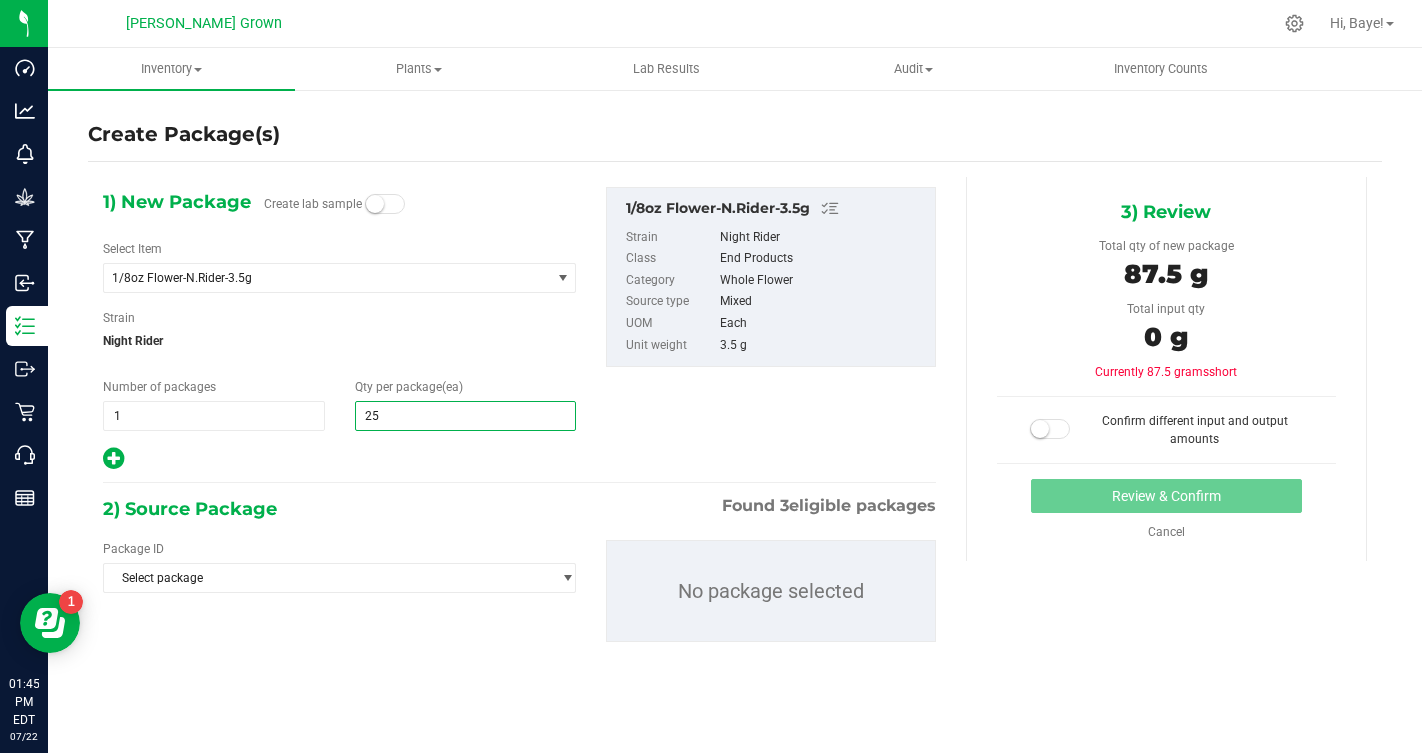 type on "25" 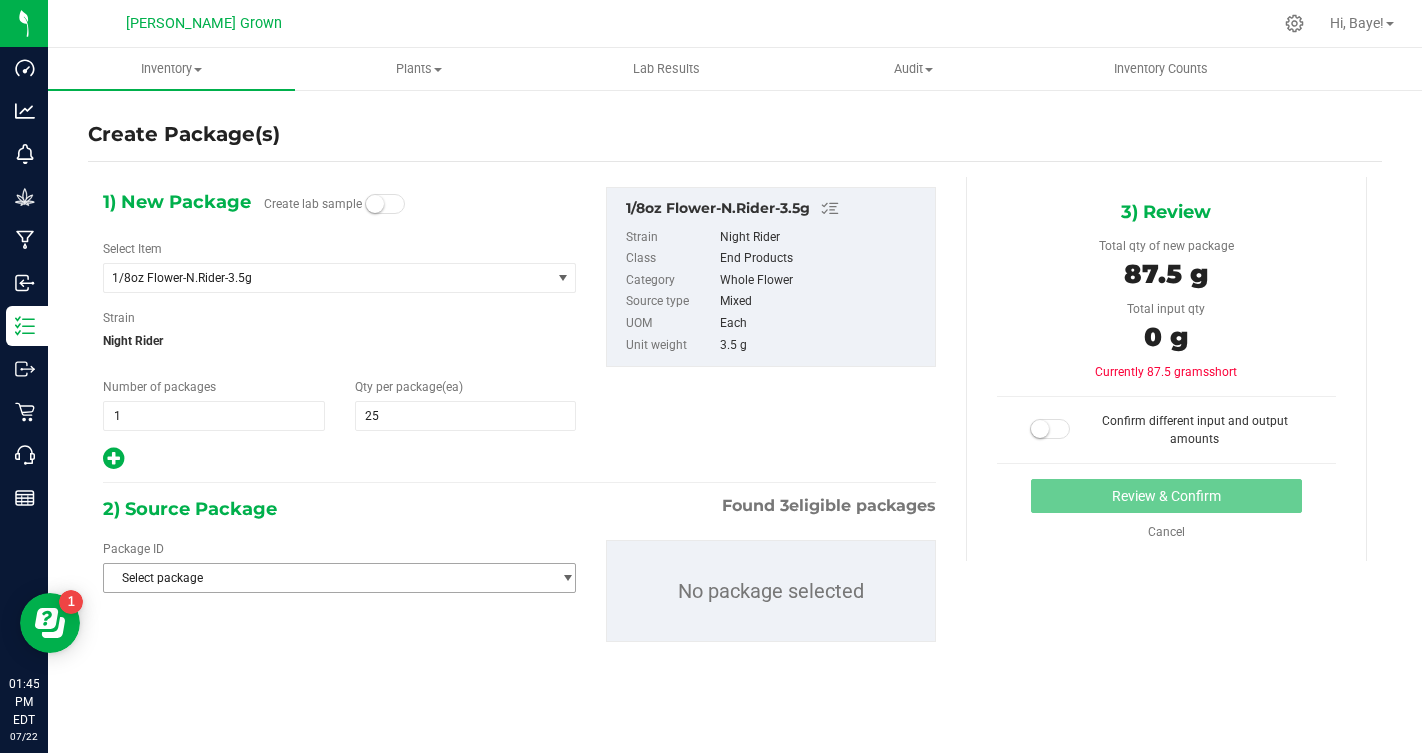 click on "Select package" at bounding box center [327, 578] 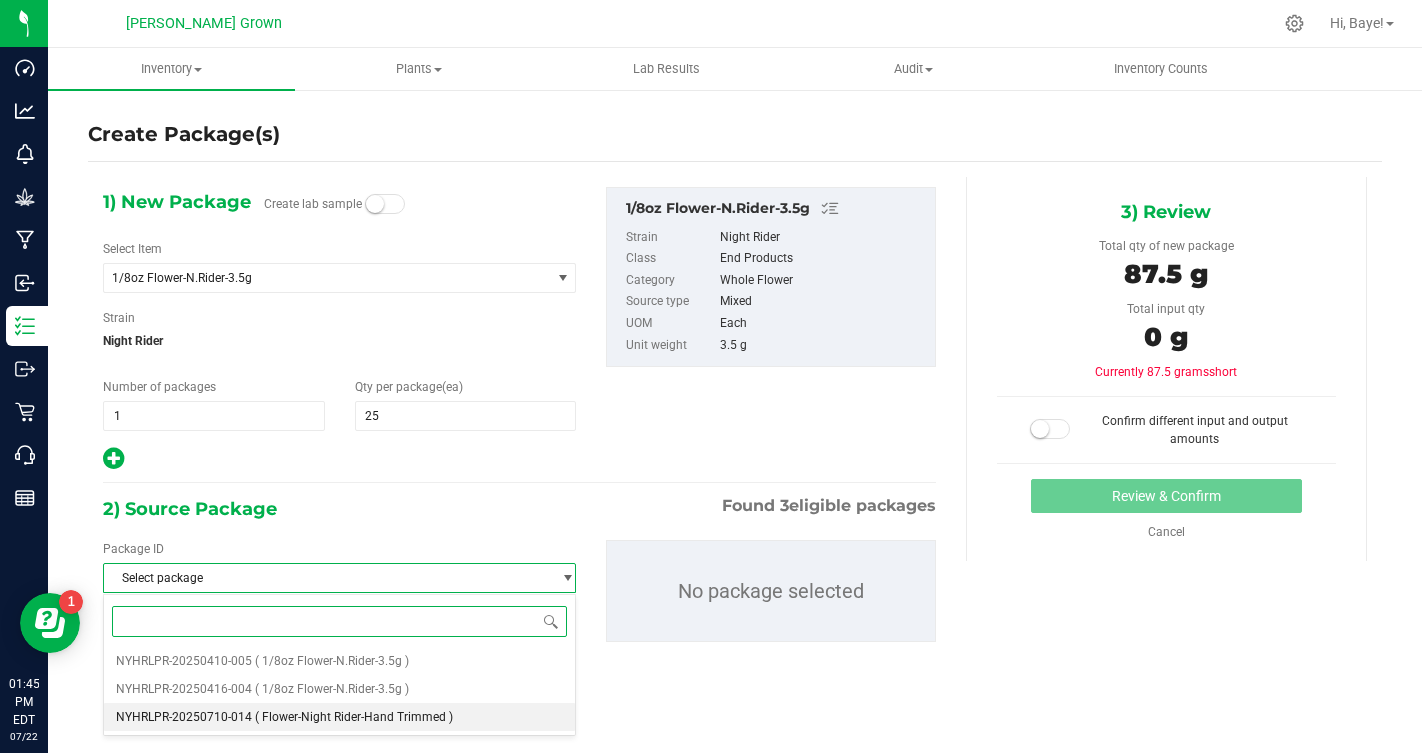 click on "(
Flower-Night Rider-Hand Trimmed
)" at bounding box center (354, 717) 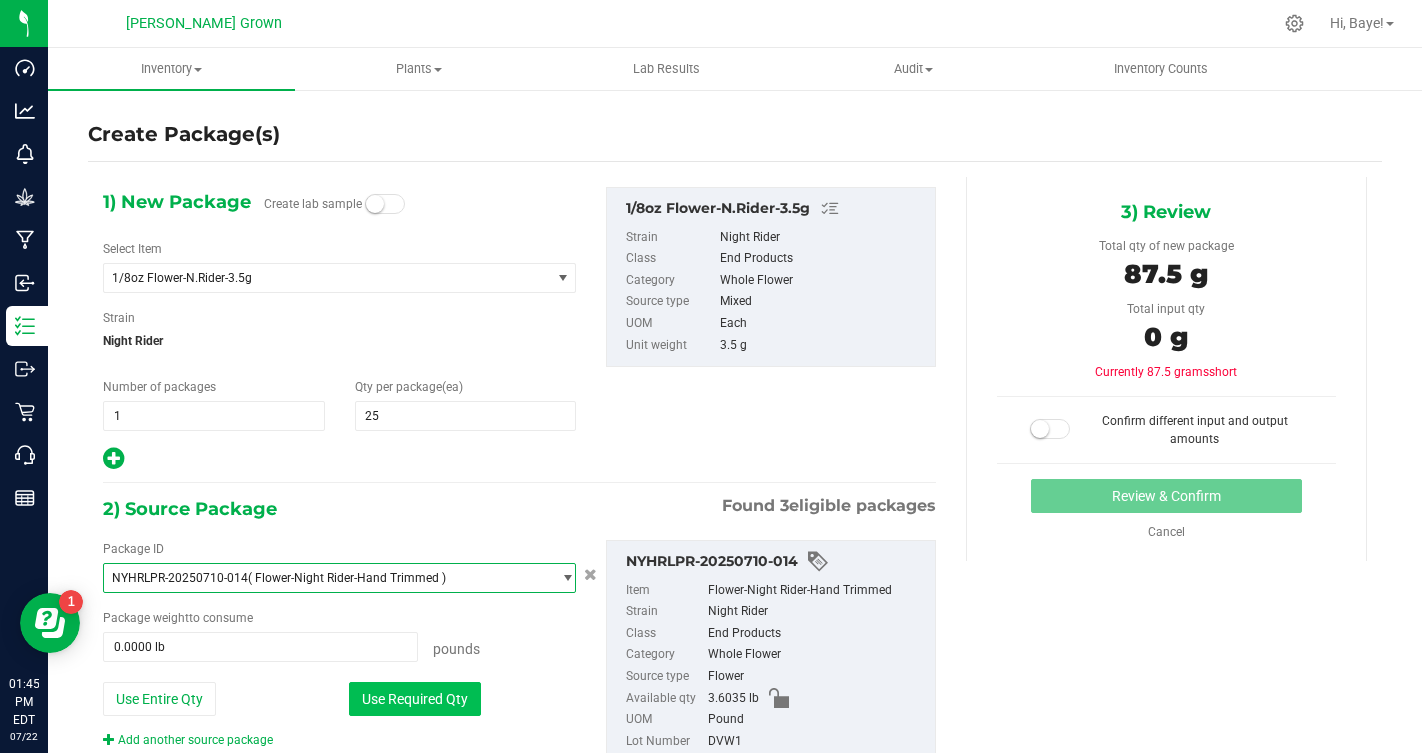 click on "Use Required Qty" at bounding box center (415, 699) 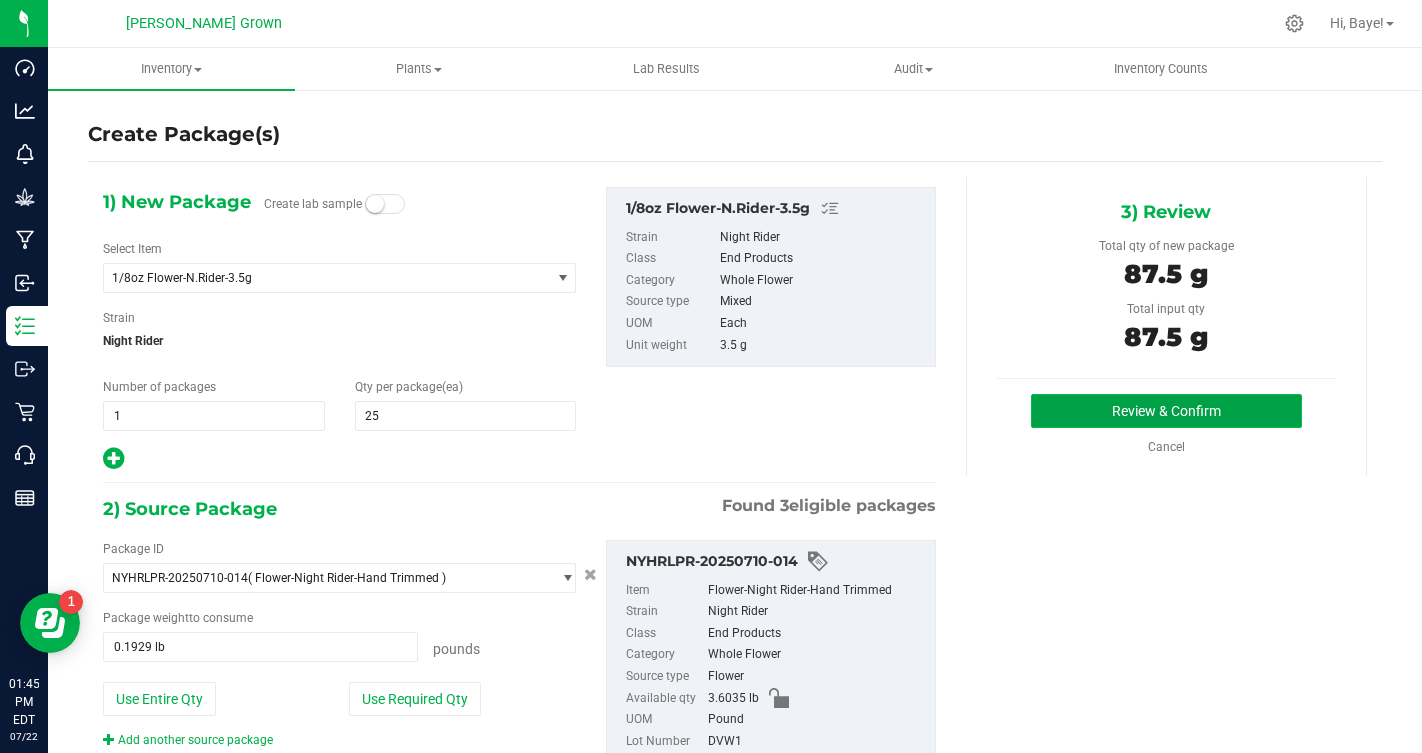 click on "Review & Confirm" at bounding box center (1166, 411) 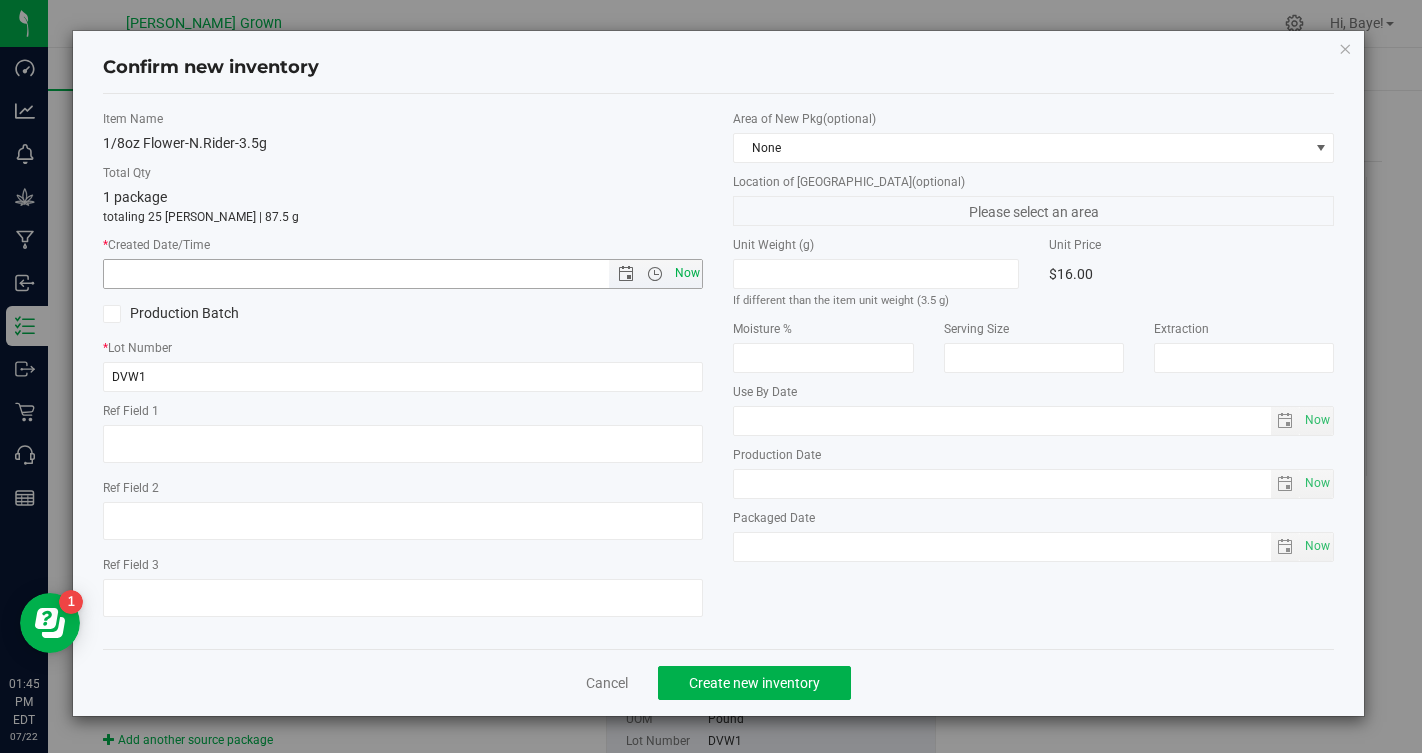 click on "Now" at bounding box center (687, 273) 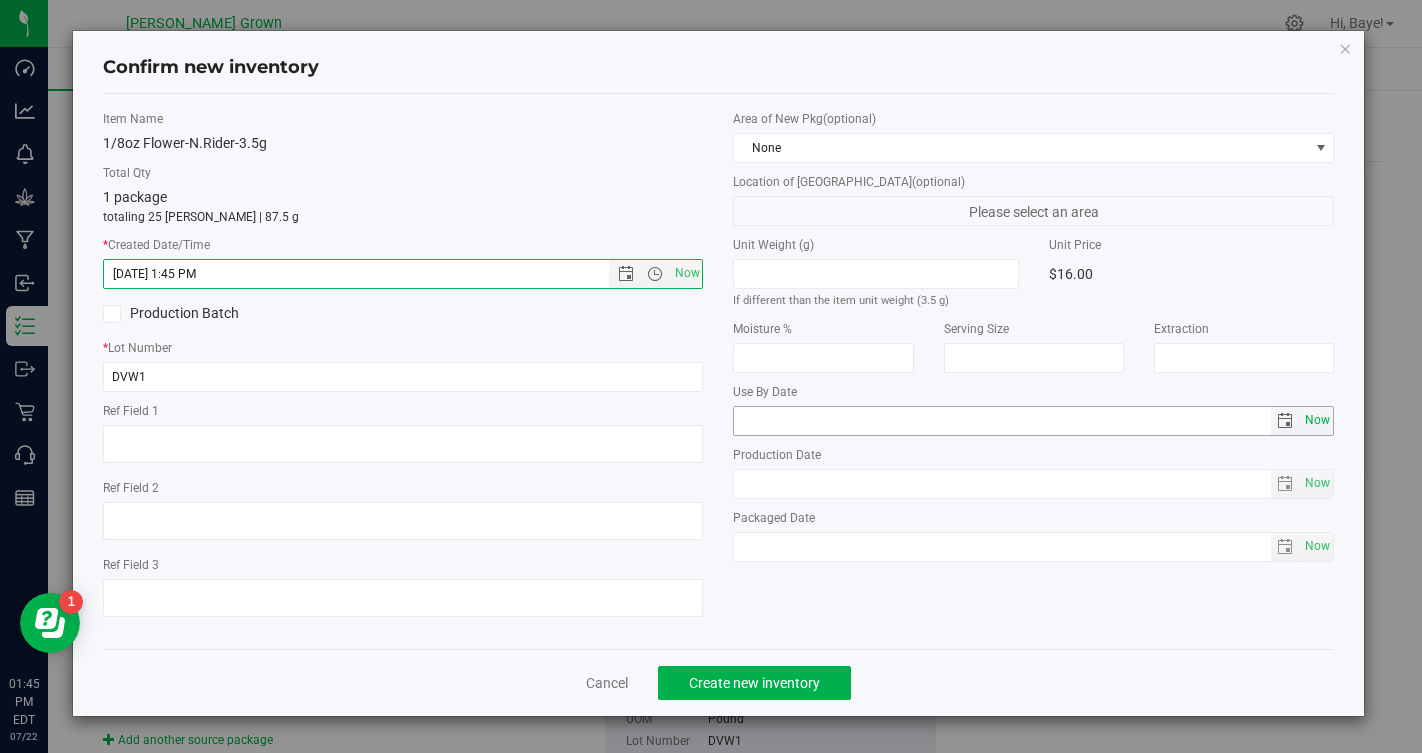 click on "Now" at bounding box center (1318, 420) 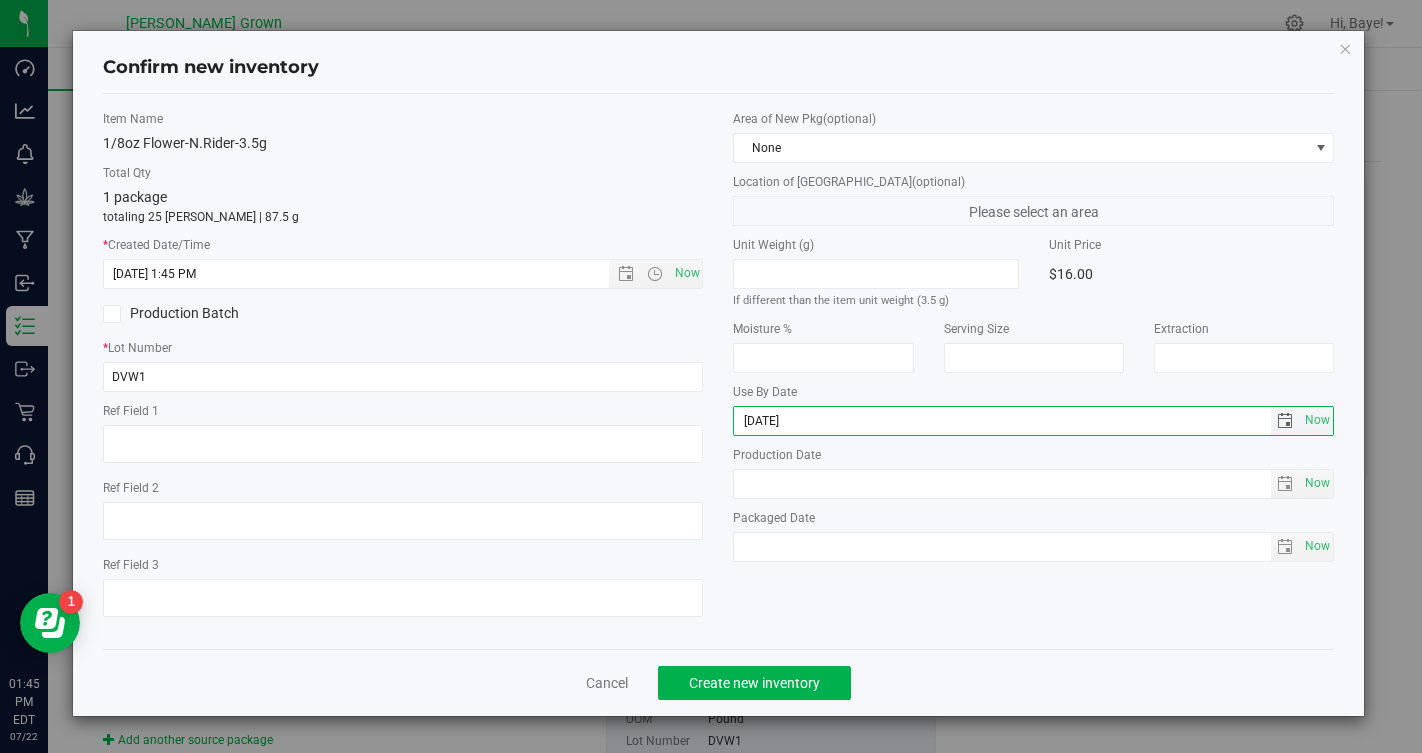 click on "2025-07-22" at bounding box center (1002, 421) 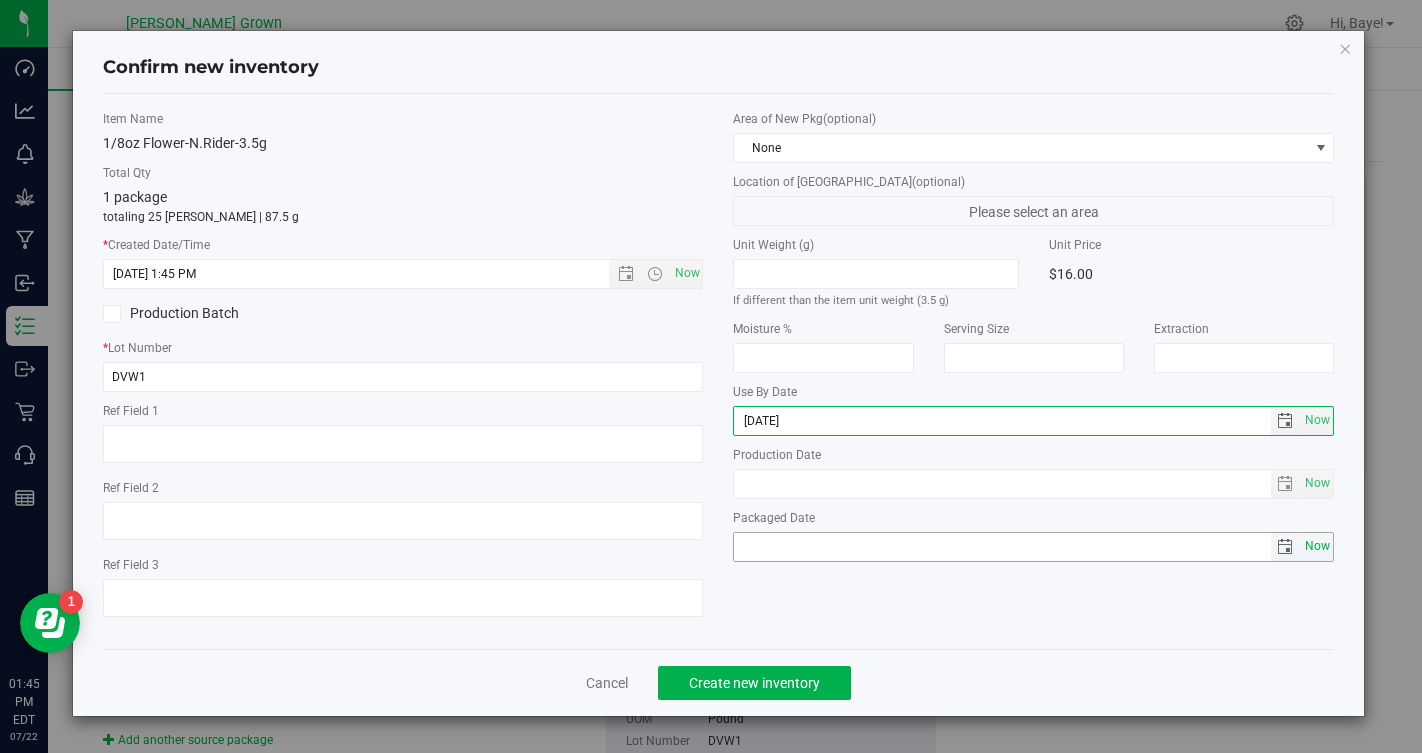 type on "2026-07-22" 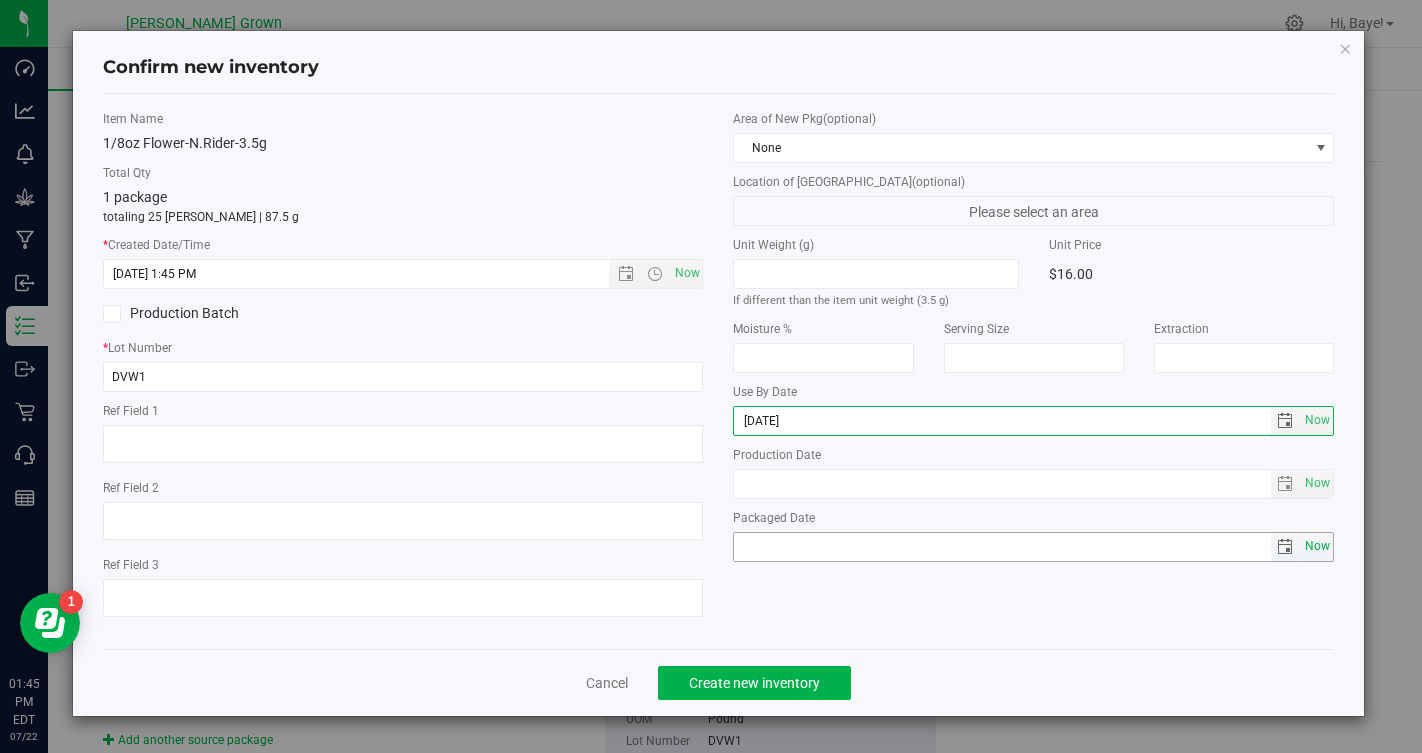 click on "Now" at bounding box center [1318, 546] 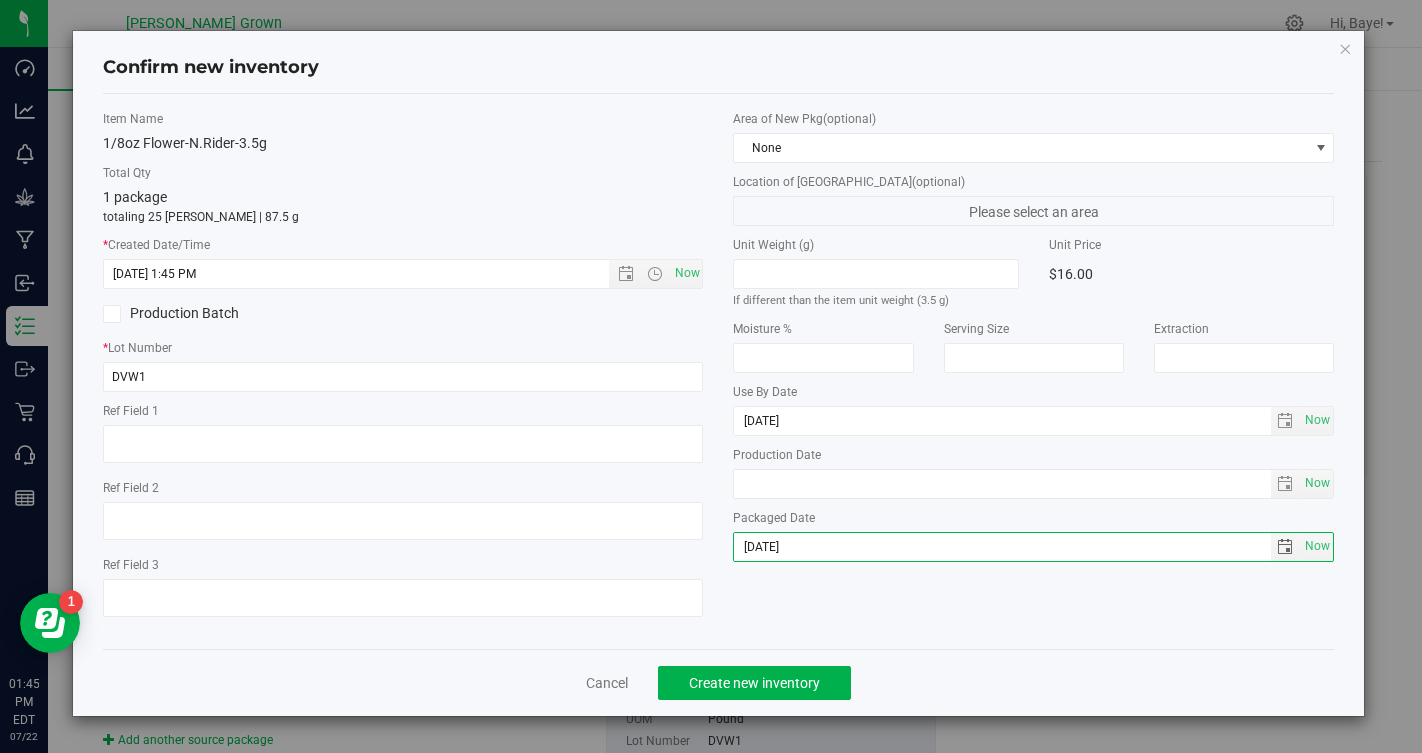 click on "Cancel
Create new inventory" at bounding box center [718, 682] 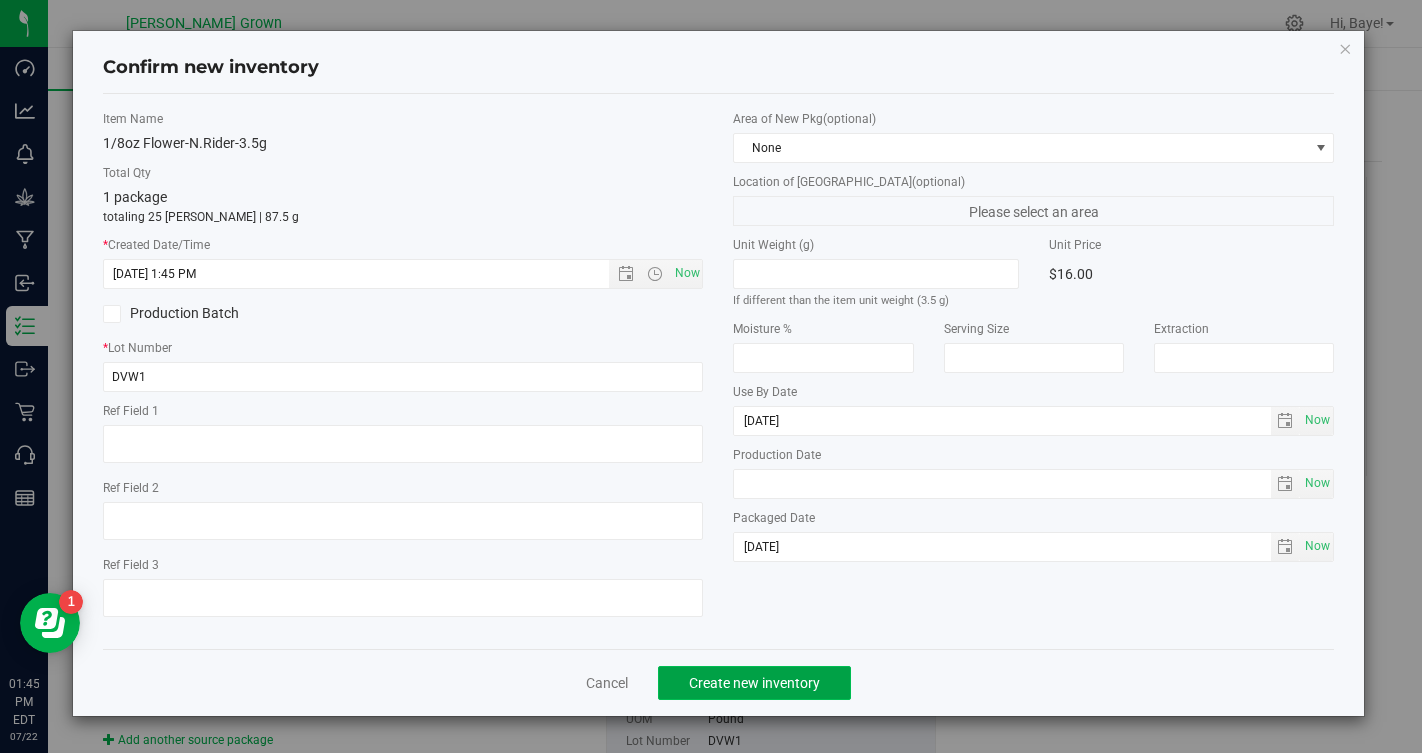 click on "Create new inventory" 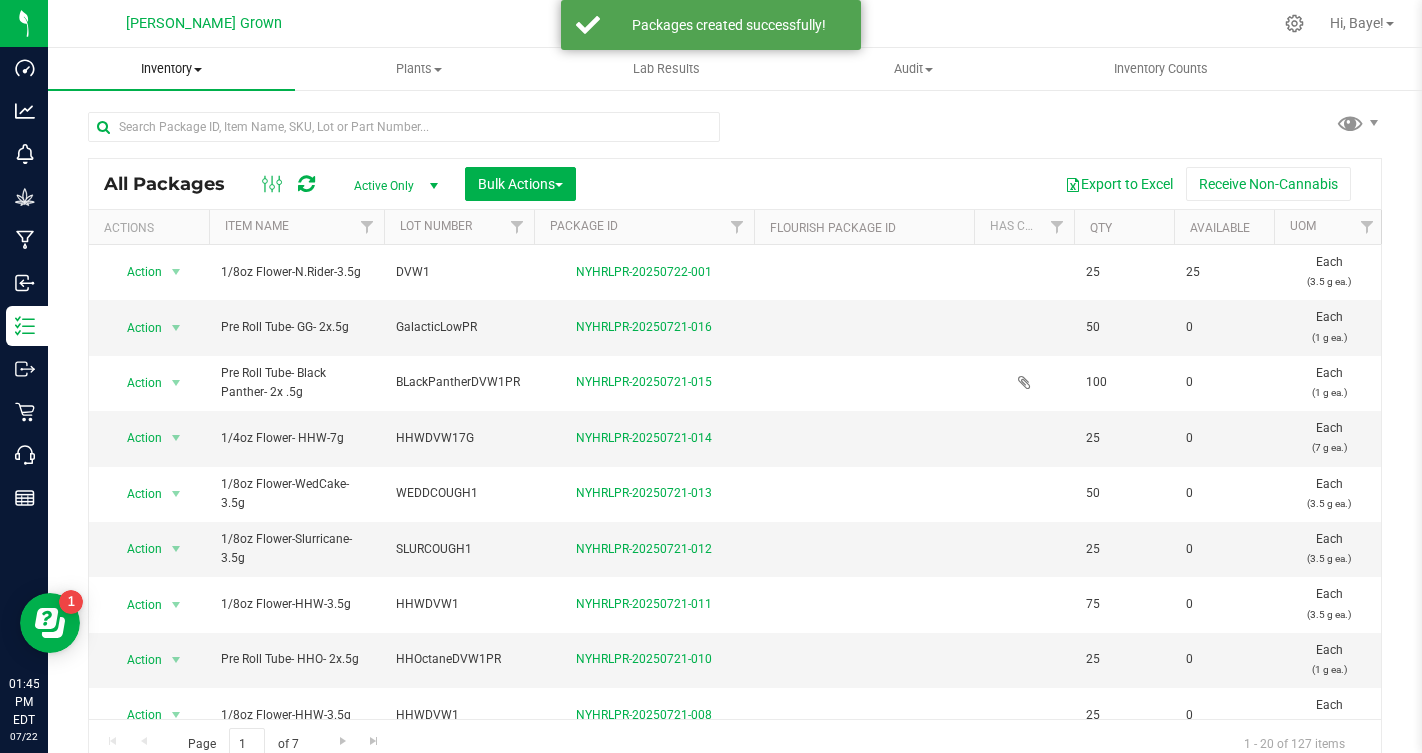 click on "Inventory" at bounding box center (171, 69) 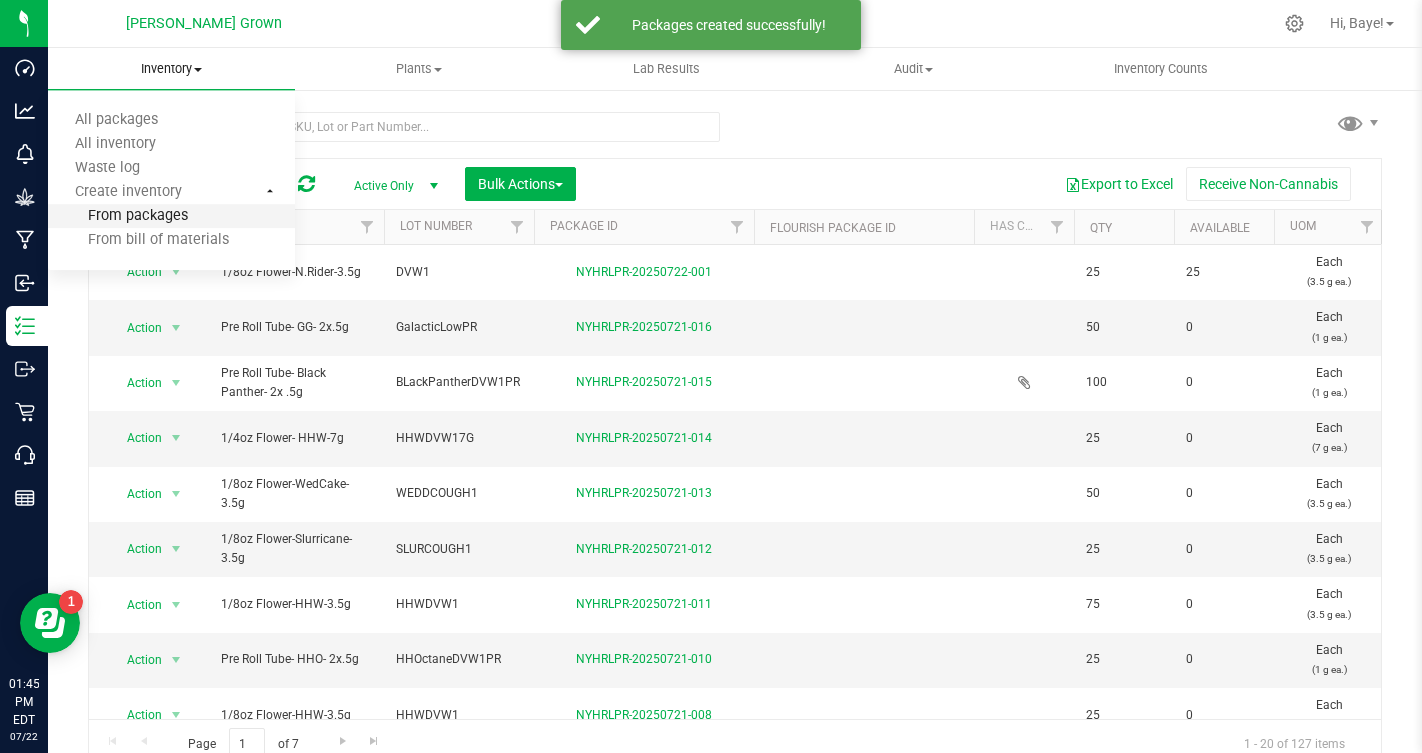 click on "From packages" at bounding box center [118, 216] 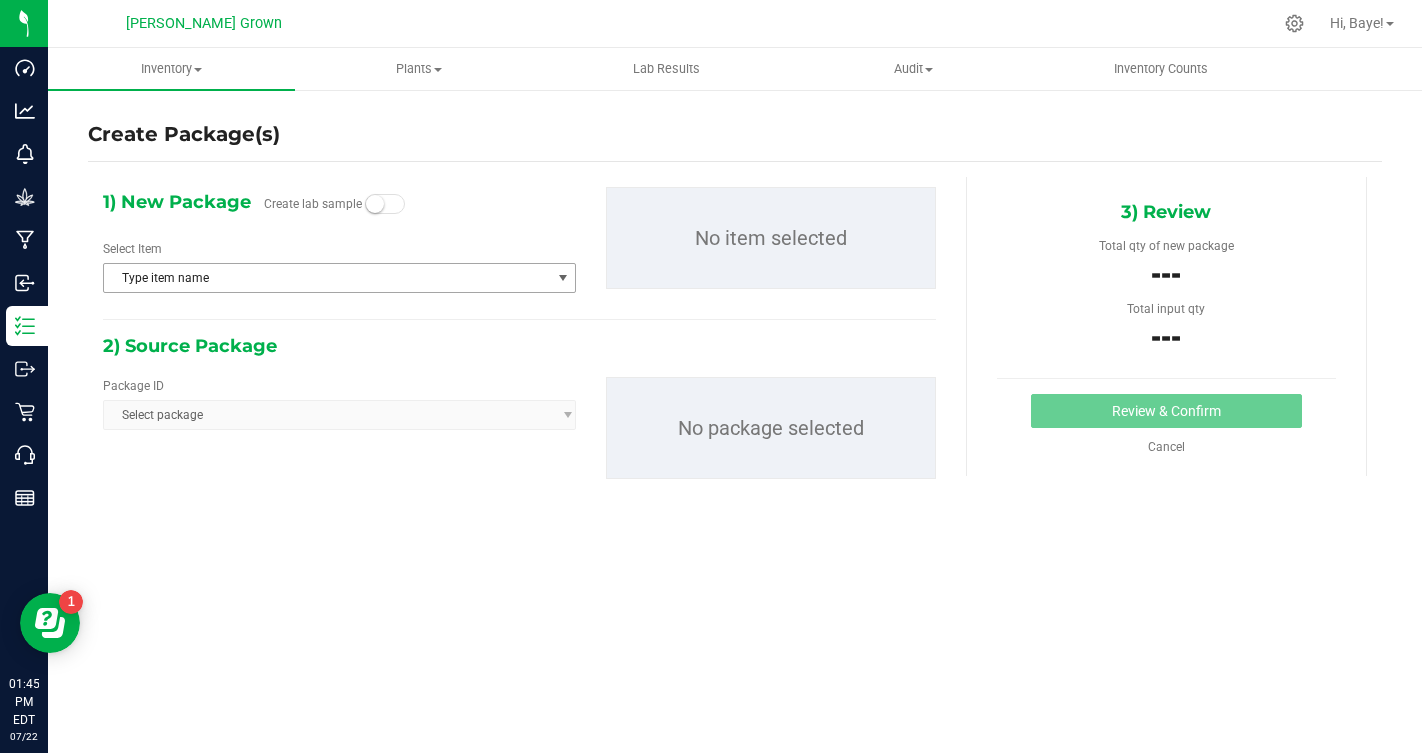 click on "Type item name" at bounding box center (327, 278) 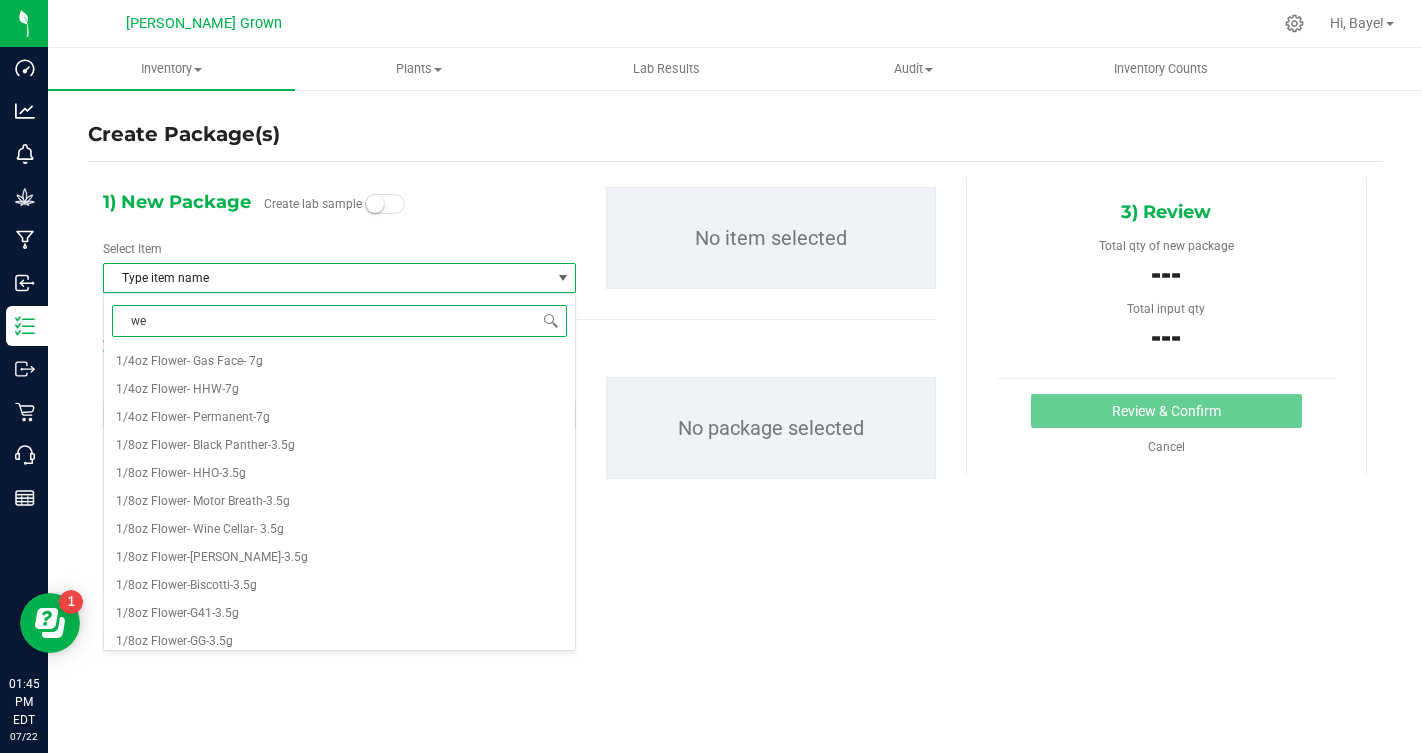 type on "wed" 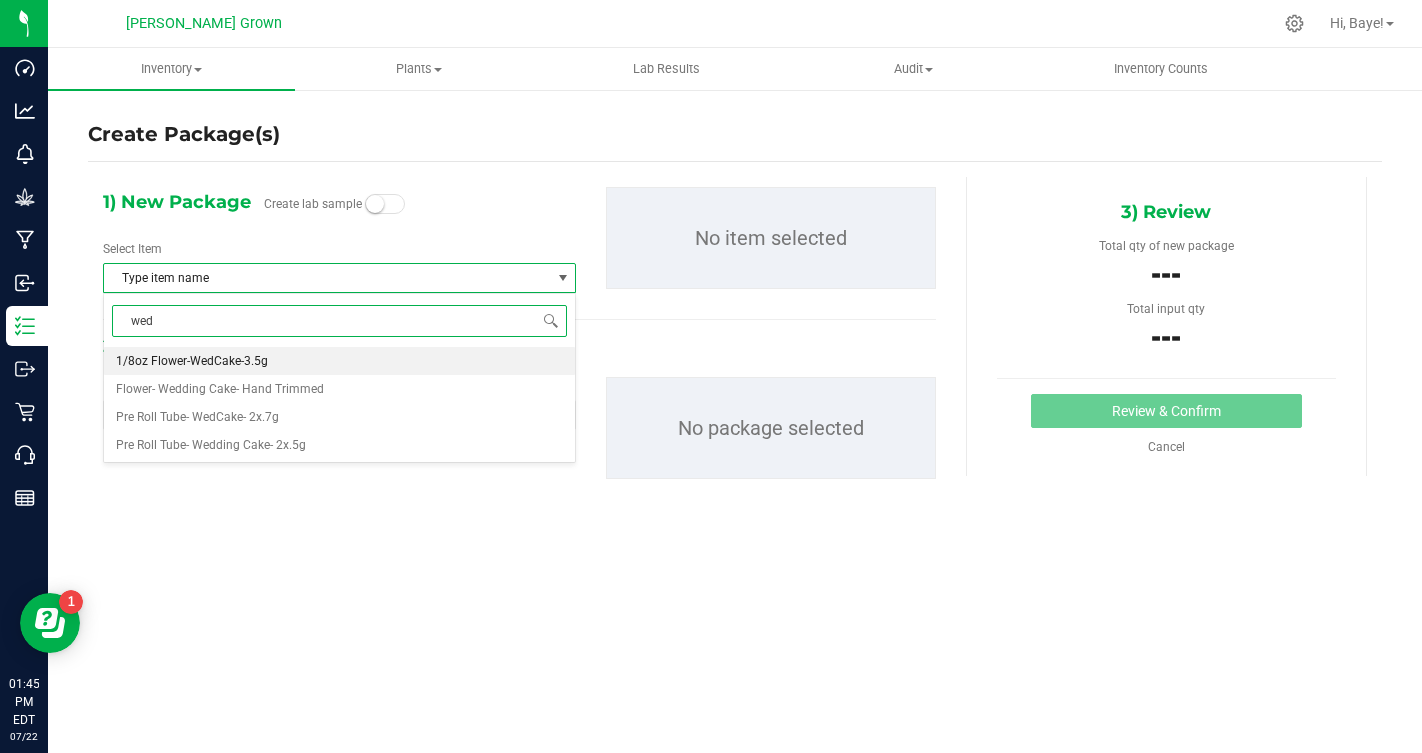 click on "1/8oz Flower-WedCake-3.5g" at bounding box center (339, 361) 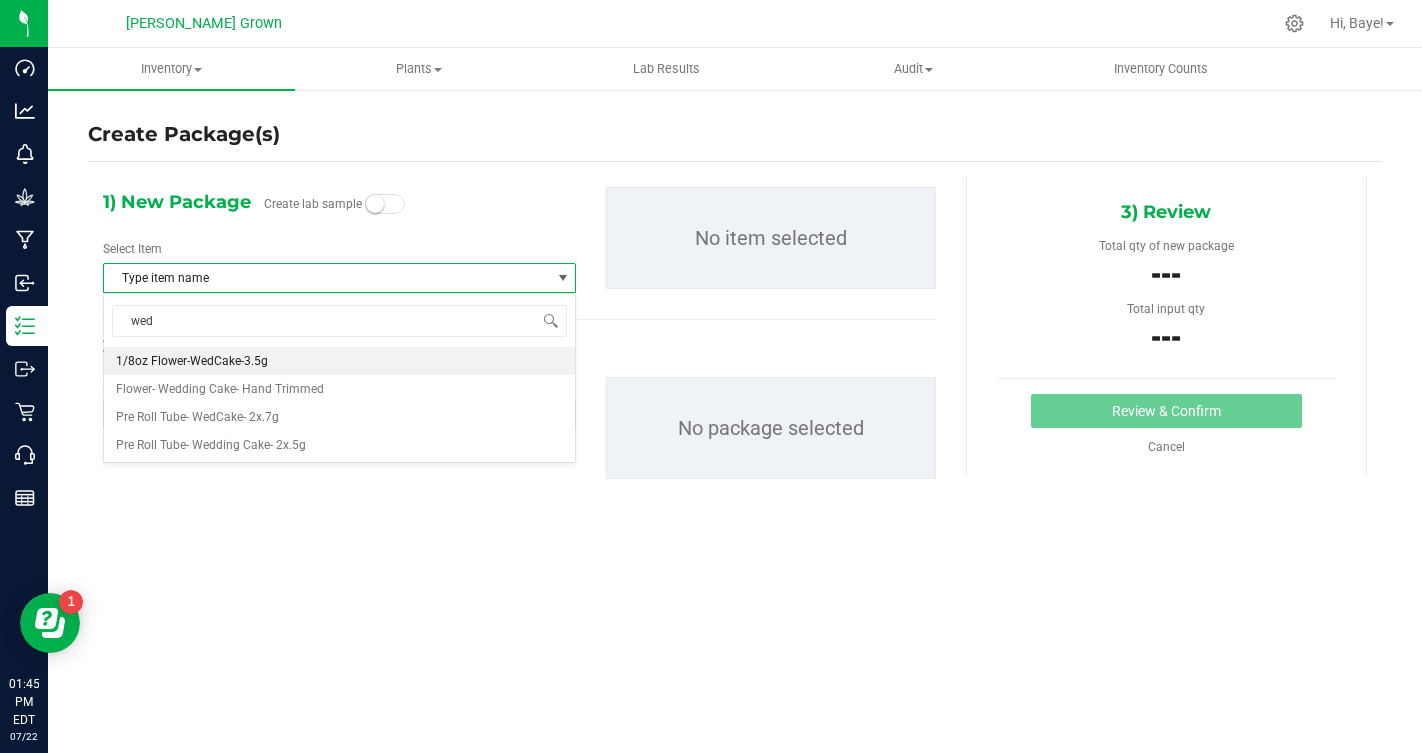 type 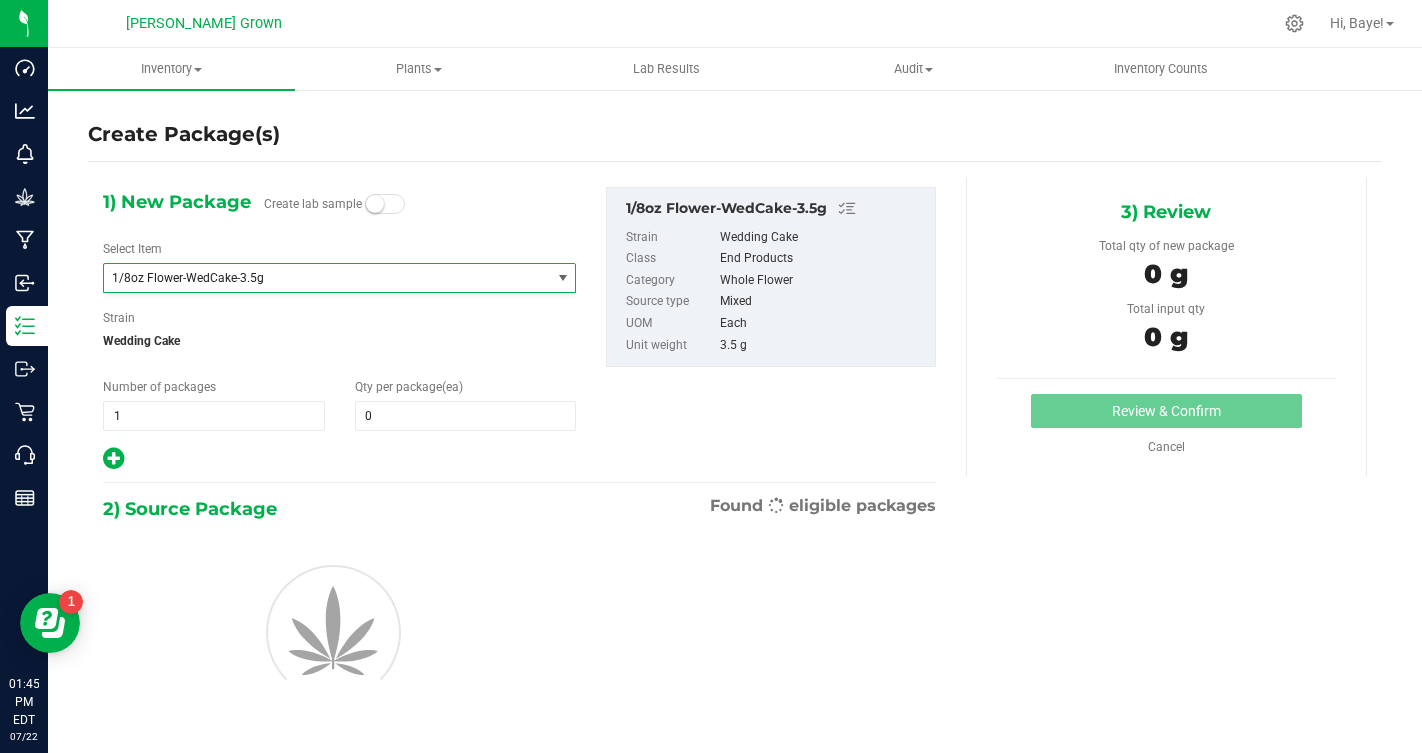 scroll, scrollTop: 476, scrollLeft: 0, axis: vertical 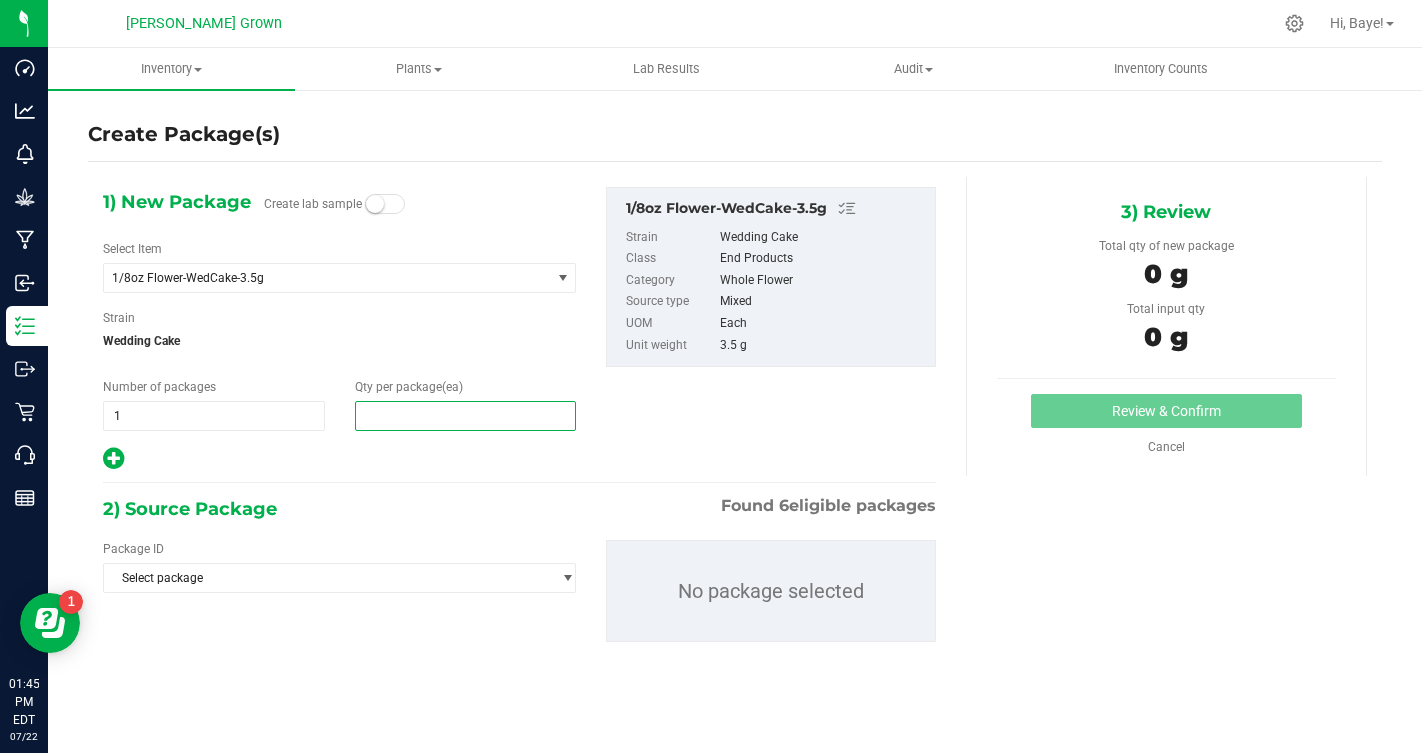 click at bounding box center (466, 416) 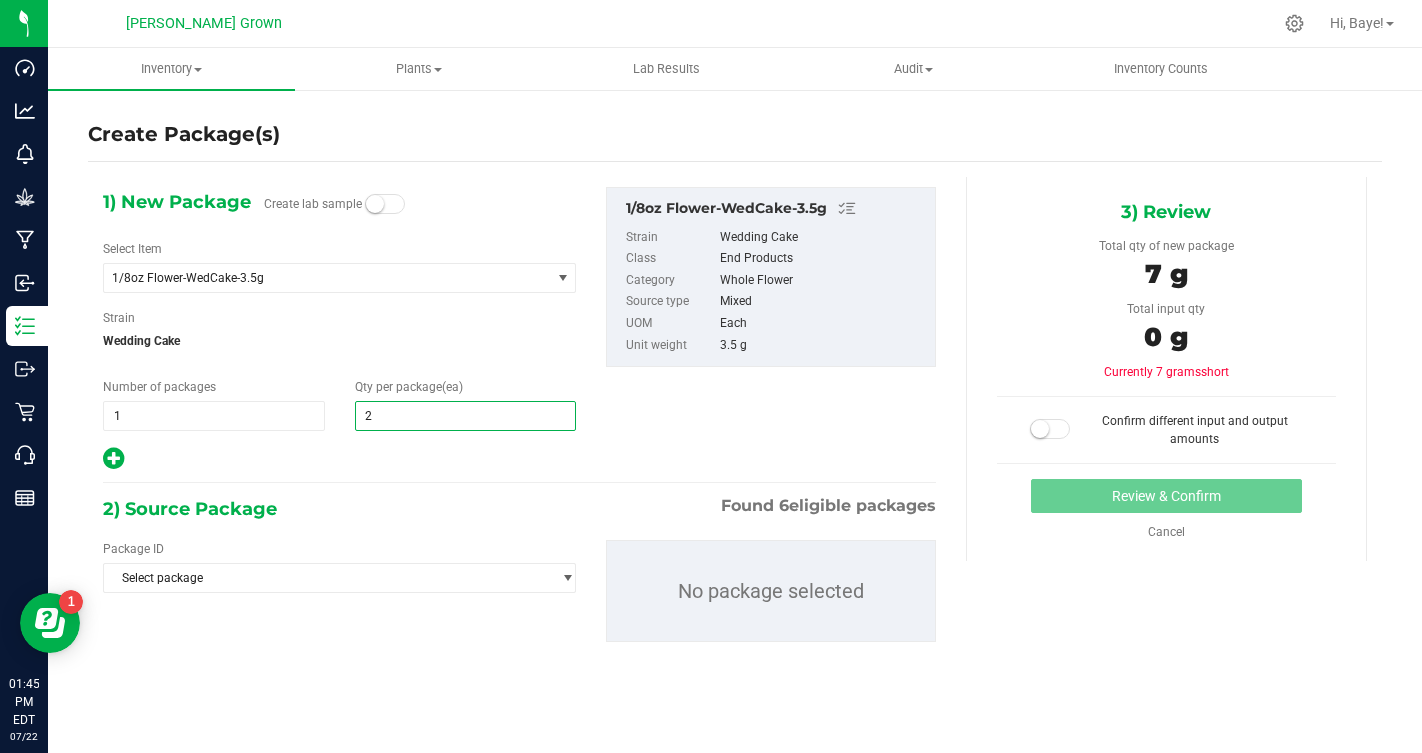 type on "25" 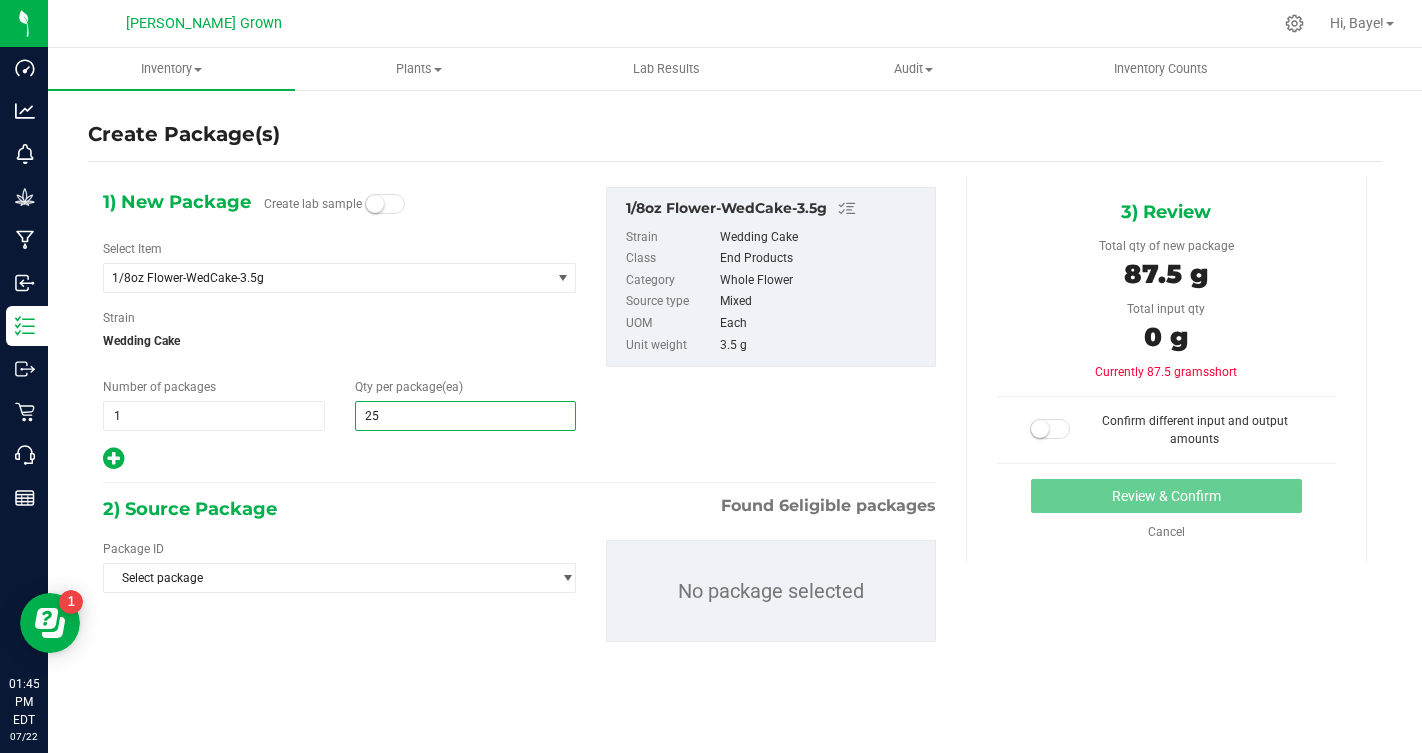type on "25" 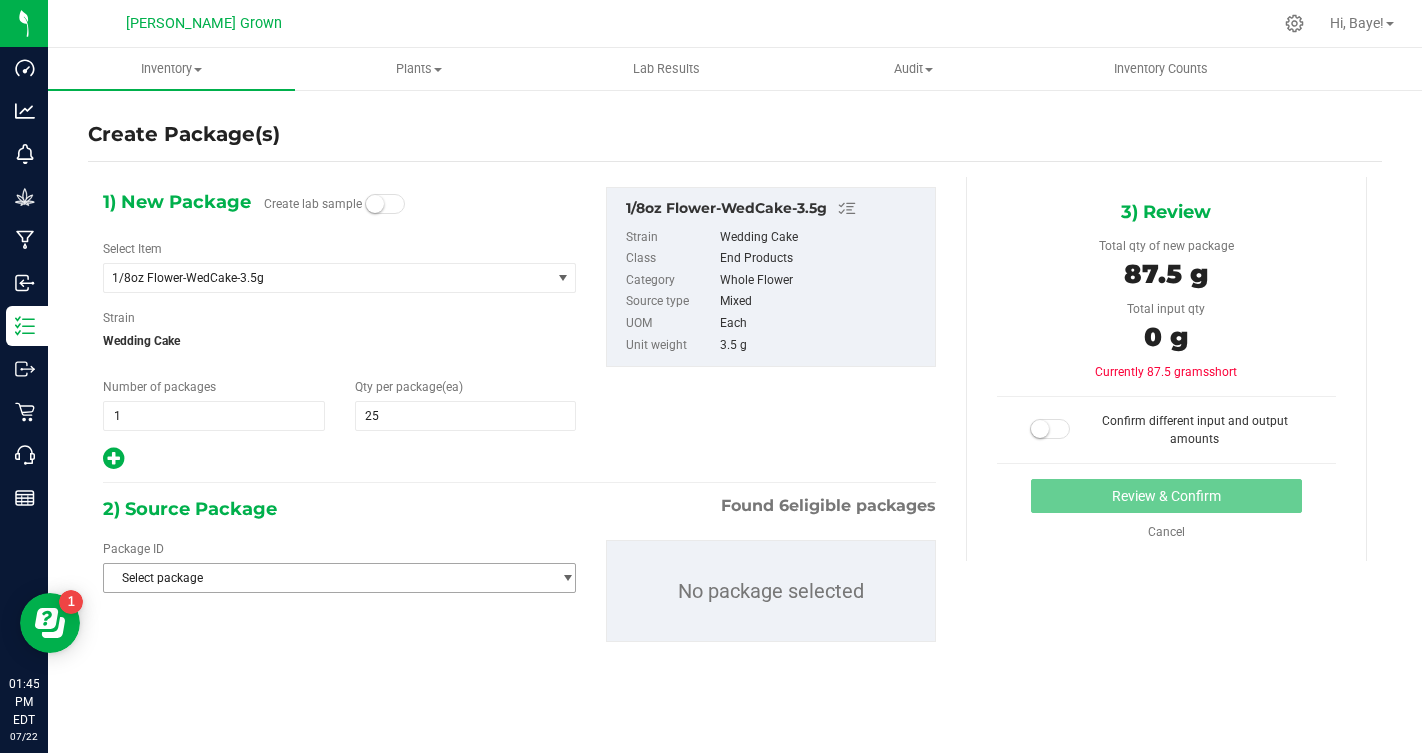click on "Select package" at bounding box center (327, 578) 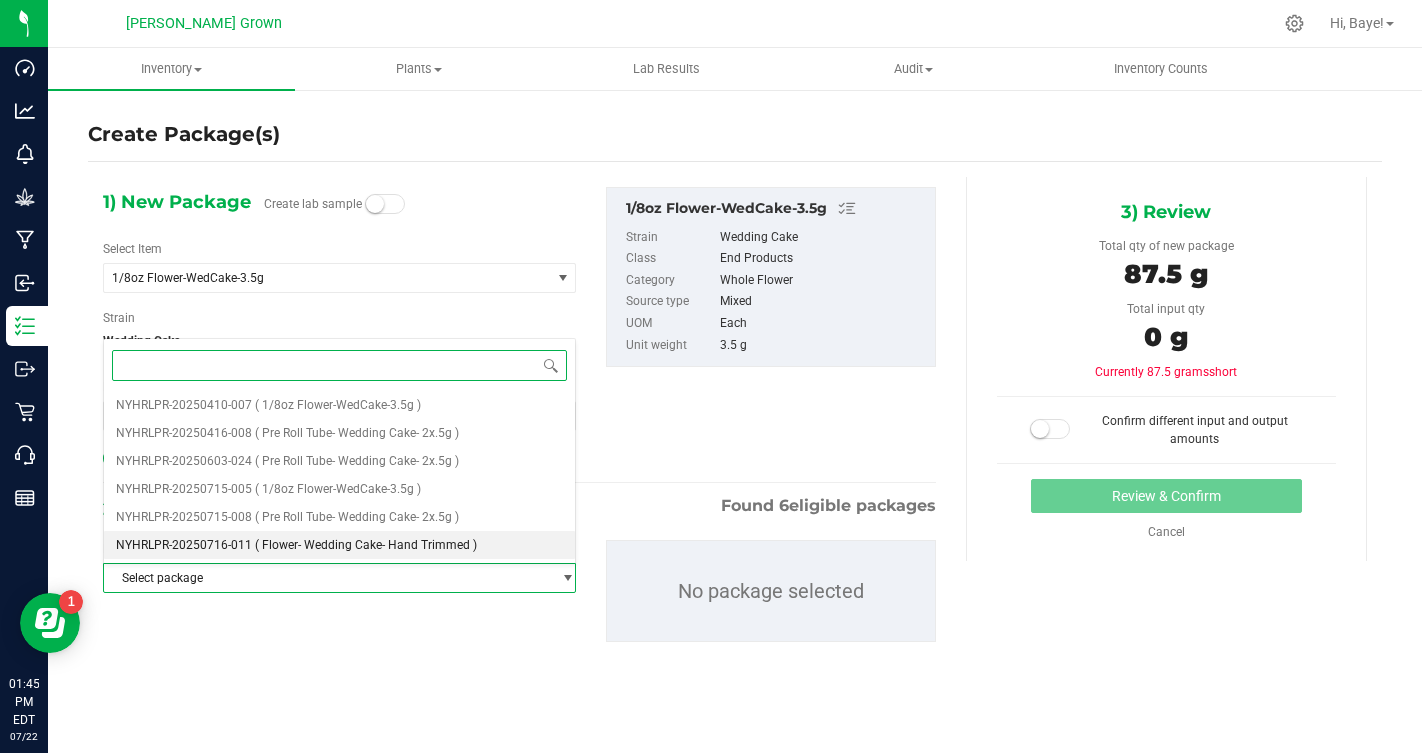 click on "(
Flower- Wedding Cake- Hand Trimmed
)" at bounding box center [366, 545] 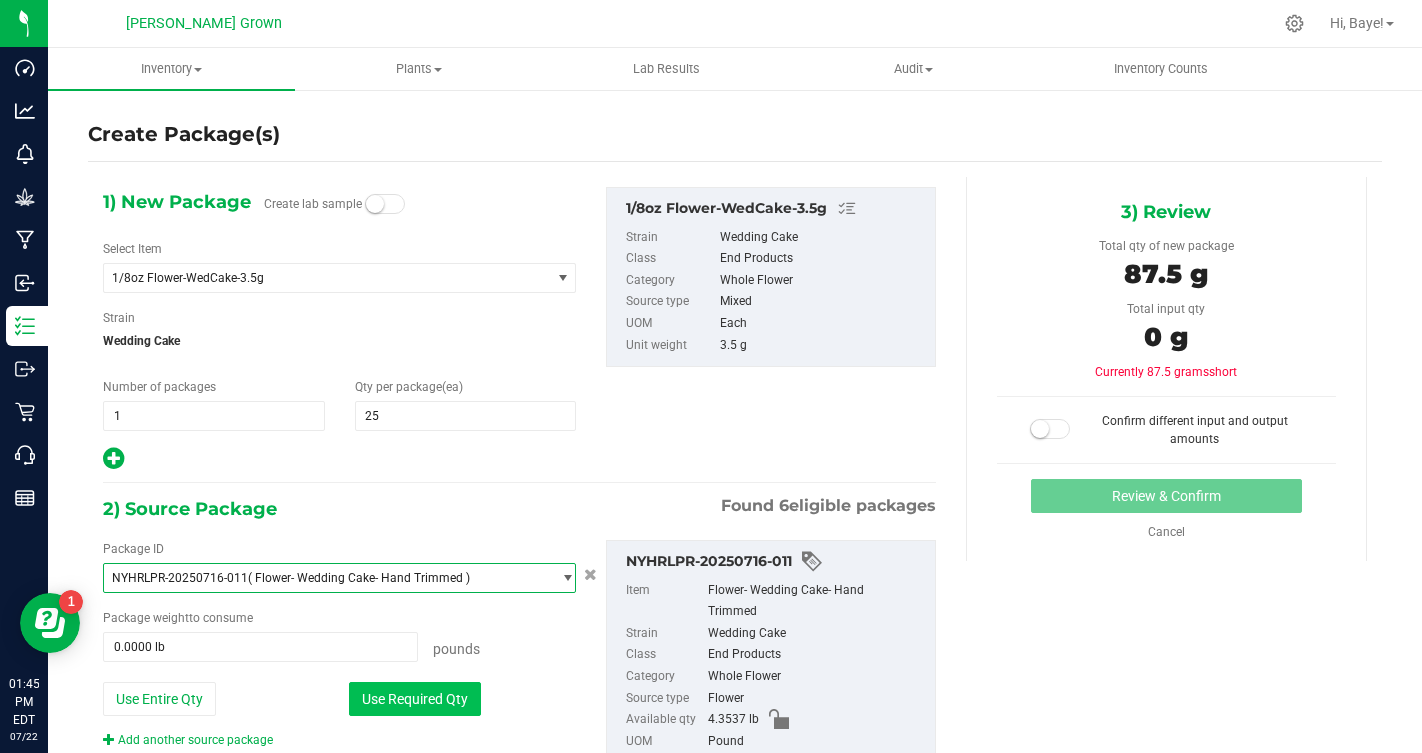 click on "Use Required Qty" at bounding box center [415, 699] 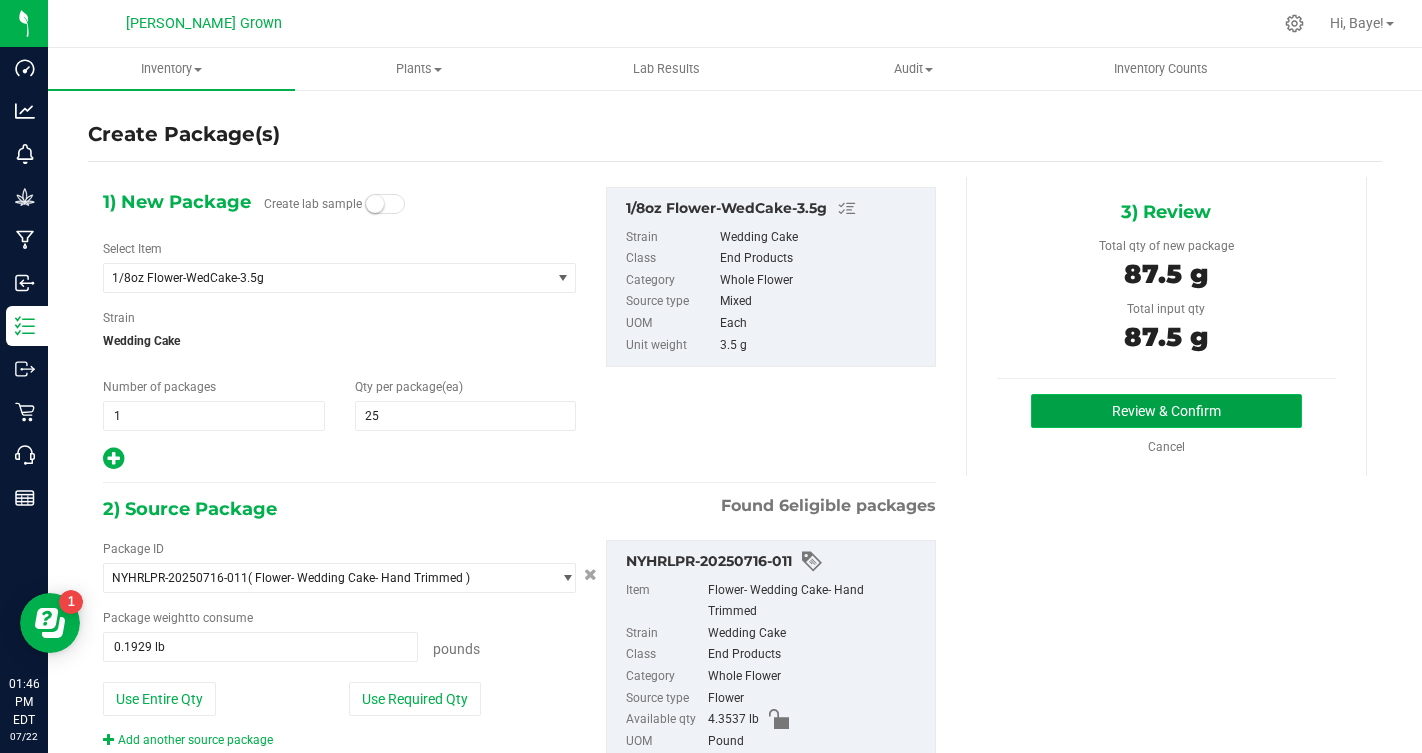 click on "Review & Confirm" at bounding box center [1166, 411] 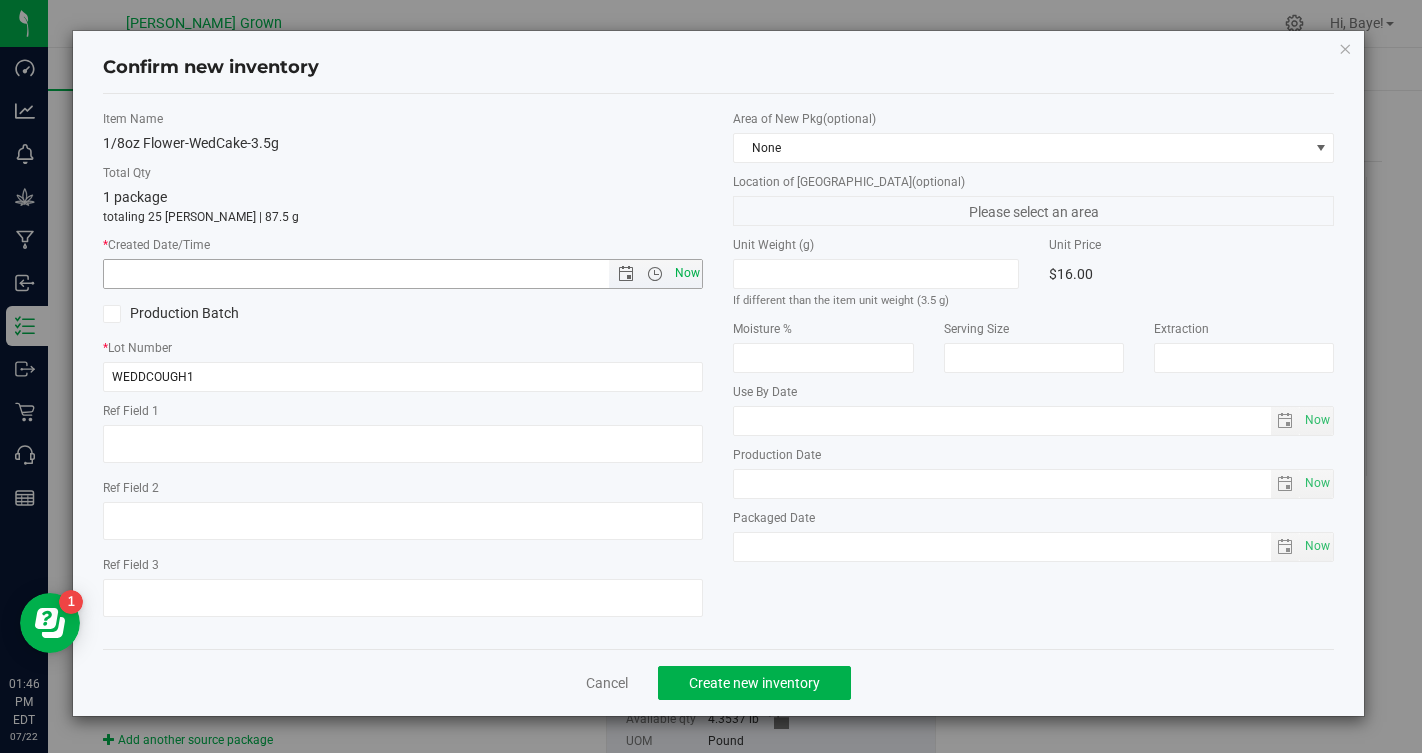 click on "Now" at bounding box center (687, 273) 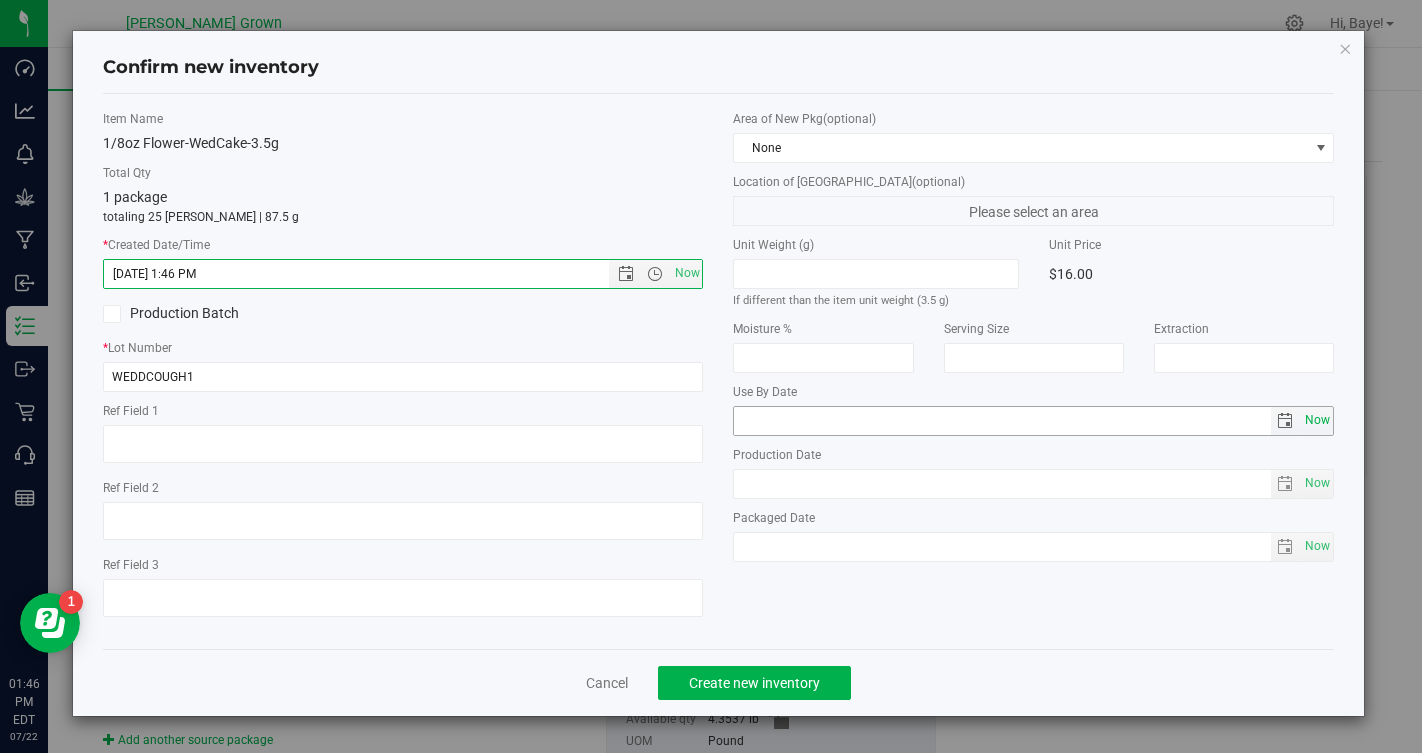 click on "Now" at bounding box center (1318, 420) 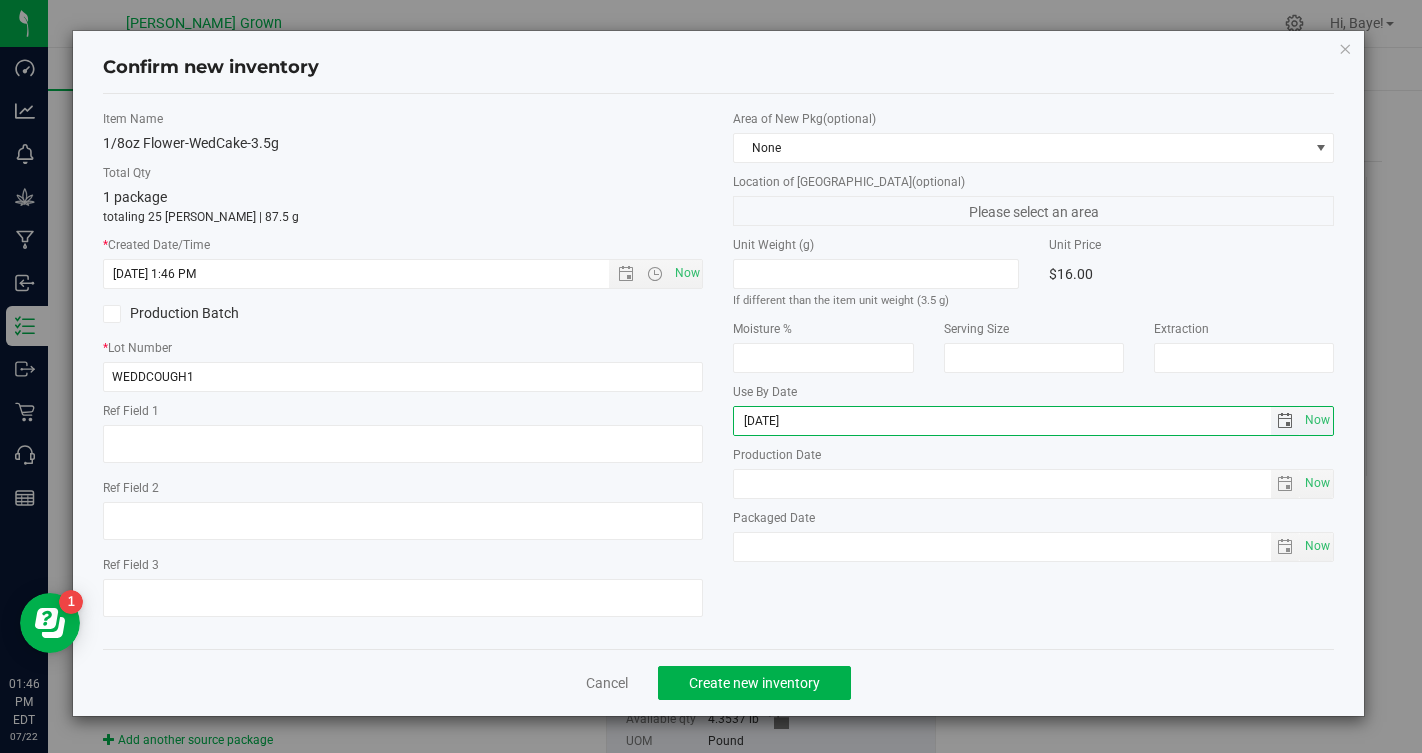 click on "2025-07-22" at bounding box center (1002, 421) 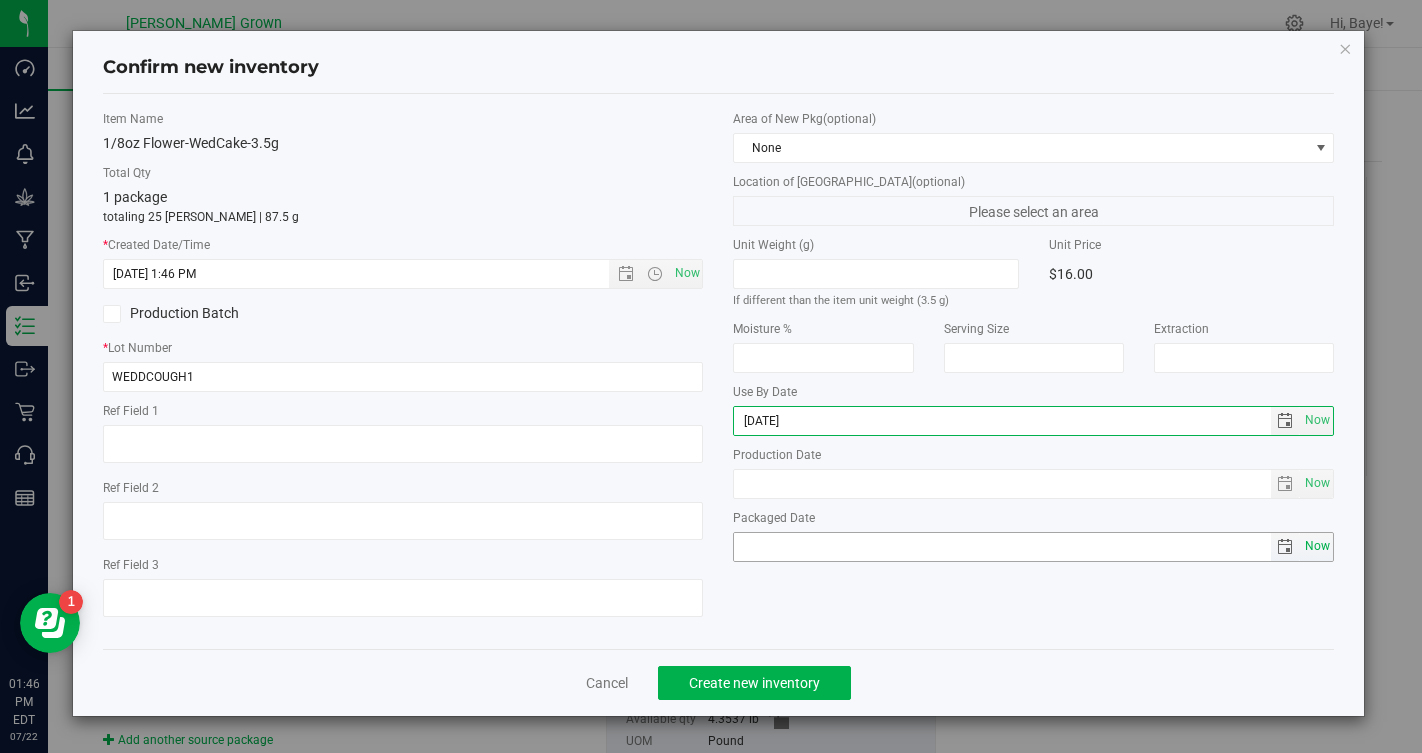 type on "2026-07-22" 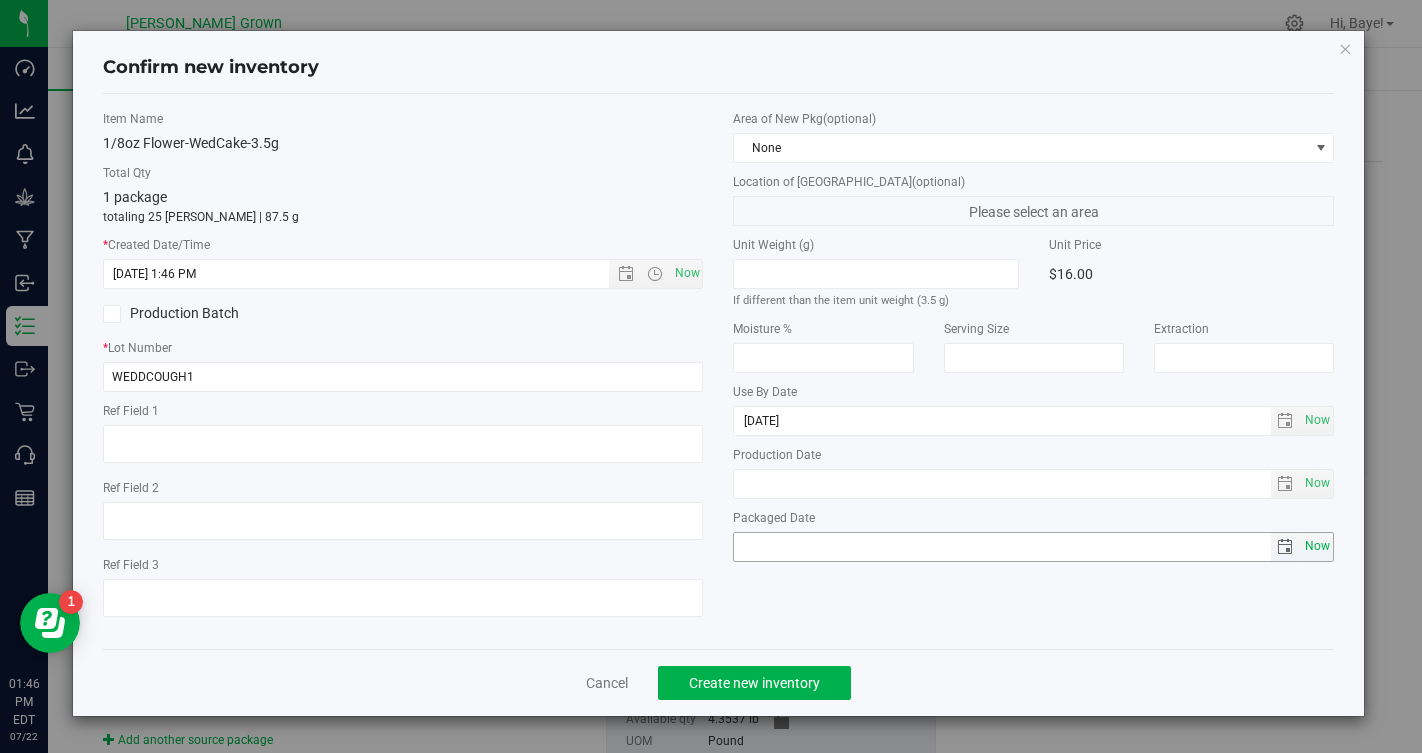 click on "Now" at bounding box center (1318, 546) 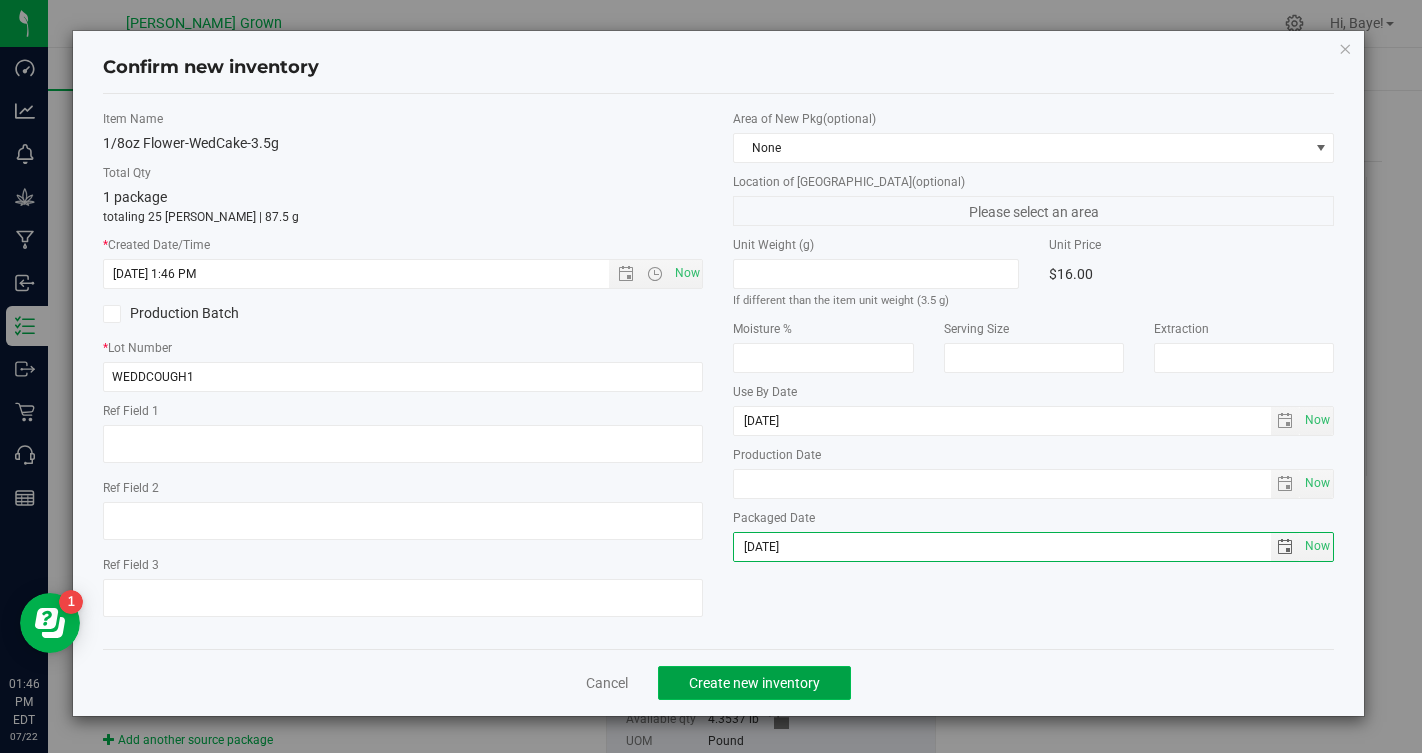 click on "Create new inventory" 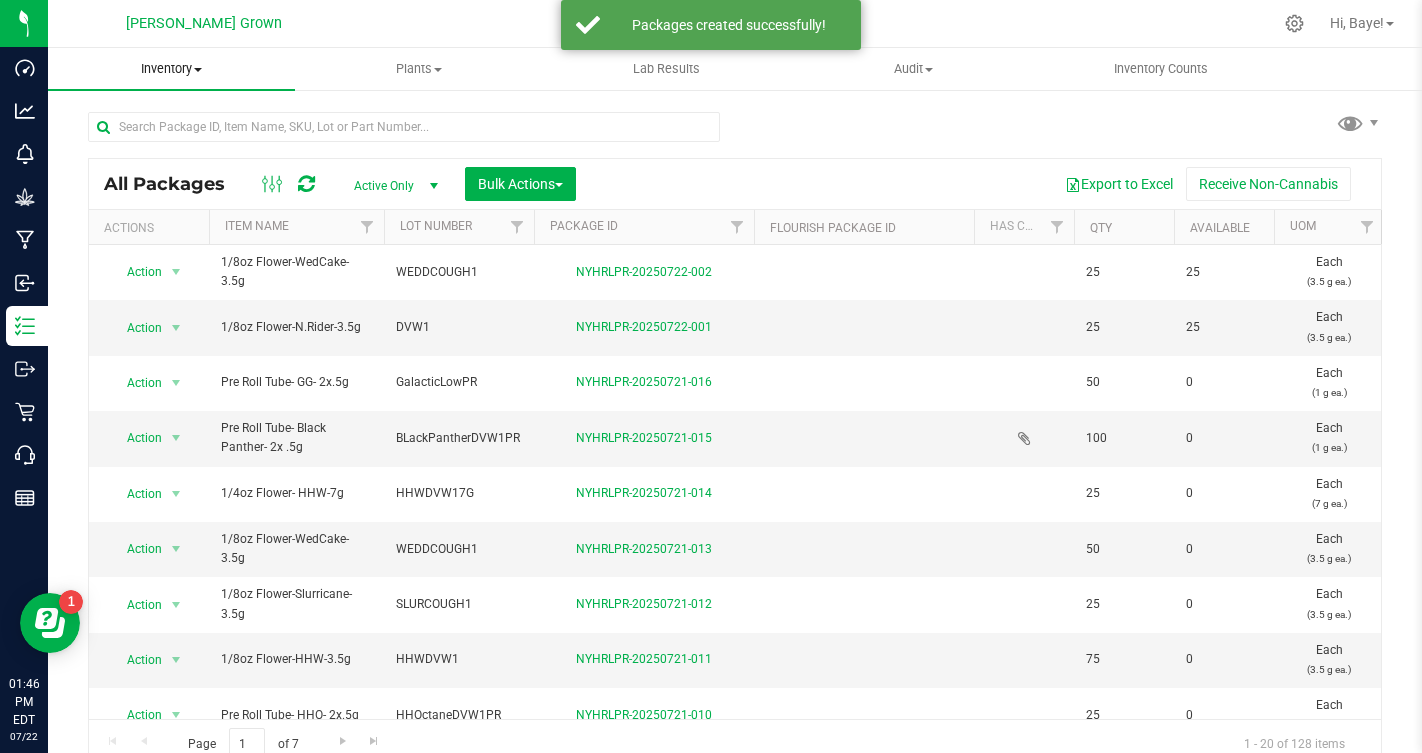 click on "Inventory" at bounding box center (171, 69) 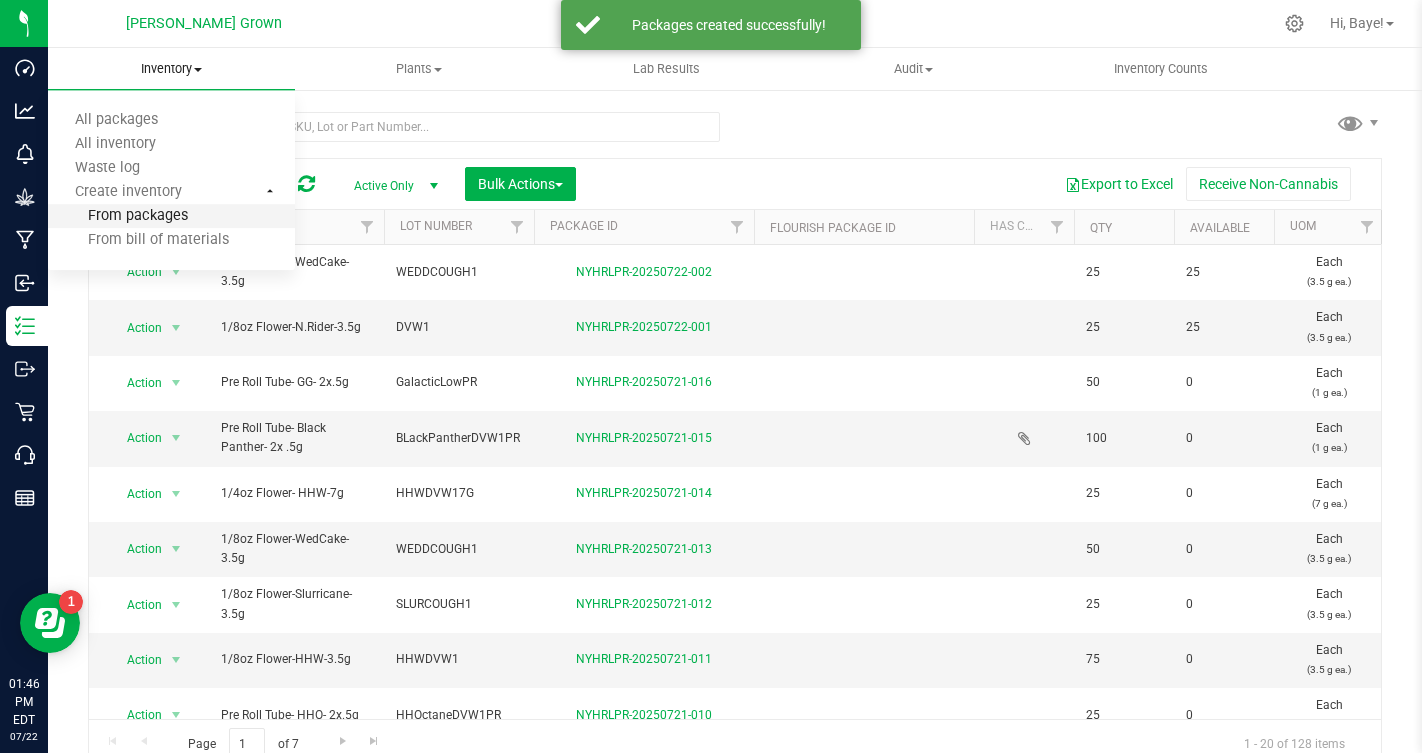click on "From packages" at bounding box center [118, 216] 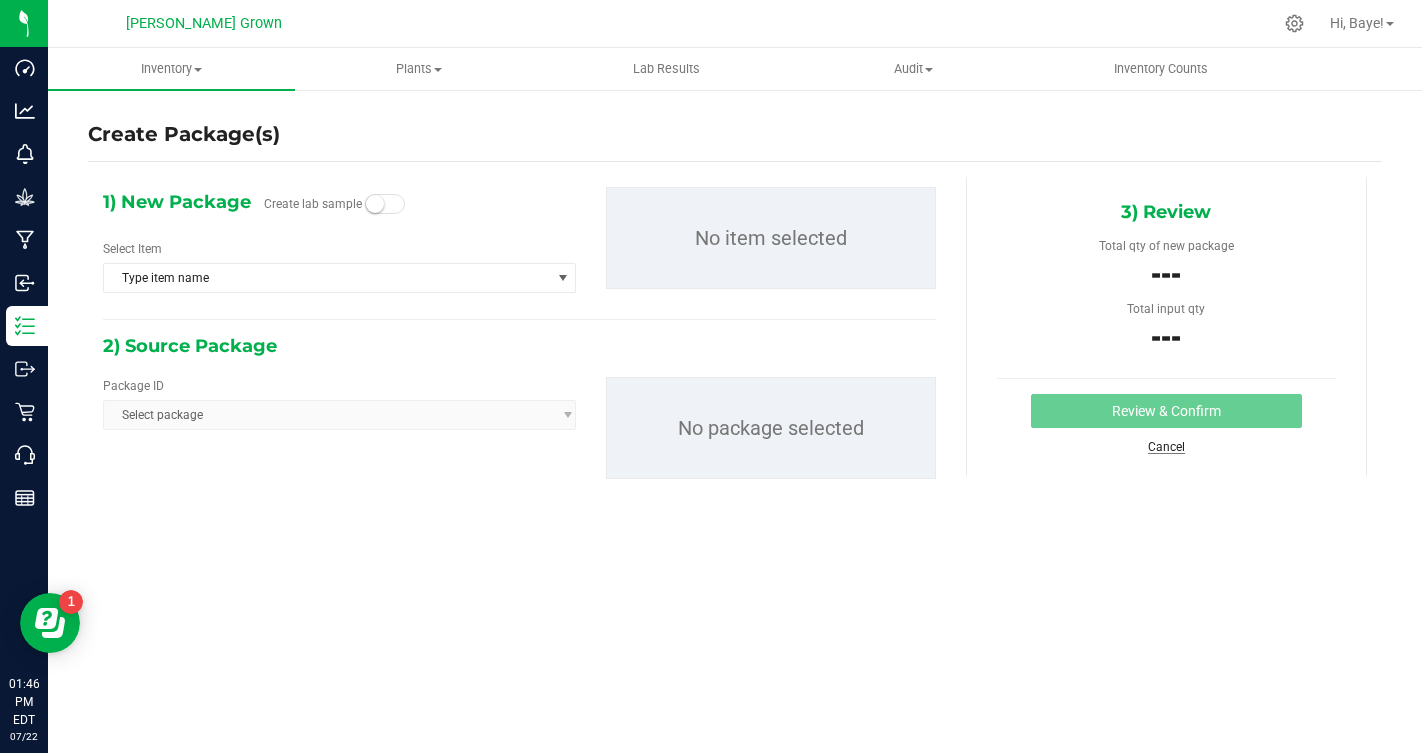 click on "Cancel" at bounding box center [1166, 447] 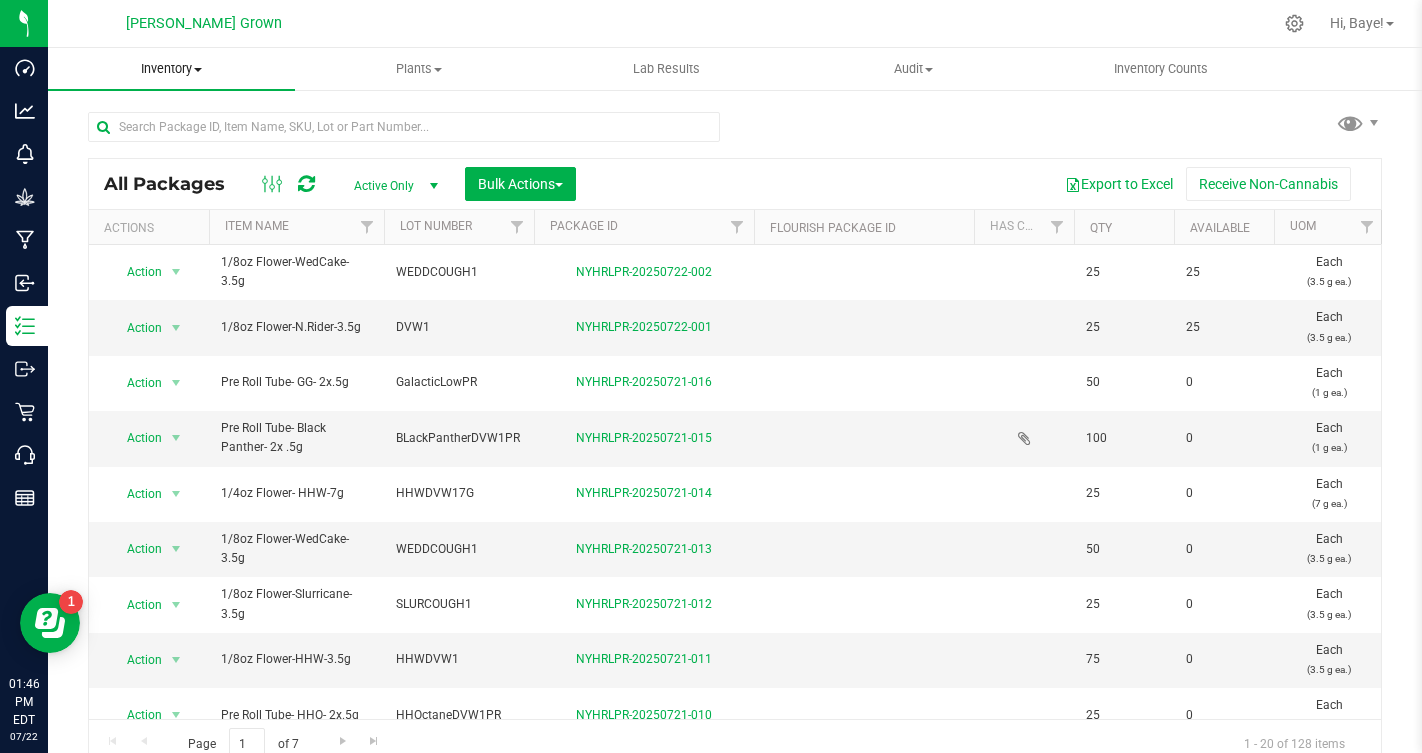 click on "Inventory" at bounding box center [171, 69] 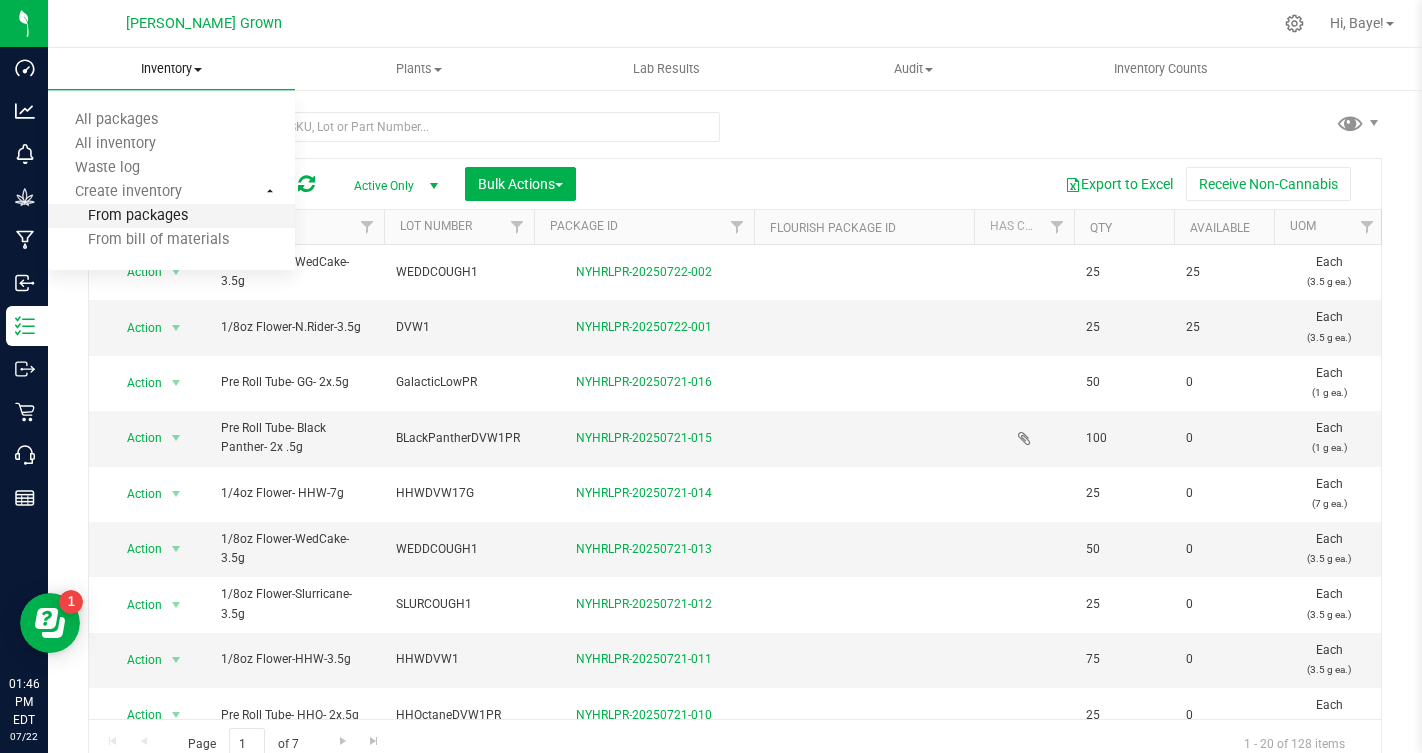 click on "From packages" at bounding box center (118, 216) 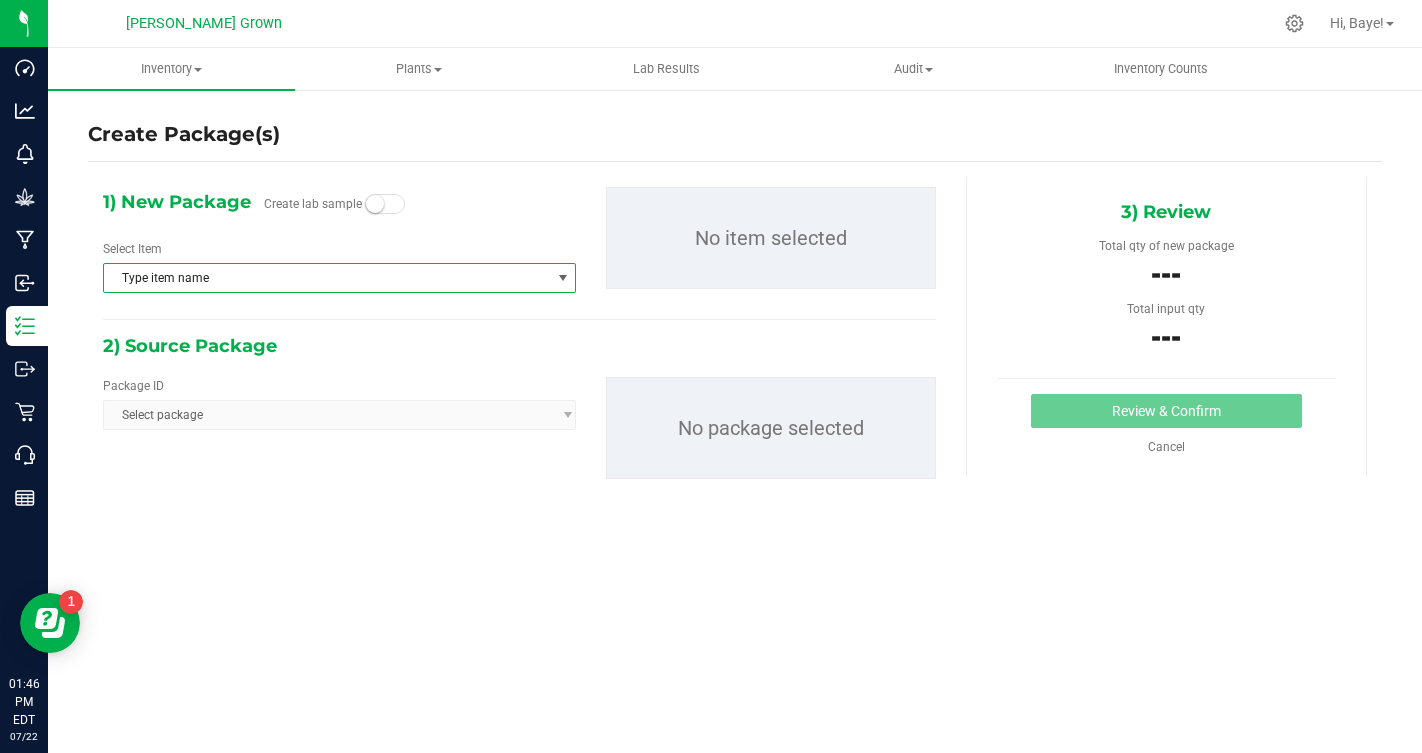 click on "Type item name" at bounding box center [327, 278] 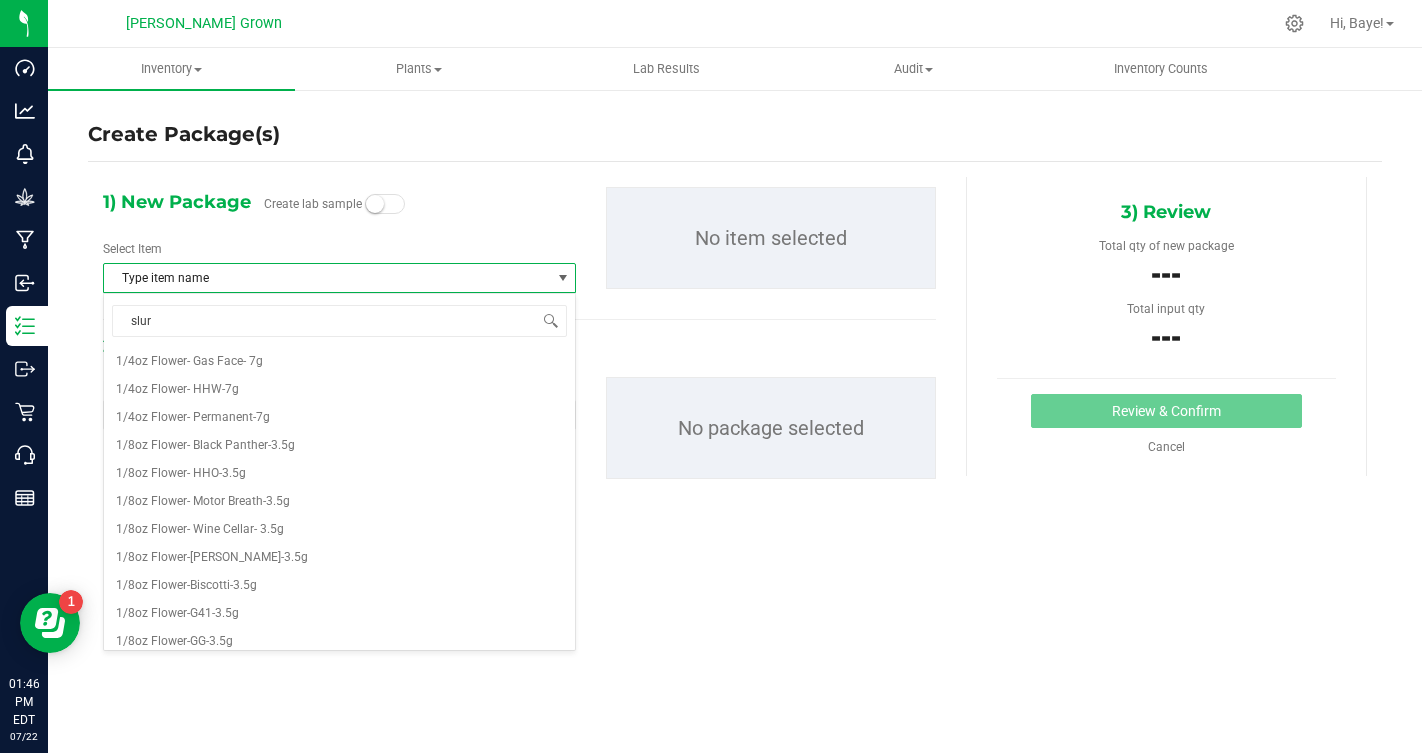 type on "slurr" 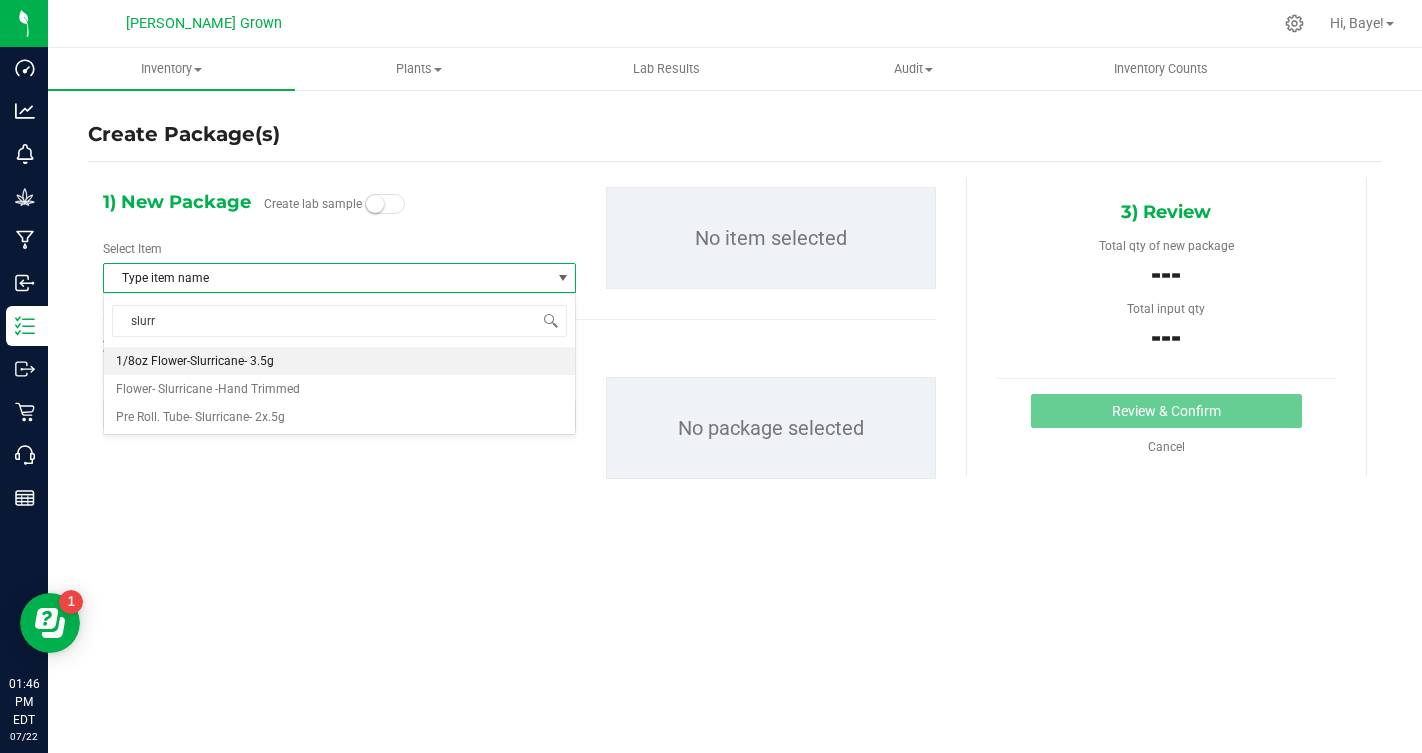 click on "1/8oz Flower-Slurricane- 3.5g" at bounding box center (195, 361) 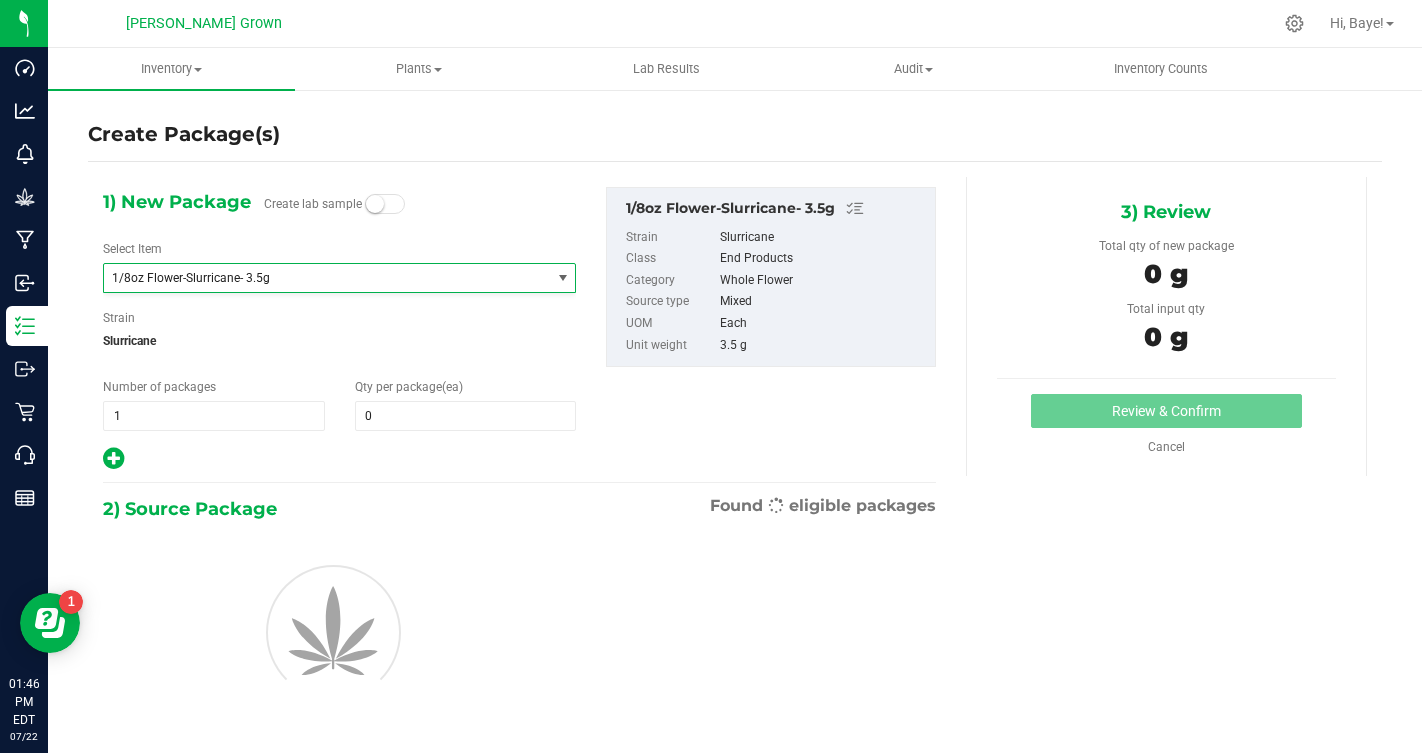 scroll, scrollTop: 0, scrollLeft: 0, axis: both 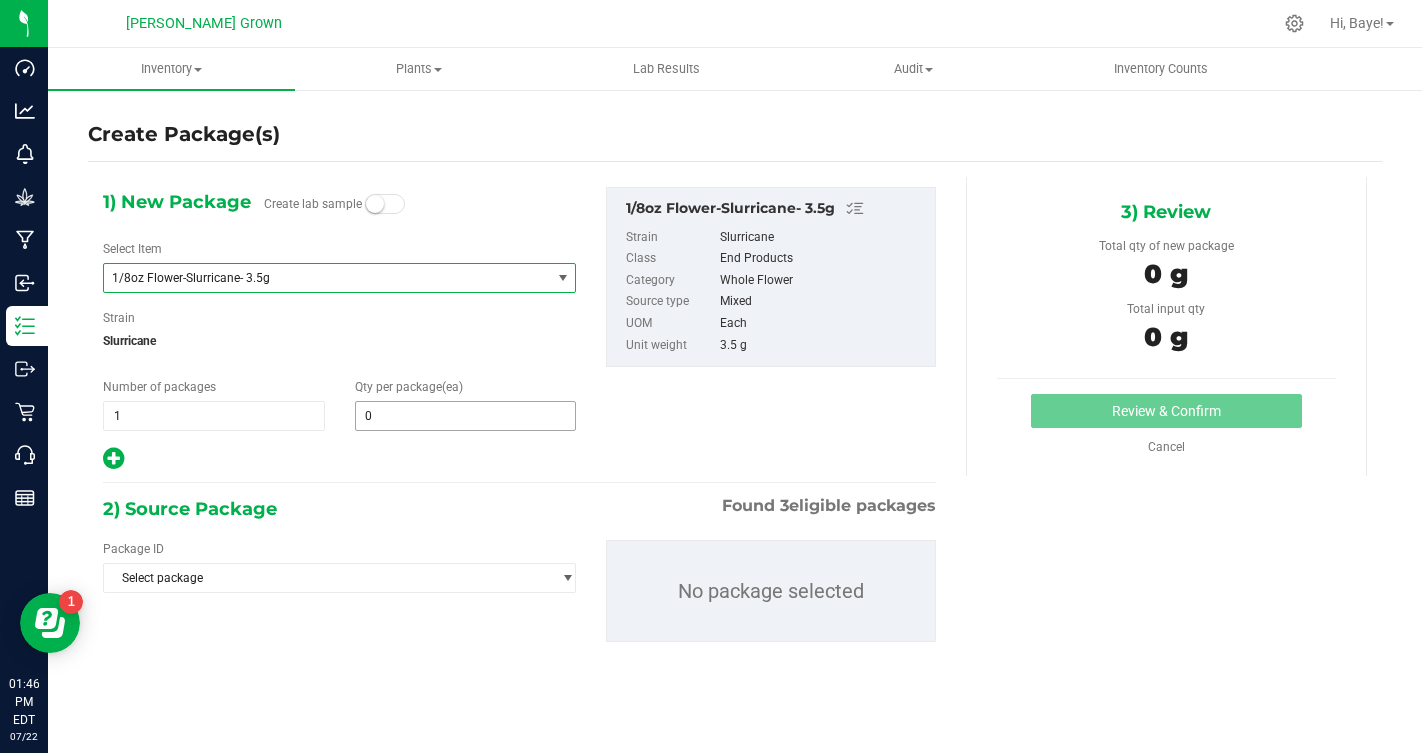 type 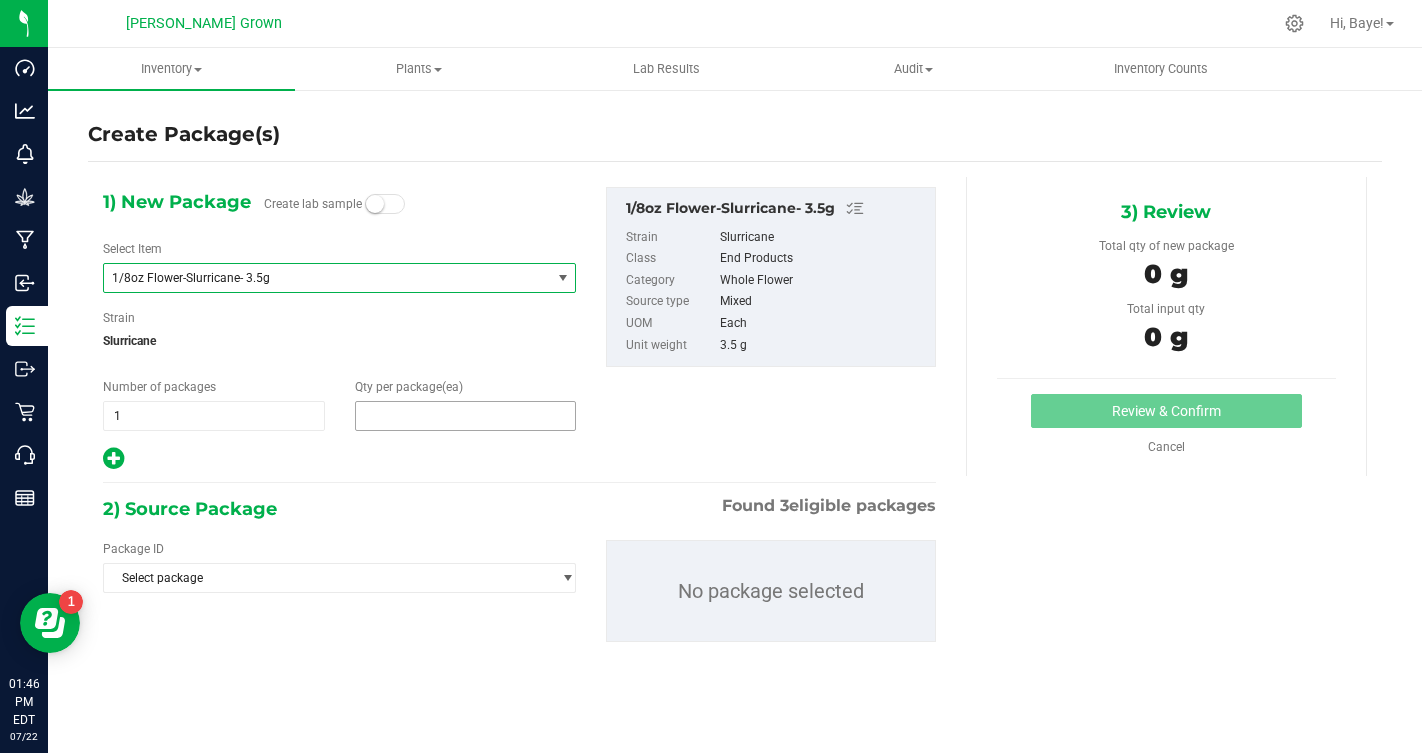 click at bounding box center (466, 416) 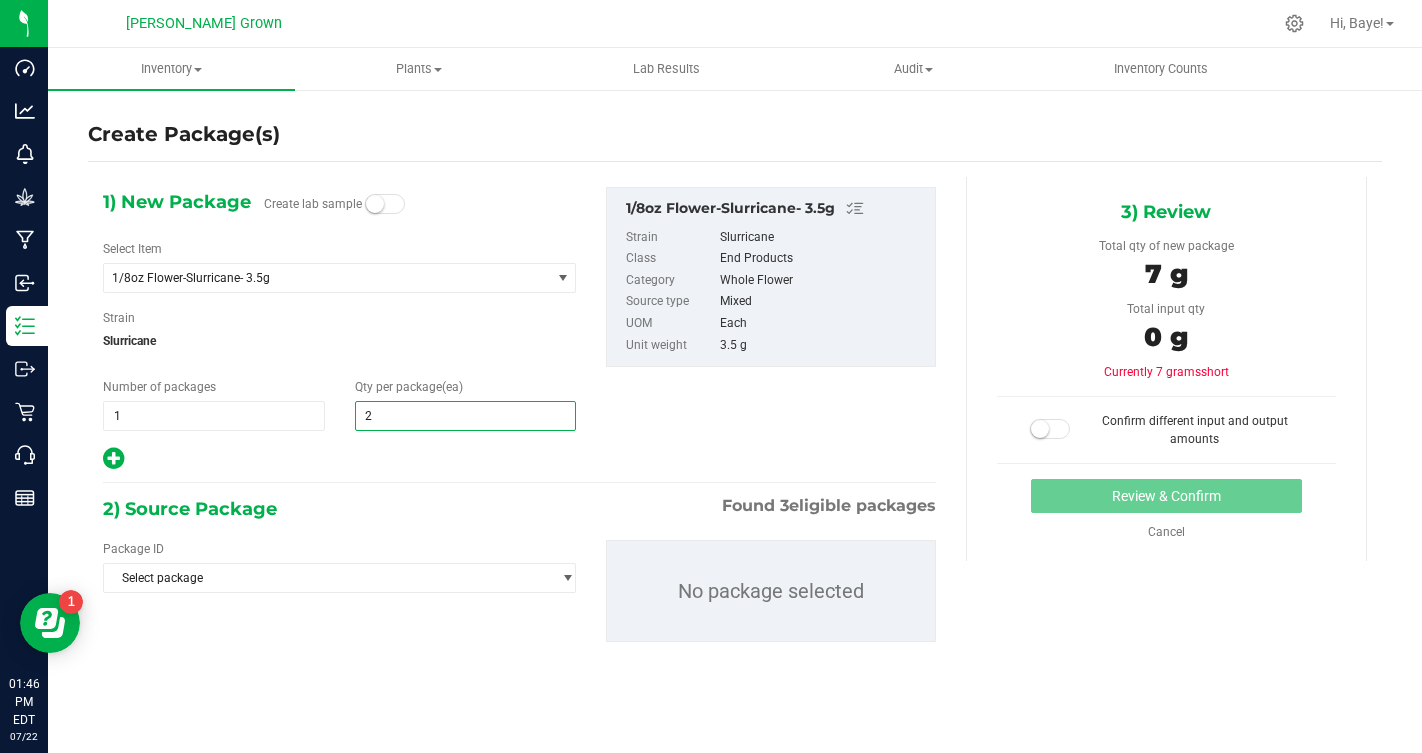 type on "25" 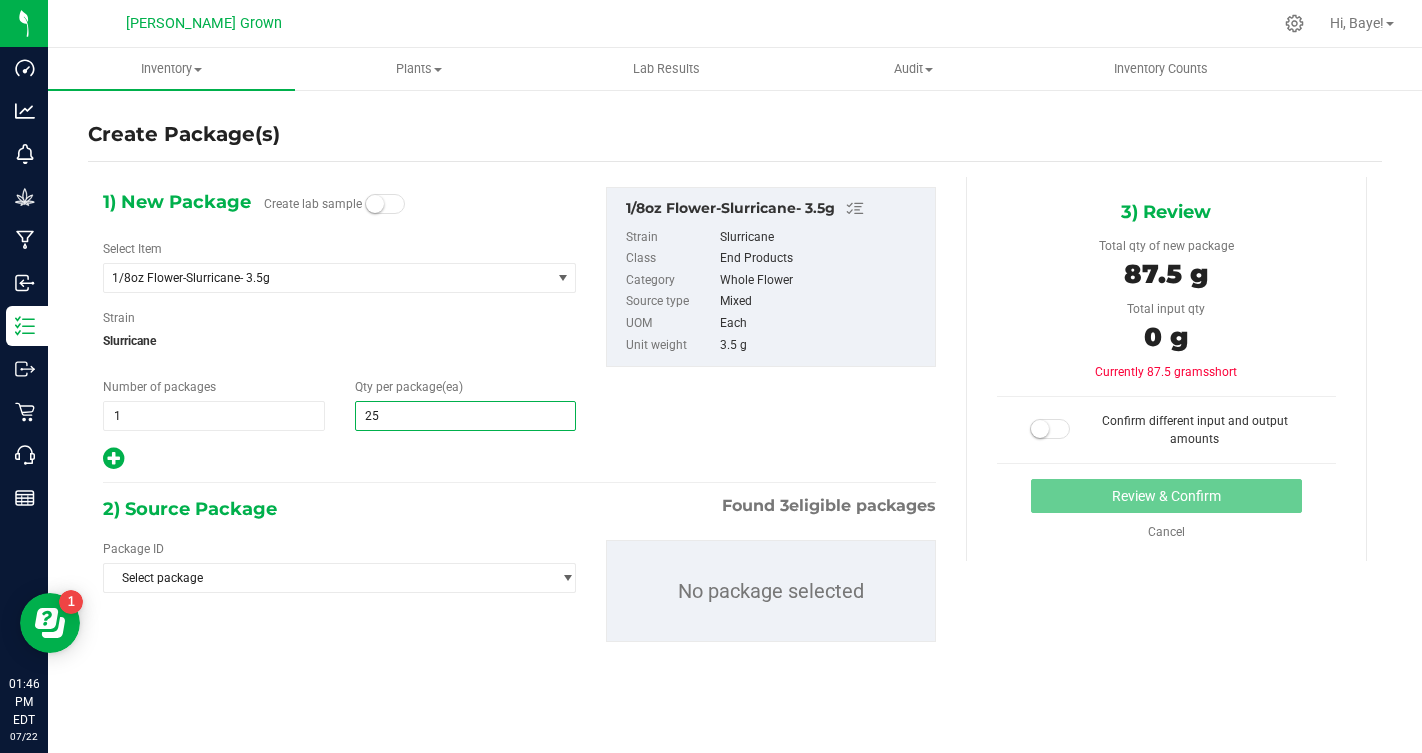 type on "25" 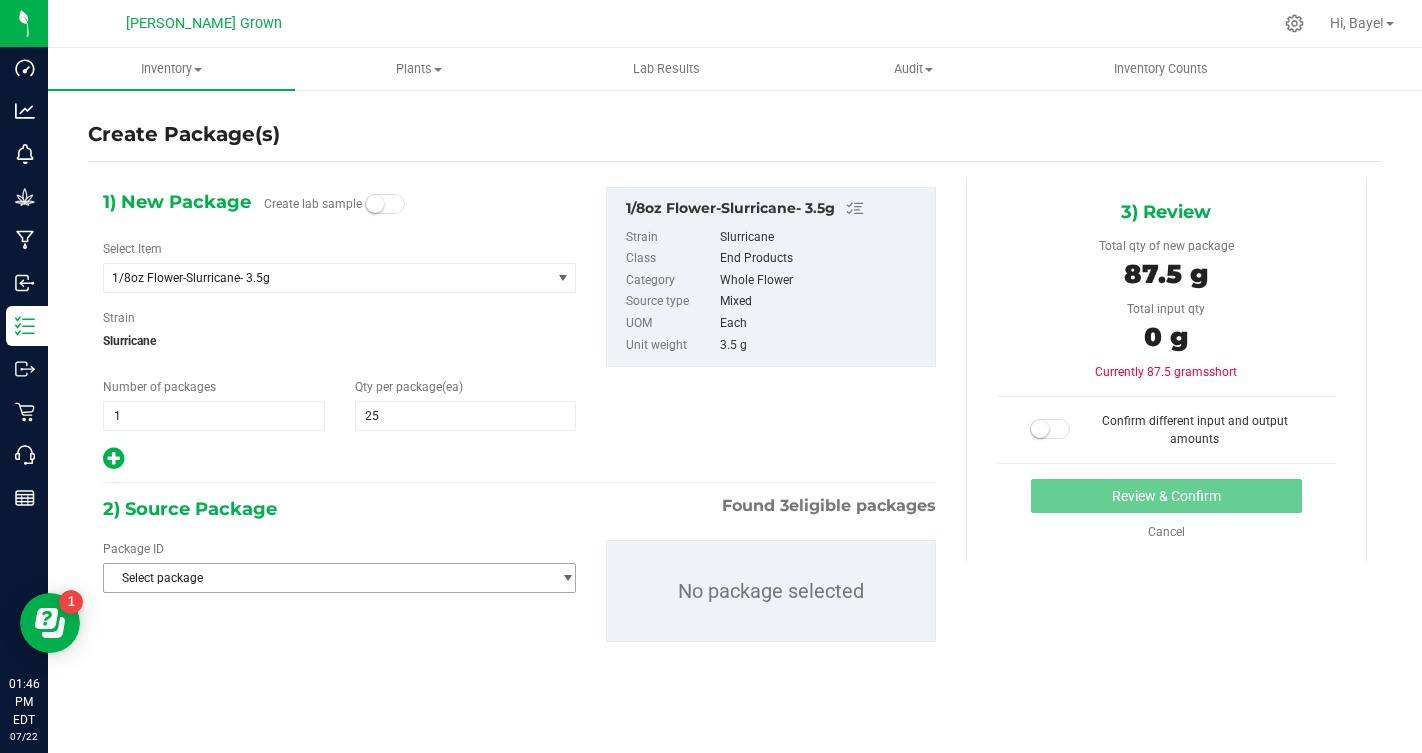 click on "Select package" at bounding box center [327, 578] 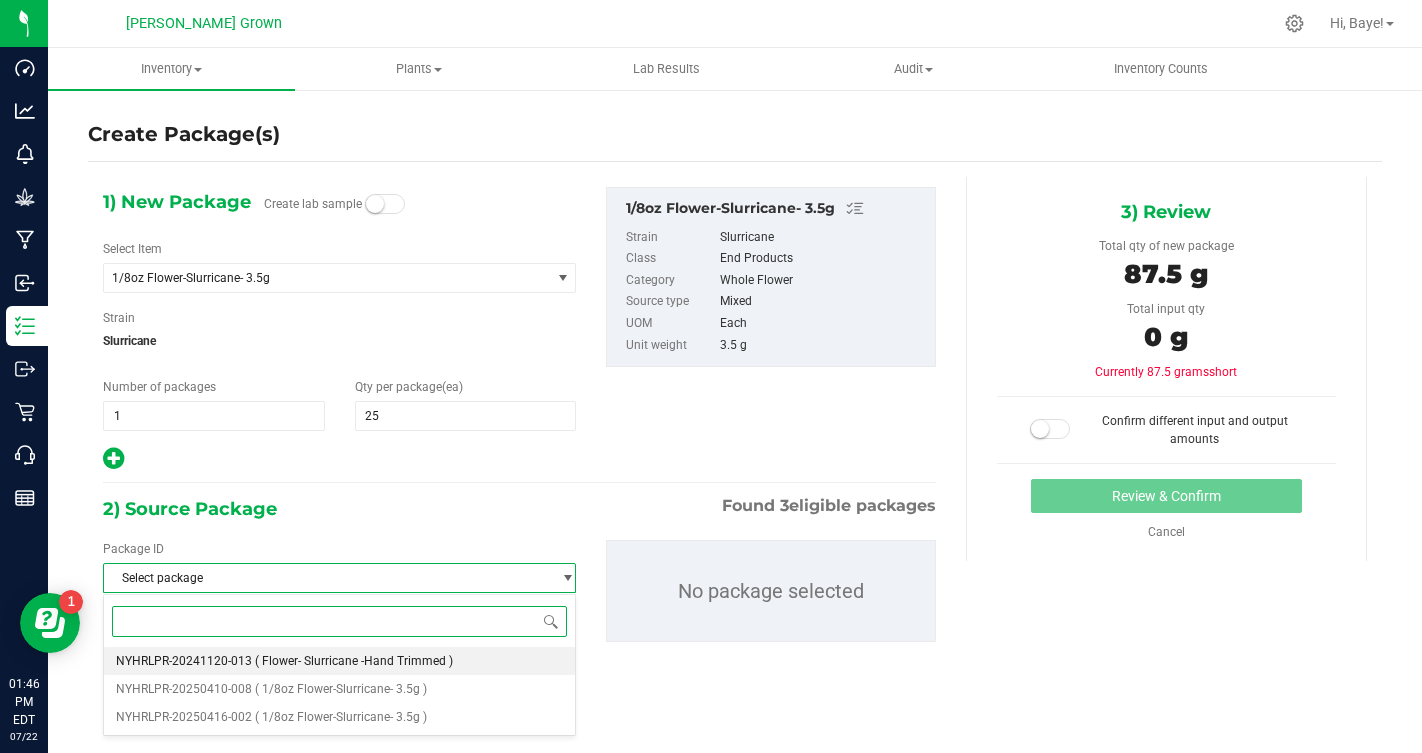 click on "(
Flower- Slurricane -Hand Trimmed
)" at bounding box center (354, 661) 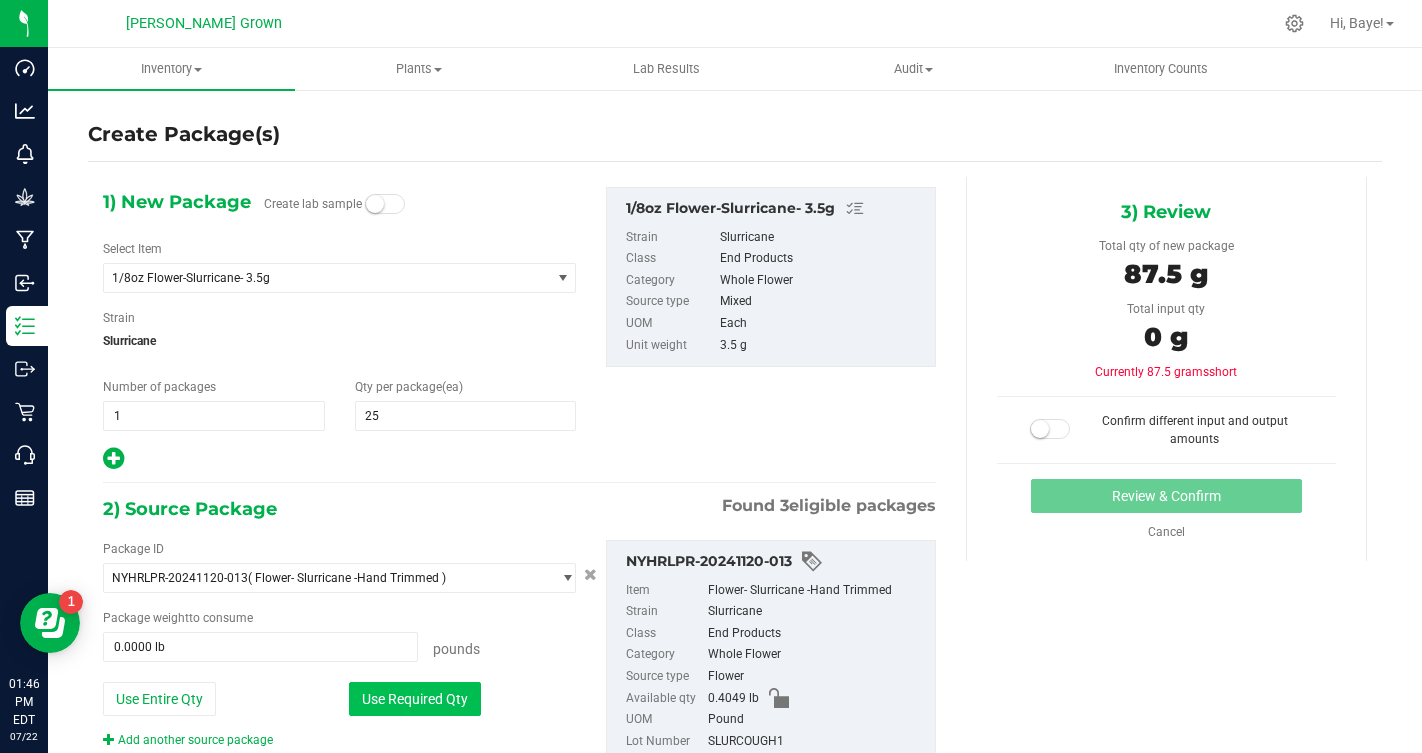 click on "Use Required Qty" at bounding box center [415, 699] 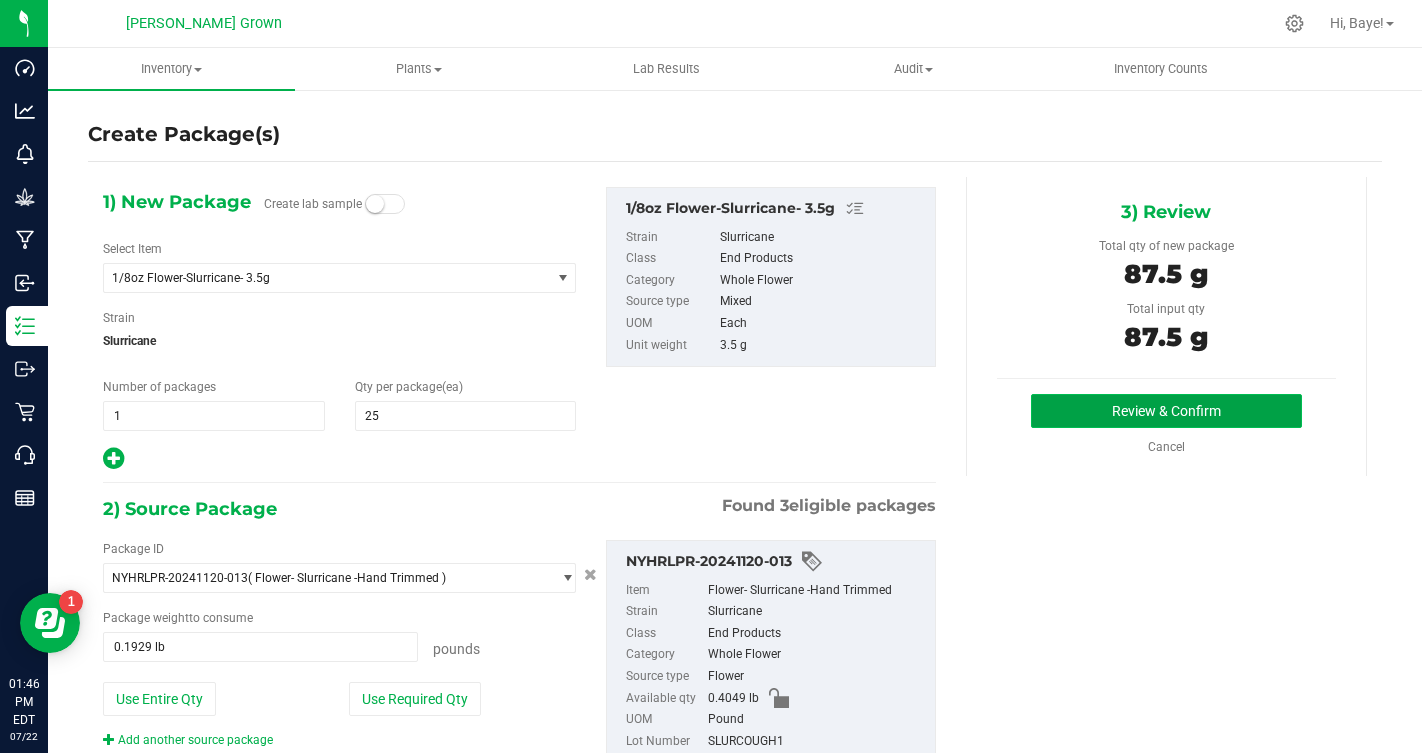 click on "Review & Confirm" at bounding box center (1166, 411) 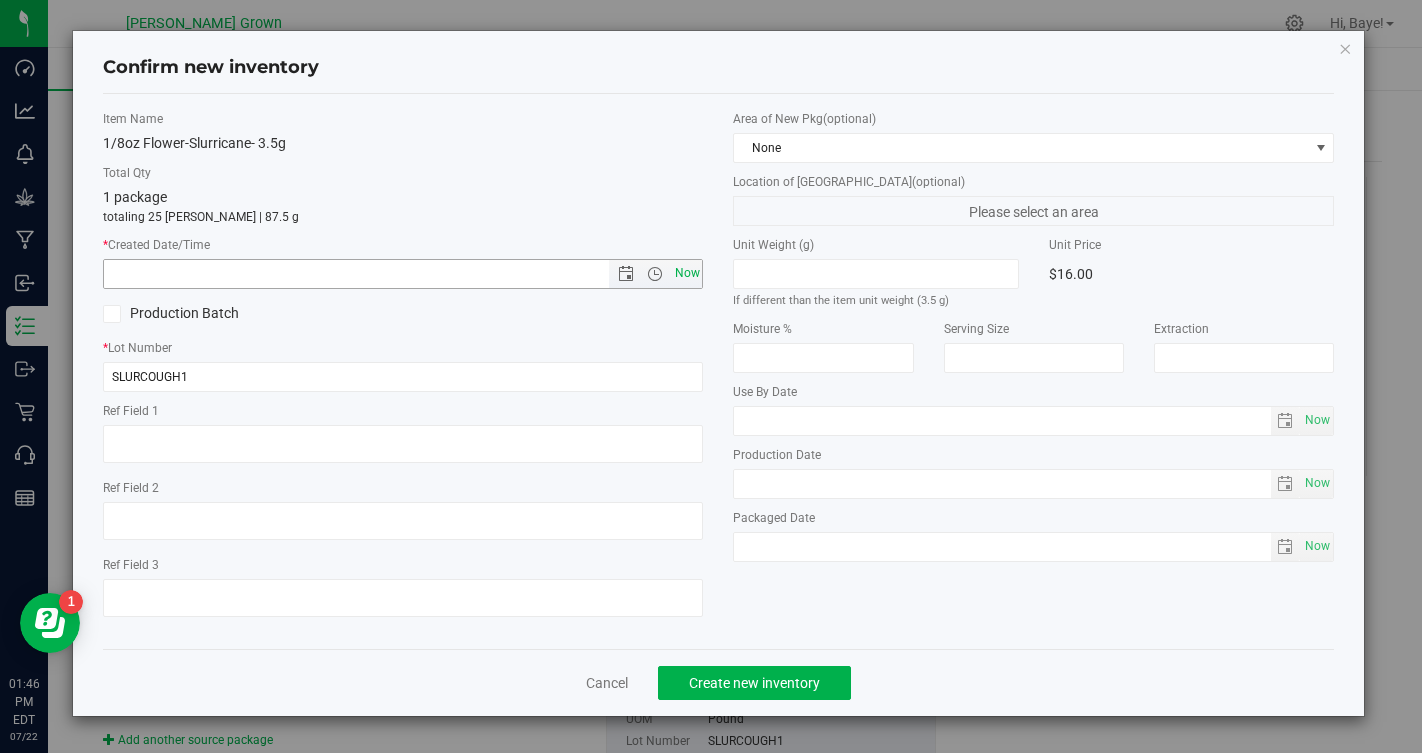 click on "Now" at bounding box center (687, 273) 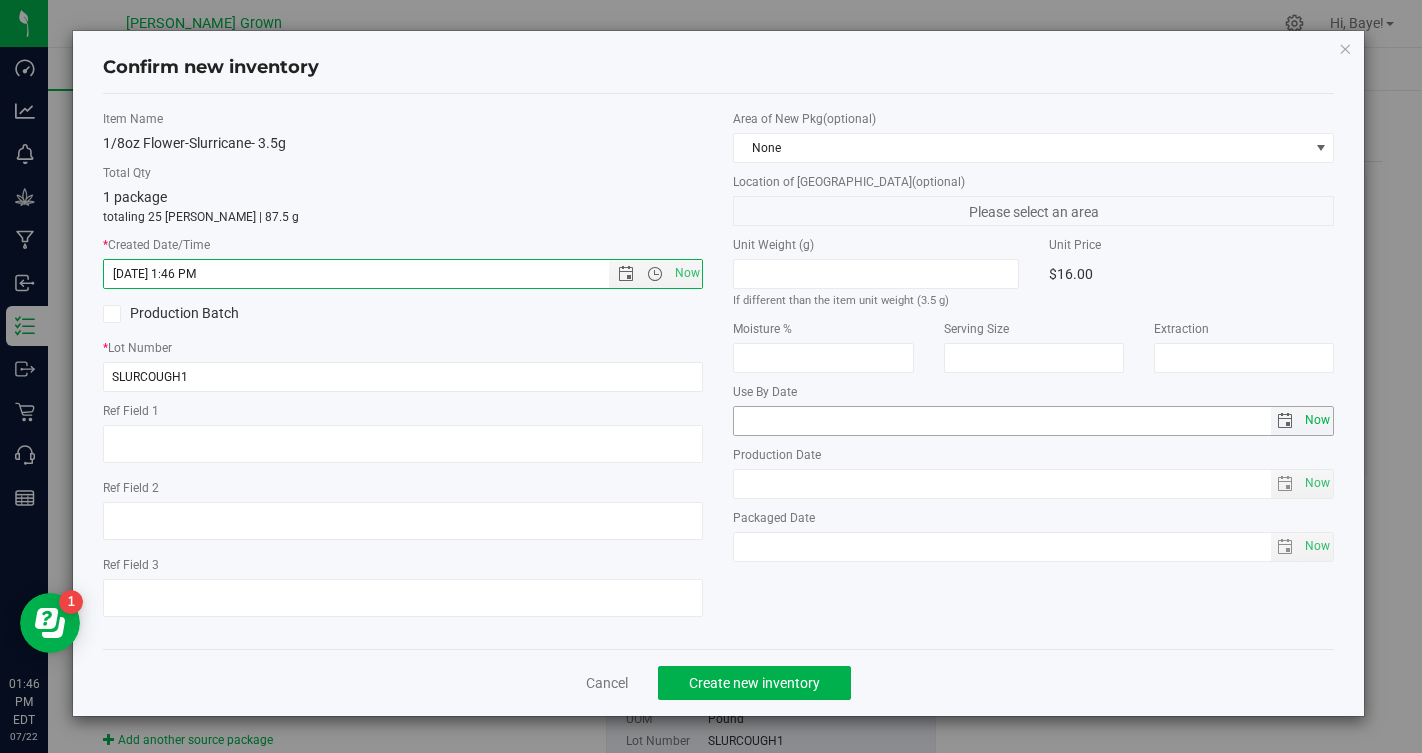 click on "Now" at bounding box center [1318, 420] 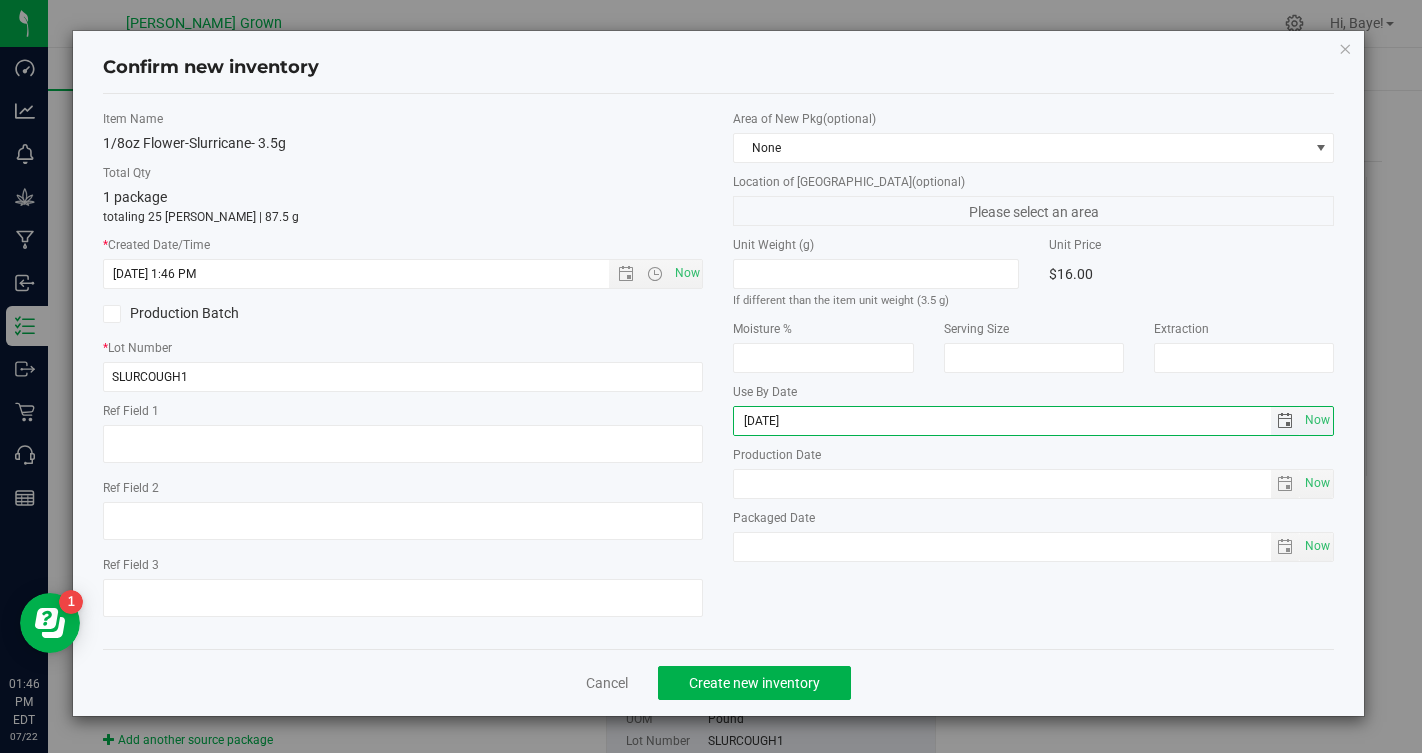 click on "2025-07-22" at bounding box center (1002, 421) 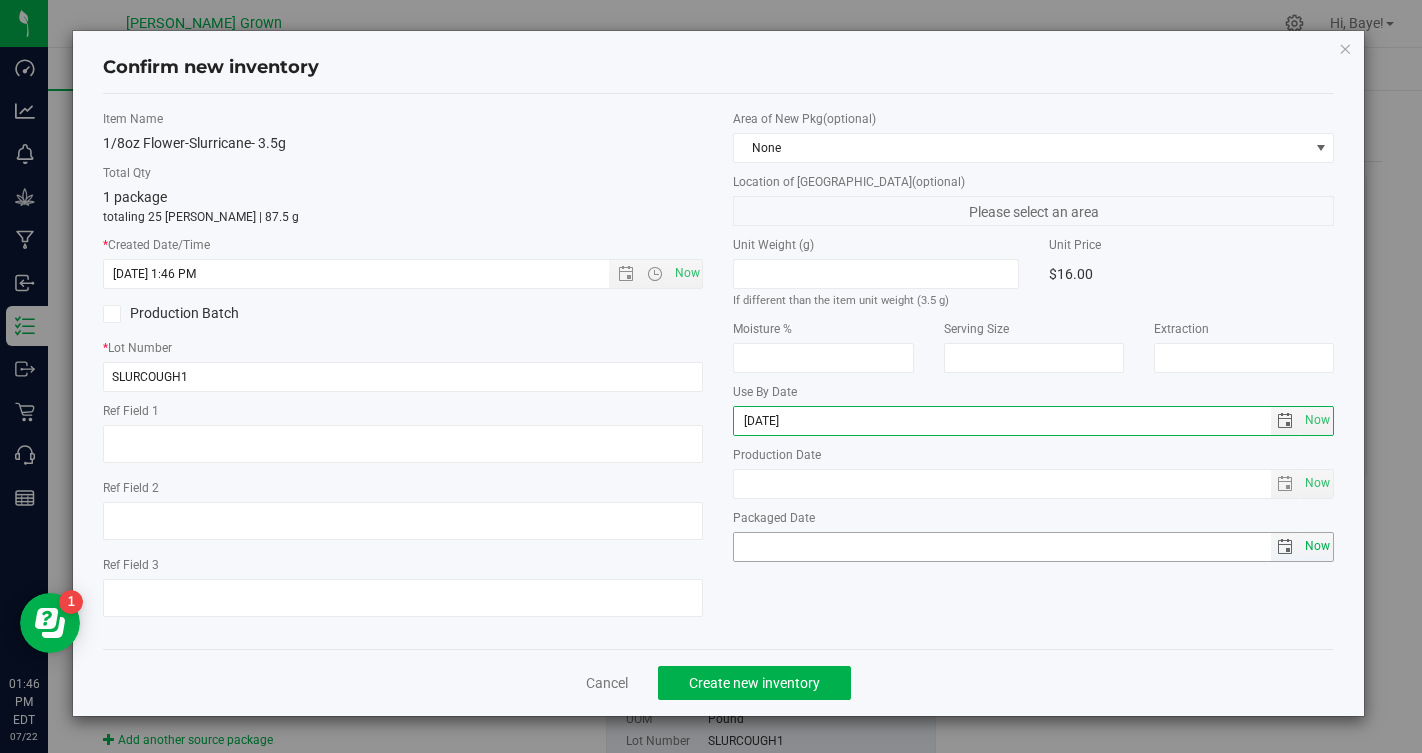 type on "2026-07-22" 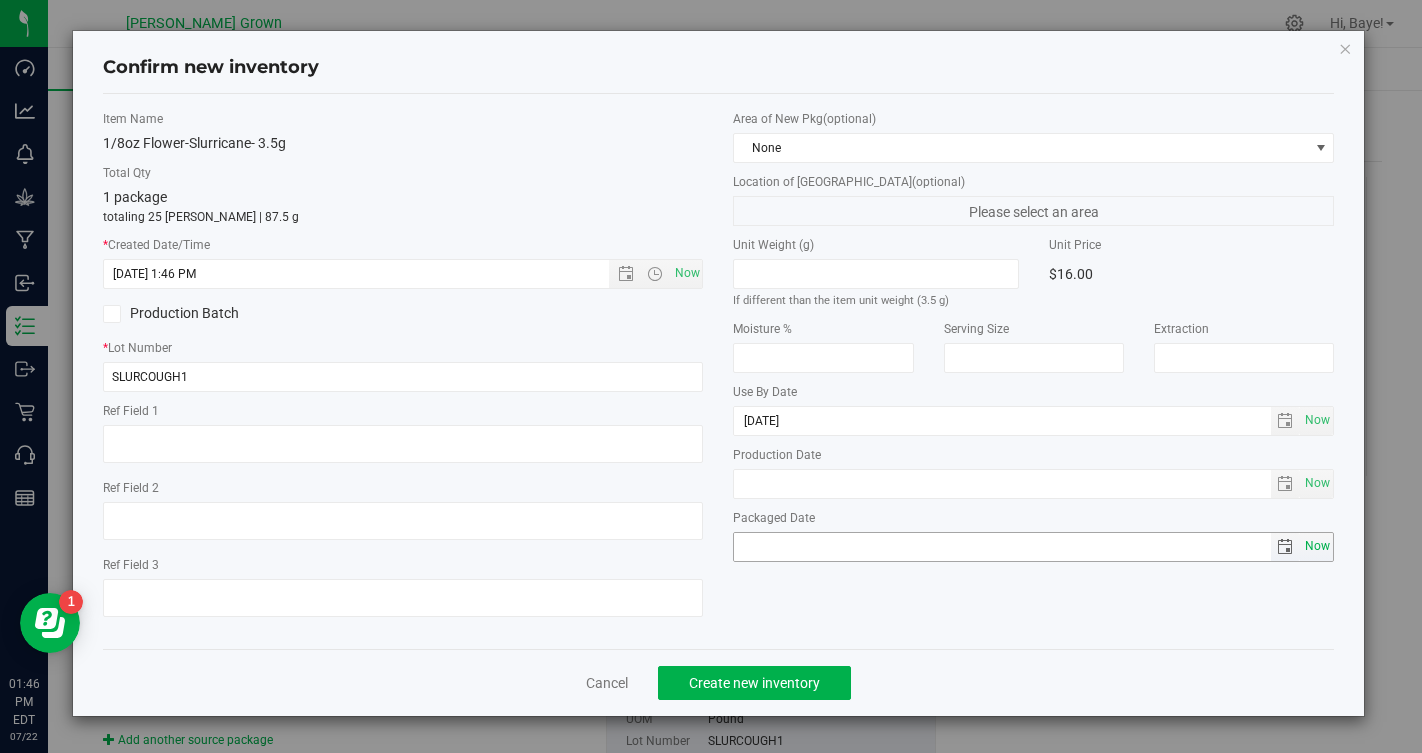 click on "Now" at bounding box center [1318, 546] 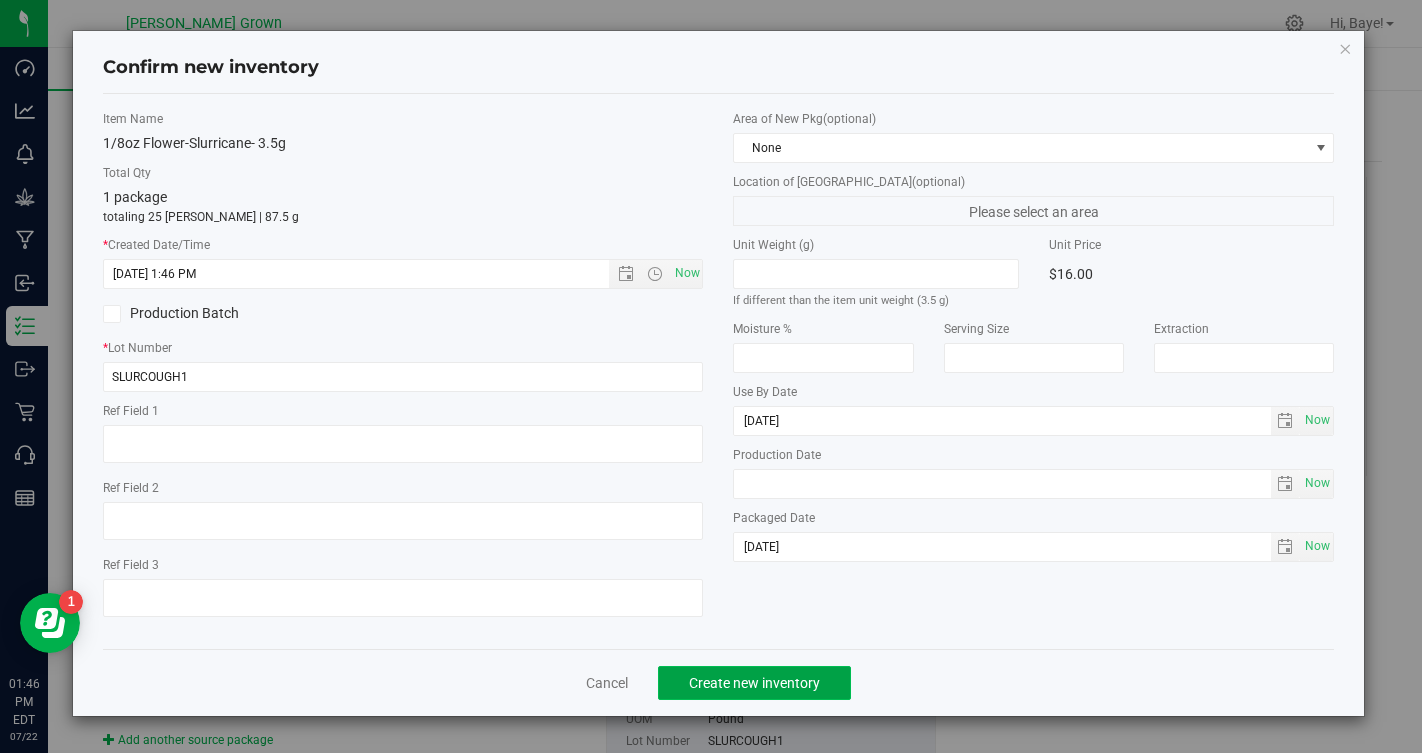 click on "Create new inventory" 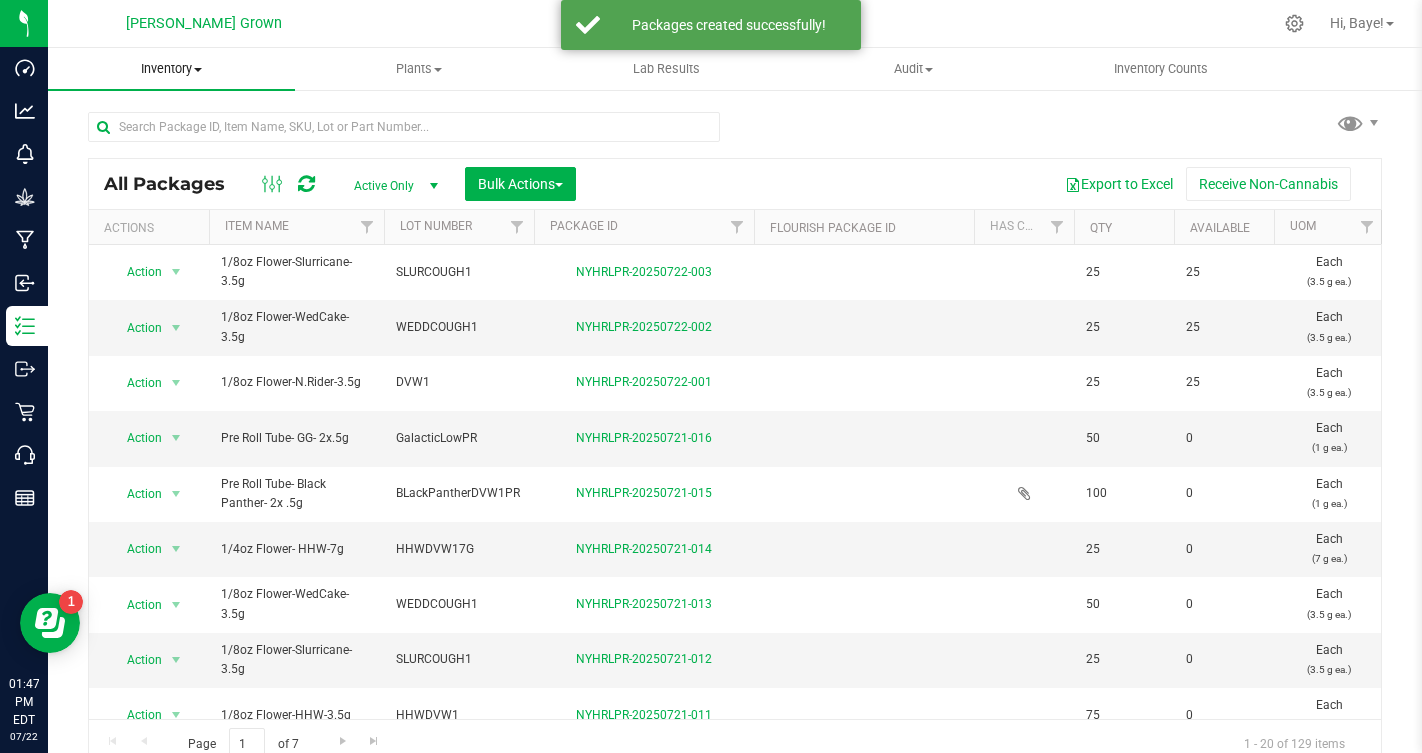 click on "Inventory" at bounding box center [171, 69] 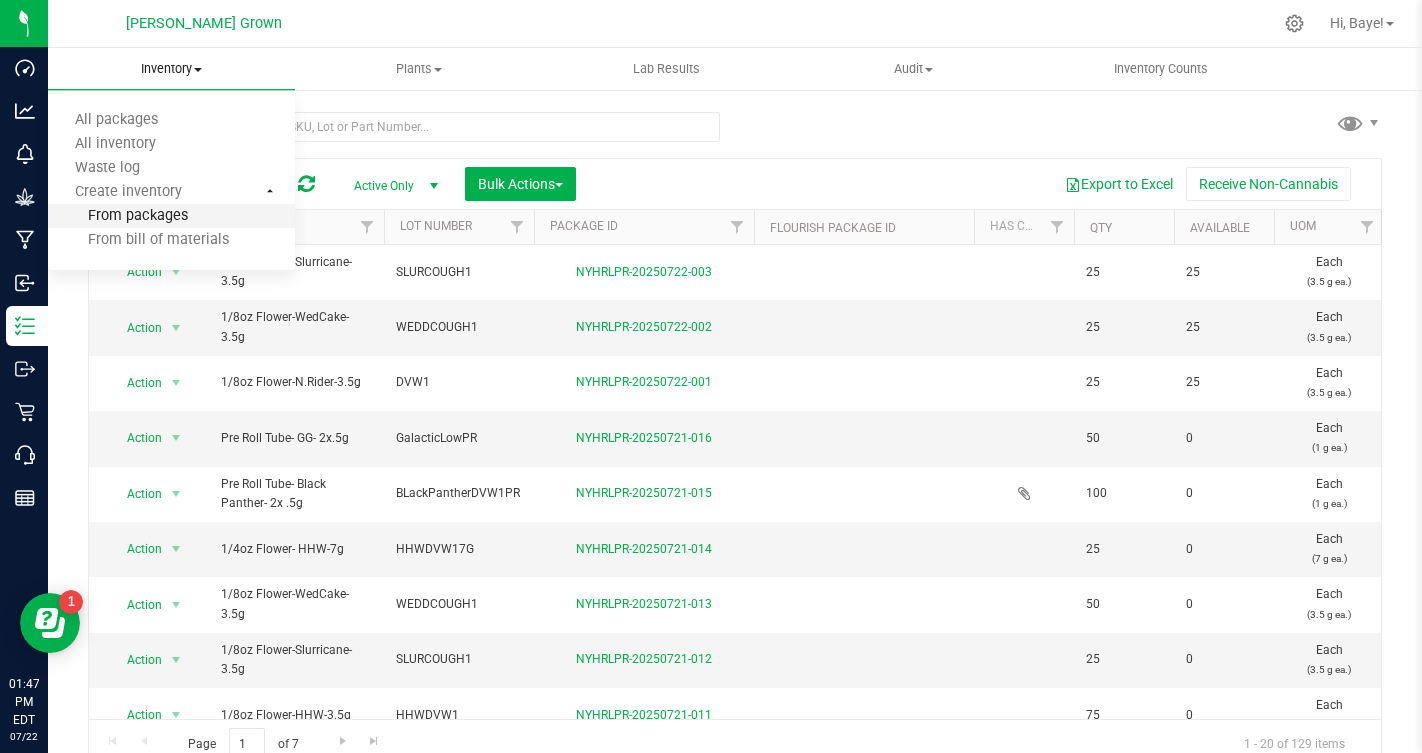 click on "From packages" at bounding box center [118, 216] 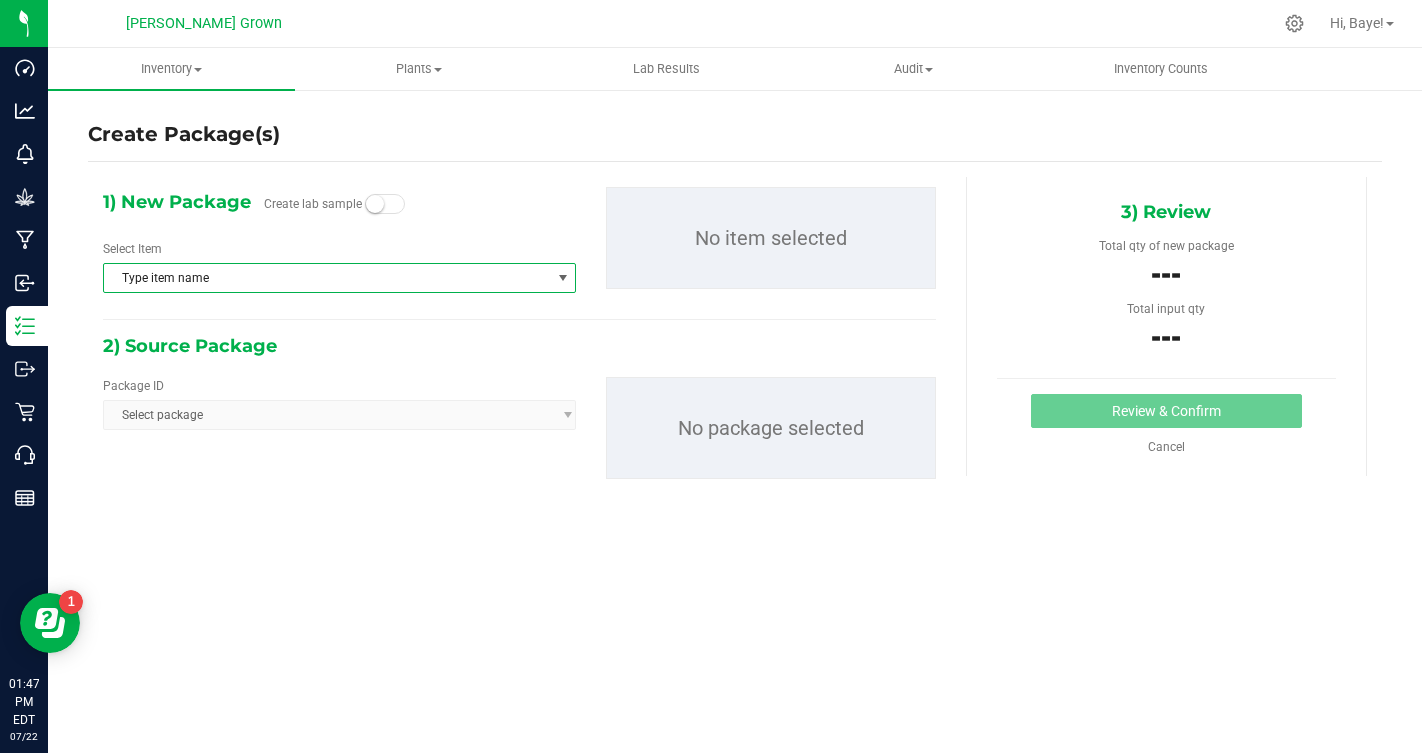 click on "Type item name" at bounding box center [327, 278] 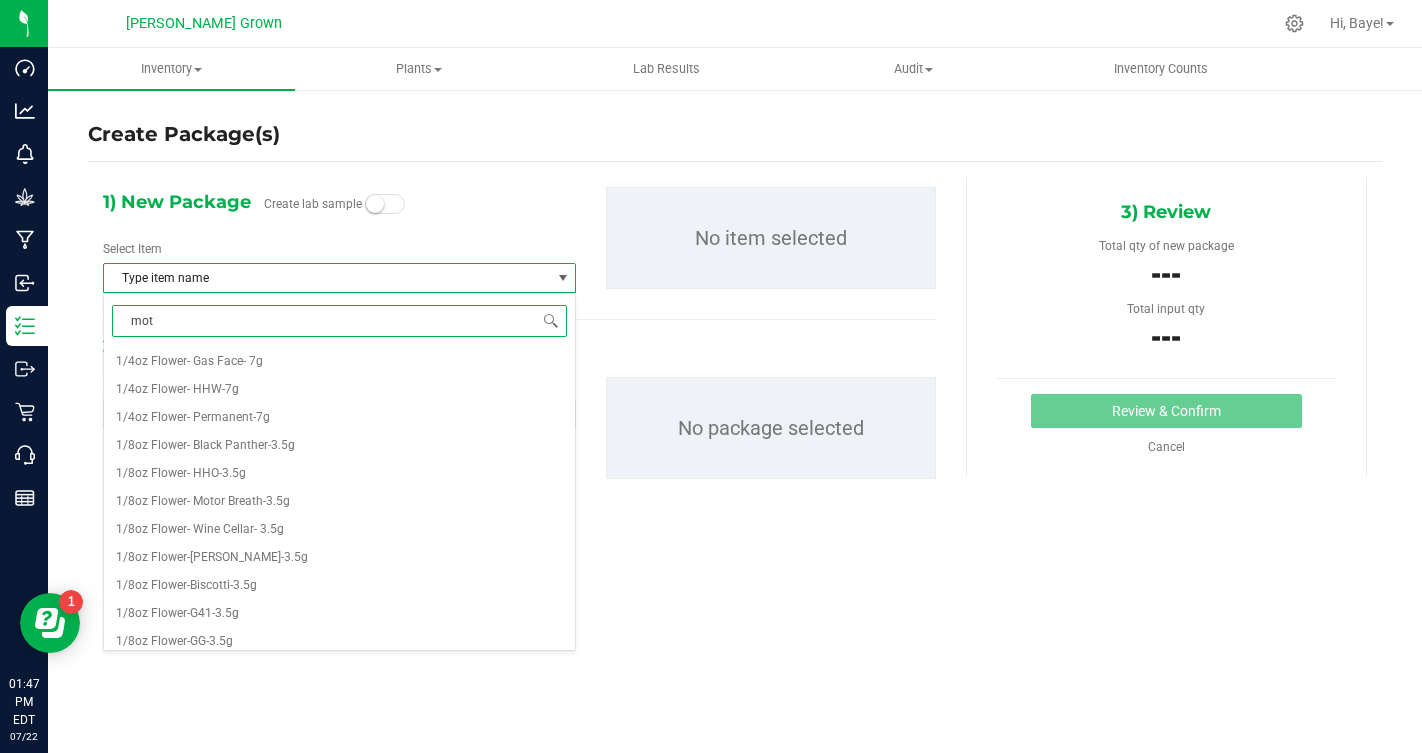 type on "moto" 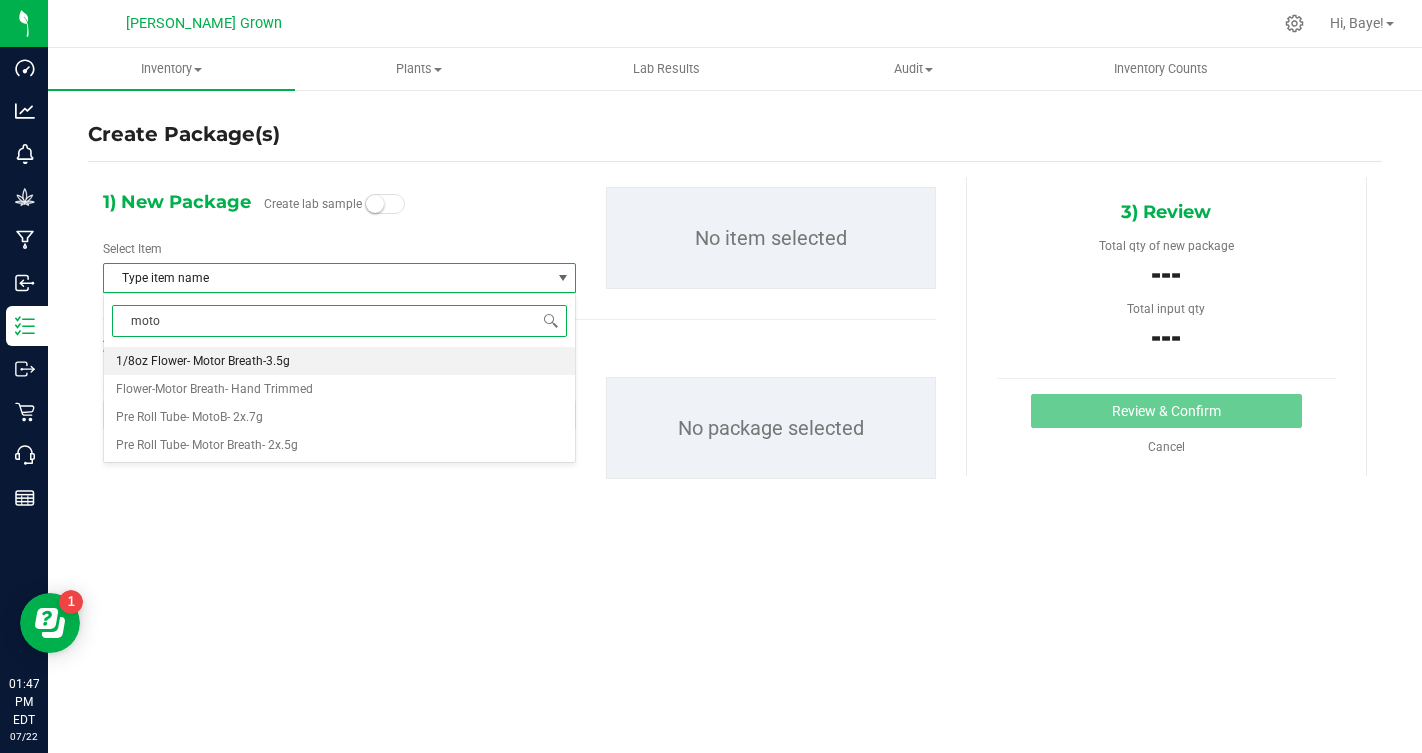 click on "1/8oz Flower- Motor Breath-3.5g" at bounding box center (339, 361) 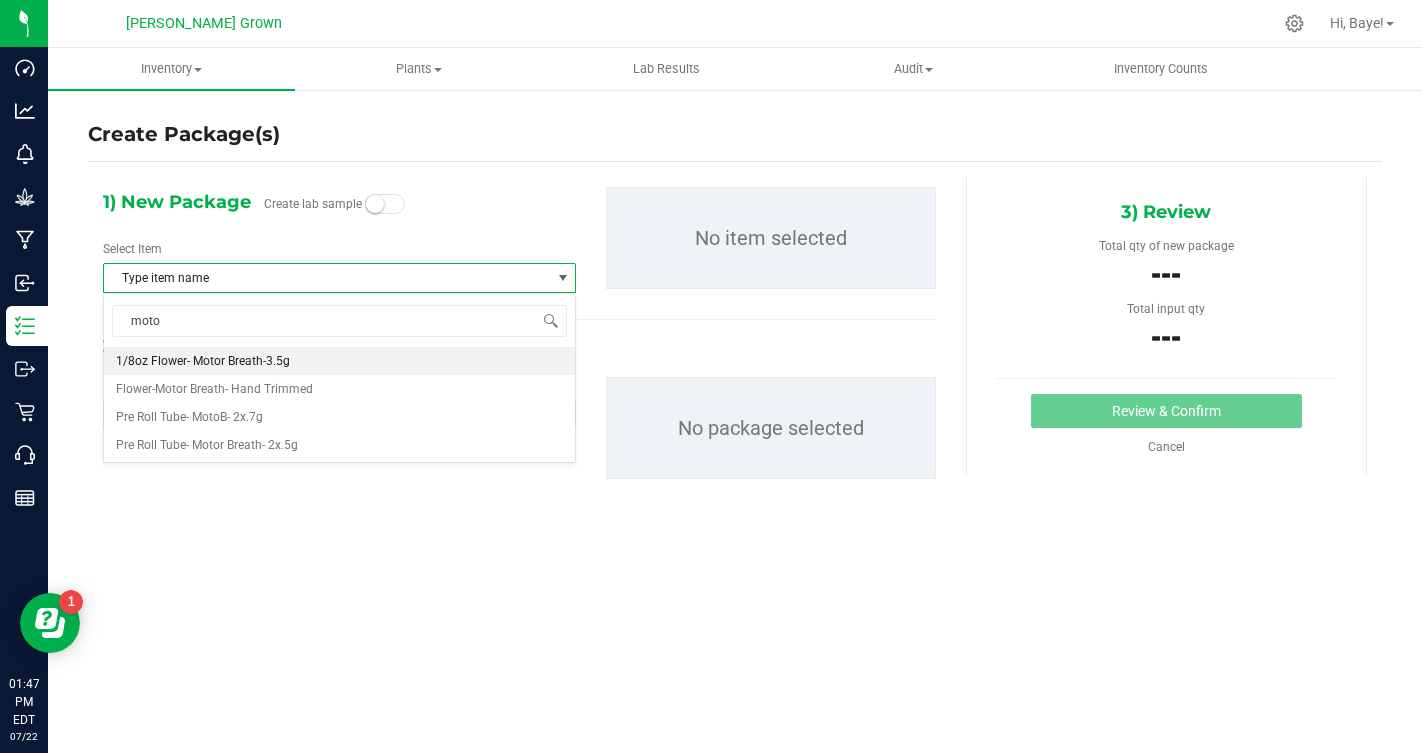 type 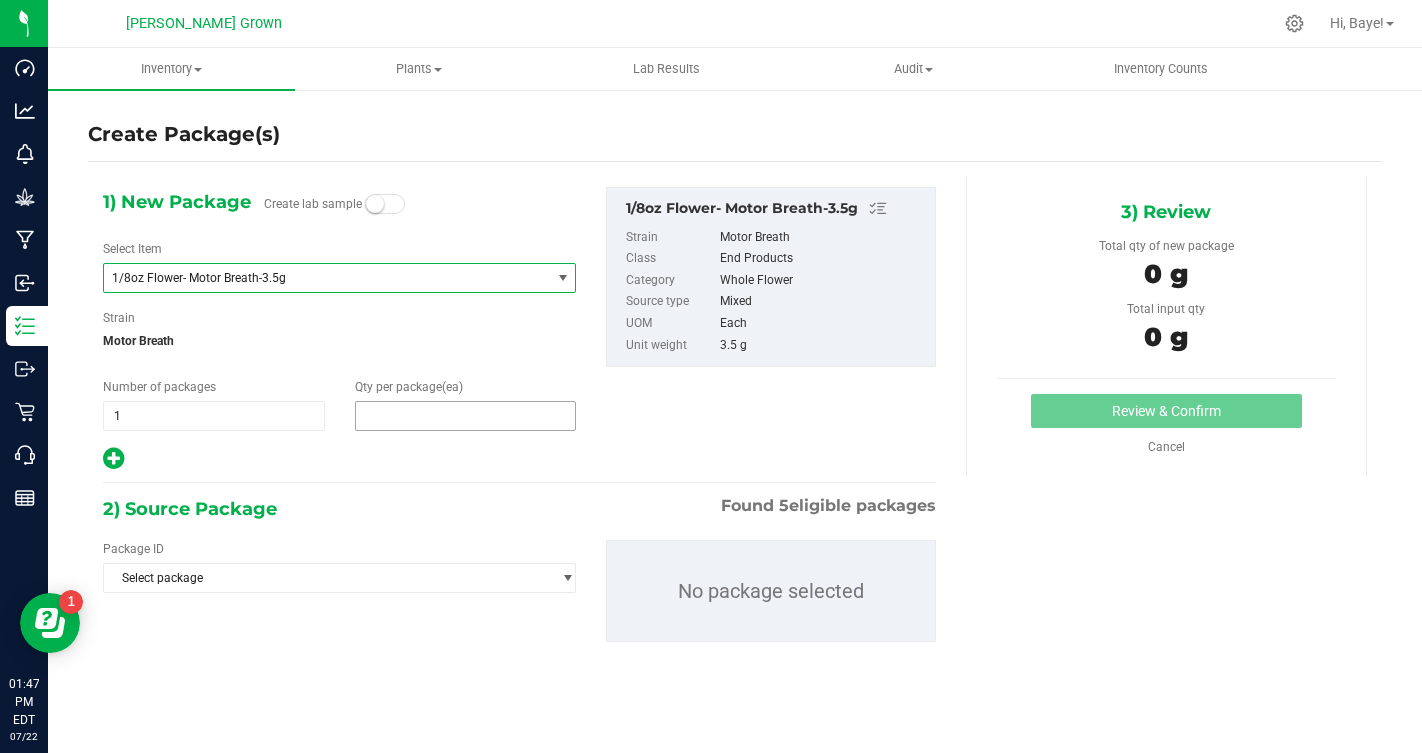 click at bounding box center (466, 416) 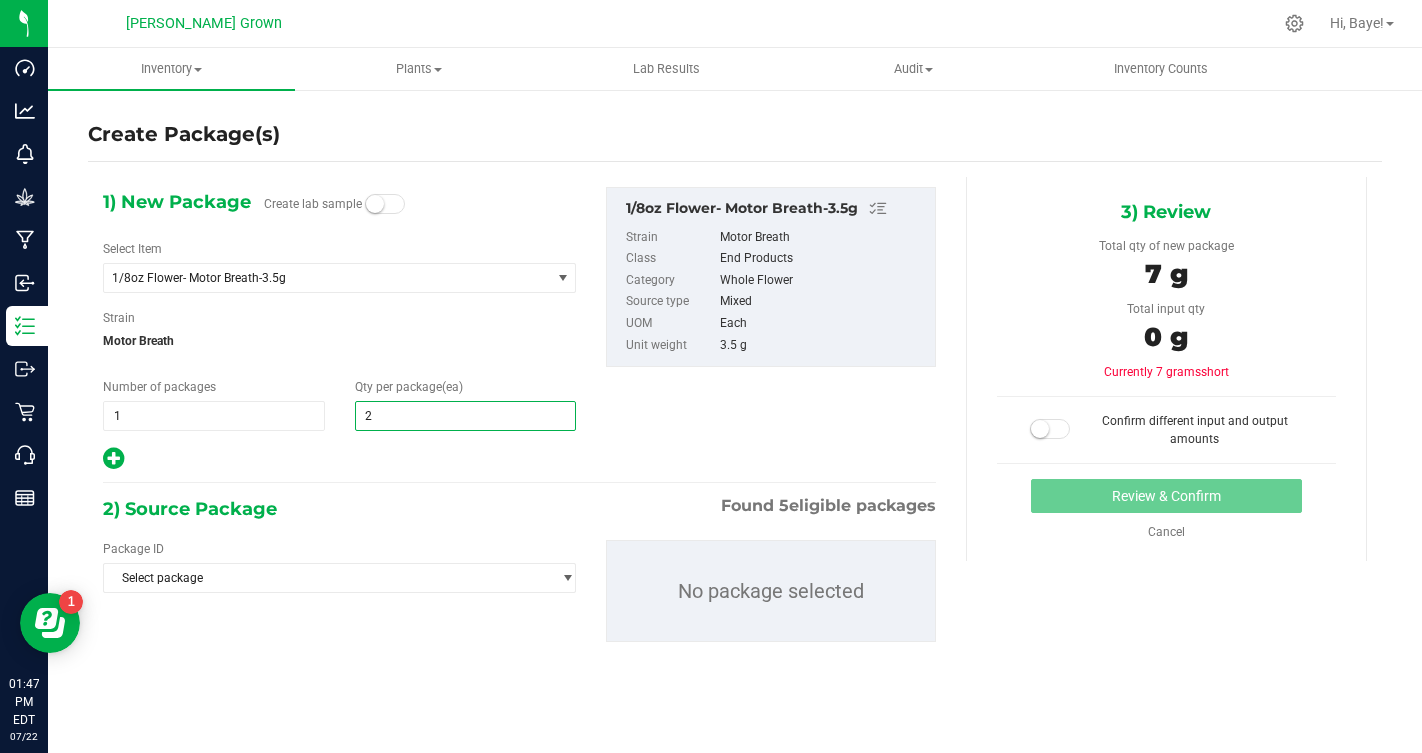 type on "25" 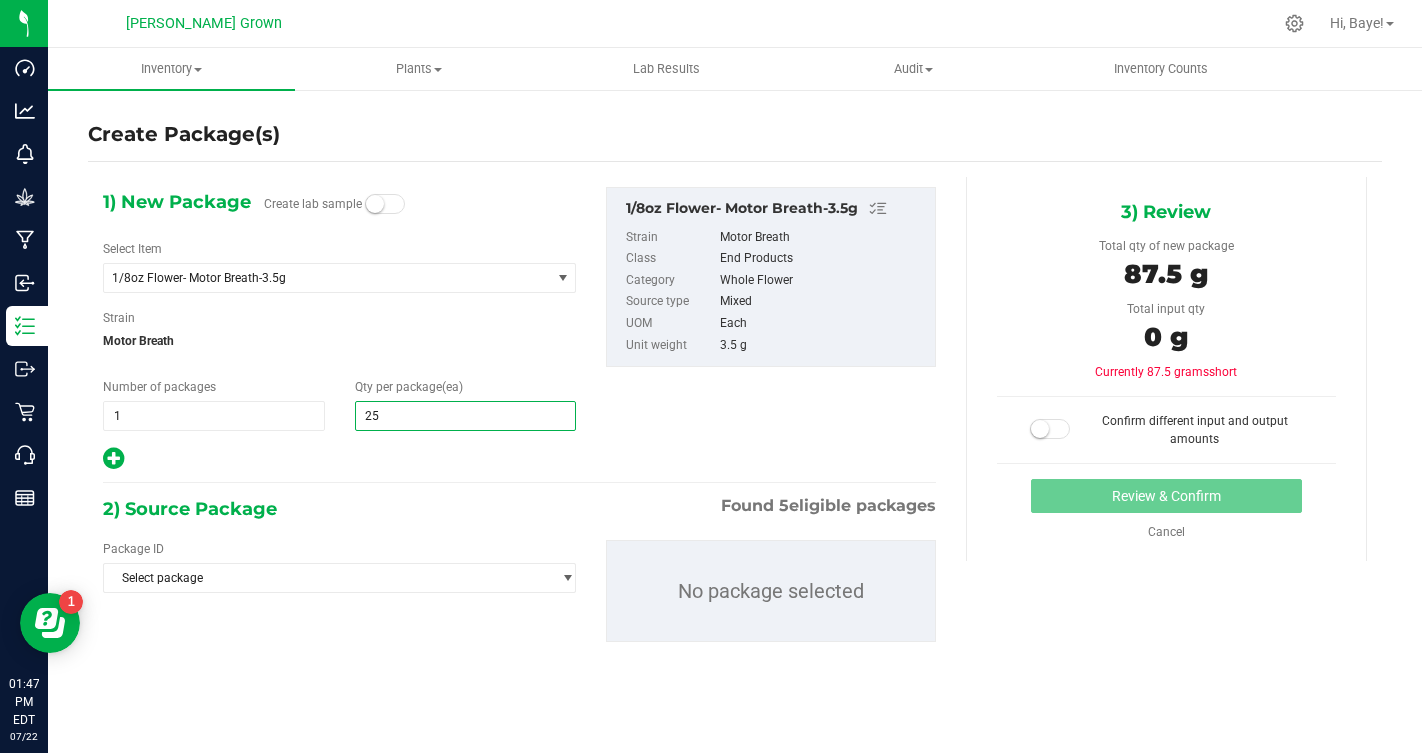 type on "25" 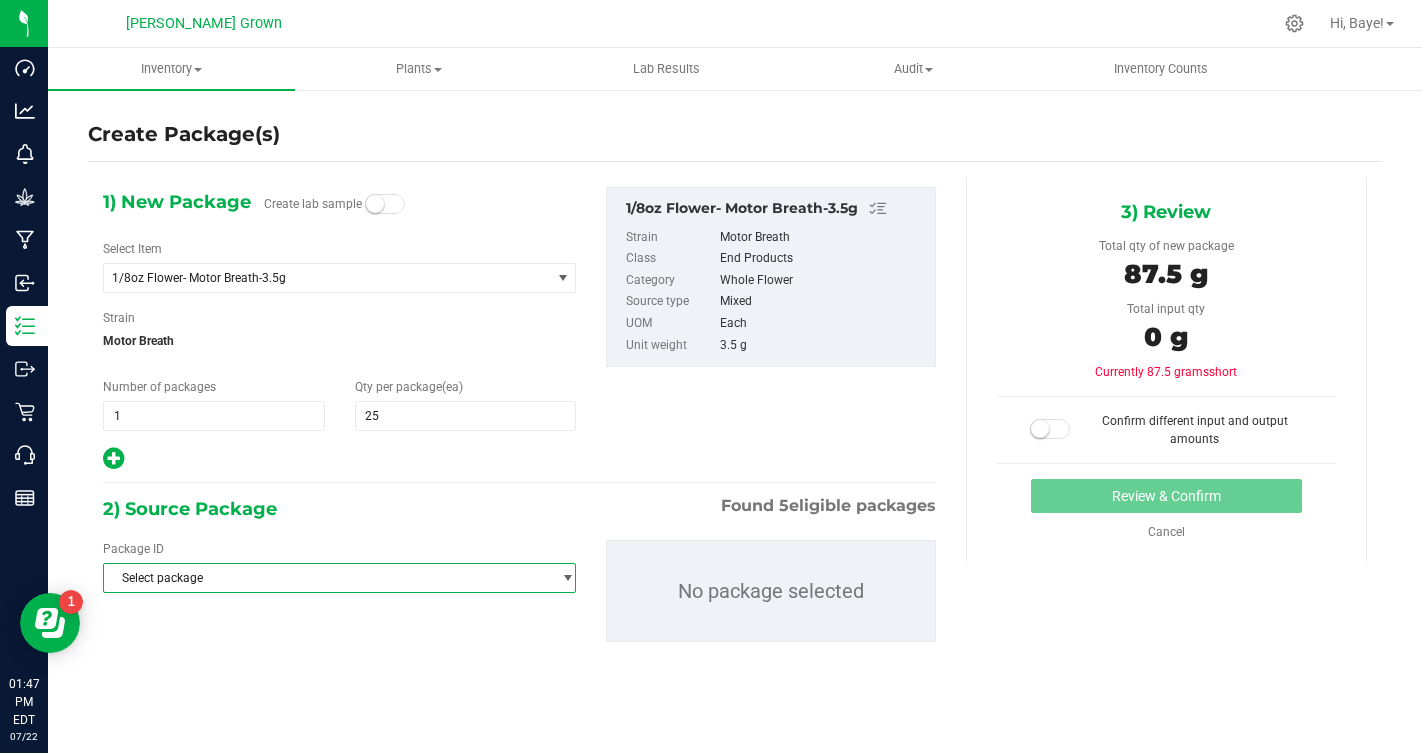 click on "Select package" at bounding box center [327, 578] 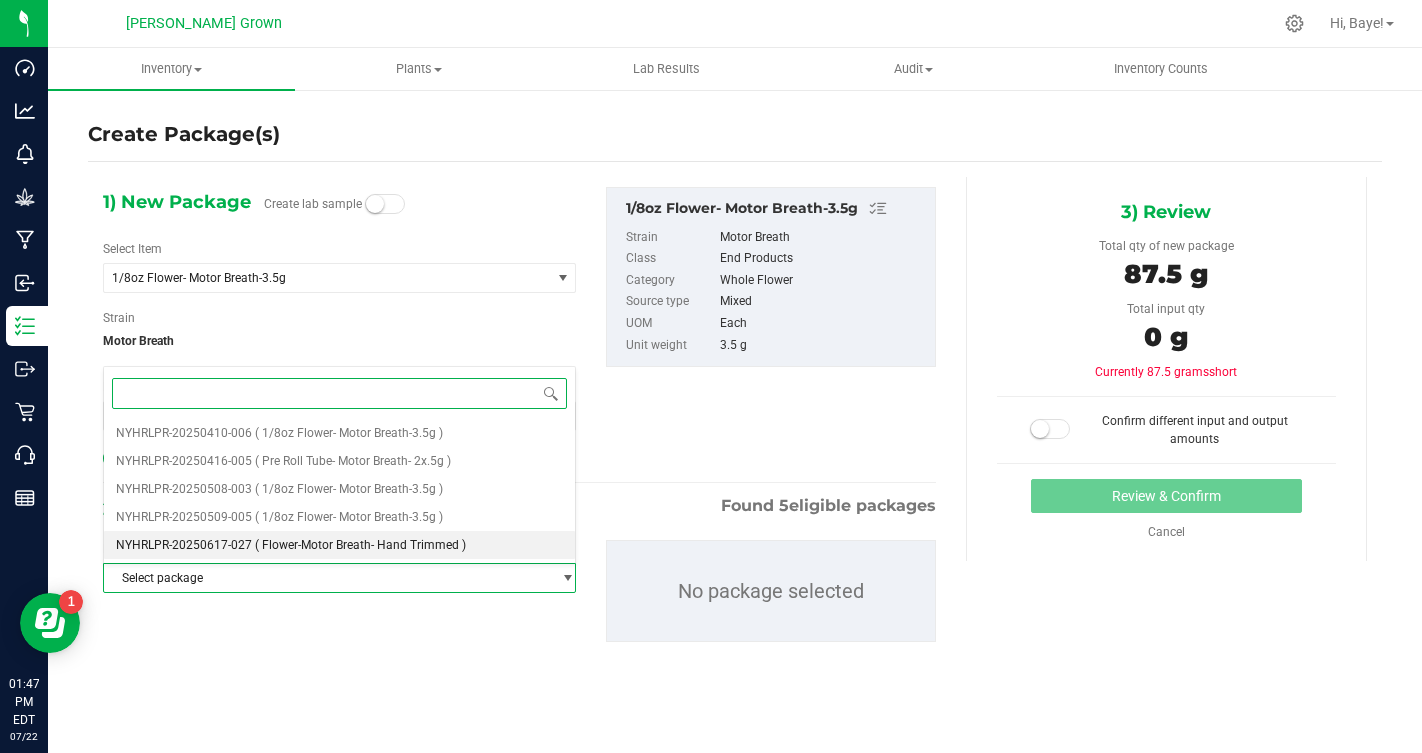 click on "(
Flower-Motor Breath- Hand Trimmed
)" at bounding box center [360, 545] 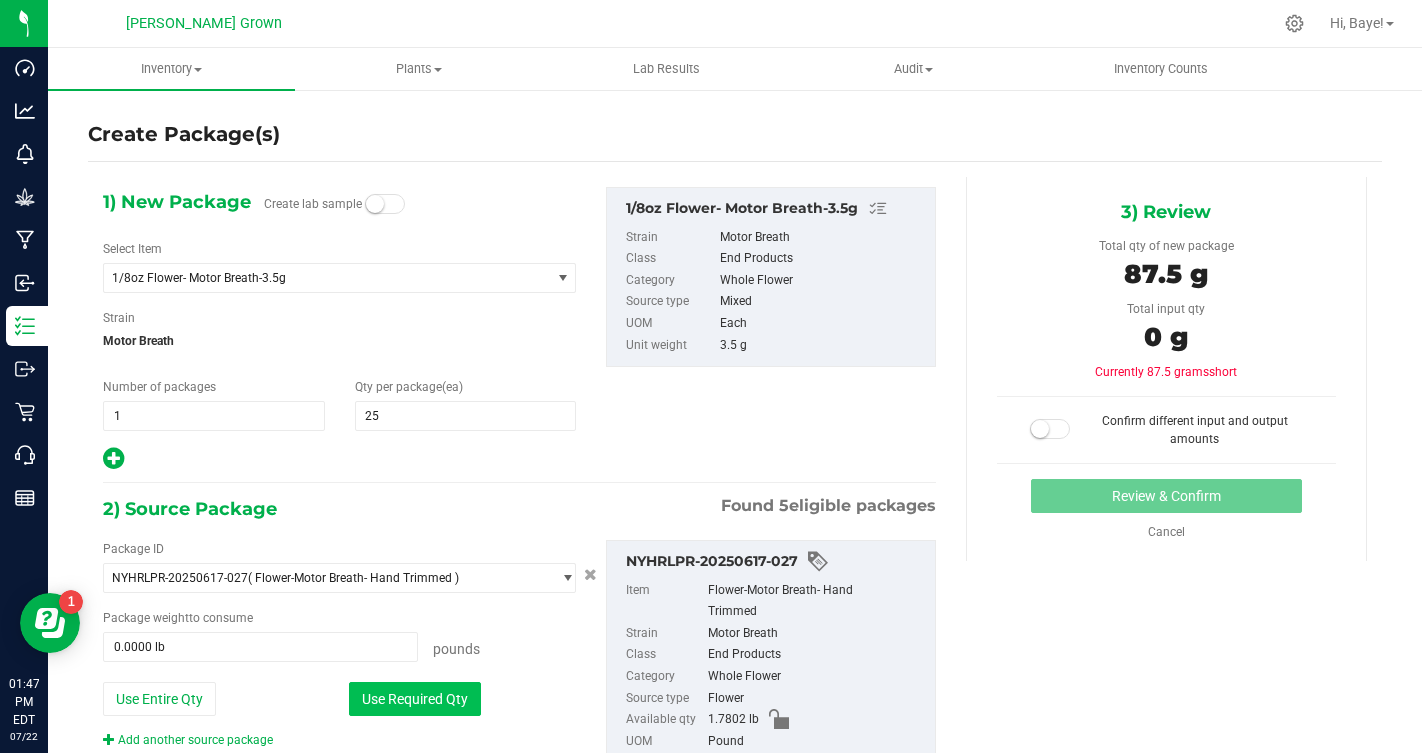 click on "Use Required Qty" at bounding box center [415, 699] 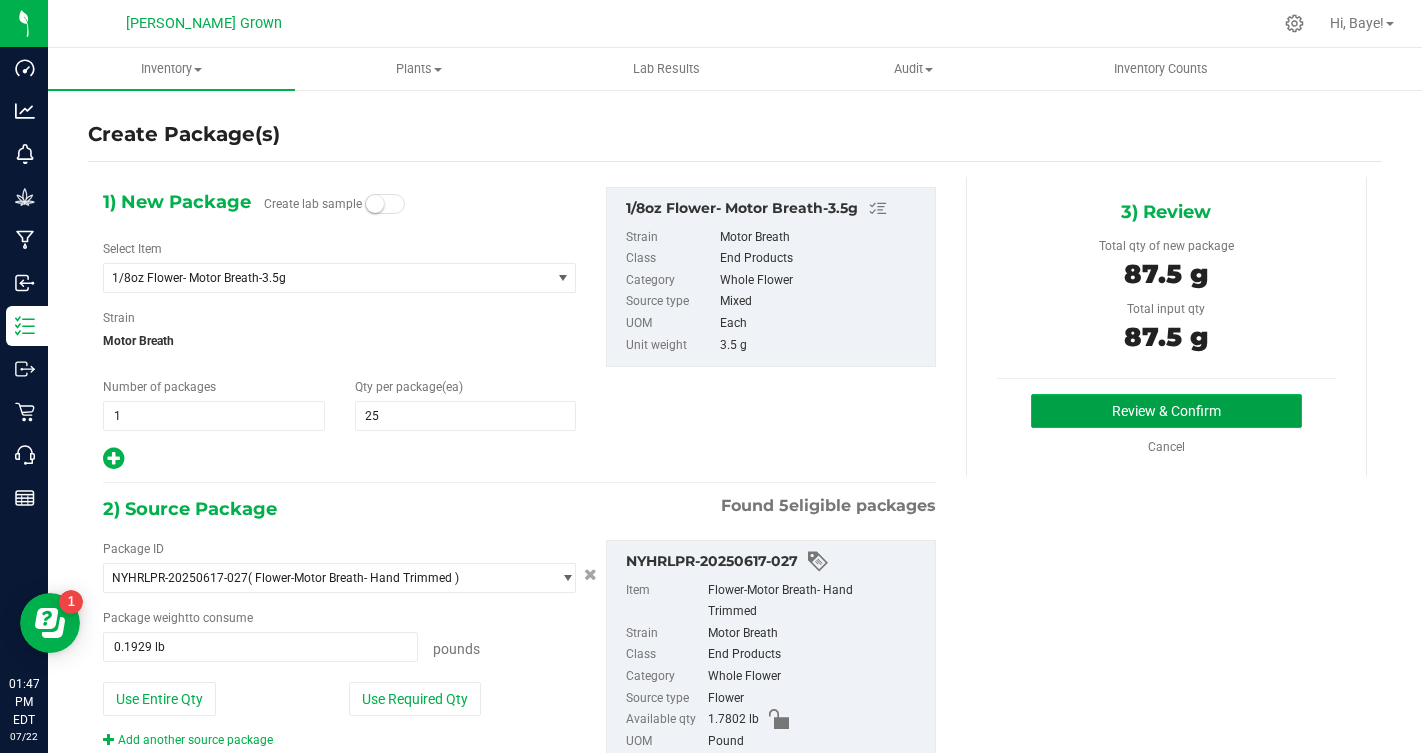 click on "Review & Confirm" at bounding box center [1166, 411] 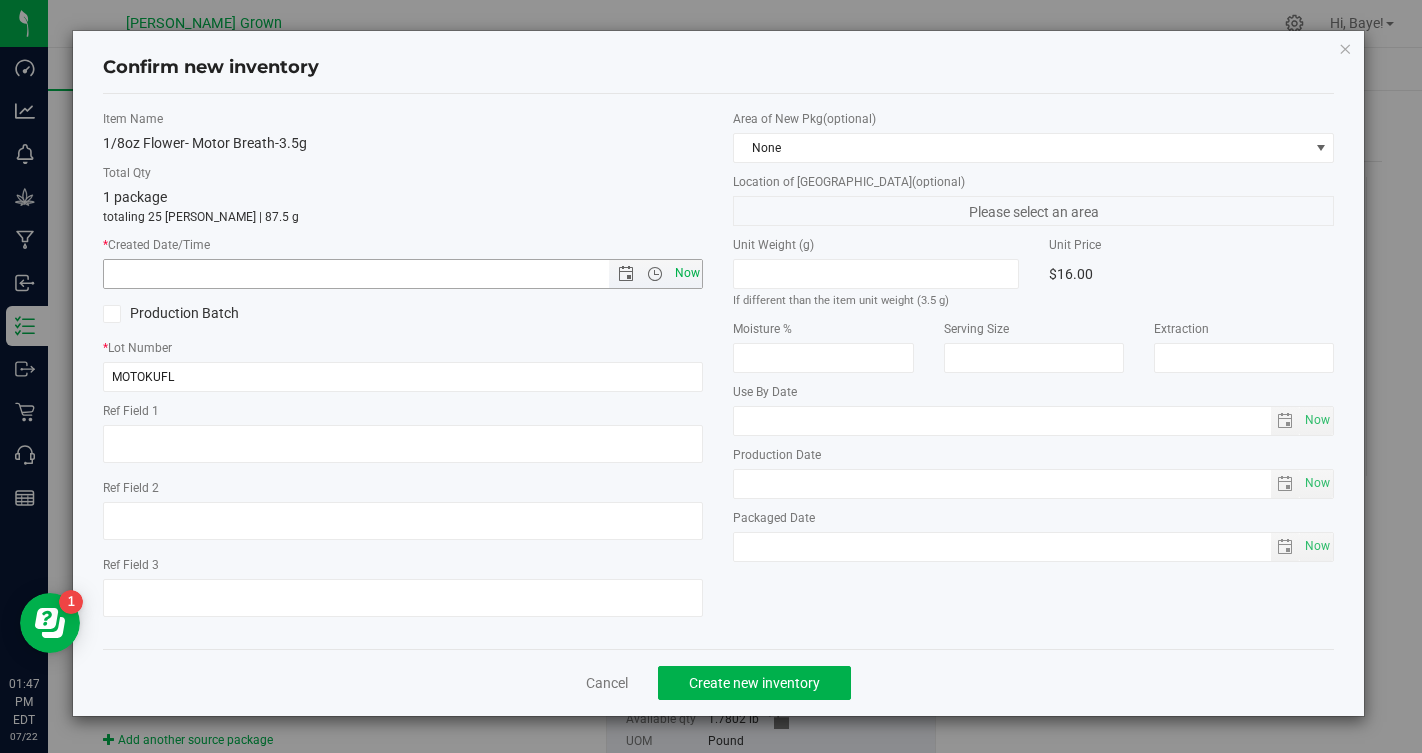 click on "Now" at bounding box center (687, 273) 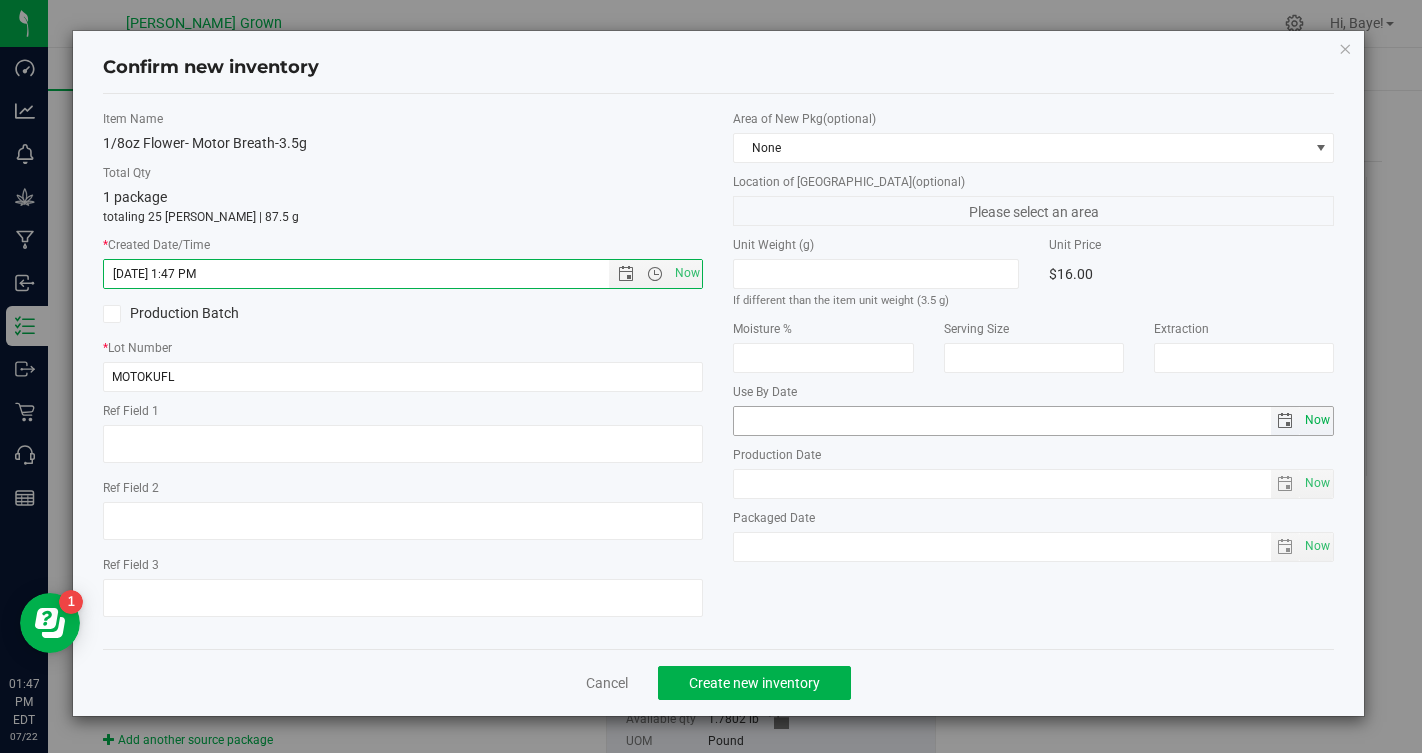 click on "Now" at bounding box center [1318, 420] 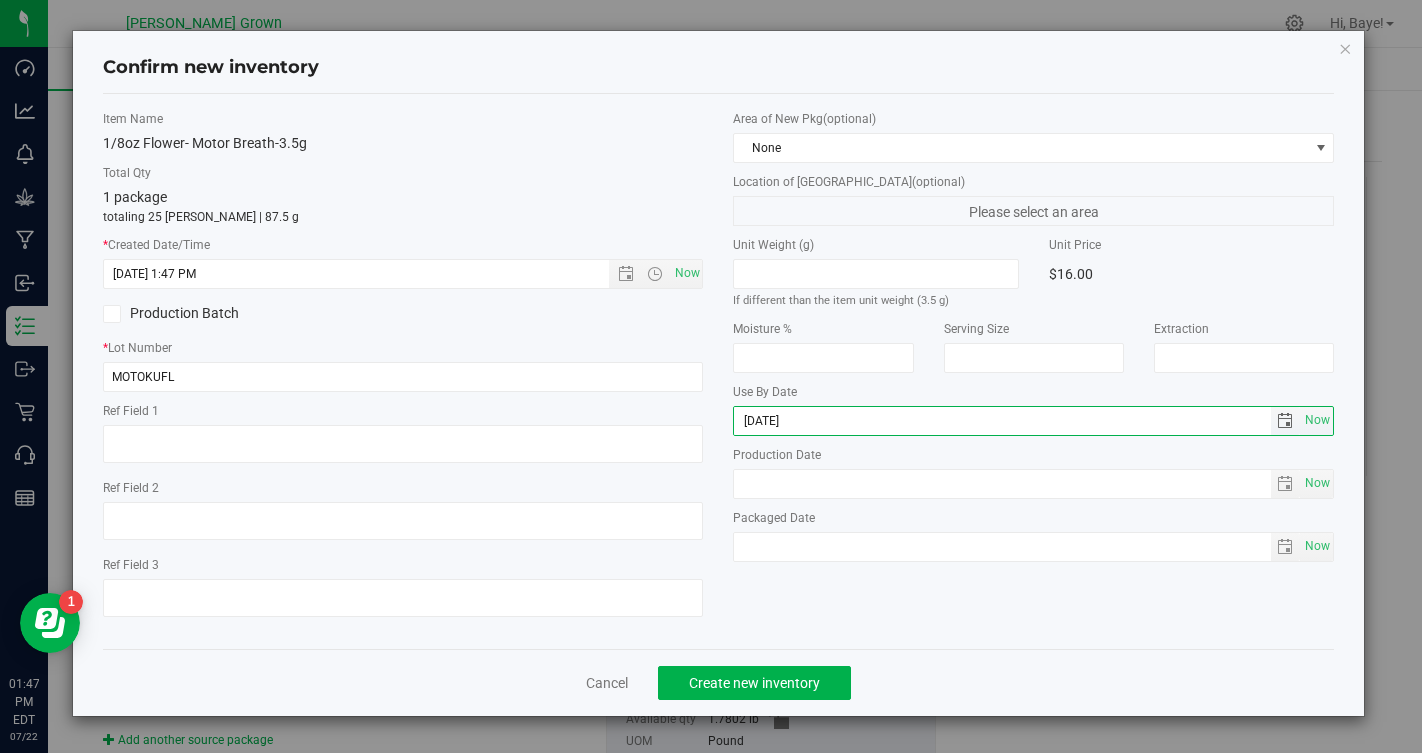 click on "2025-07-22" at bounding box center (1002, 421) 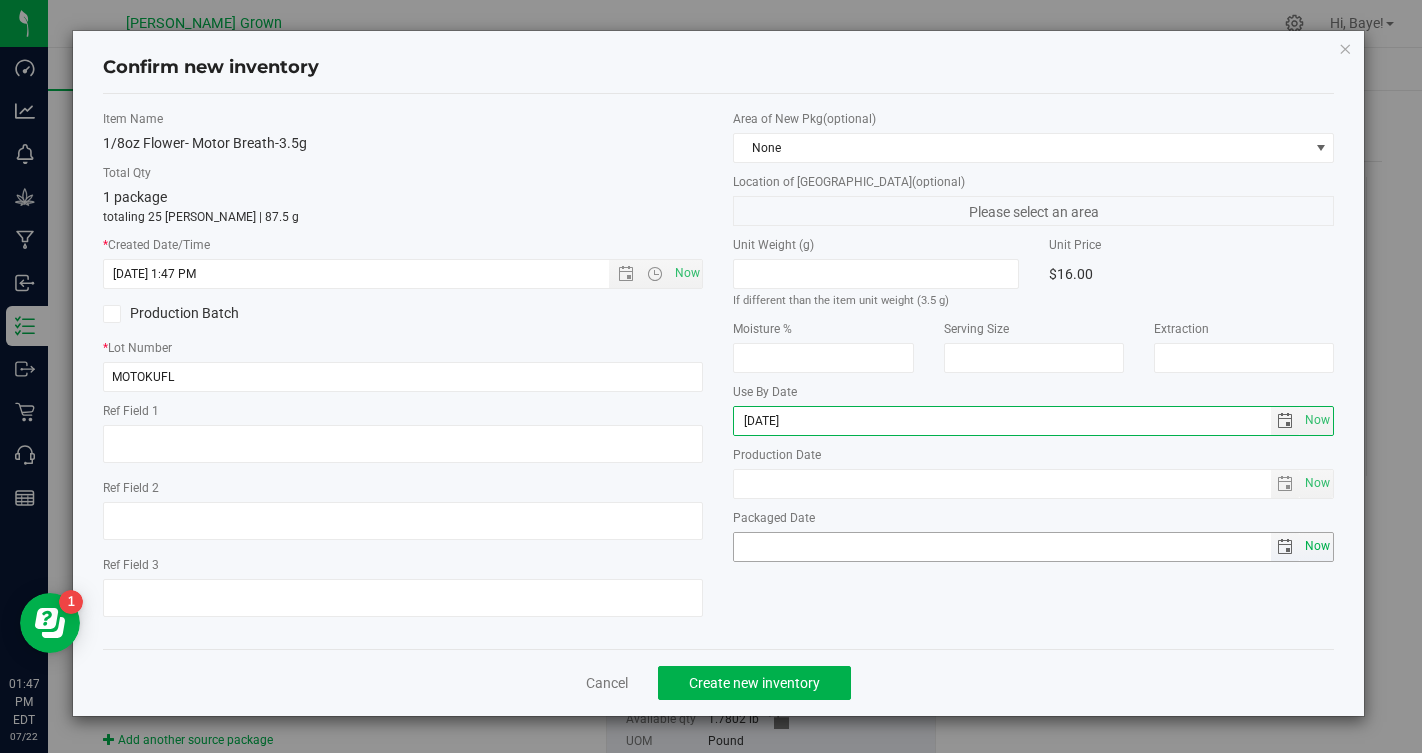 type on "2026-07-22" 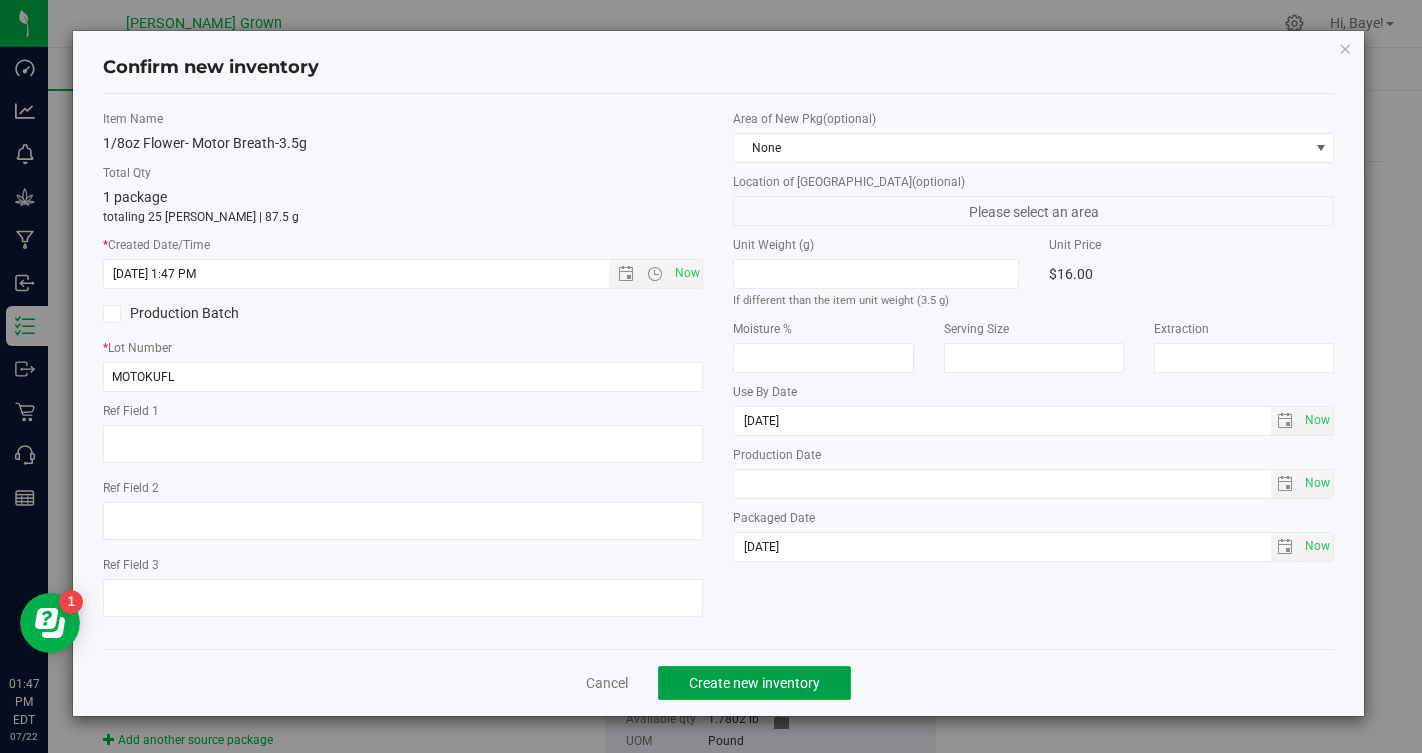 click on "Create new inventory" 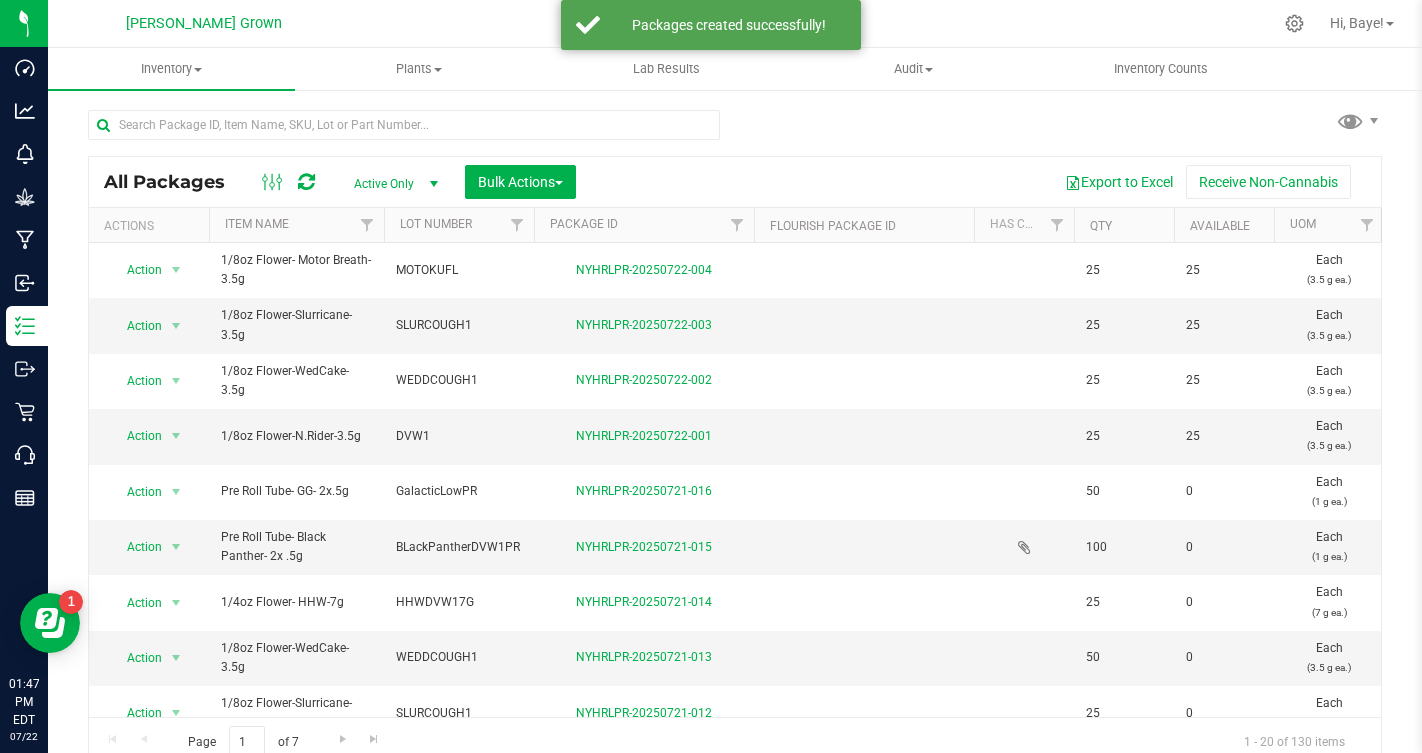 scroll, scrollTop: 0, scrollLeft: 0, axis: both 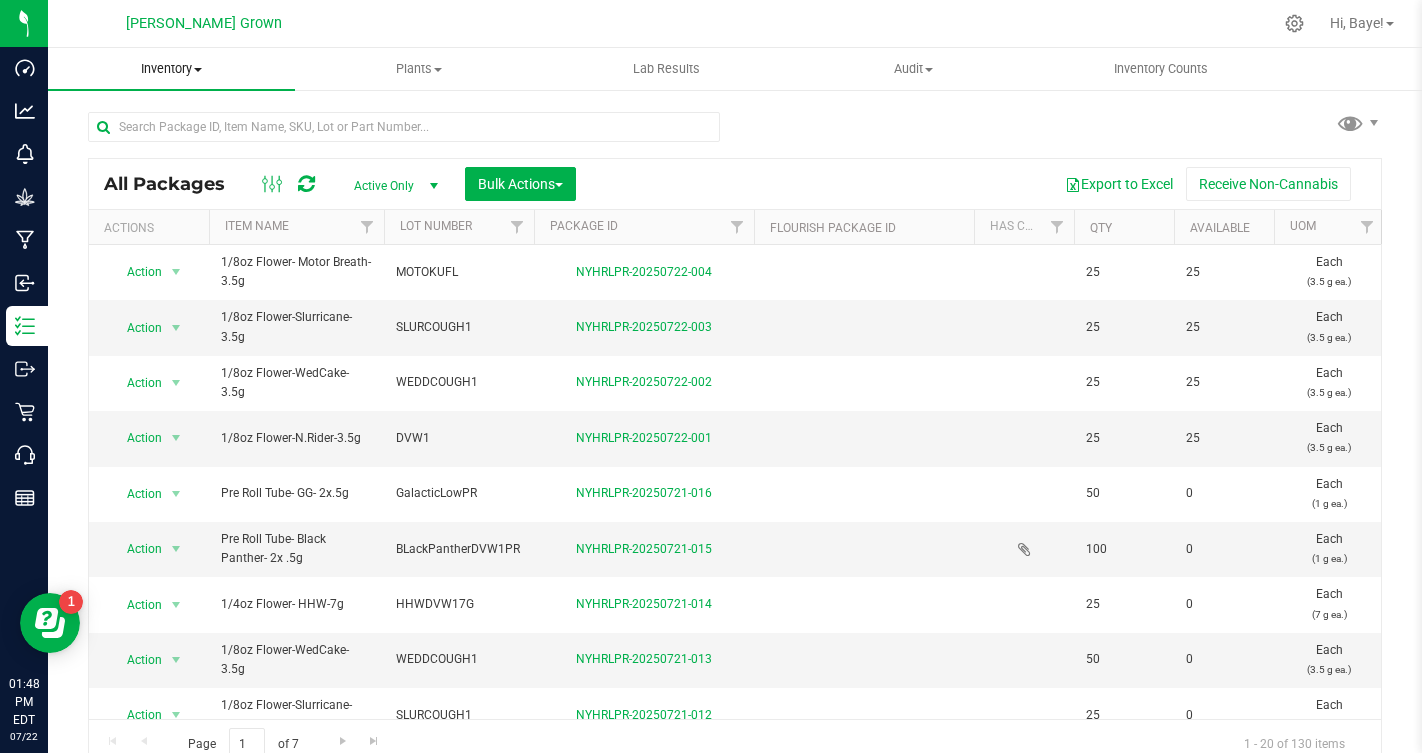 click on "Inventory
All packages
All inventory
Waste log
Create inventory" at bounding box center [171, 69] 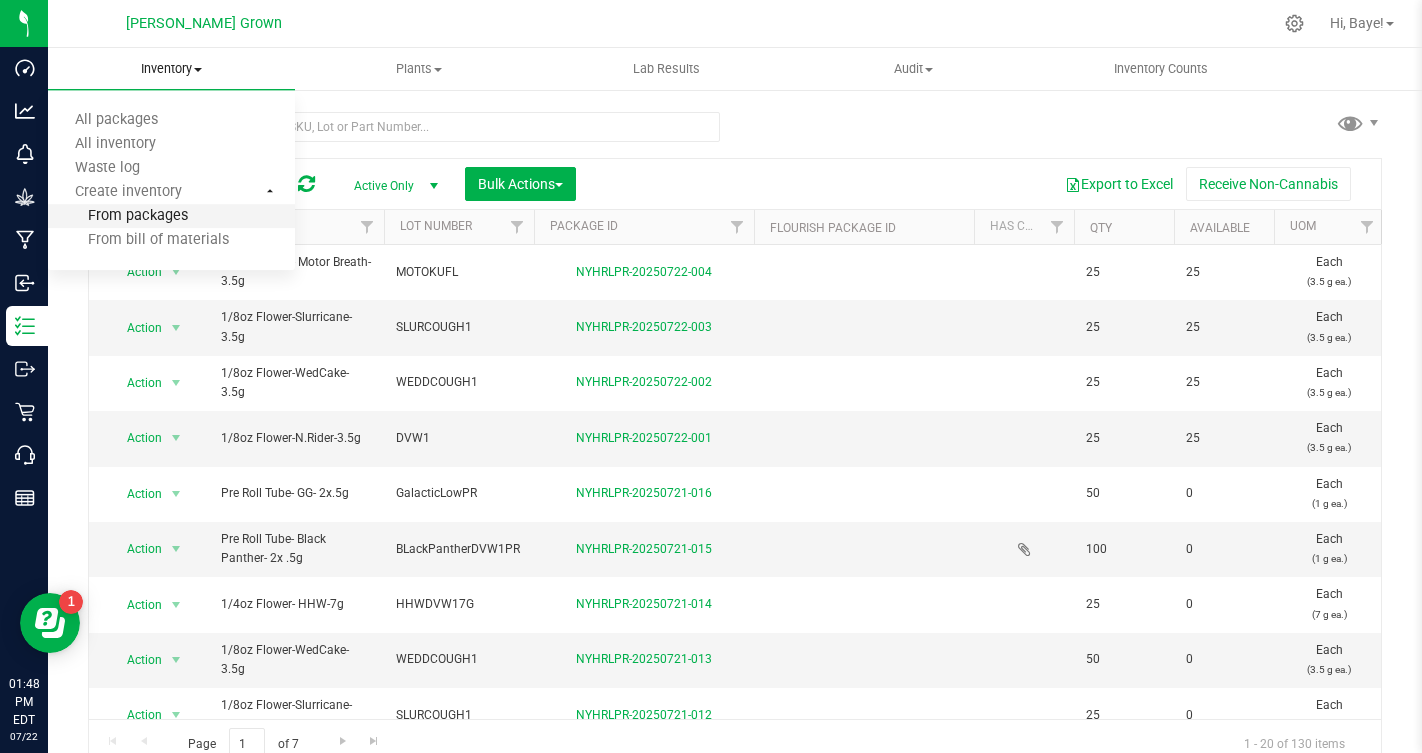 click on "From packages" at bounding box center (118, 216) 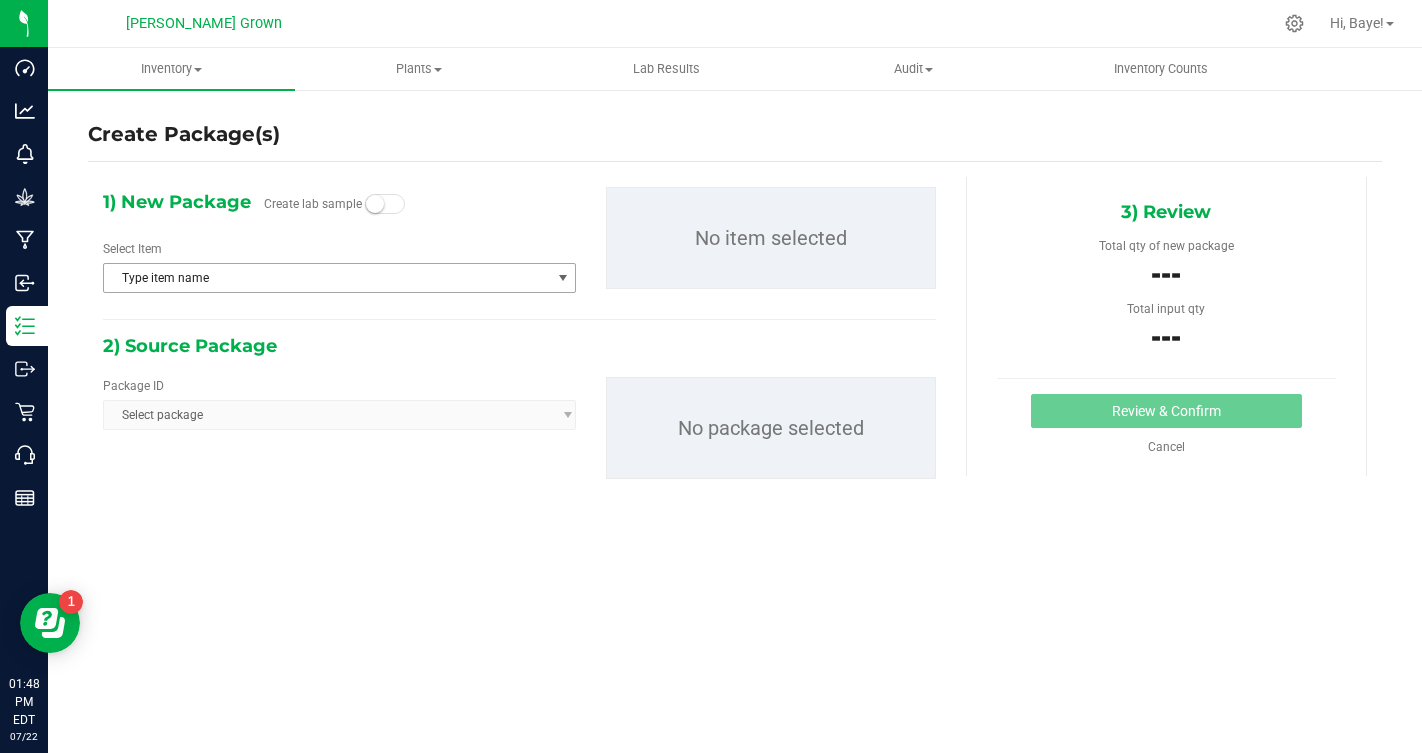 click on "Type item name" at bounding box center [327, 278] 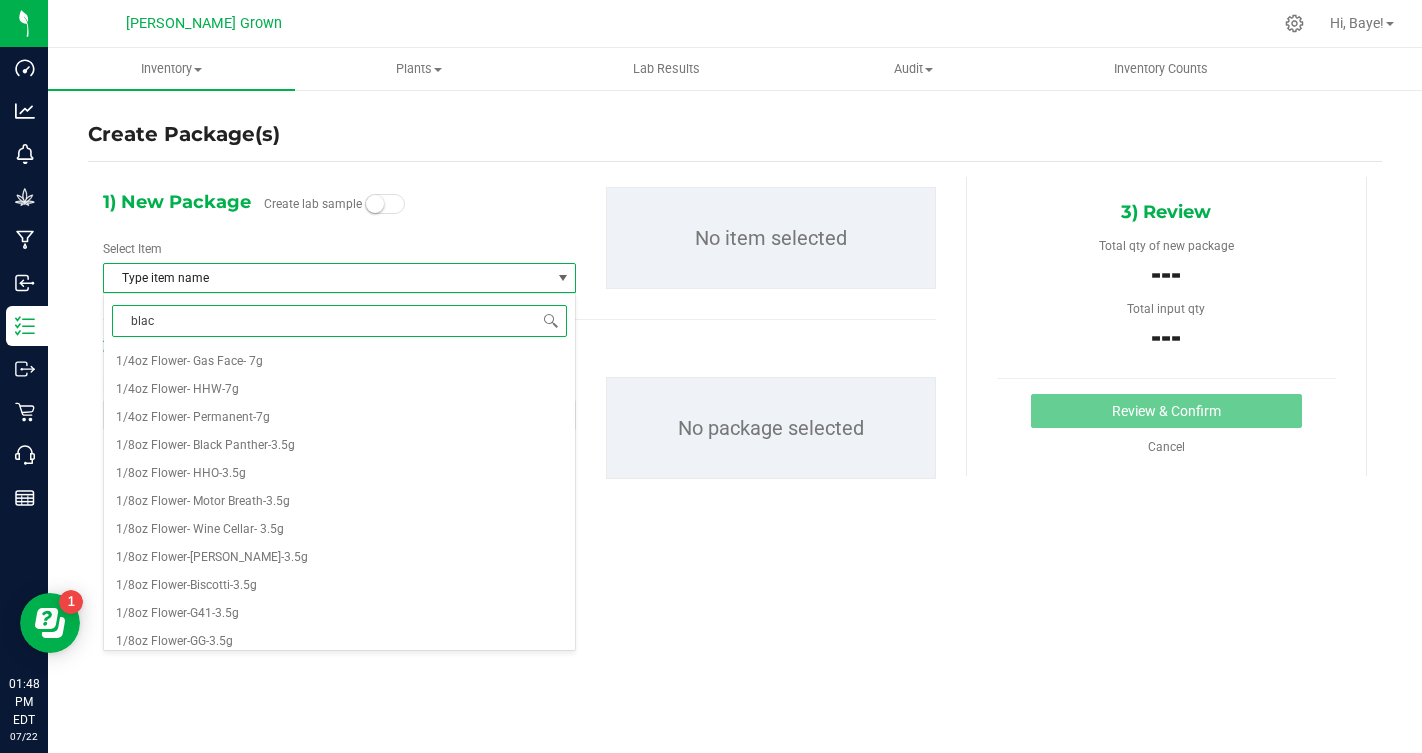 type on "black" 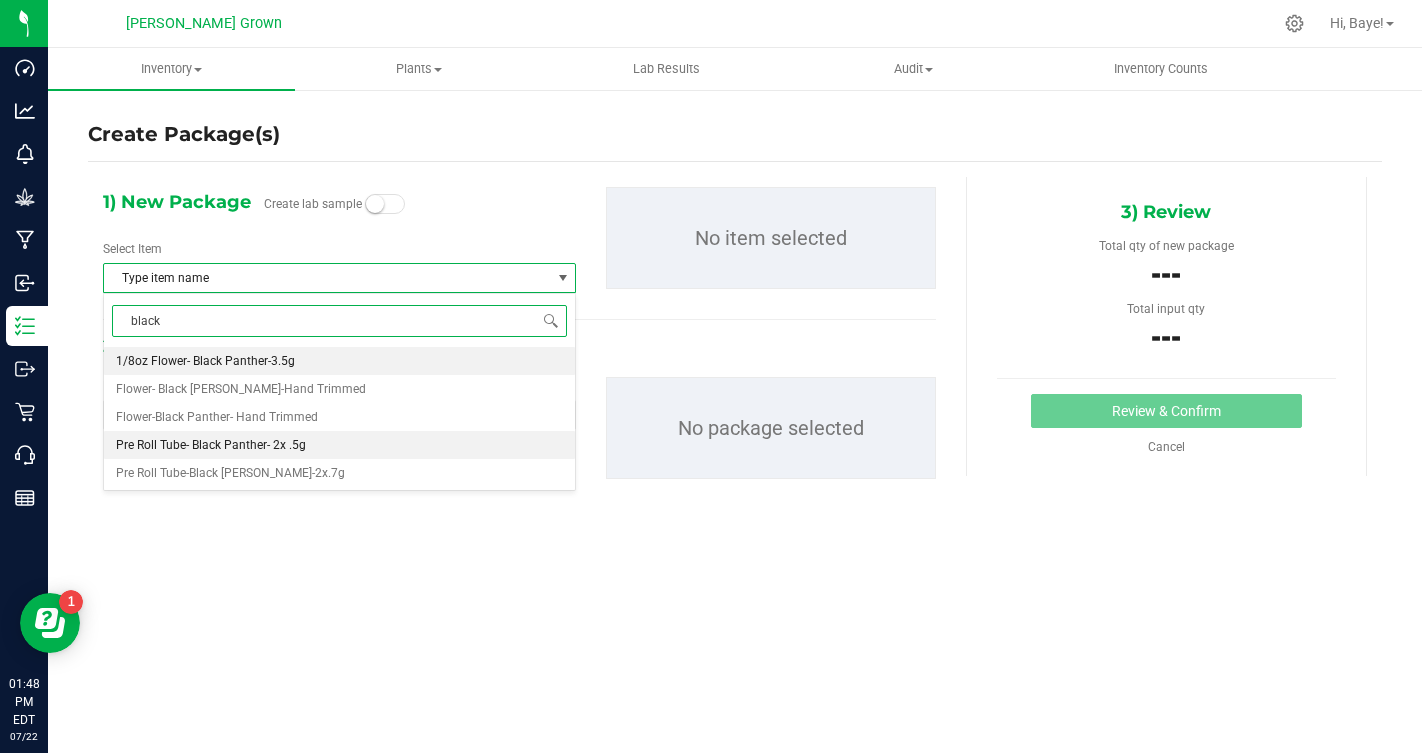 click on "Pre Roll Tube- Black Panther- 2x .5g" at bounding box center (339, 445) 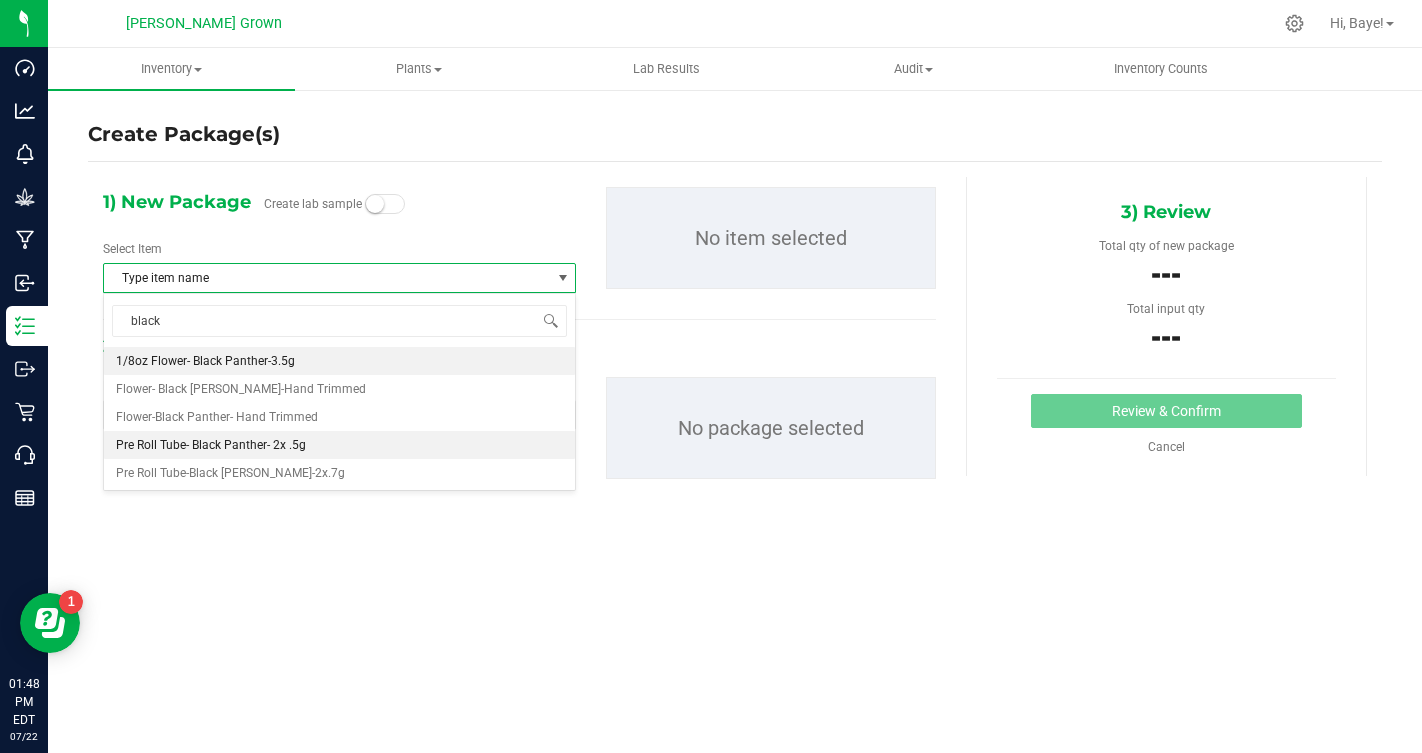 type 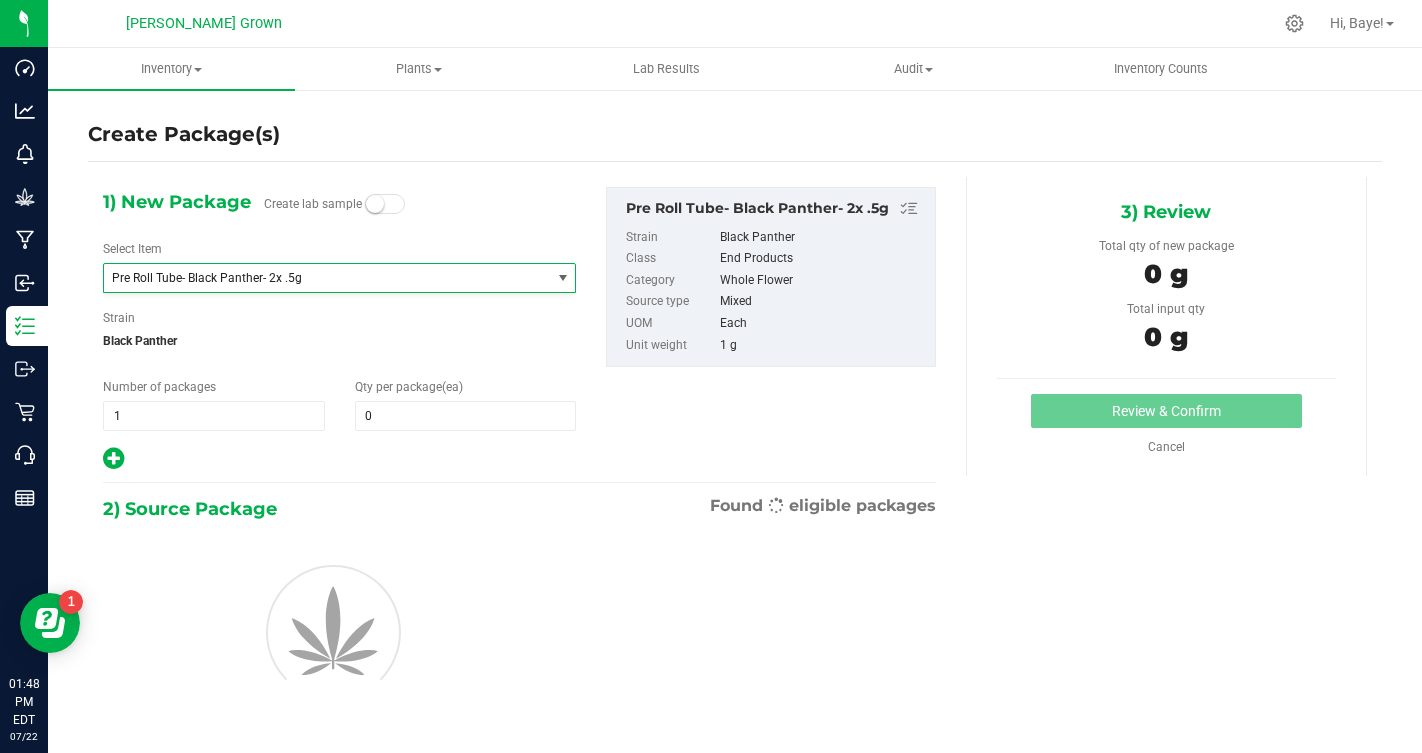 scroll, scrollTop: 1260, scrollLeft: 0, axis: vertical 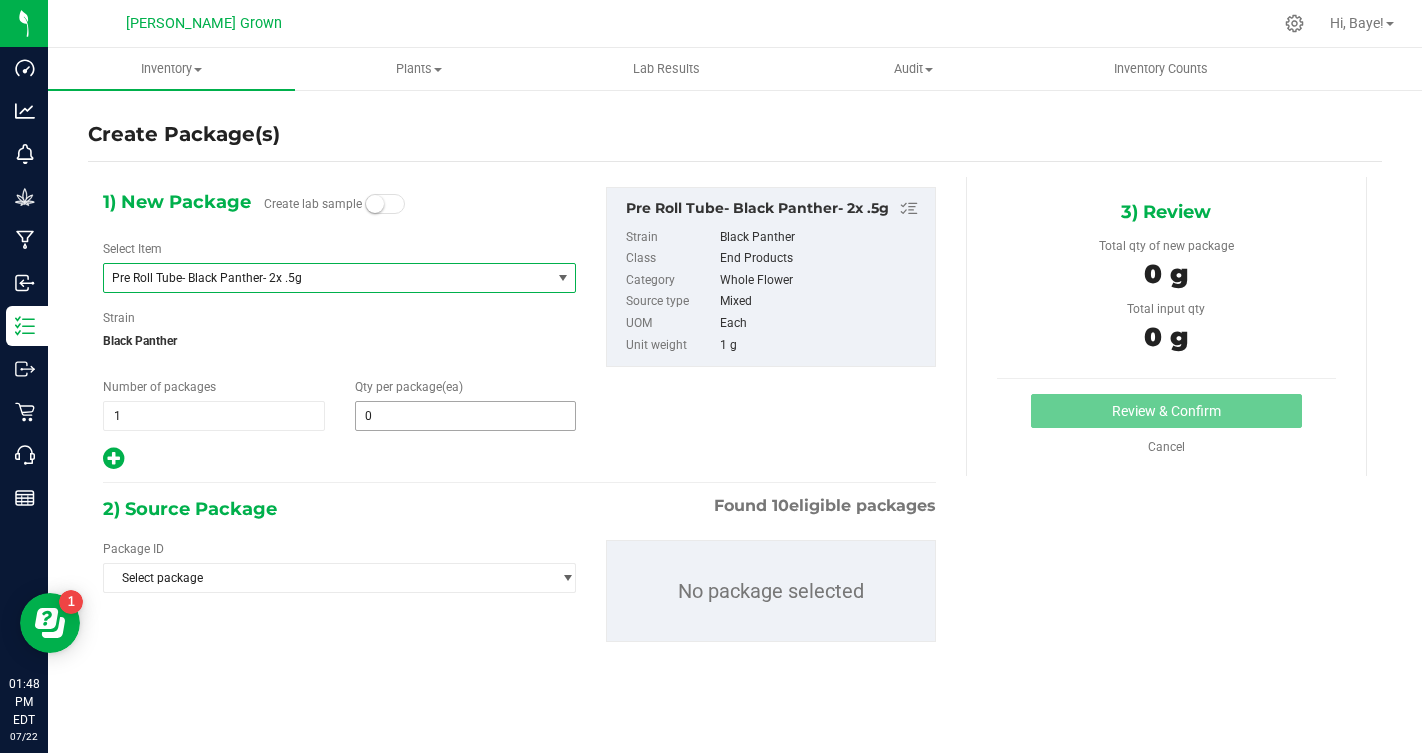 type 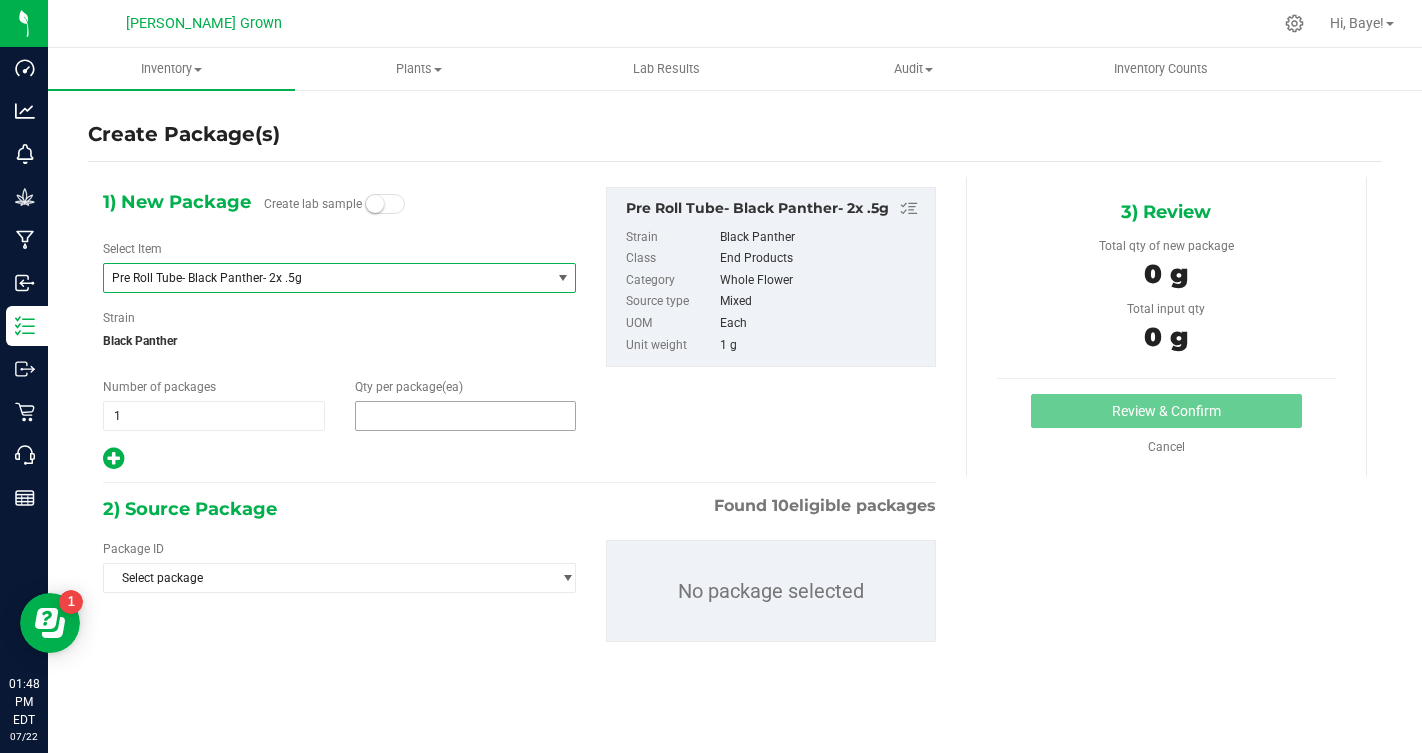 click at bounding box center (466, 416) 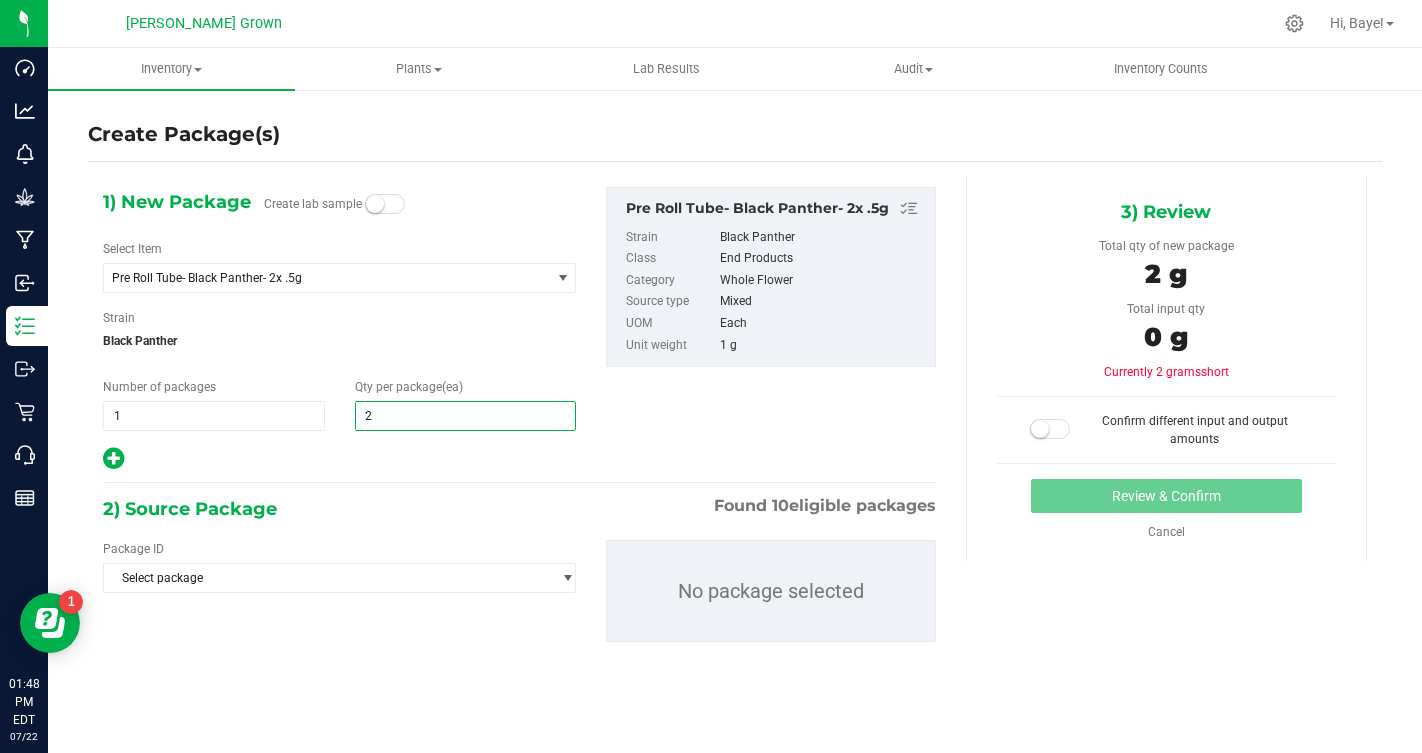 type on "25" 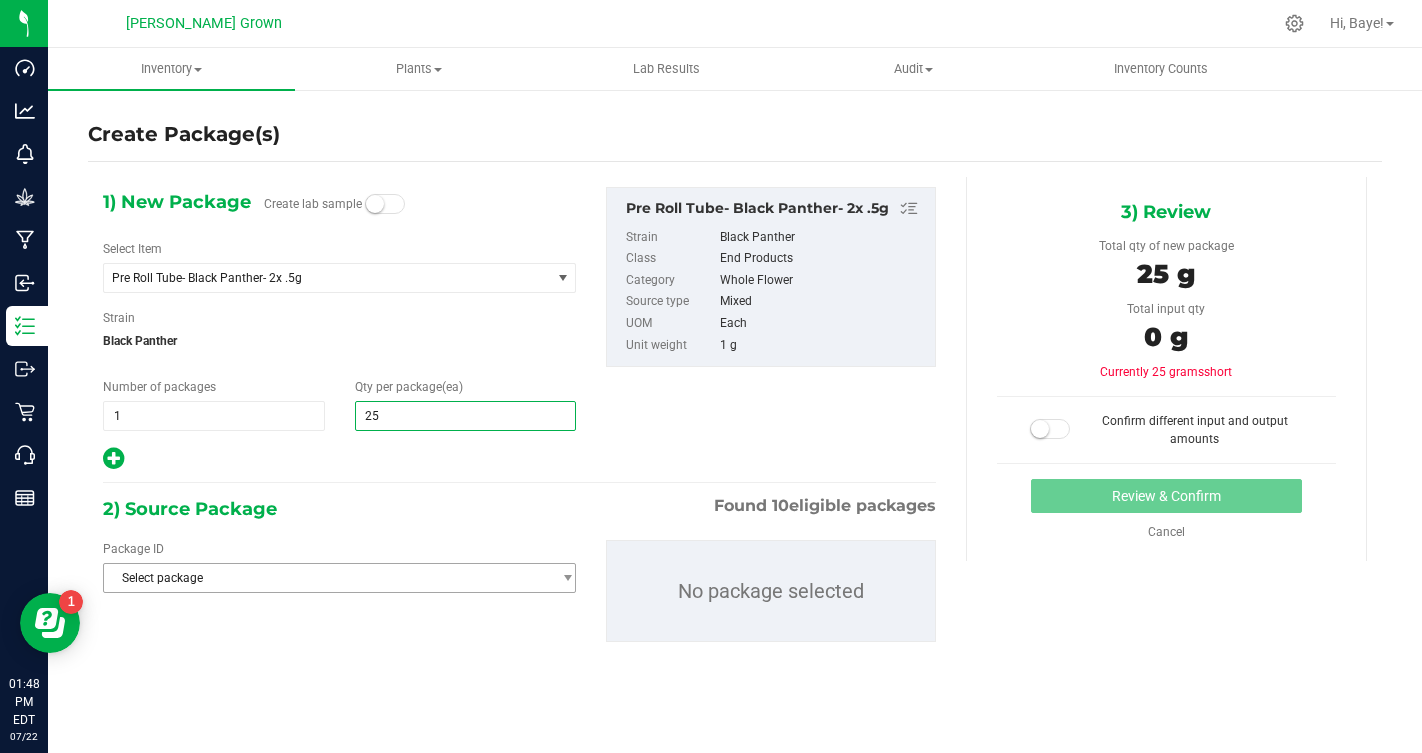 type on "25" 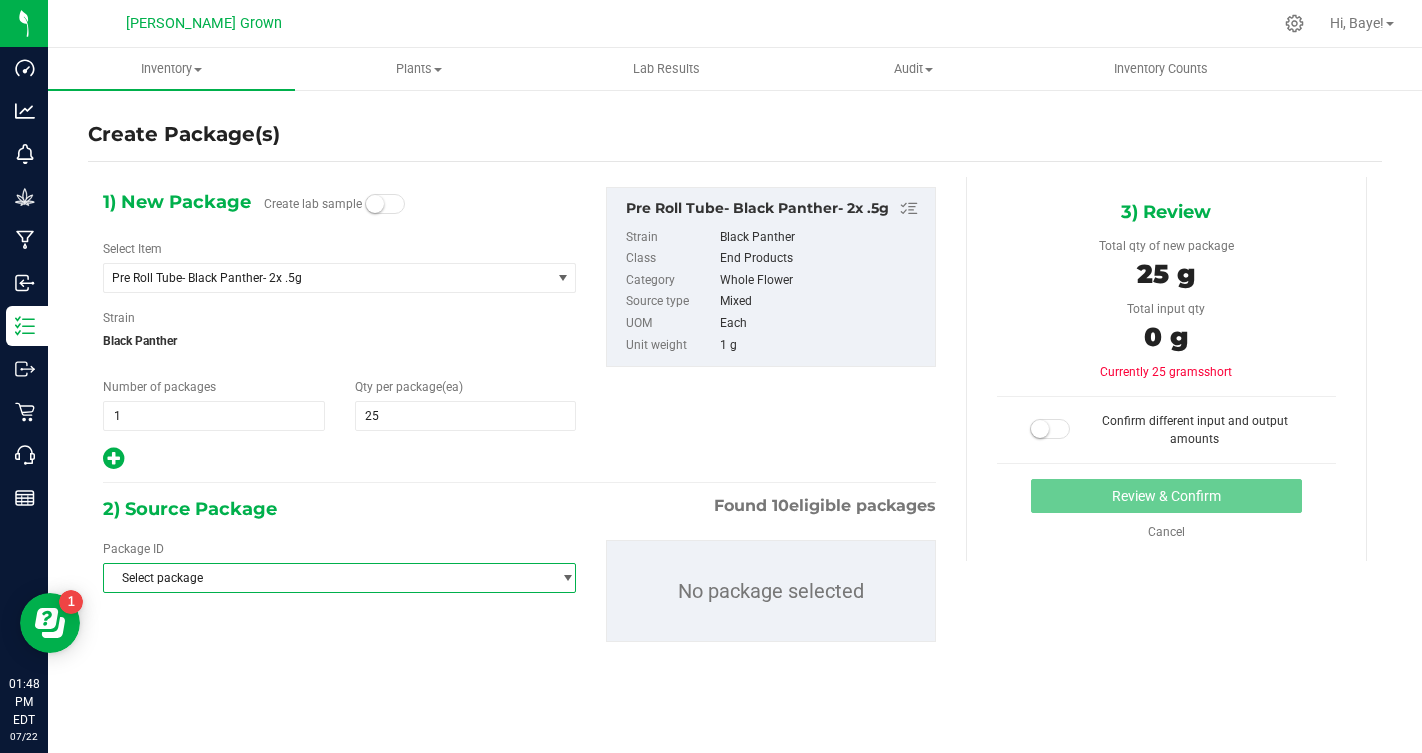 click on "Select package" at bounding box center [327, 578] 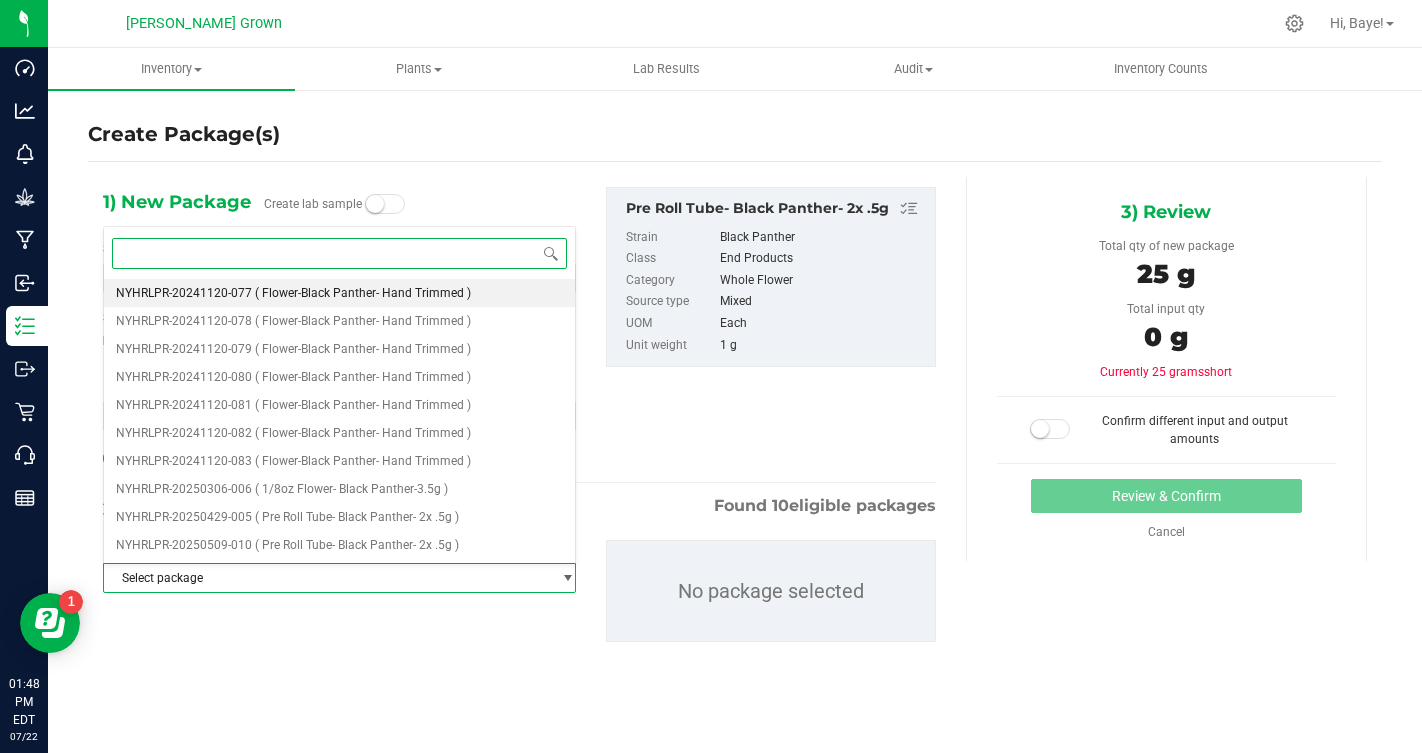 click on "(
Flower-Black Panther- Hand Trimmed
)" at bounding box center (363, 293) 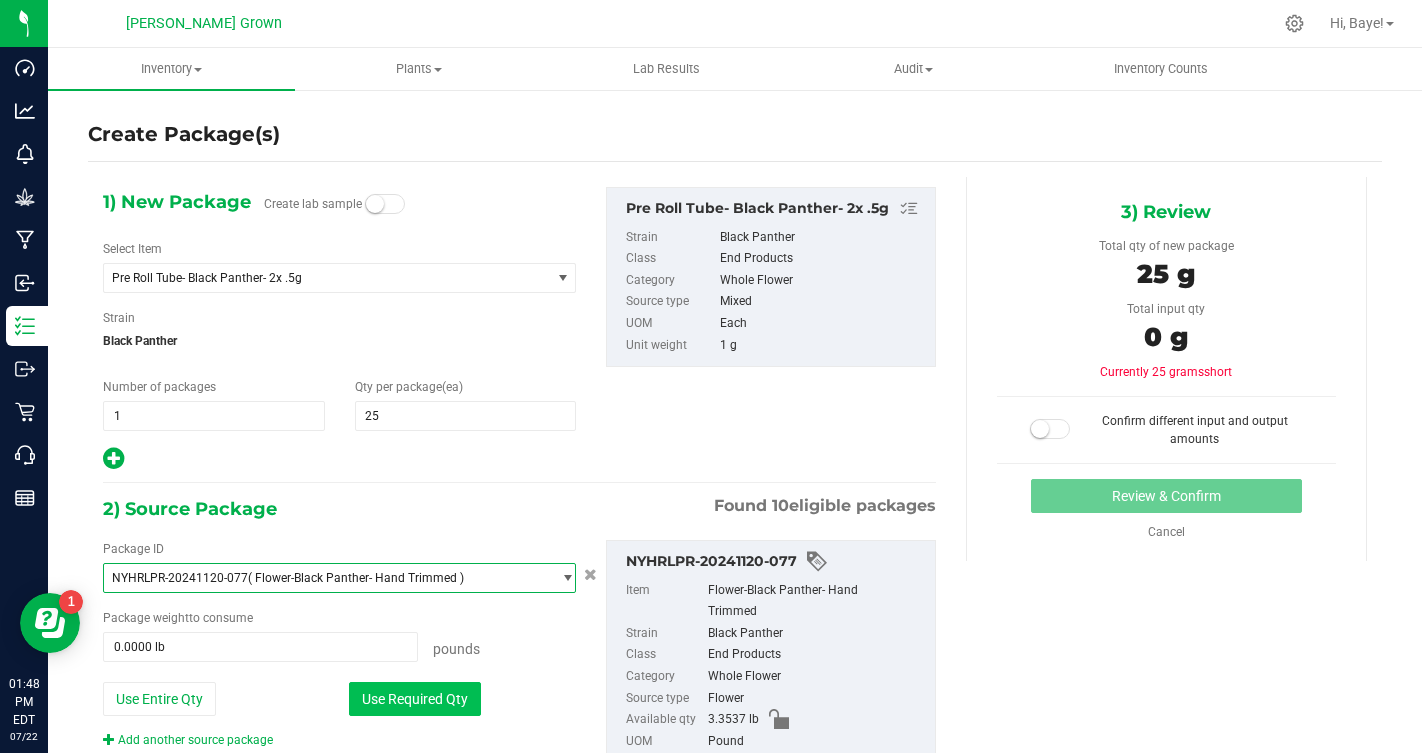 click on "Use Required Qty" at bounding box center (415, 699) 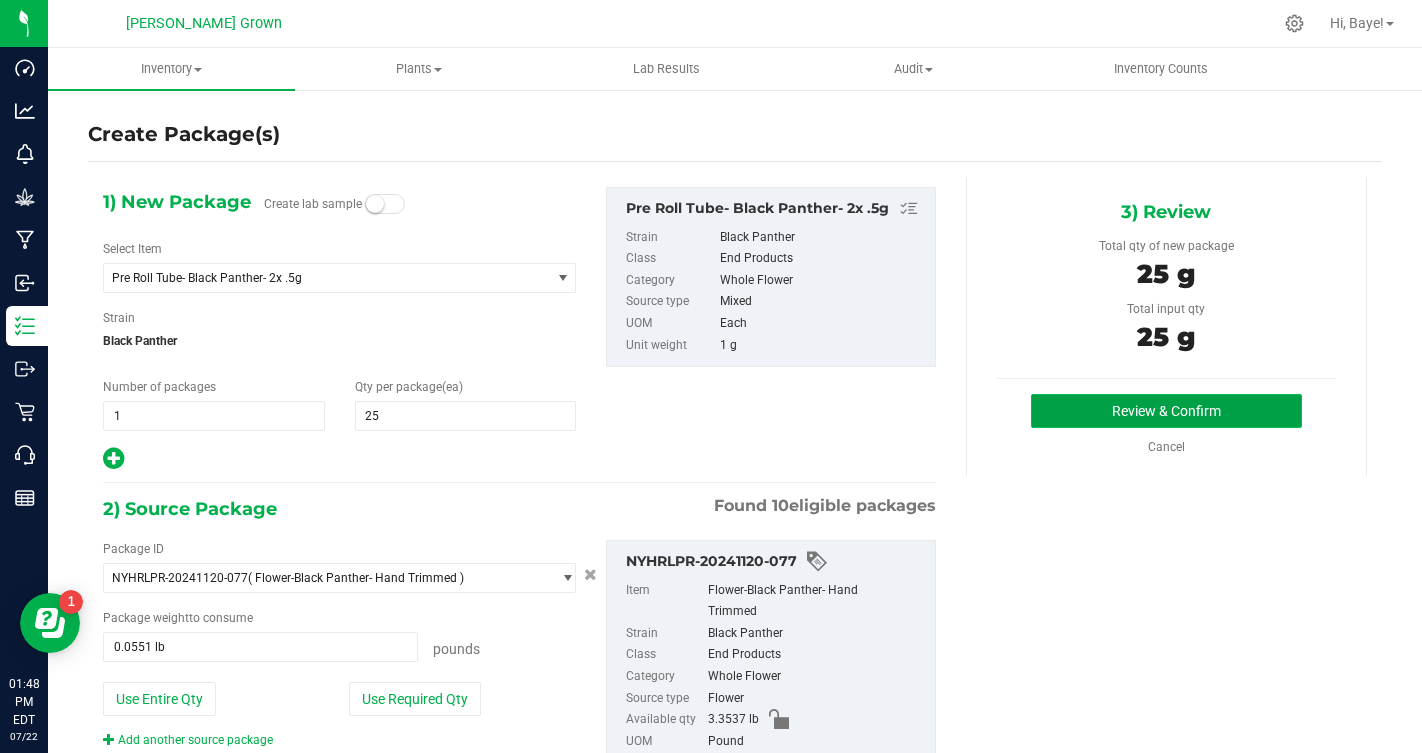 click on "Review & Confirm" at bounding box center [1166, 411] 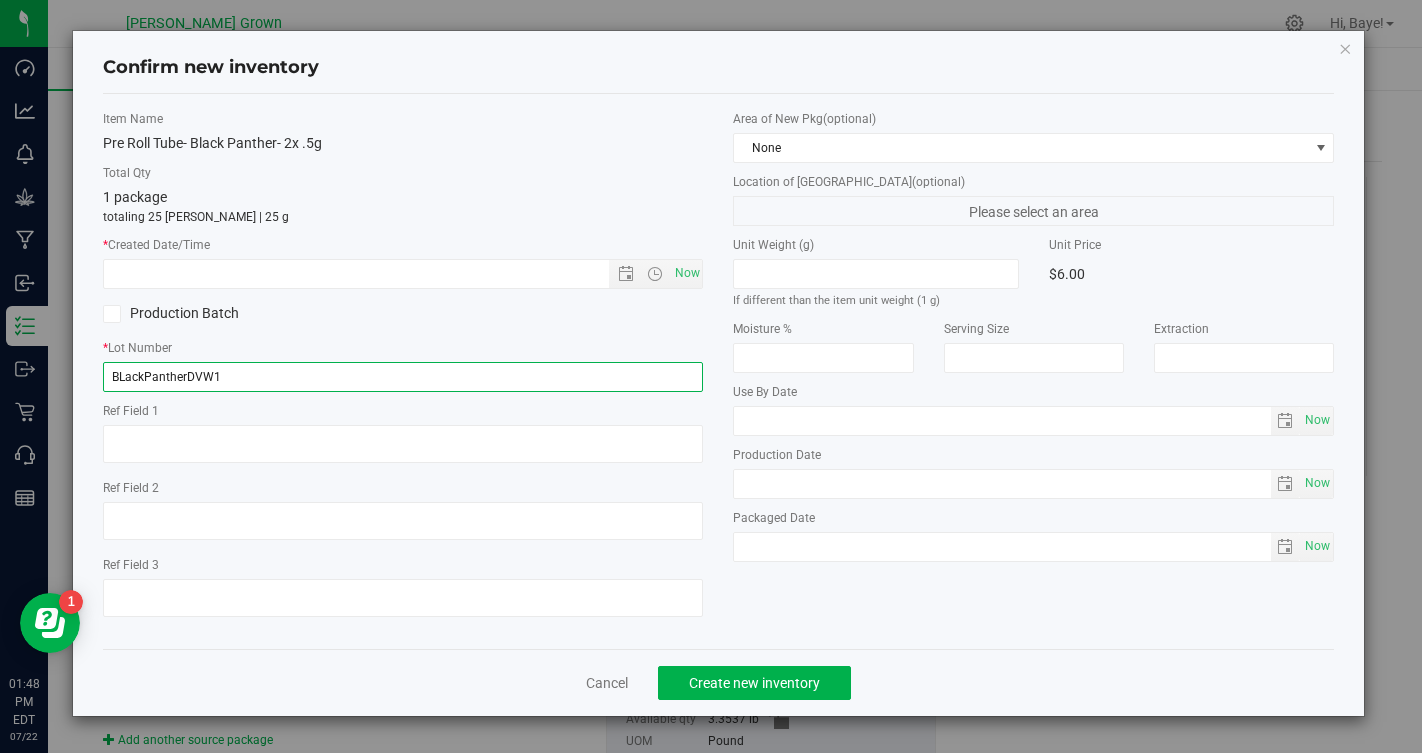 click on "BLackPantherDVW1" at bounding box center [403, 377] 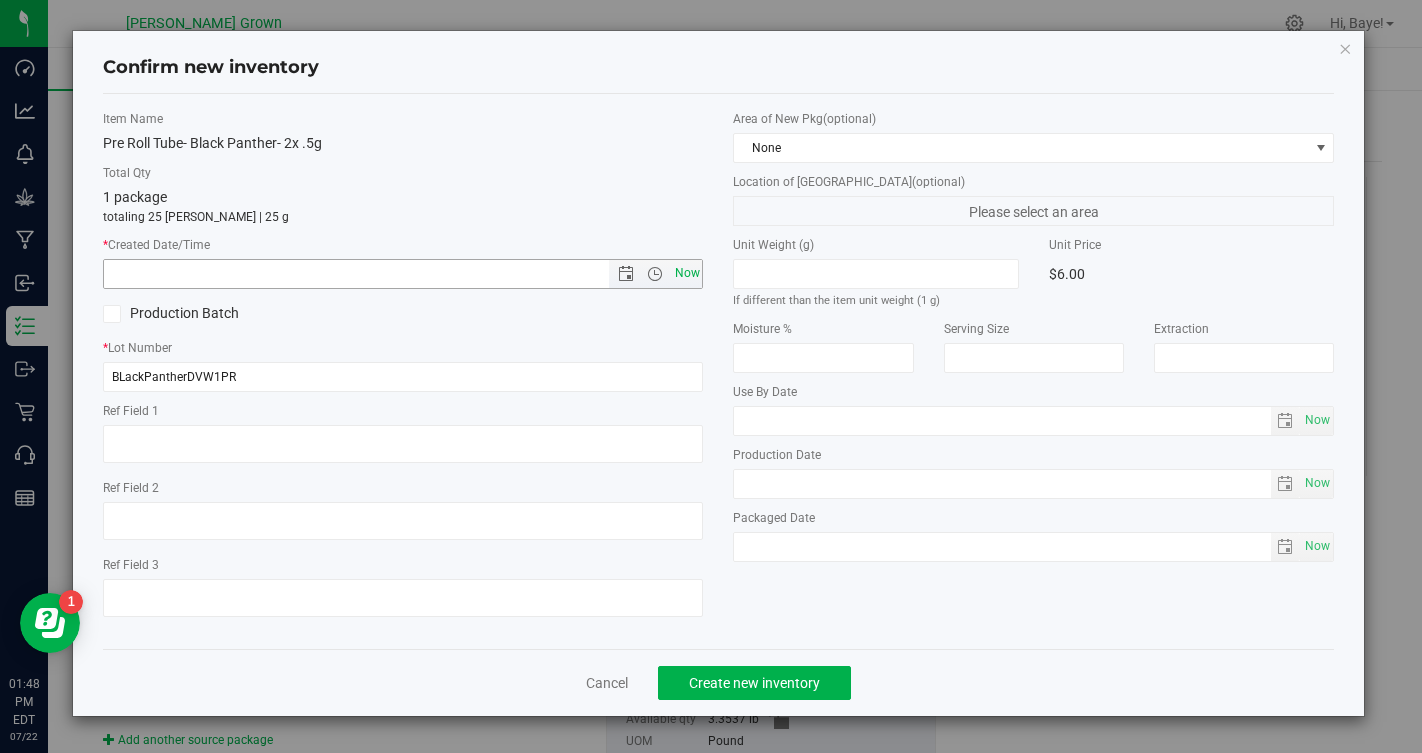 click on "Now" at bounding box center (687, 273) 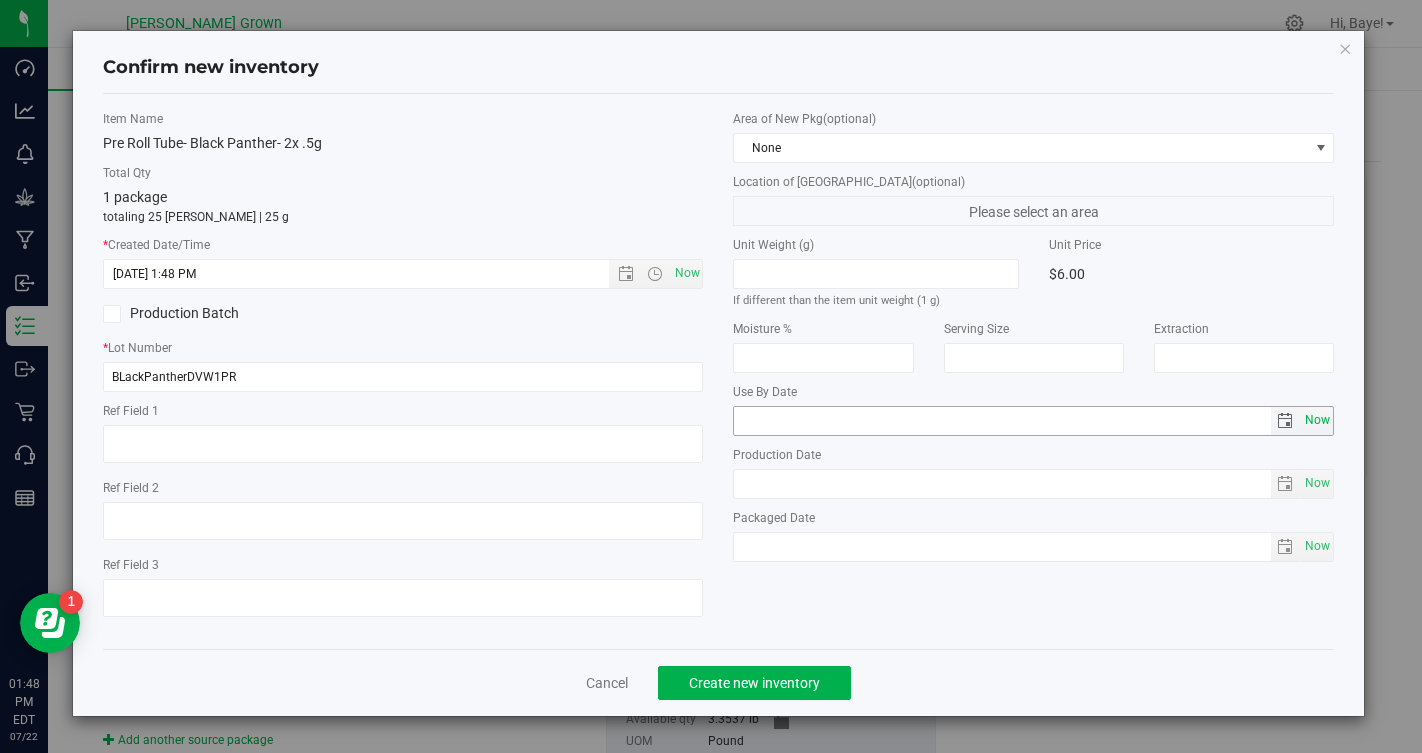 click on "Now" at bounding box center (1318, 420) 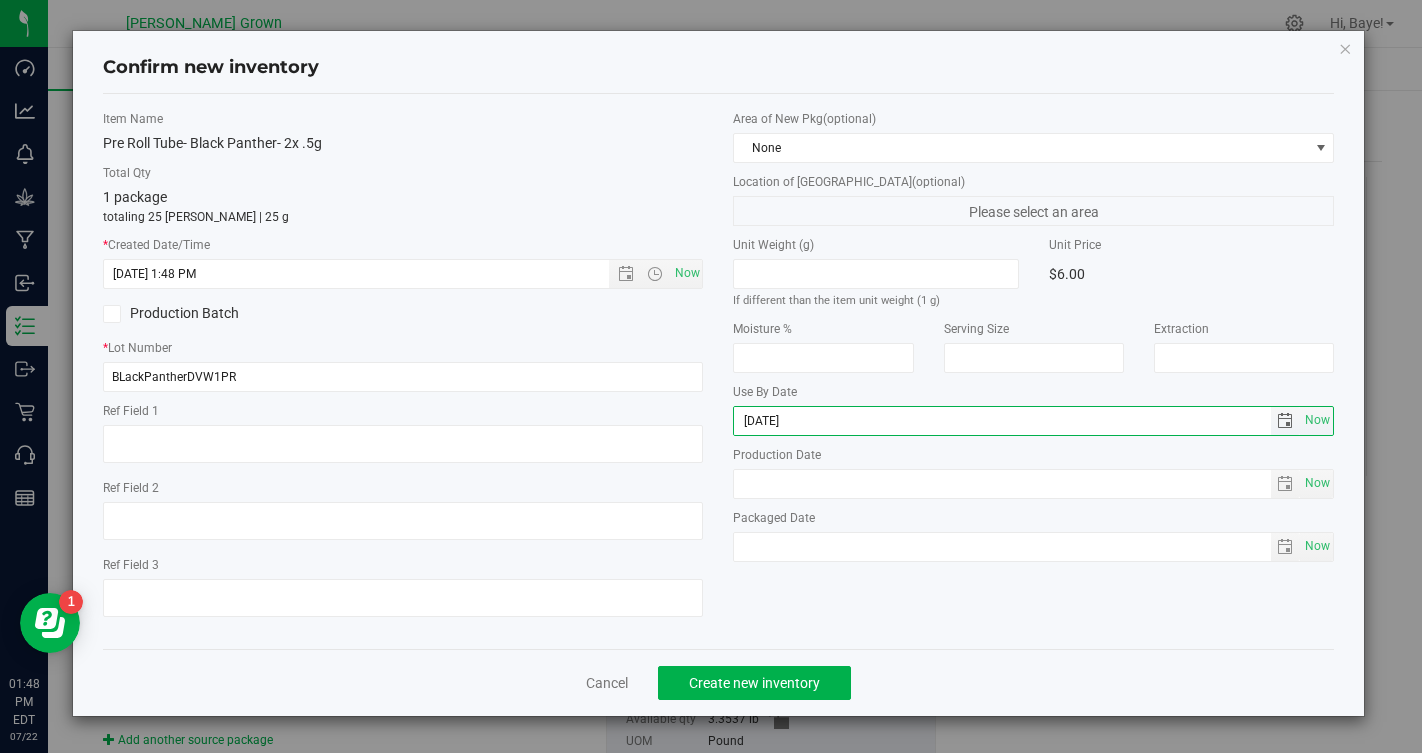 click on "2025-07-22" at bounding box center [1002, 421] 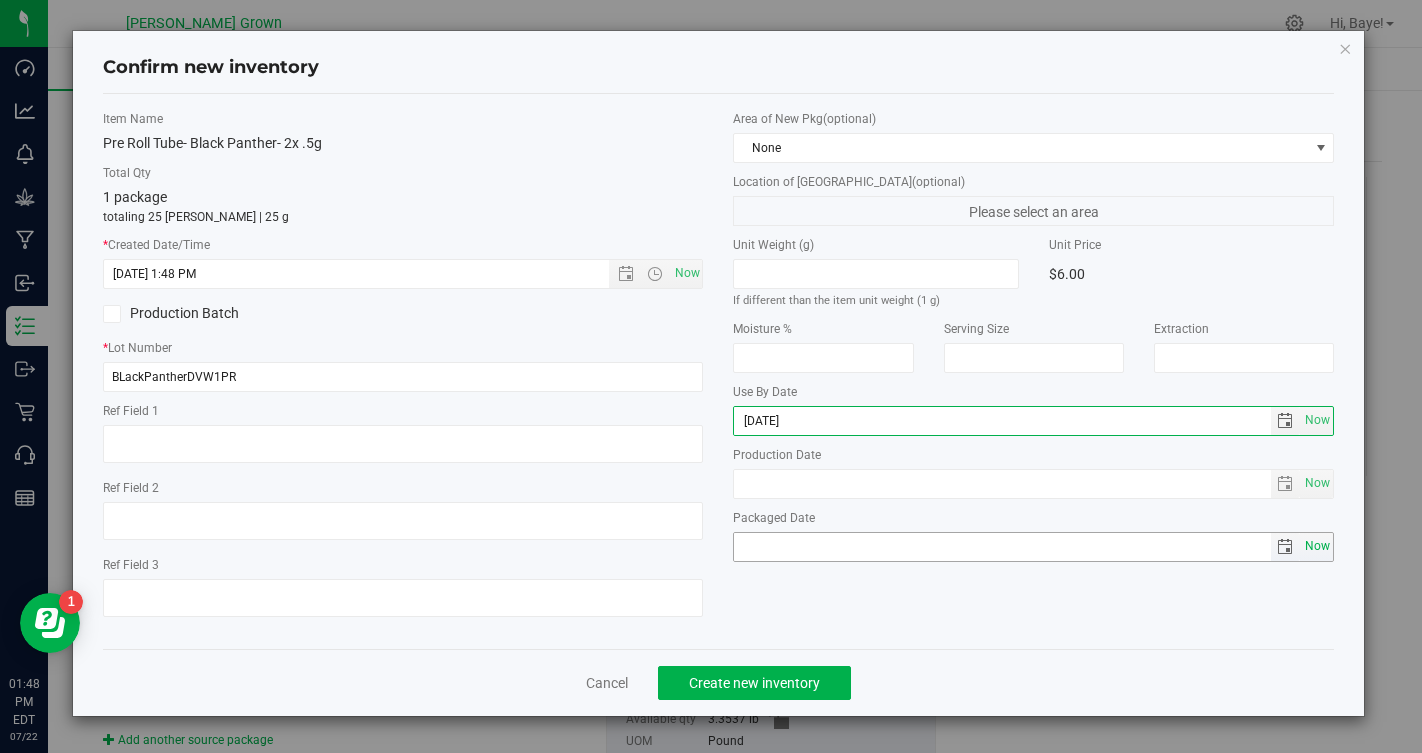 type on "2026-07-22" 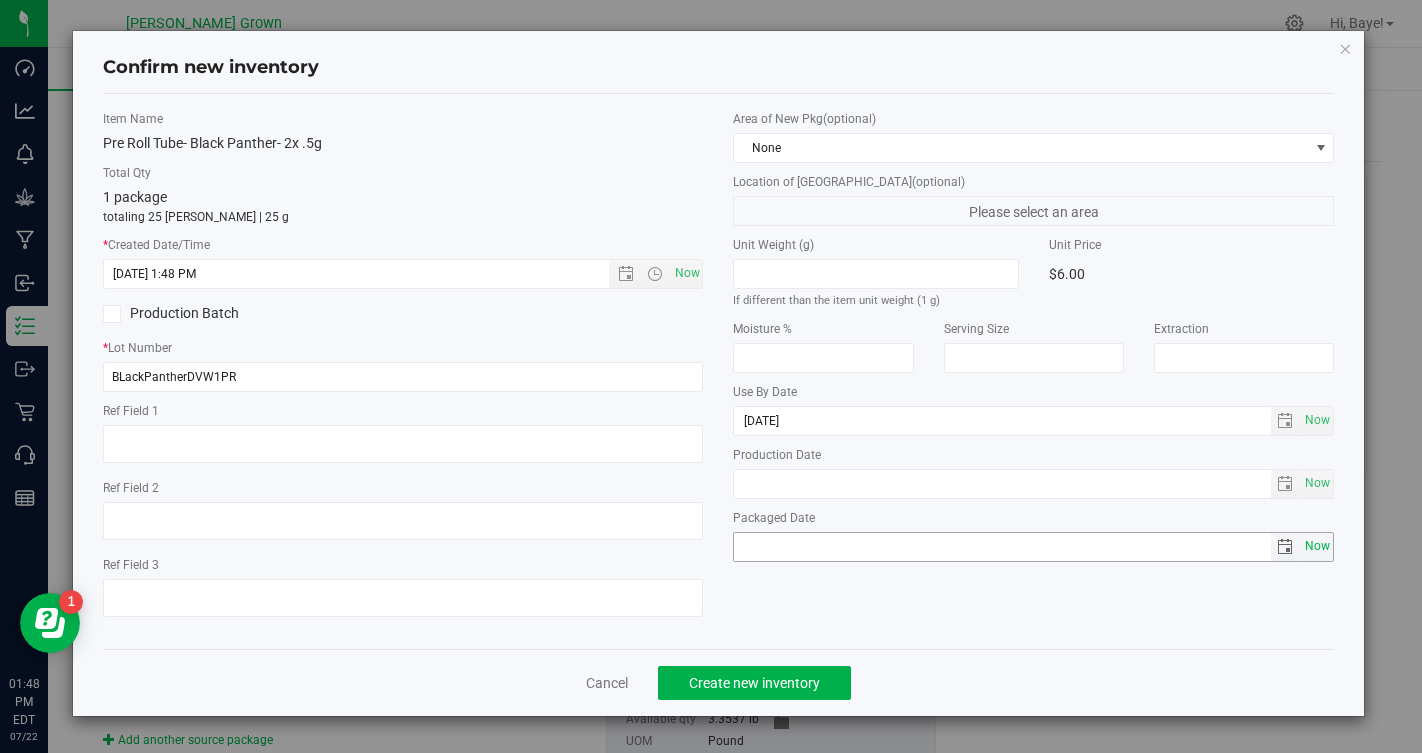 click on "Now" at bounding box center [1318, 546] 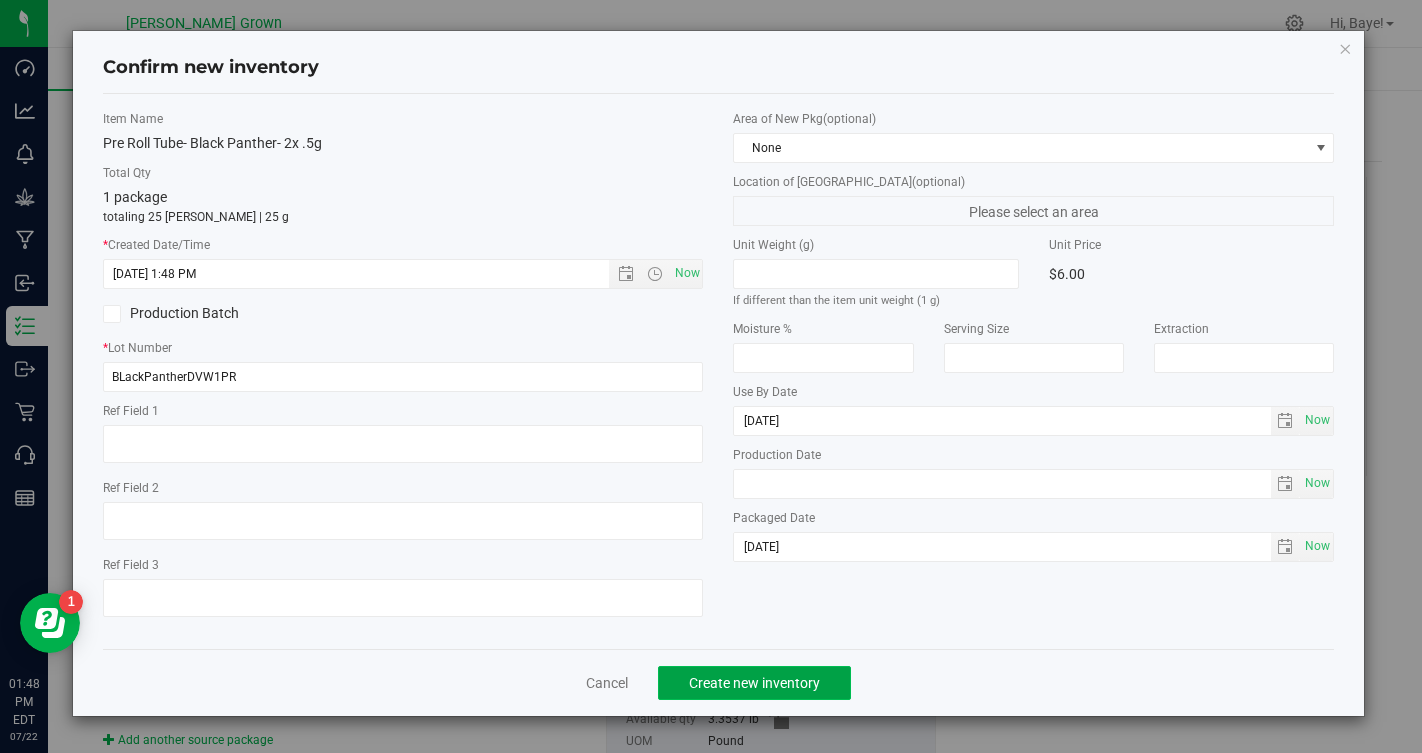 click on "Create new inventory" 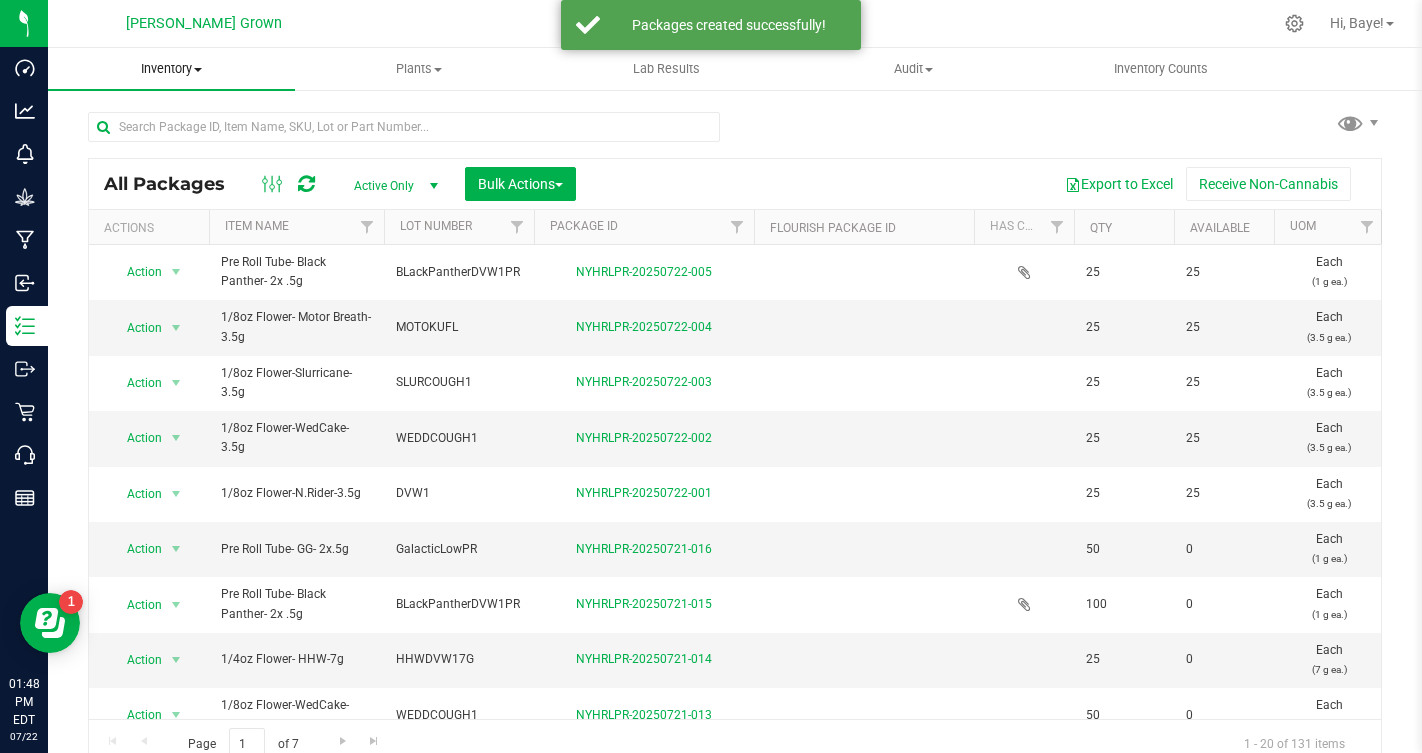 click on "Inventory" at bounding box center (171, 69) 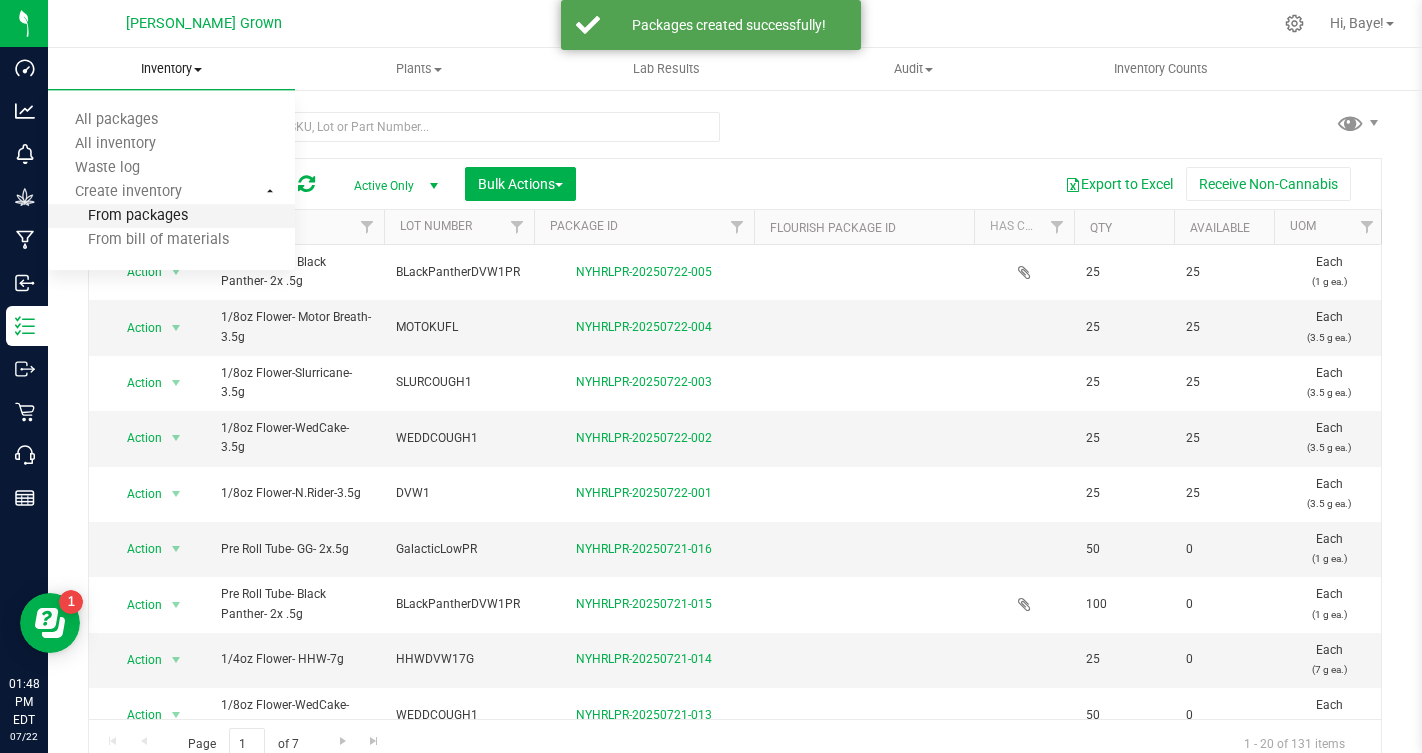 click on "From packages" at bounding box center [118, 216] 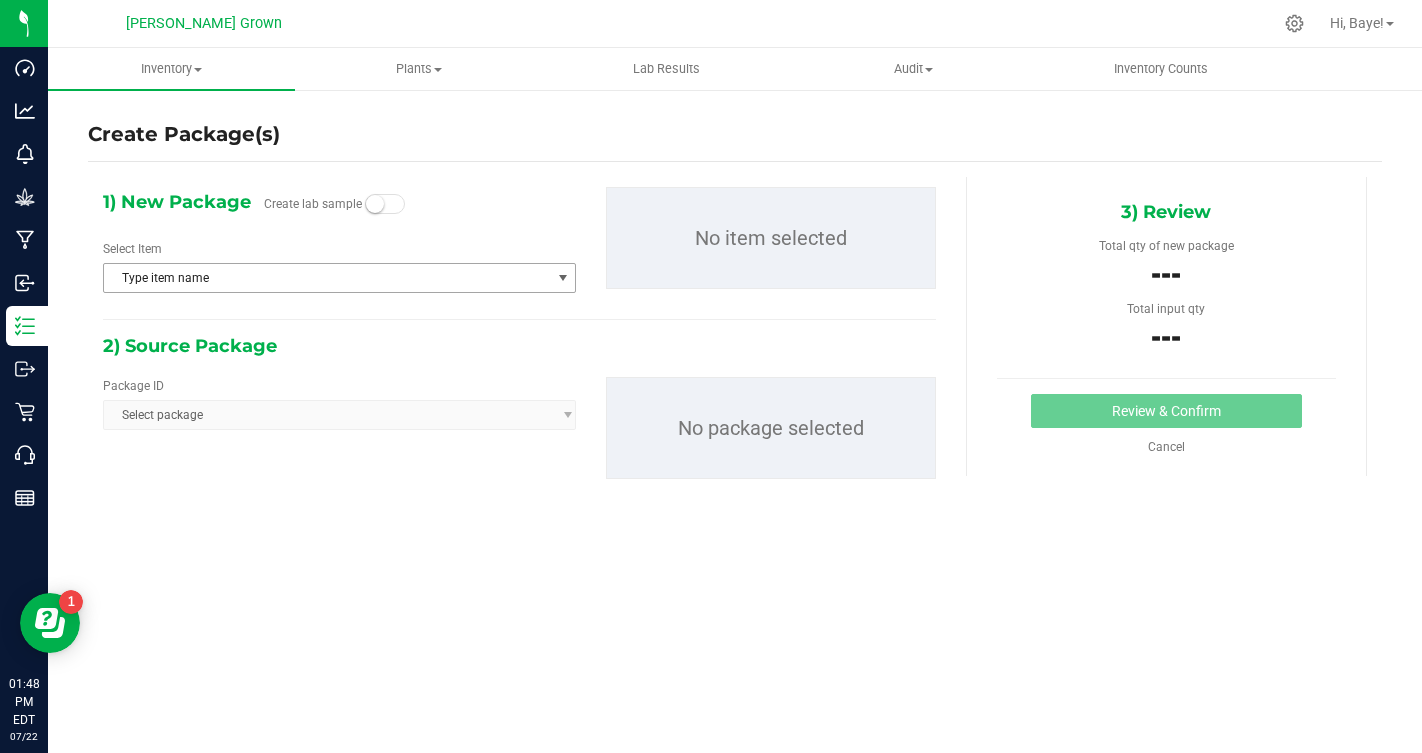click on "Type item name" at bounding box center (327, 278) 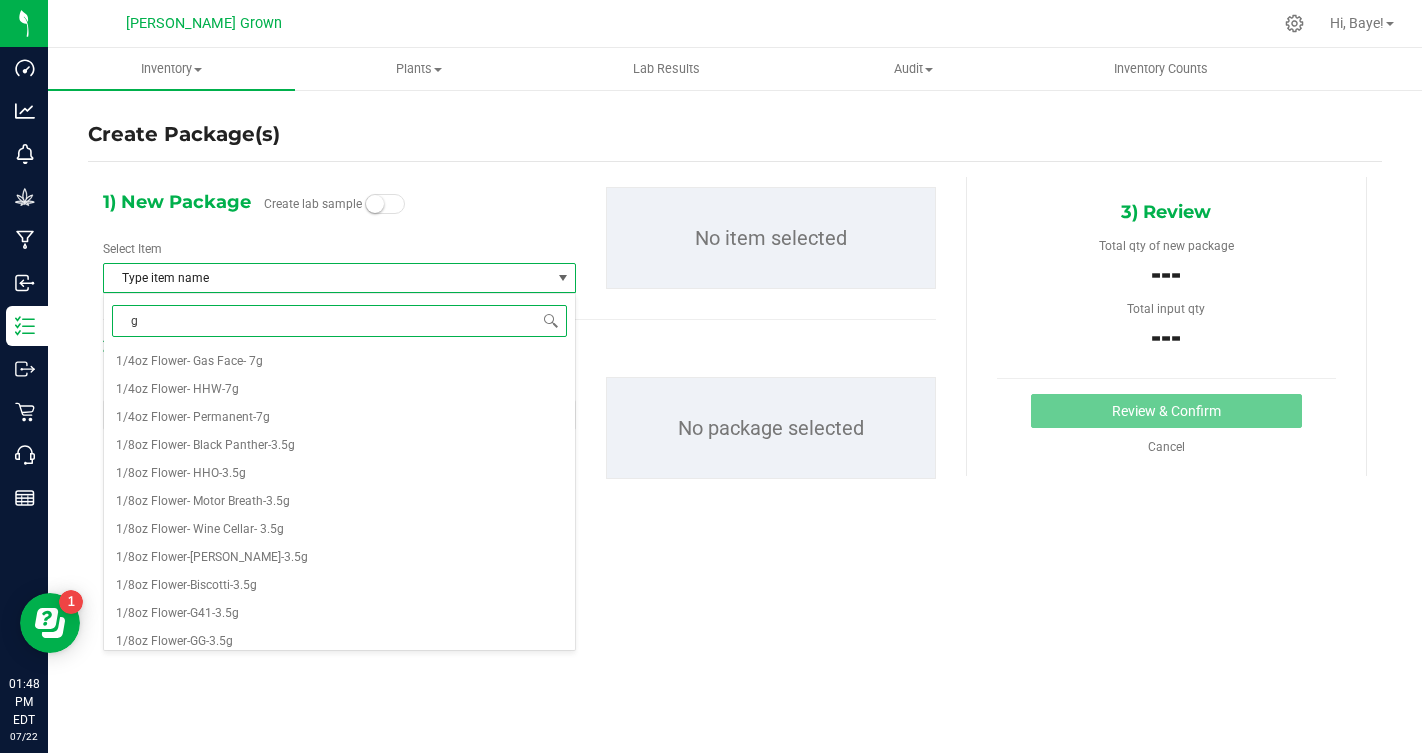 type on "gg" 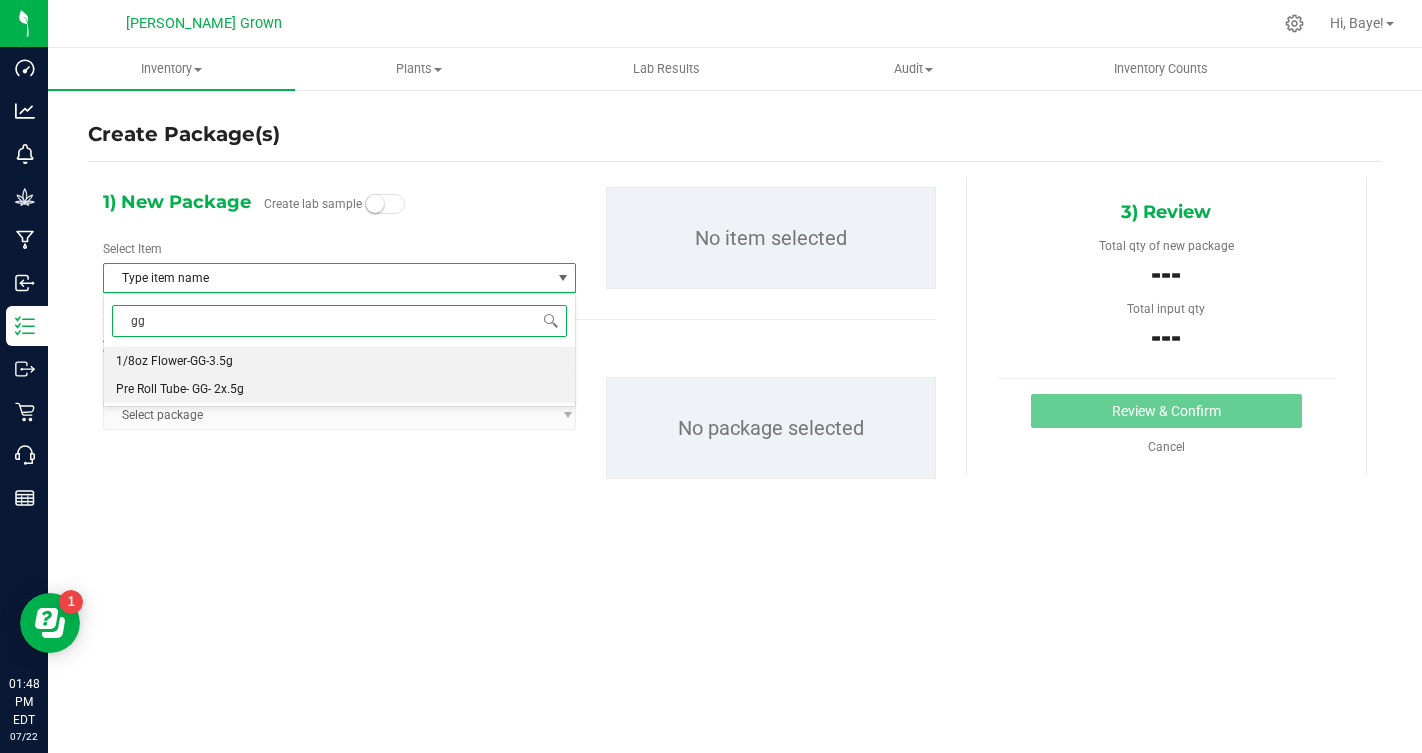 click on "Pre Roll Tube- GG- 2x.5g" at bounding box center (339, 389) 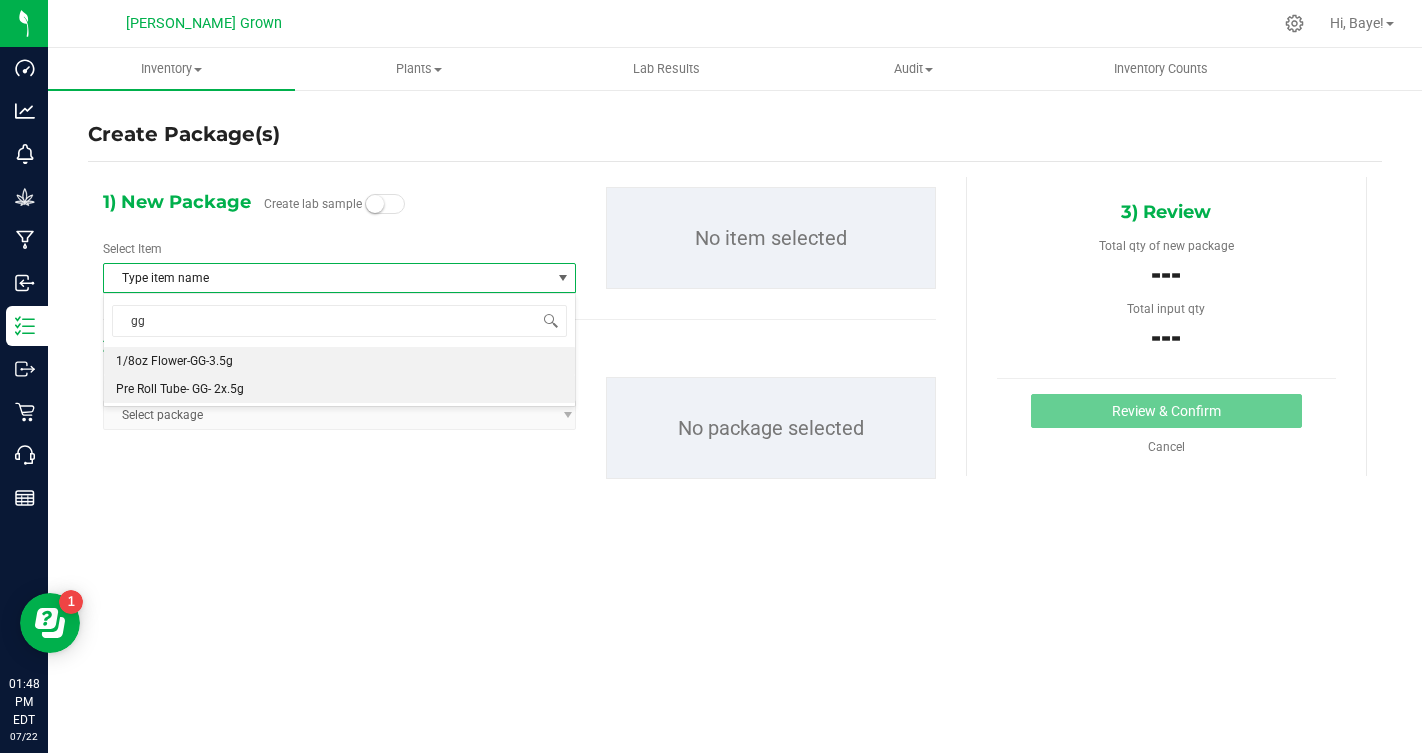 type 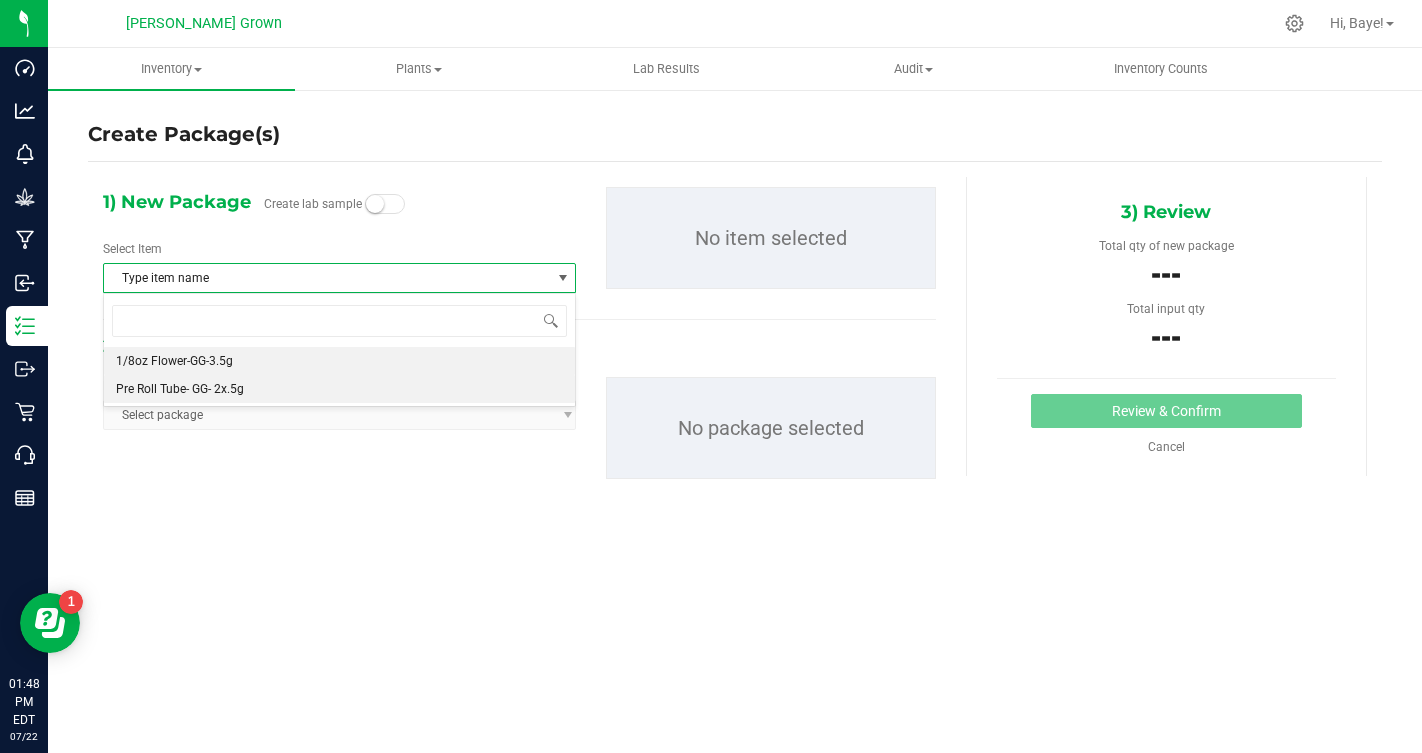 scroll, scrollTop: 1344, scrollLeft: 0, axis: vertical 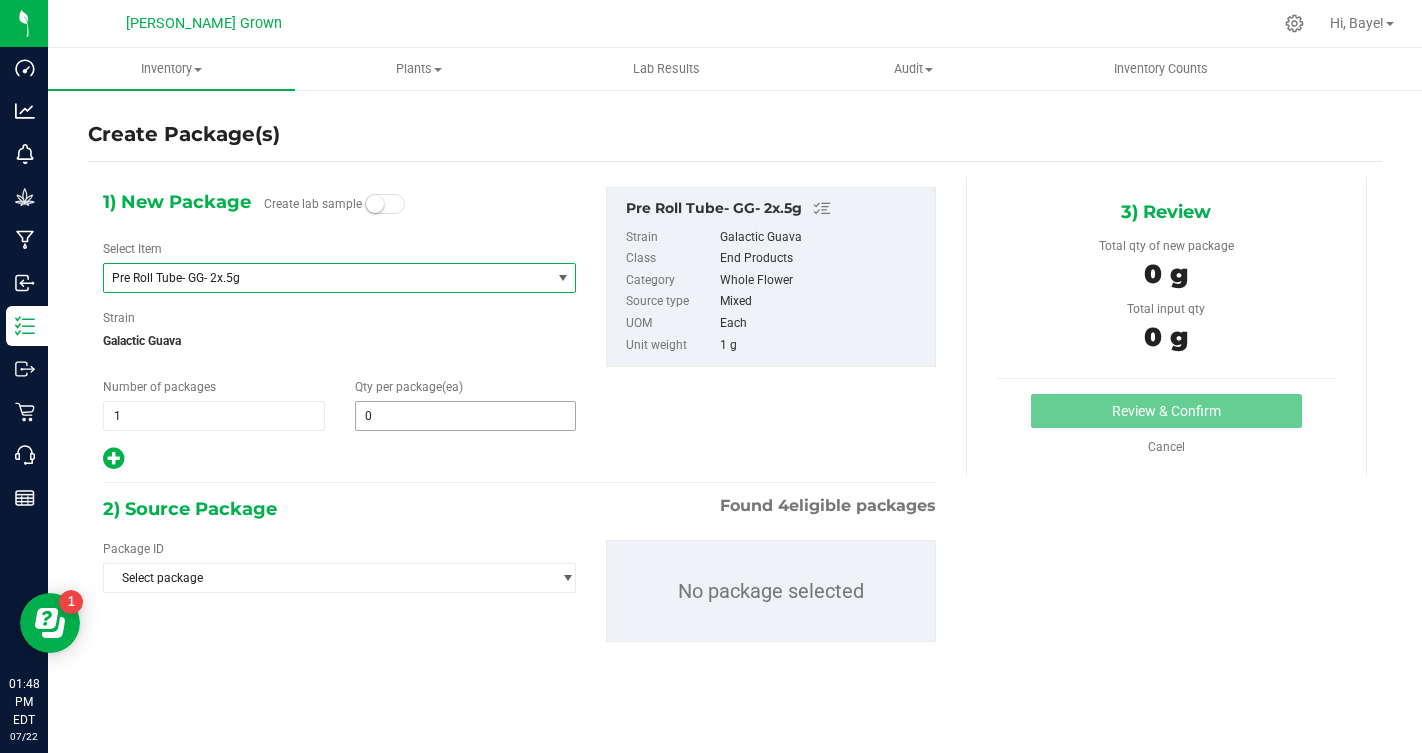 type 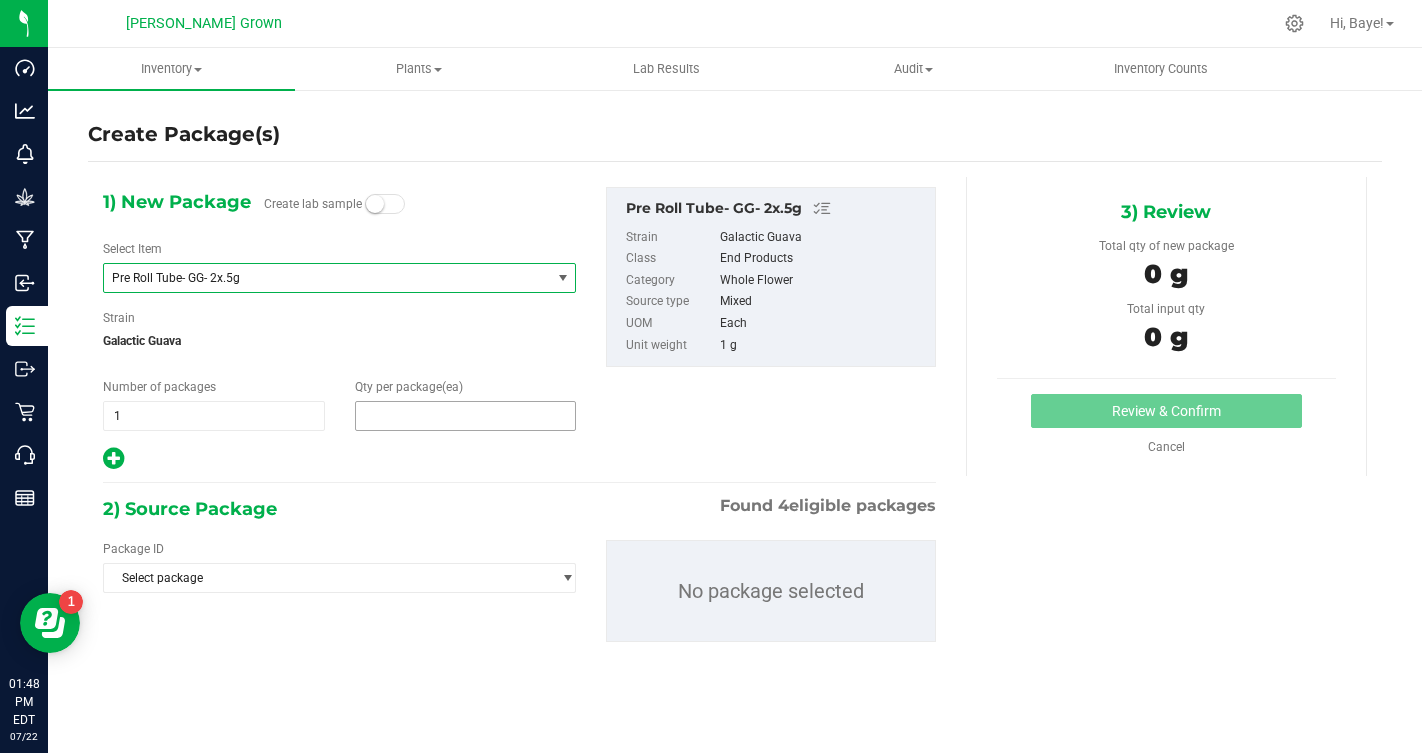 click at bounding box center (466, 416) 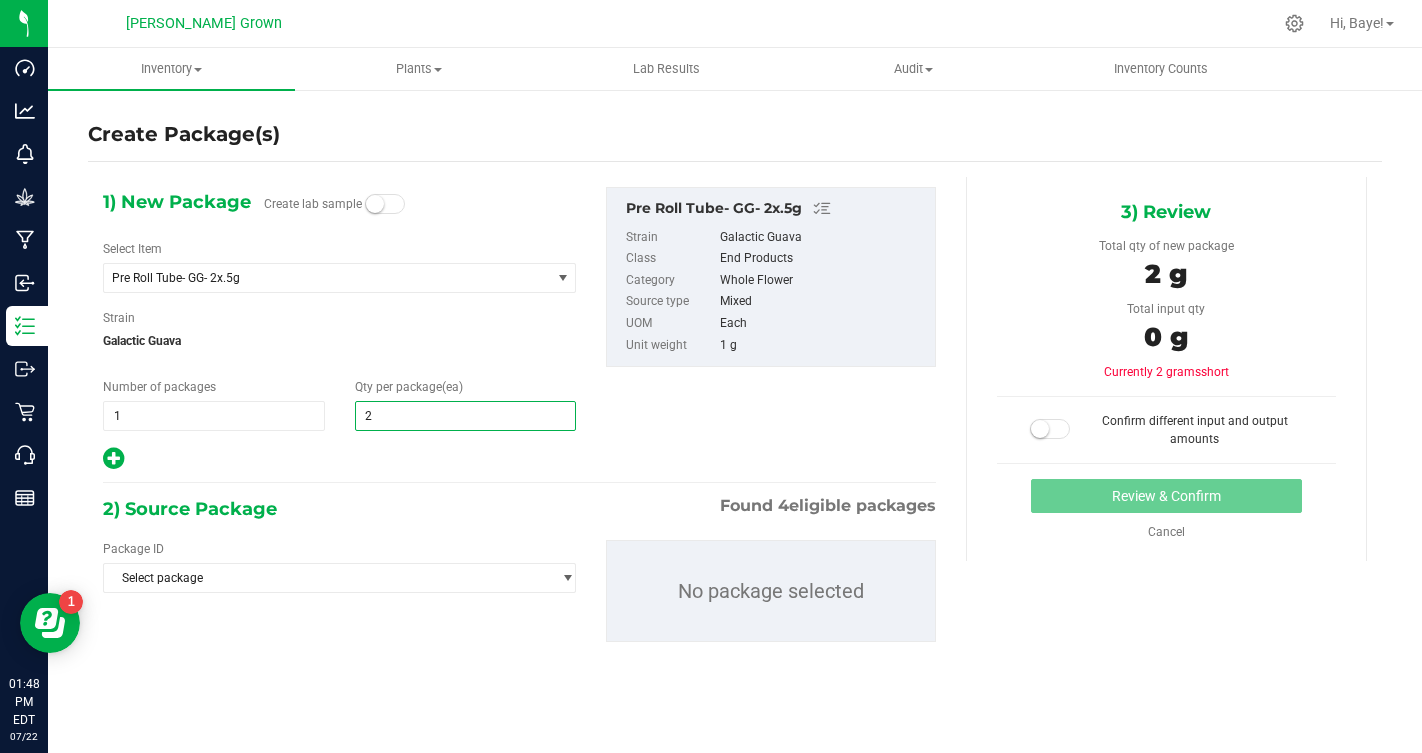 type on "25" 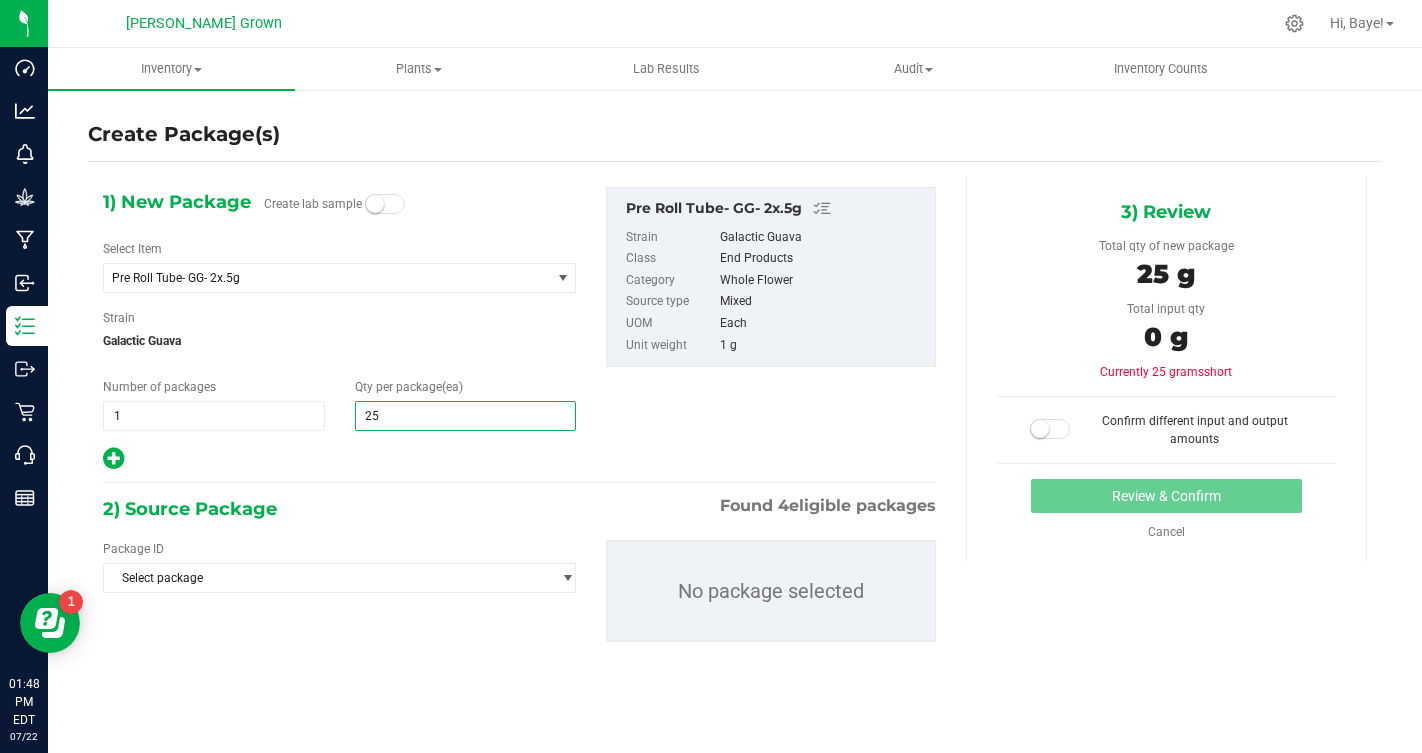 type on "25" 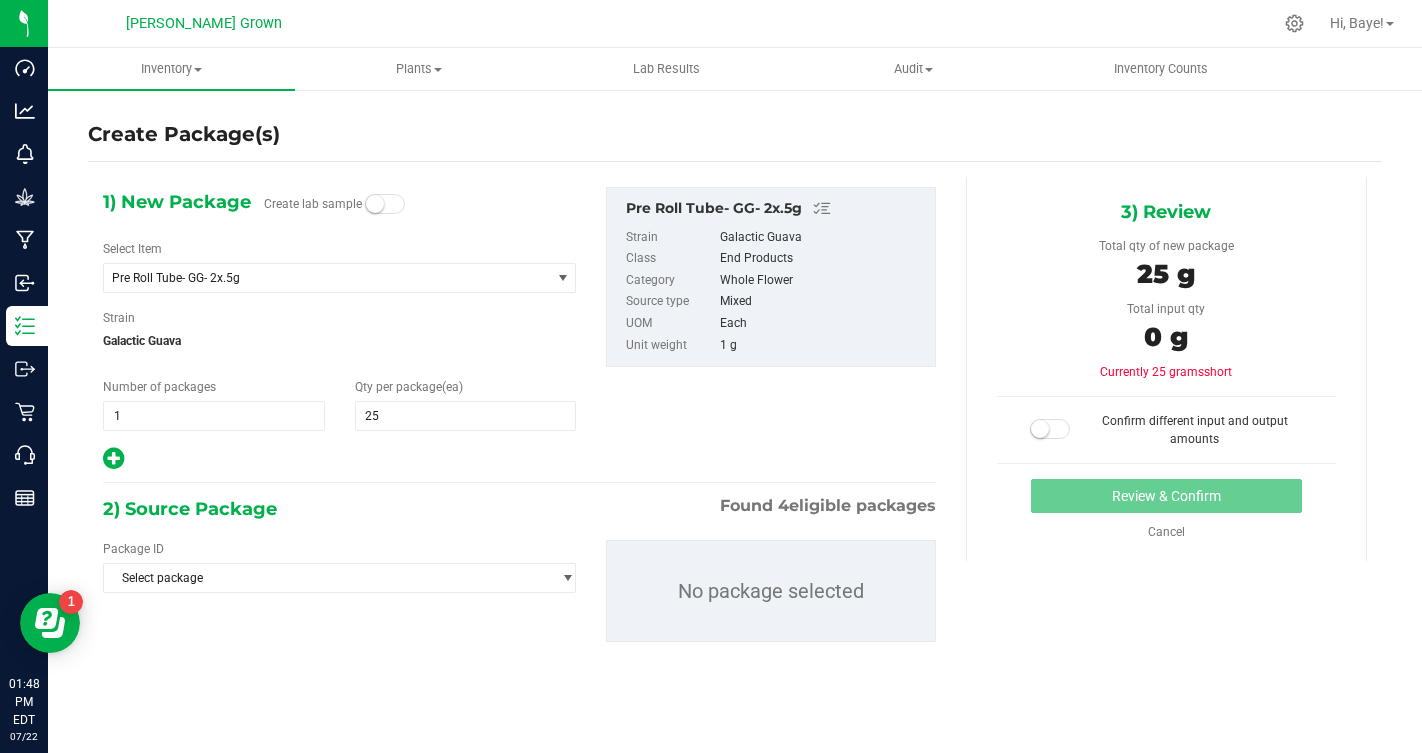 click on "2) Source Package
Found
4
eligible packages" at bounding box center (519, 509) 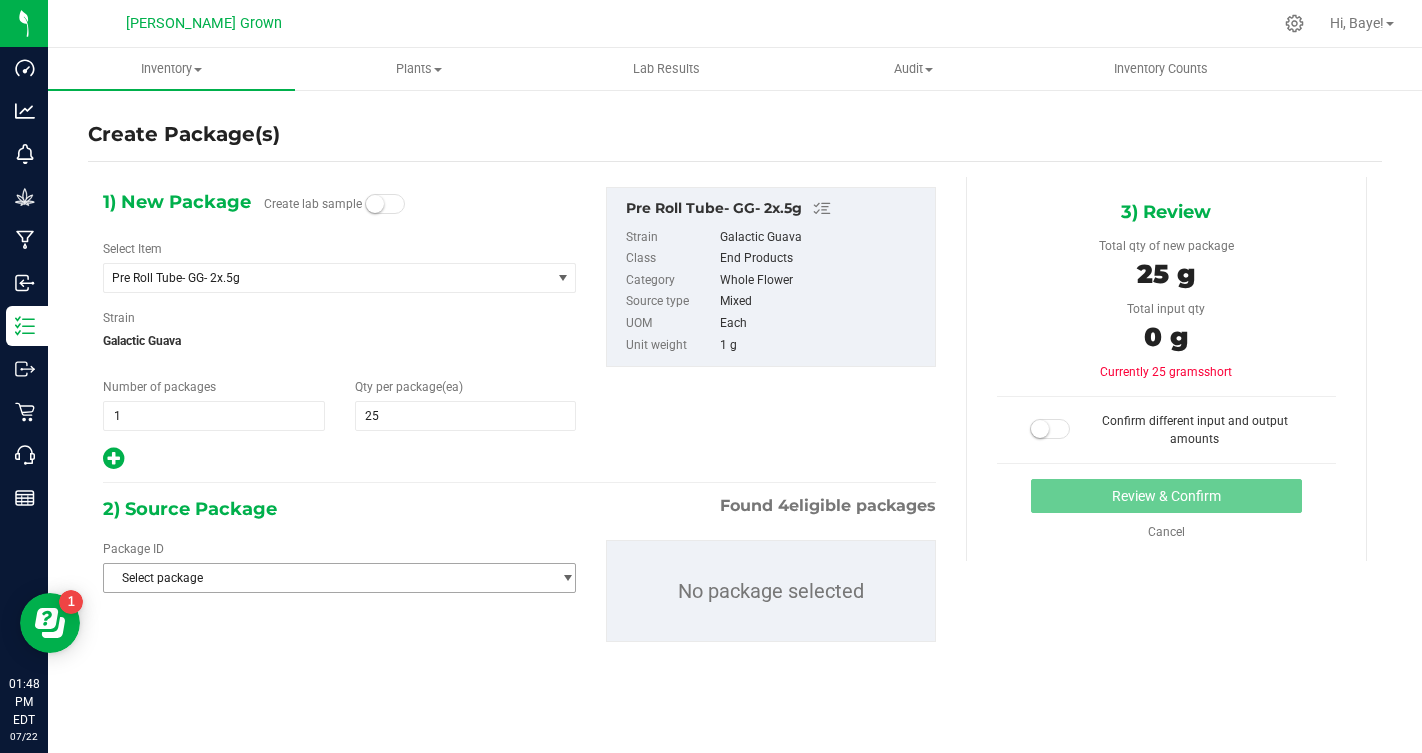 click on "Select package" at bounding box center [327, 578] 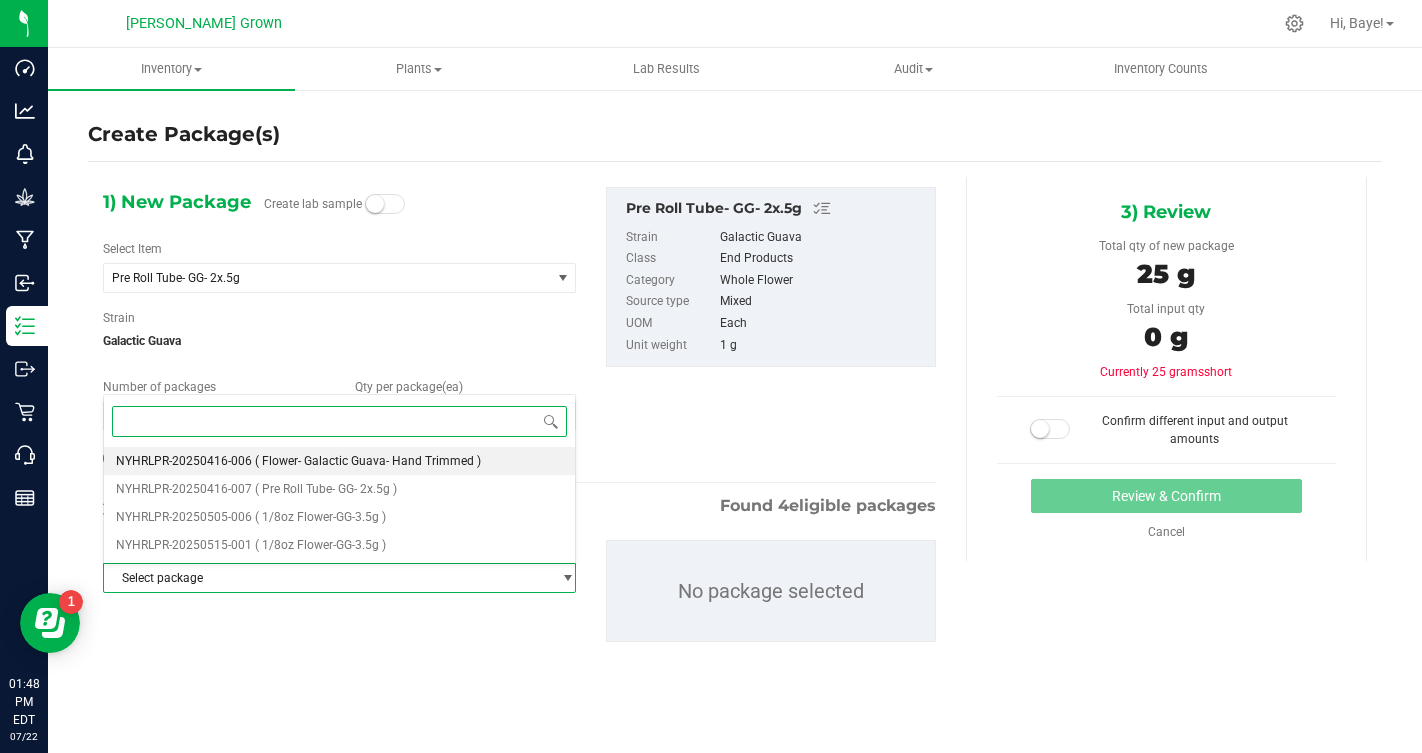 click on "(
Flower- Galactic Guava- Hand Trimmed
)" at bounding box center (368, 461) 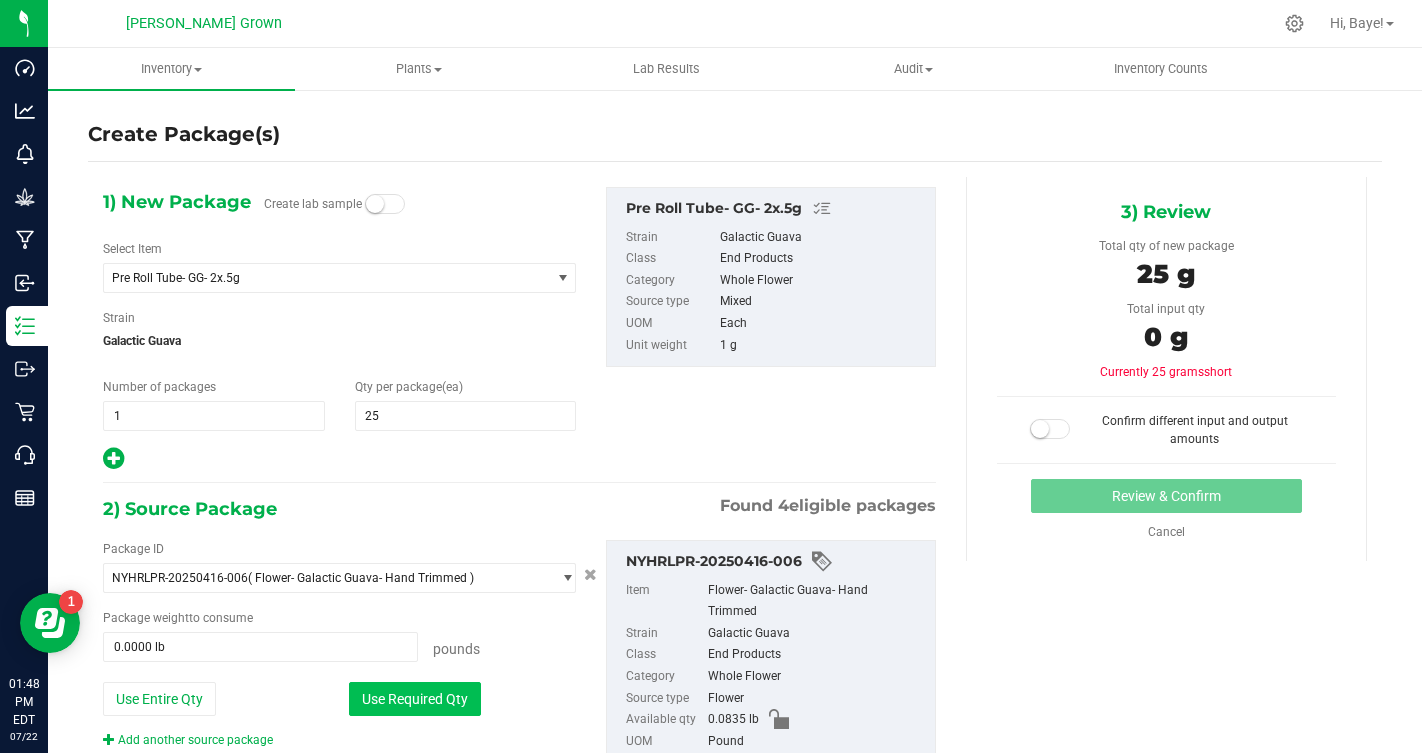 click on "Use Required Qty" at bounding box center (415, 699) 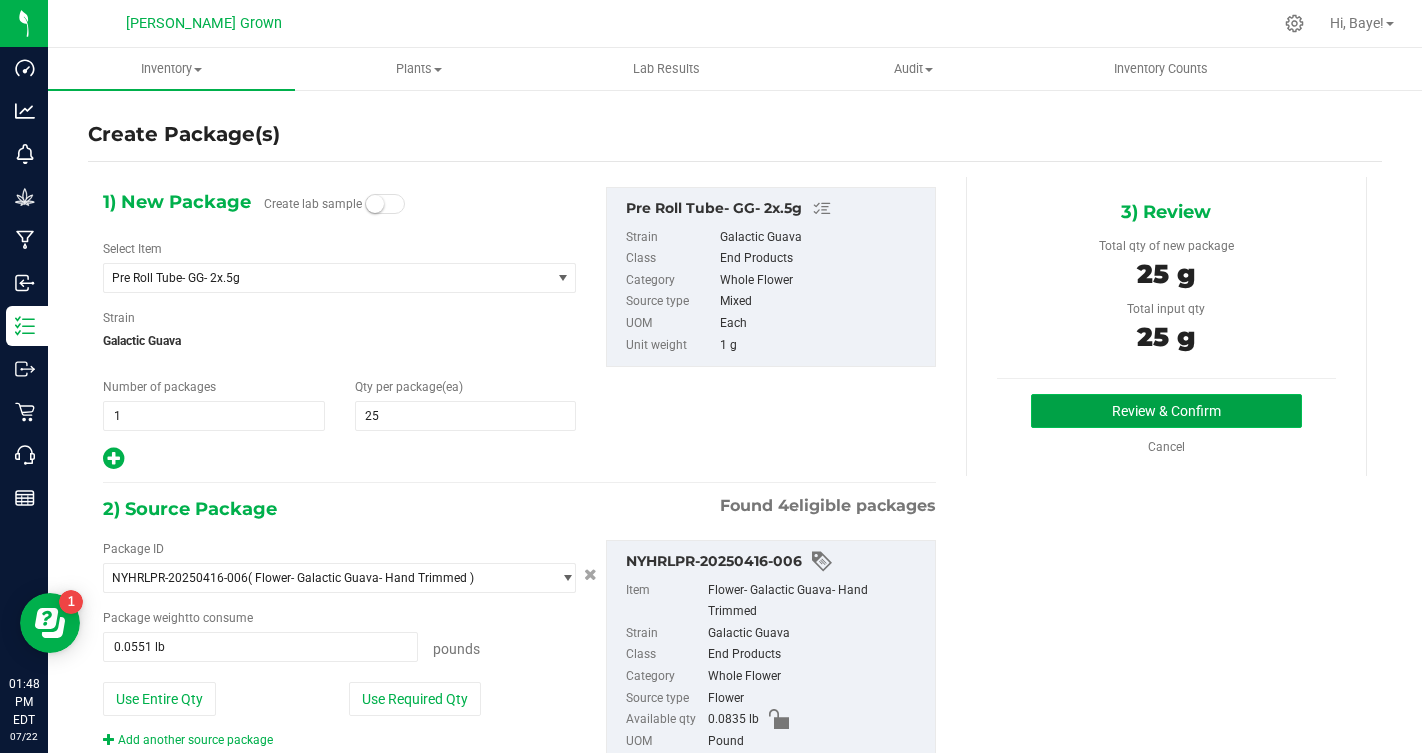 click on "Review & Confirm" at bounding box center [1166, 411] 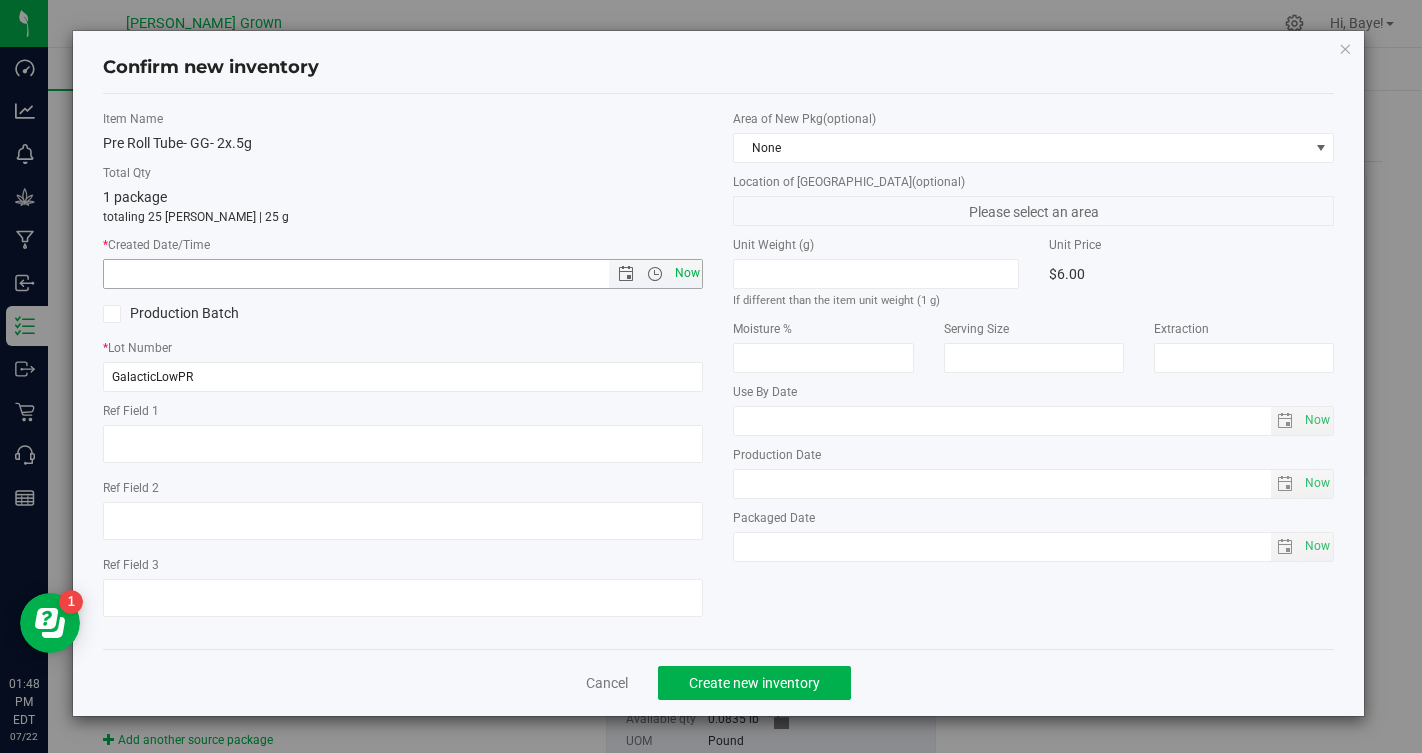 click on "Now" at bounding box center [687, 273] 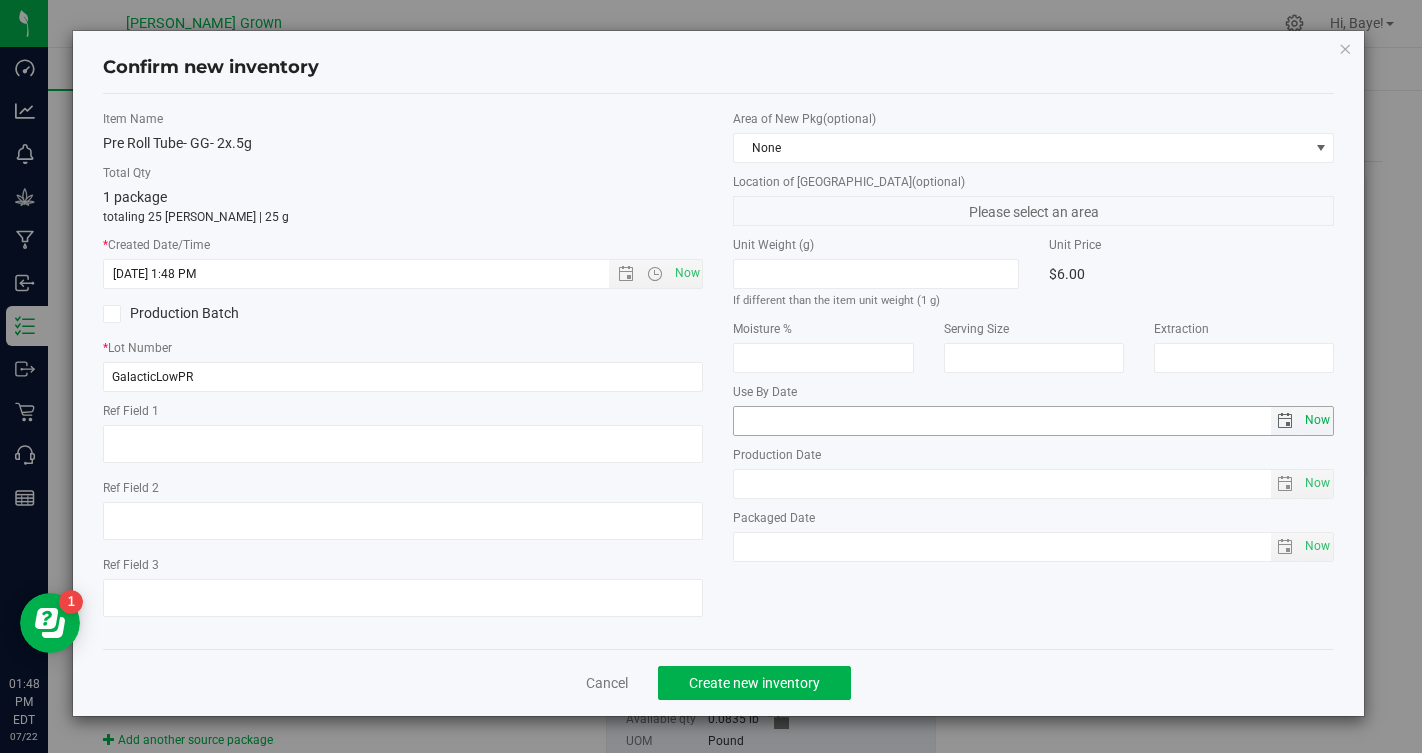 click on "Now" at bounding box center [1318, 420] 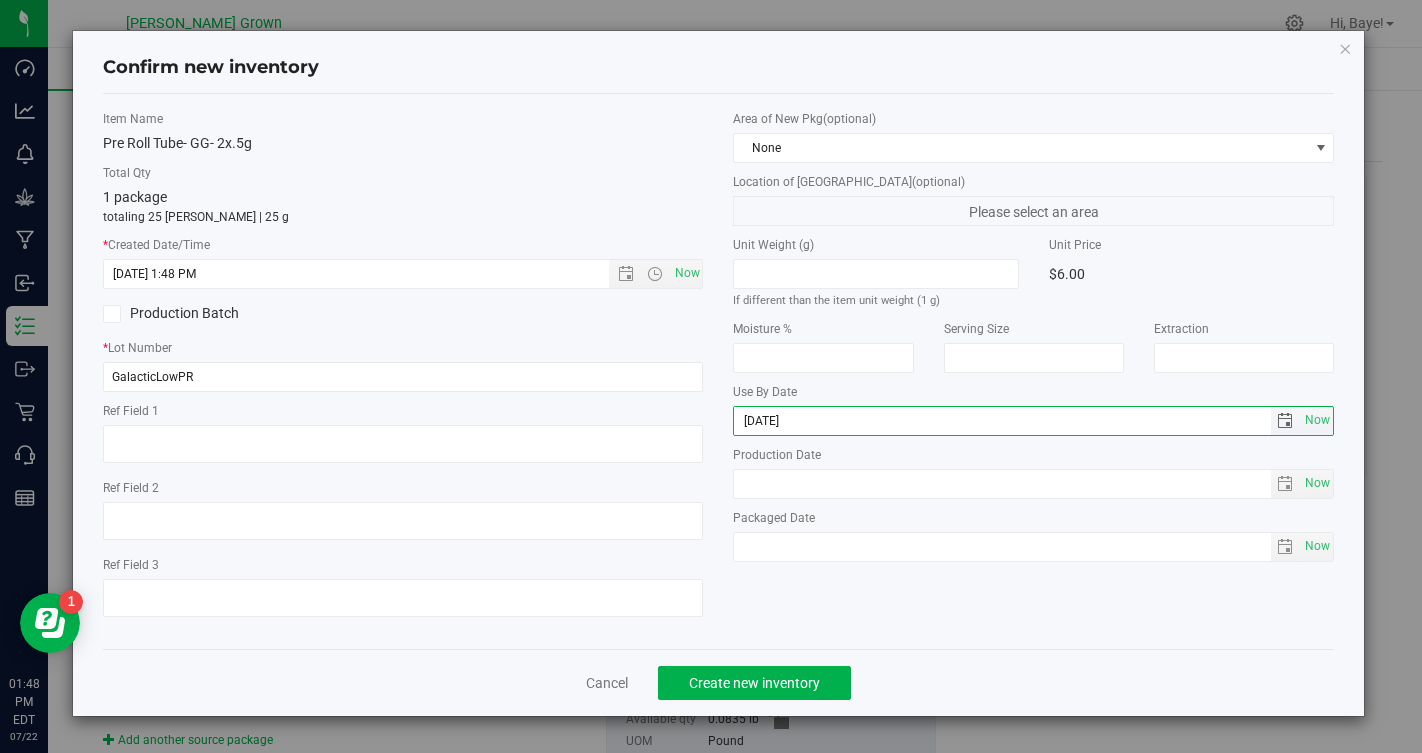 click on "2025-07-22" at bounding box center (1002, 421) 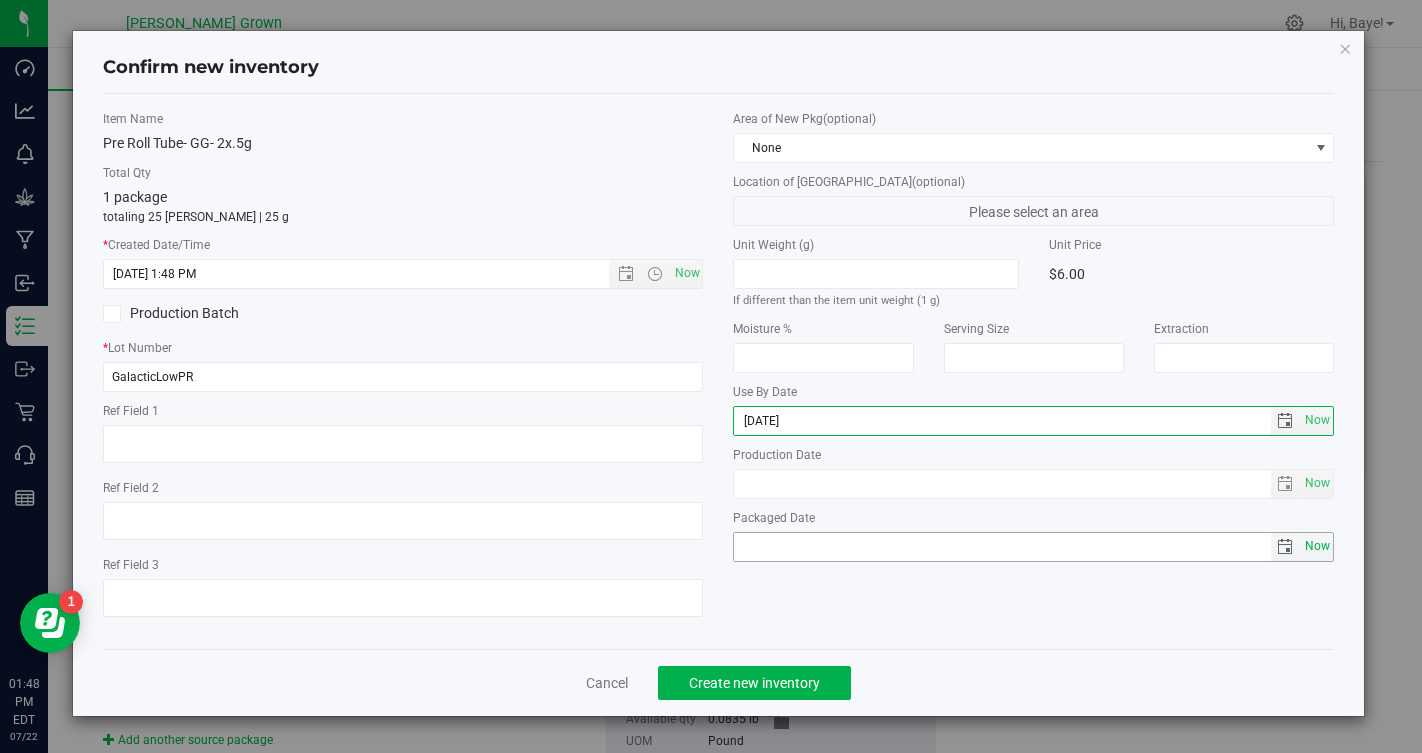 type on "2026-07-22" 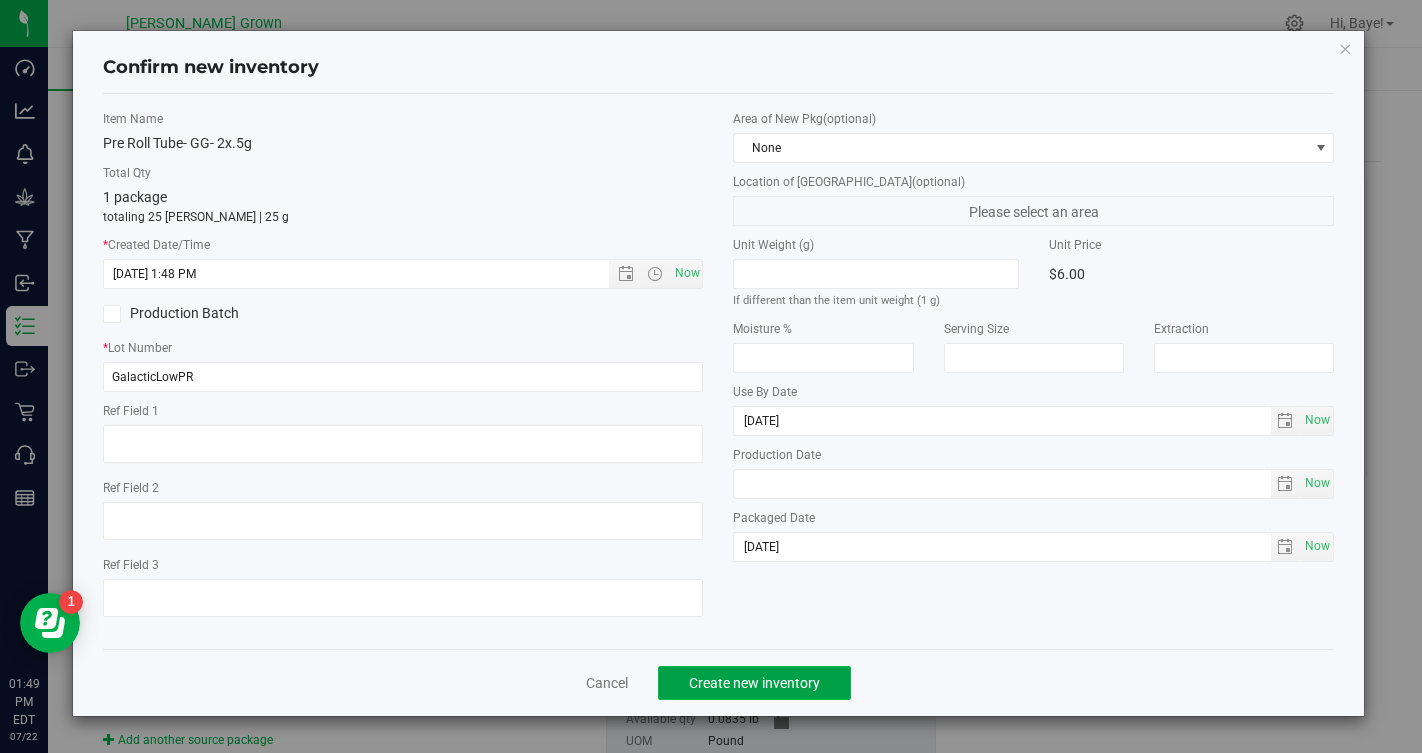 click on "Create new inventory" 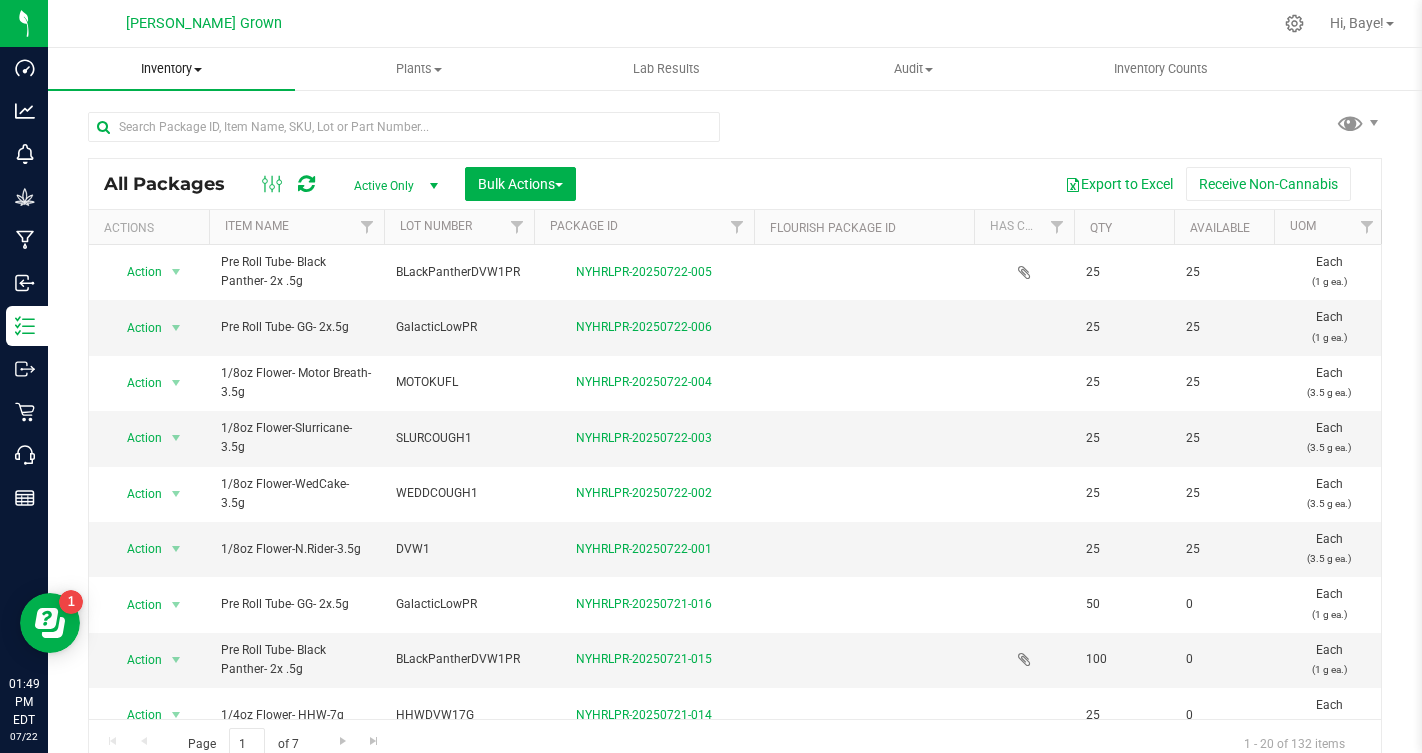 click on "Inventory" at bounding box center (171, 69) 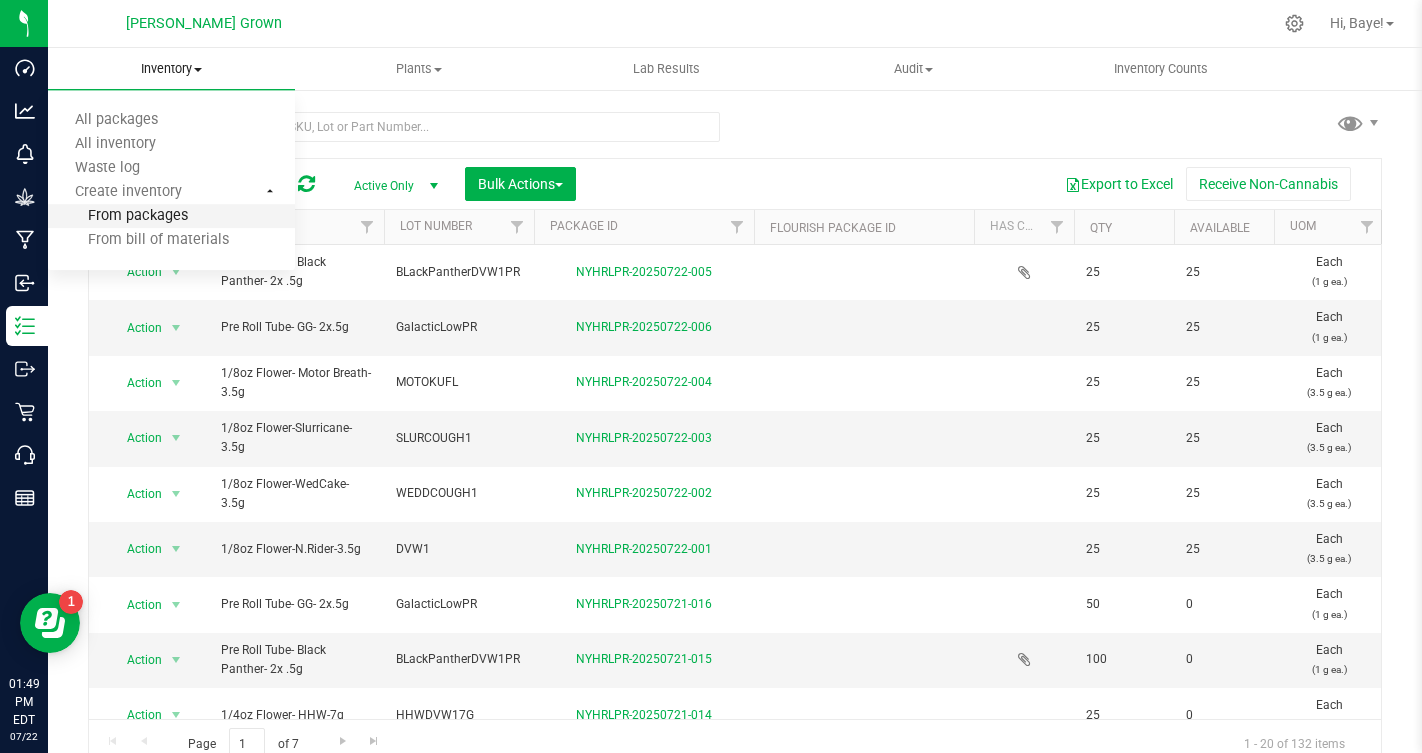 click on "From packages" at bounding box center [118, 216] 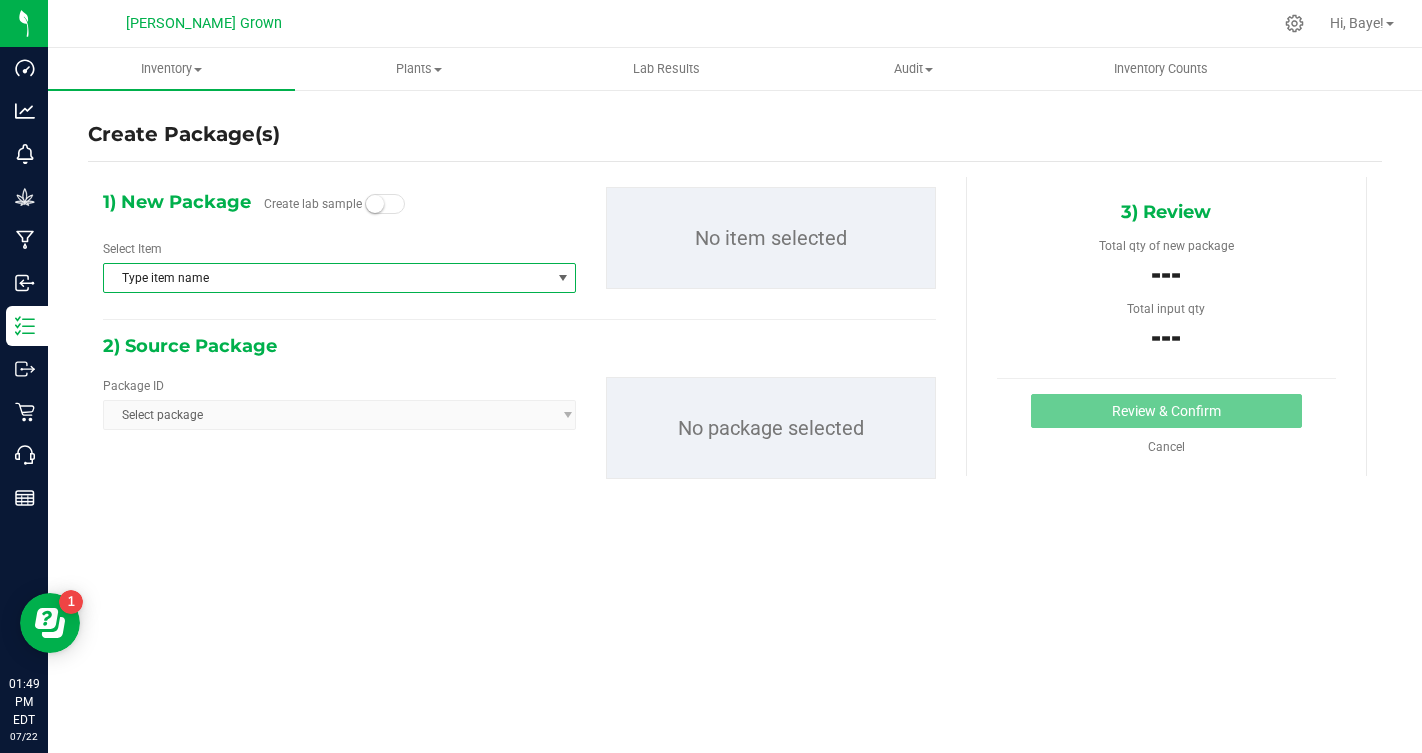click on "Type item name" at bounding box center [327, 278] 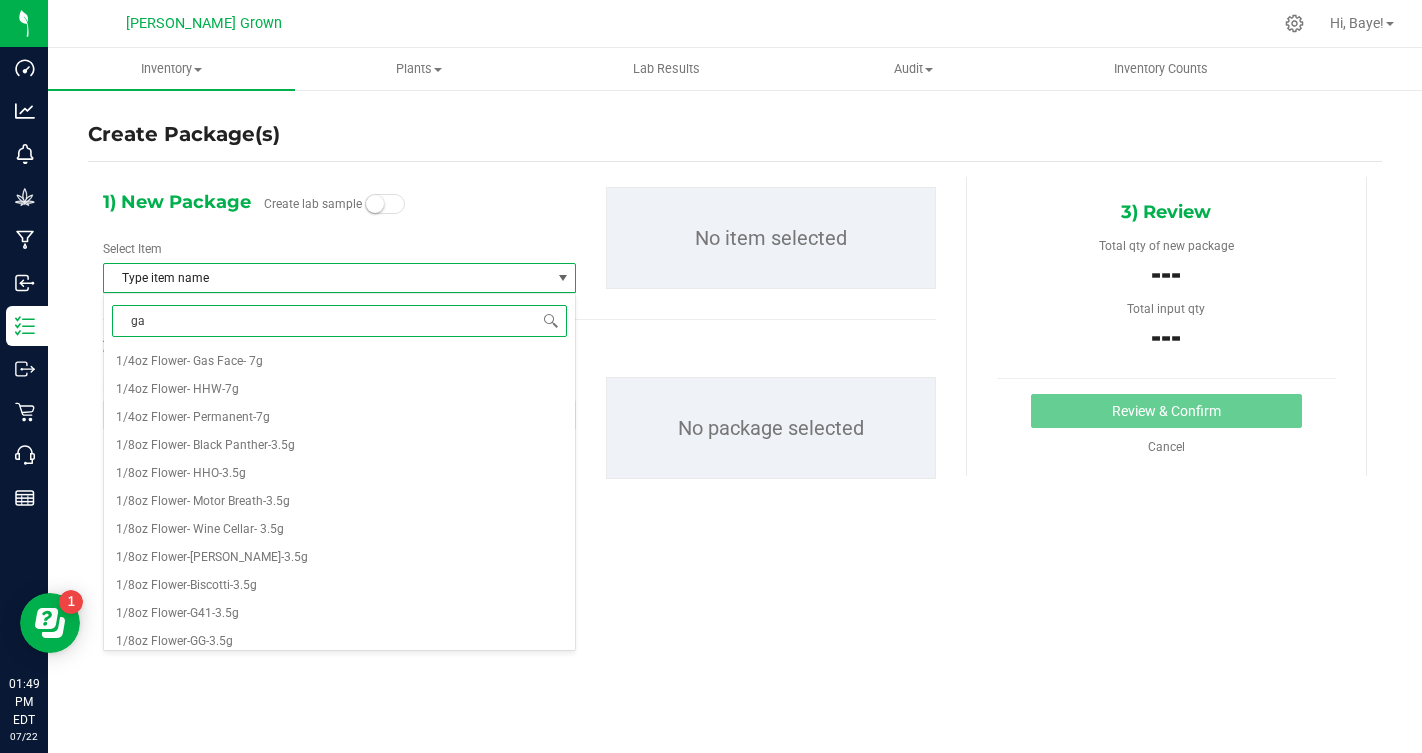 type on "gas" 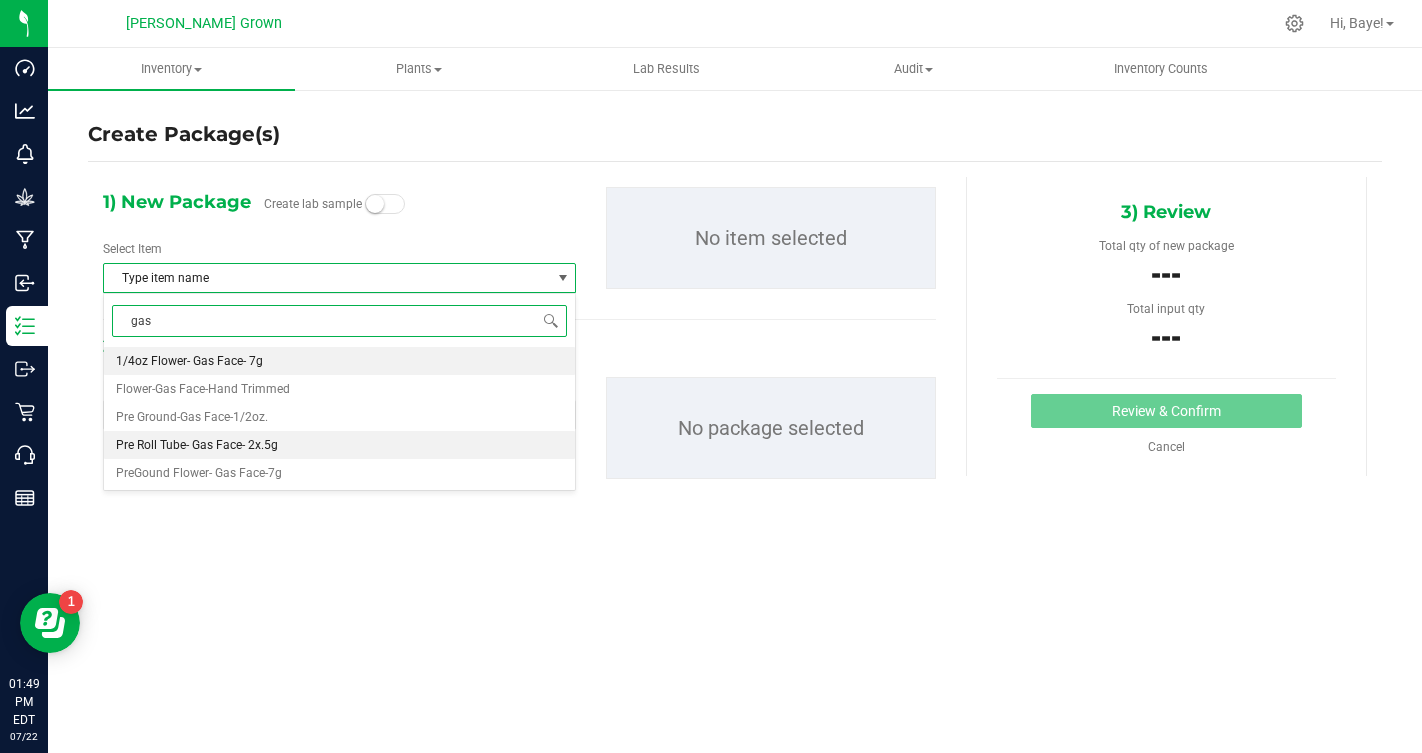 click on "Pre Roll Tube- Gas Face- 2x.5g" at bounding box center (197, 445) 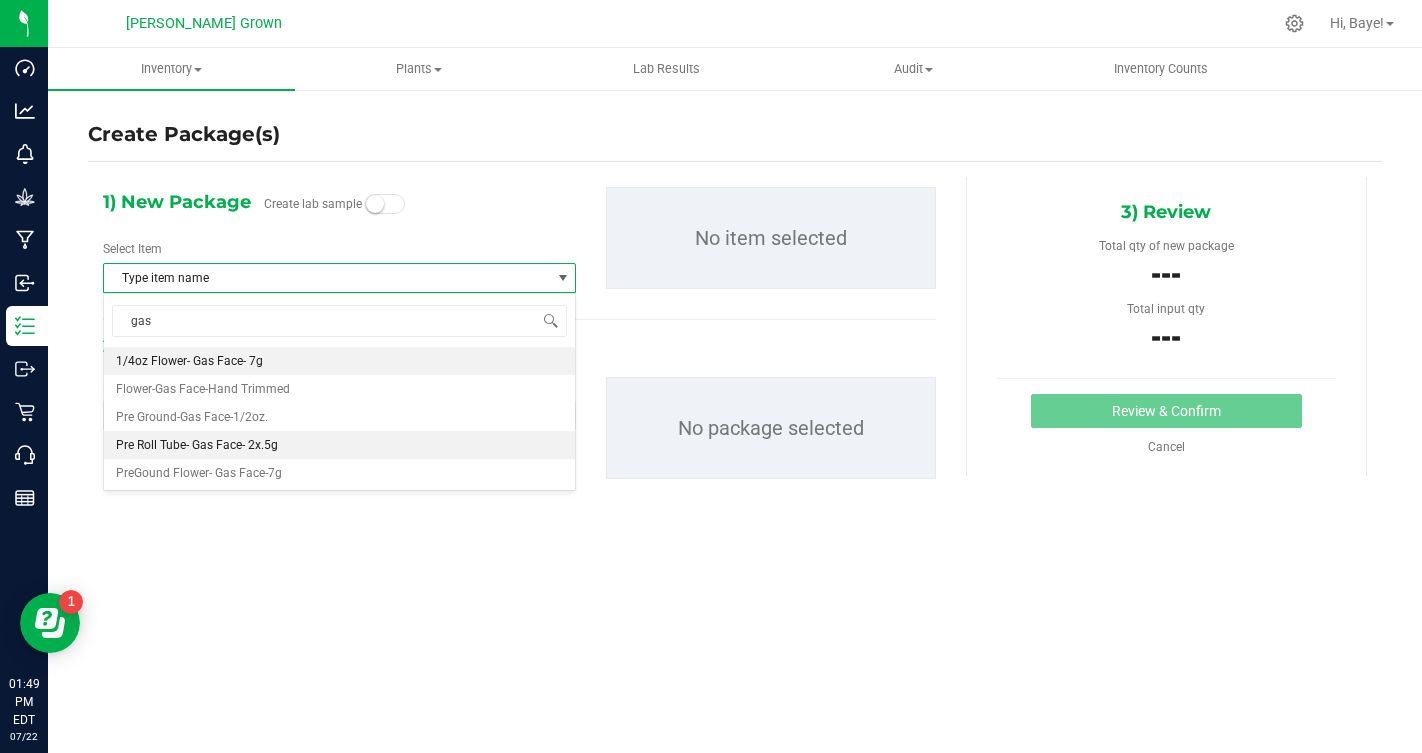 type 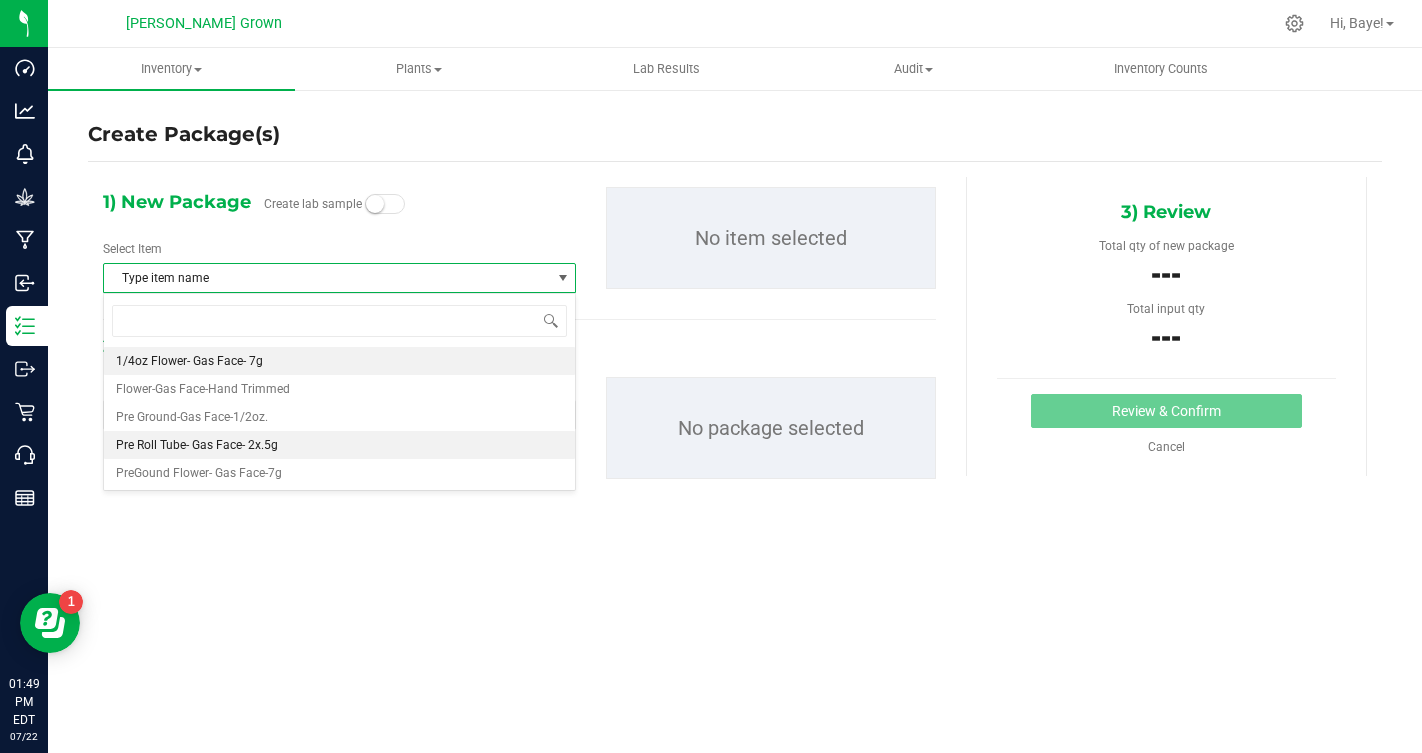 scroll, scrollTop: 1316, scrollLeft: 0, axis: vertical 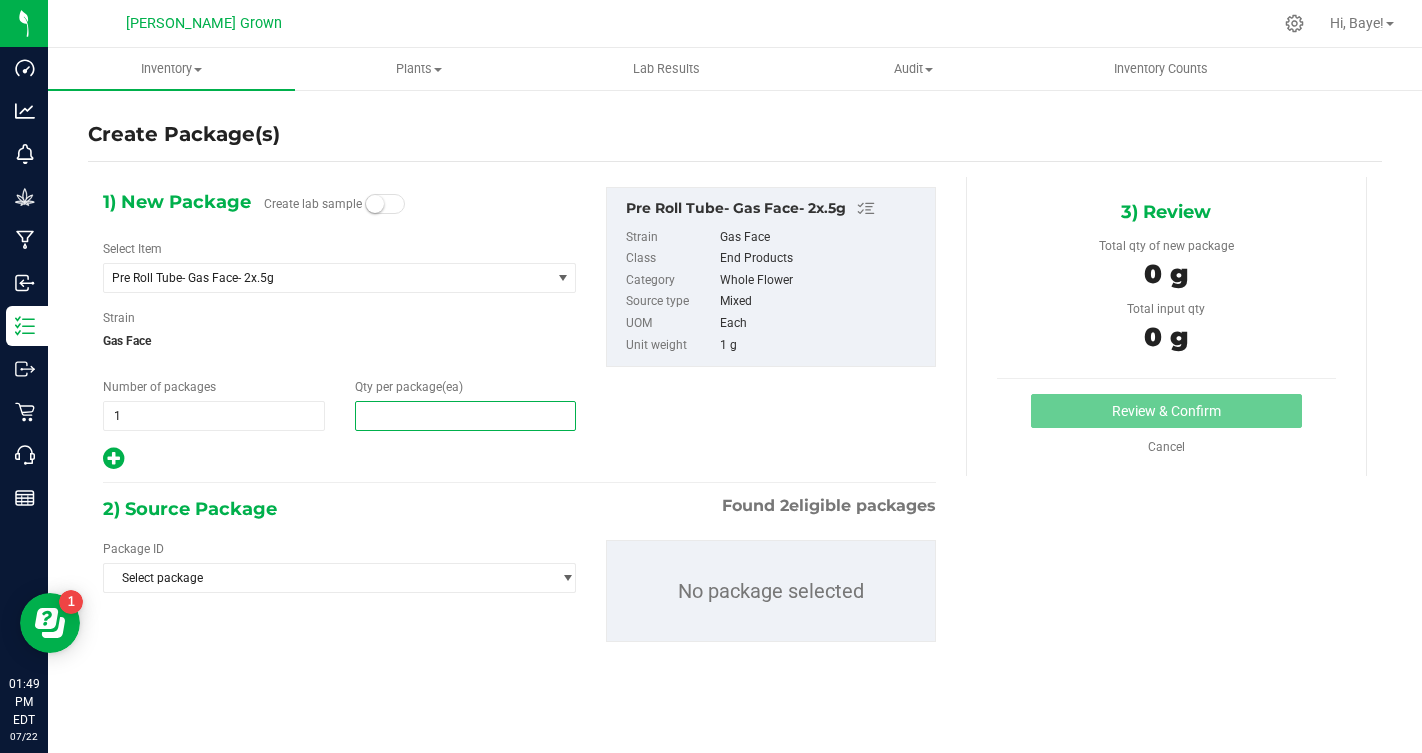 click at bounding box center [466, 416] 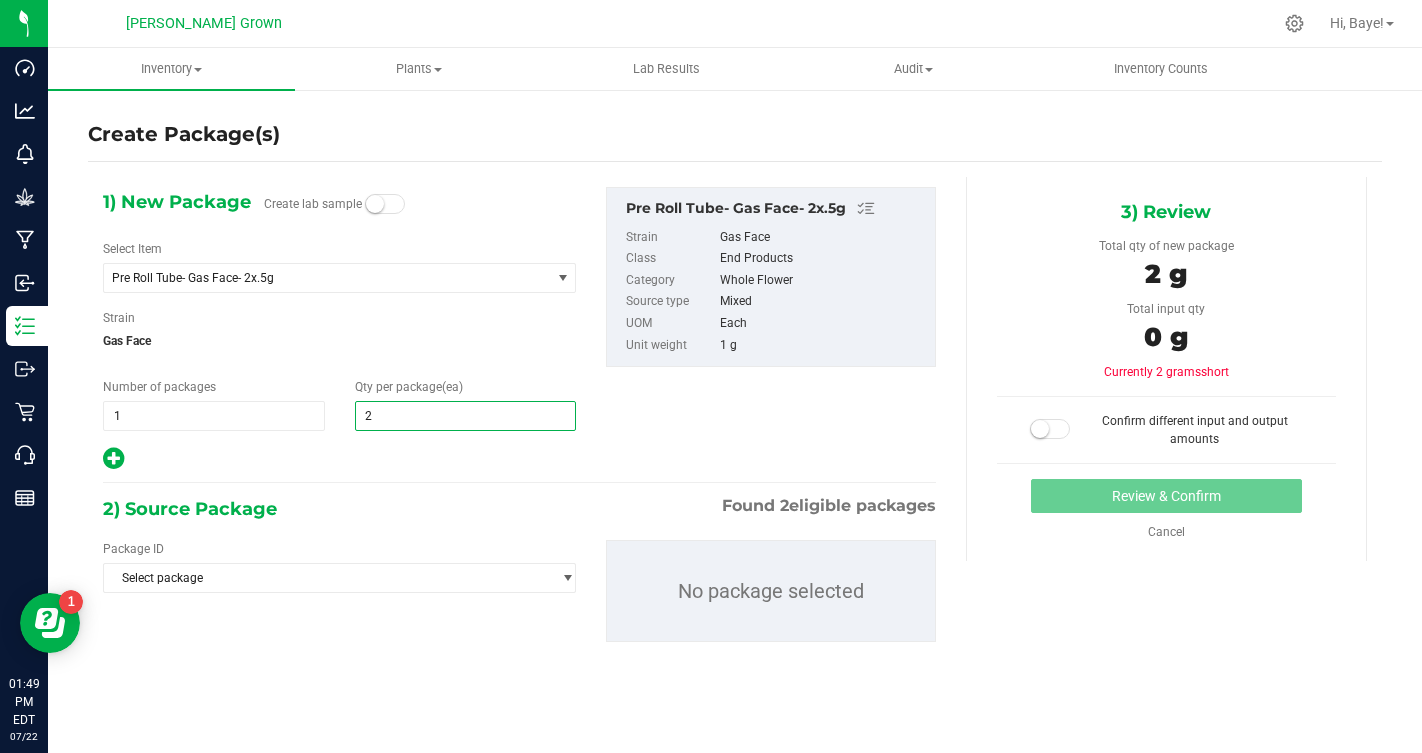type on "25" 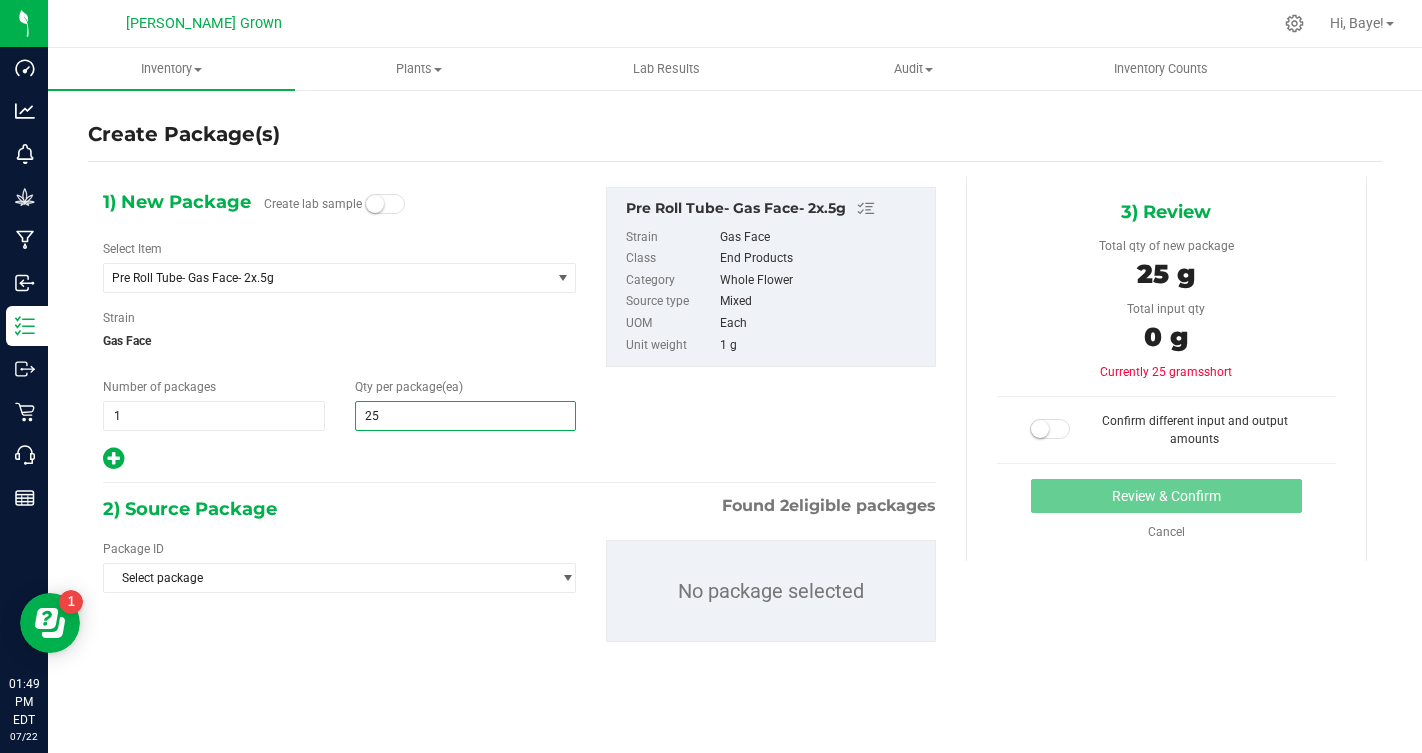 type on "25" 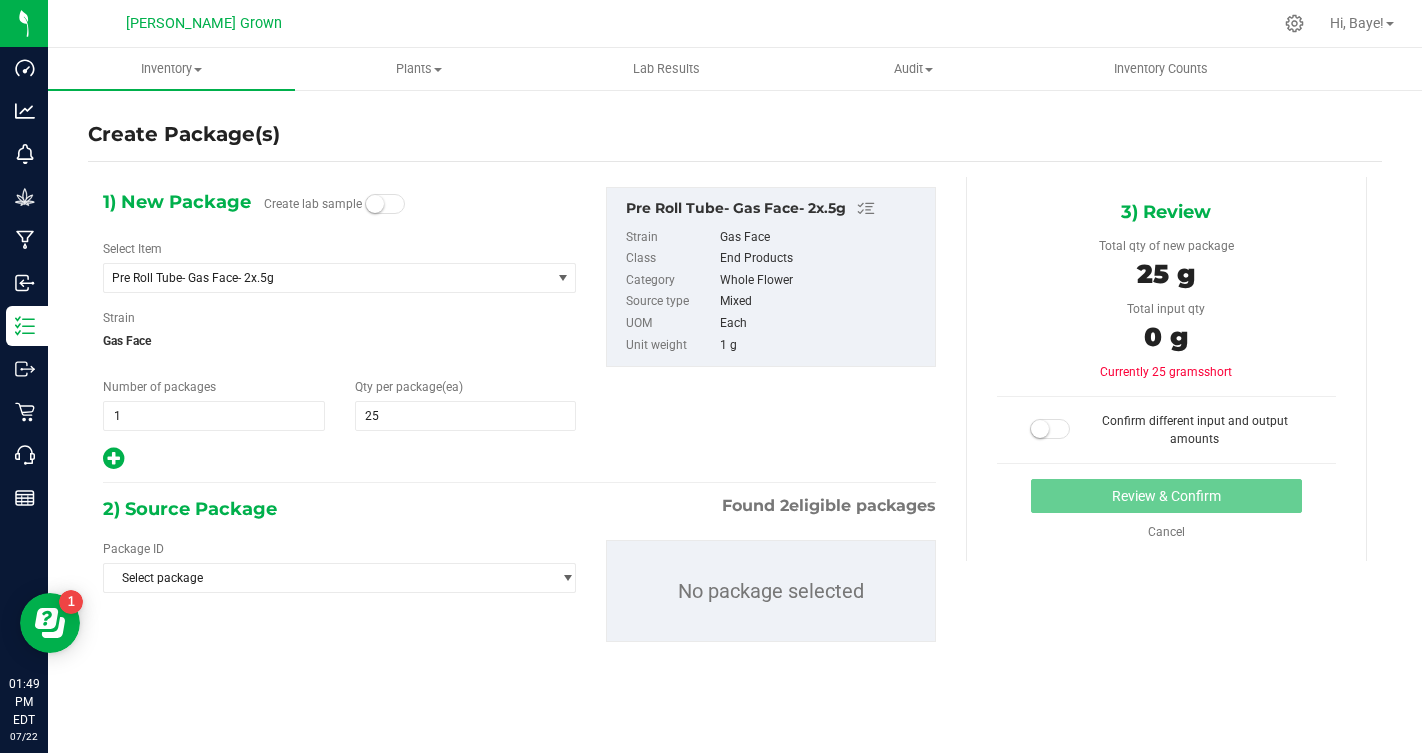 click on "2) Source Package
Found
2
eligible packages" at bounding box center (519, 509) 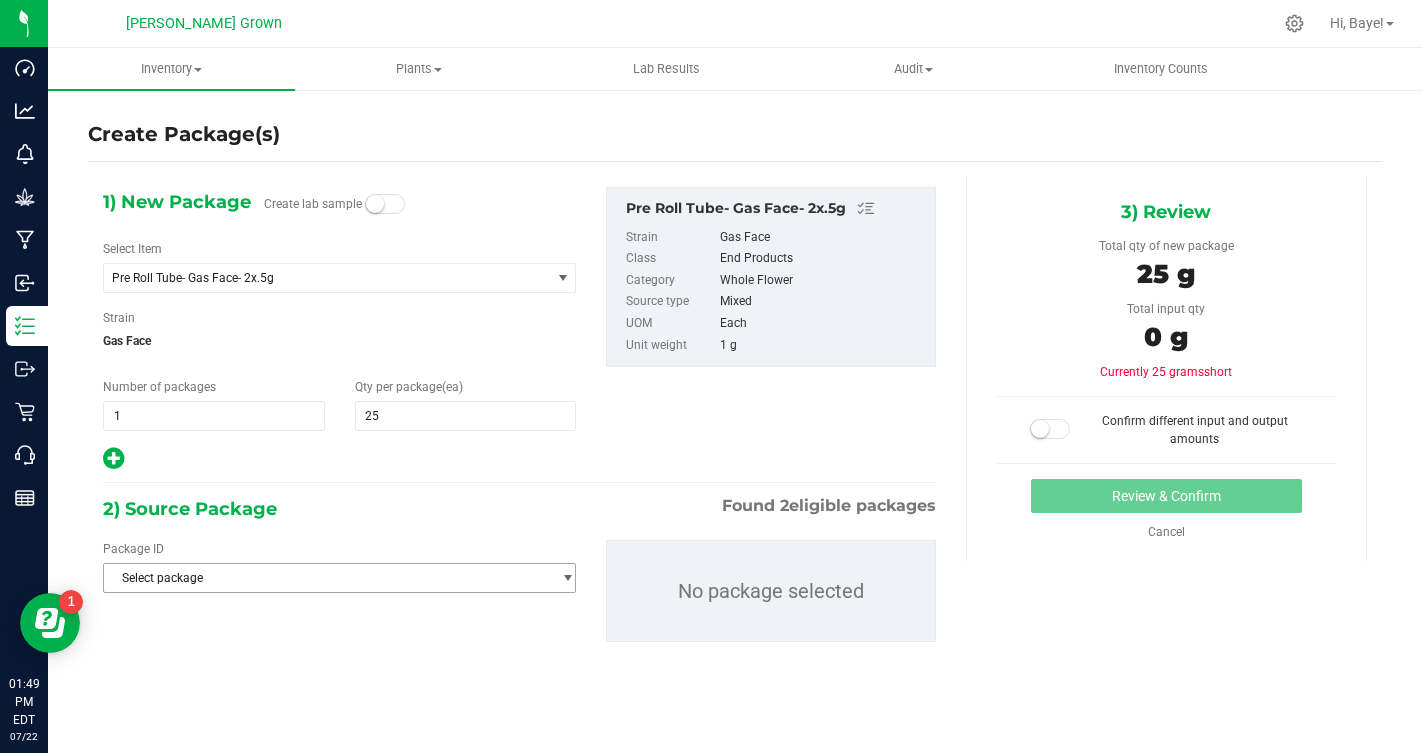 click on "Select package" at bounding box center (327, 578) 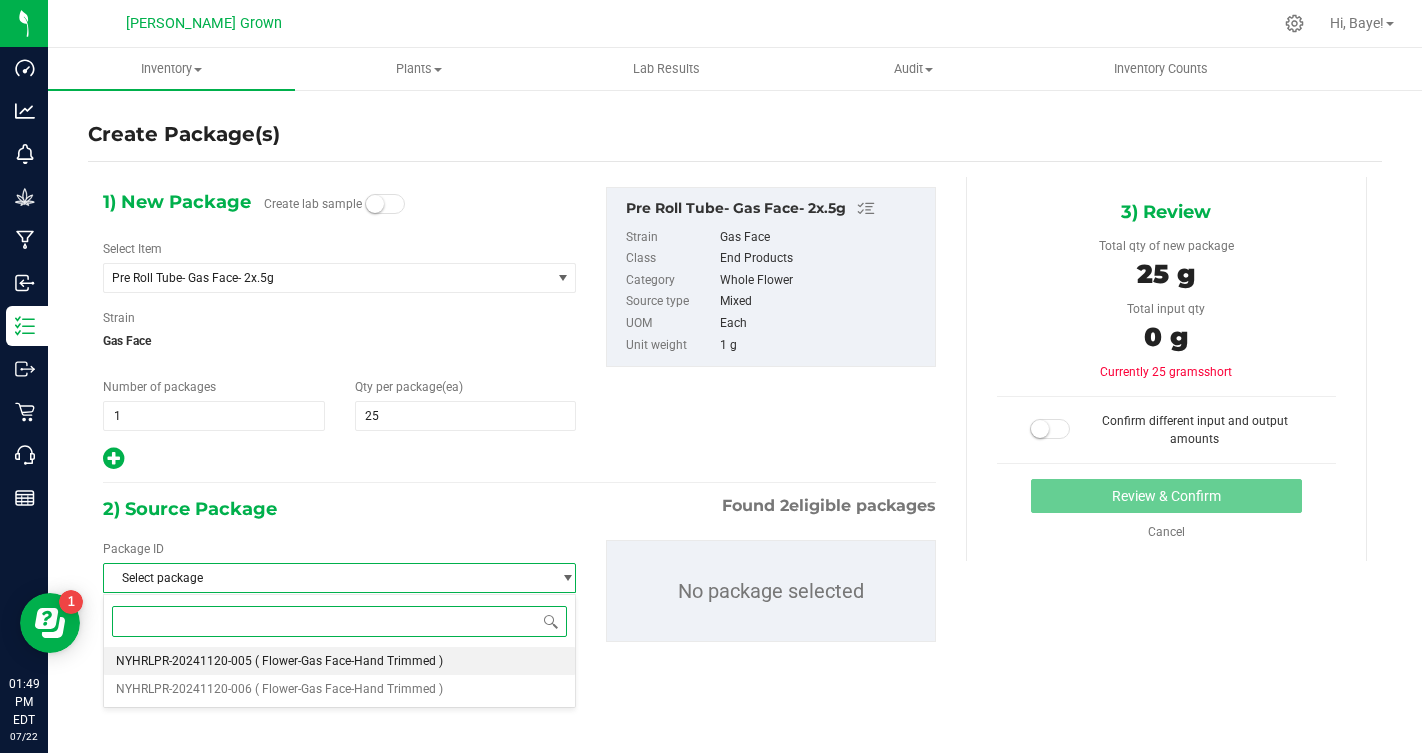 click on "(
Flower-Gas Face-Hand Trimmed
)" at bounding box center (349, 661) 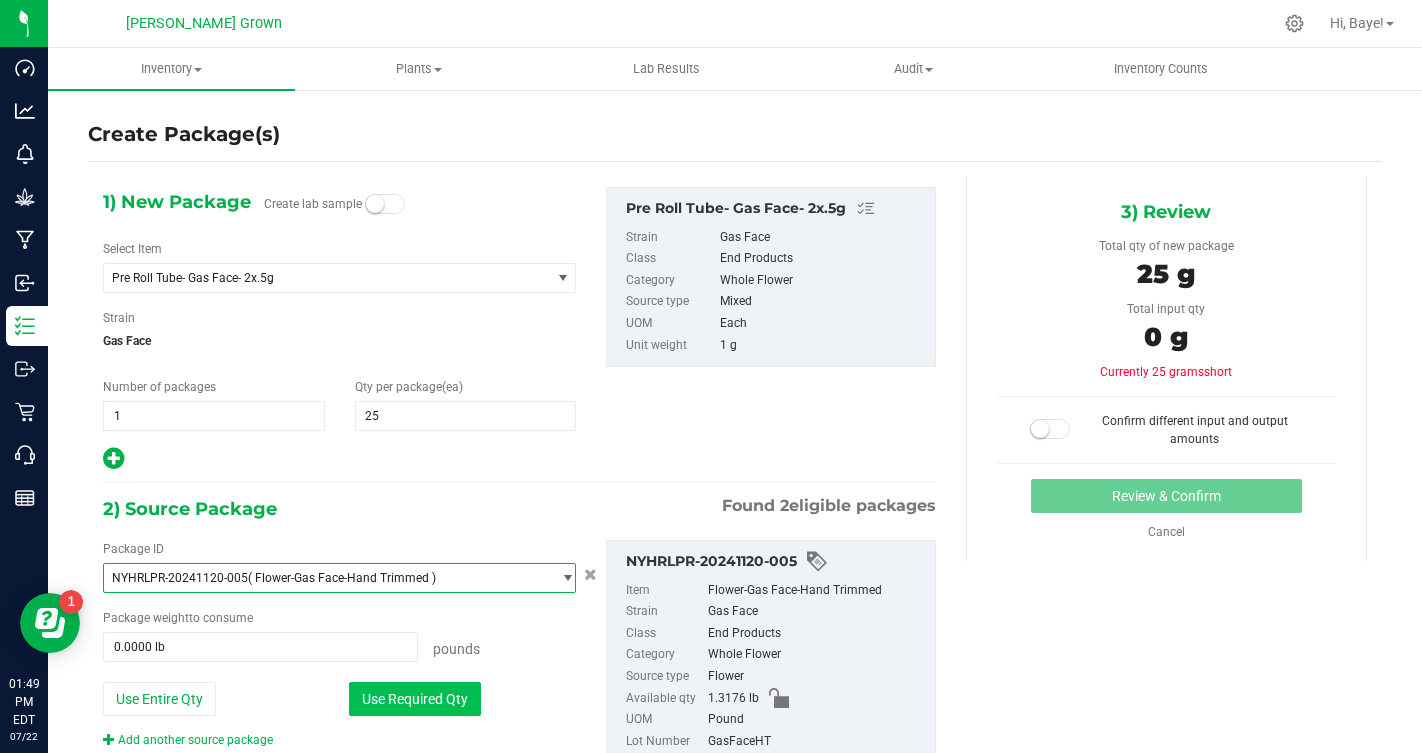 click on "Use Required Qty" at bounding box center (415, 699) 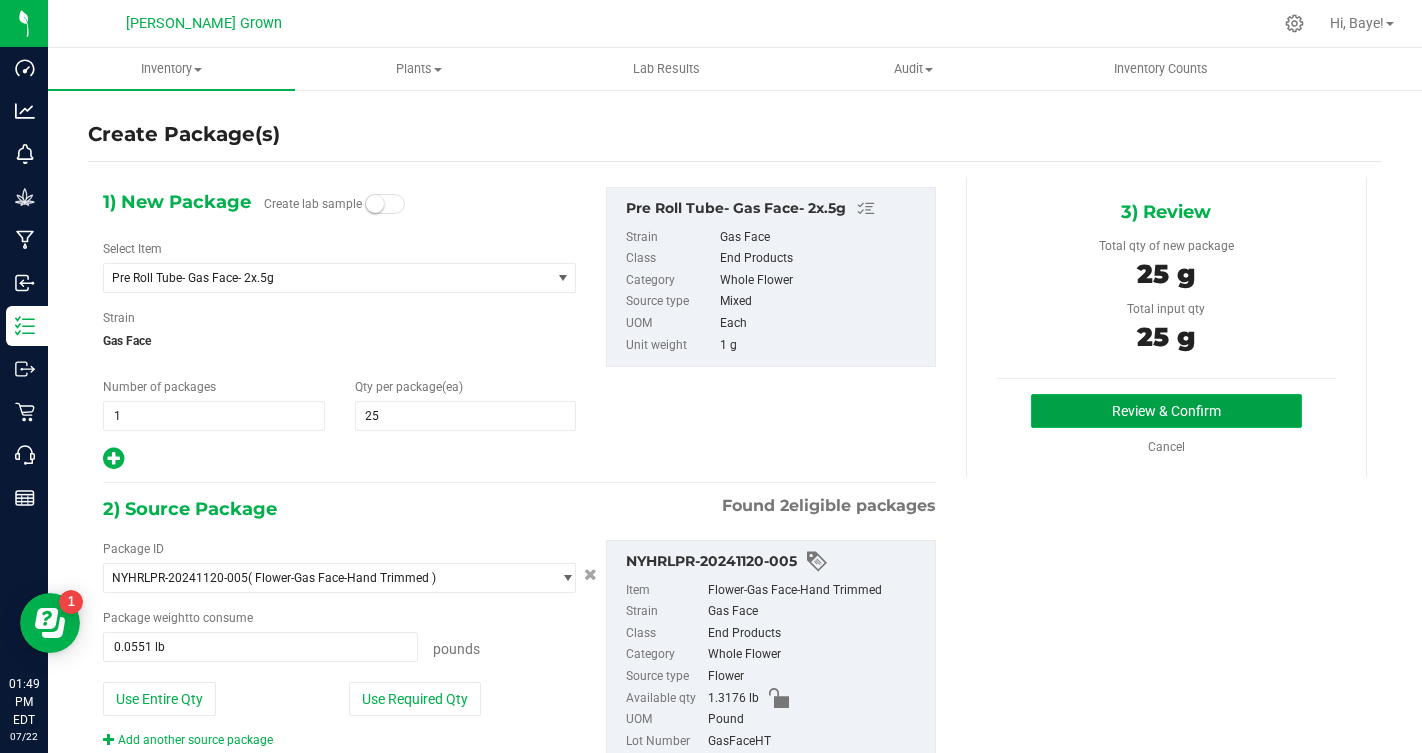 click on "Review & Confirm" at bounding box center [1166, 411] 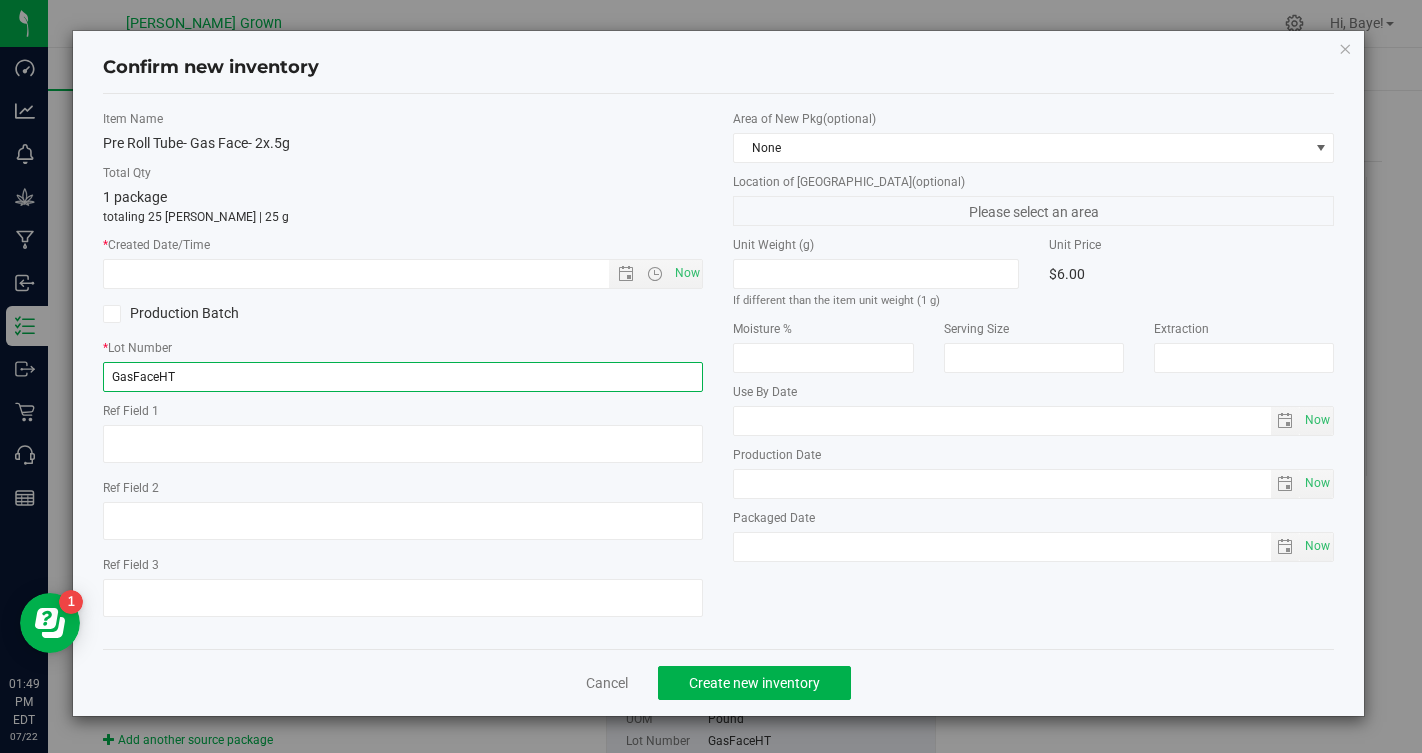 click on "GasFaceHT" at bounding box center [403, 377] 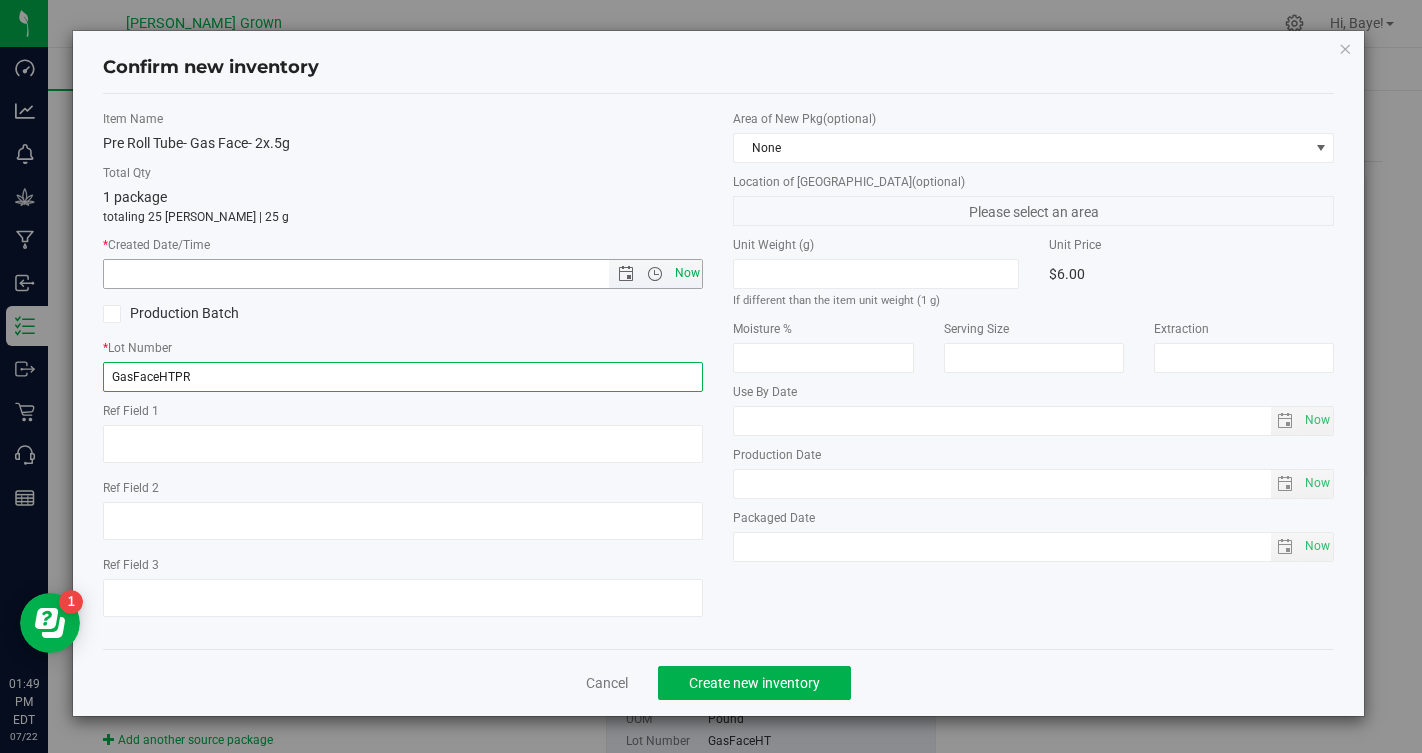 type on "GasFaceHTPR" 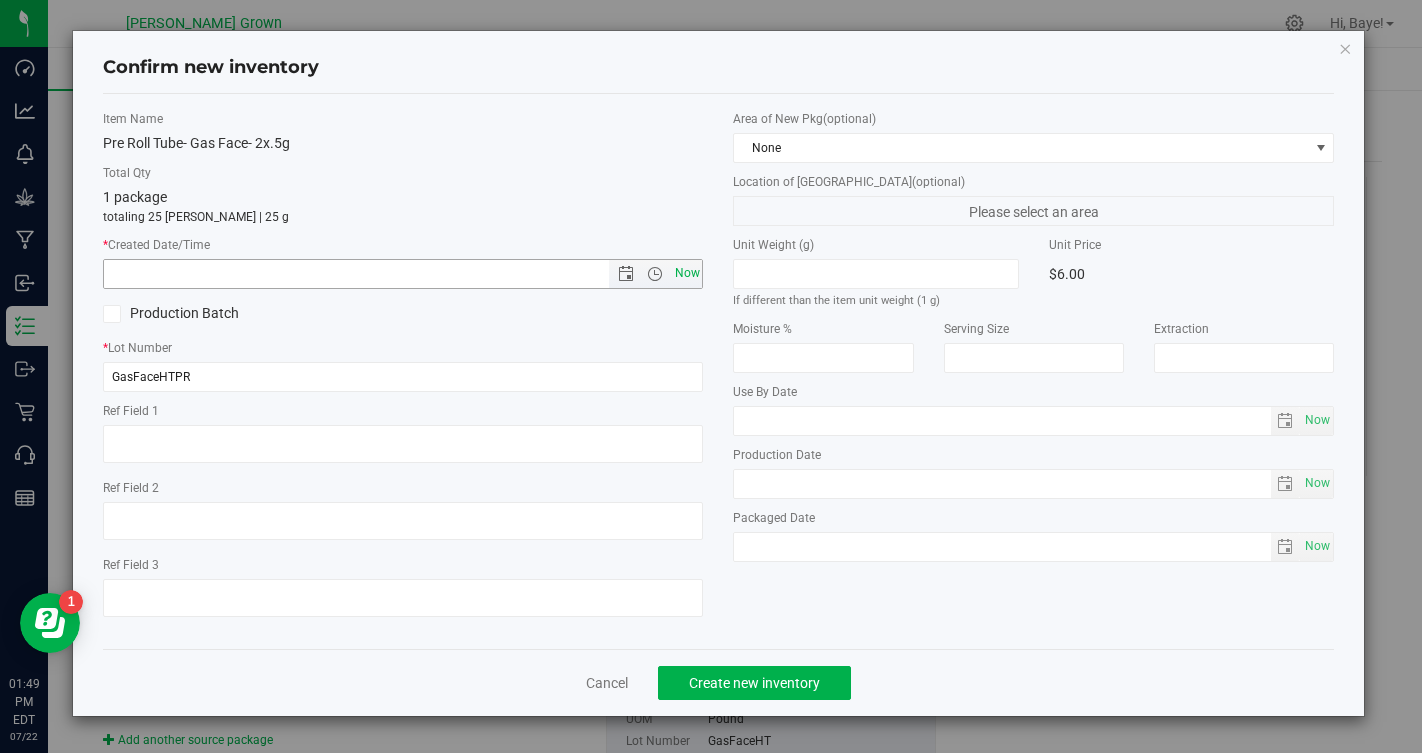 click on "Now" at bounding box center (687, 273) 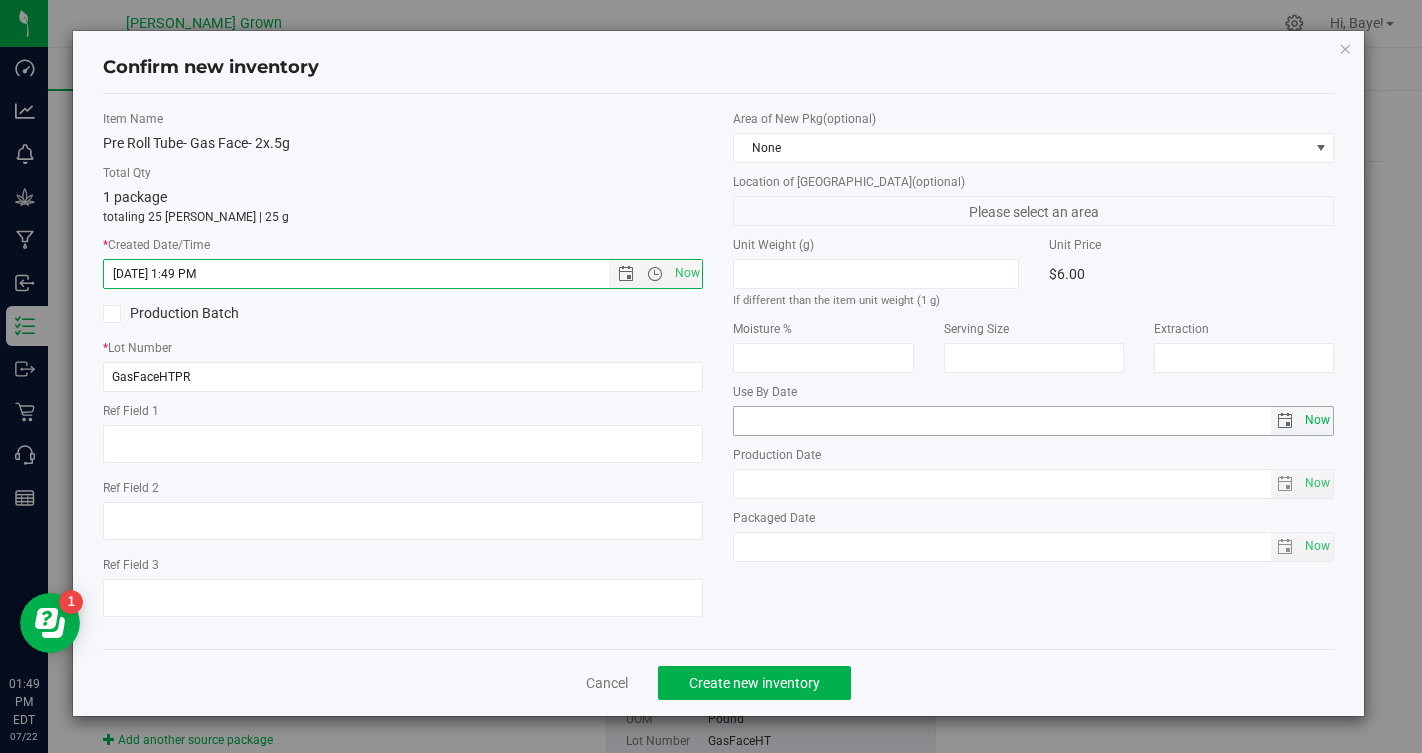 click on "Now" at bounding box center (1318, 420) 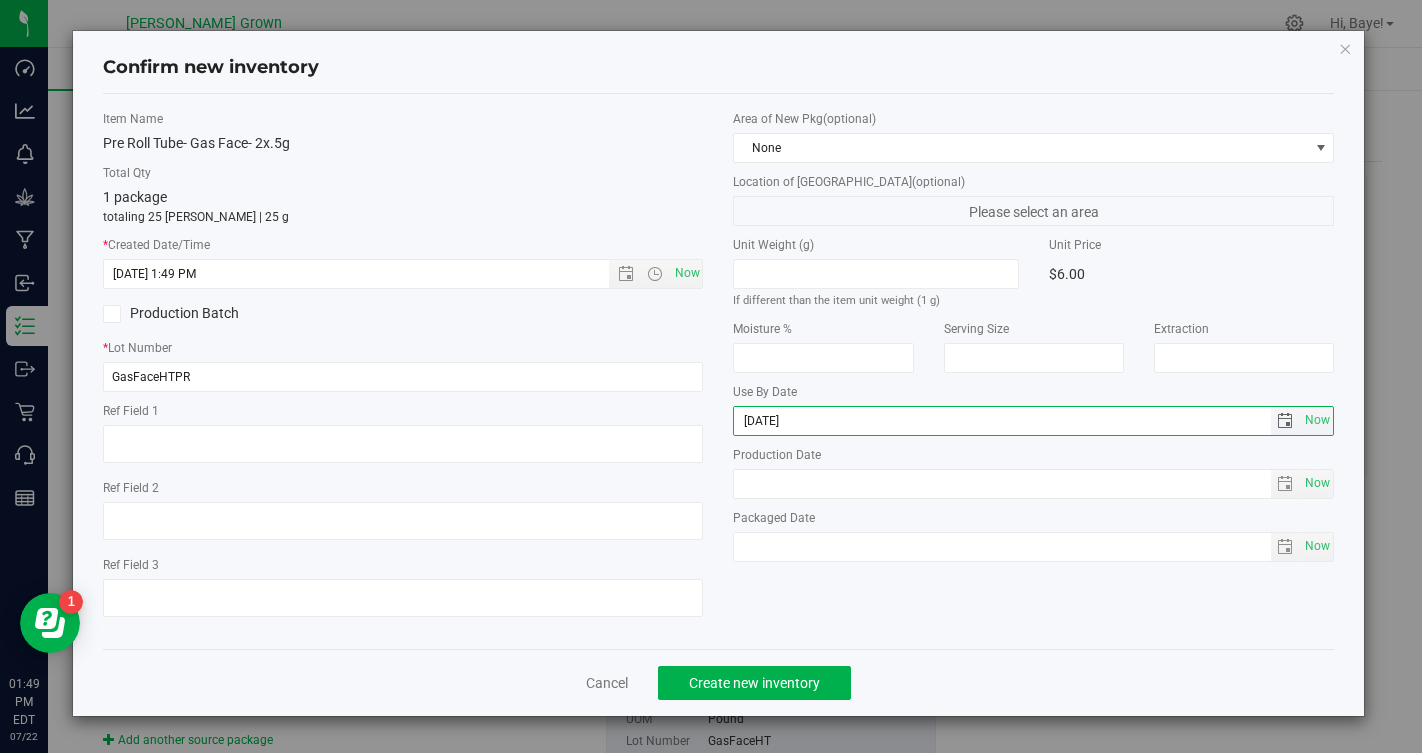 click on "2025-07-22" at bounding box center [1002, 421] 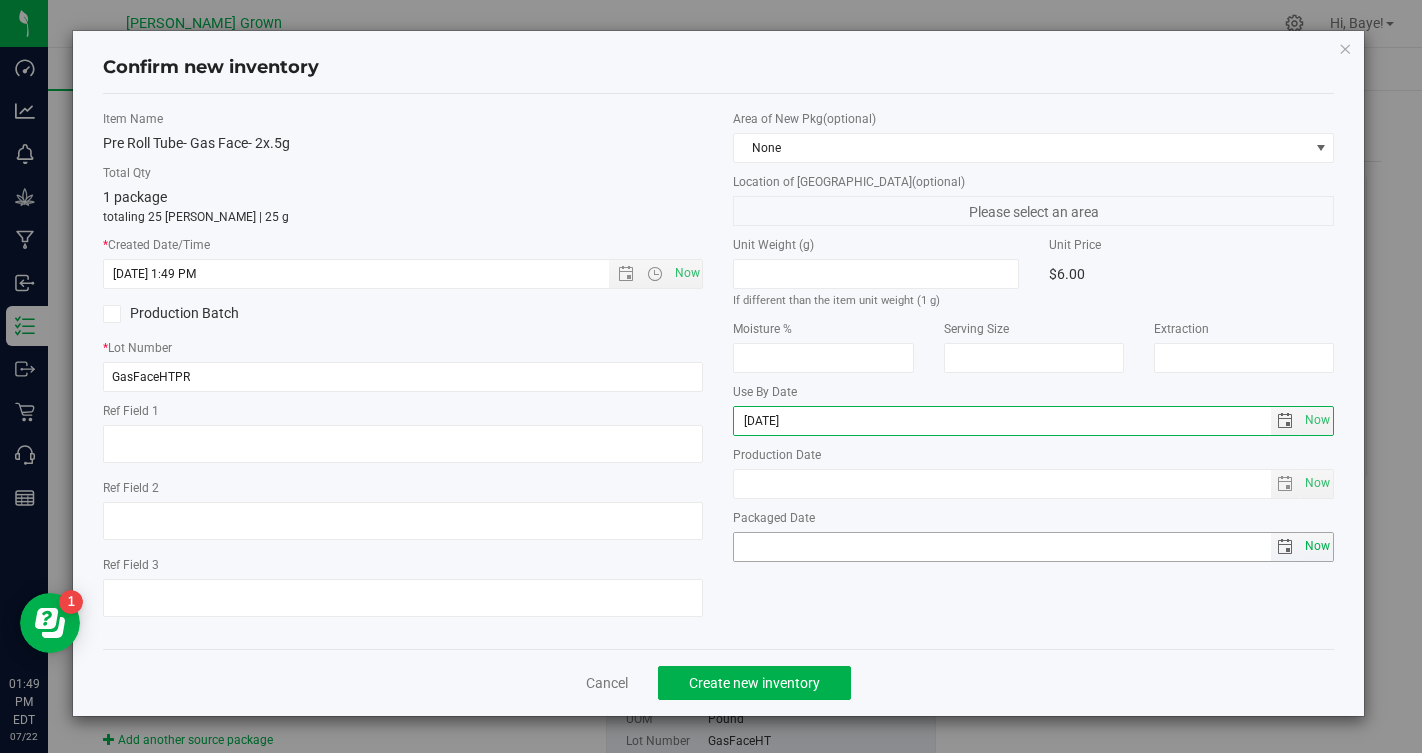 type on "2026-07-22" 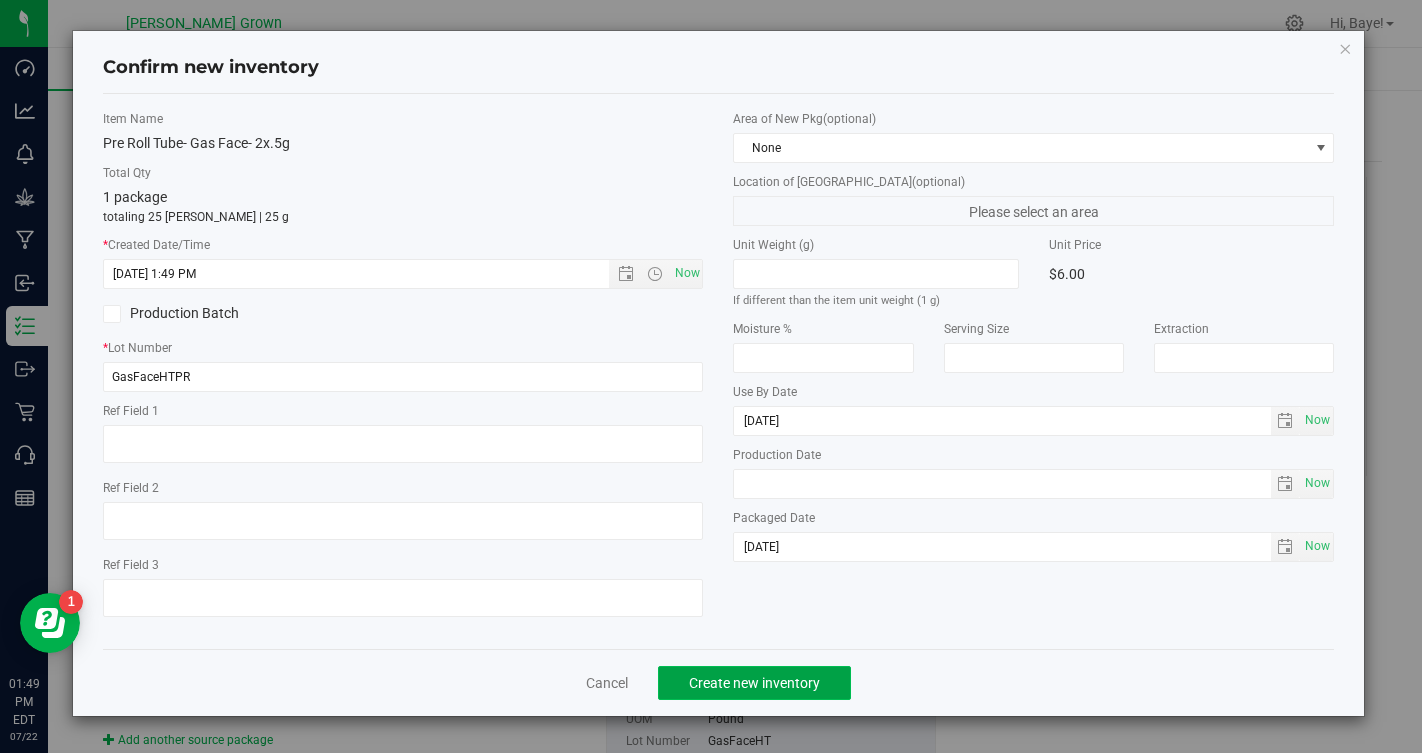 click on "Create new inventory" 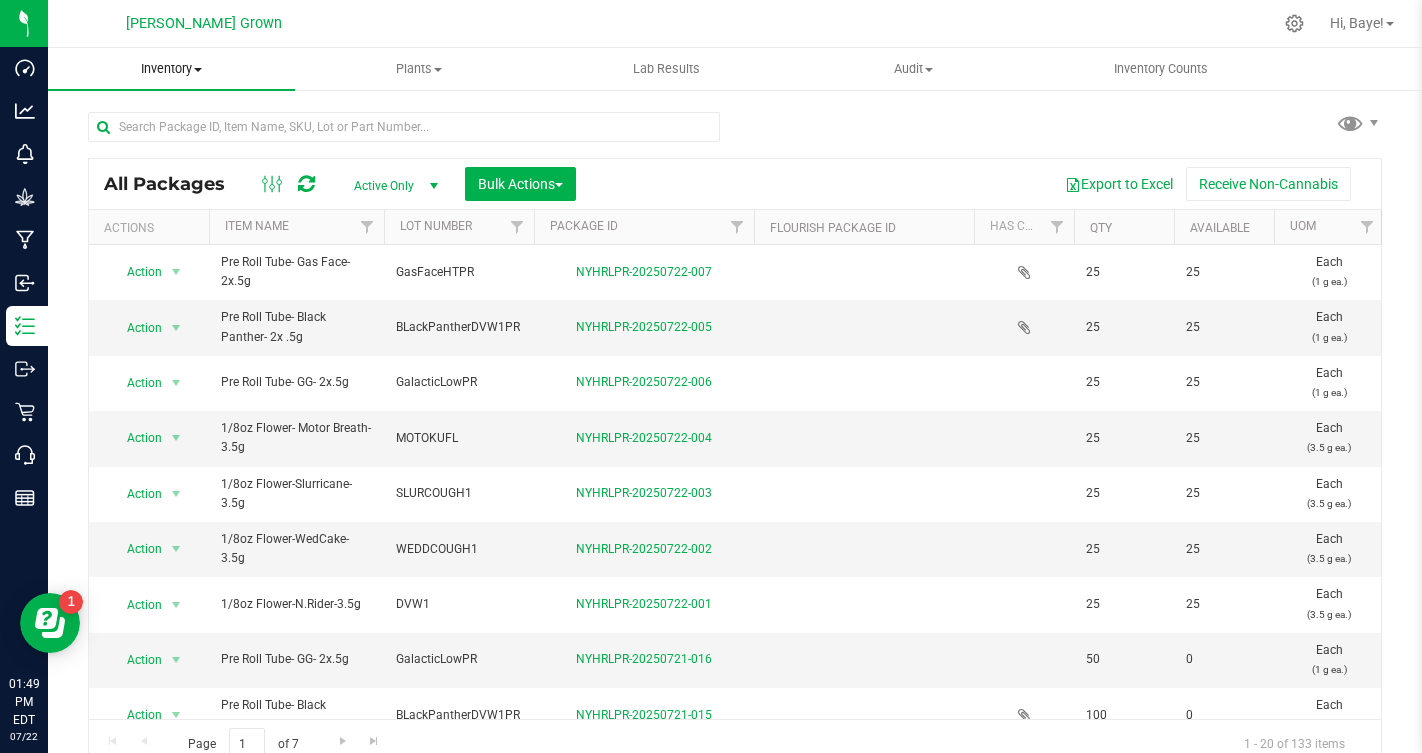 click on "Inventory" at bounding box center [171, 69] 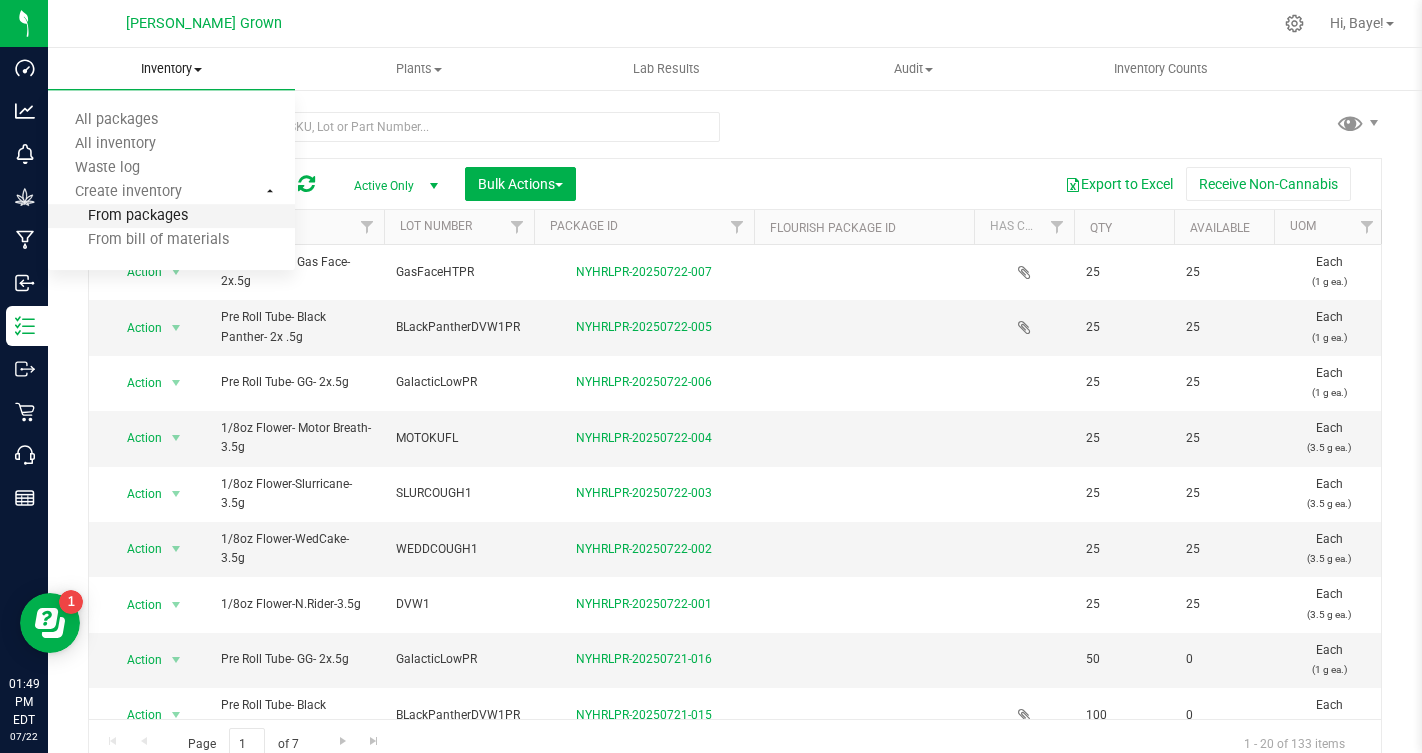 click on "From packages" at bounding box center (118, 216) 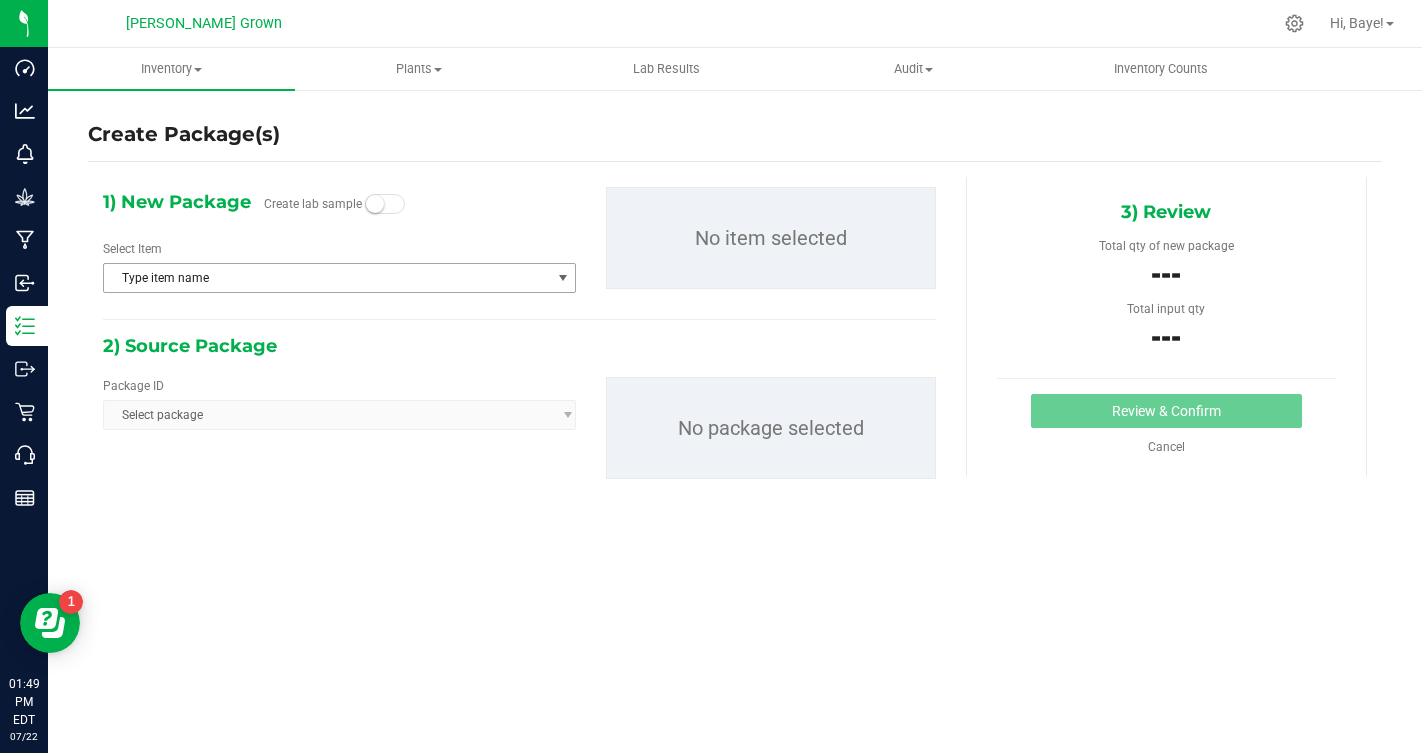 click on "Type item name" at bounding box center [327, 278] 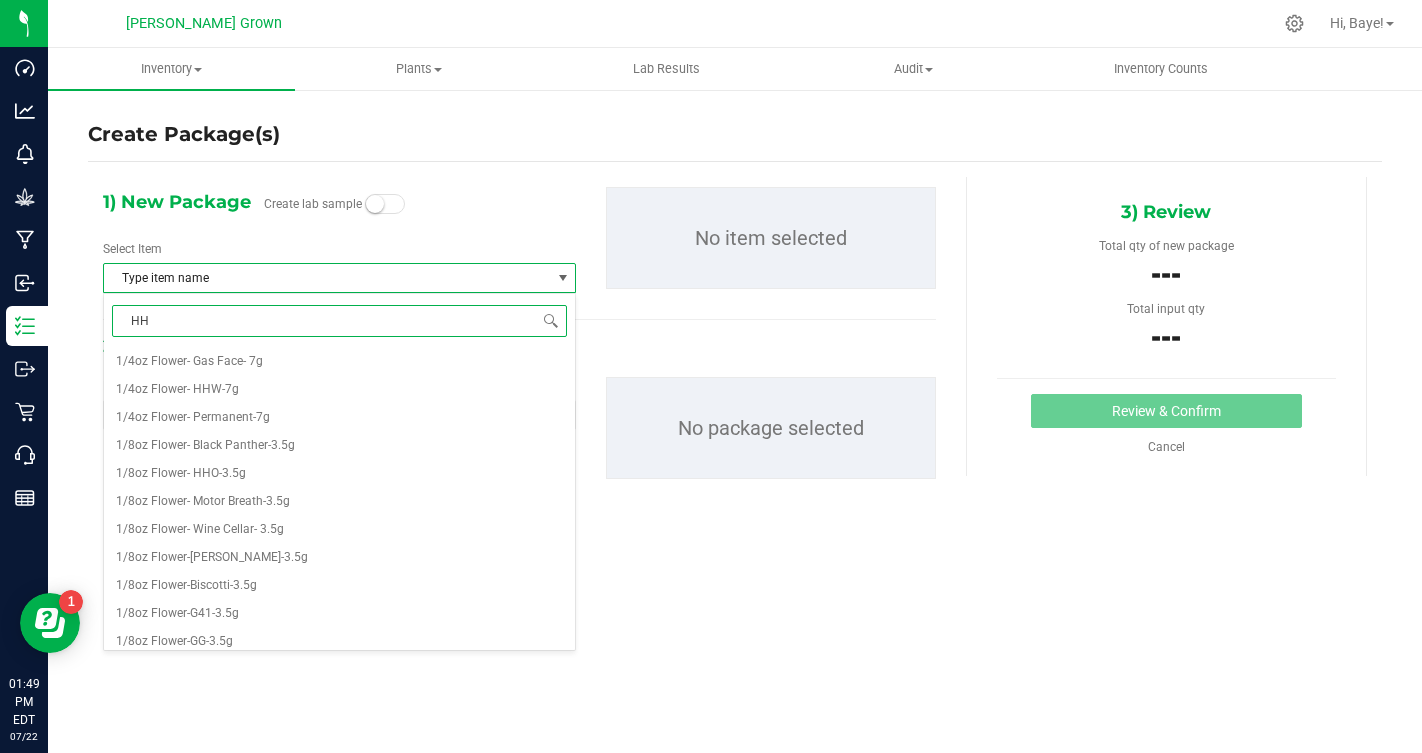 type on "HHO" 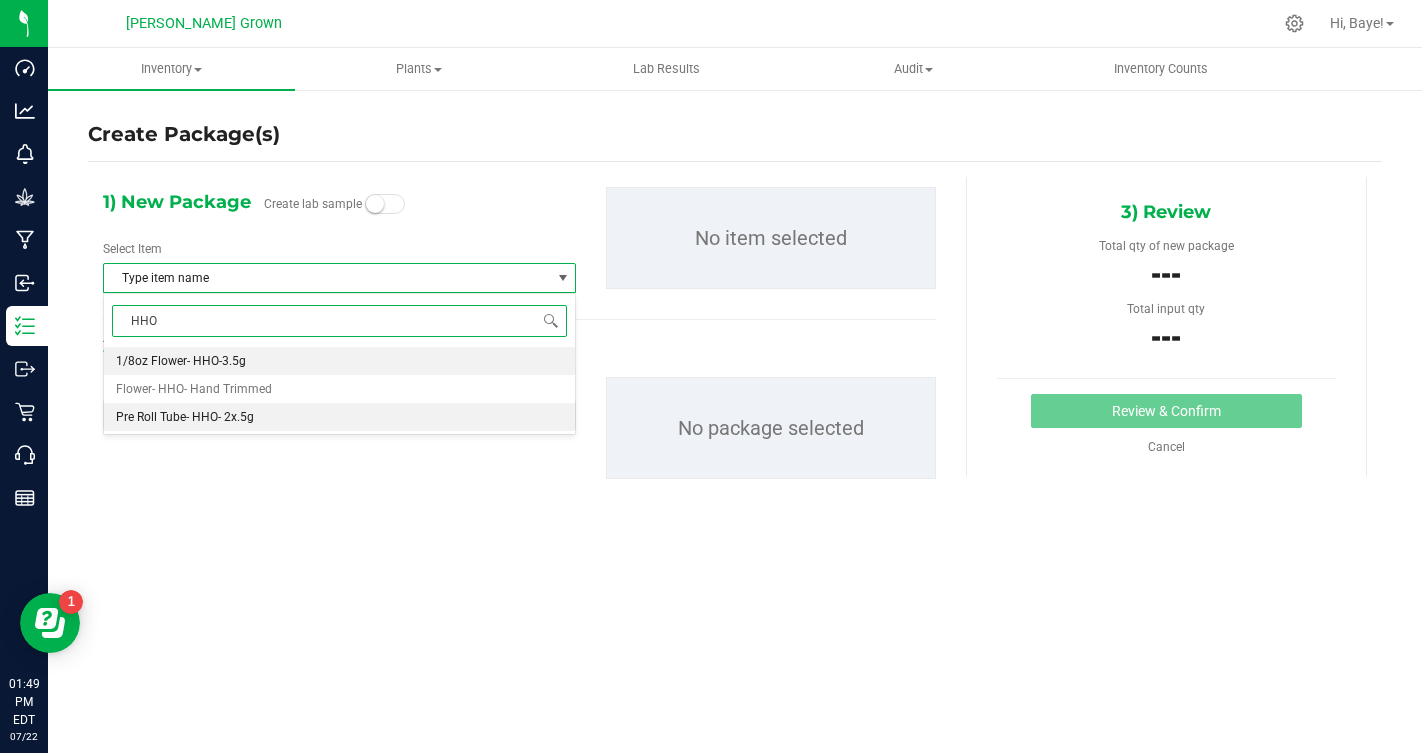 click on "Pre Roll Tube- HHO- 2x.5g" at bounding box center [339, 417] 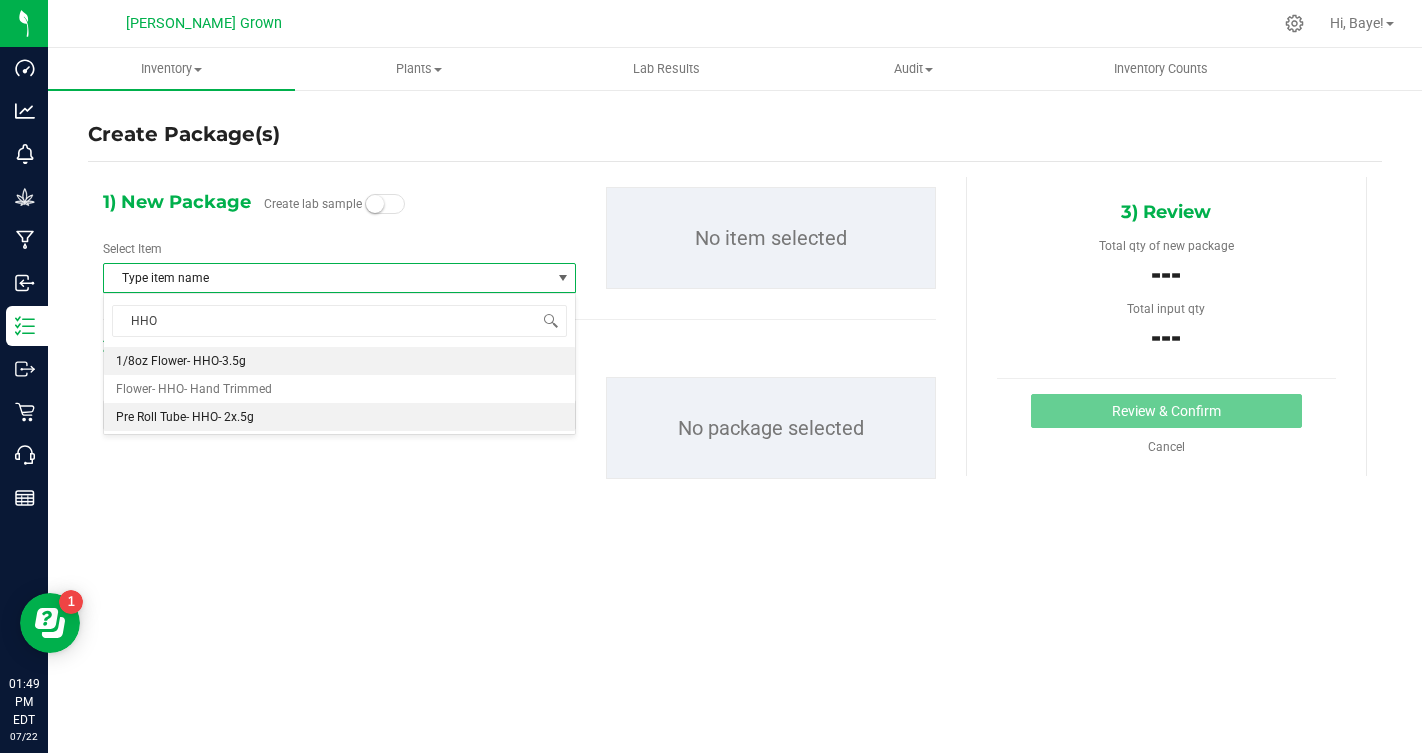 type 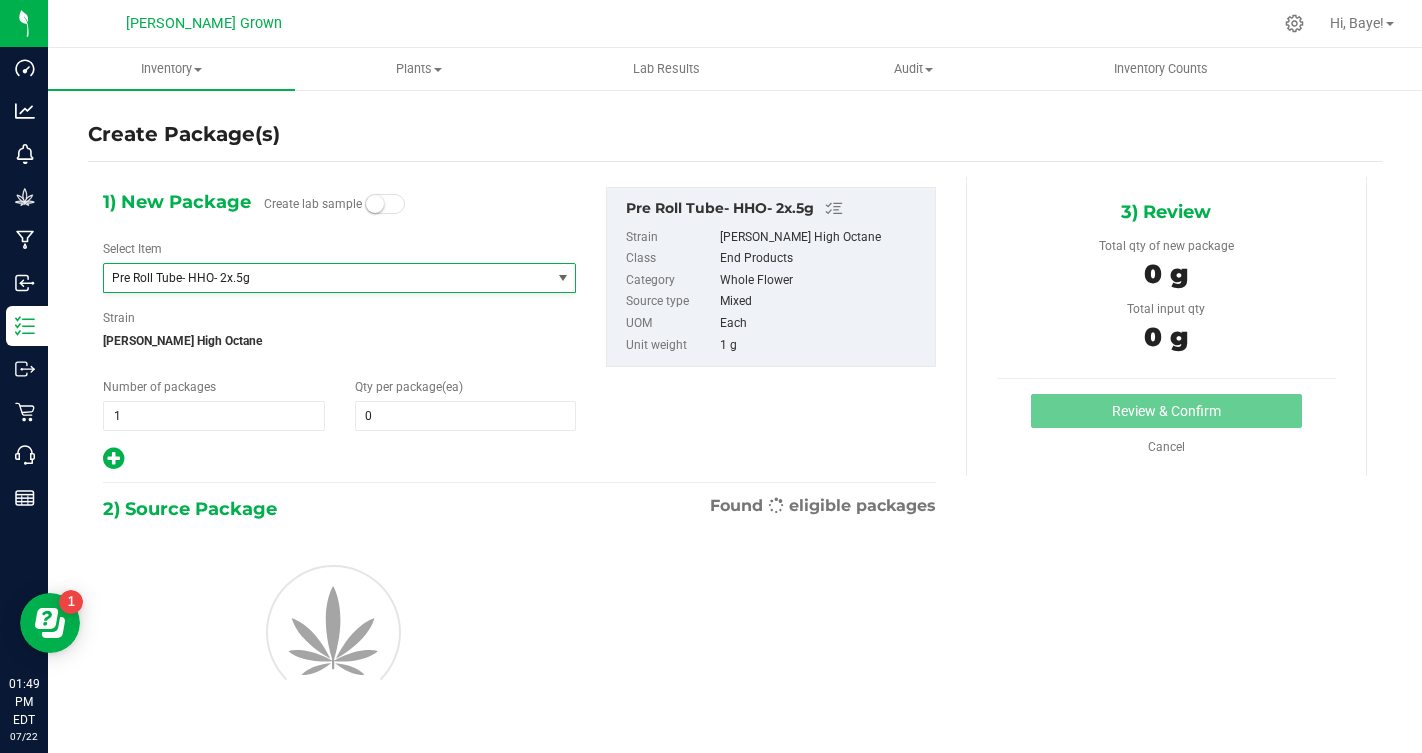 type on "0" 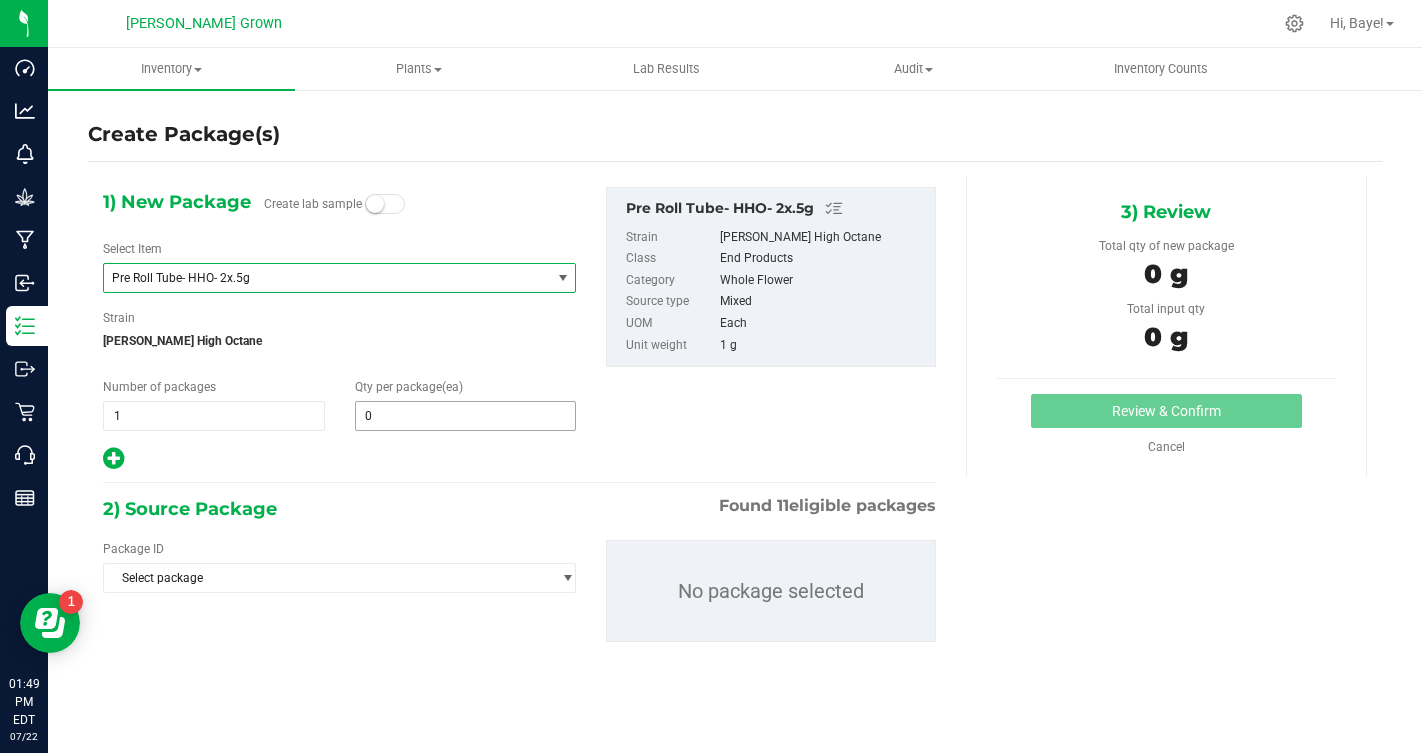 type 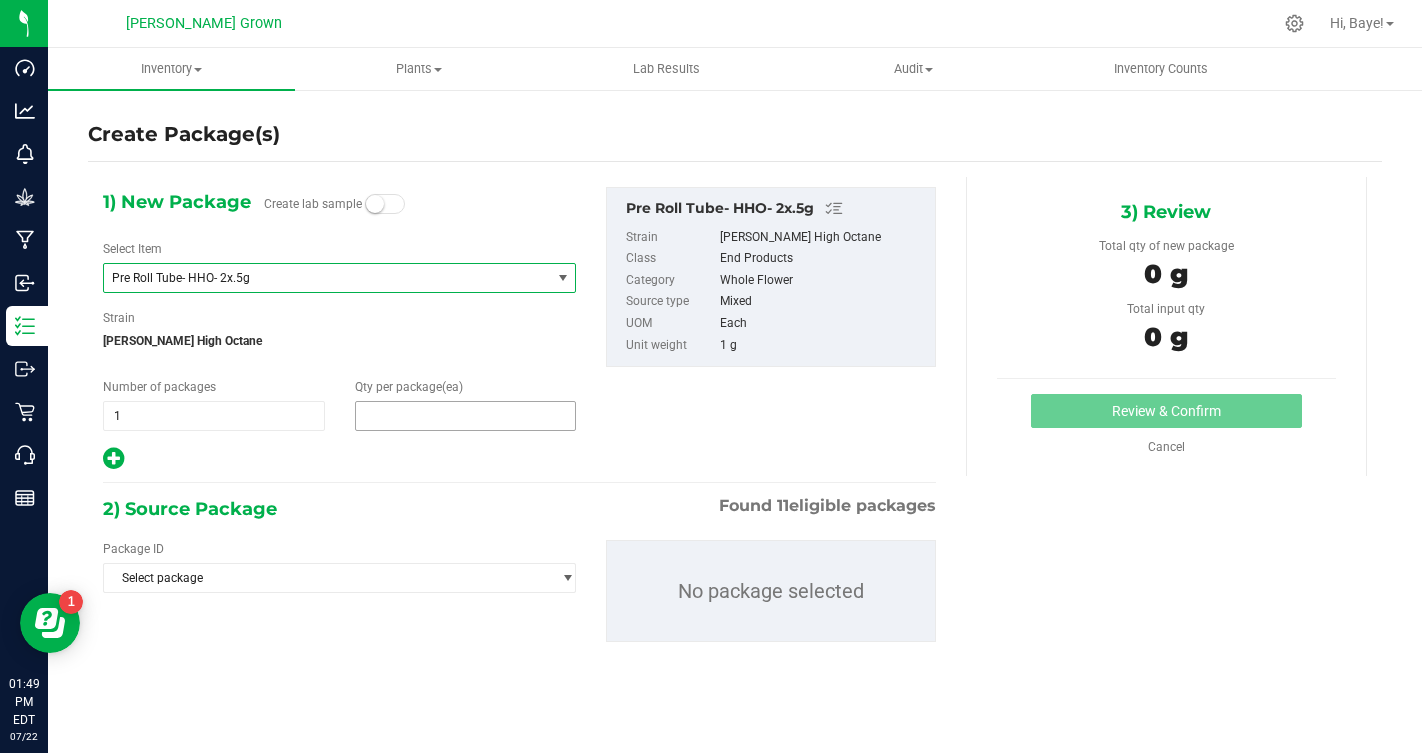 click at bounding box center [466, 416] 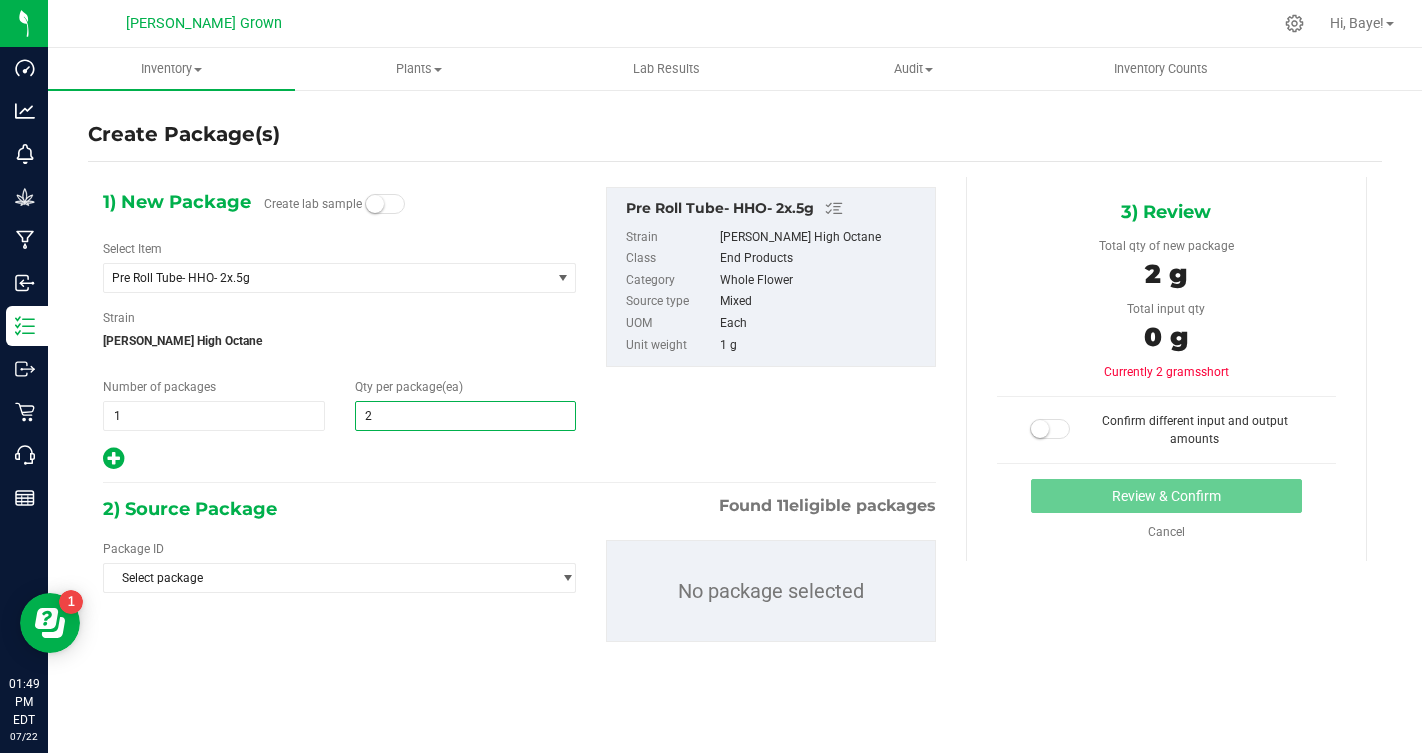 type on "25" 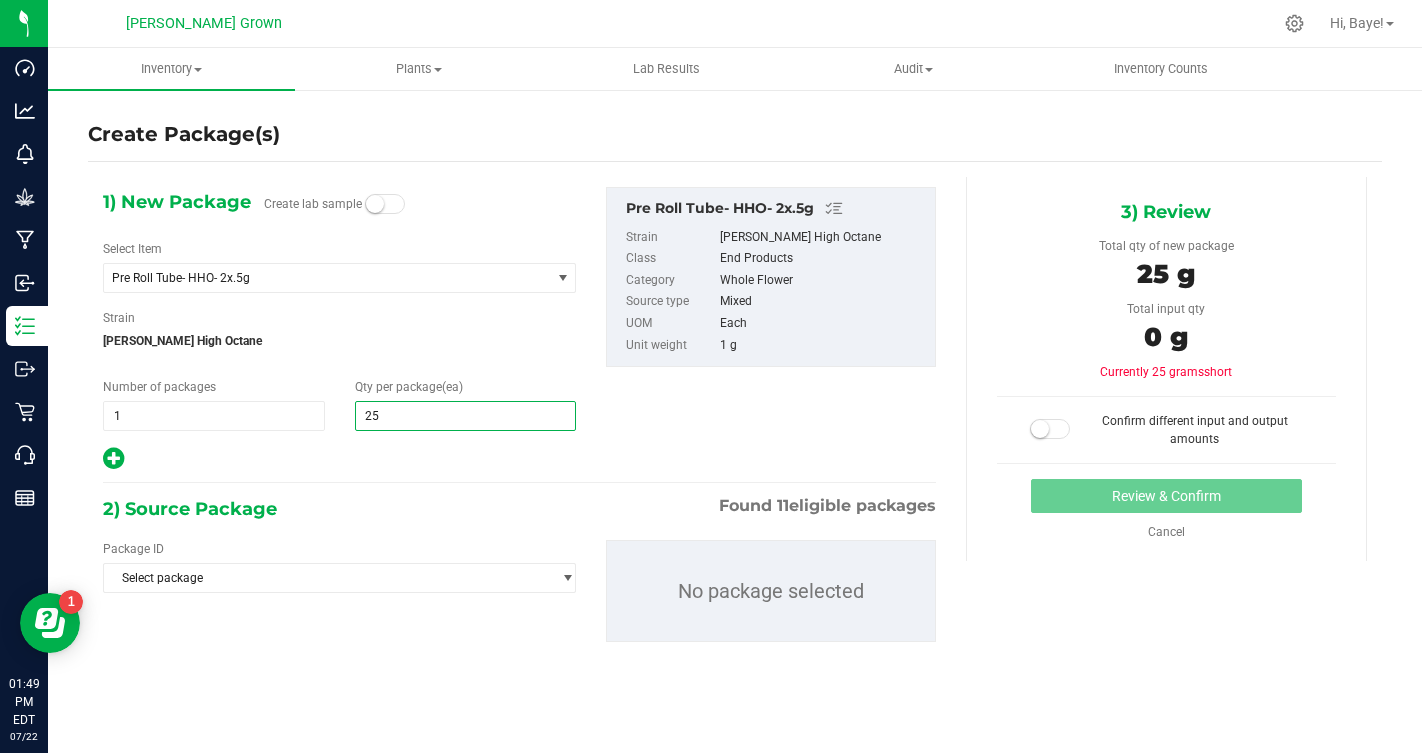 type on "25" 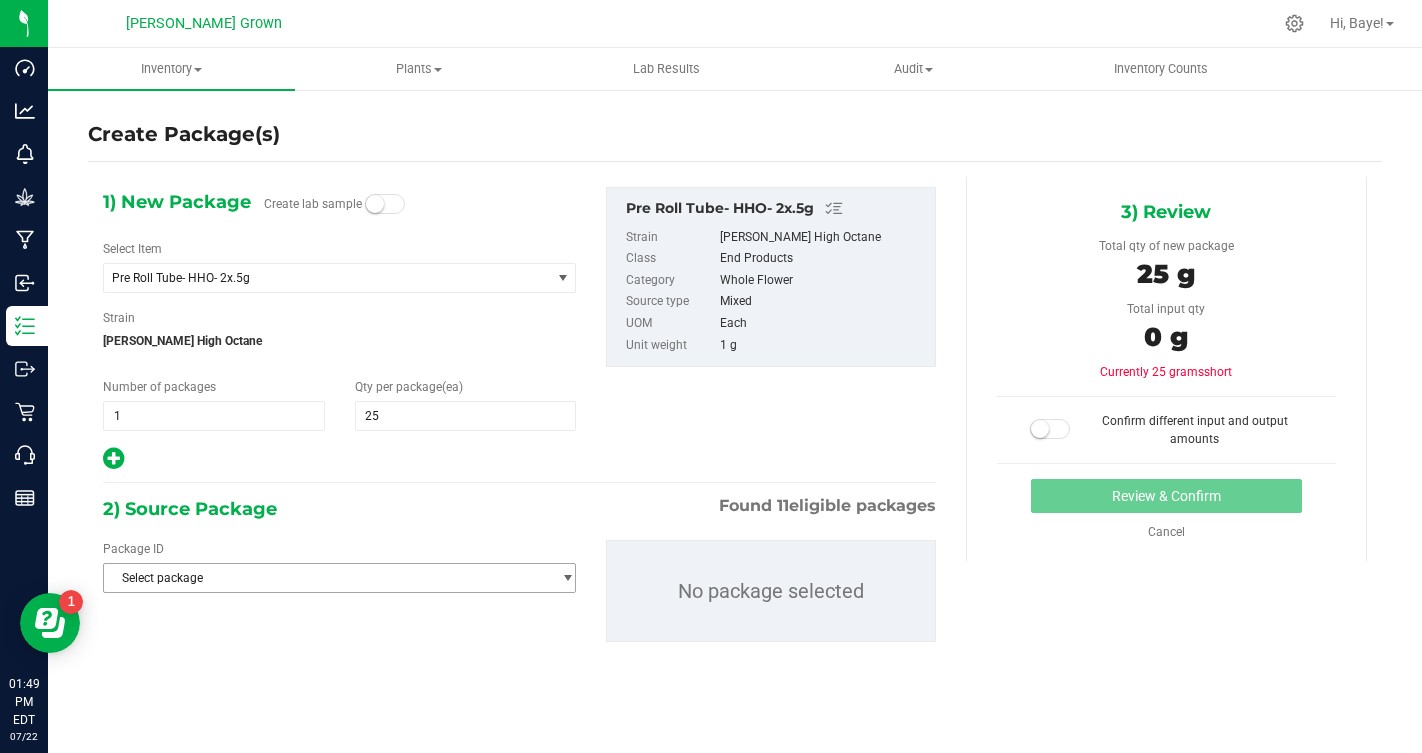 click on "Select package" at bounding box center (327, 578) 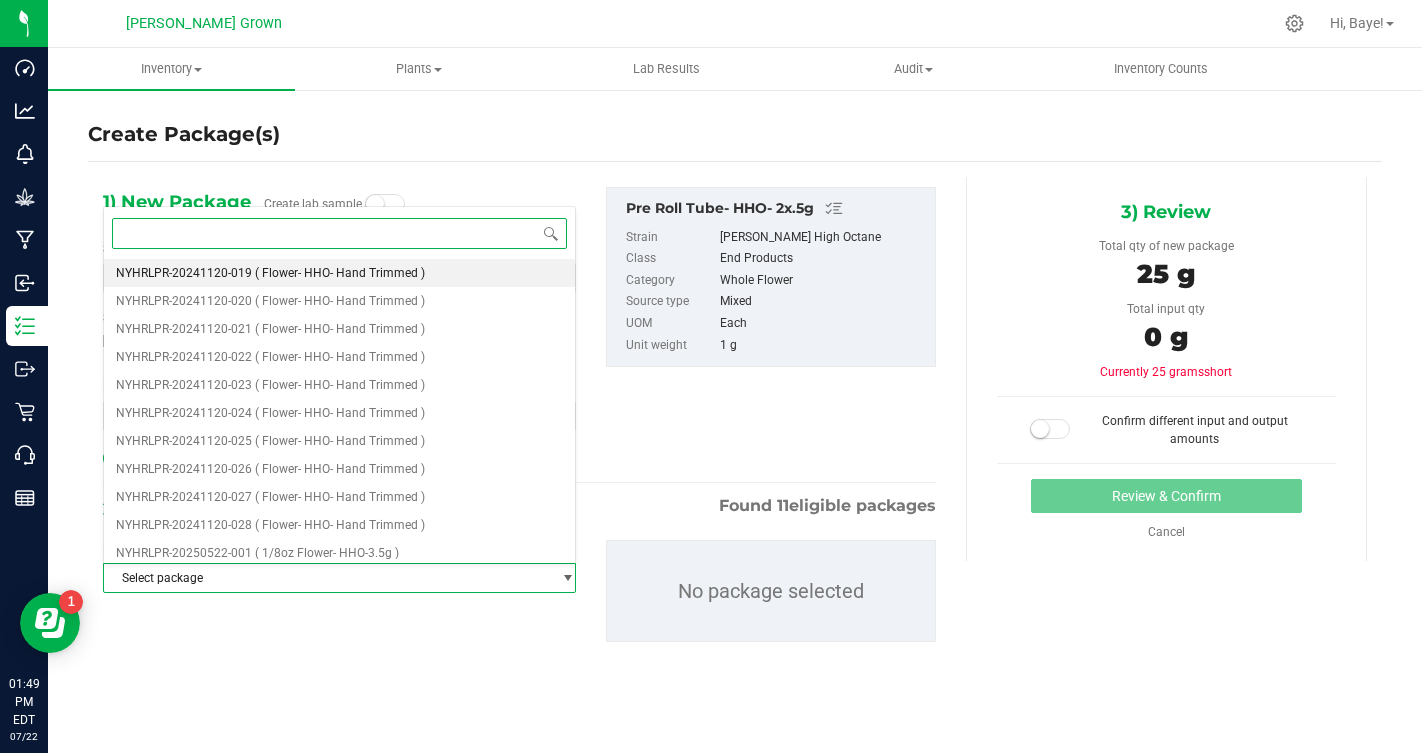 click on "(
Flower- HHO- Hand Trimmed
)" at bounding box center [340, 273] 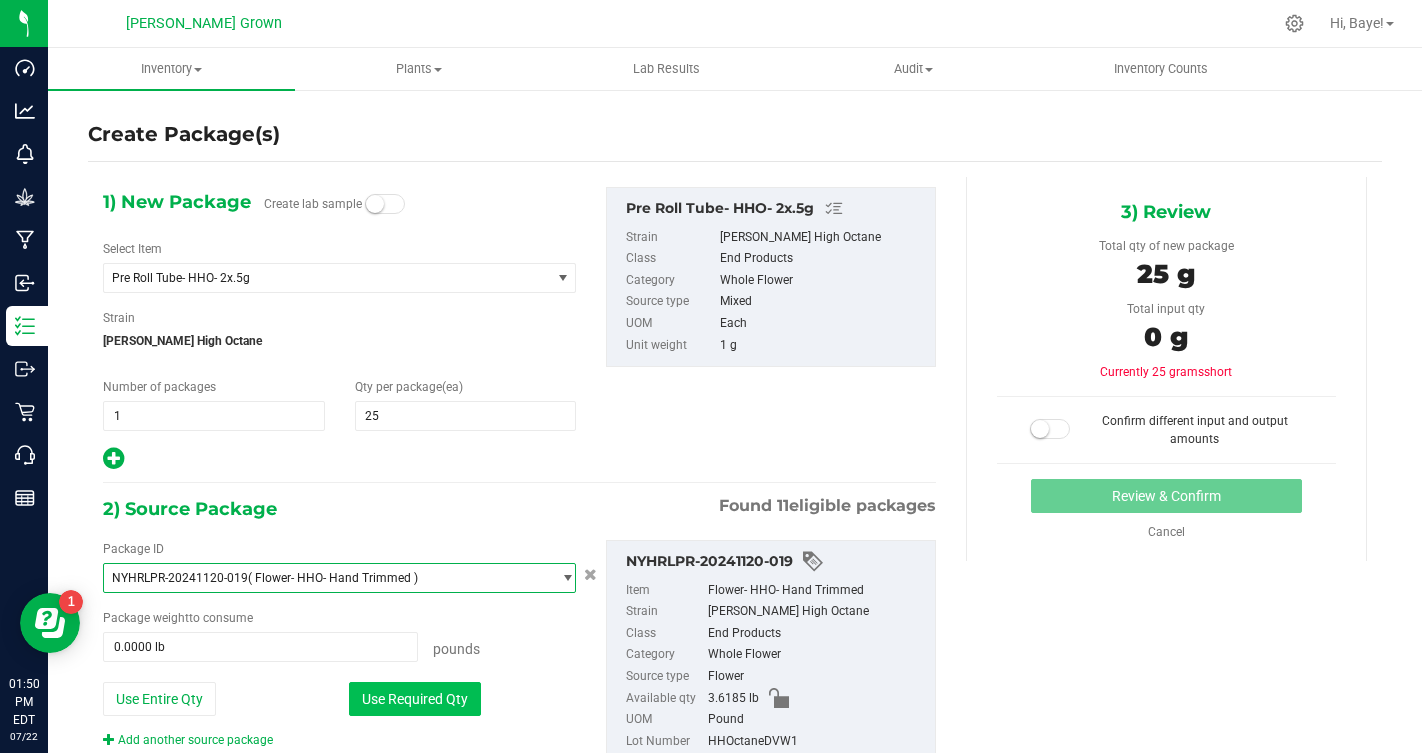 click on "Use Required Qty" at bounding box center (415, 699) 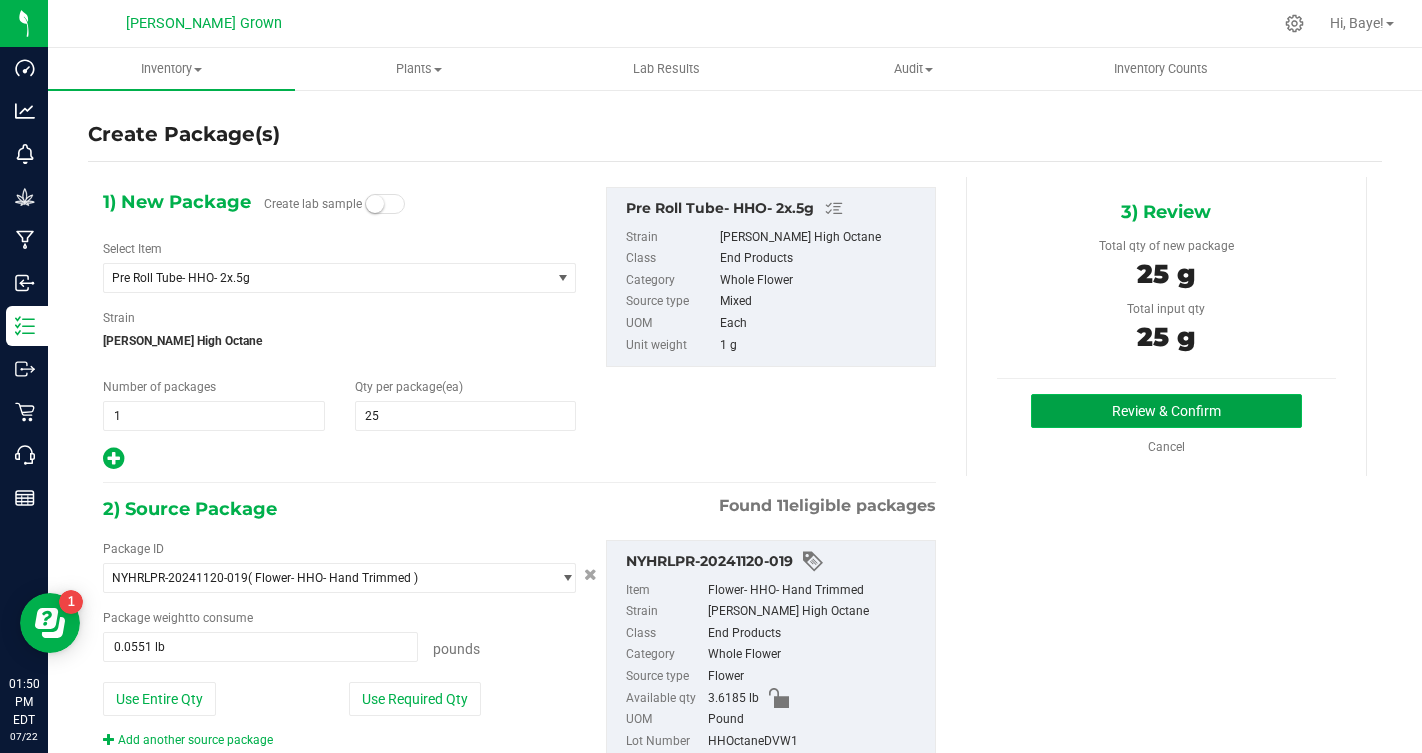 click on "Review & Confirm" at bounding box center (1166, 411) 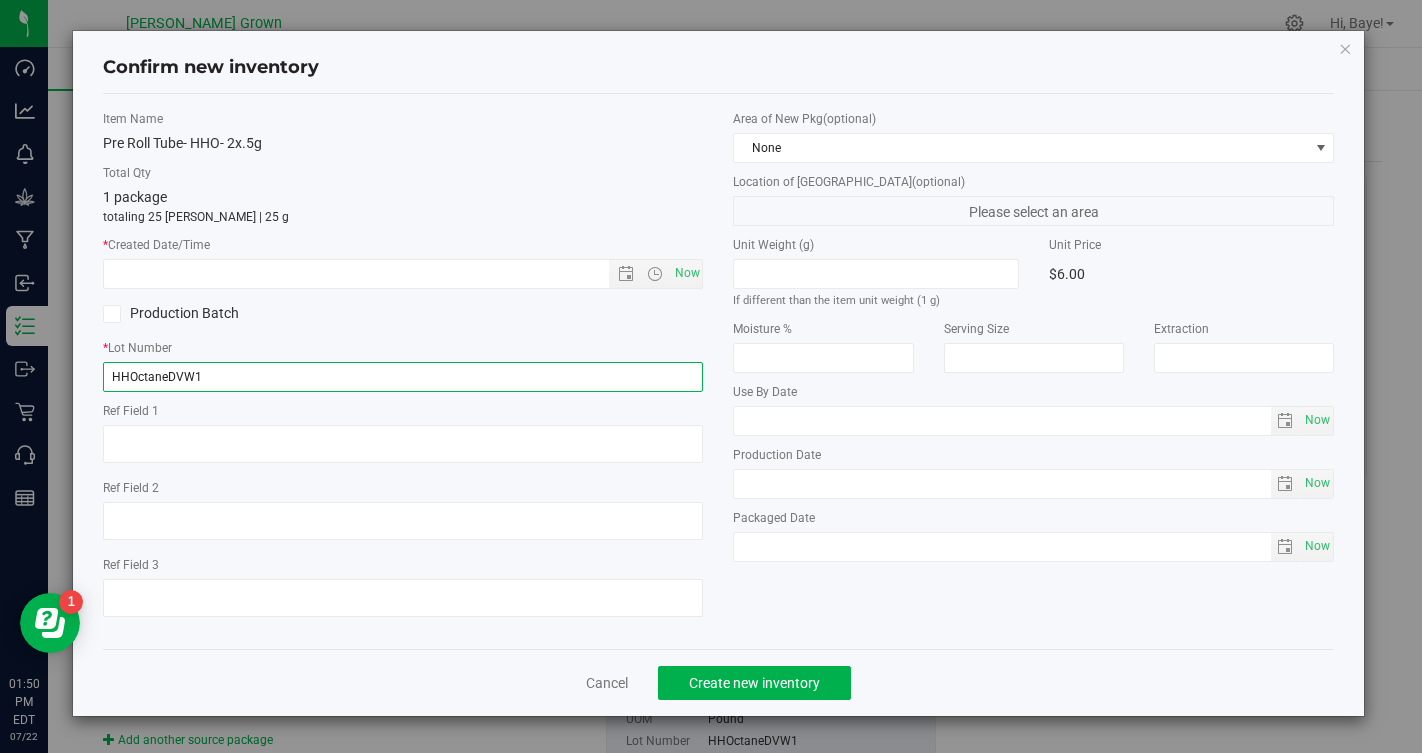 click on "HHOctaneDVW1" at bounding box center [403, 377] 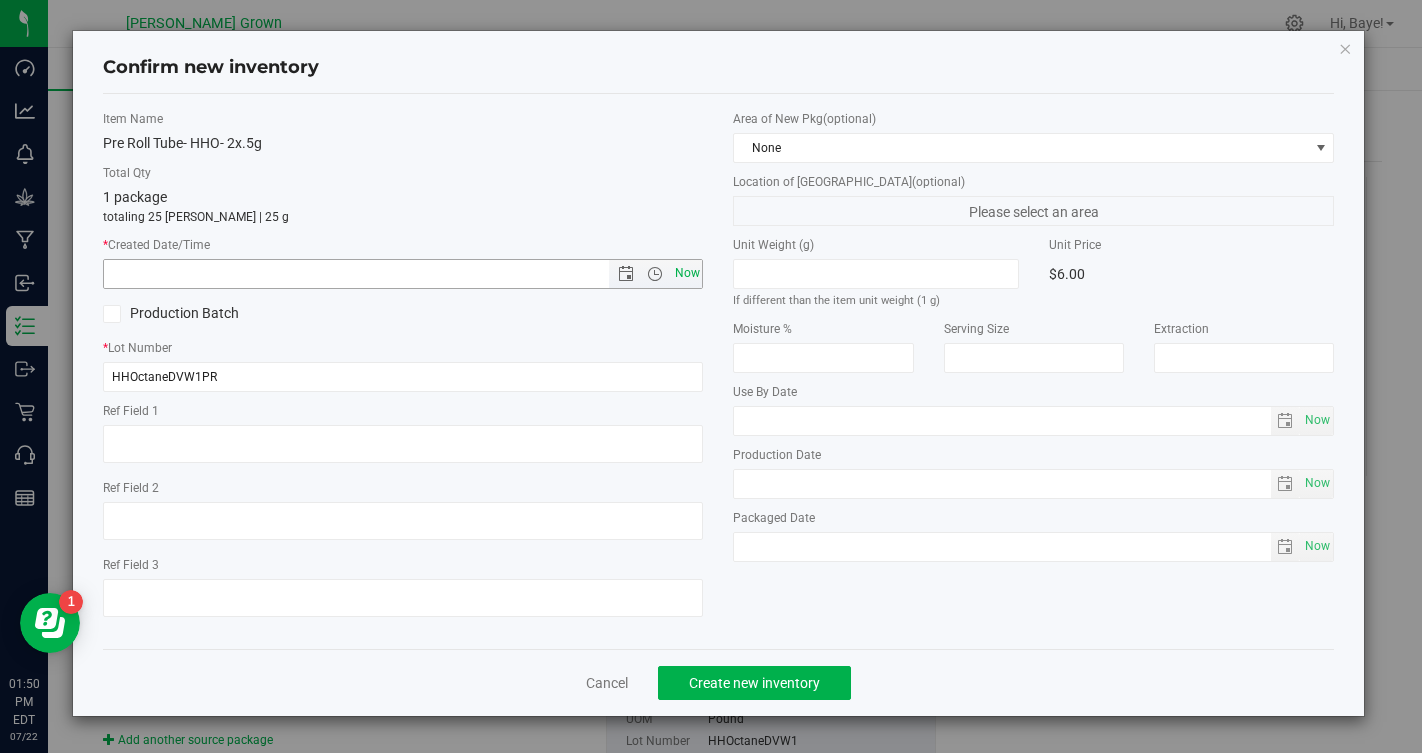 click on "Now" at bounding box center [687, 273] 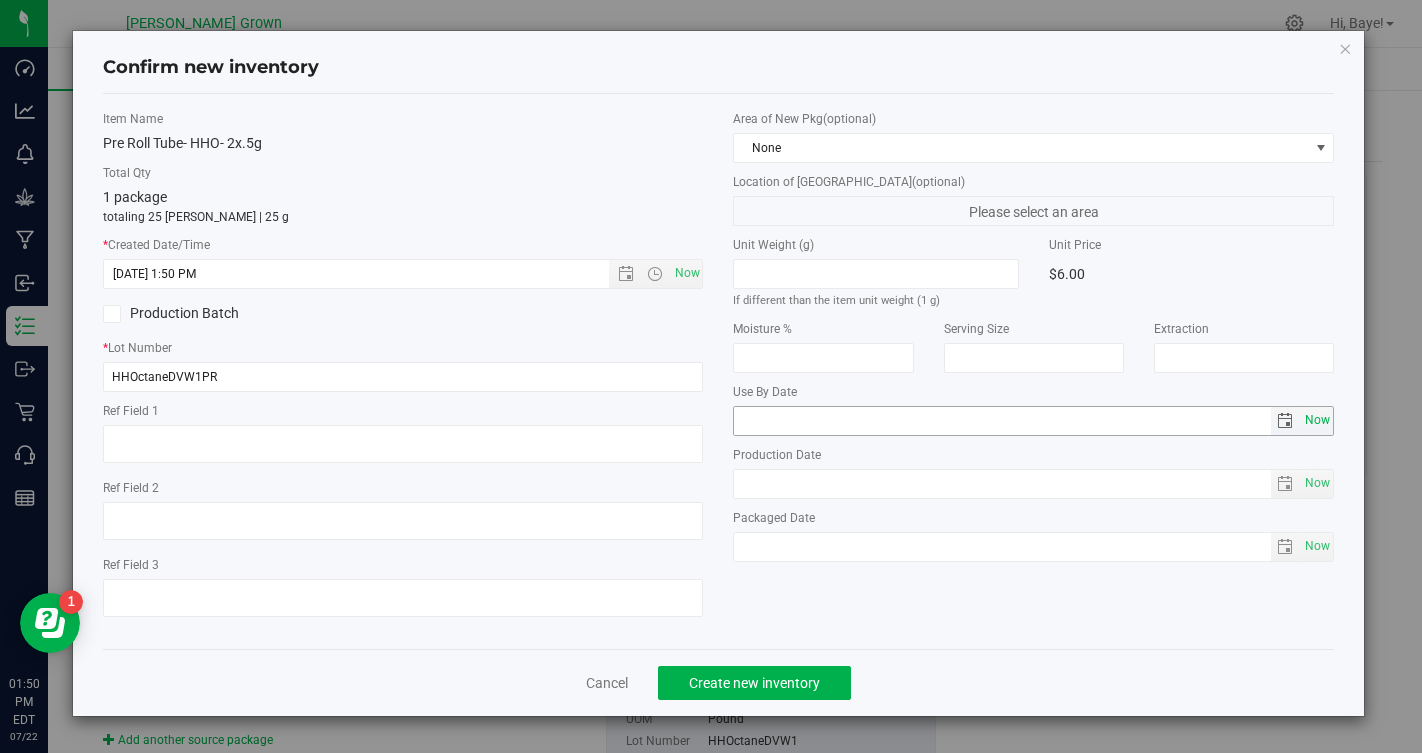 click on "Now" at bounding box center (1318, 420) 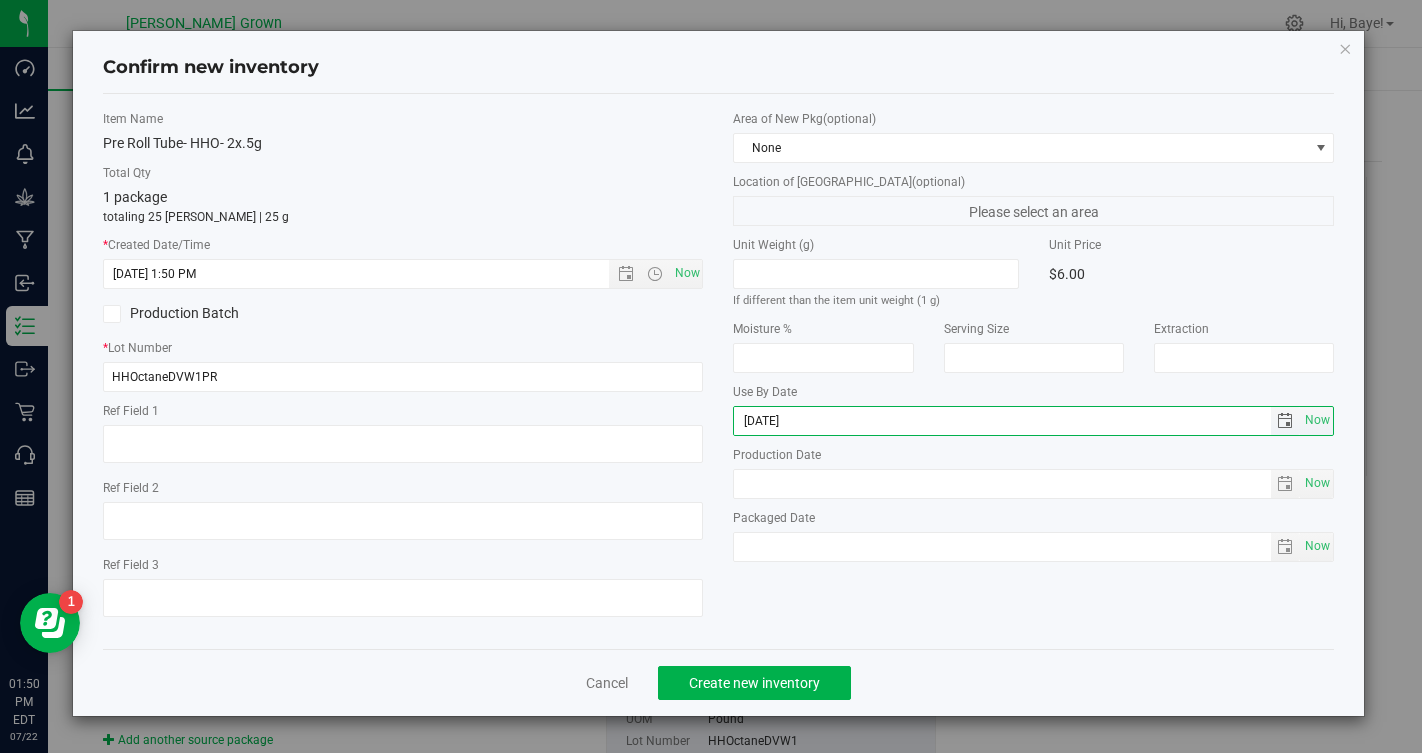 click on "2025-07-22" at bounding box center [1002, 421] 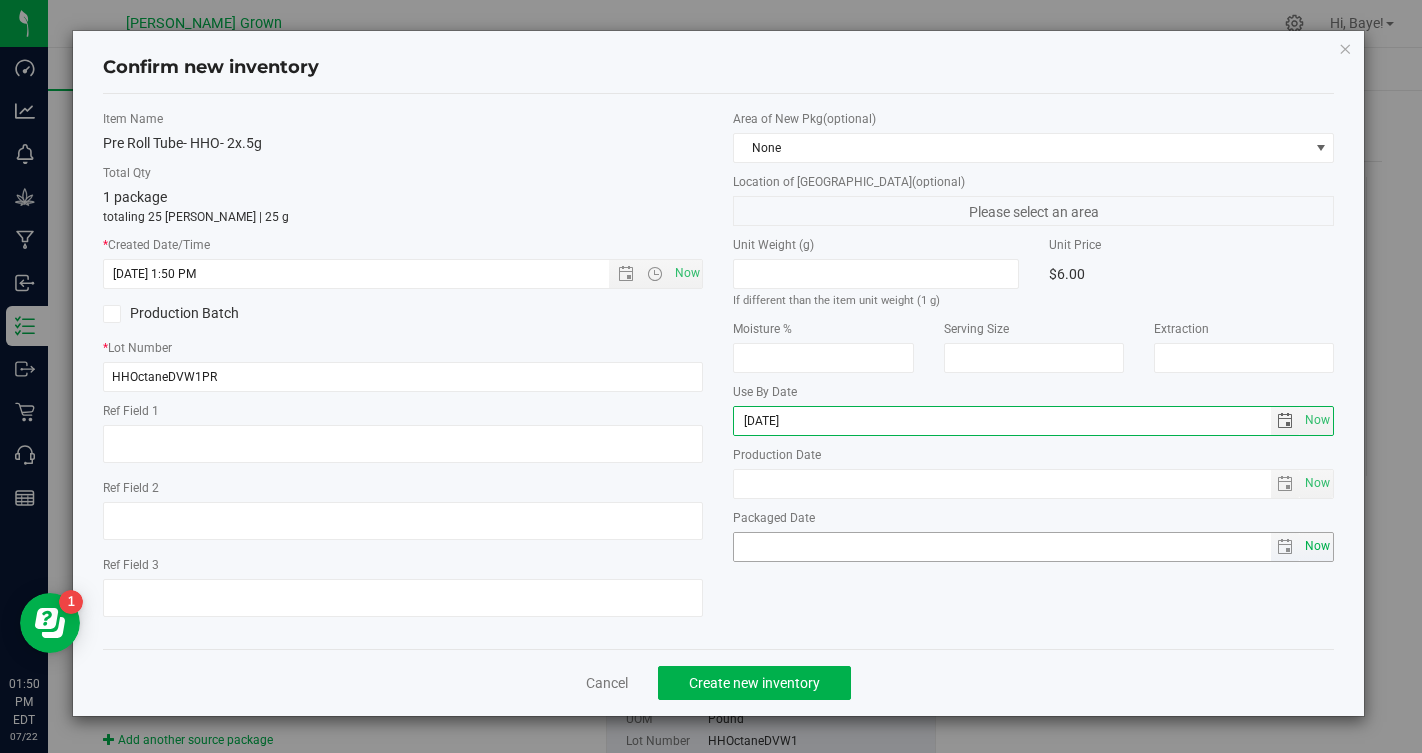 type on "2026-07-22" 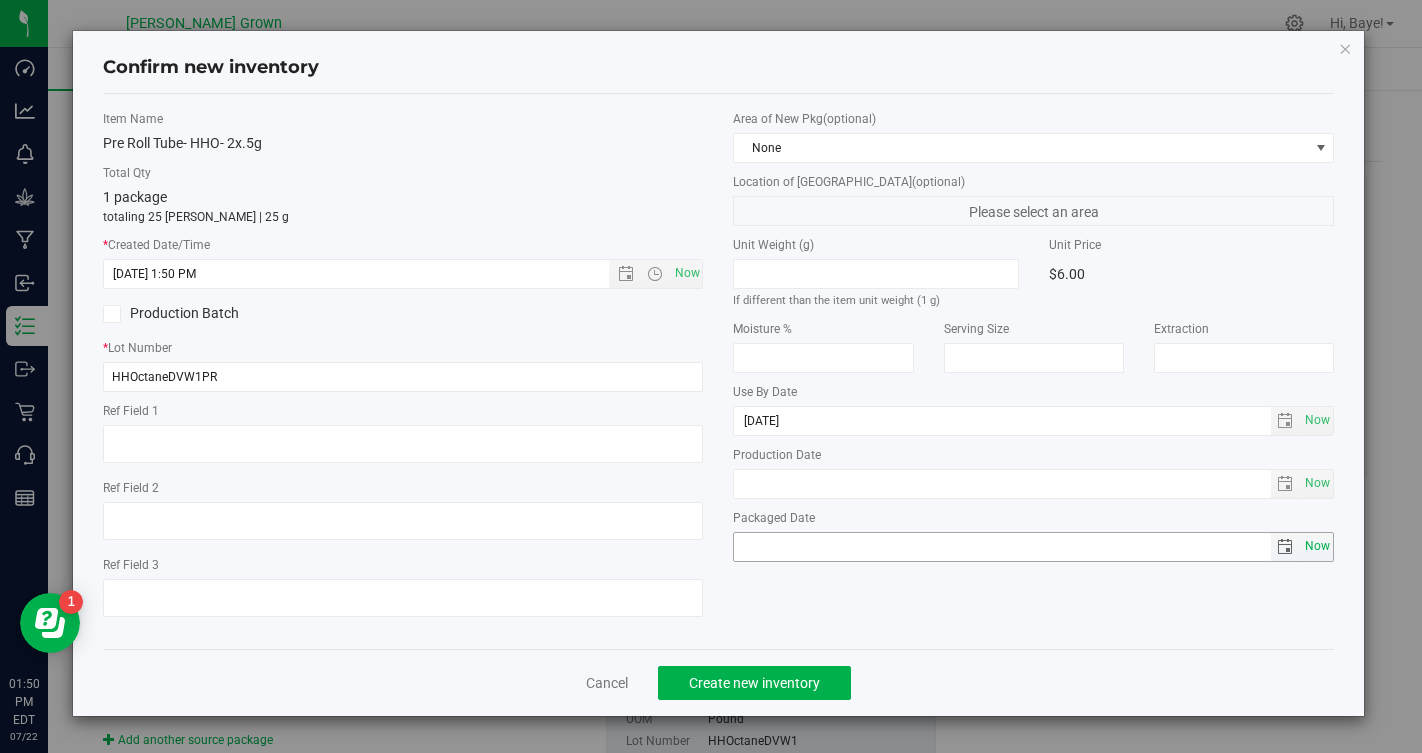 click on "Now" at bounding box center [1318, 546] 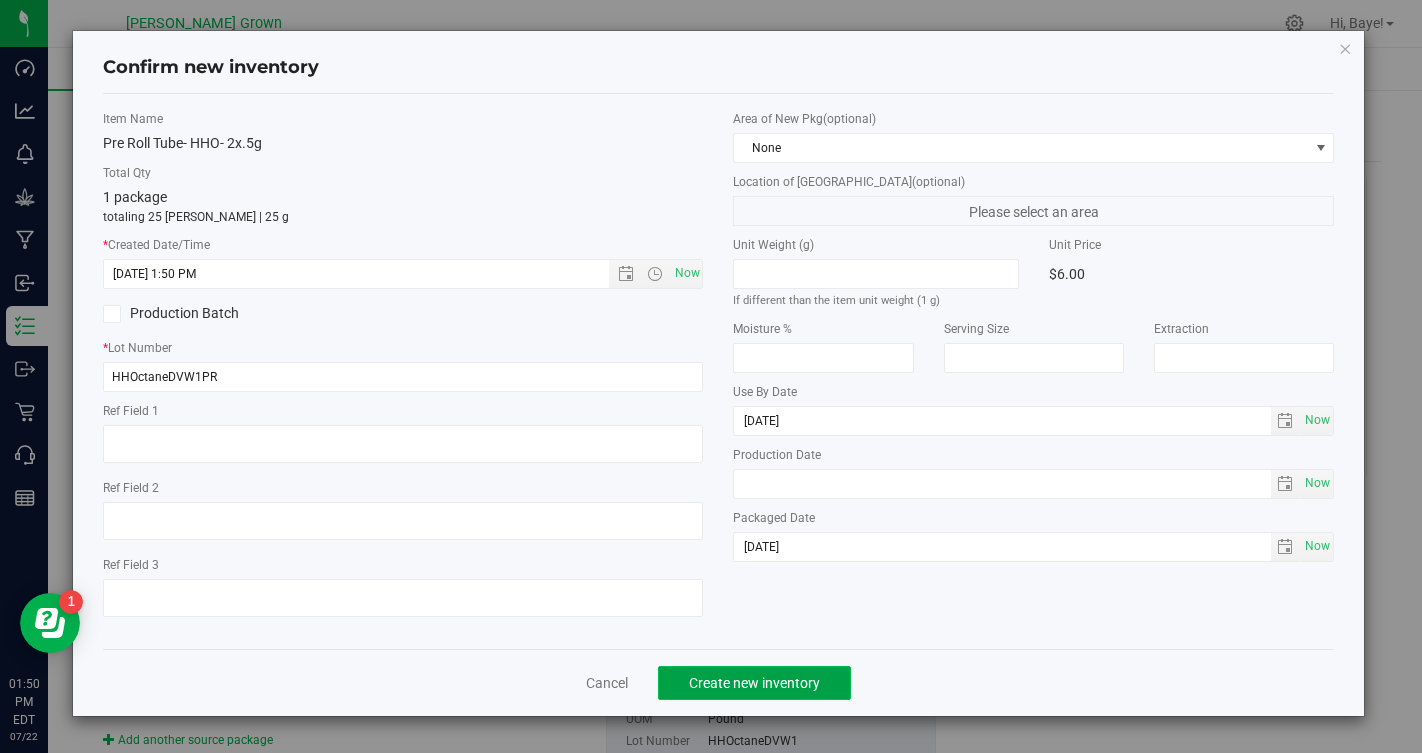 click on "Create new inventory" 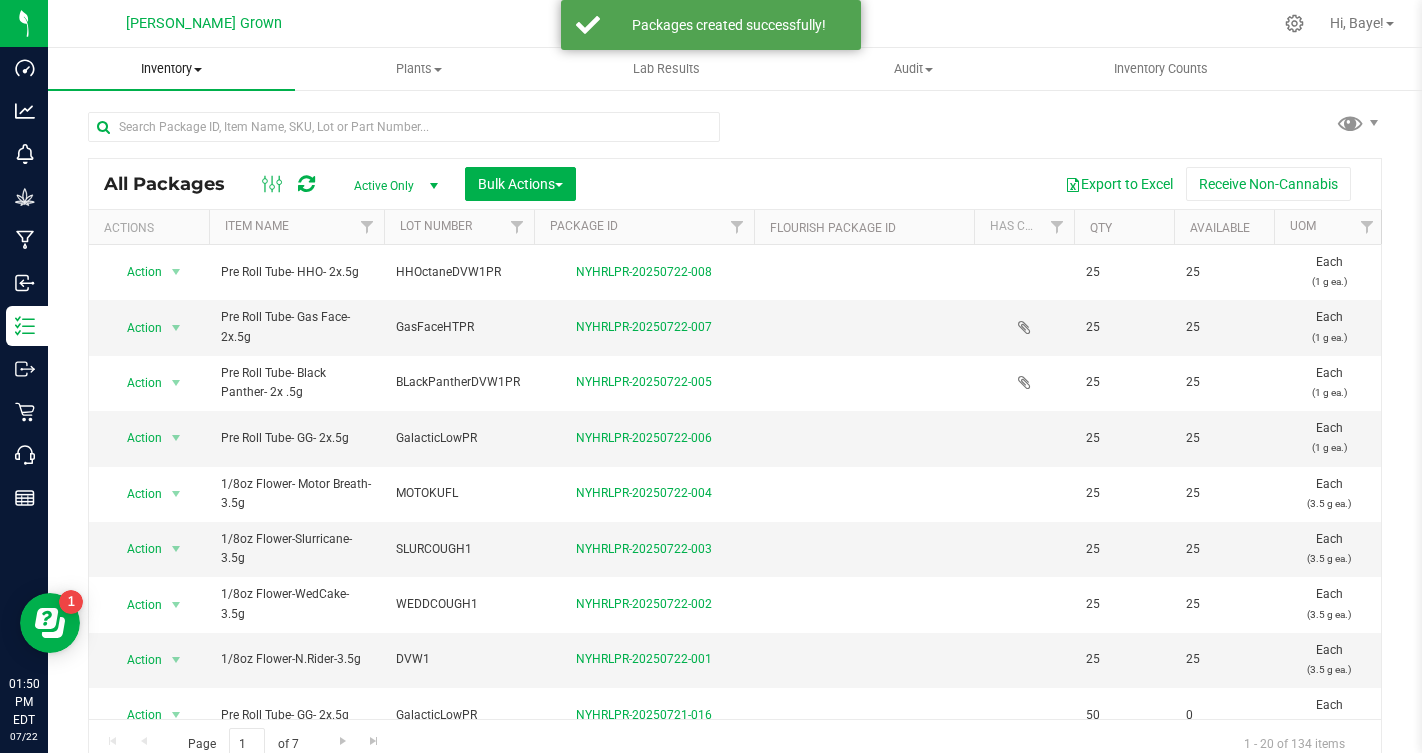 click on "Inventory" at bounding box center [171, 69] 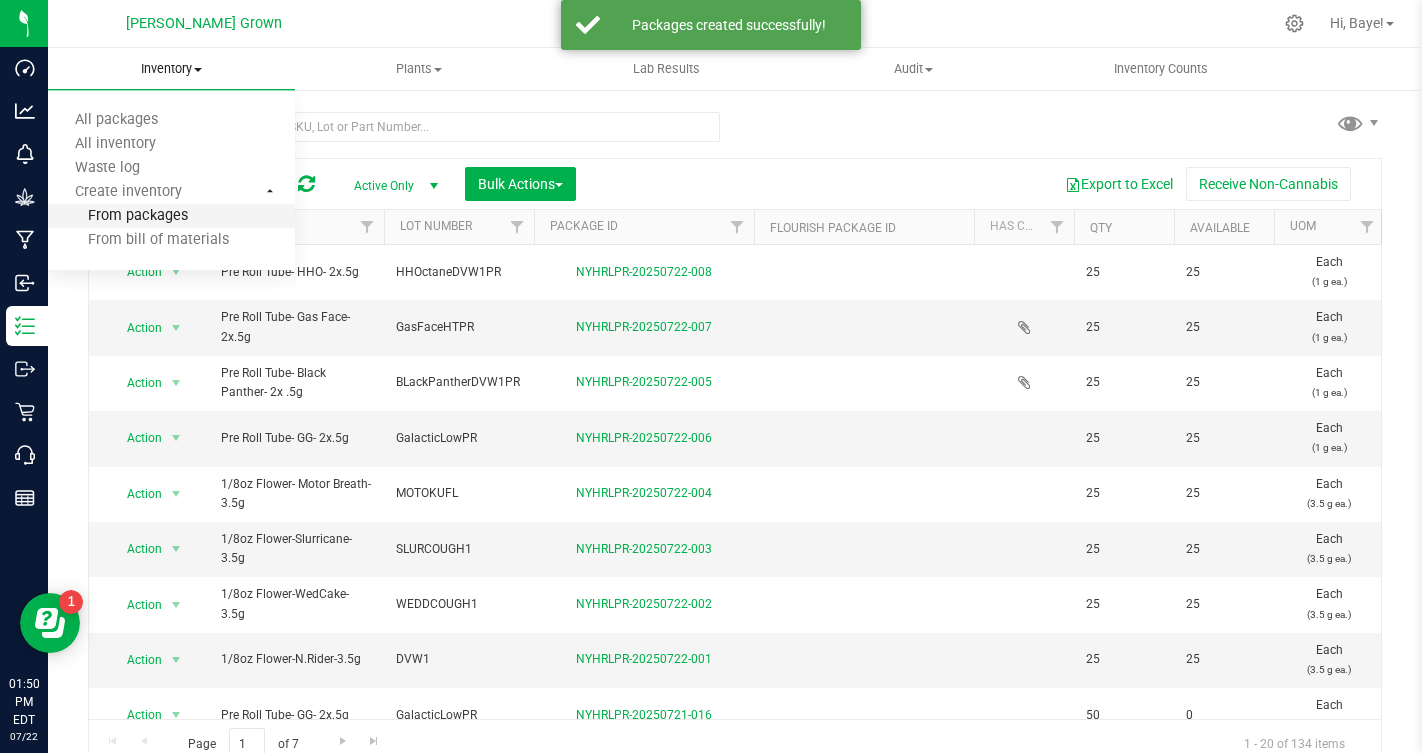 click on "From packages" at bounding box center (118, 216) 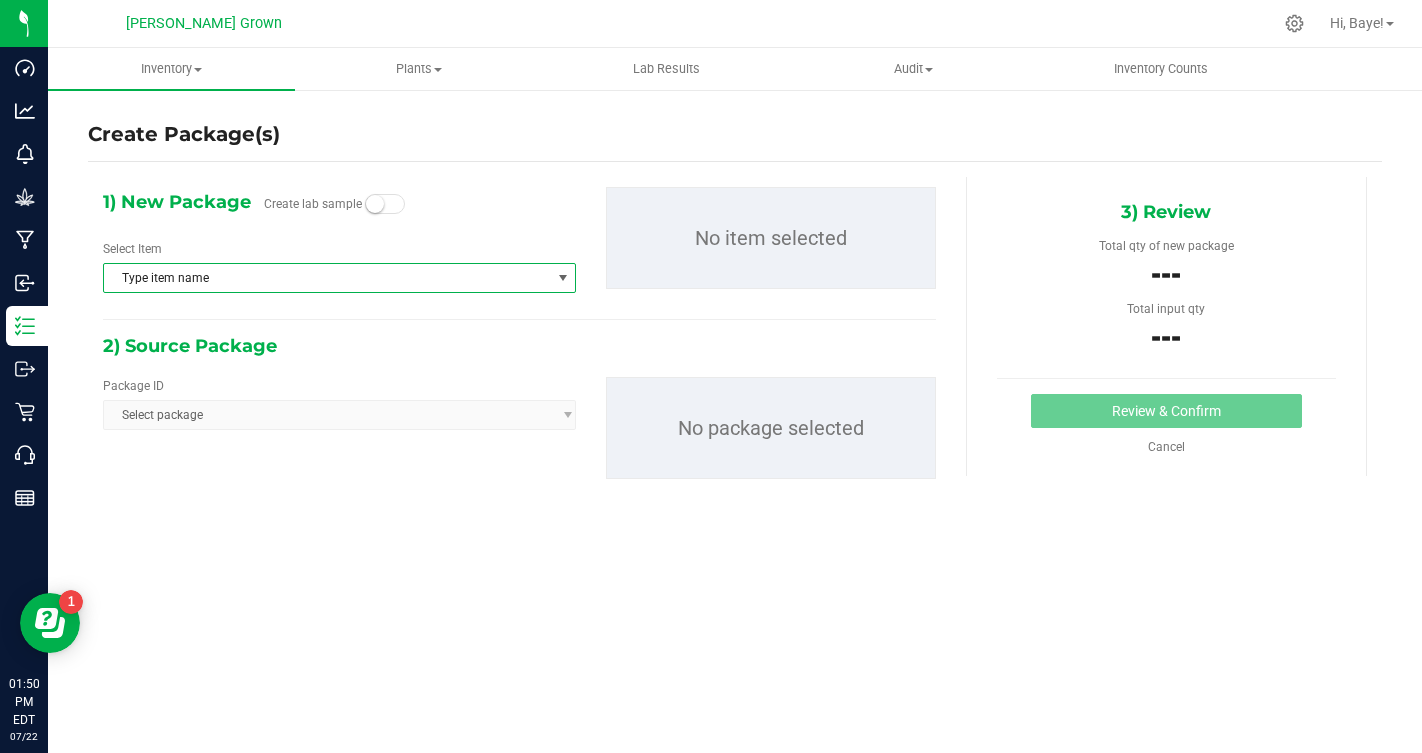 click on "Type item name" at bounding box center [327, 278] 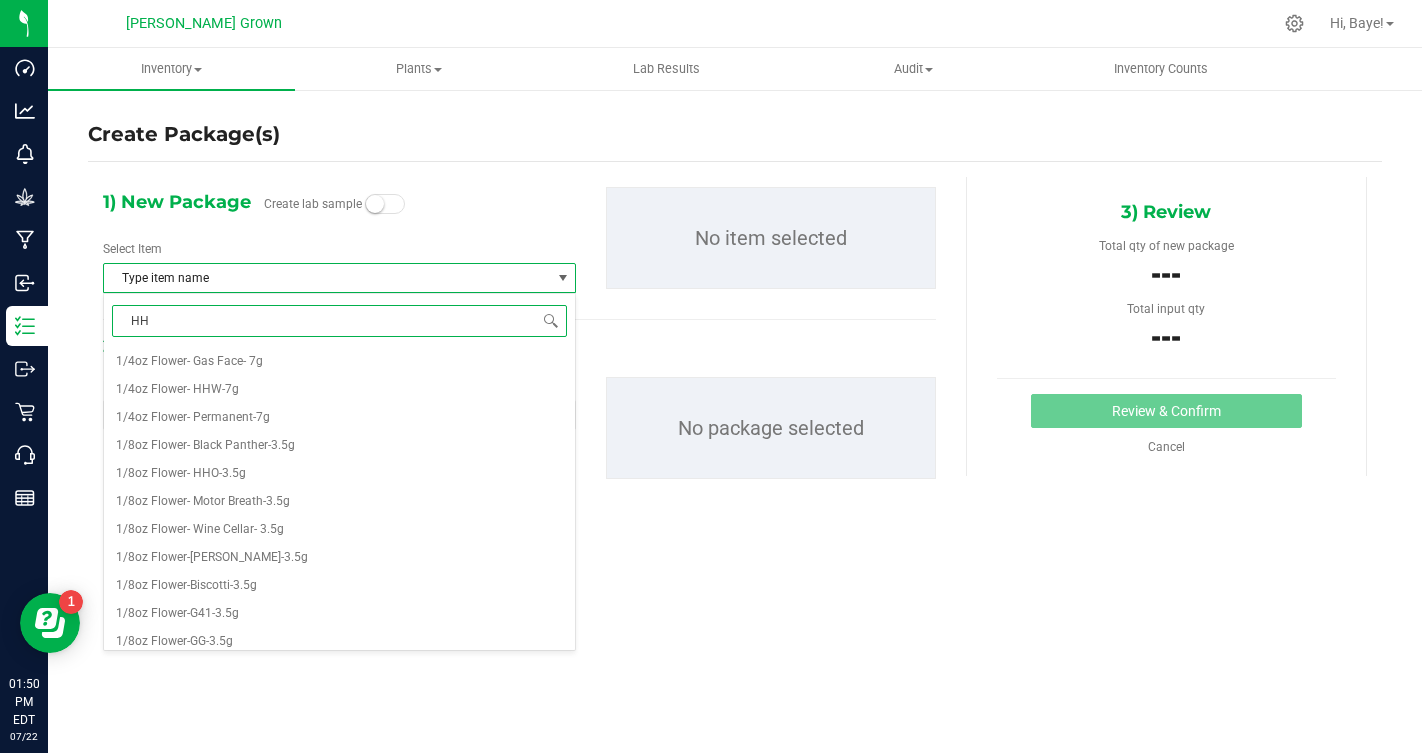 type on "HHW" 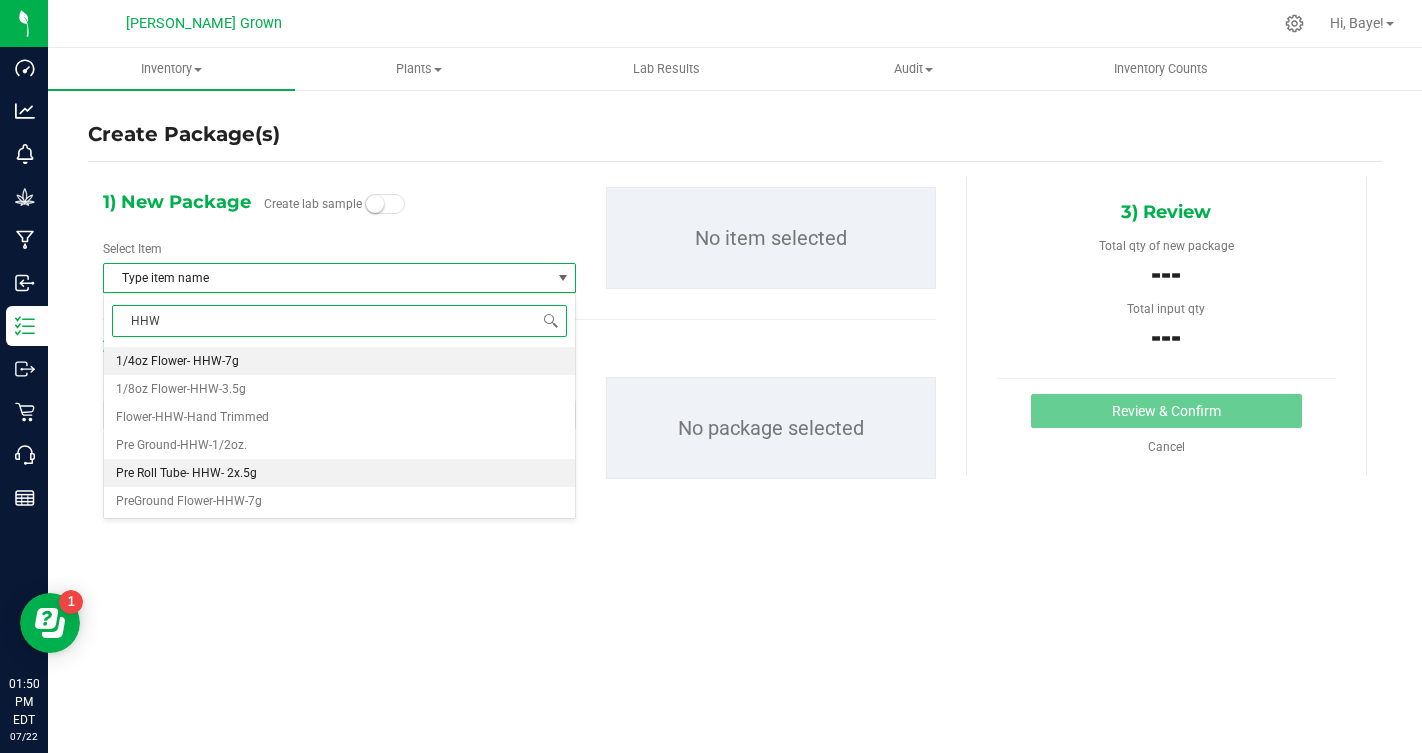 click on "Pre Roll Tube- HHW- 2x.5g" at bounding box center (339, 473) 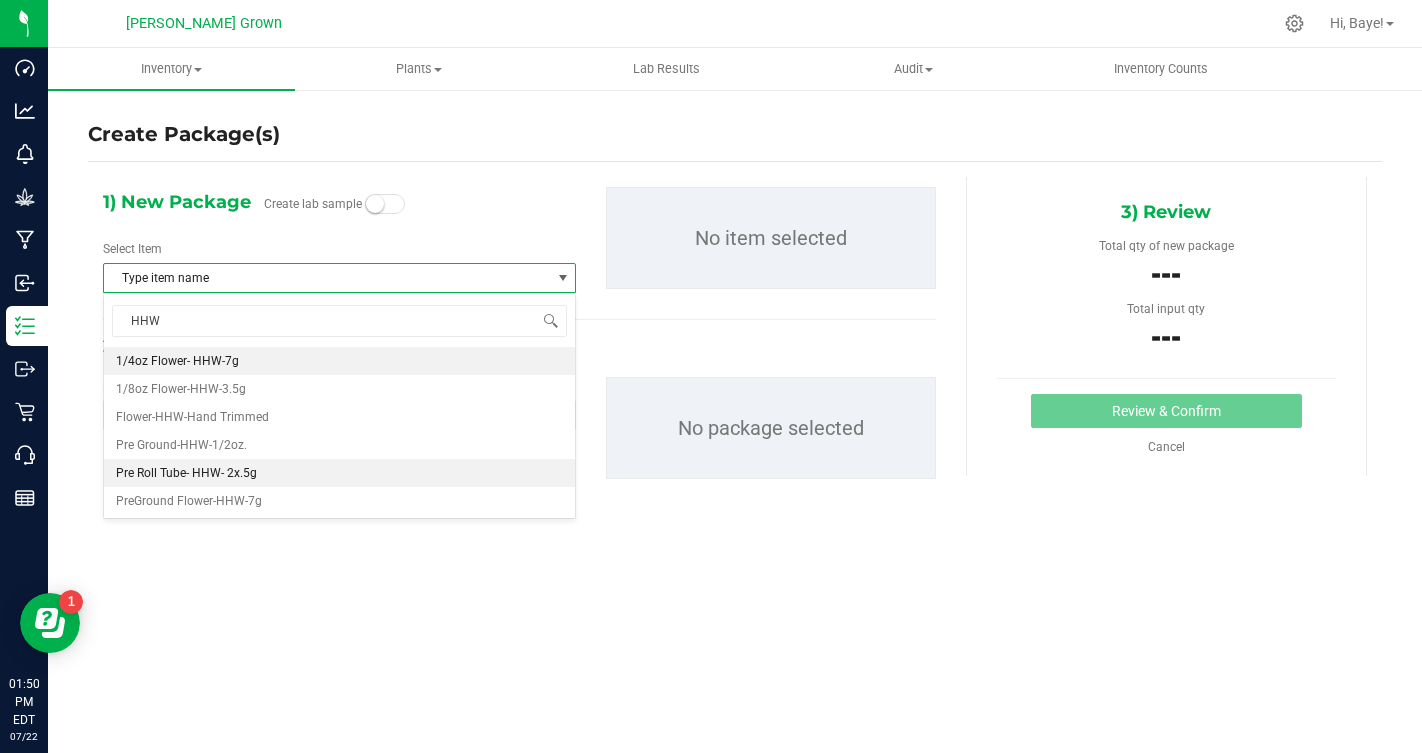 type 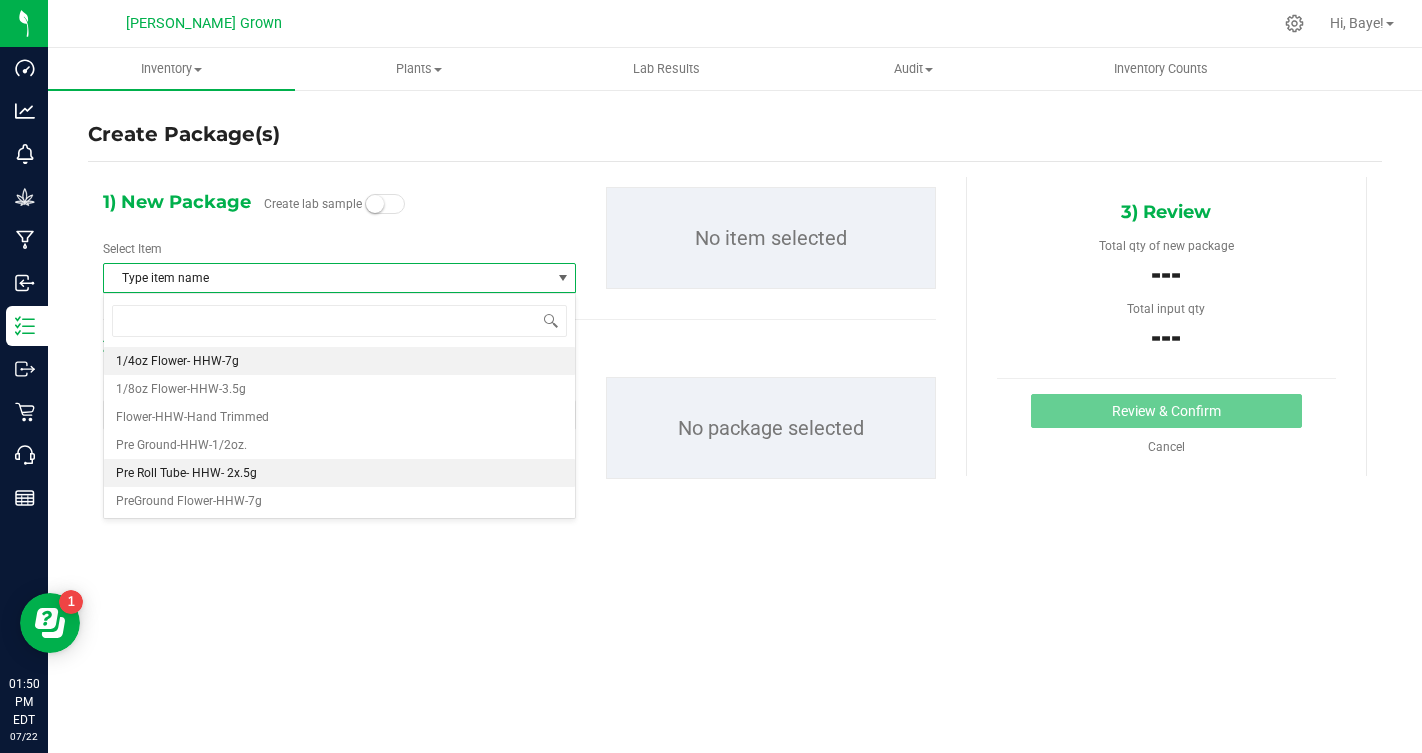 scroll, scrollTop: 1400, scrollLeft: 0, axis: vertical 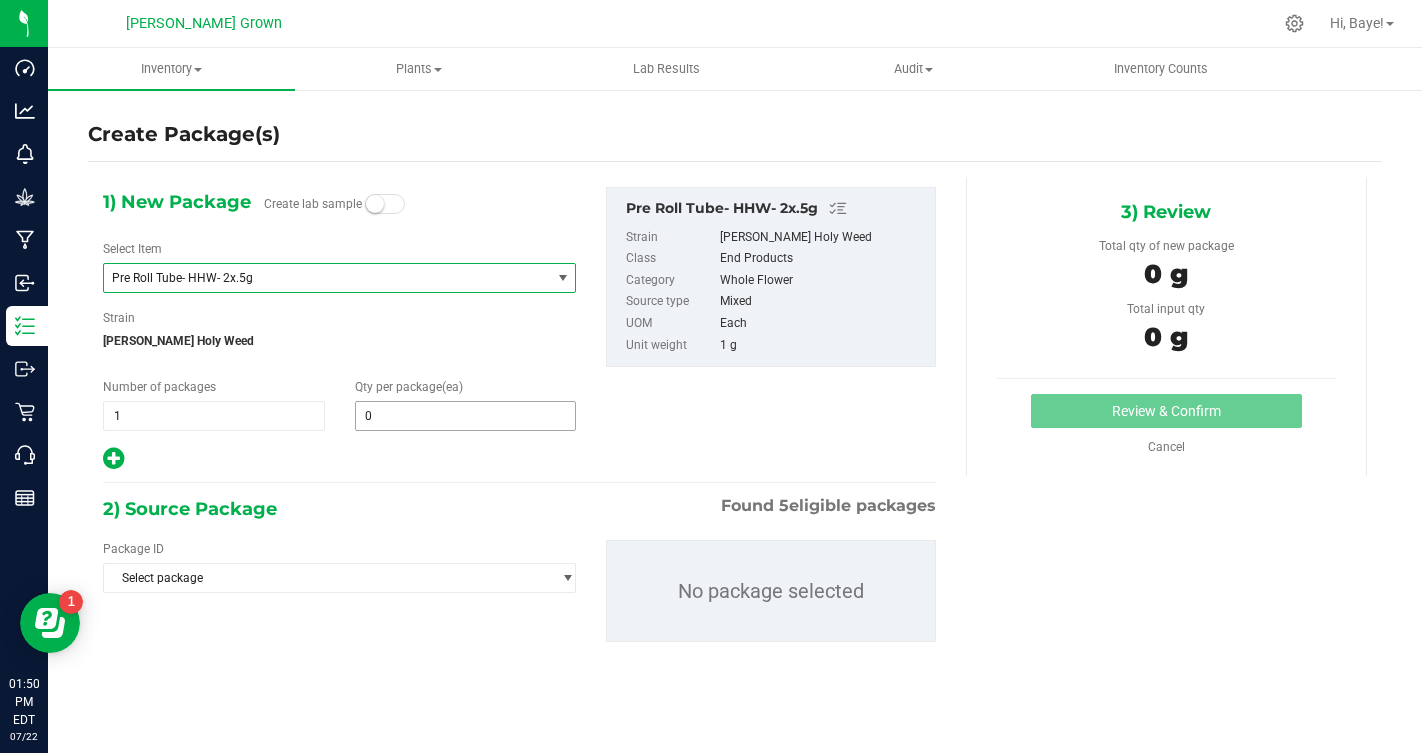 type 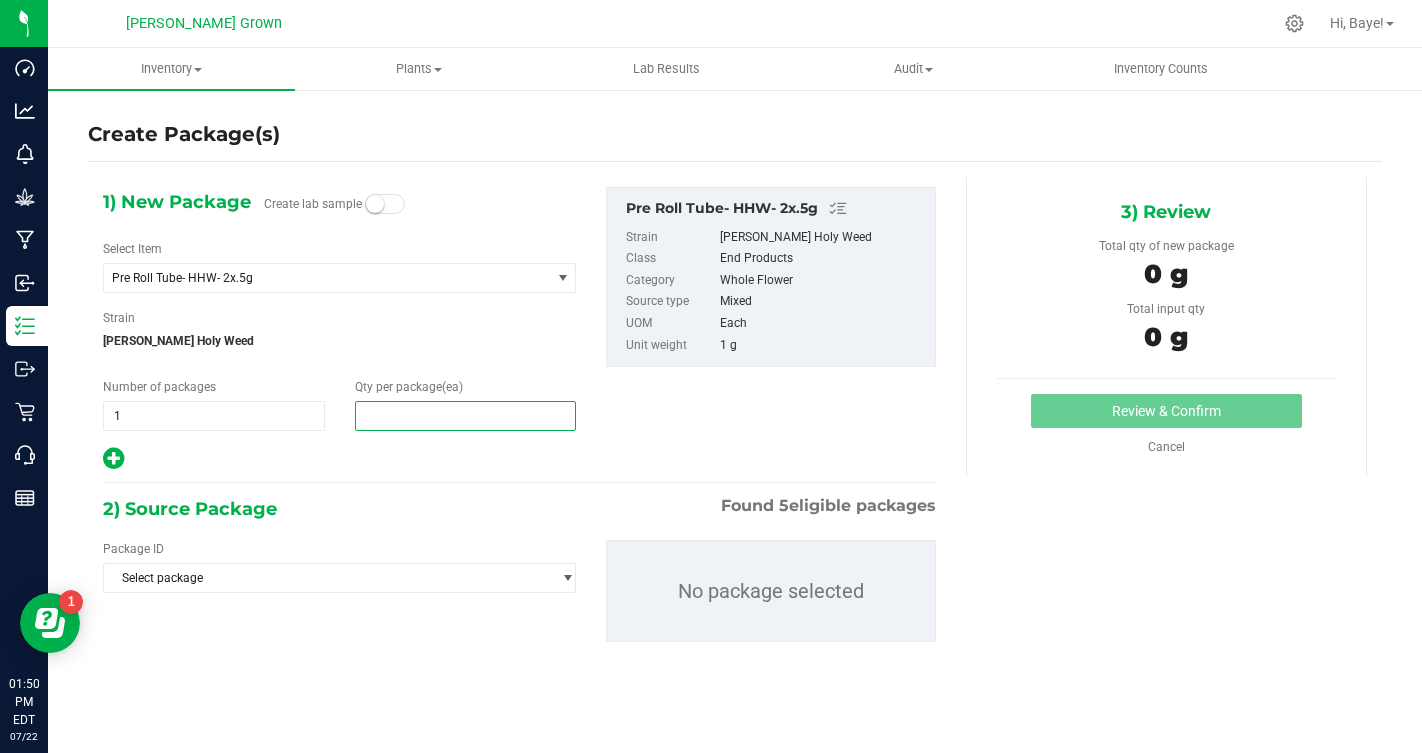 click at bounding box center (466, 416) 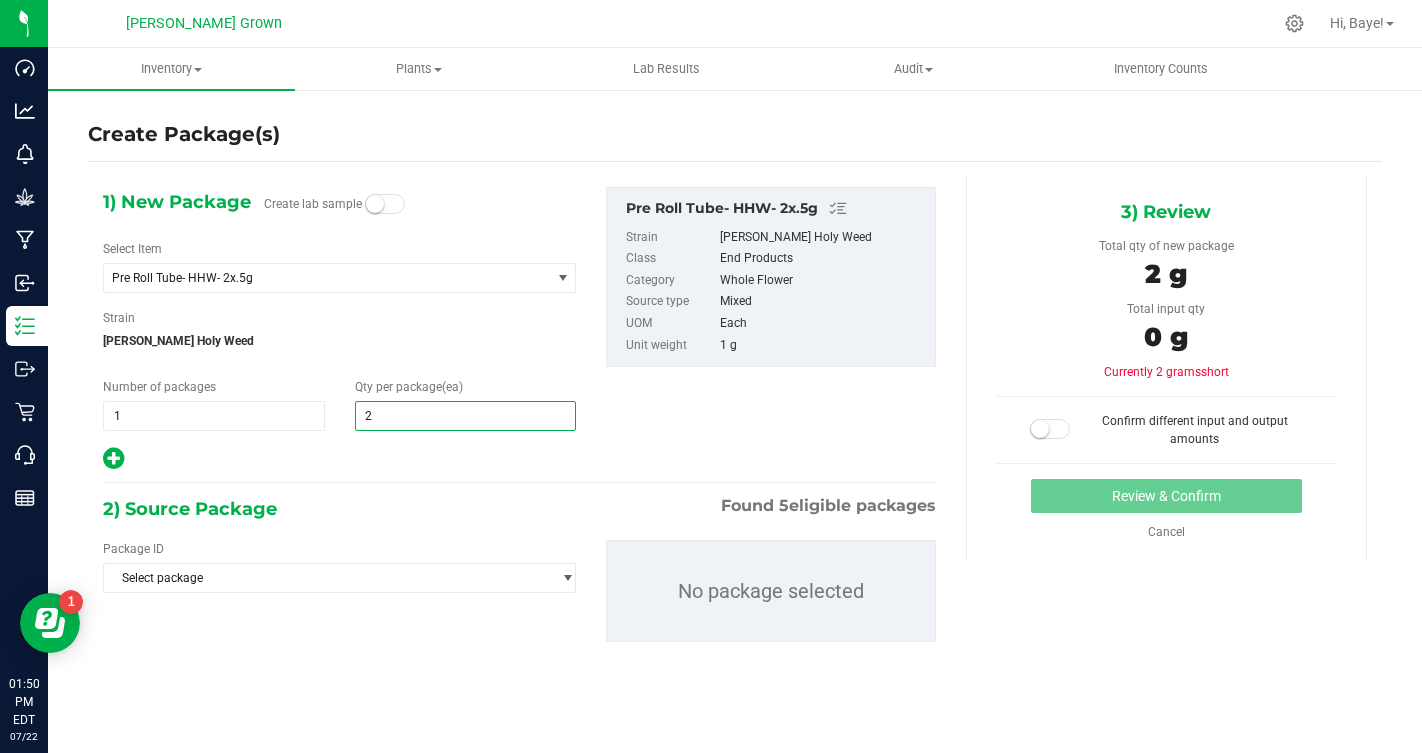 type on "25" 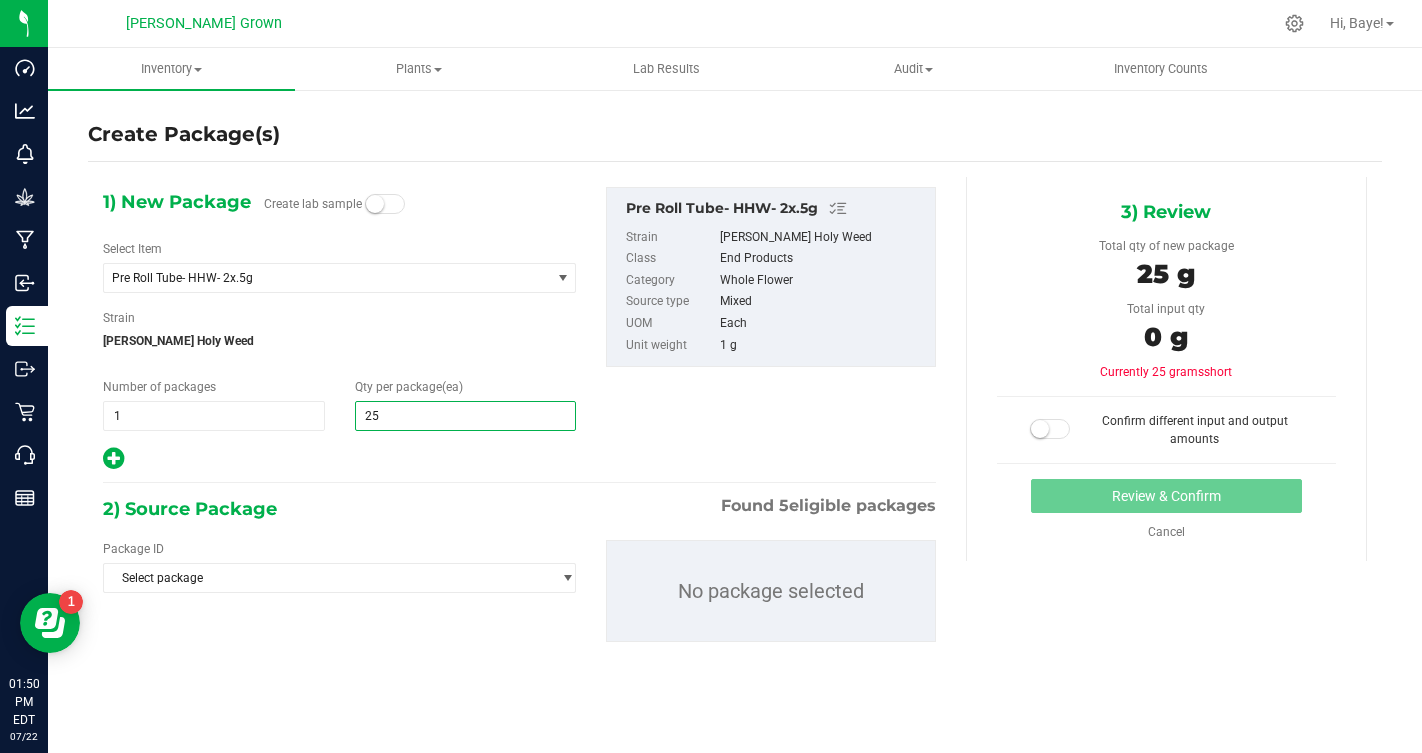 type on "25" 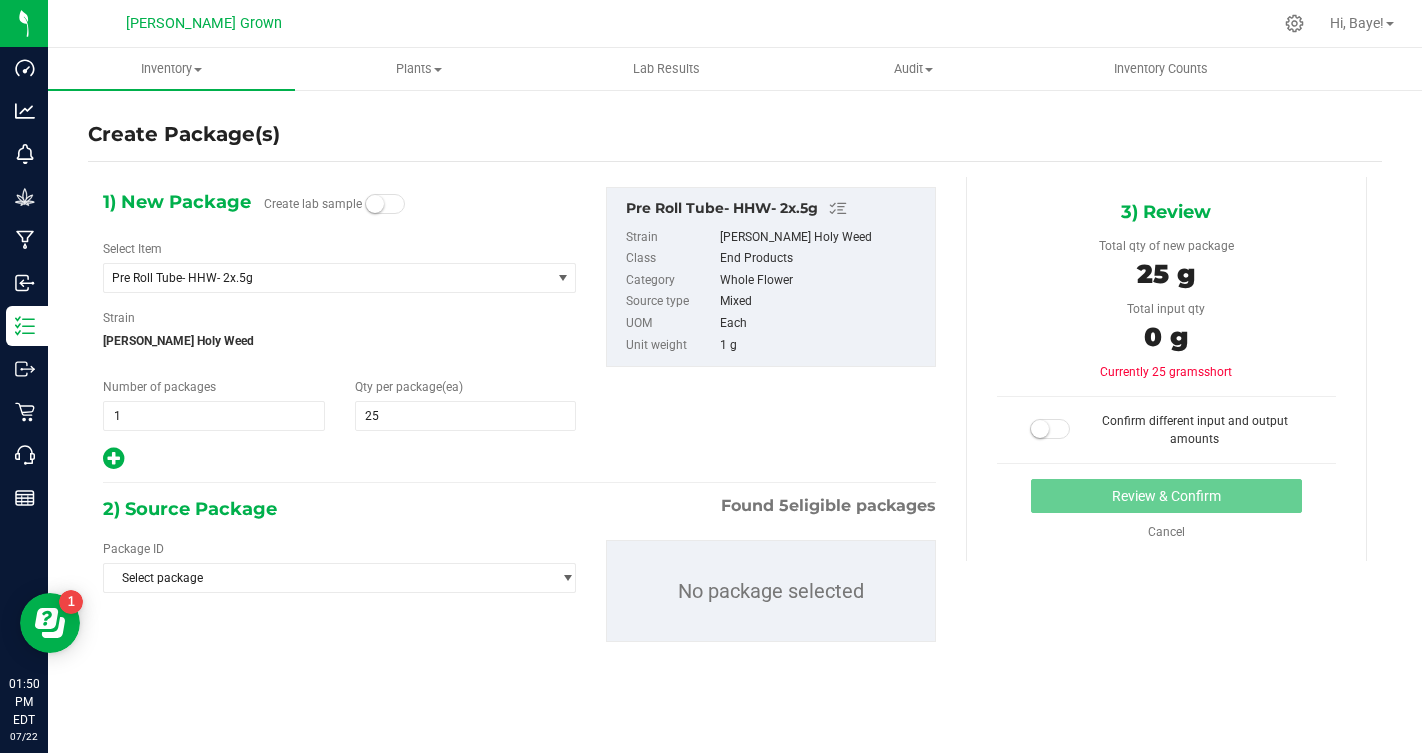click on "Package ID" at bounding box center (339, 549) 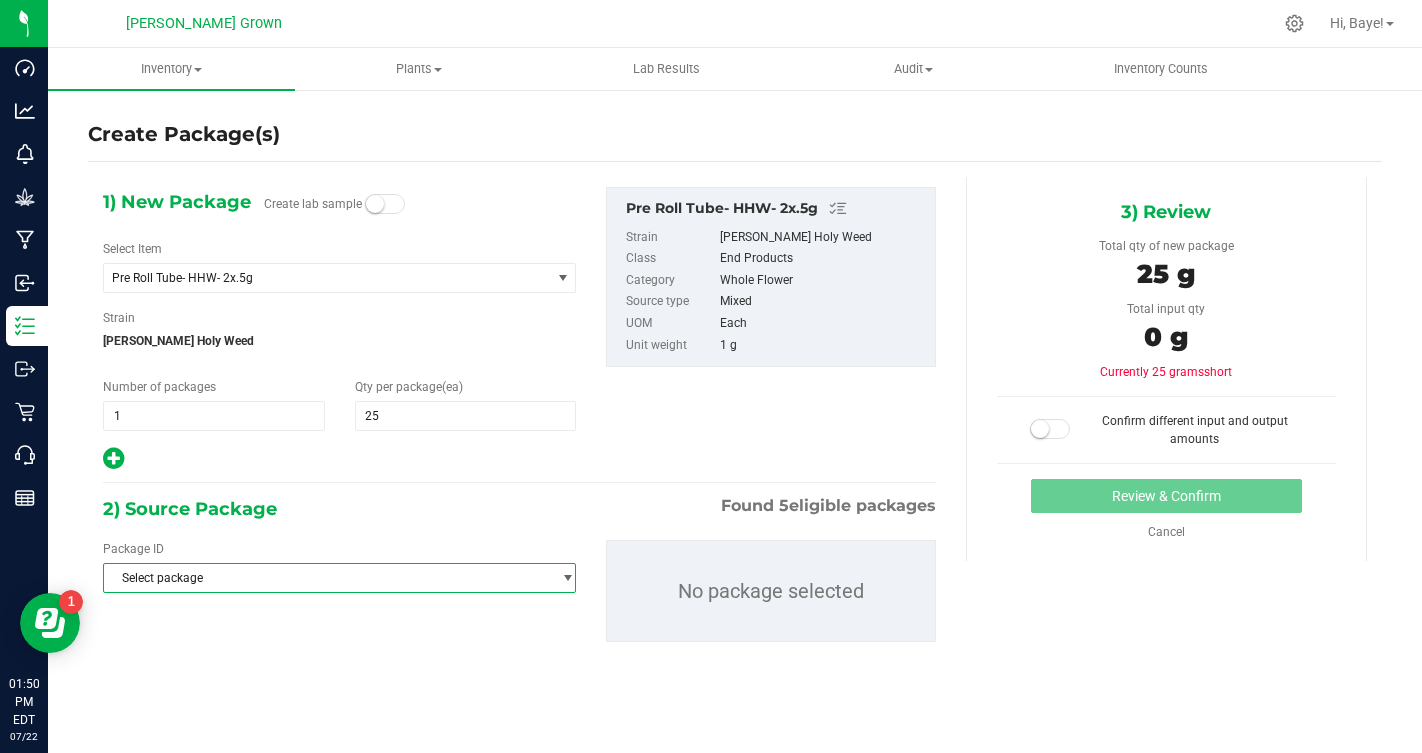 click on "Select package" at bounding box center [327, 578] 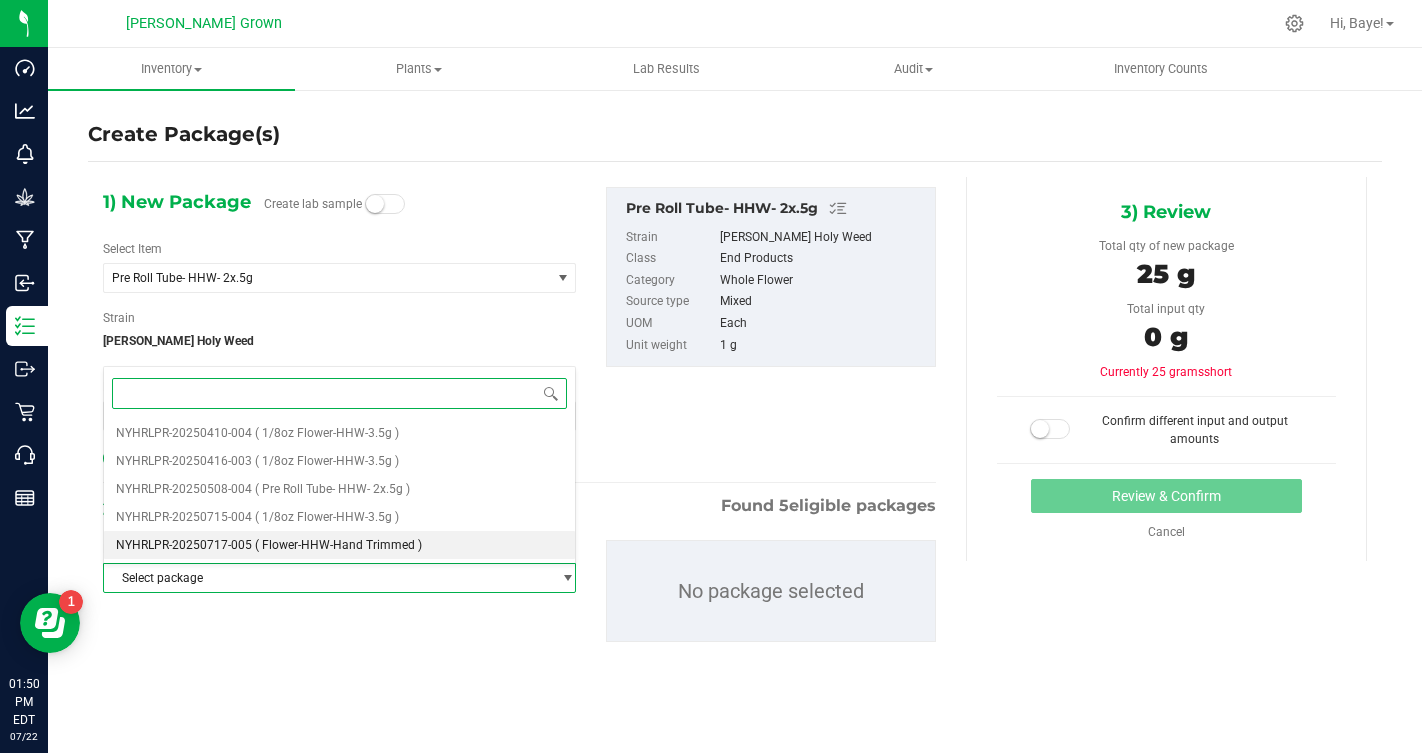 click on "(
Flower-HHW-Hand Trimmed
)" at bounding box center (338, 545) 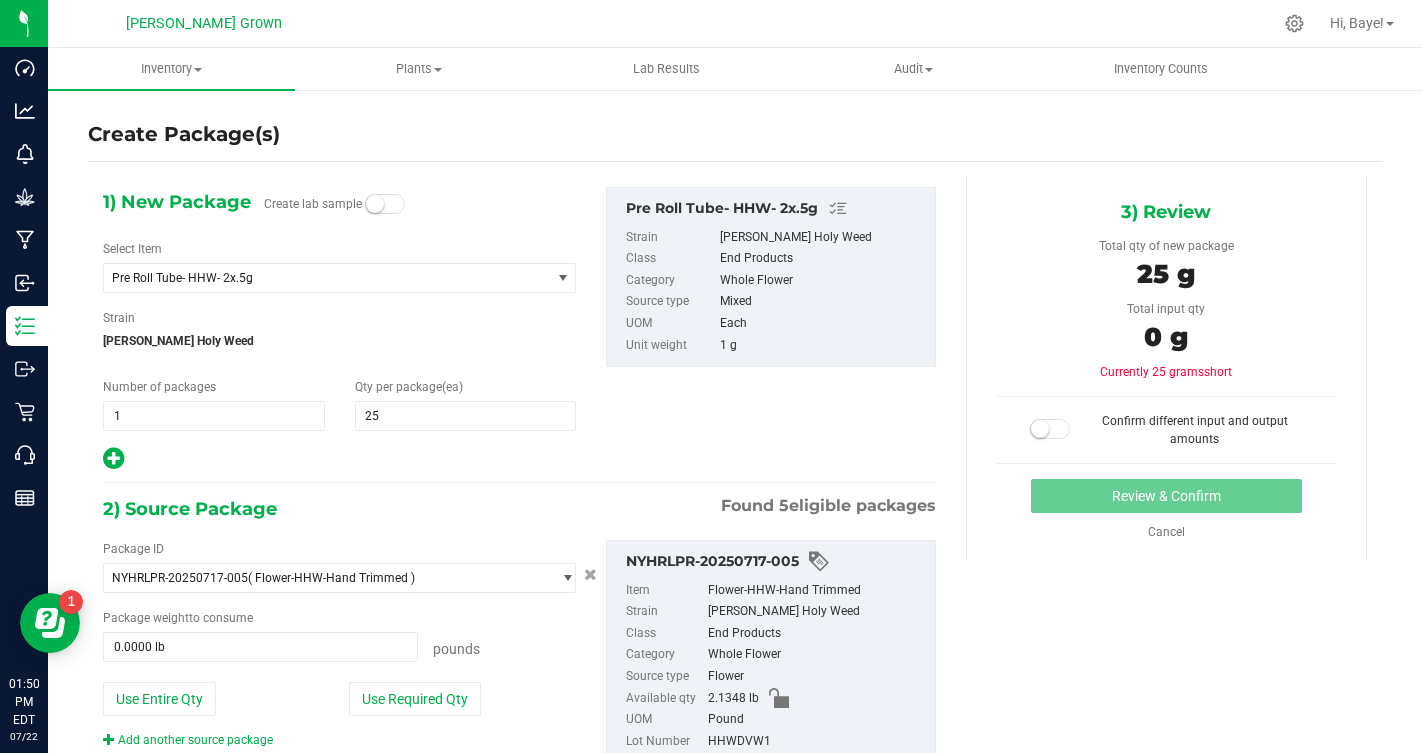 click on "Package ID
NYHRLPR-20250717-005
(
Flower-HHW-Hand Trimmed
)
NYHRLPR-20250410-004 NYHRLPR-20250416-003 NYHRLPR-20250508-004 NYHRLPR-20250715-004 NYHRLPR-20250717-005
Package
weight
to consume
0.0000 lb 0
Pounds" at bounding box center [339, 644] 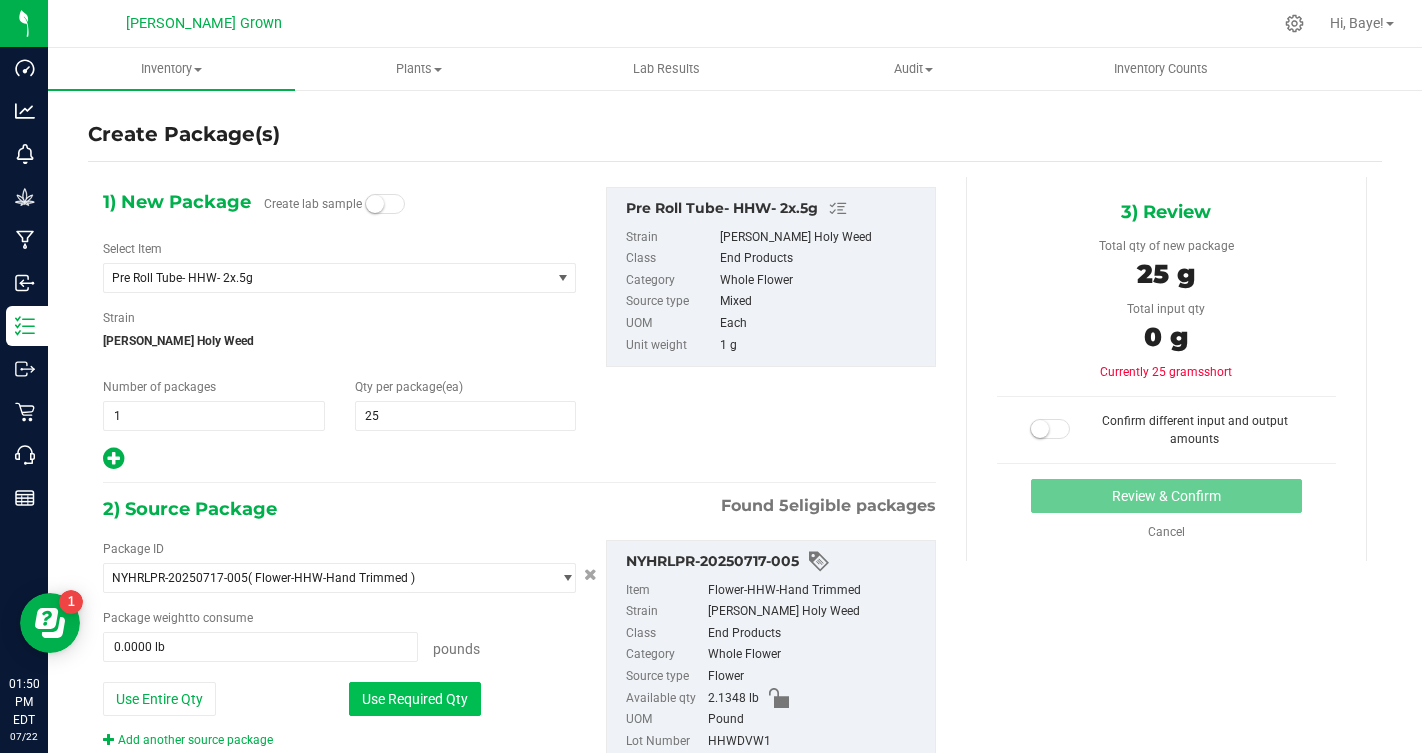 click on "Use Required Qty" at bounding box center [415, 699] 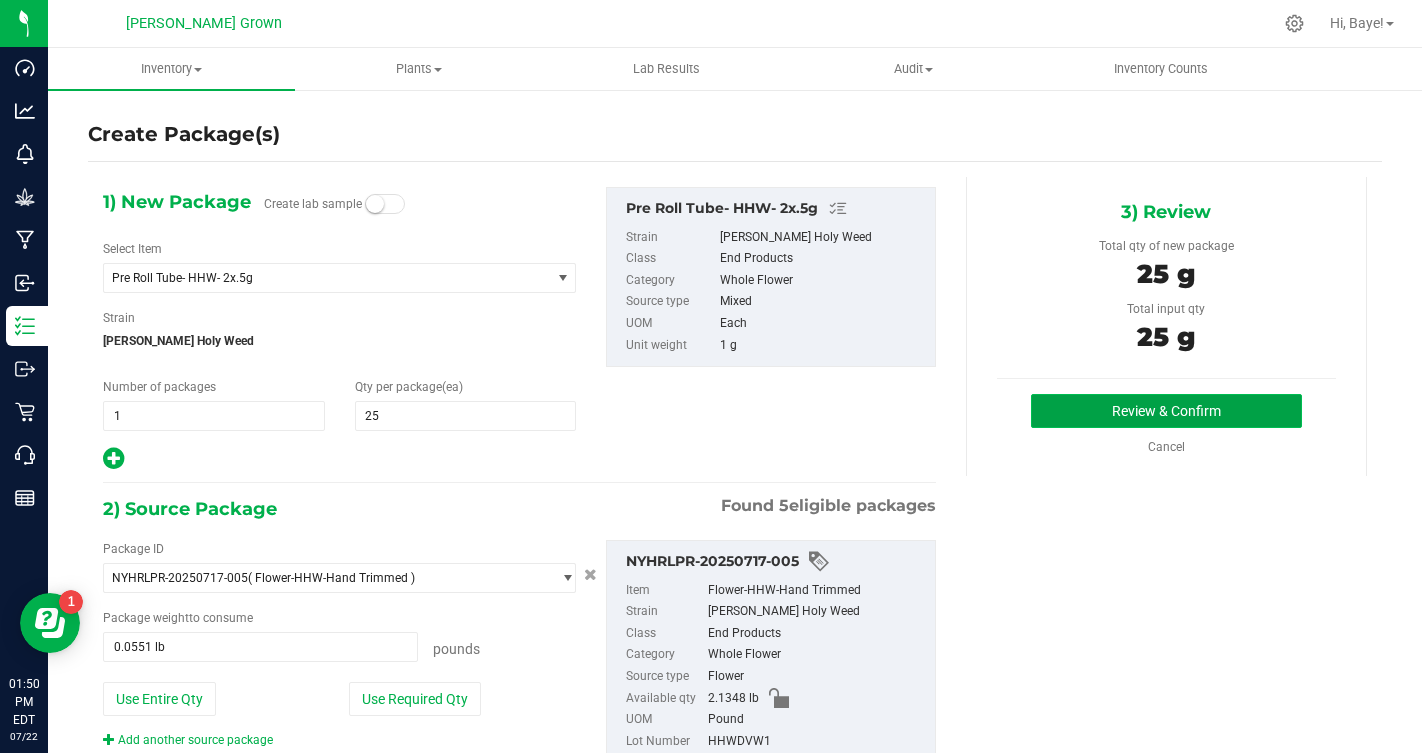 click on "Review & Confirm" at bounding box center [1166, 411] 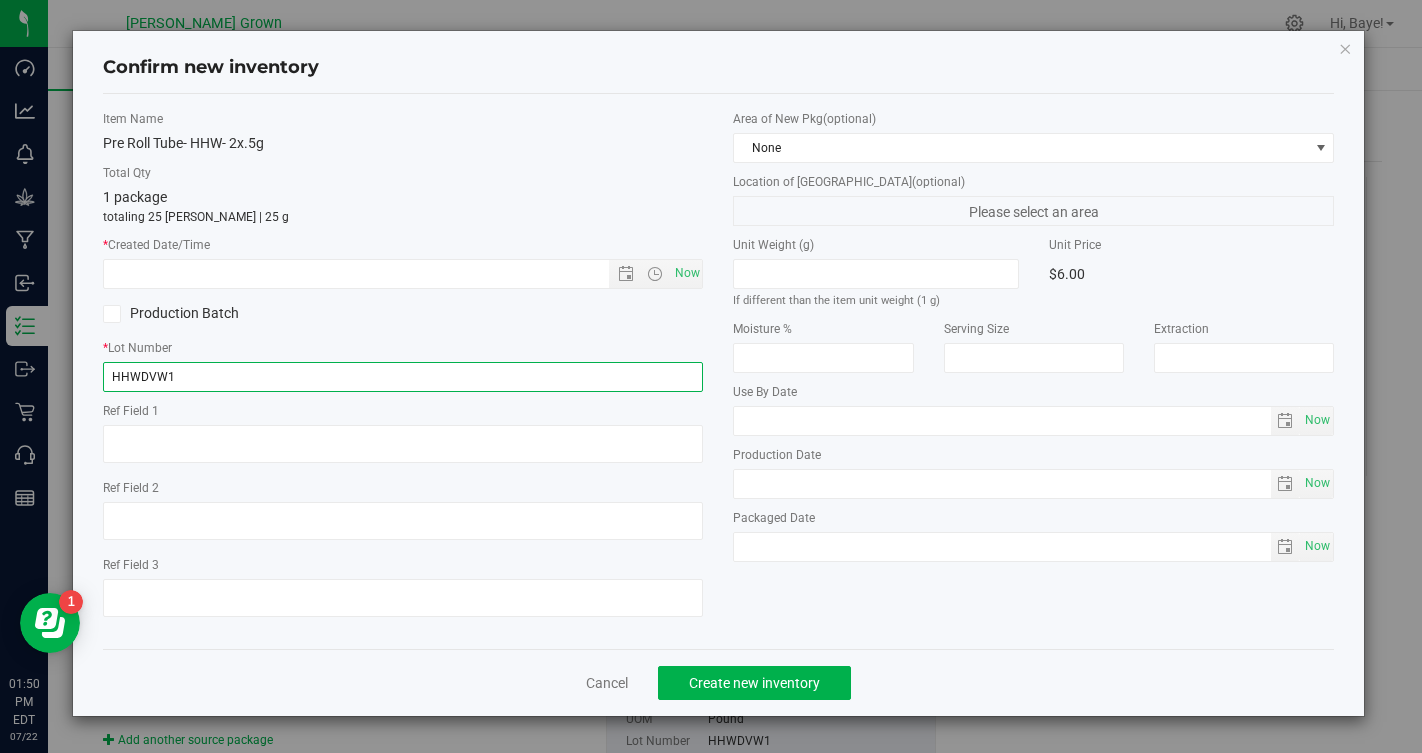click on "HHWDVW1" at bounding box center [403, 377] 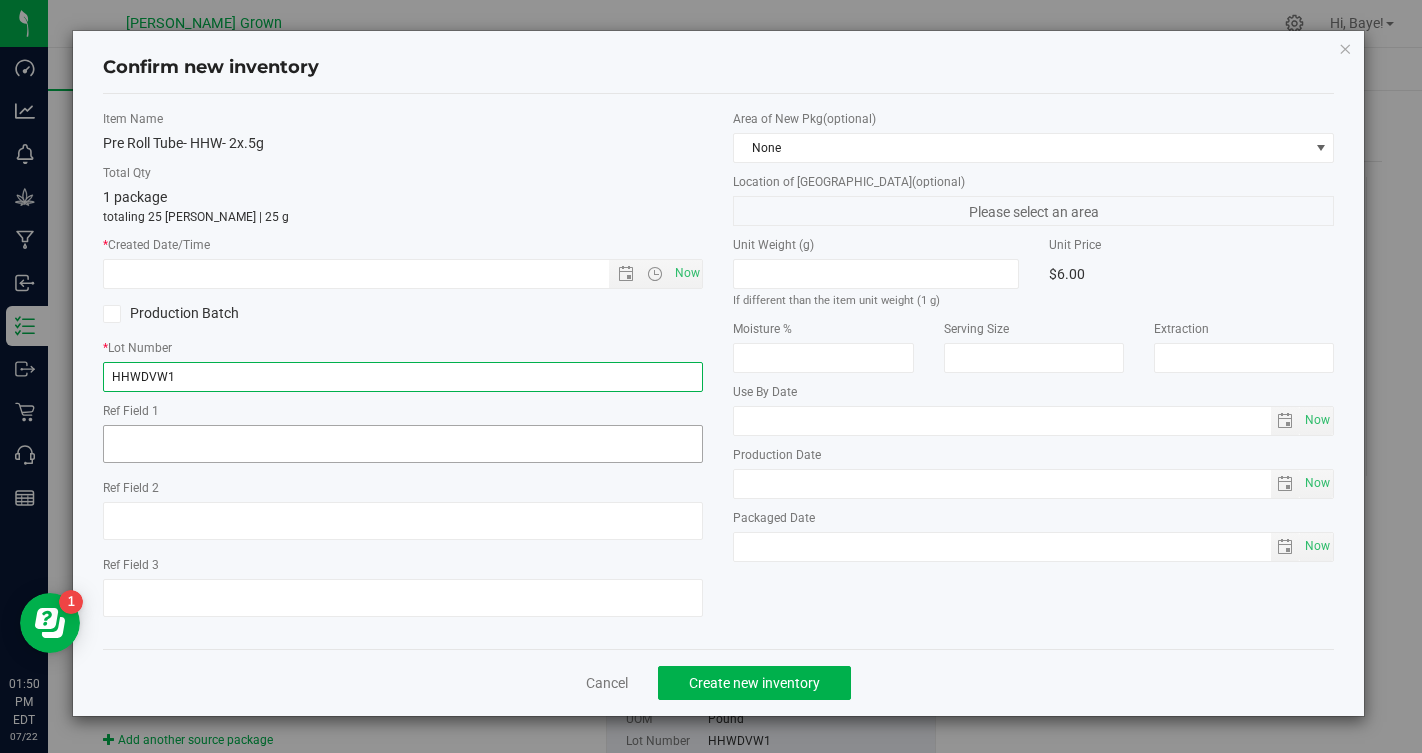 type on "HHWDVW1PR" 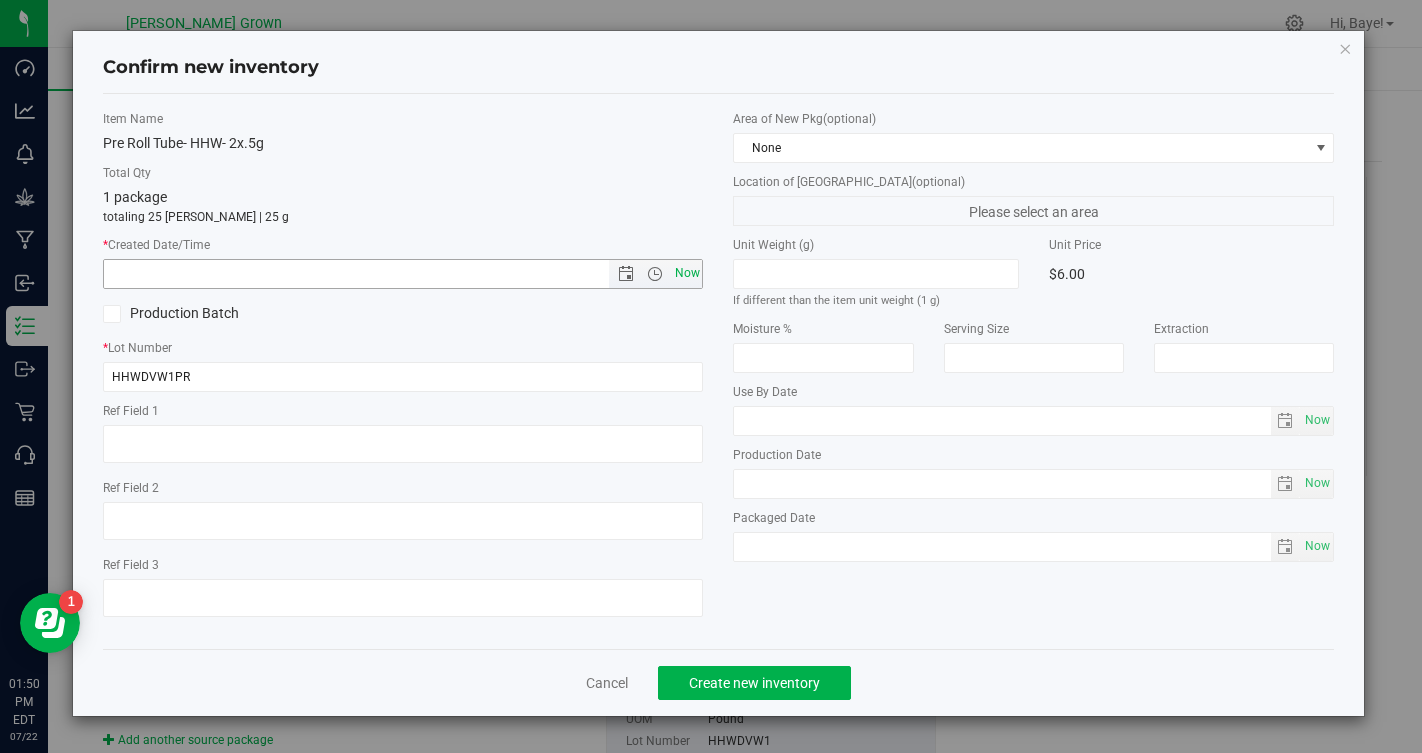click on "Now" at bounding box center [687, 273] 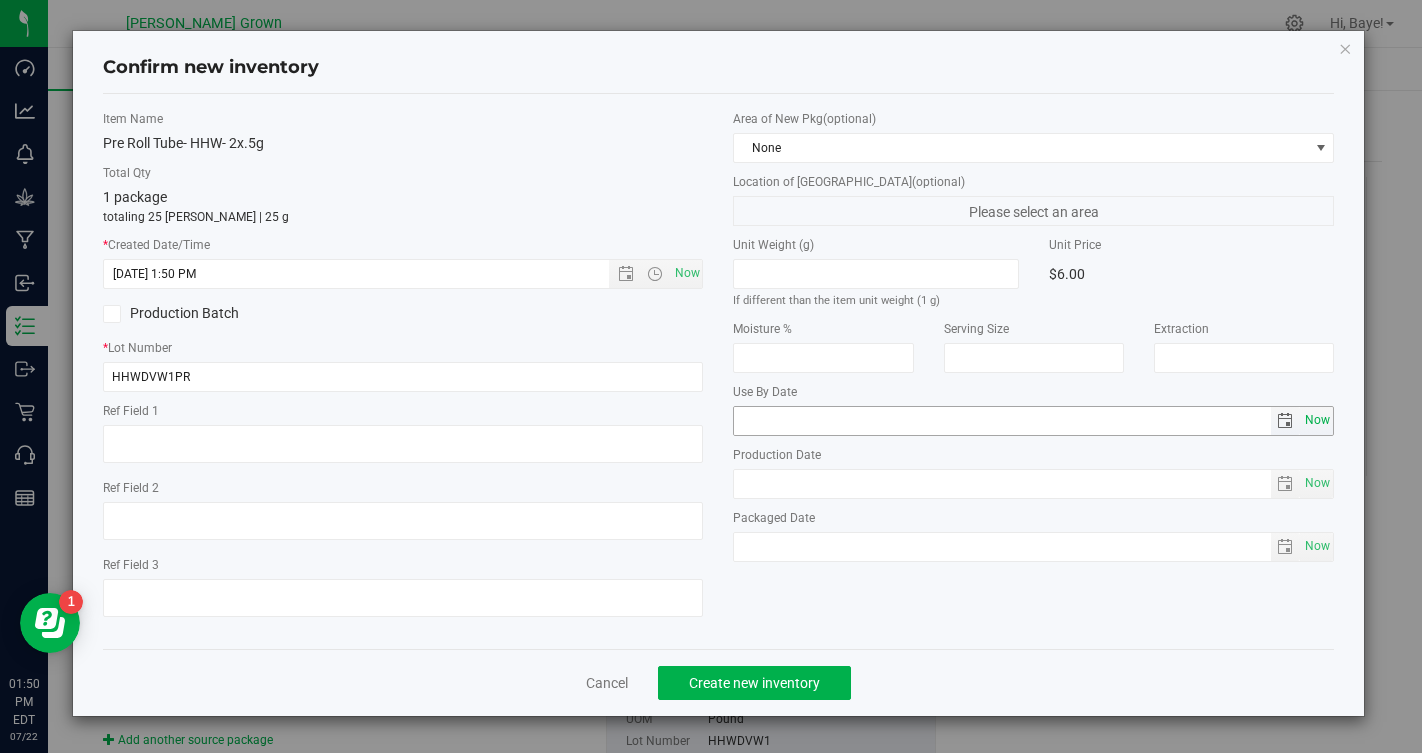 click on "Now" at bounding box center [1318, 420] 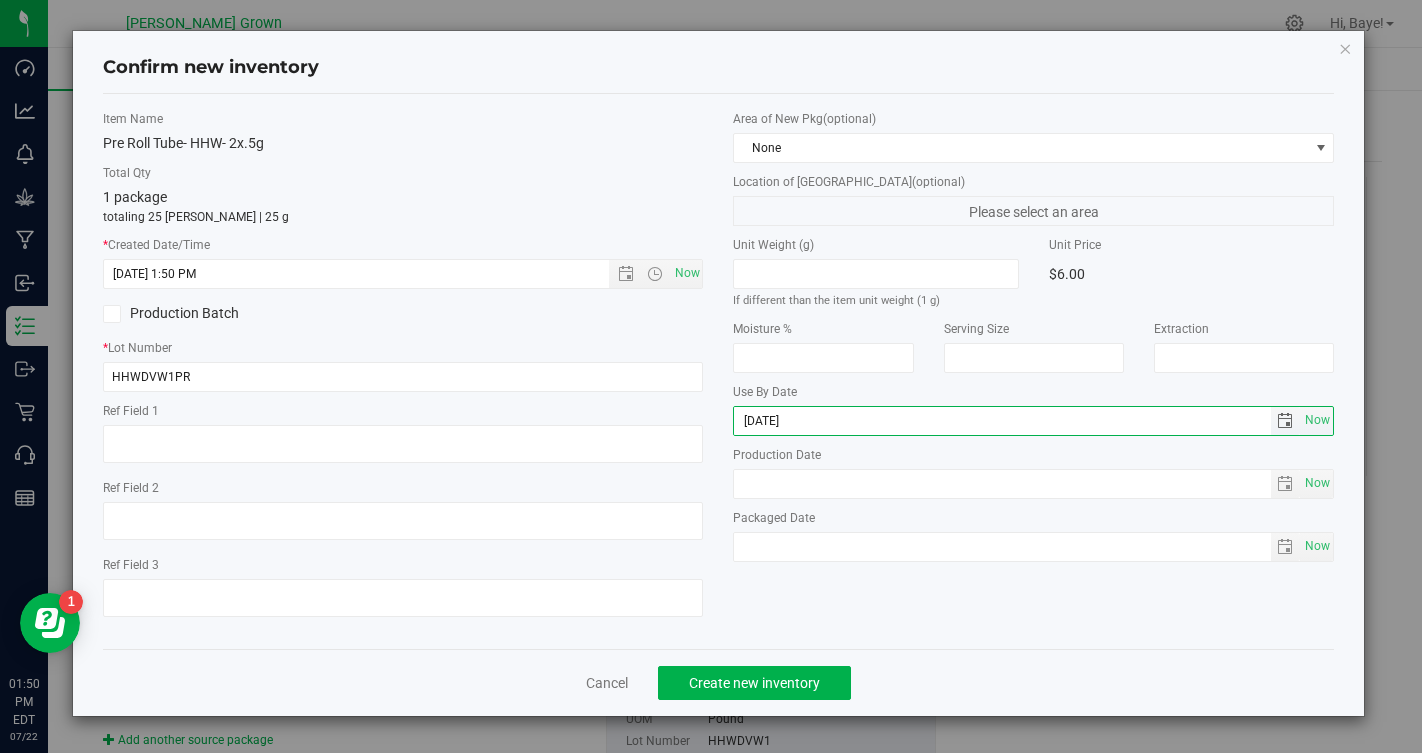 click on "2025-07-22" at bounding box center (1002, 421) 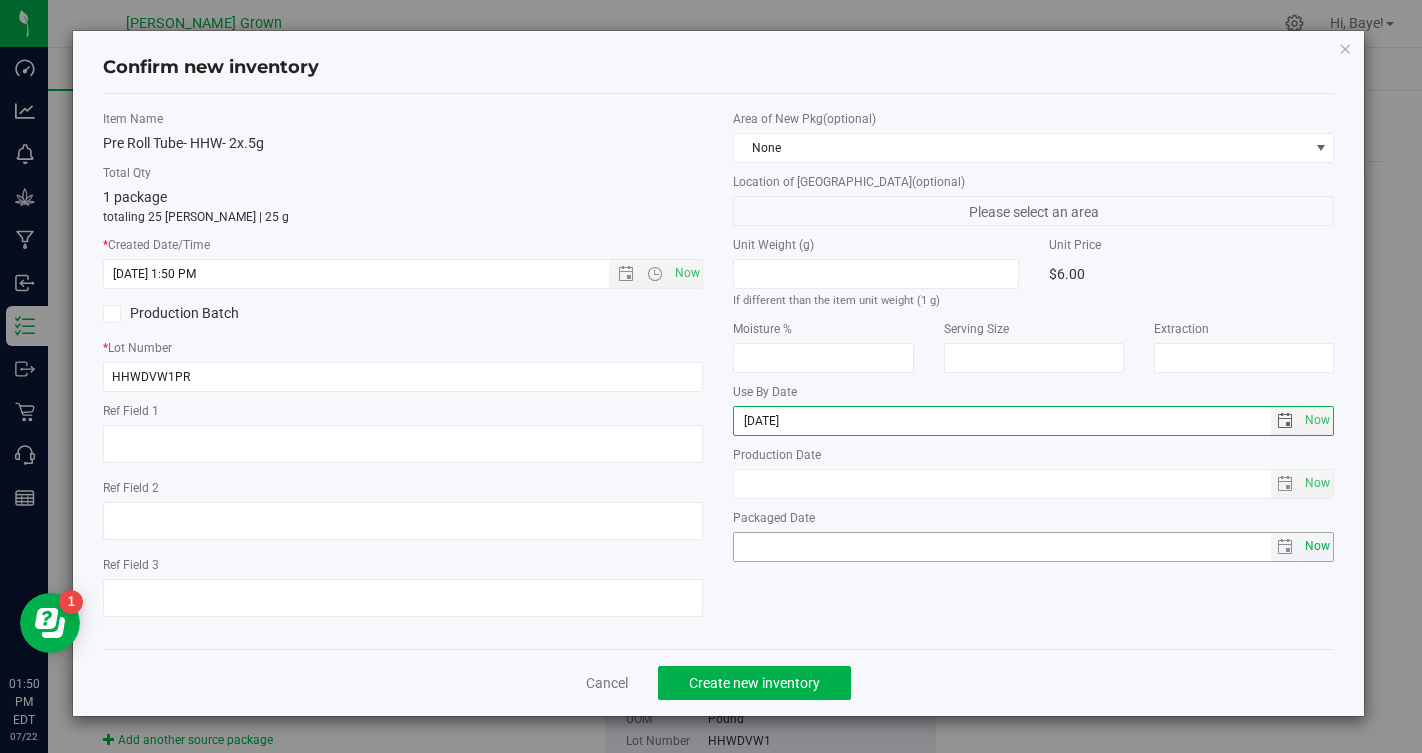 type on "2026-07-22" 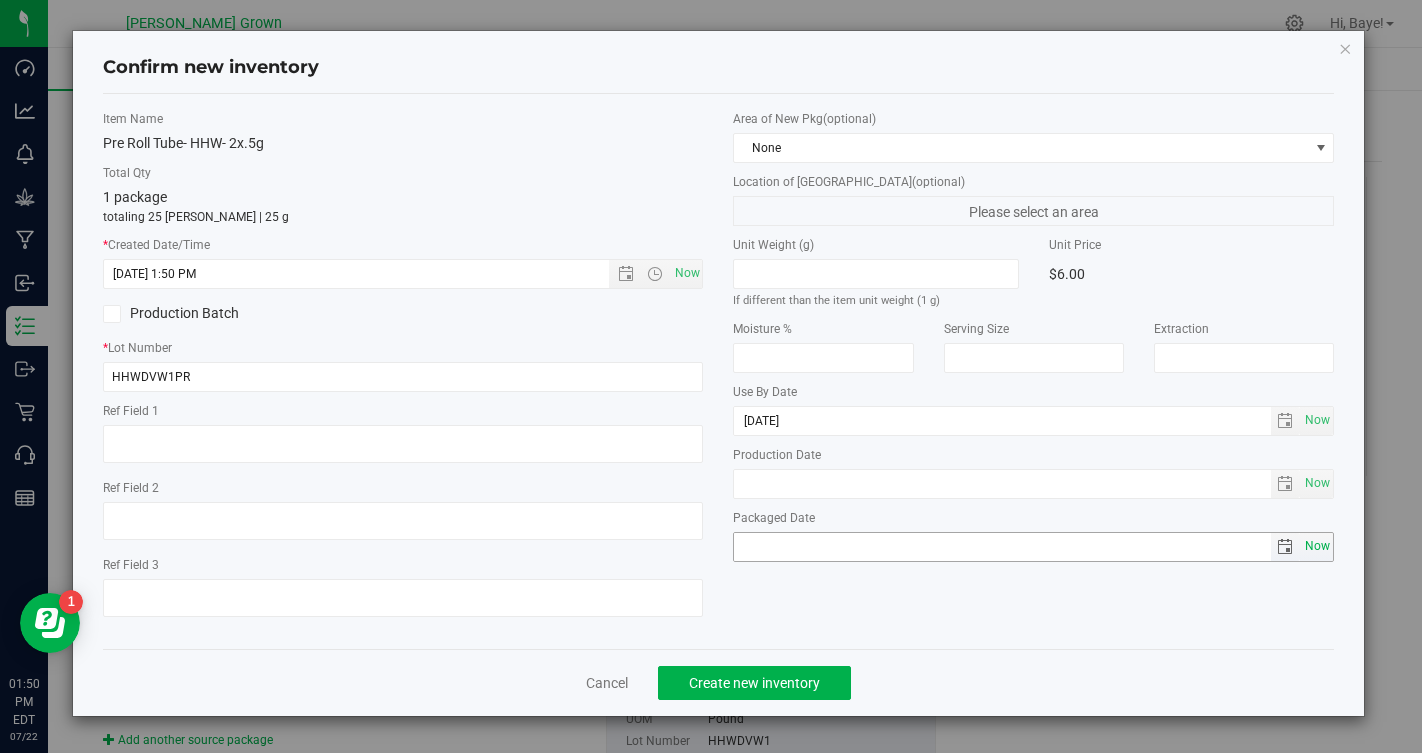 click on "Now" at bounding box center [1318, 546] 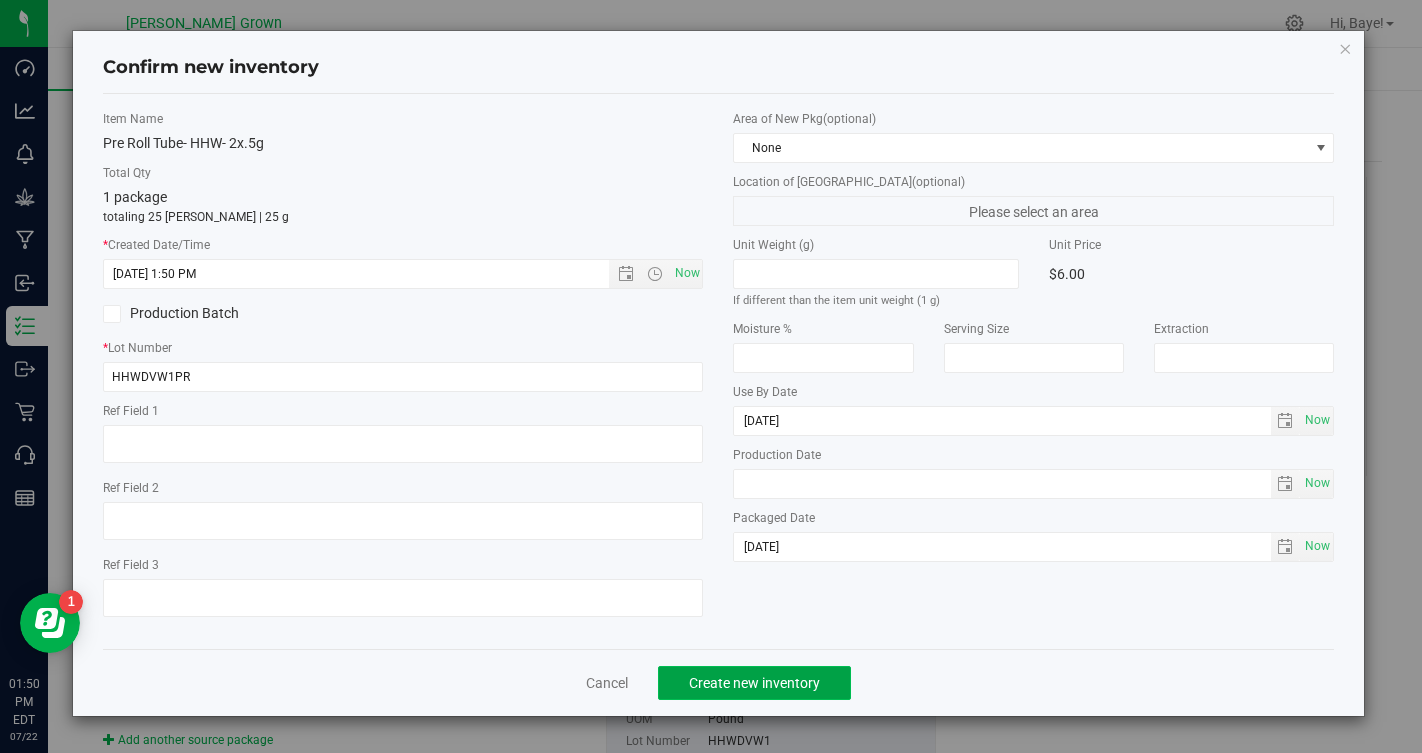 click on "Create new inventory" 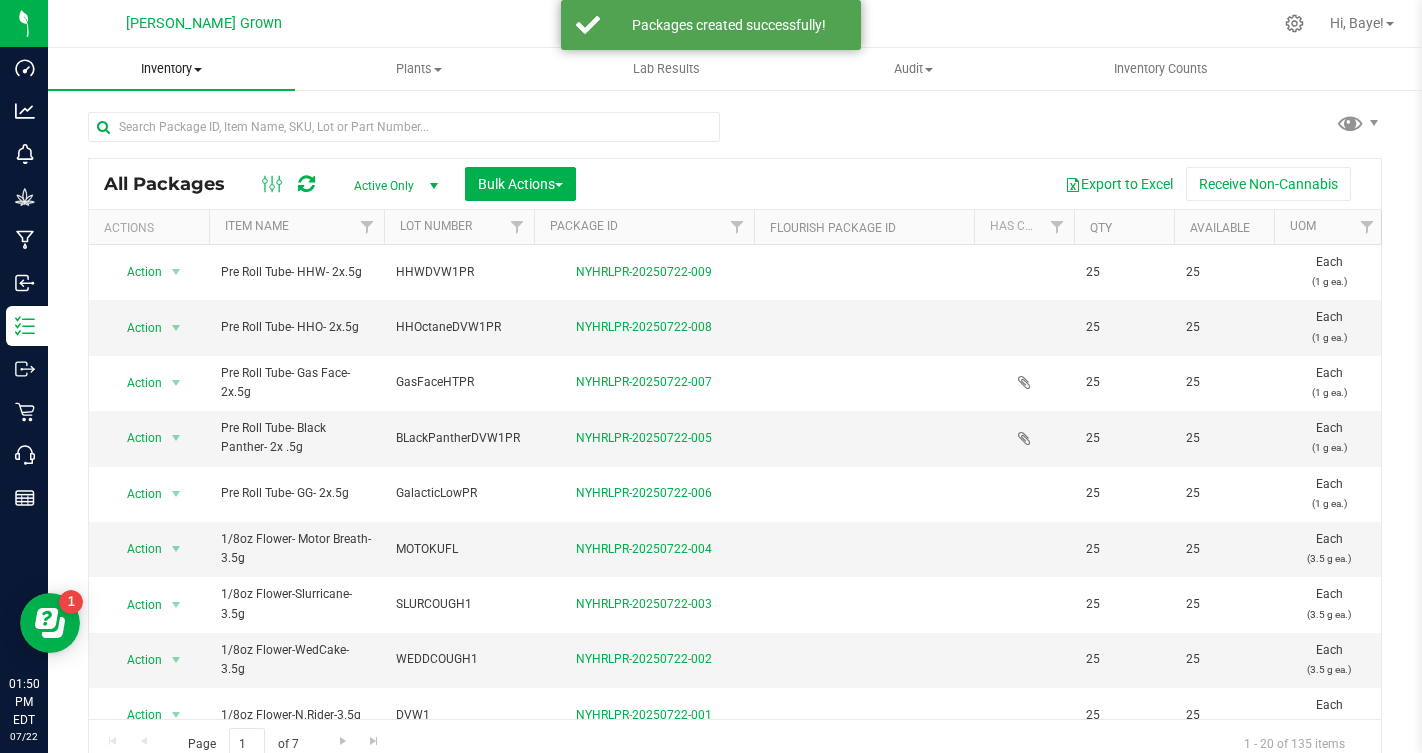 click on "Inventory" at bounding box center (171, 69) 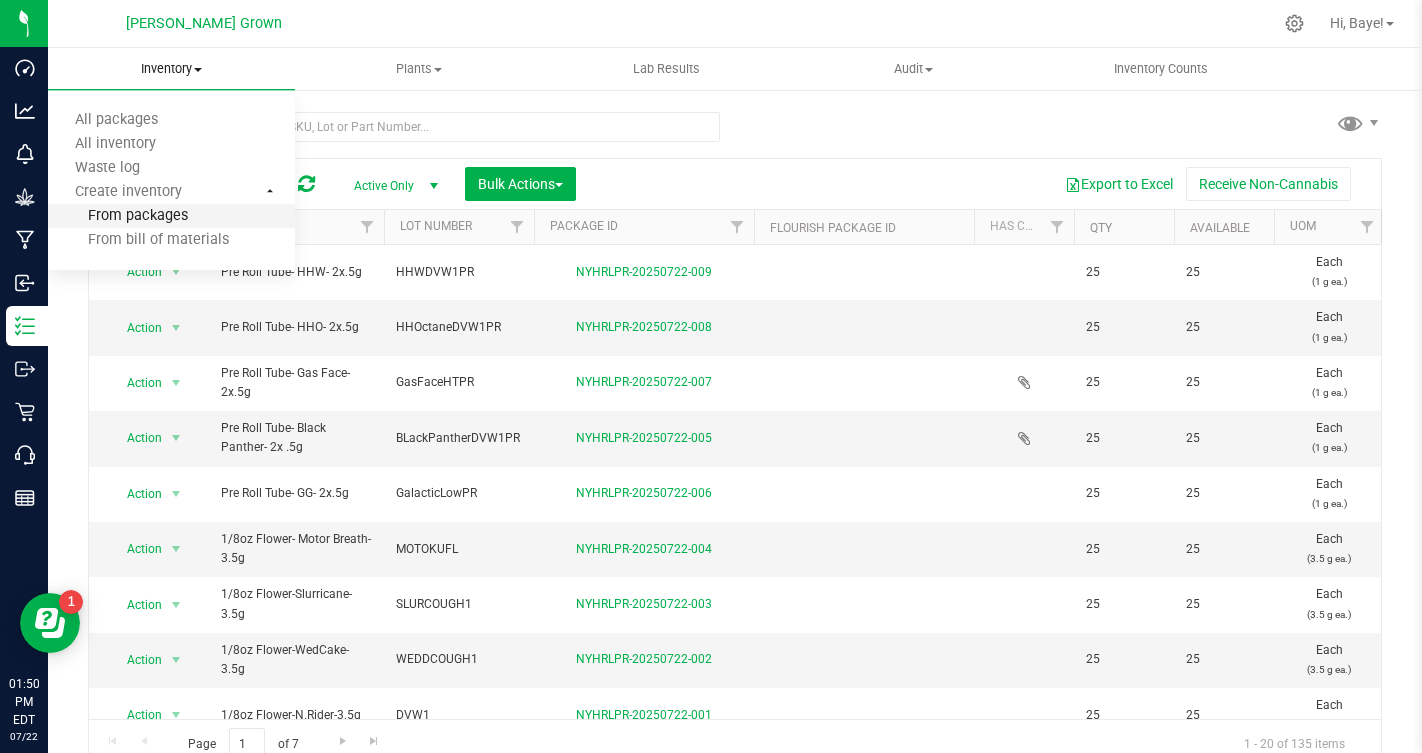 click on "From packages" at bounding box center [118, 216] 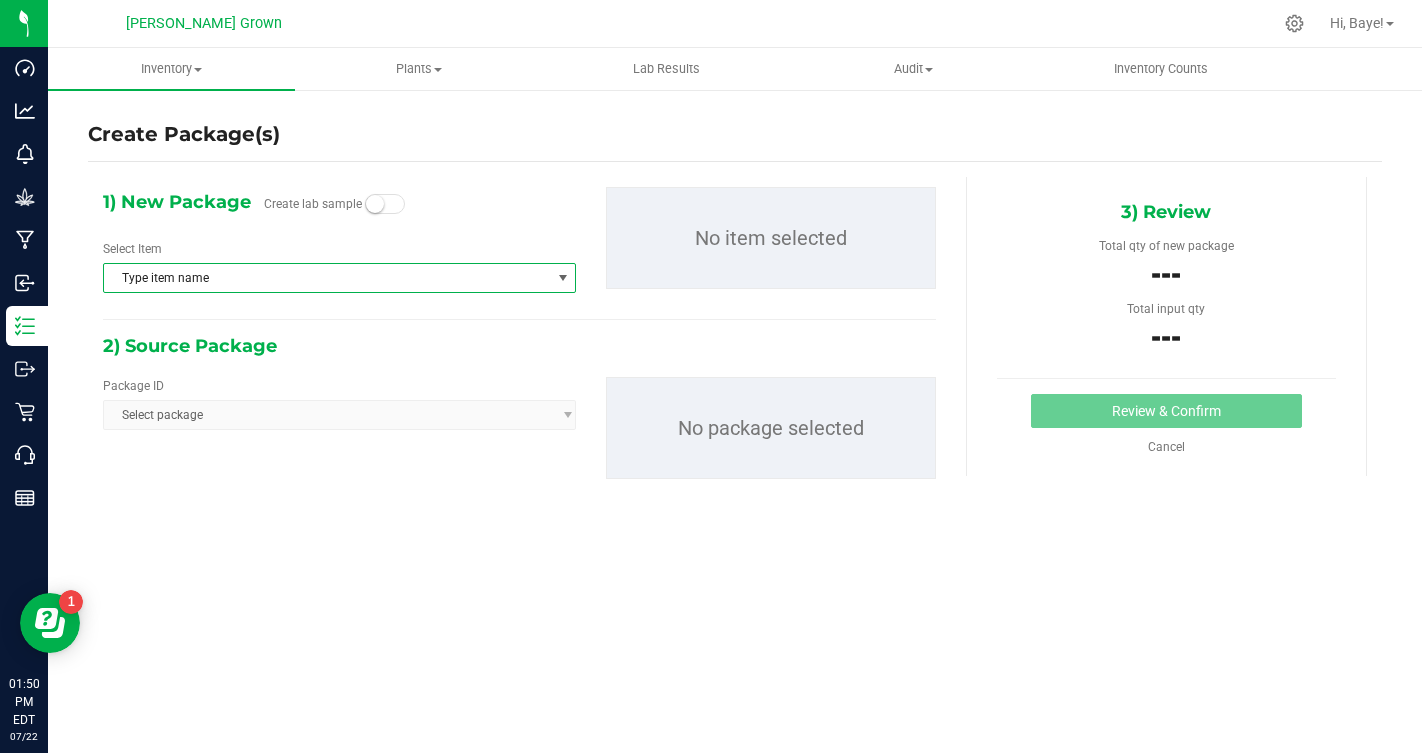 click on "Type item name" at bounding box center [327, 278] 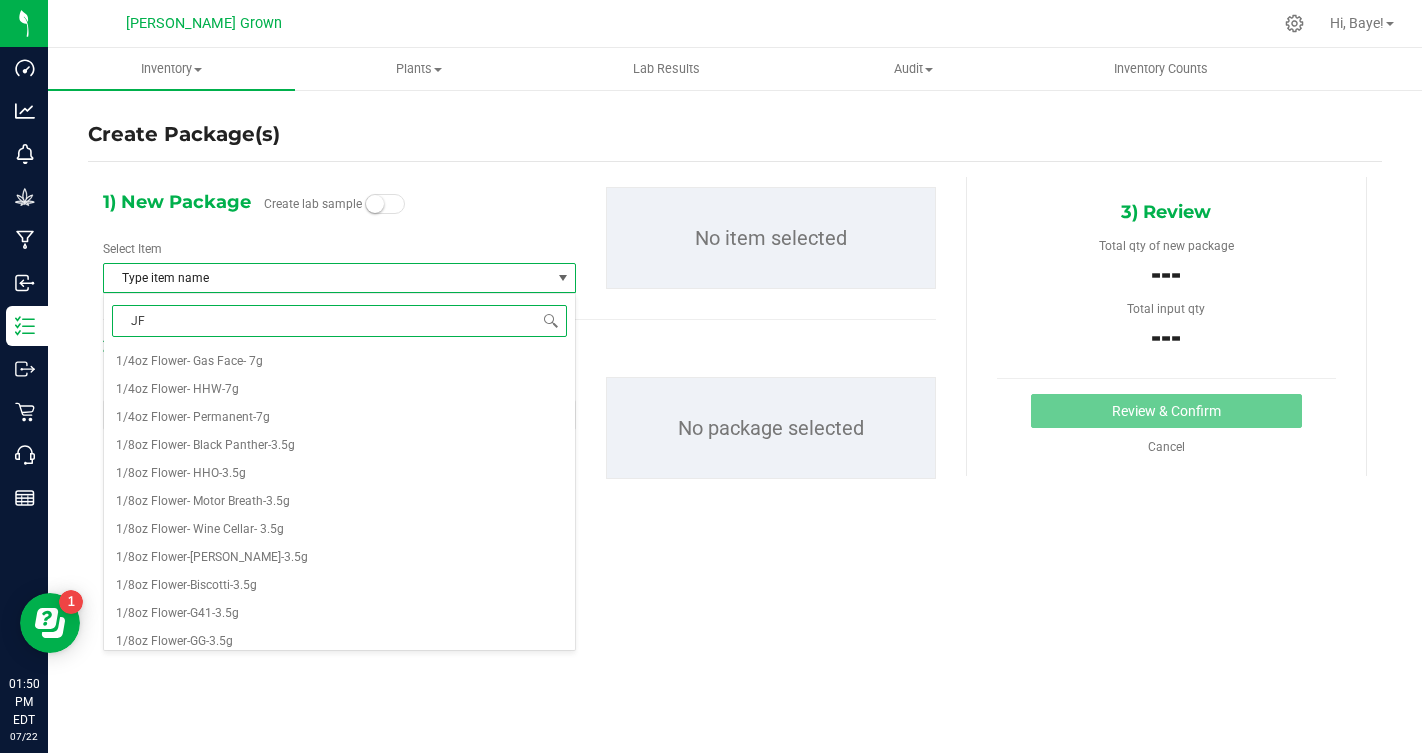 type on "JFG" 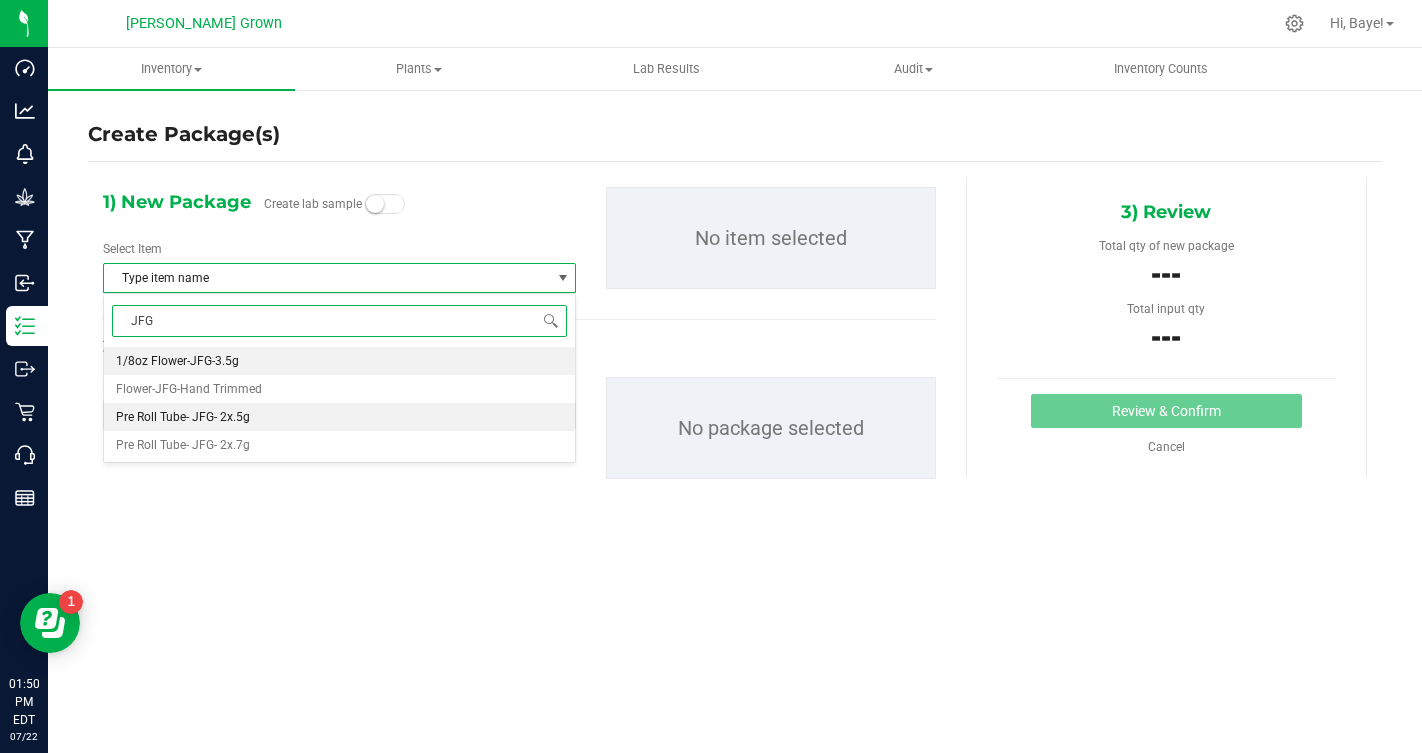click on "Pre Roll Tube- JFG- 2x.5g" at bounding box center (339, 417) 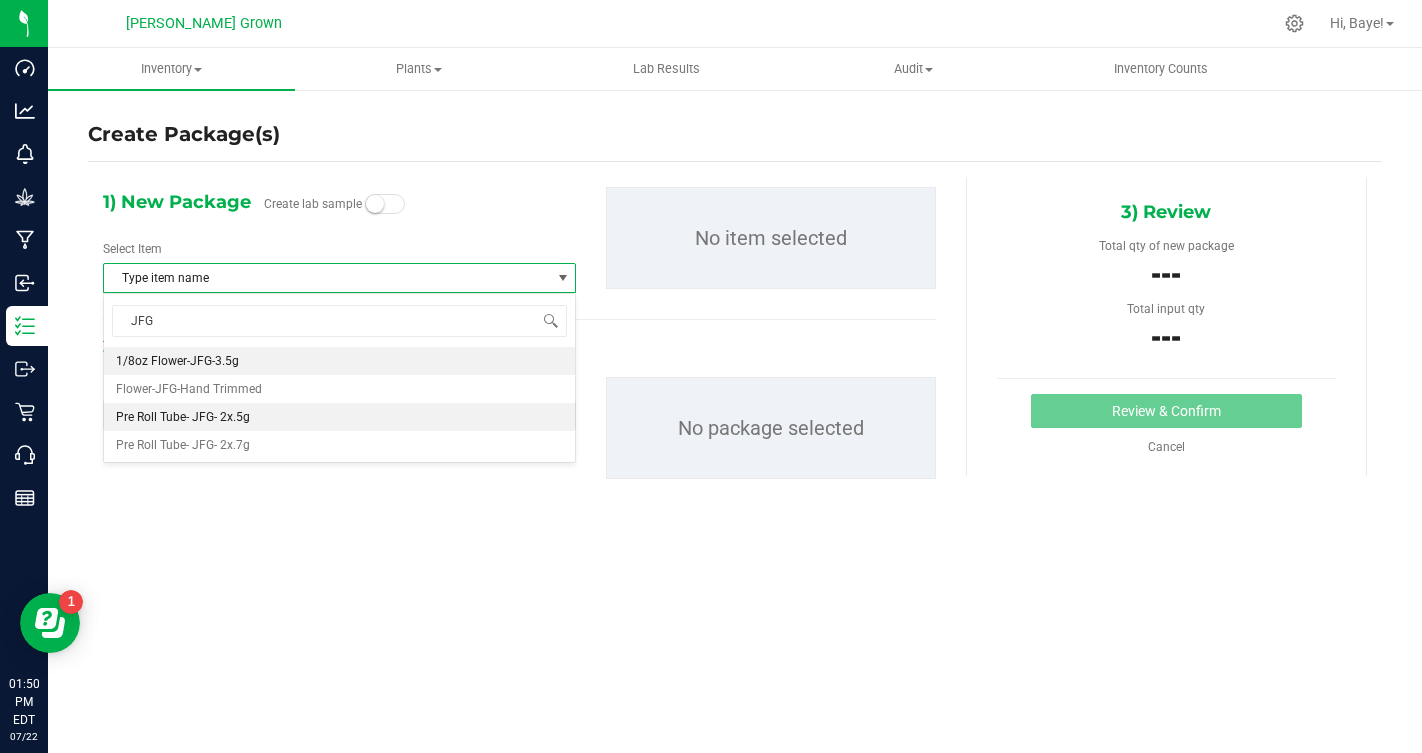 type 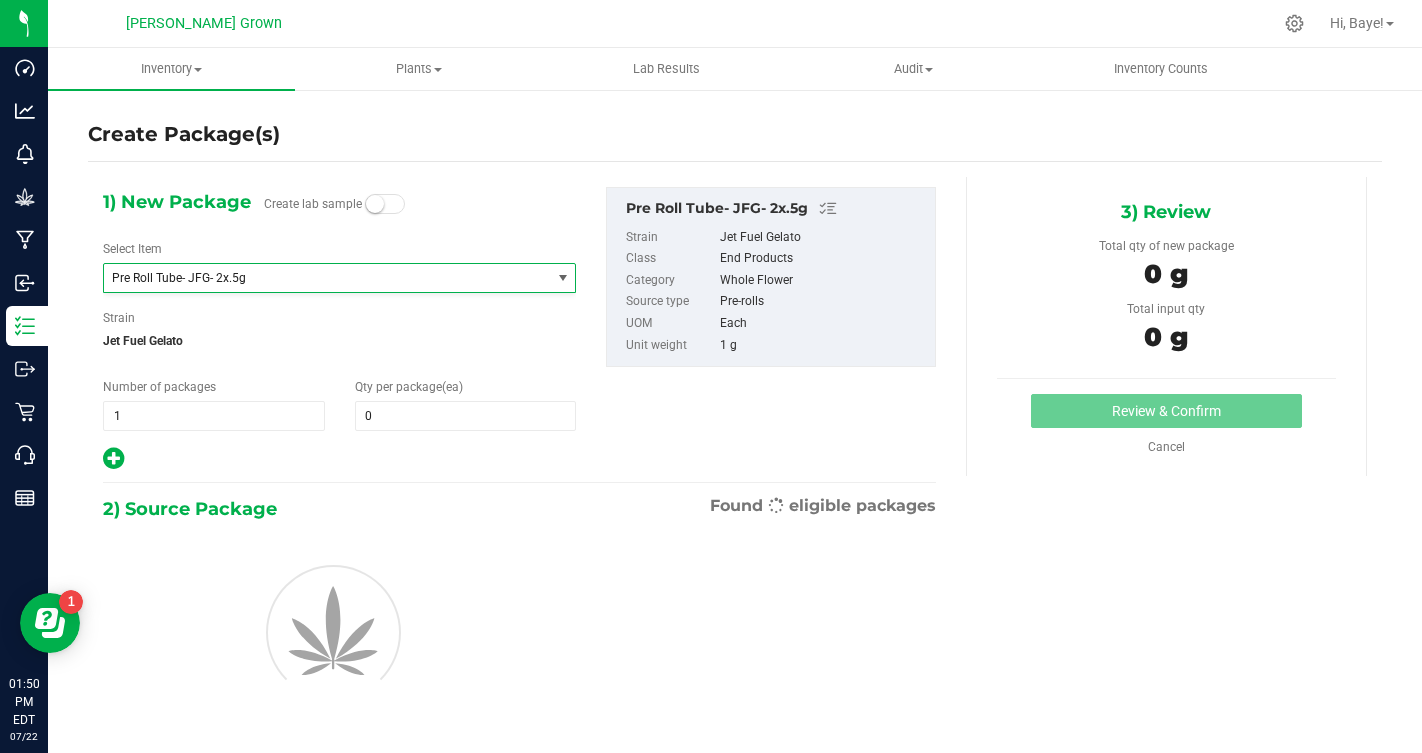 scroll, scrollTop: 0, scrollLeft: 0, axis: both 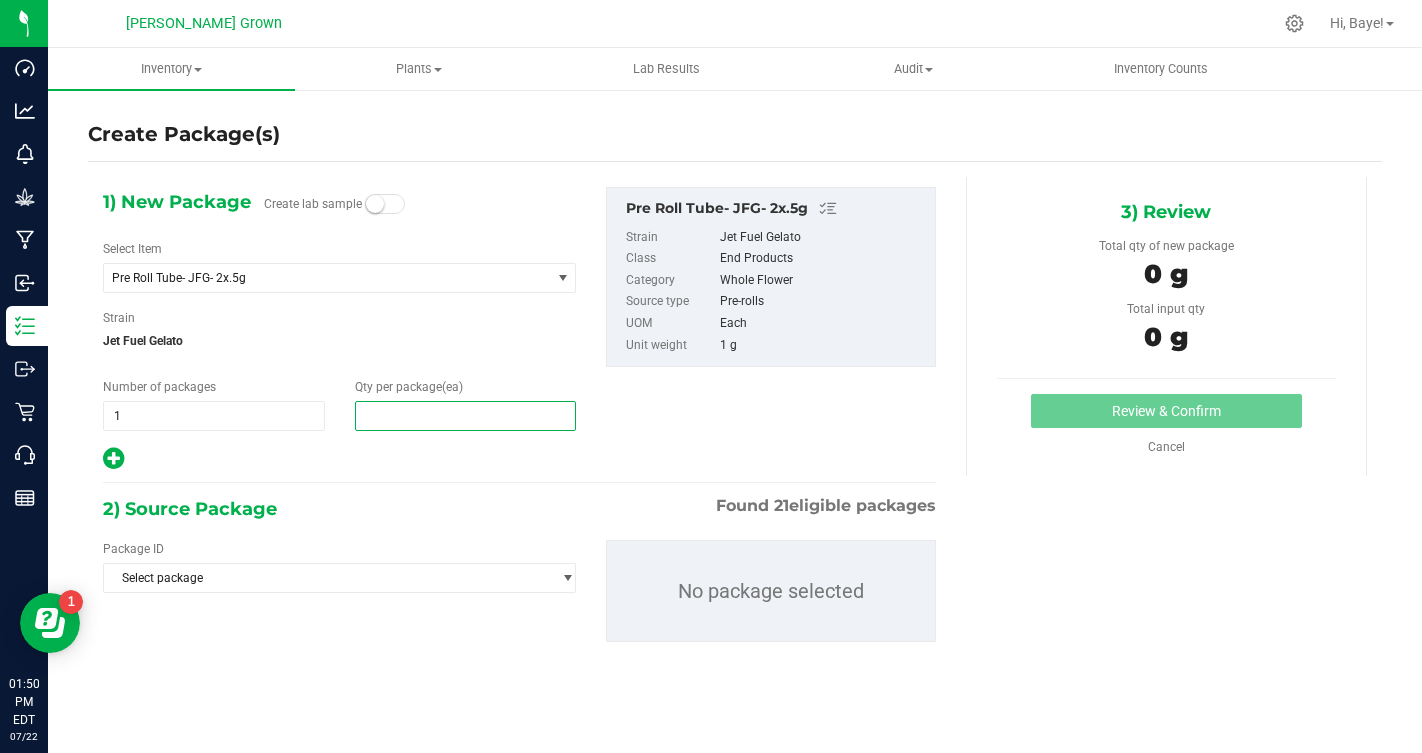 click at bounding box center [466, 416] 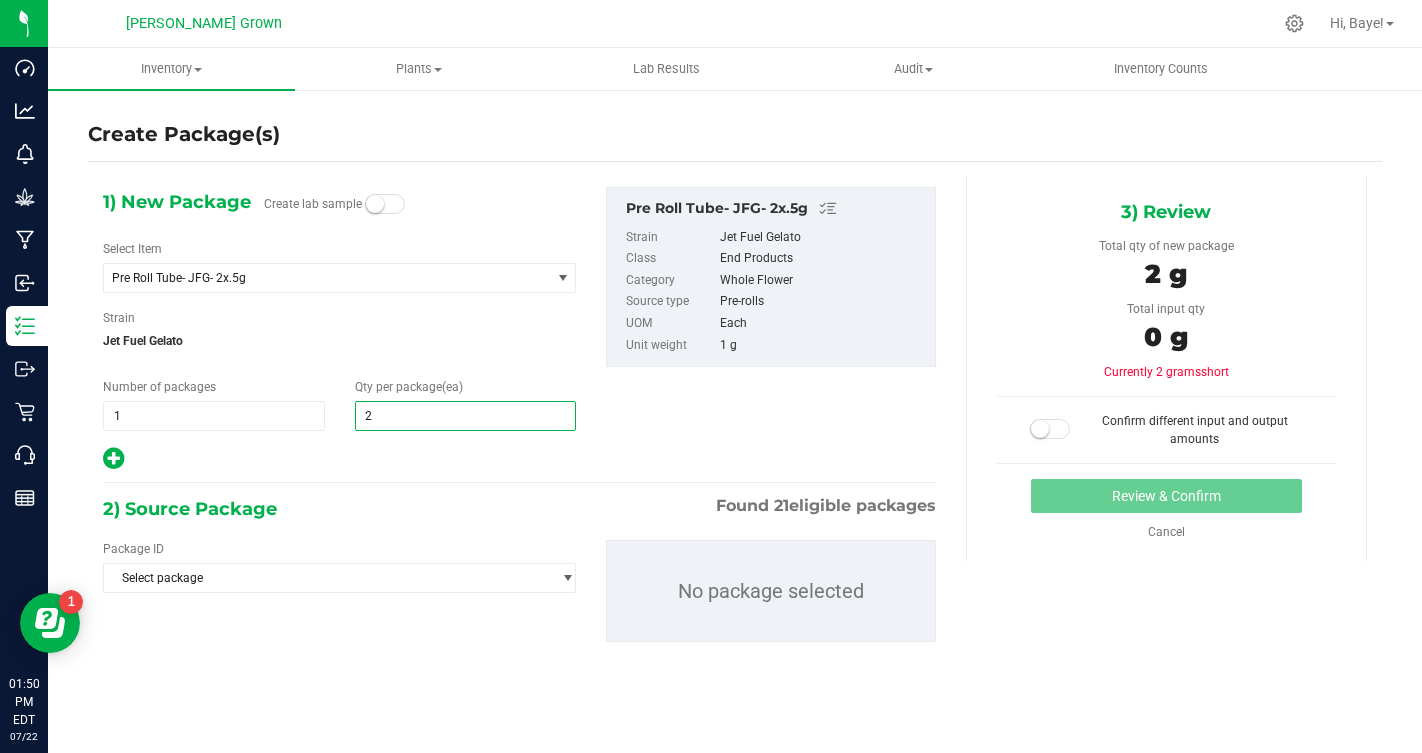 type on "25" 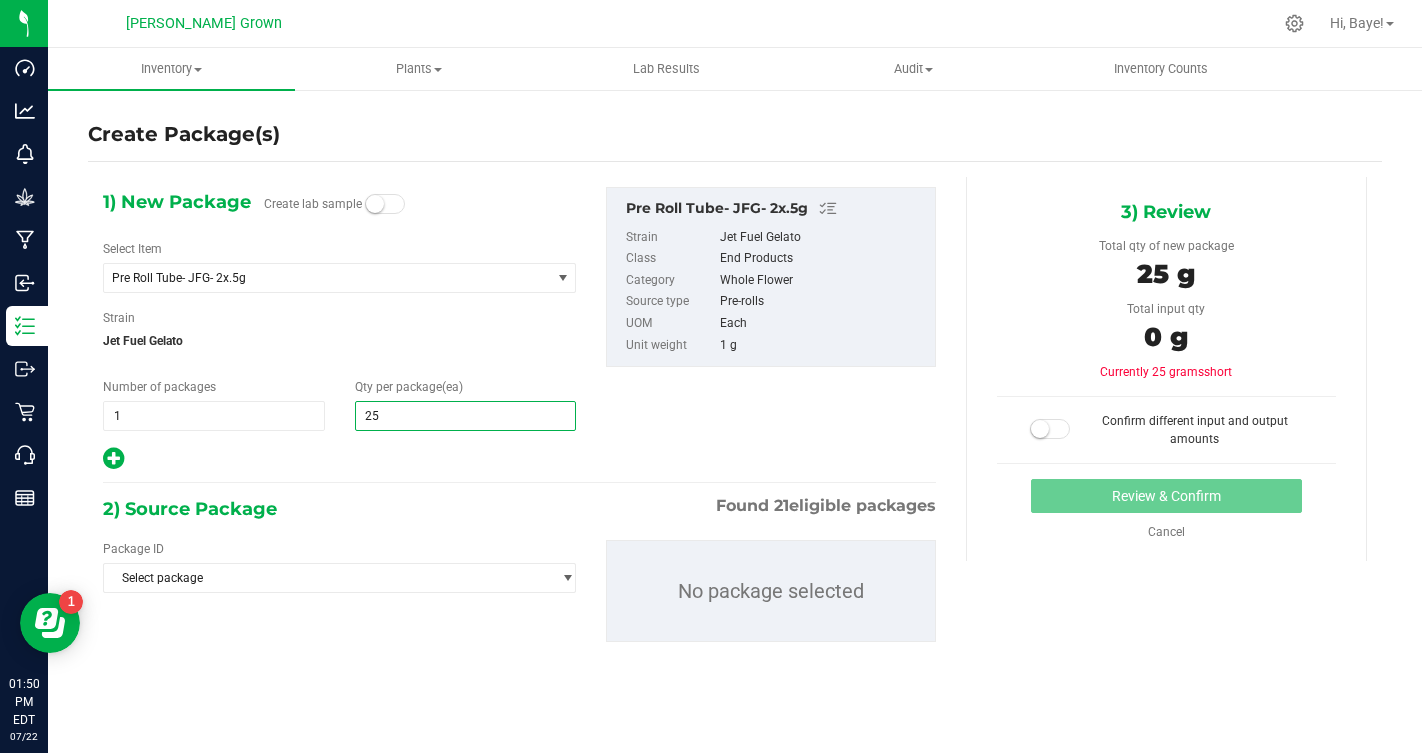 type on "25" 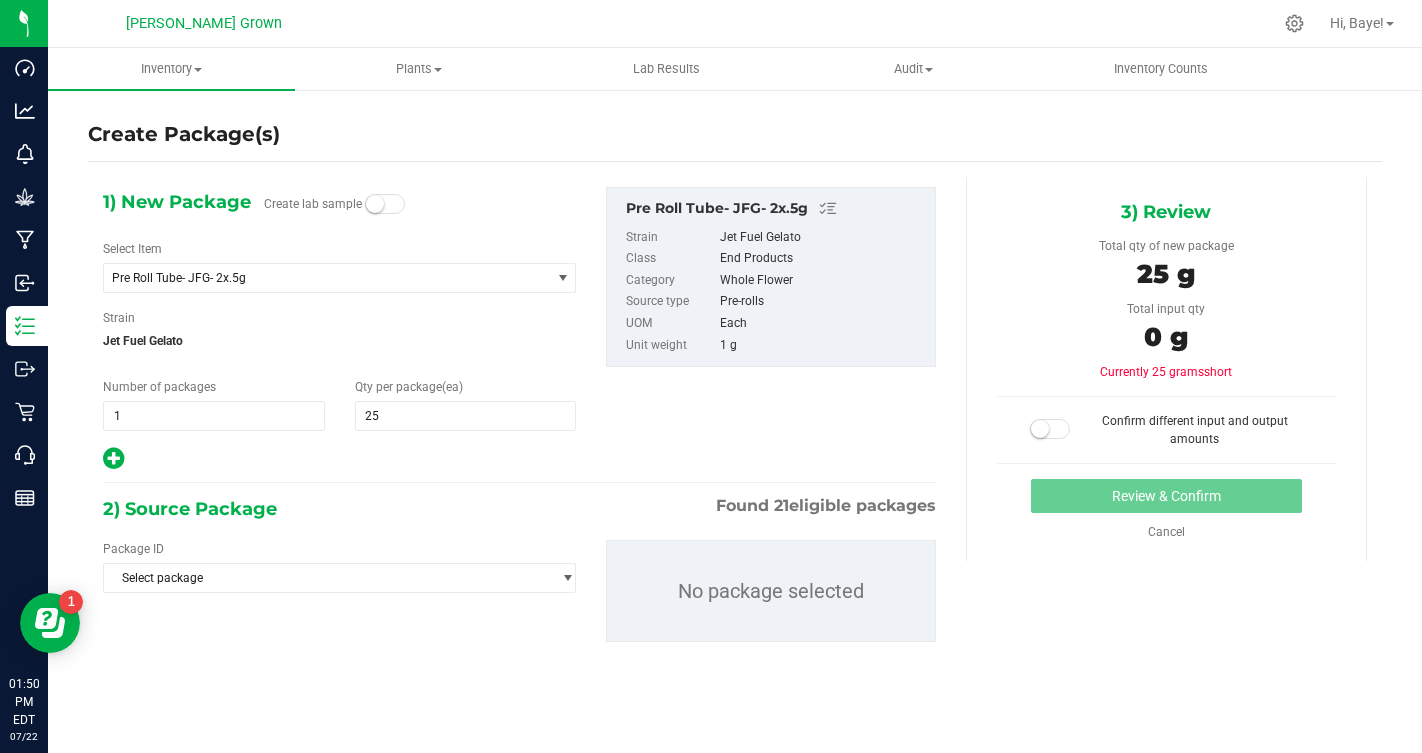 click on "2) Source Package
Found
21
eligible packages" at bounding box center (519, 509) 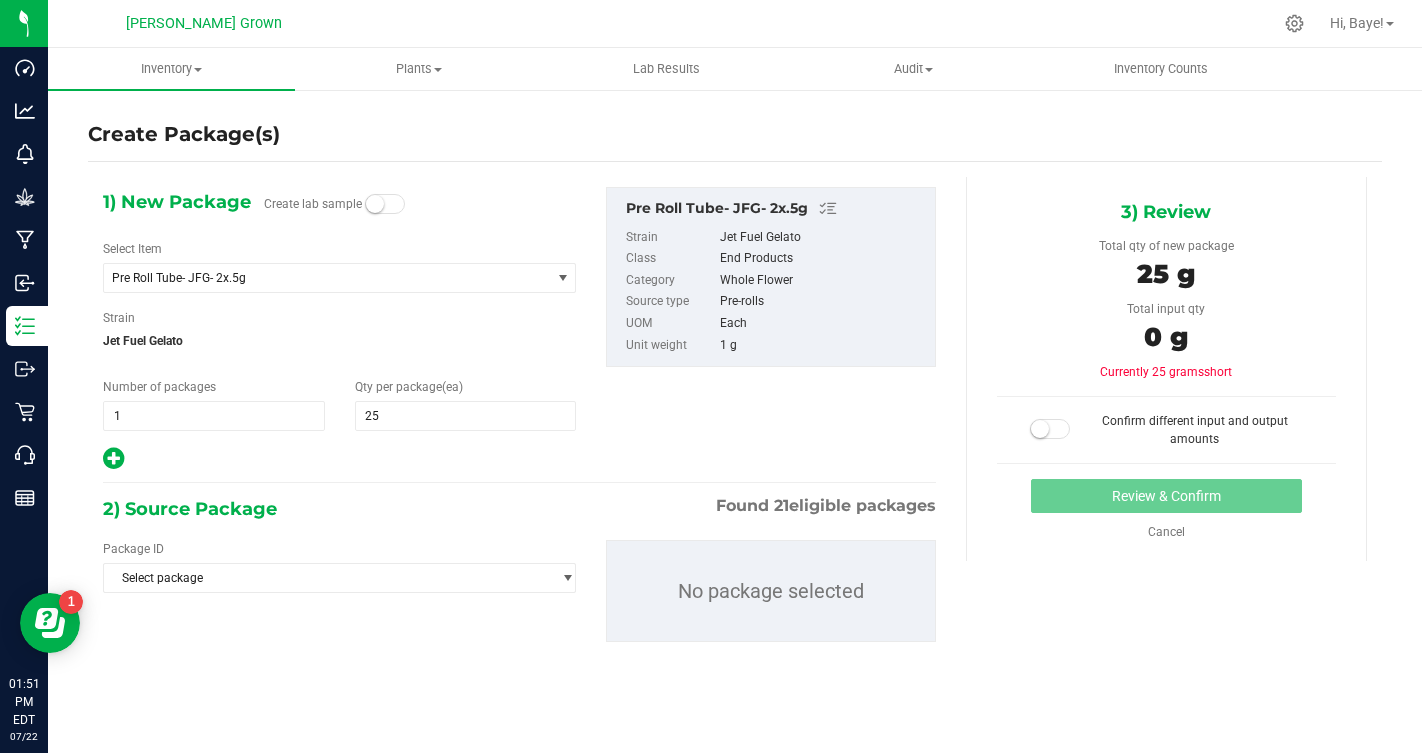 click on "Package ID
Select package NYHRLPR-20241120-036 NYHRLPR-20241120-037 NYHRLPR-20241120-038 NYHRLPR-20241120-039 NYHRLPR-20241120-040 NYHRLPR-20241120-041 NYHRLPR-20241120-042 NYHRLPR-20241120-043 NYHRLPR-20241120-044 NYHRLPR-20241120-045 NYHRLPR-20241120-046 NYHRLPR-20241120-047 NYHRLPR-20241120-048 NYHRLPR-20241120-049 NYHRLPR-20241120-050 NYHRLPR-20241120-051 NYHRLPR-20241120-052 NYHRLPR-20241120-053 NYHRLPR-20241120-054 NYHRLPR-20241120-055 NYHRLPR-20250509-022
No package selected" at bounding box center [519, 591] 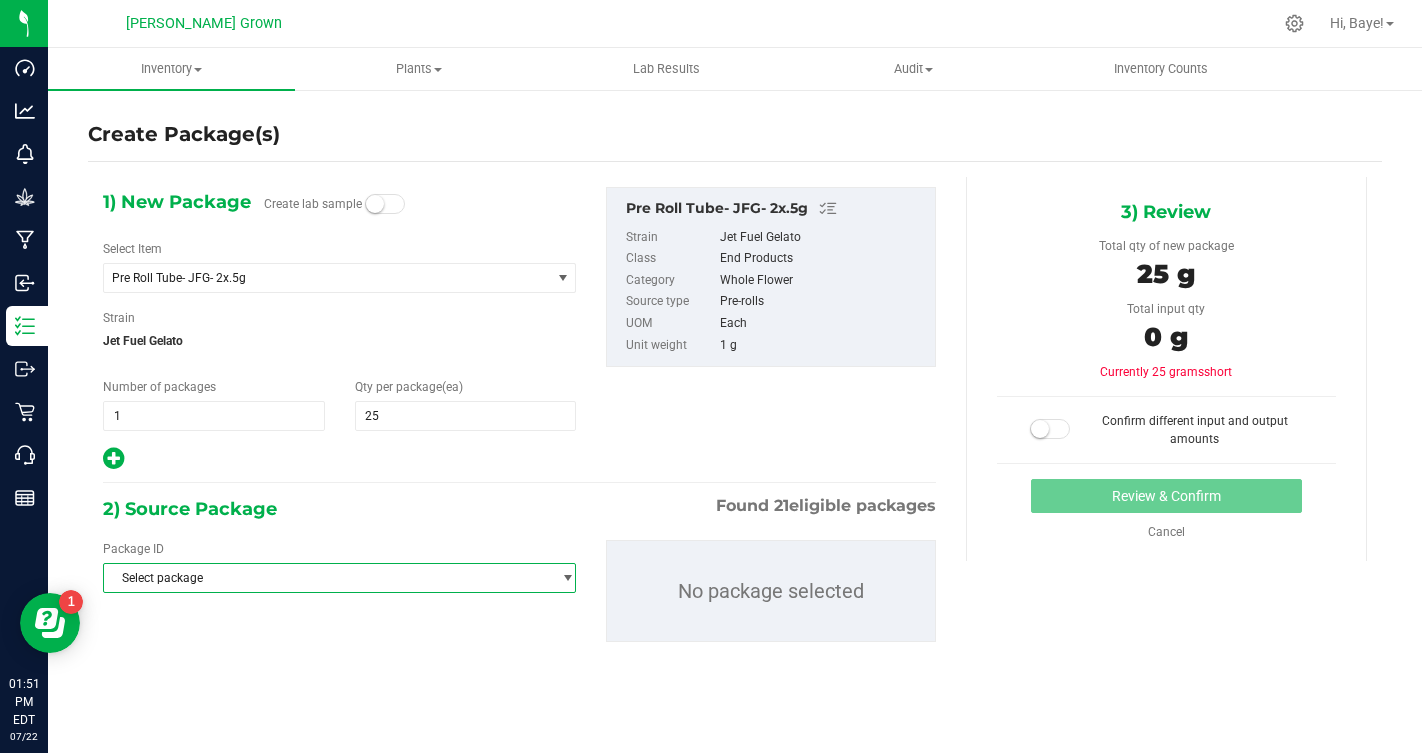 click on "Select package" at bounding box center [327, 578] 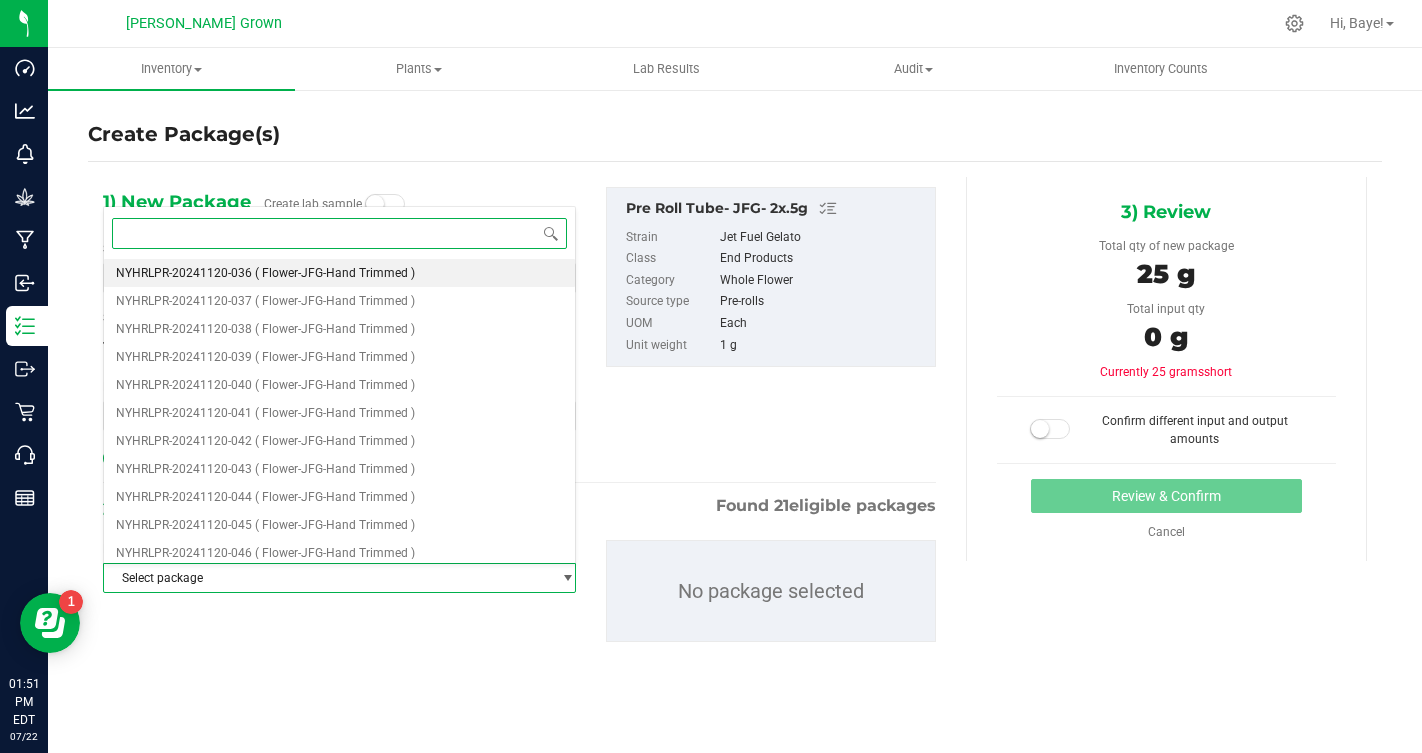 click on "NYHRLPR-20241120-036
(
Flower-JFG-Hand Trimmed
)" at bounding box center [339, 273] 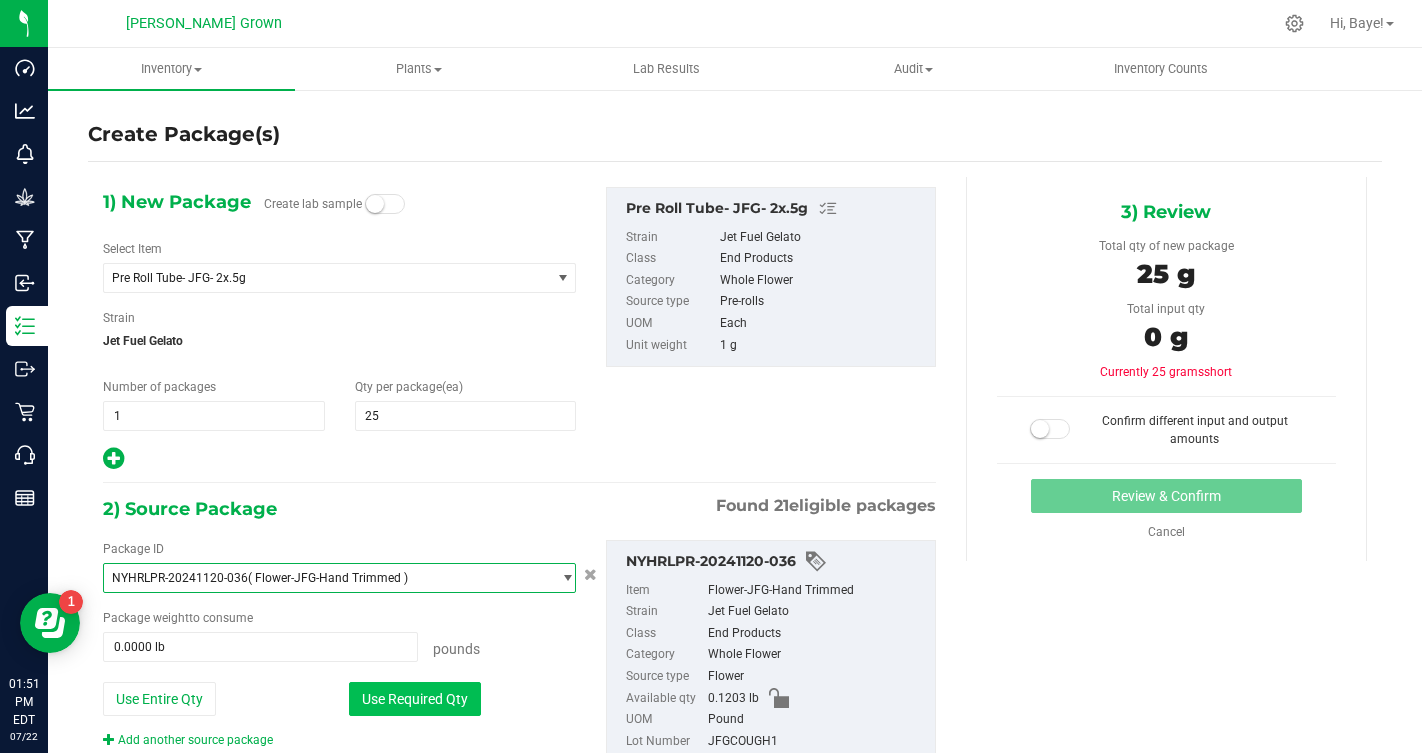 click on "Use Required Qty" at bounding box center (415, 699) 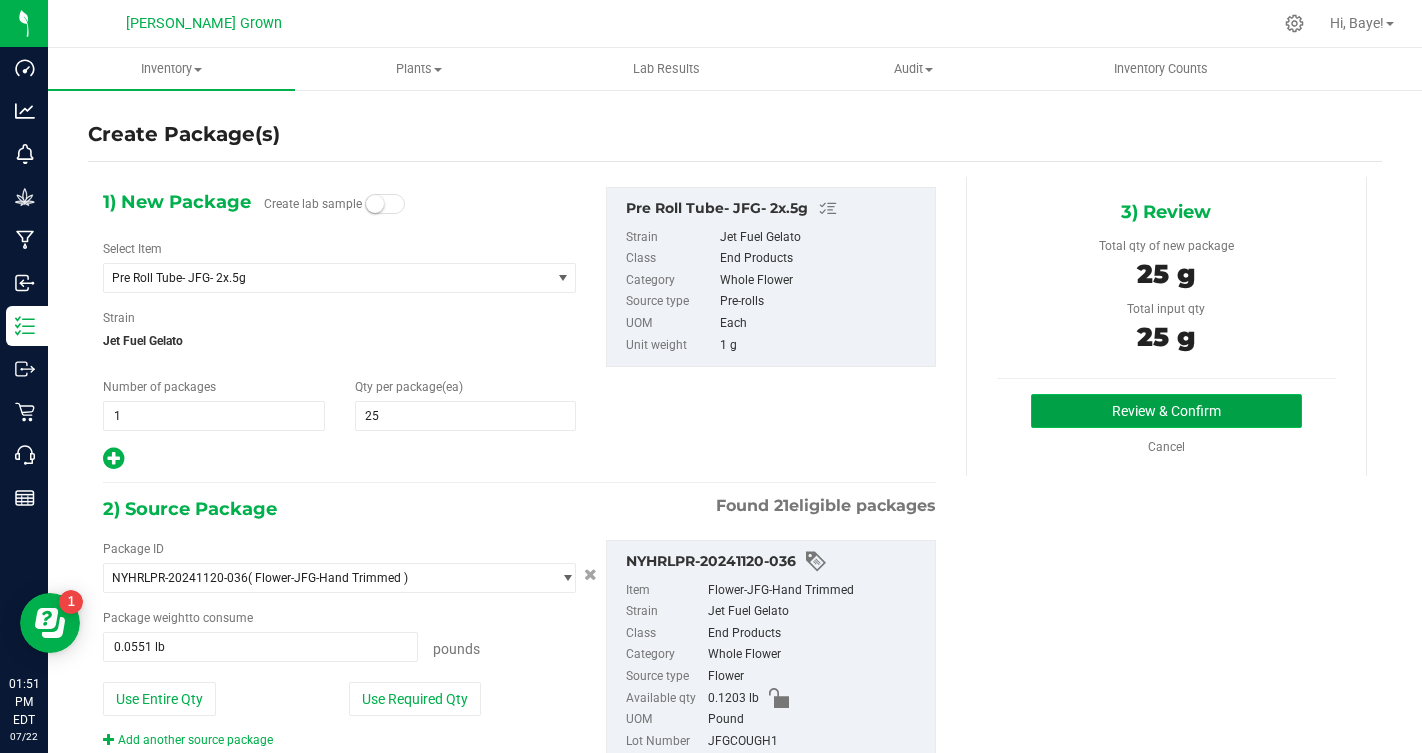 click on "Review & Confirm" at bounding box center [1166, 411] 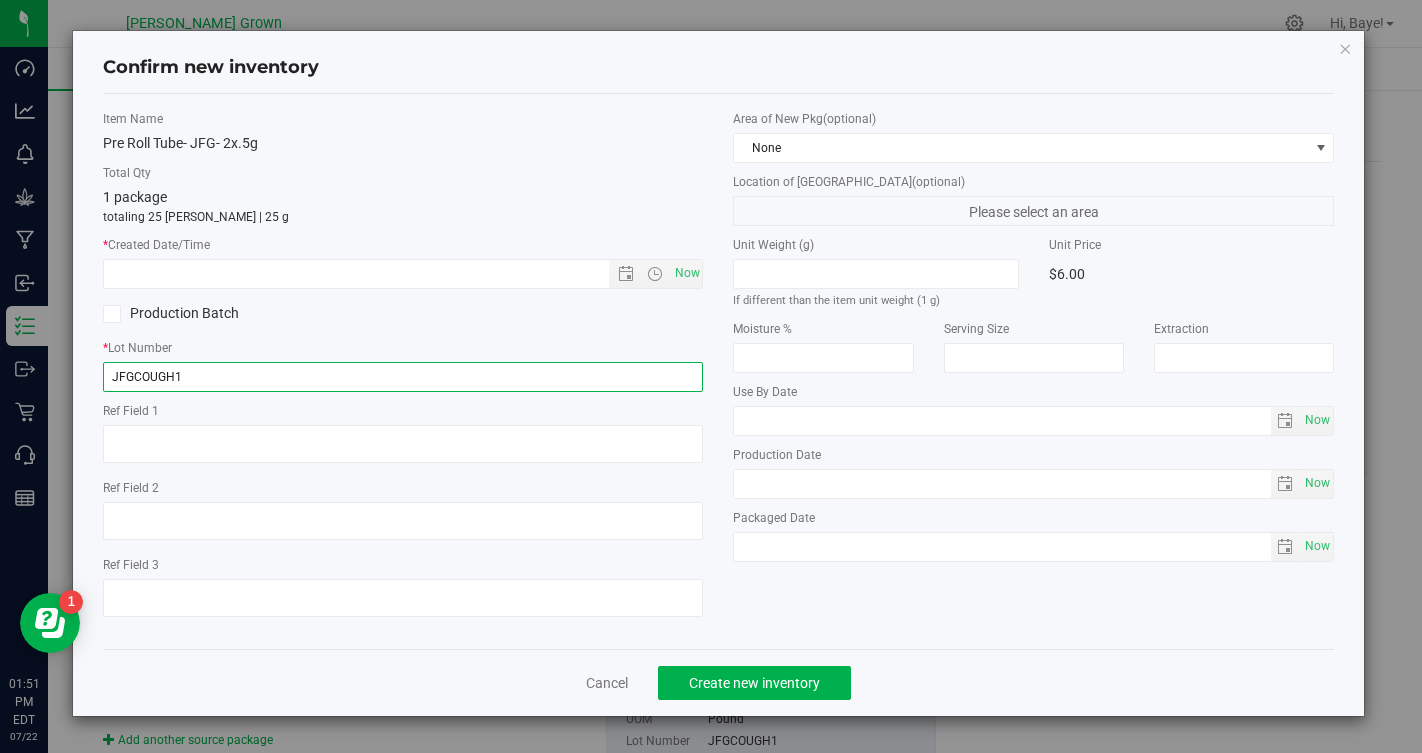 click on "JFGCOUGH1" at bounding box center [403, 377] 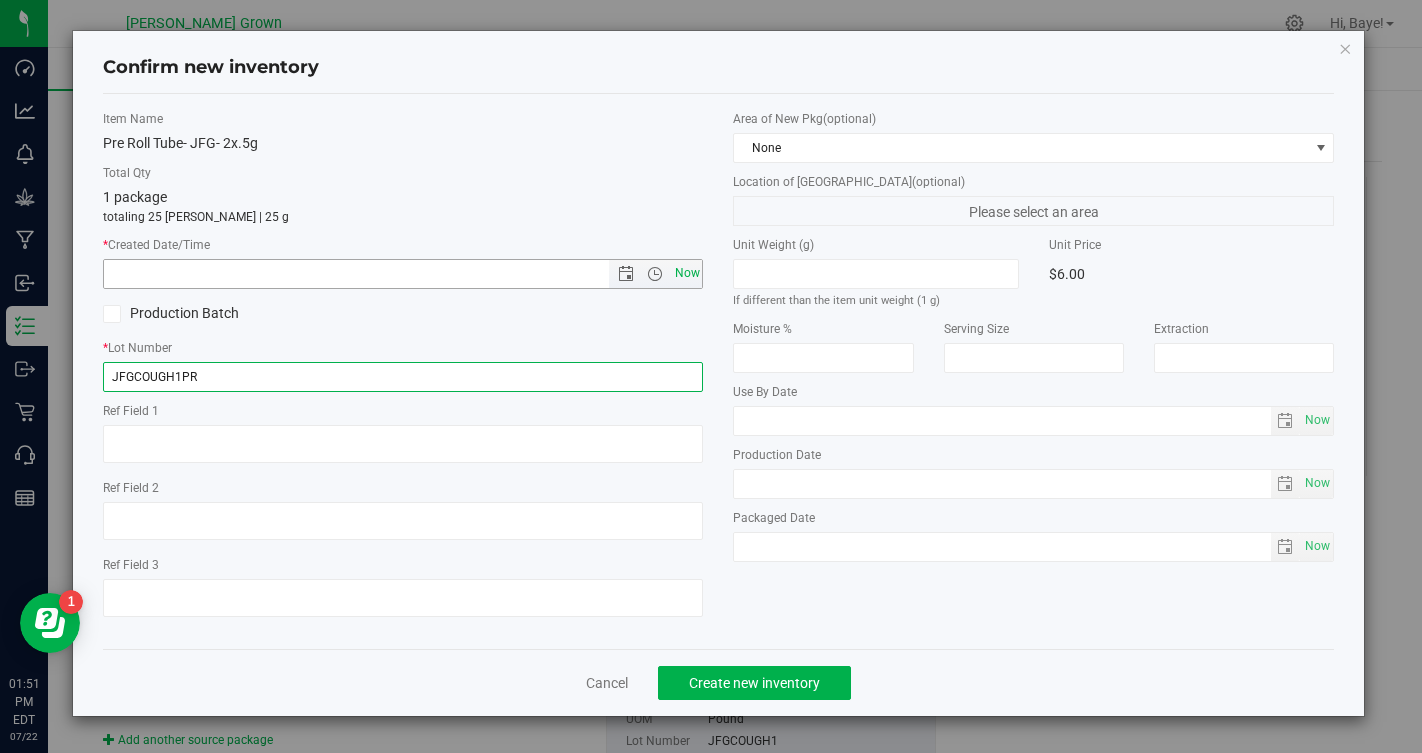 type on "JFGCOUGH1PR" 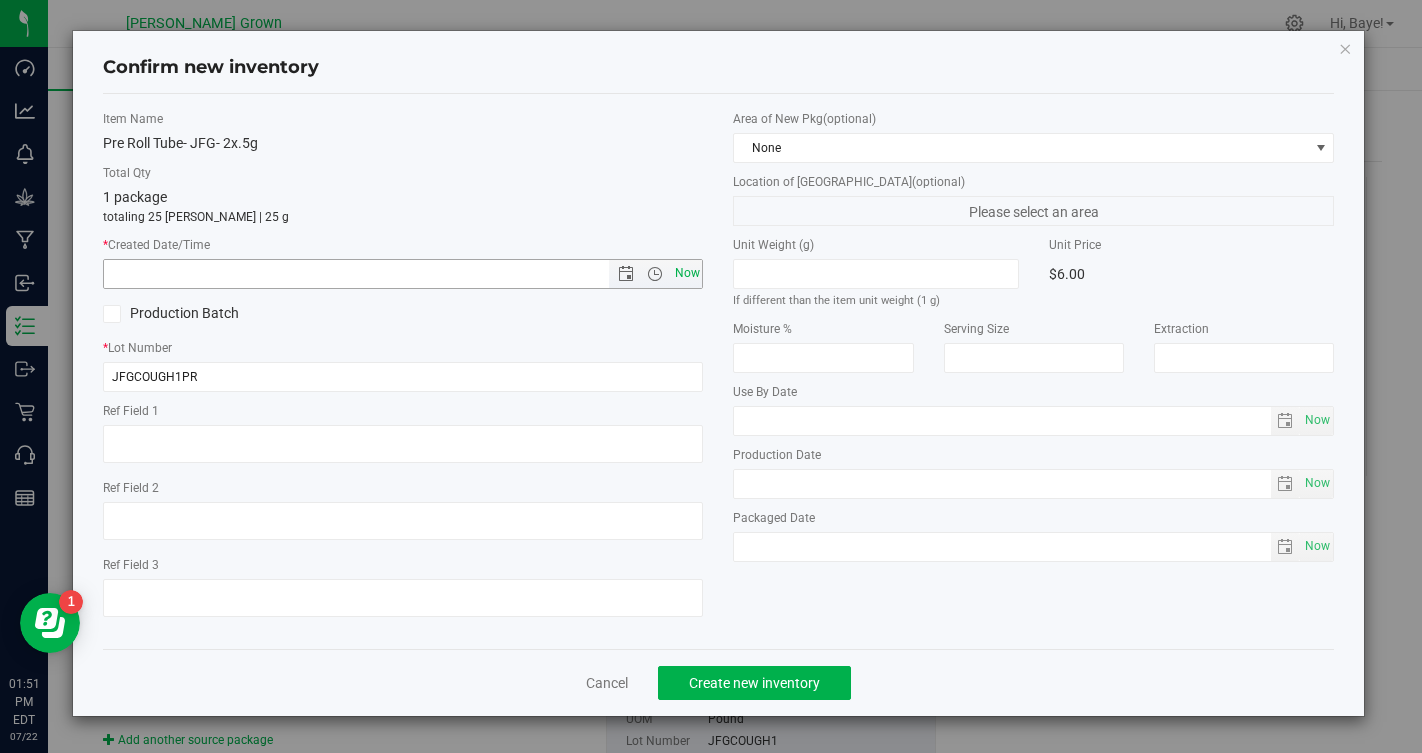 click on "Now" at bounding box center (687, 273) 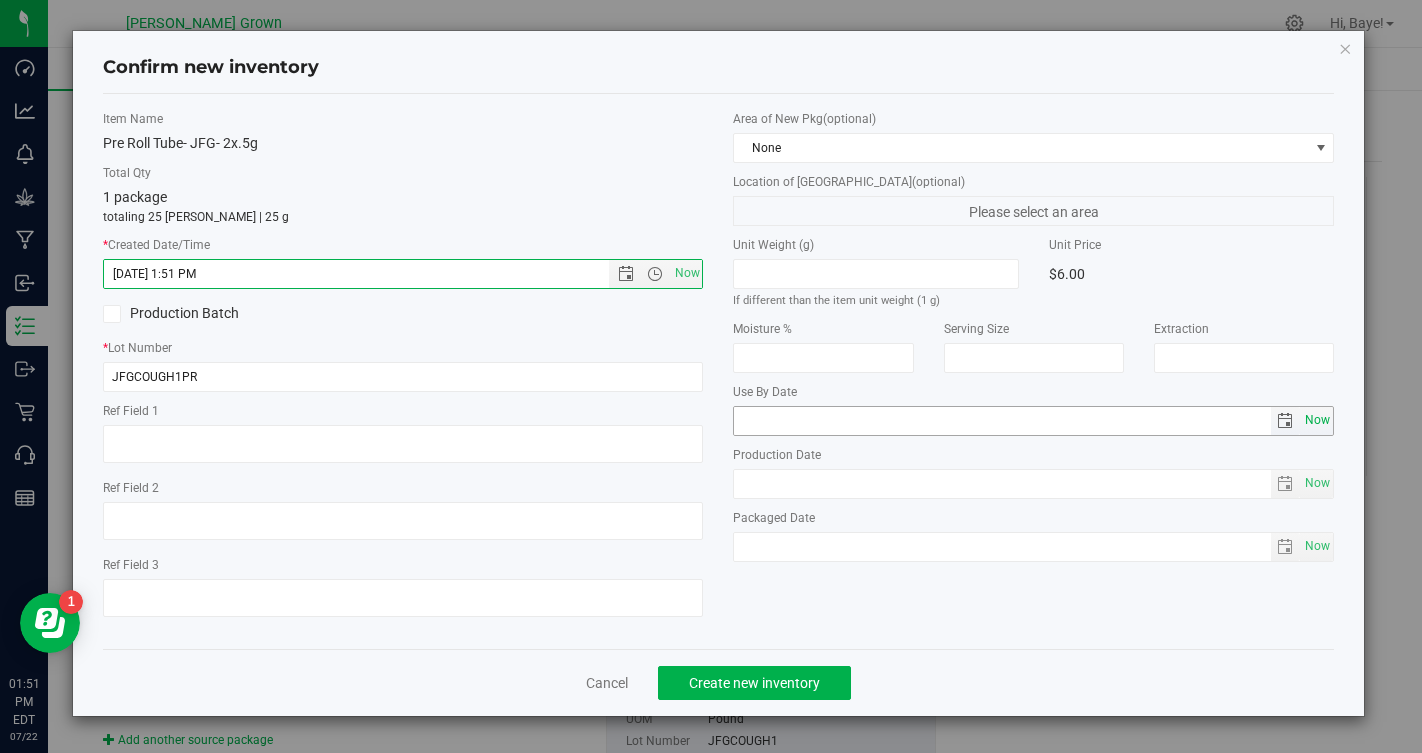 click on "Now" at bounding box center [1318, 420] 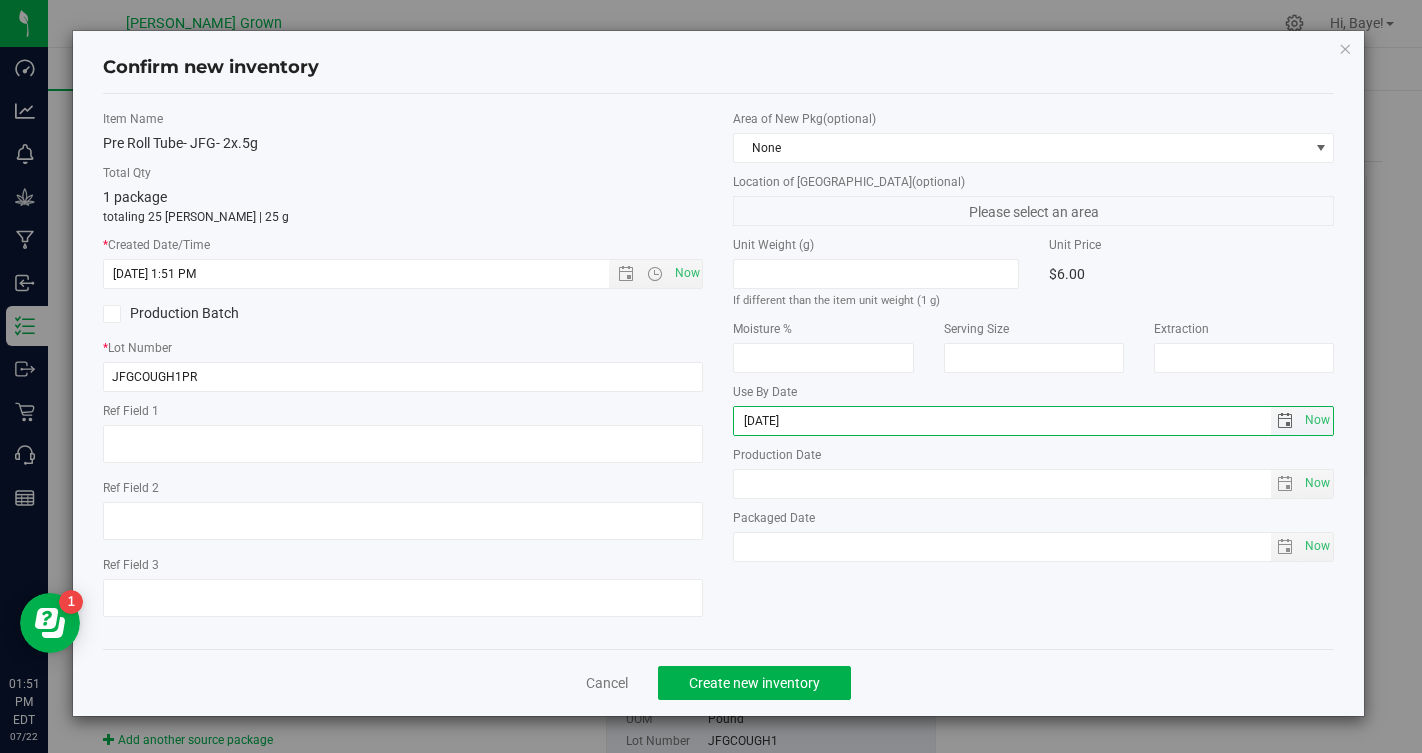 click on "2025-07-22" at bounding box center [1002, 421] 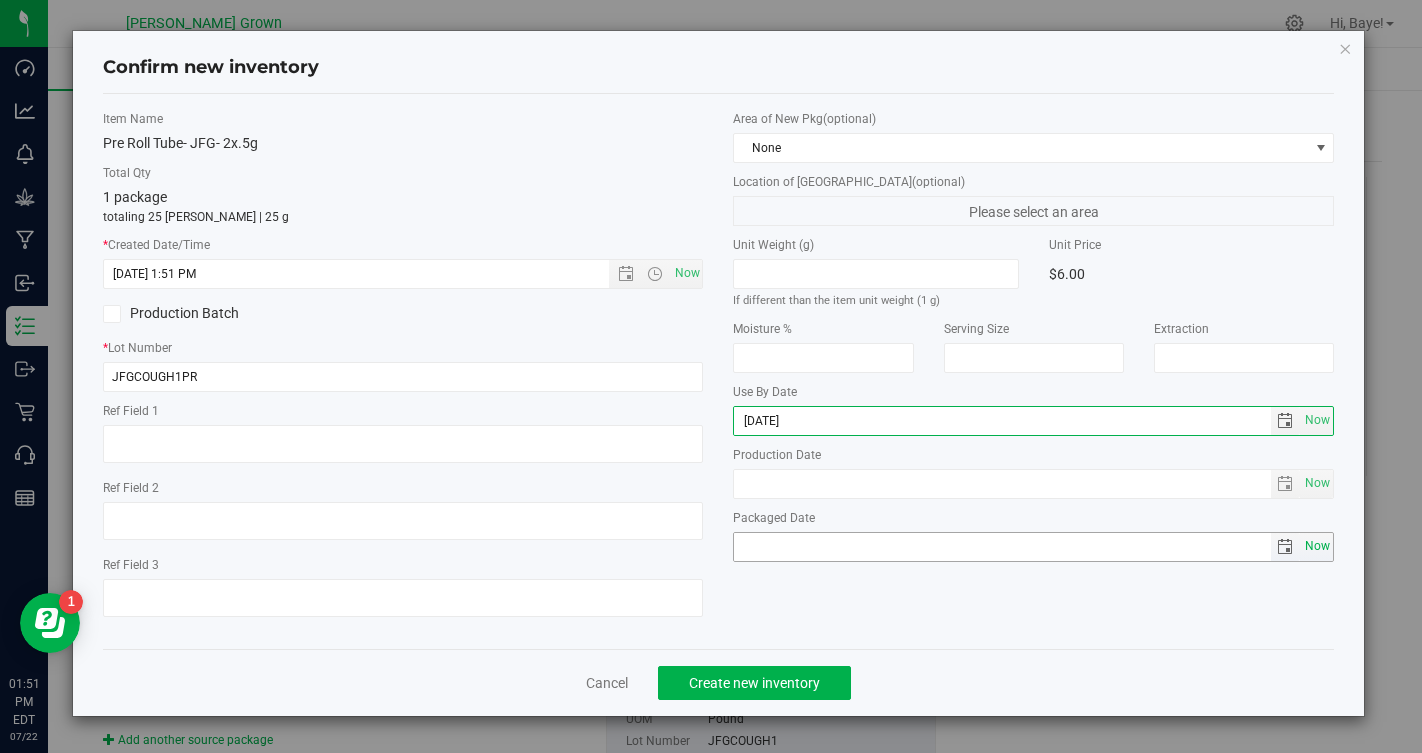 type on "2026-07-22" 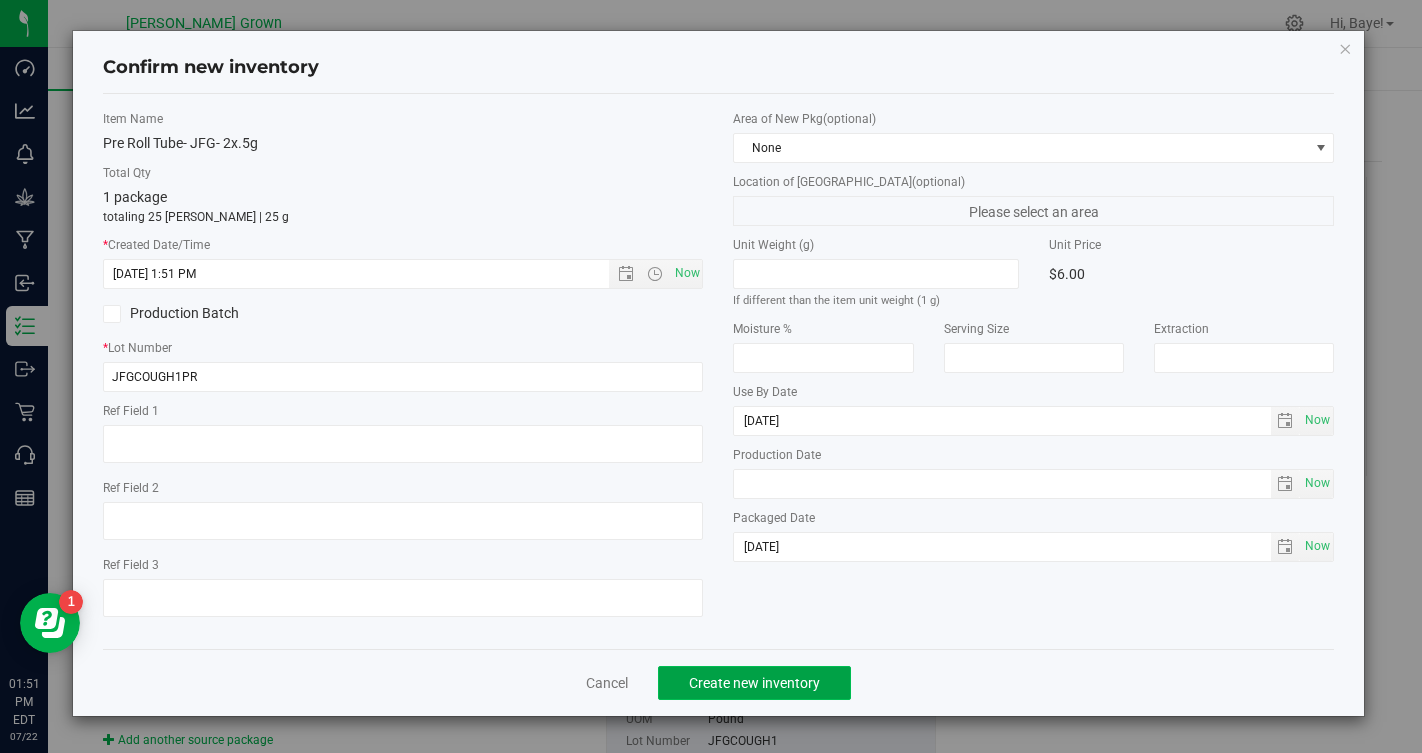 click on "Create new inventory" 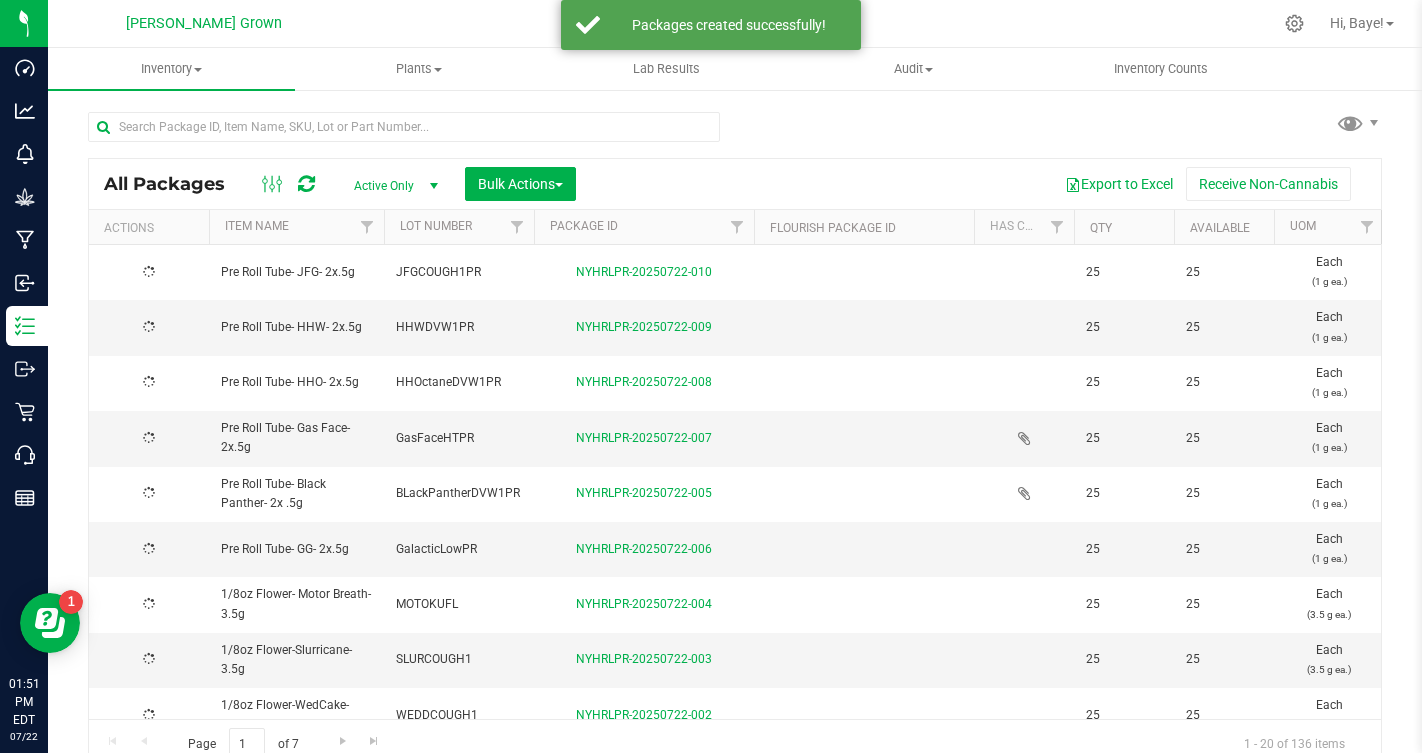 type on "2026-07-22" 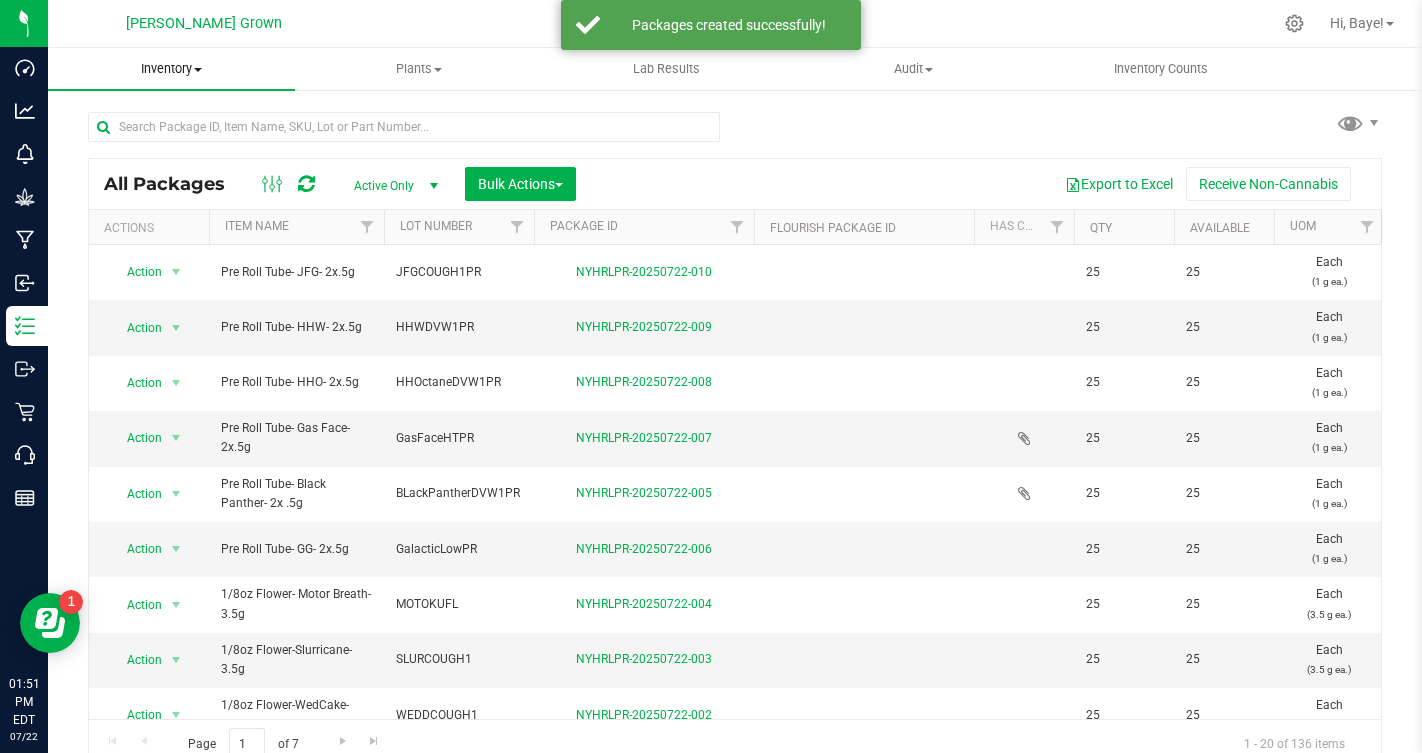 click on "Inventory" at bounding box center [171, 69] 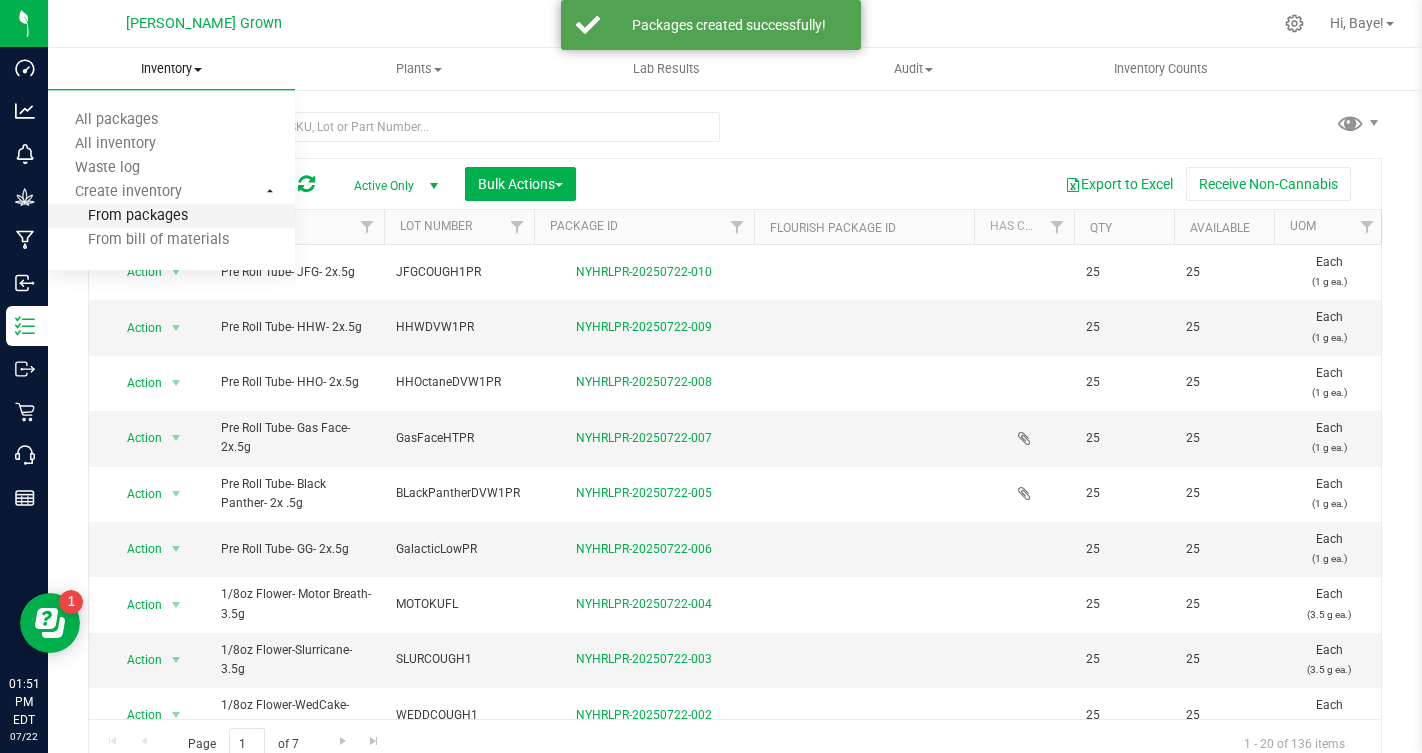 click on "From packages" at bounding box center (118, 216) 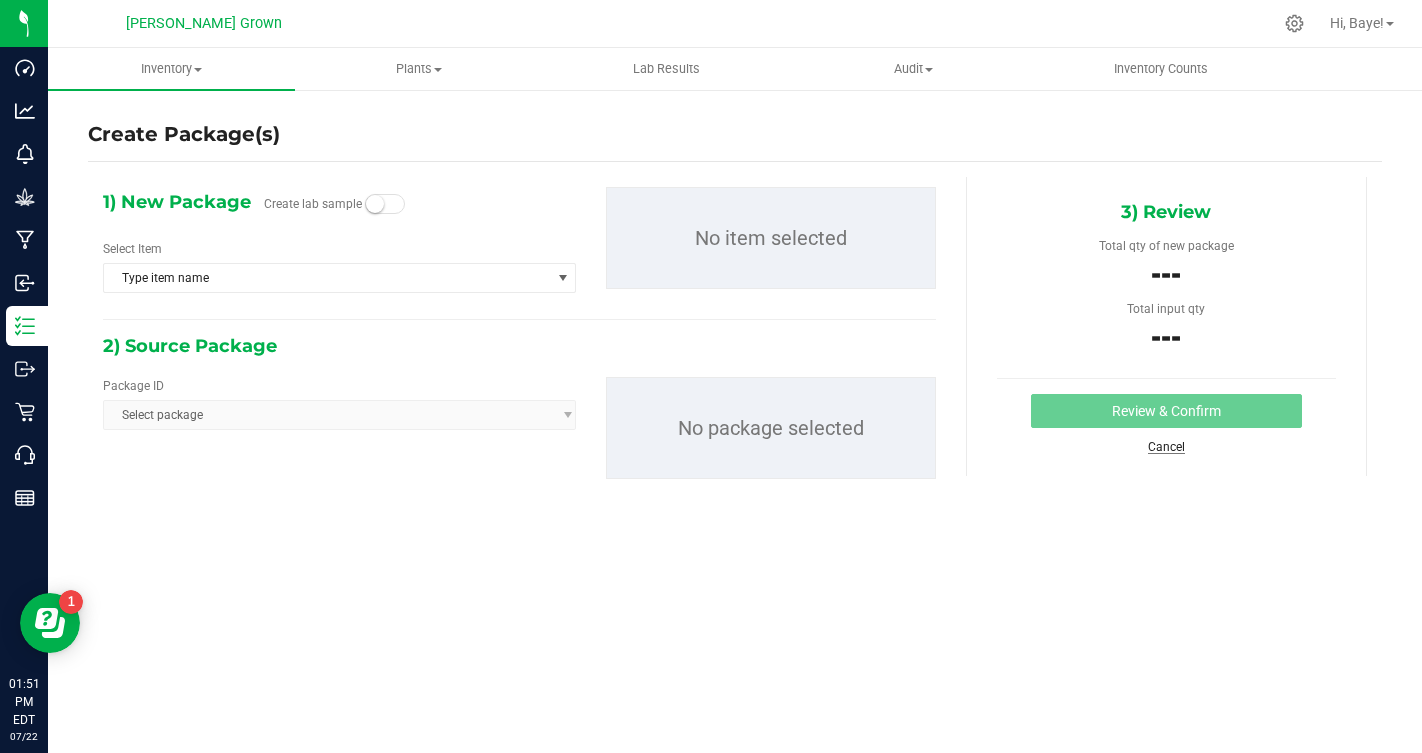 click on "Cancel" at bounding box center [1166, 447] 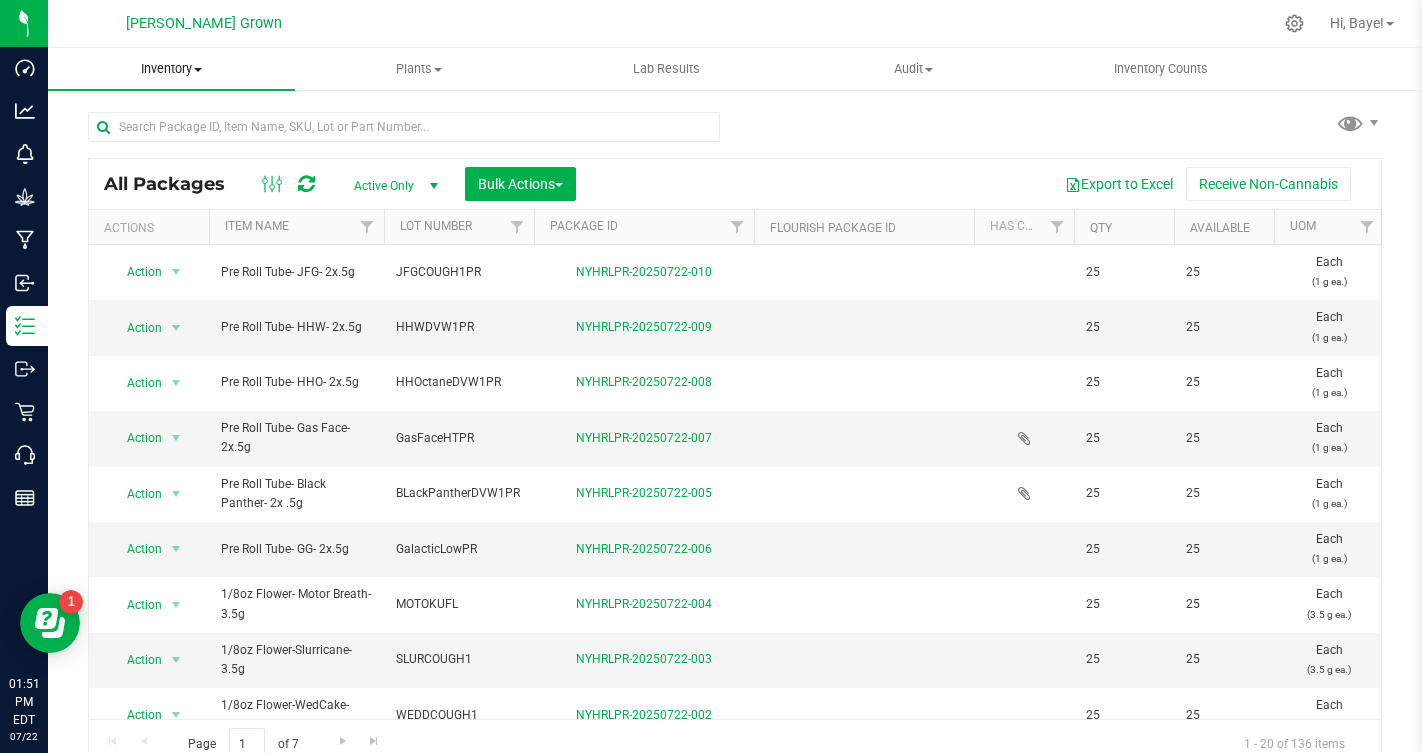 click on "Inventory" at bounding box center (171, 69) 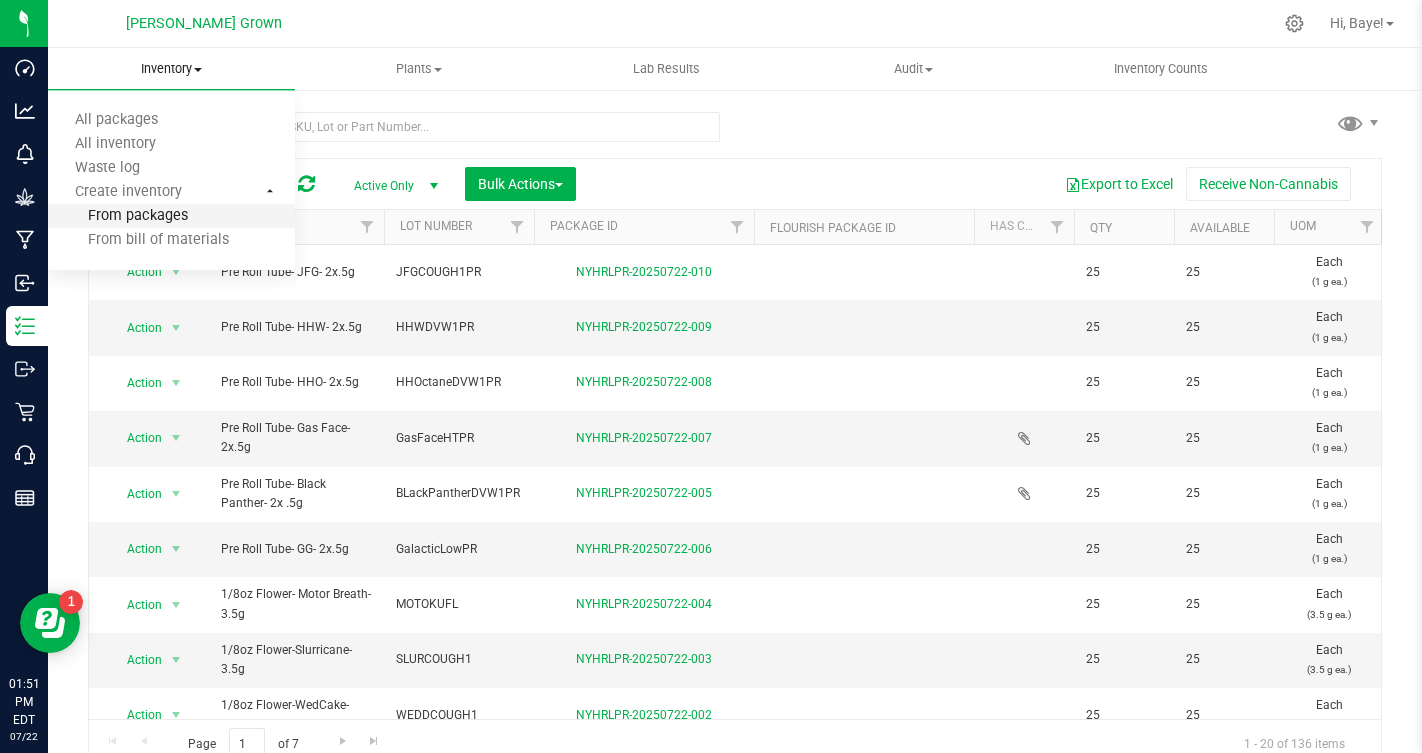 click on "From packages" at bounding box center [118, 216] 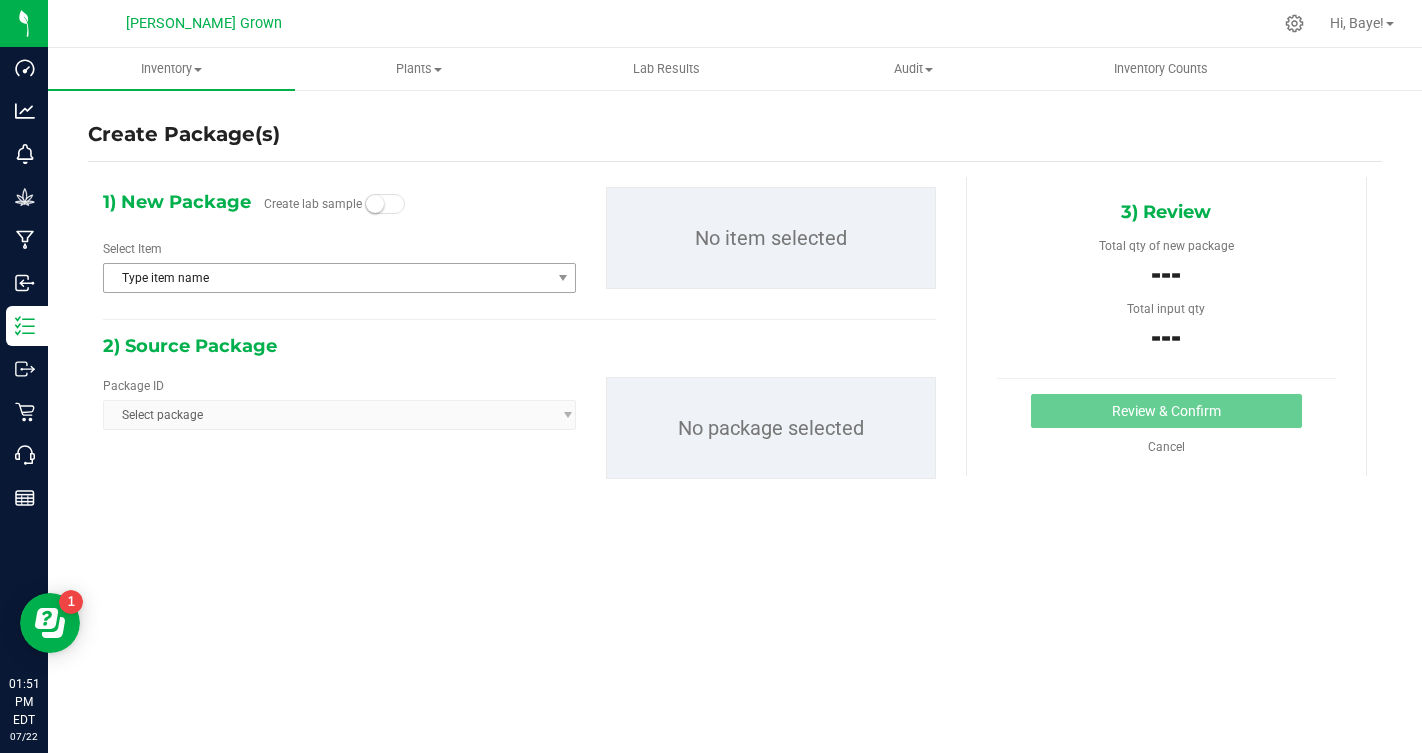 click on "Type item name" at bounding box center (327, 278) 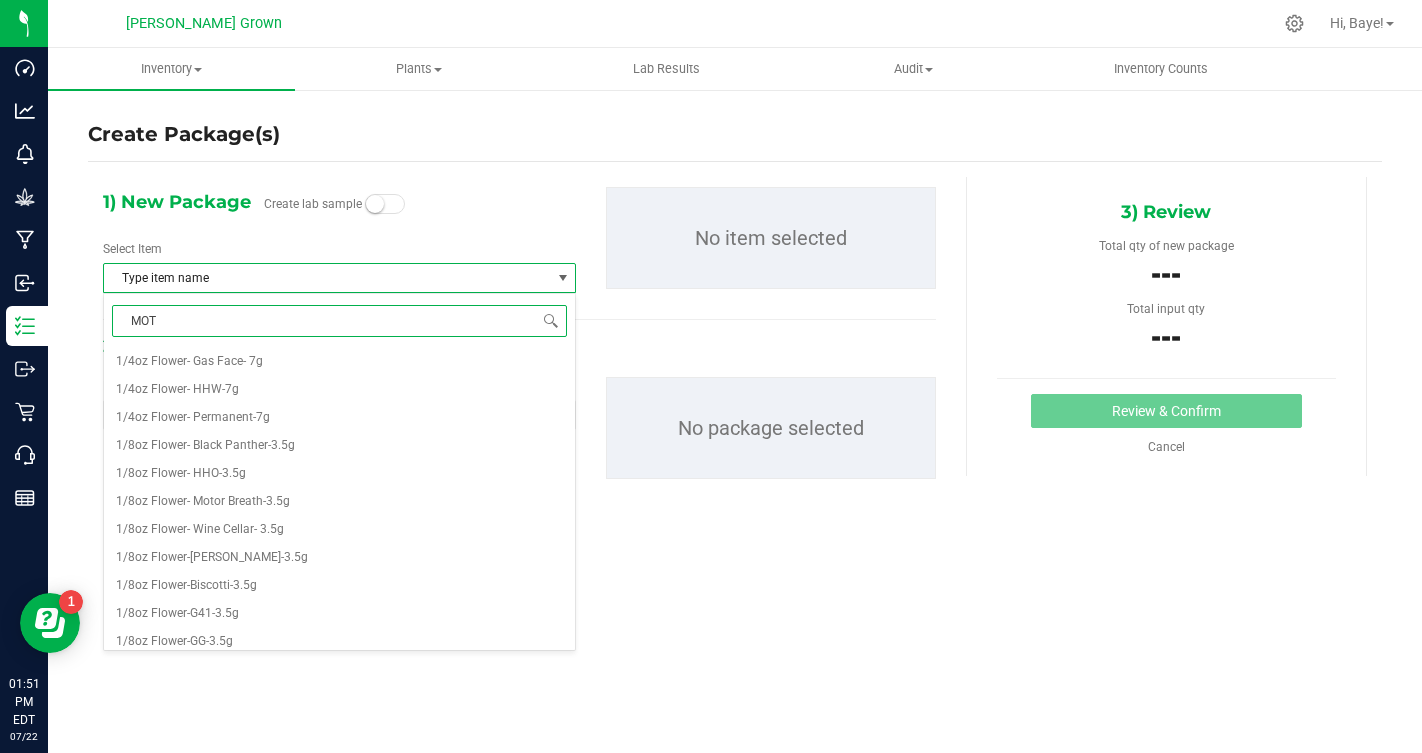 type on "MOTO" 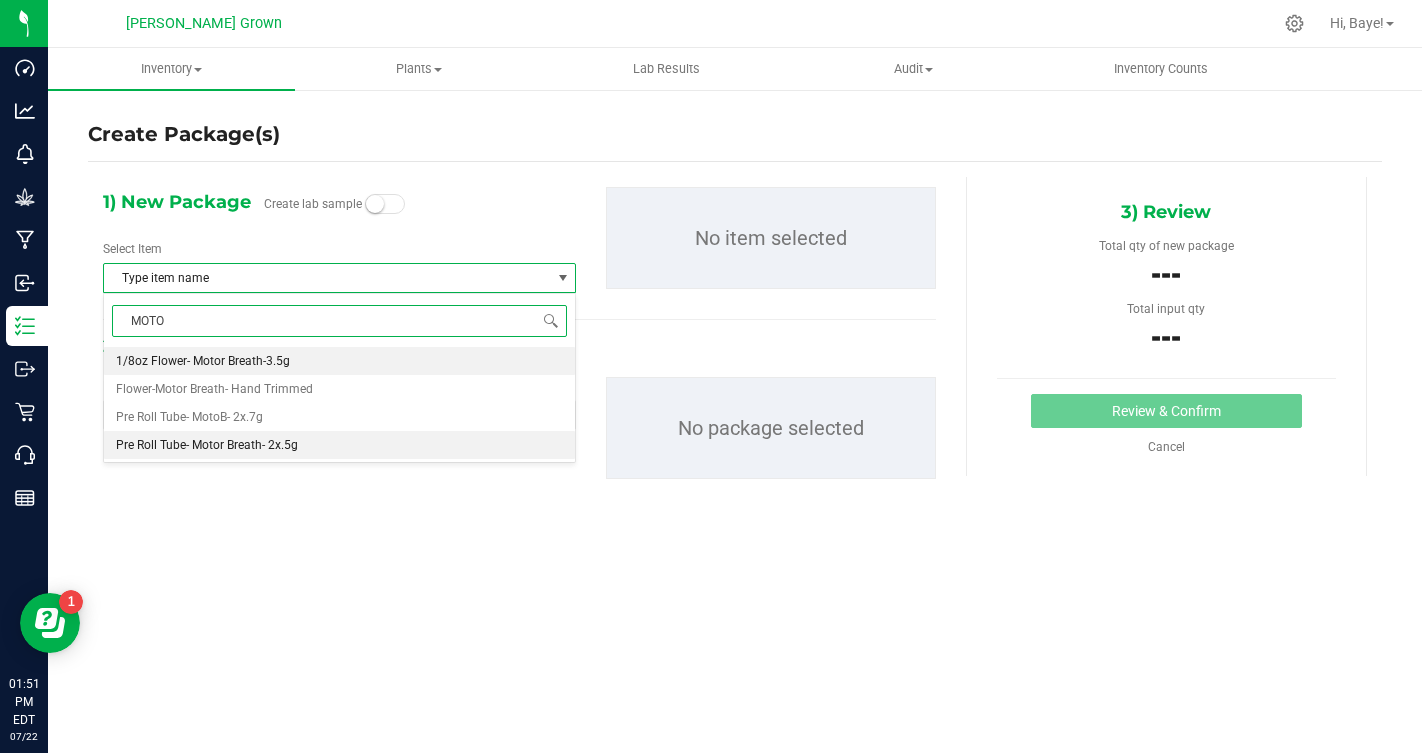 click on "Pre Roll Tube- Motor Breath- 2x.5g" at bounding box center (207, 445) 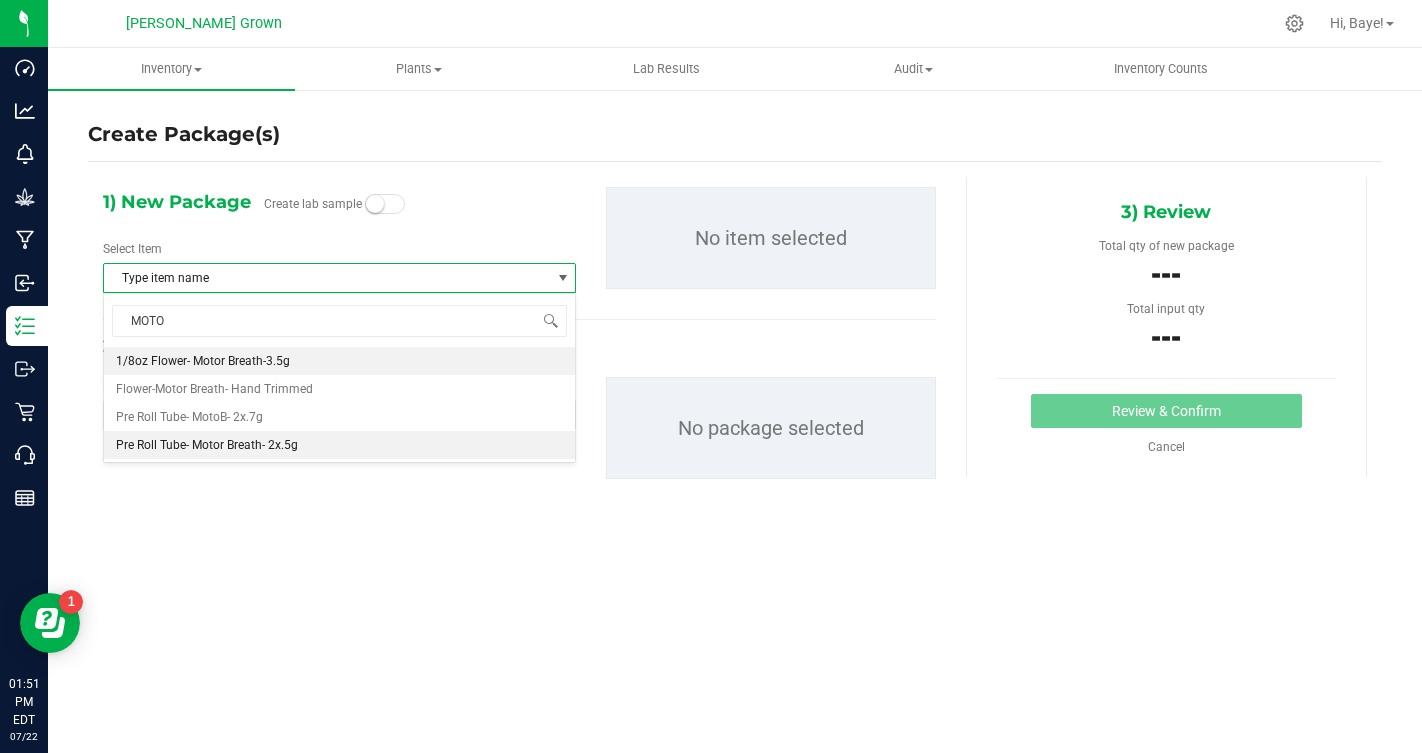 type 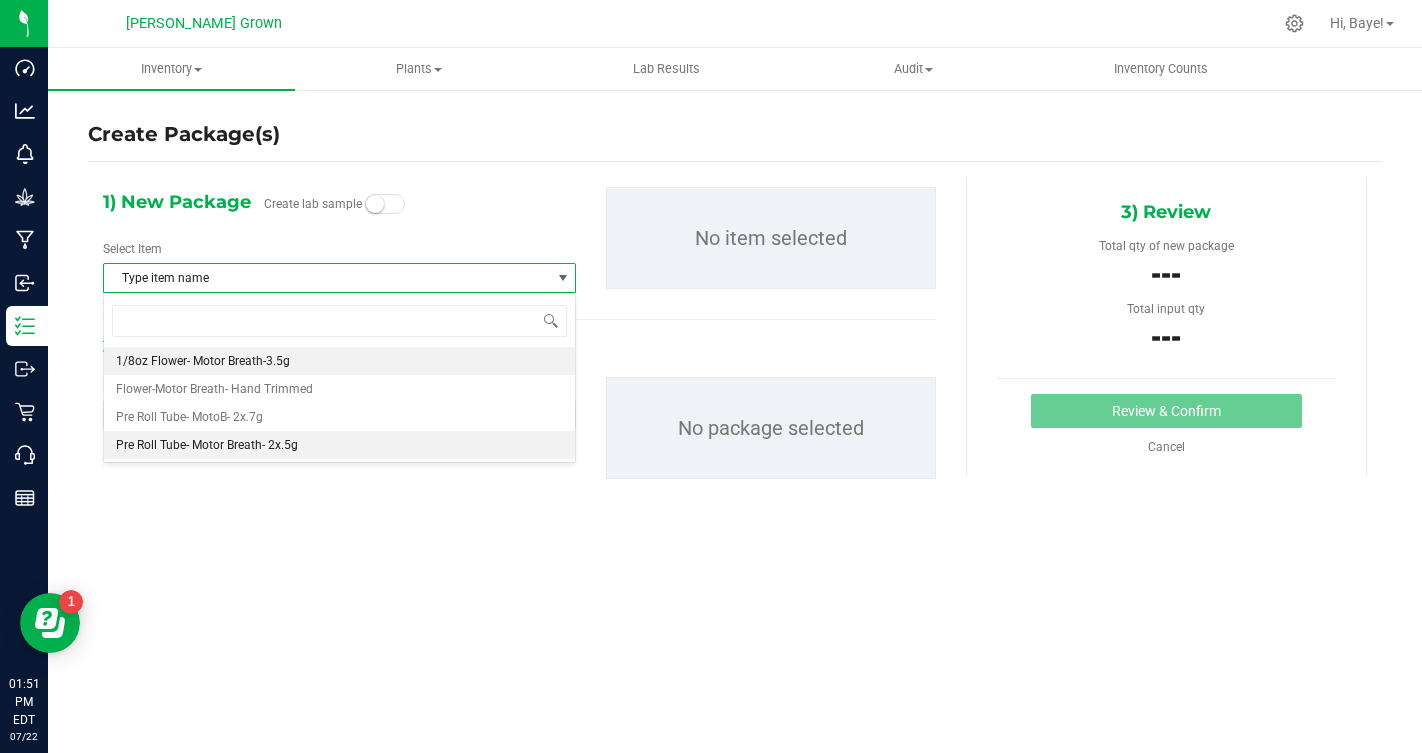 scroll, scrollTop: 0, scrollLeft: 0, axis: both 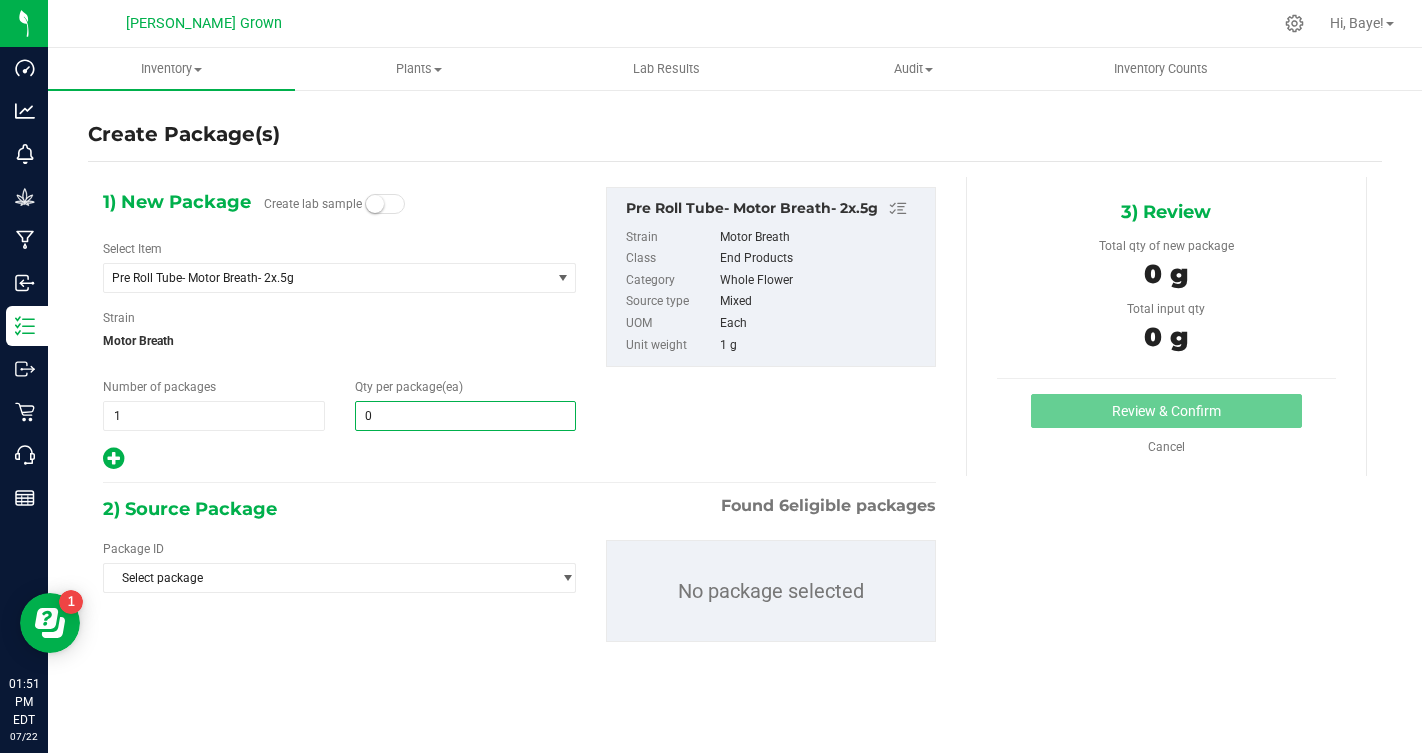 type 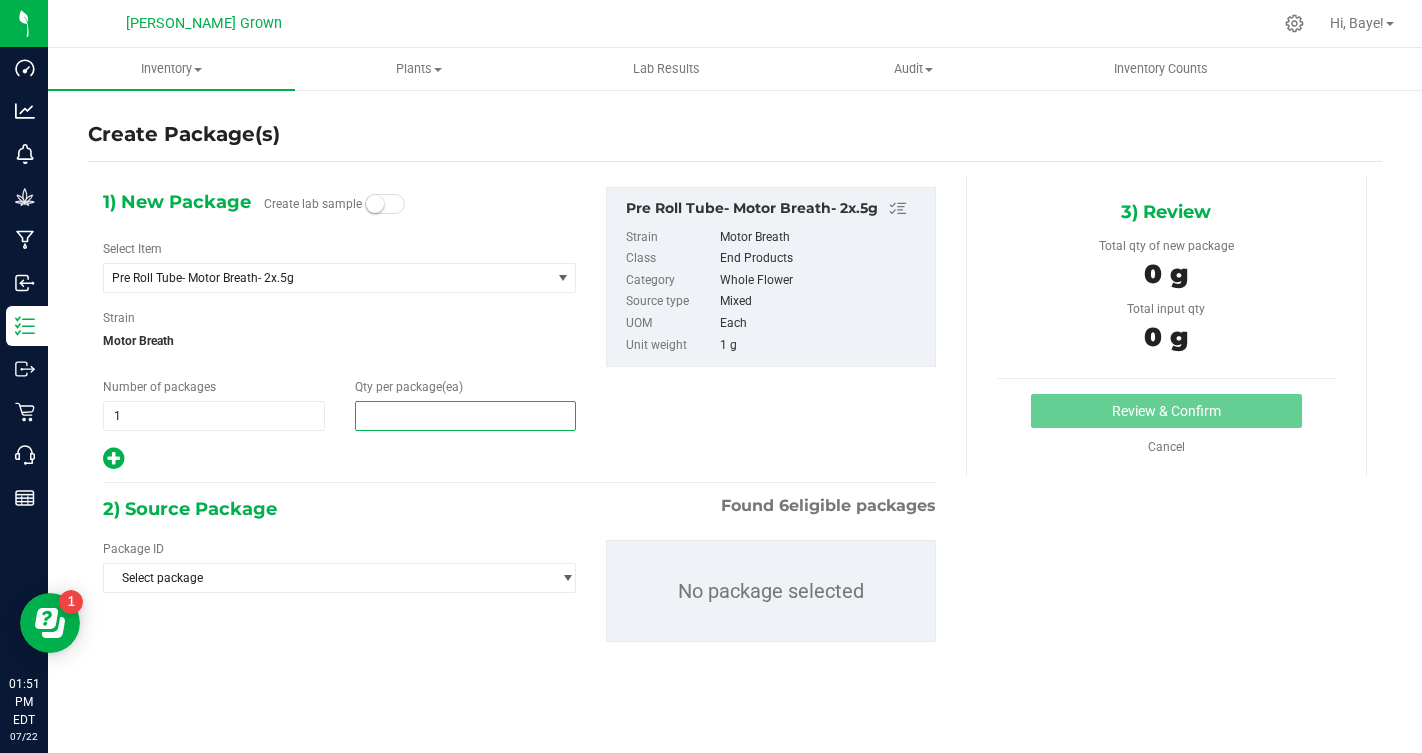click at bounding box center (466, 416) 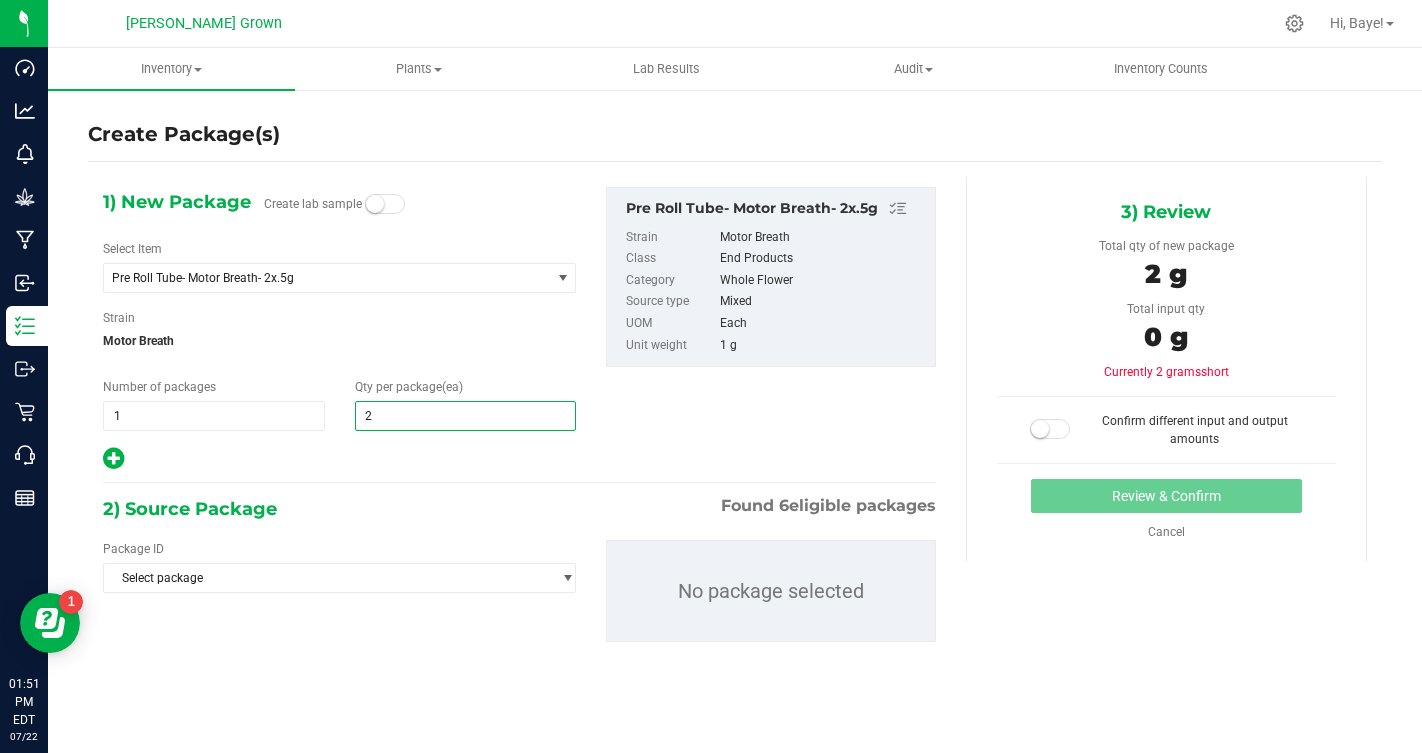 type on "25" 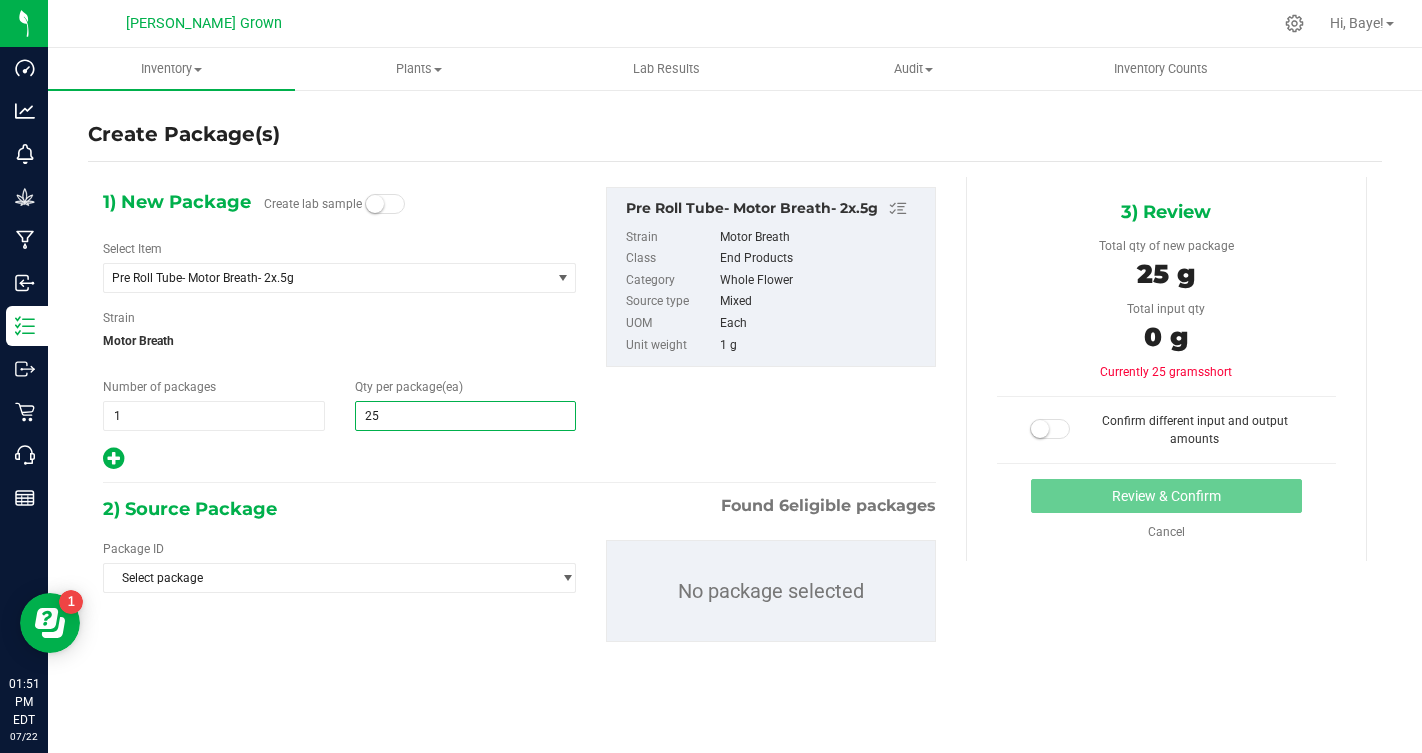 type on "25" 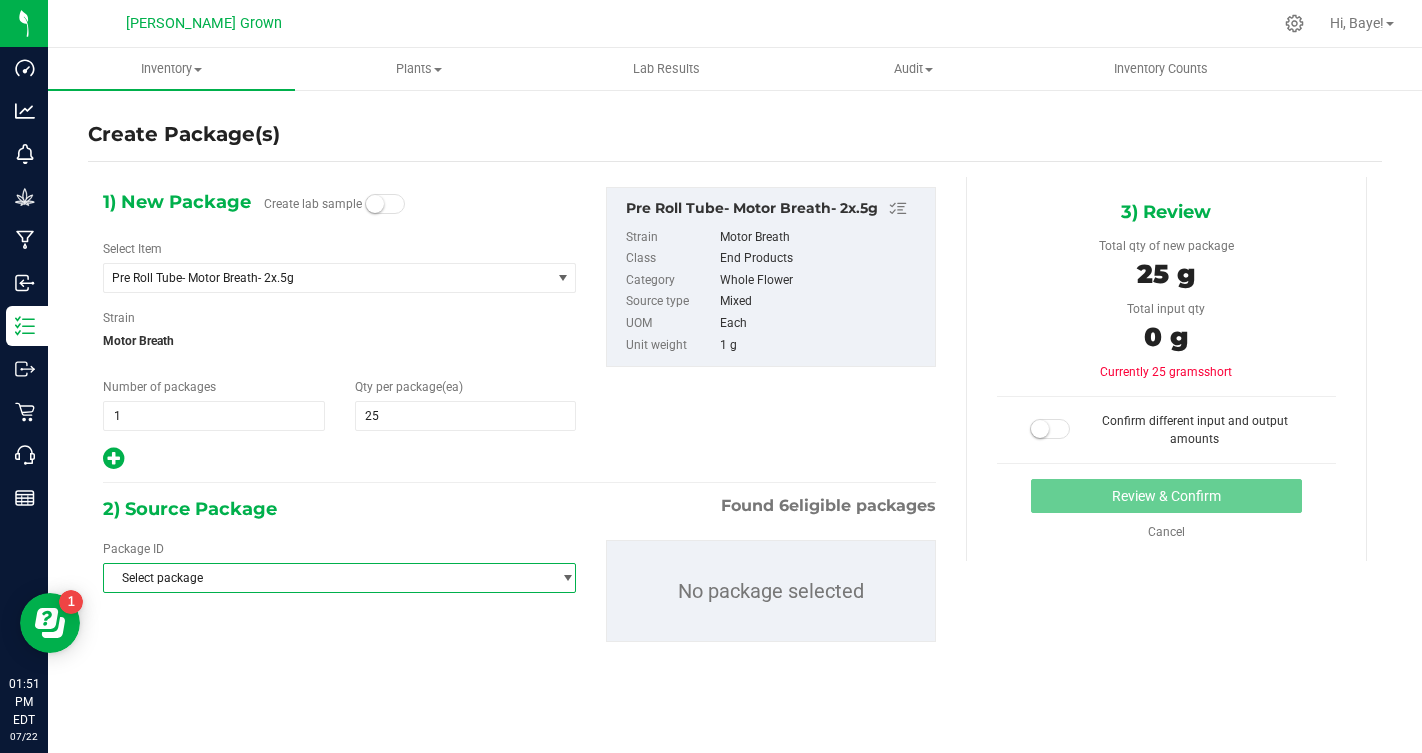 click on "Select package" at bounding box center (327, 578) 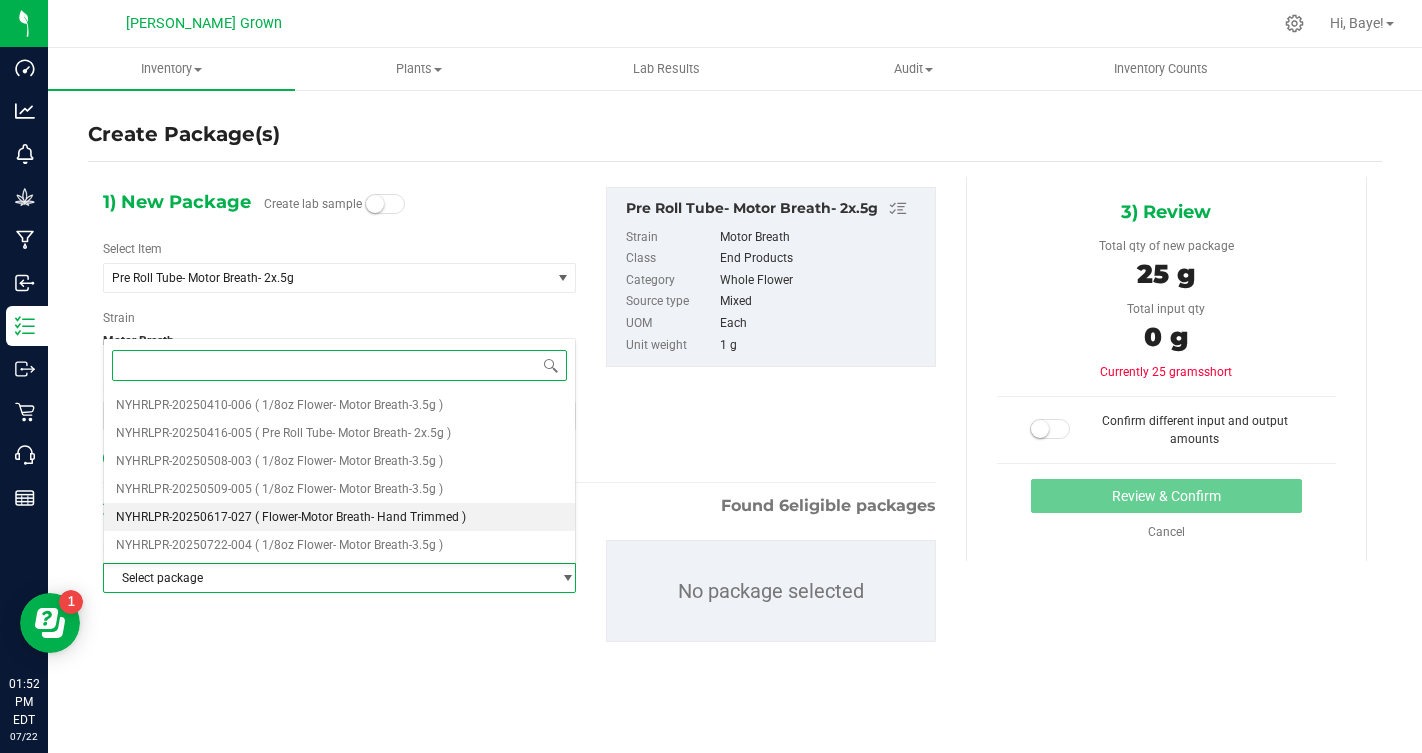 click on "(
Flower-Motor Breath- Hand Trimmed
)" at bounding box center (360, 517) 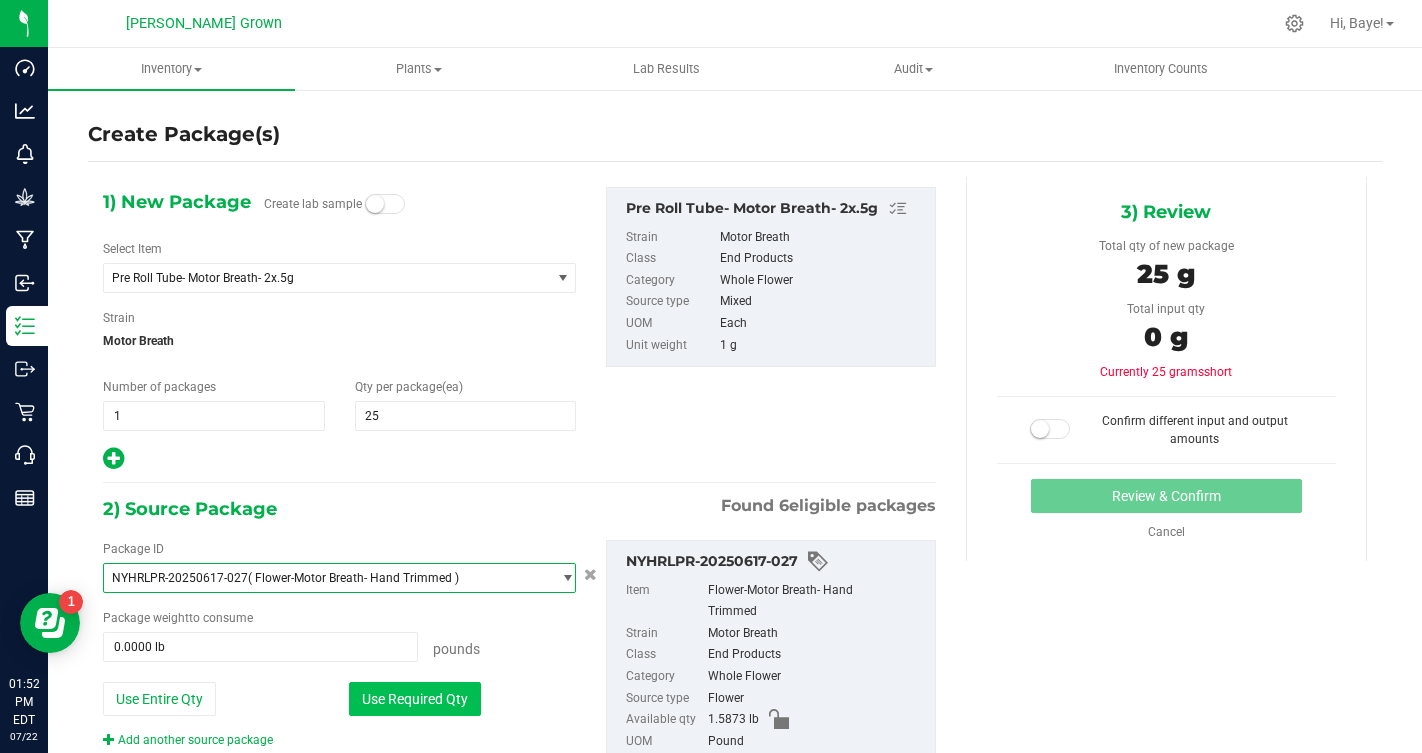 click on "Use Required Qty" at bounding box center (415, 699) 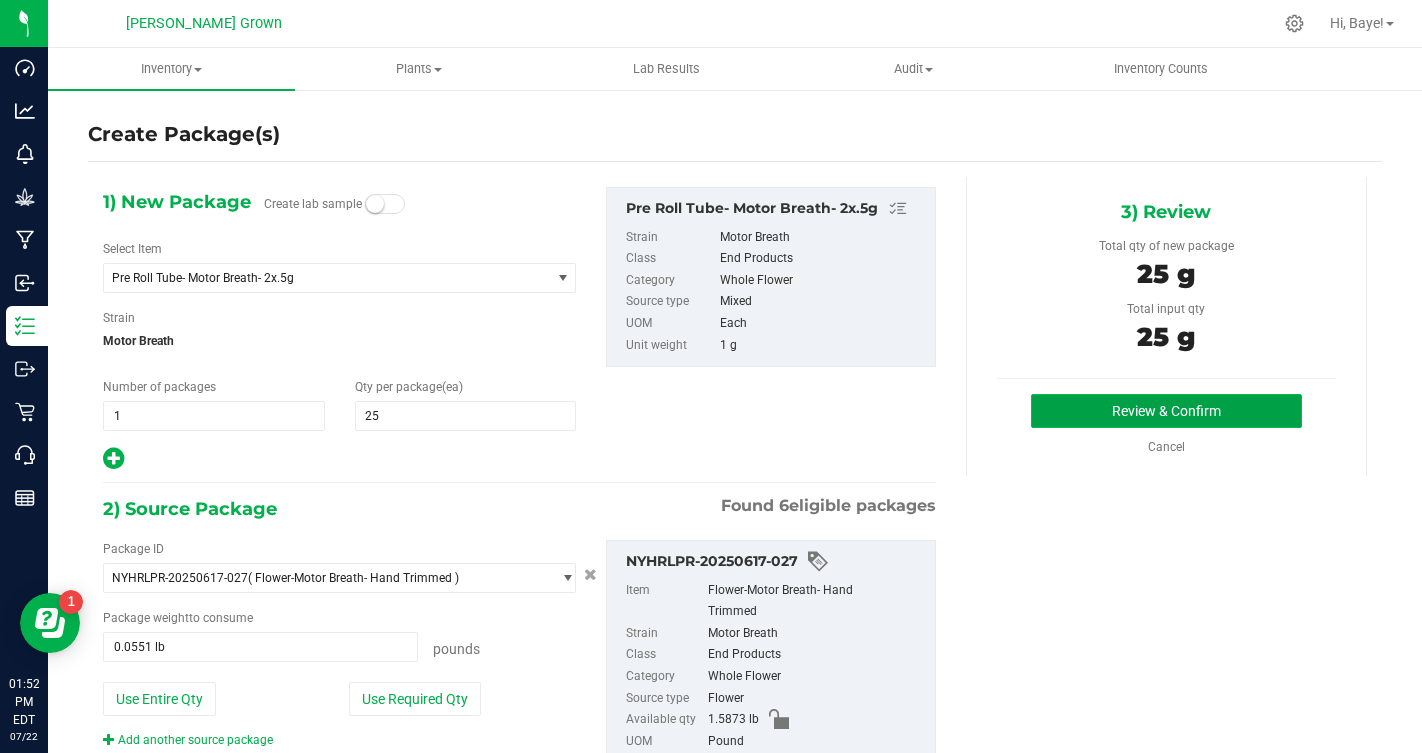 click on "Review & Confirm" at bounding box center (1166, 411) 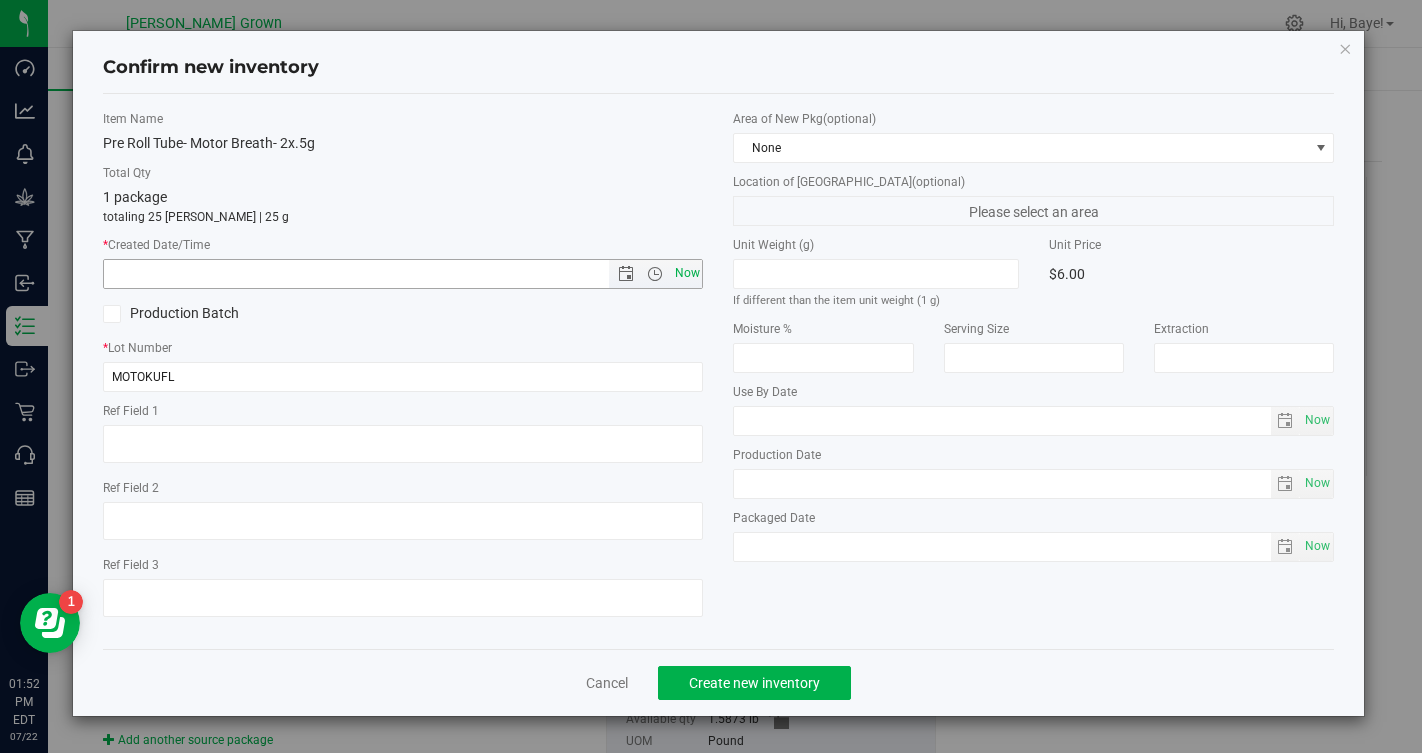 click on "Now" at bounding box center (687, 273) 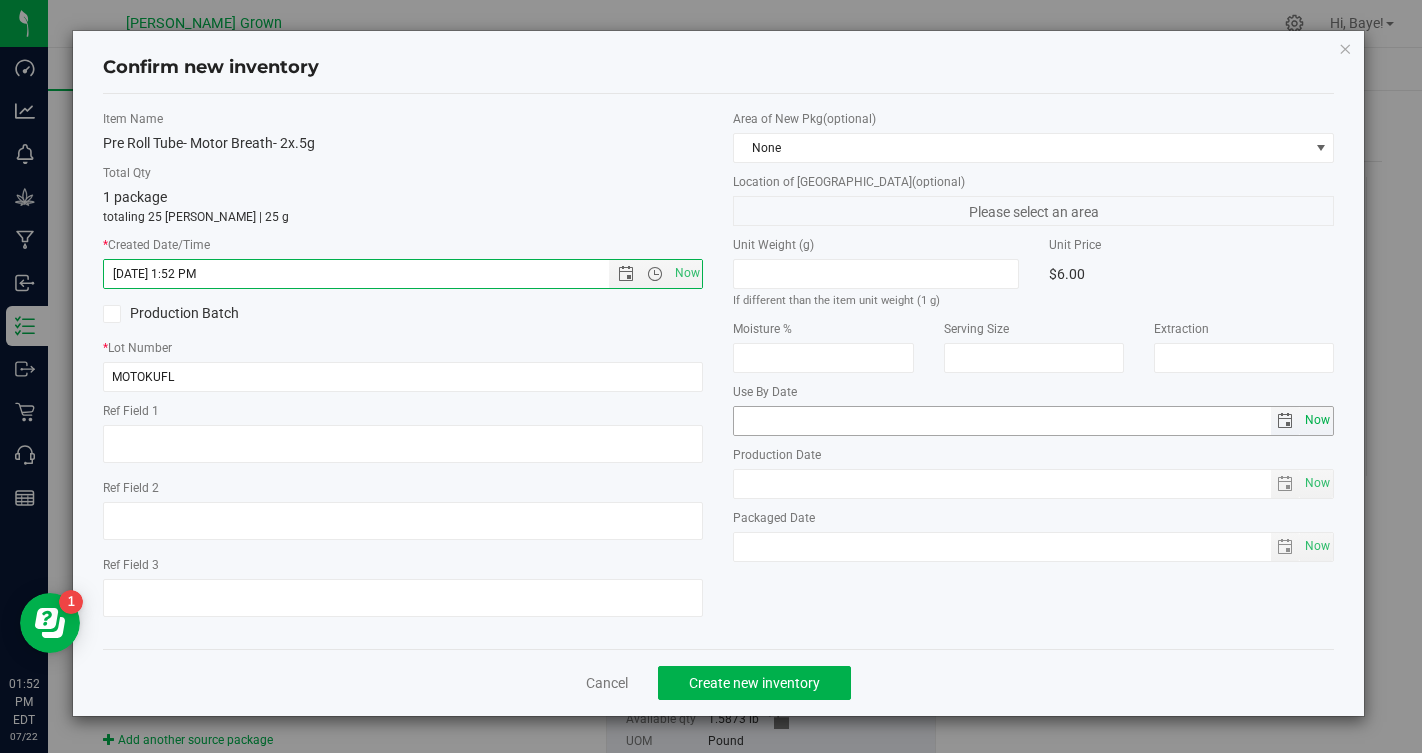click on "Now" at bounding box center (1318, 420) 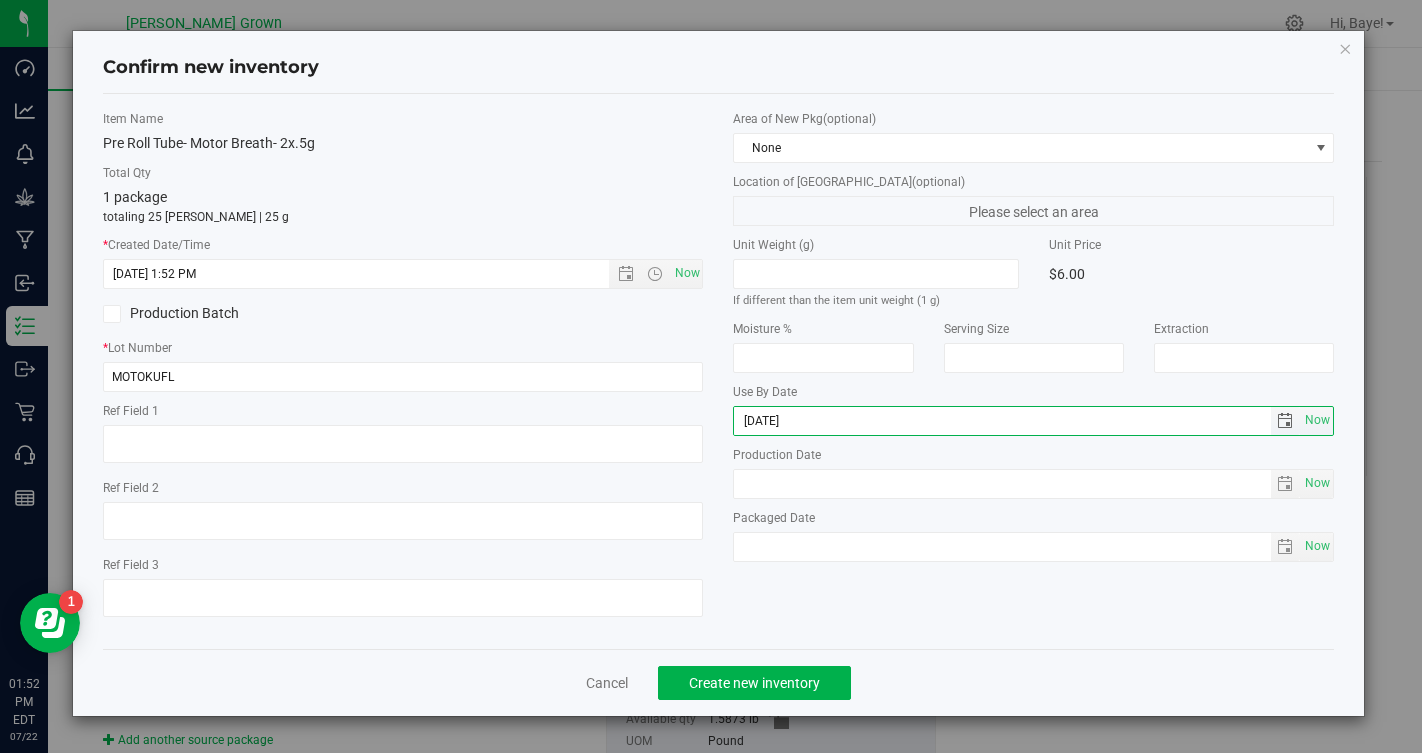 click on "2025-07-22" at bounding box center (1002, 421) 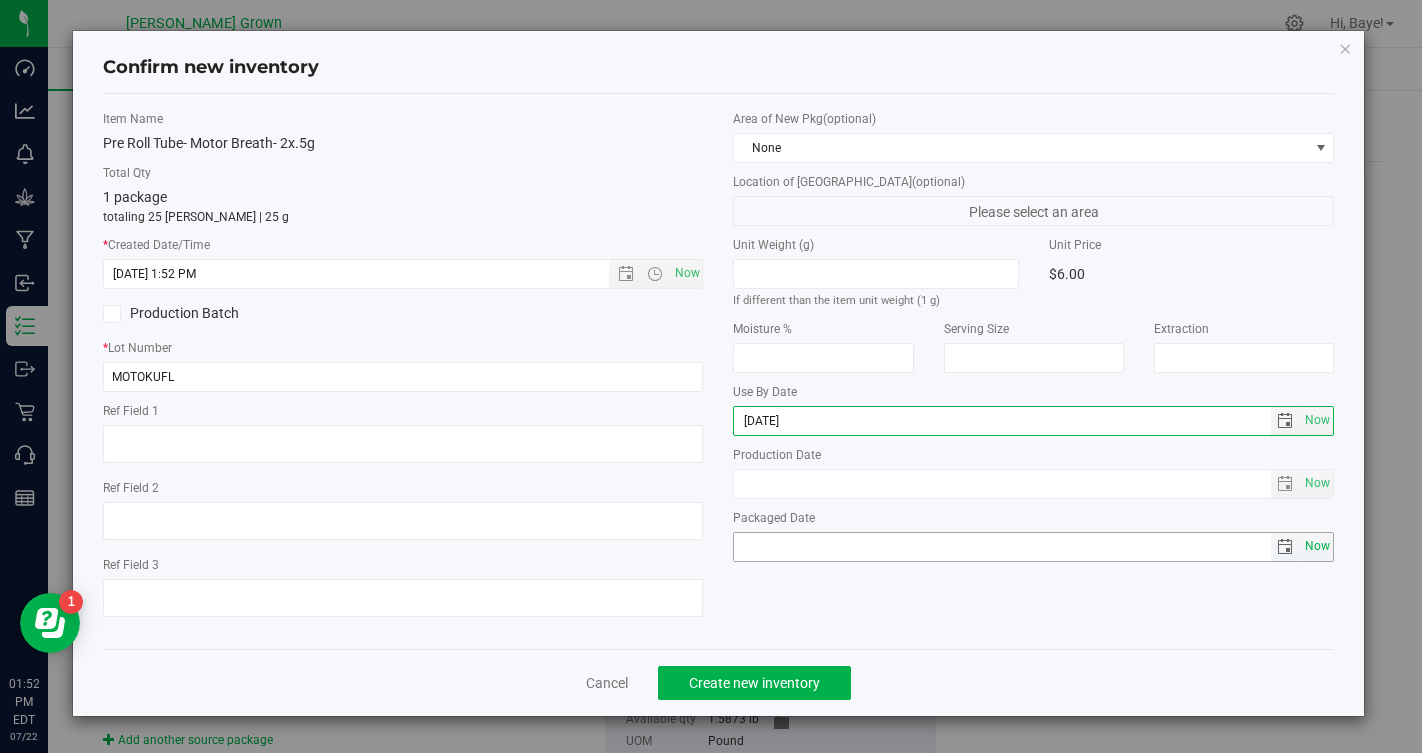 type on "2026-07-22" 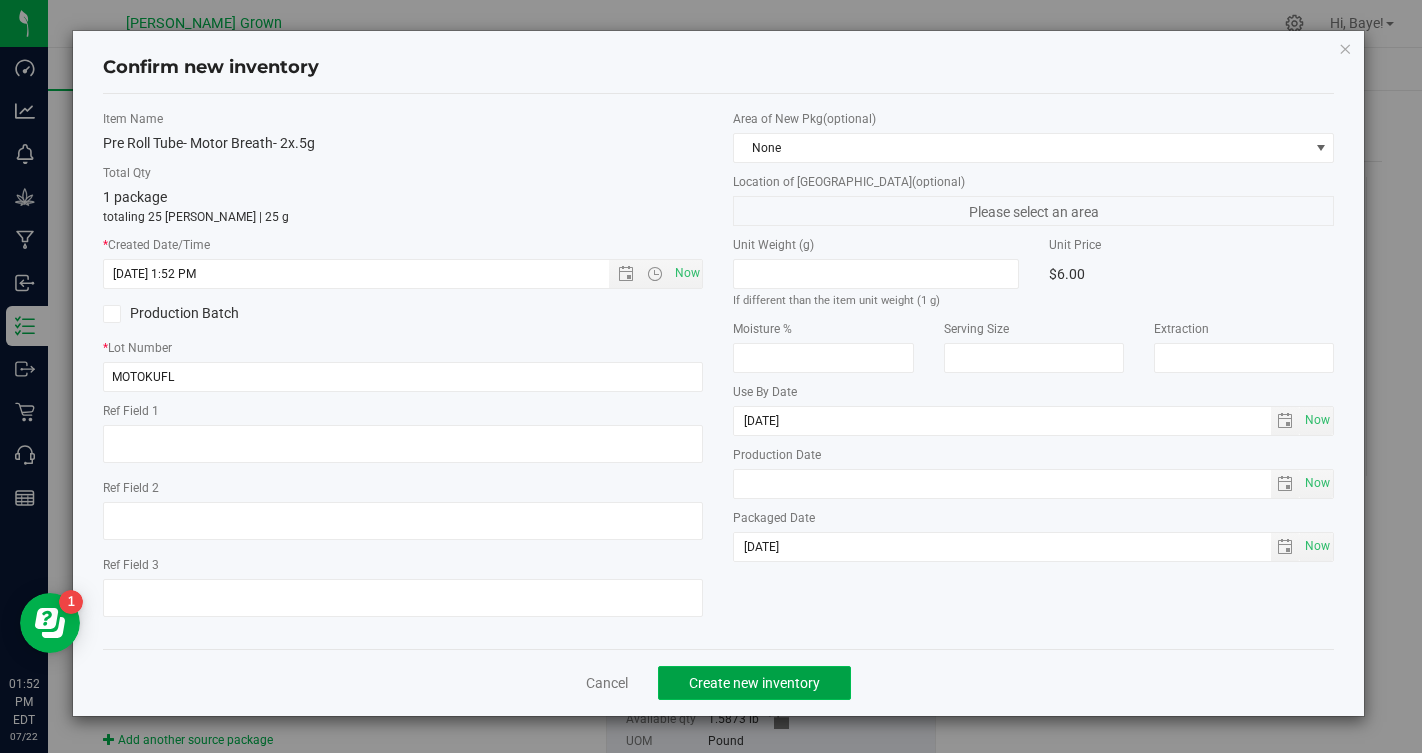 click on "Create new inventory" 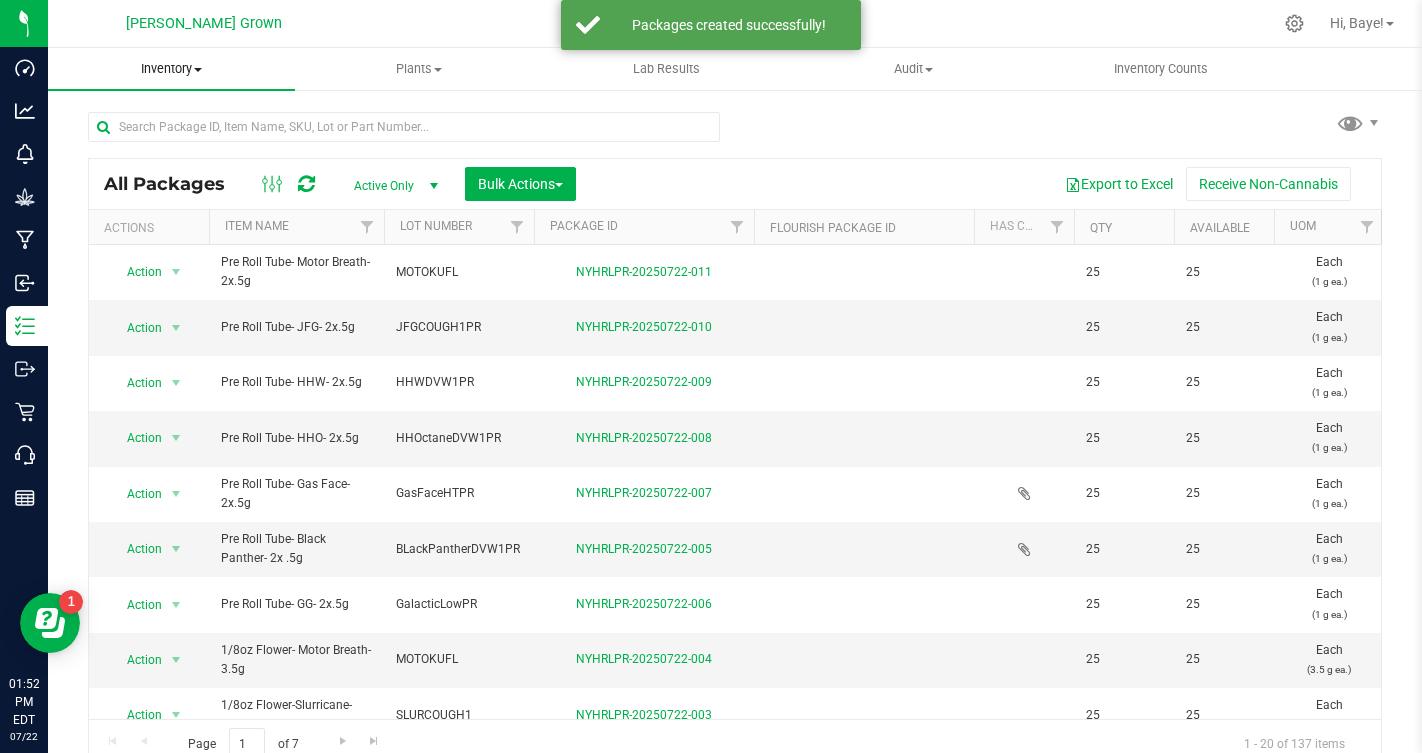click on "Inventory" at bounding box center [171, 69] 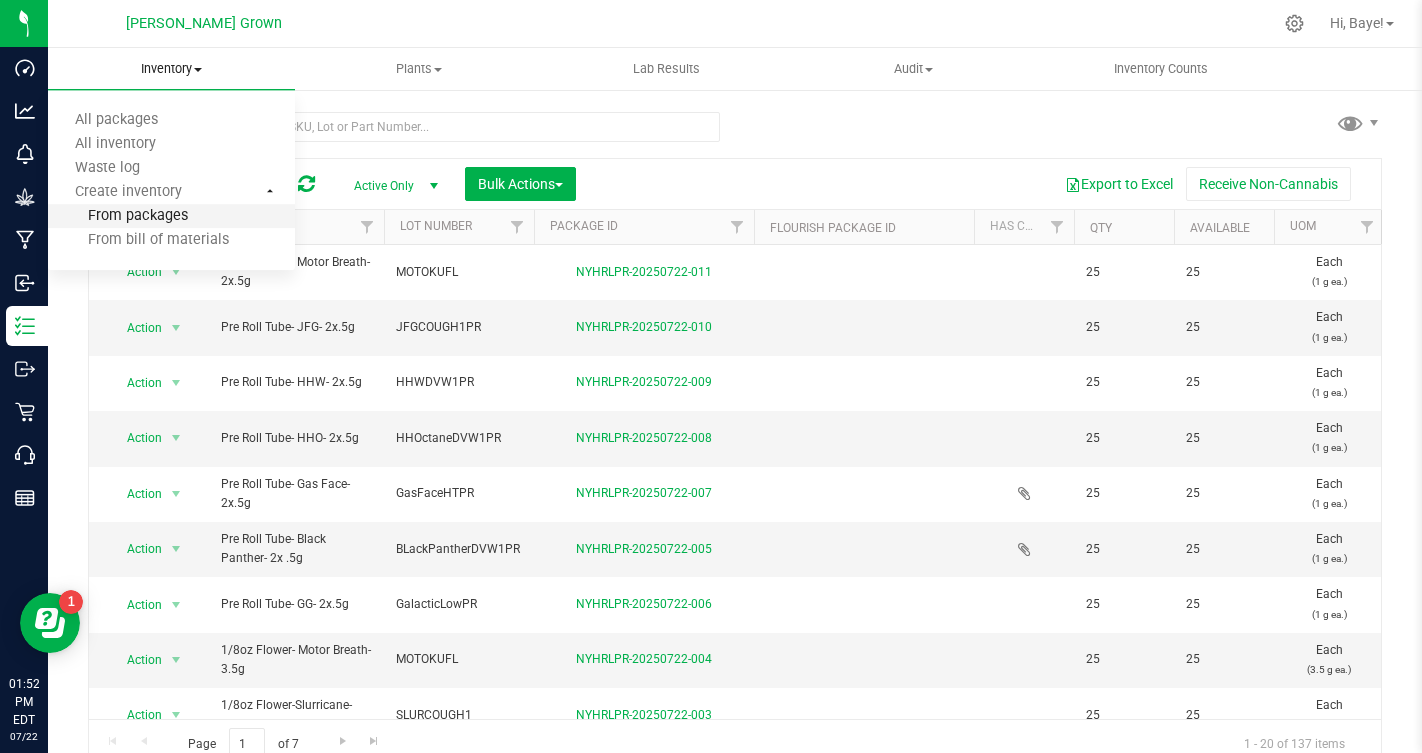 click on "From packages" at bounding box center (118, 216) 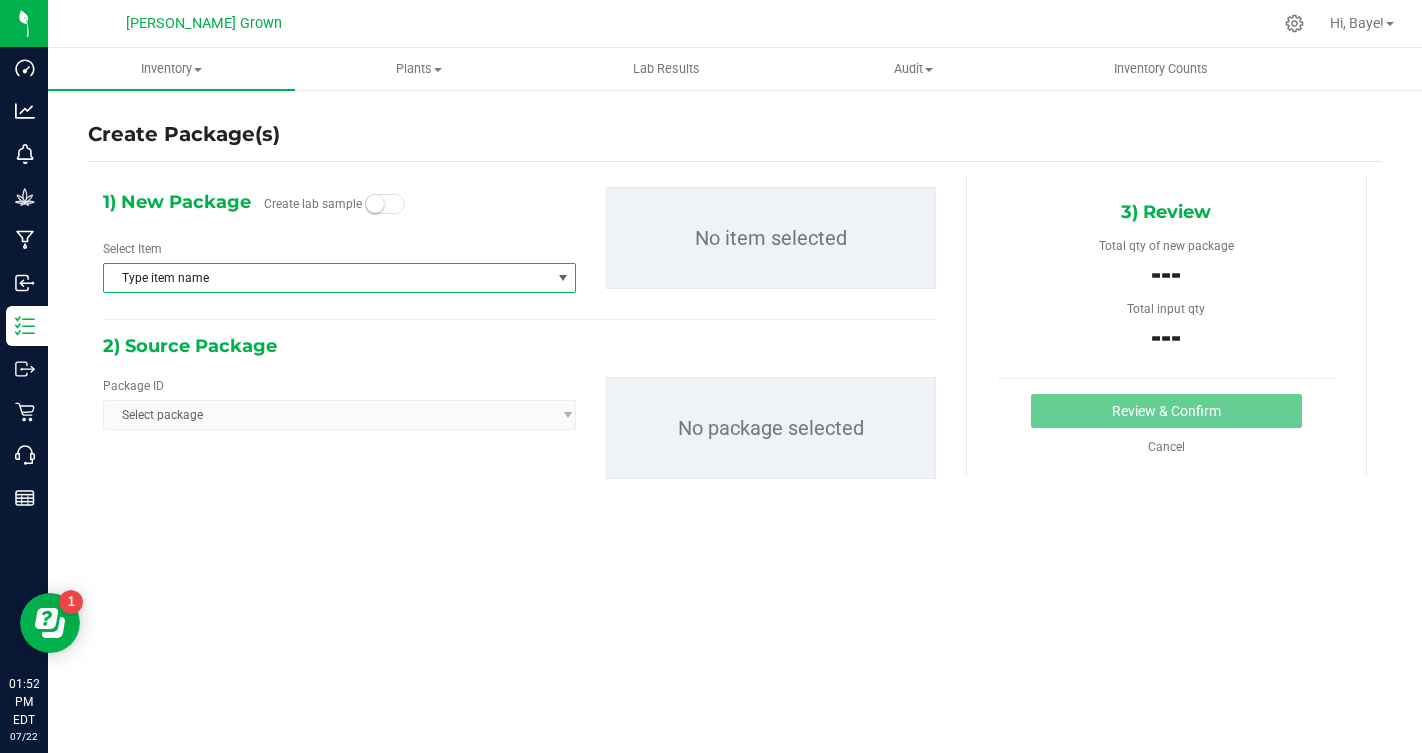 click on "Type item name" at bounding box center (327, 278) 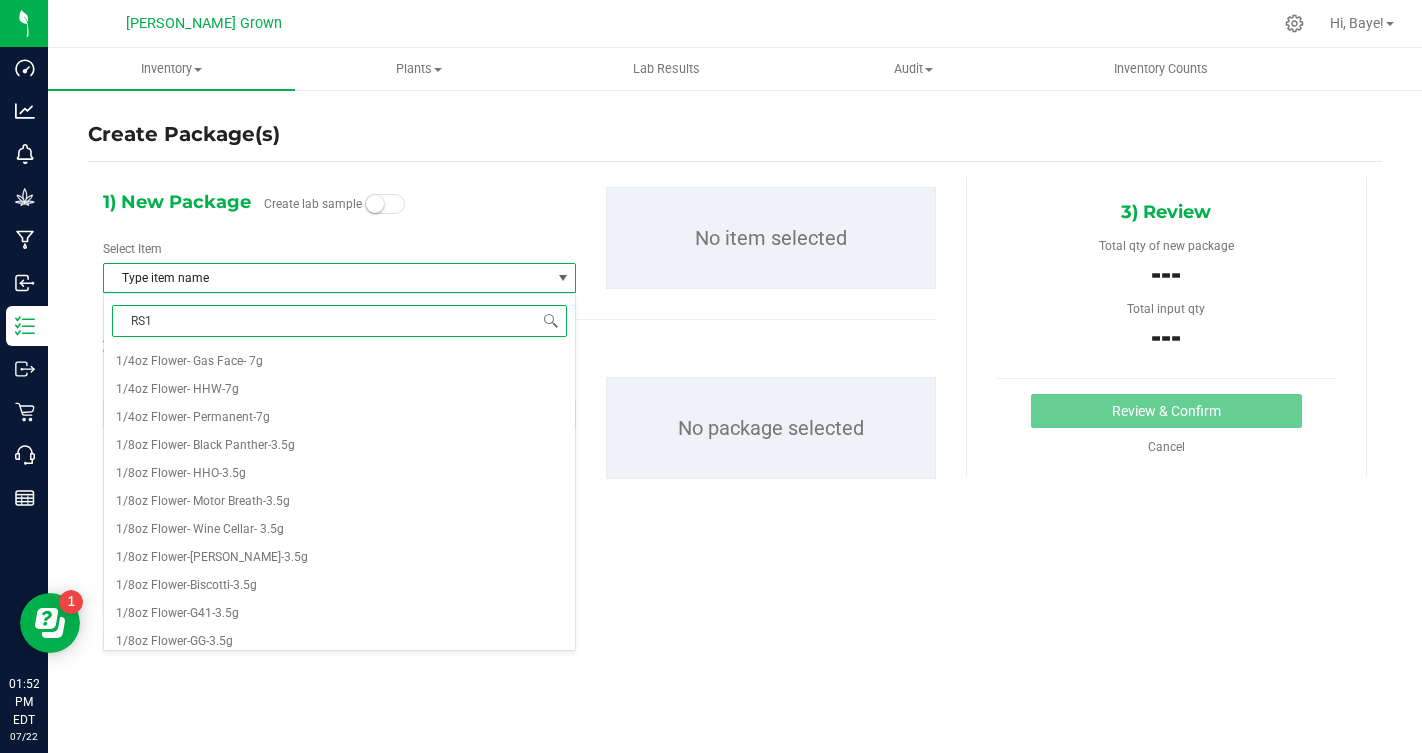 type on "RS11" 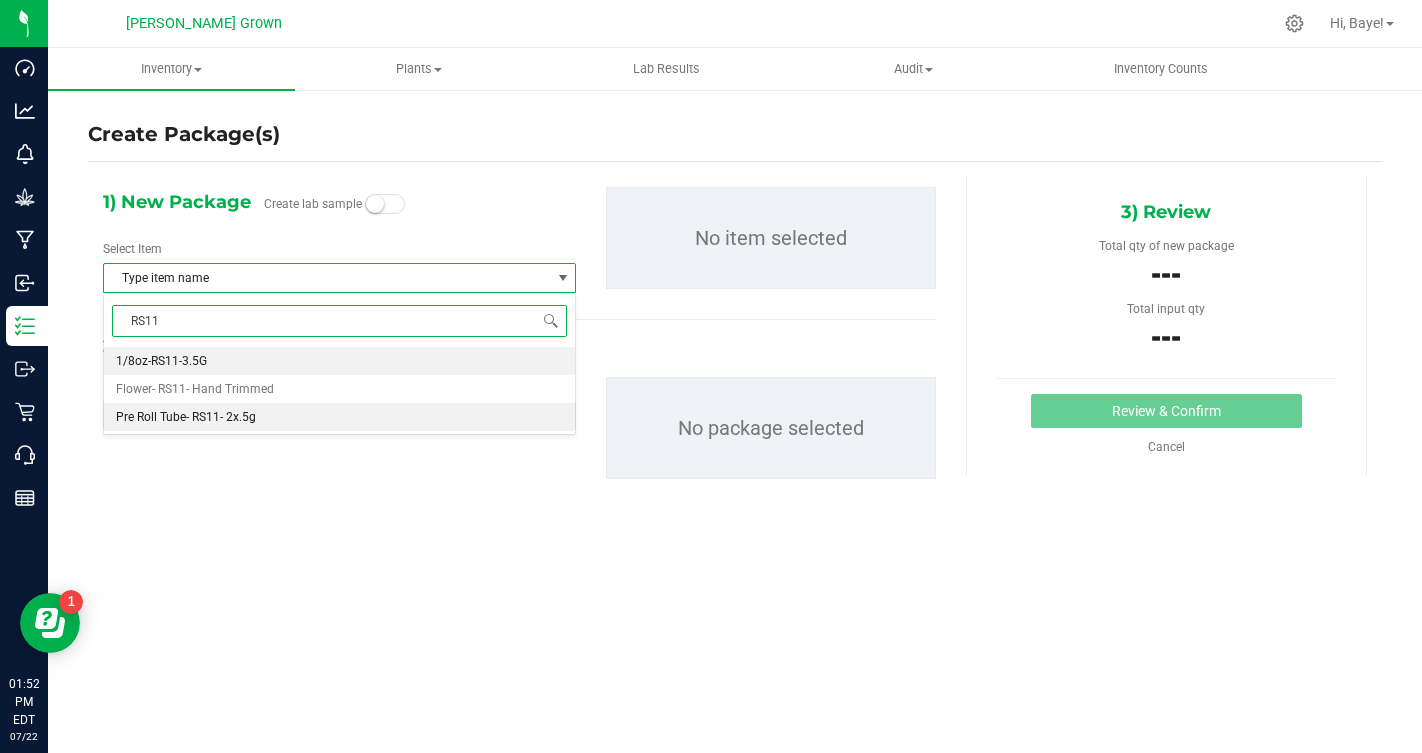click on "Pre Roll Tube- RS11- 2x.5g" at bounding box center (186, 417) 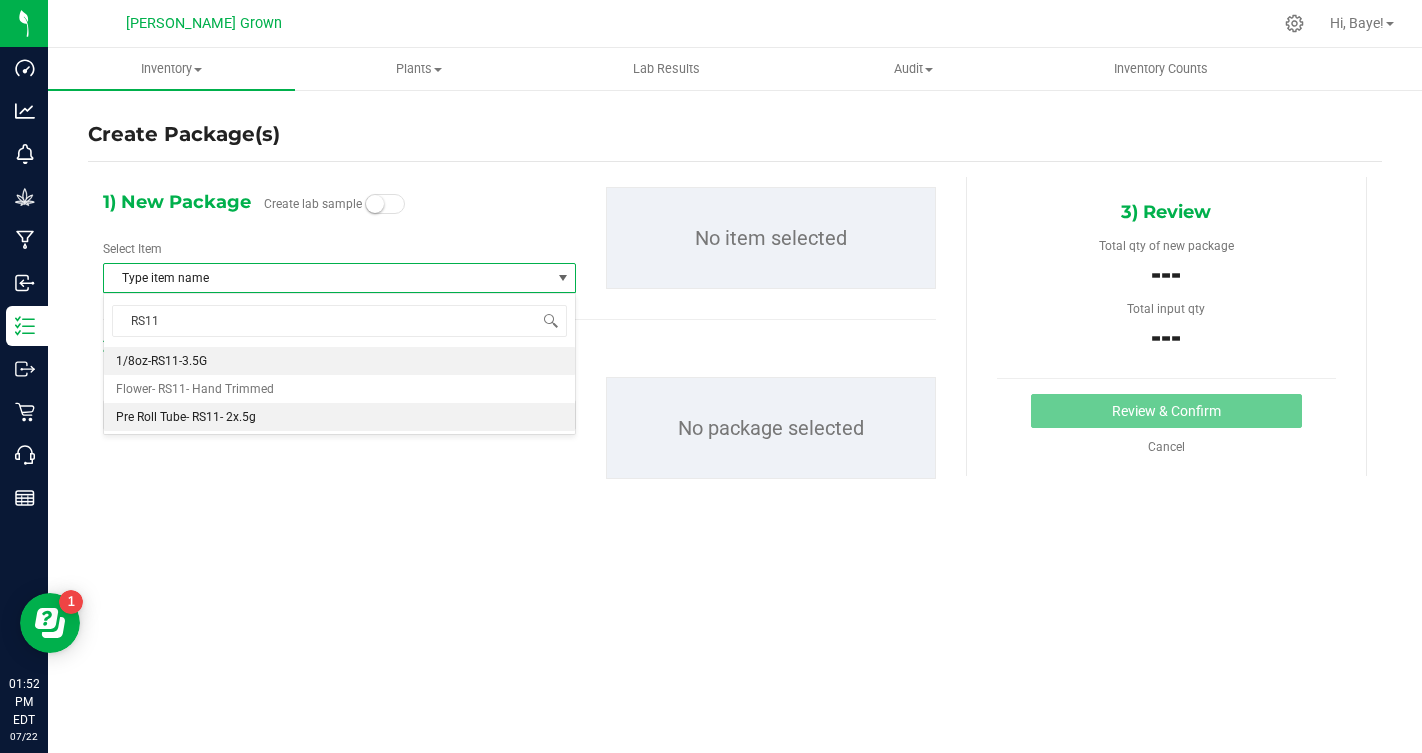 type 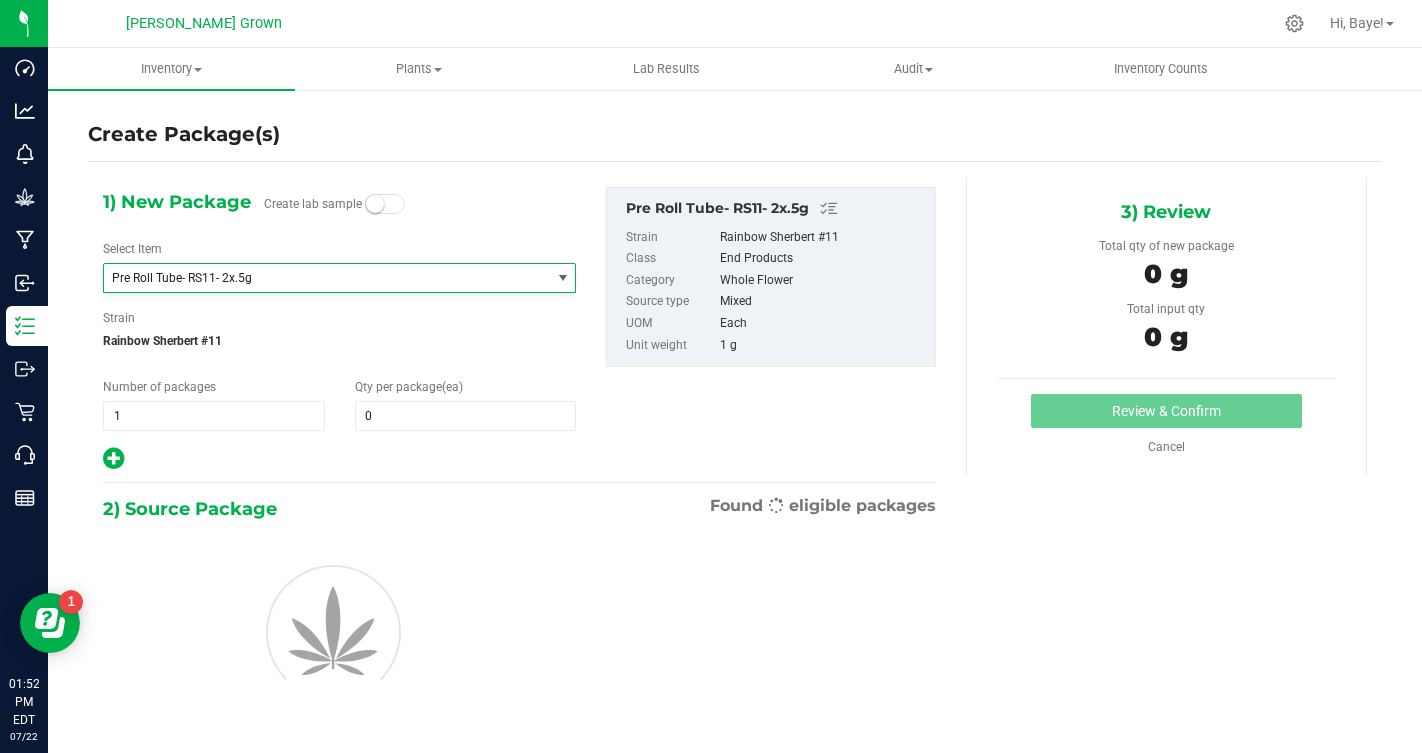 scroll, scrollTop: 1568, scrollLeft: 0, axis: vertical 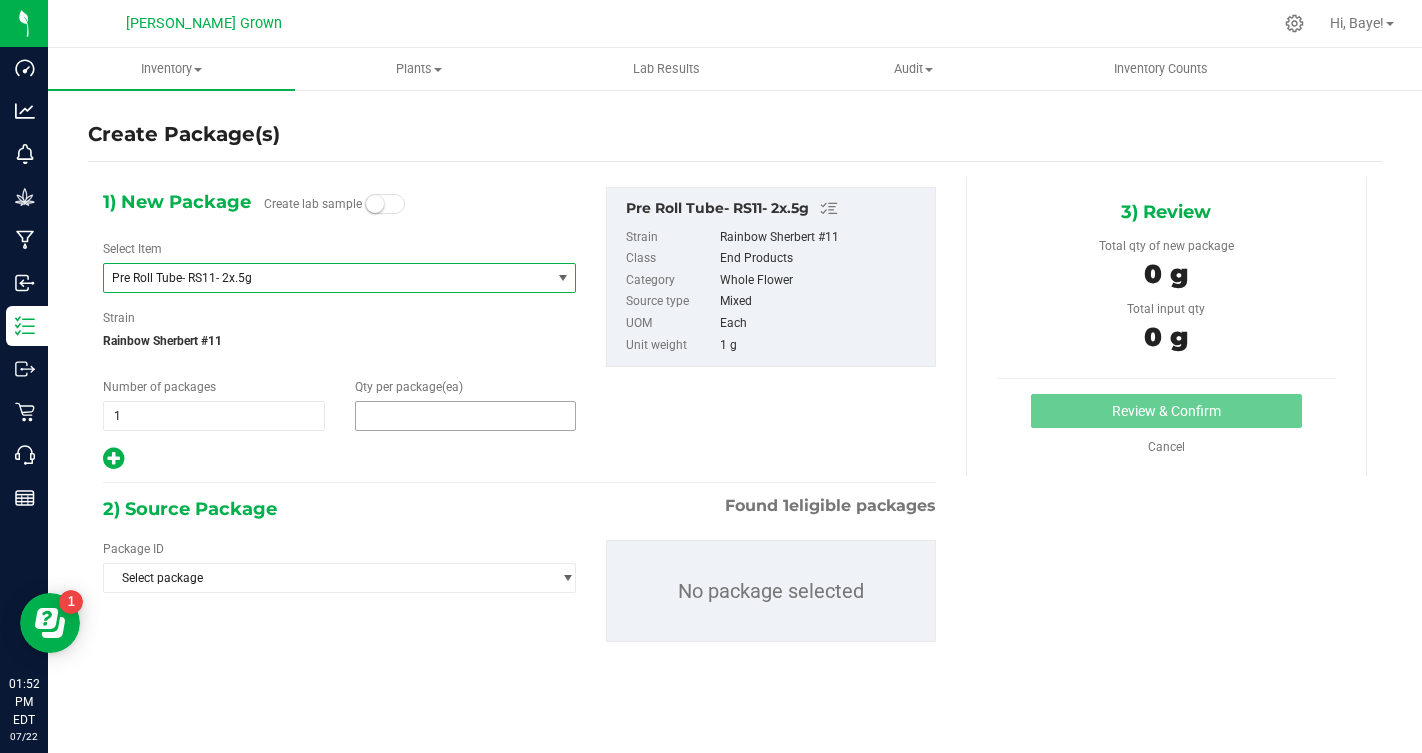 click at bounding box center (466, 416) 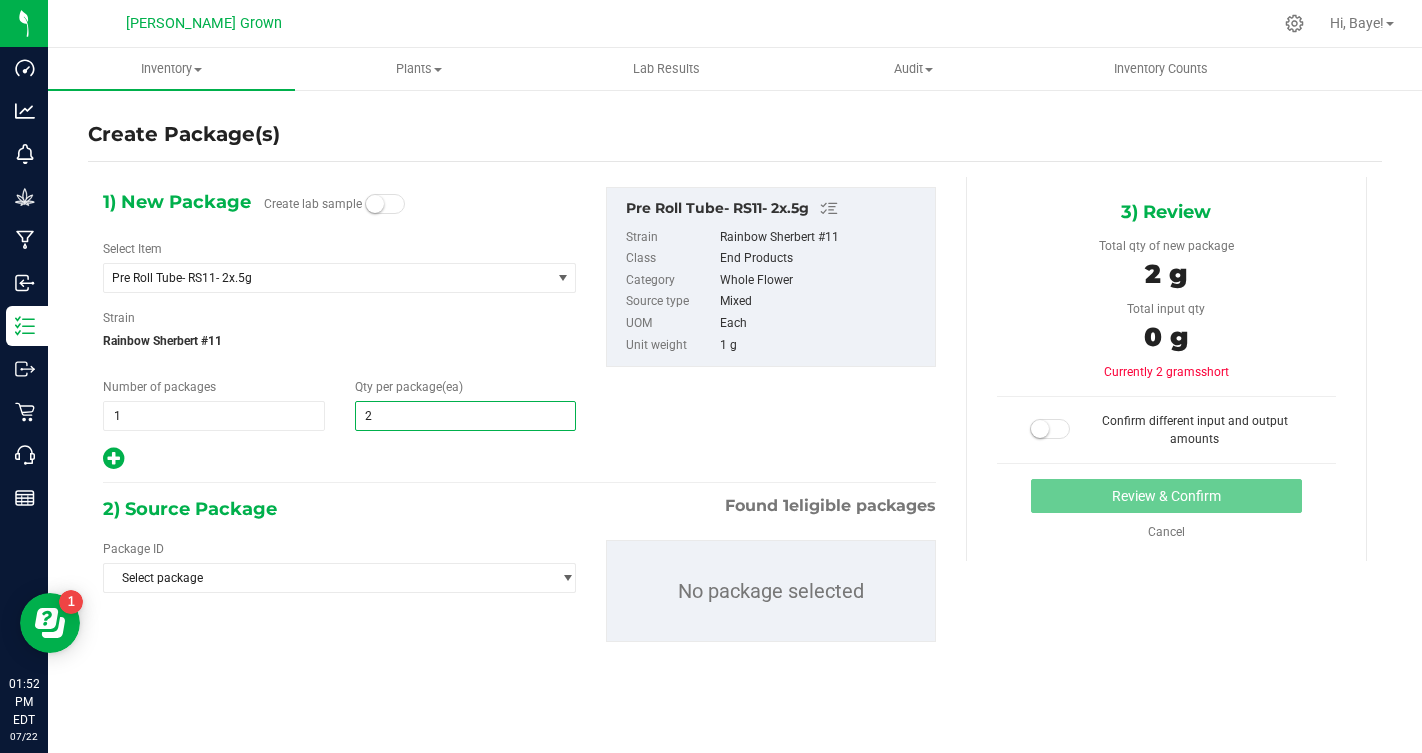 type on "25" 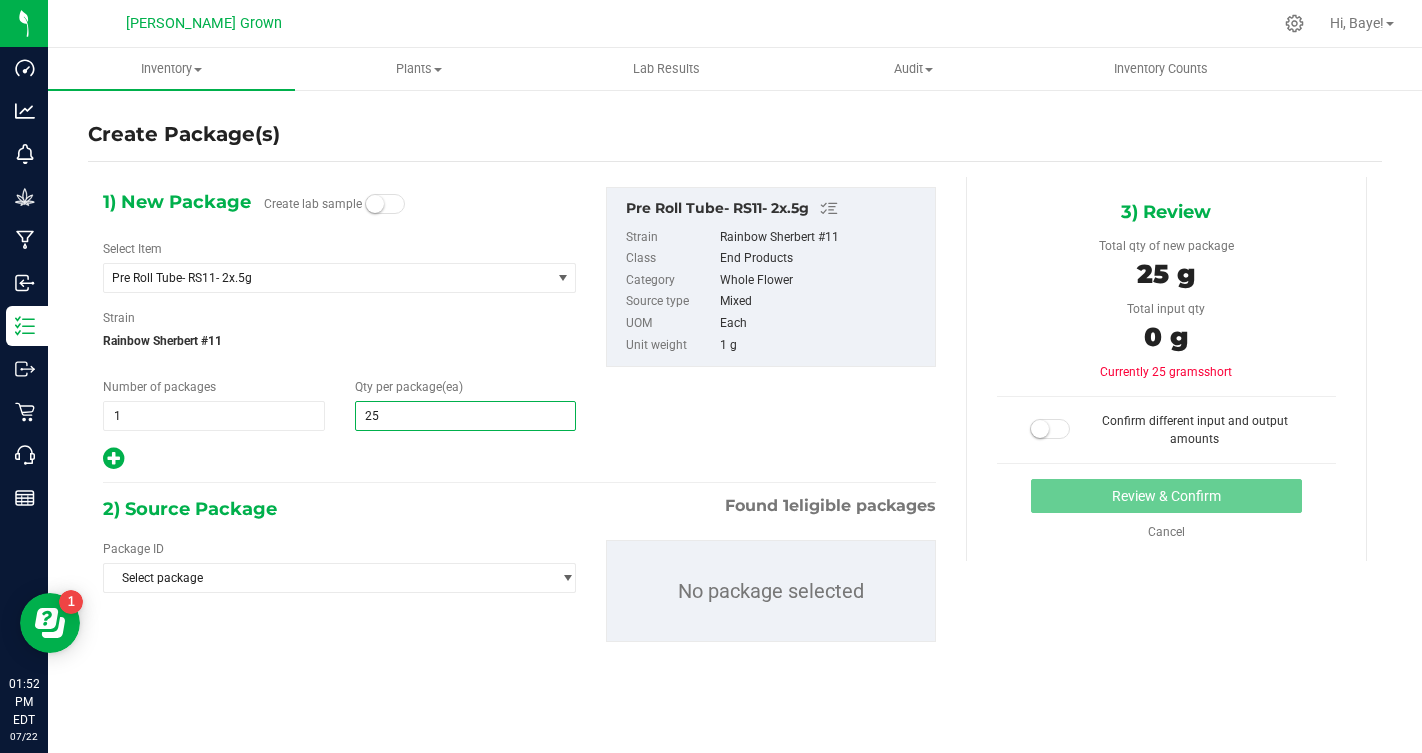 type on "25" 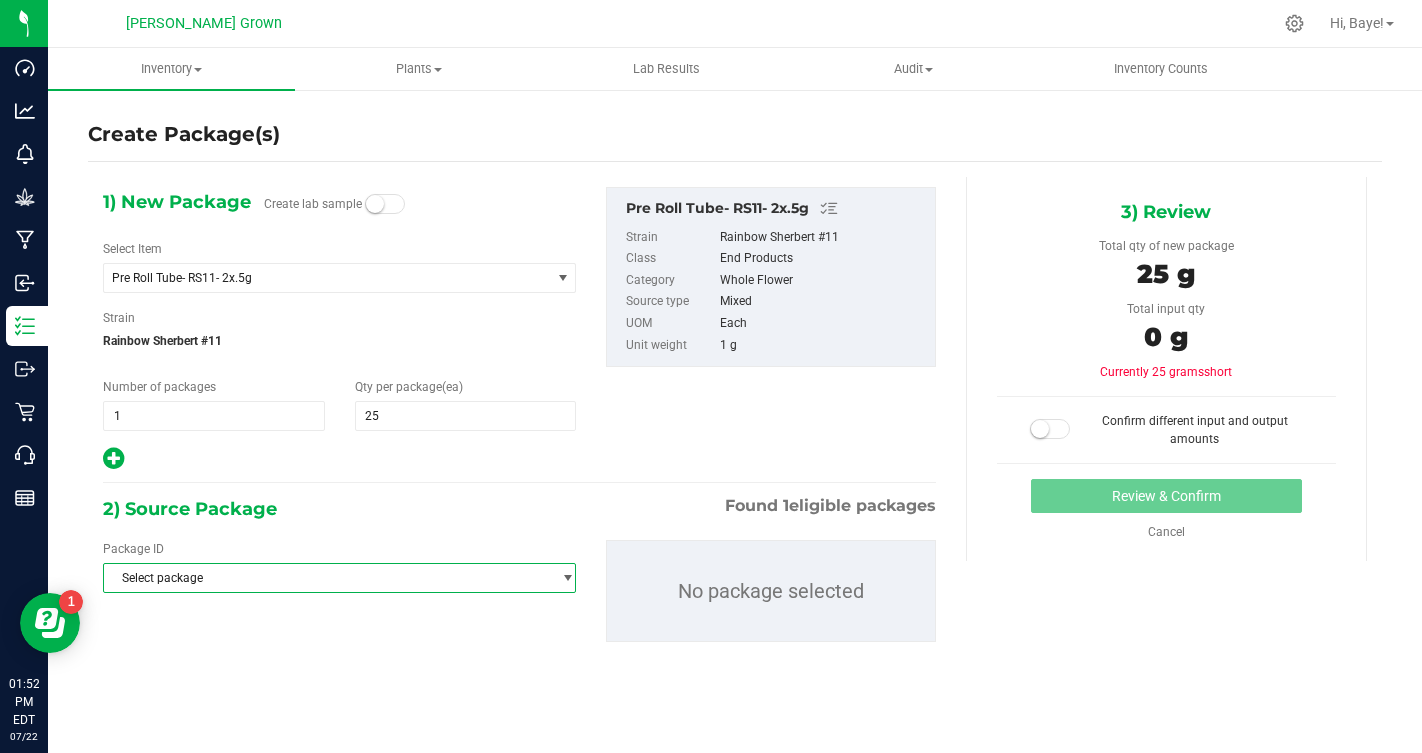 click on "Select package" at bounding box center (327, 578) 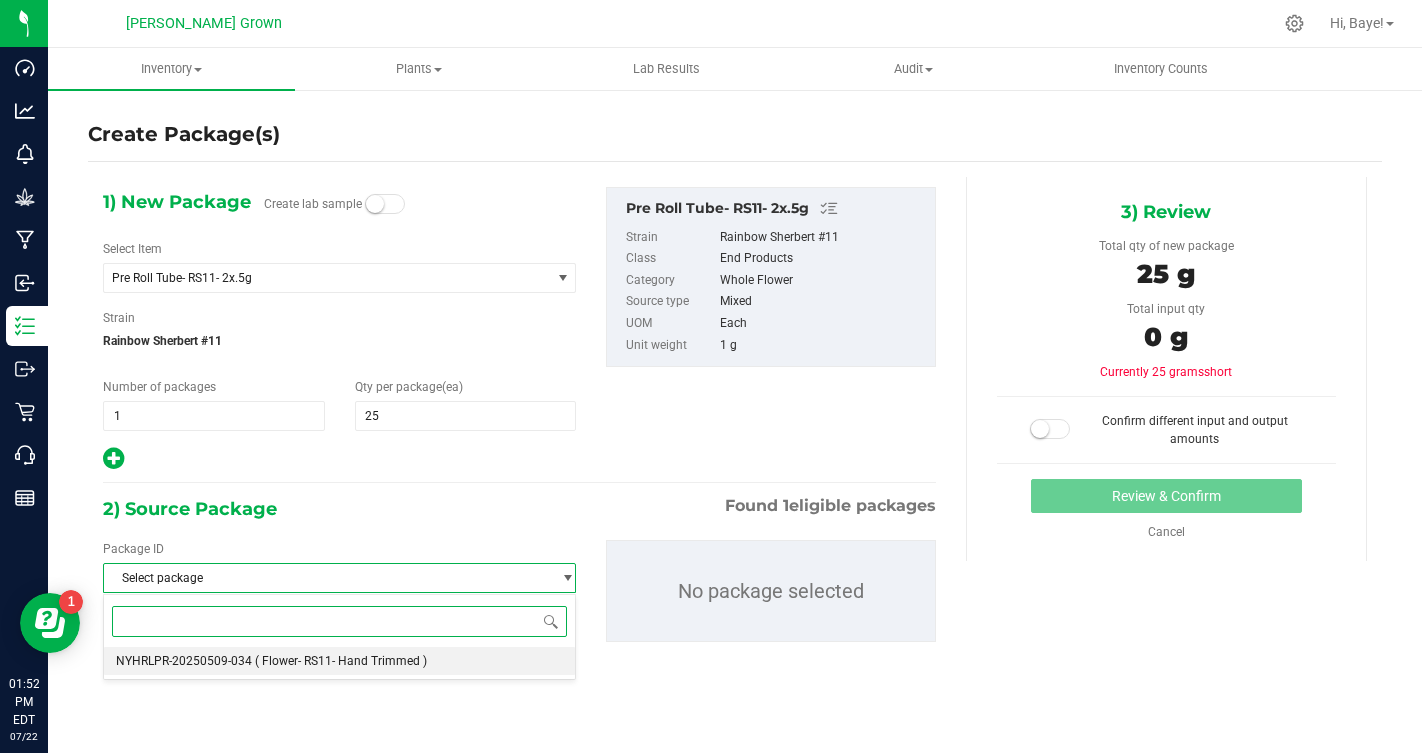 click on "NYHRLPR-20250509-034
(
Flower- RS11- Hand Trimmed
)" at bounding box center [339, 661] 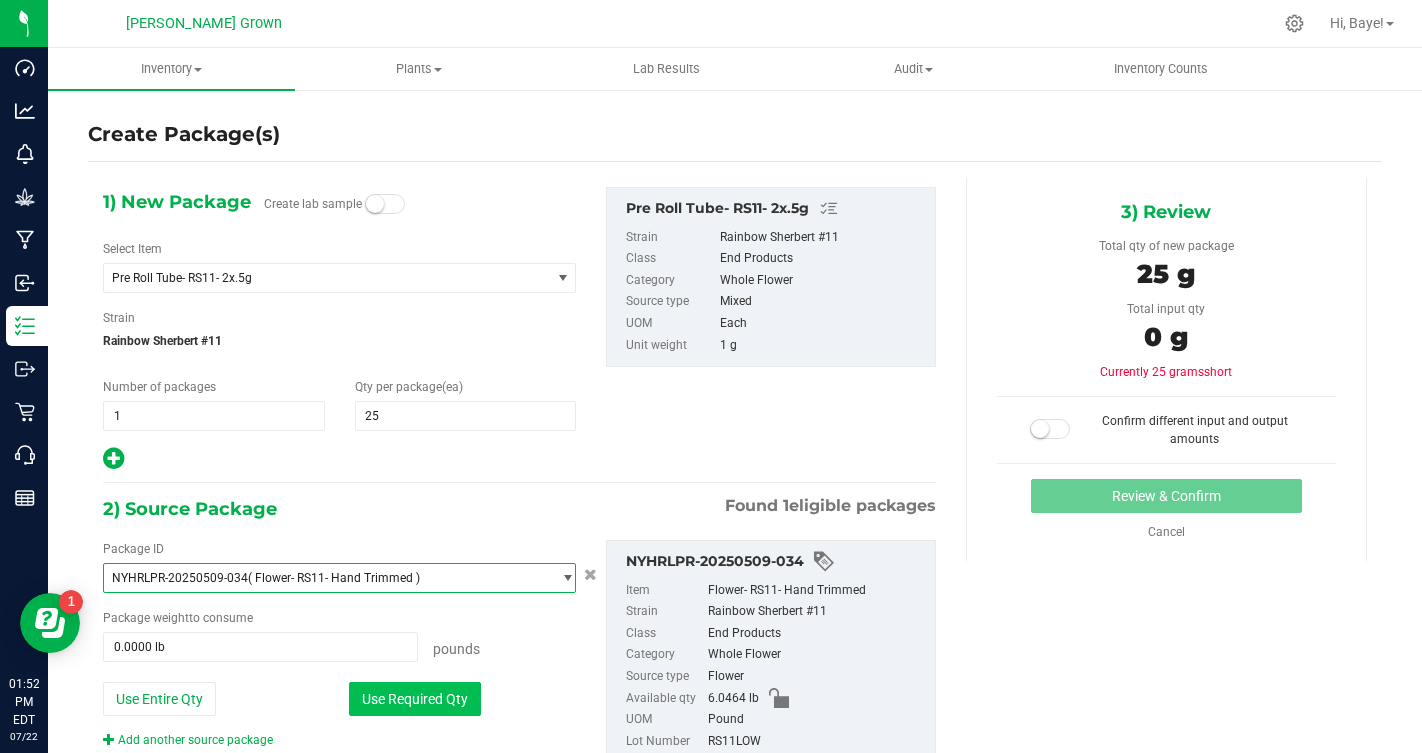 click on "Use Required Qty" at bounding box center [415, 699] 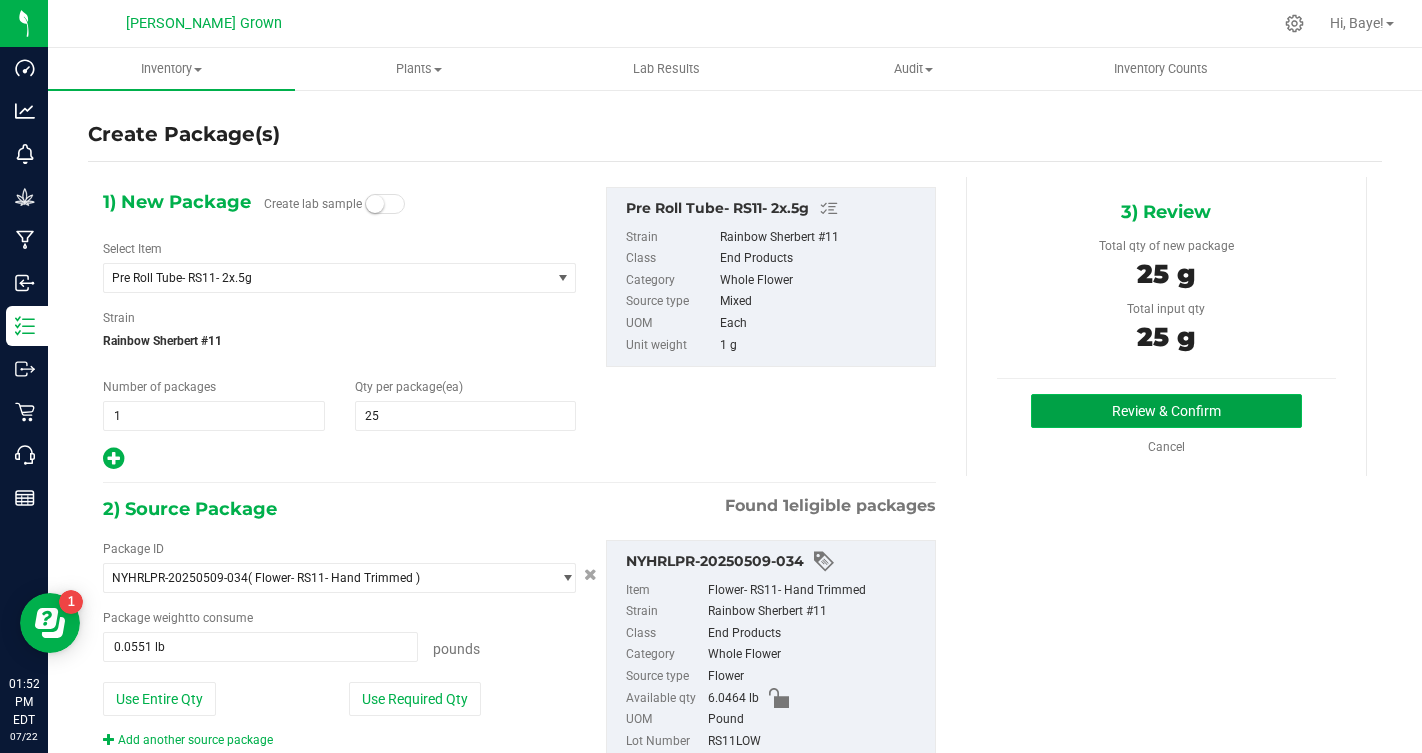 click on "Review & Confirm" at bounding box center (1166, 411) 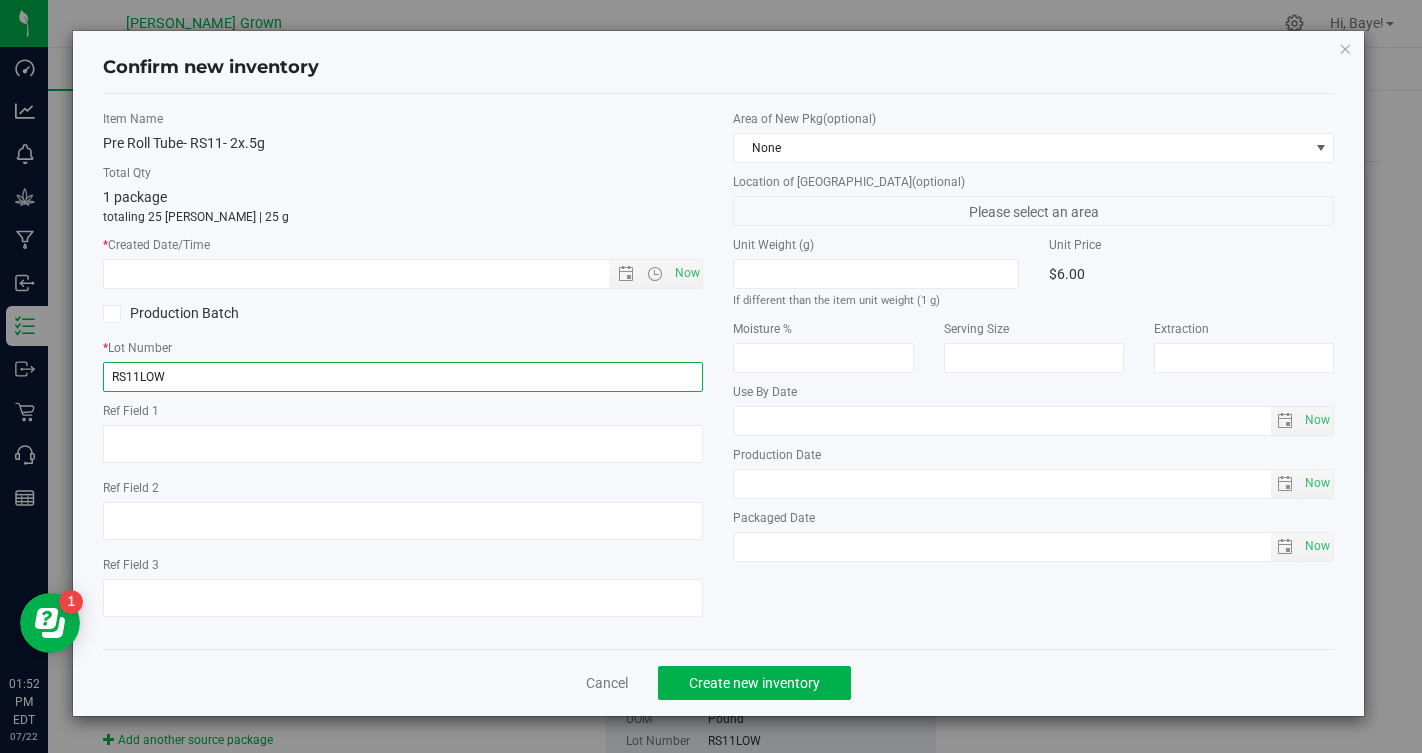 click on "RS11LOW" at bounding box center (403, 377) 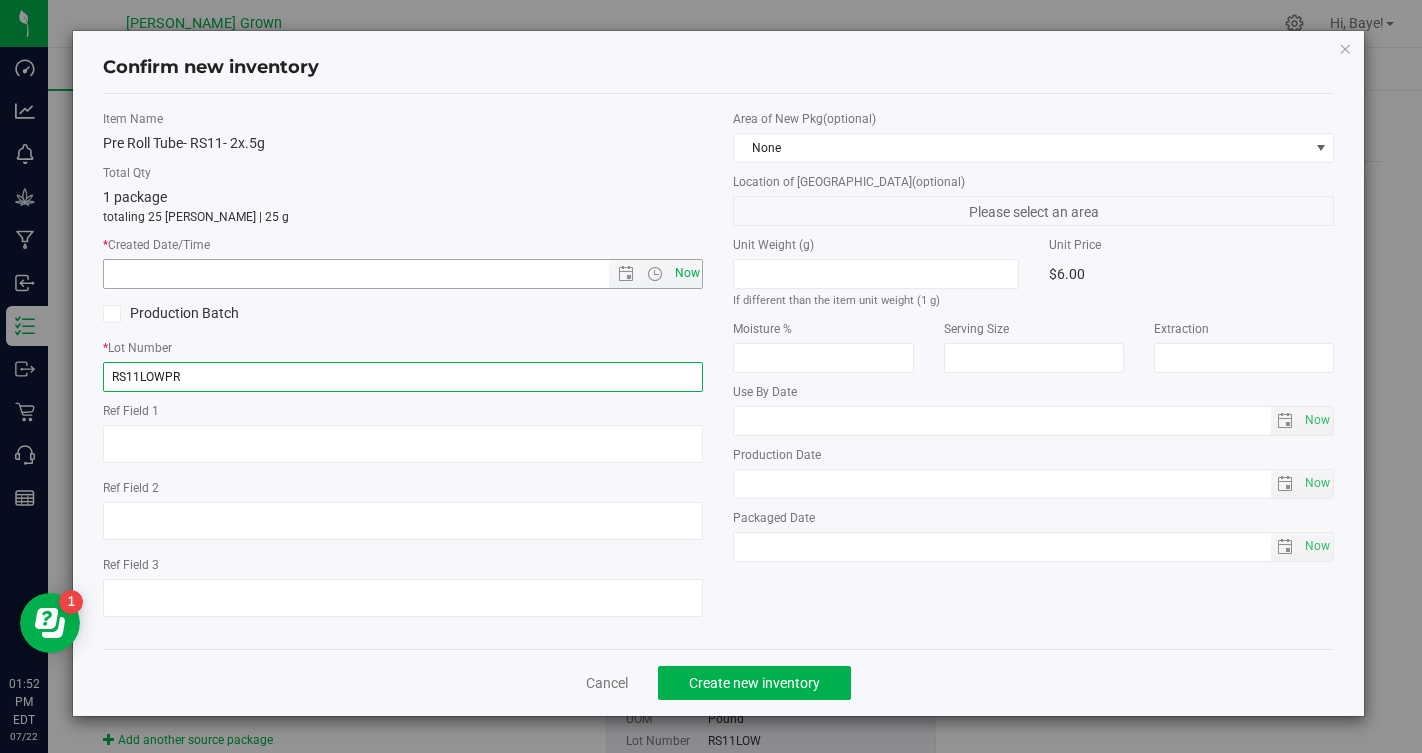 type on "RS11LOWPR" 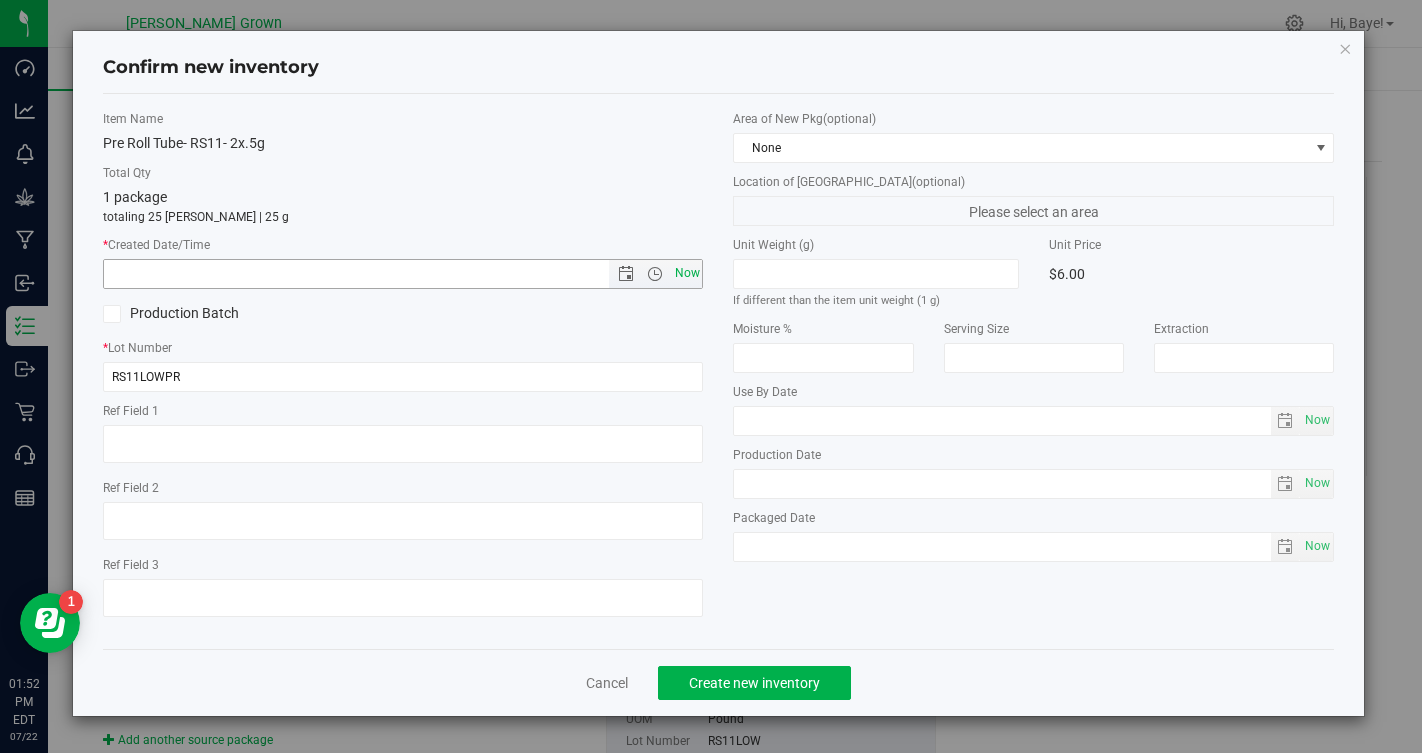click on "Now" at bounding box center [687, 273] 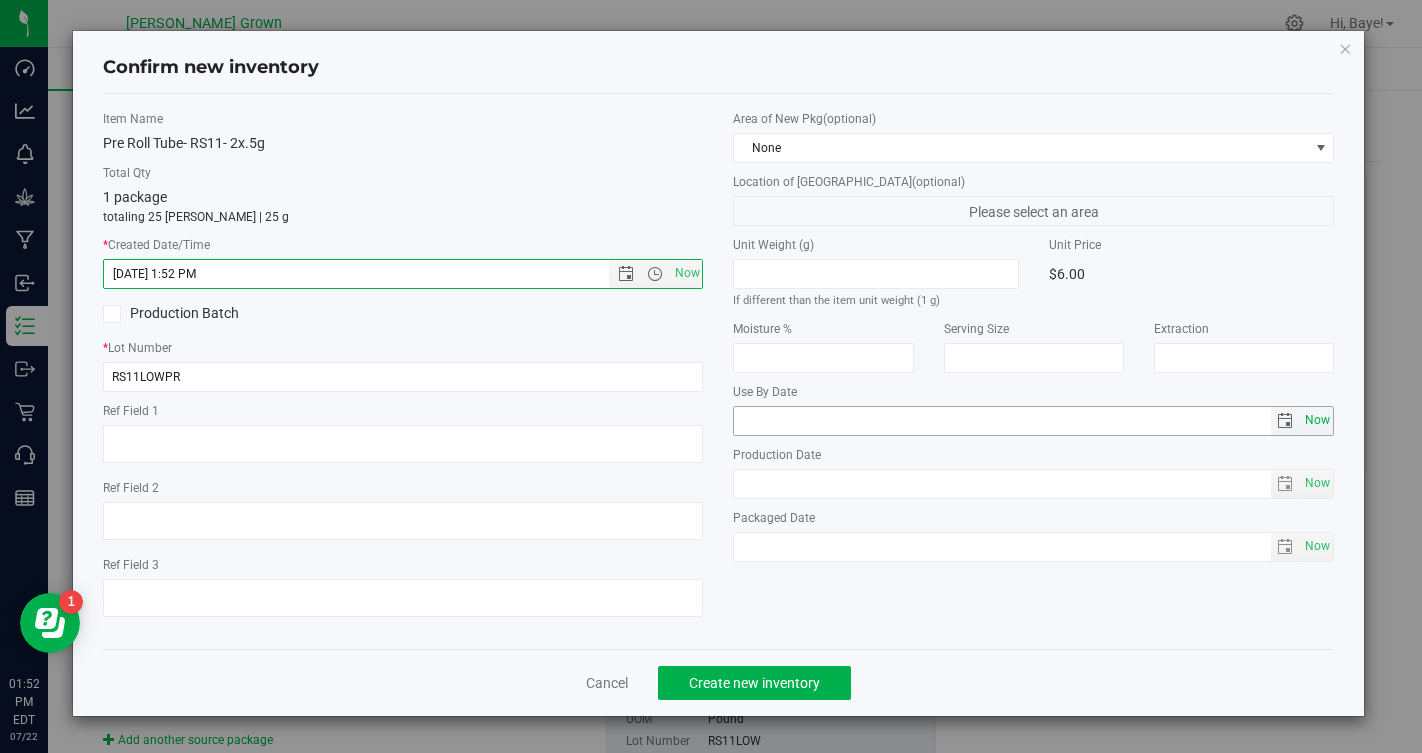 click on "Now" at bounding box center (1318, 420) 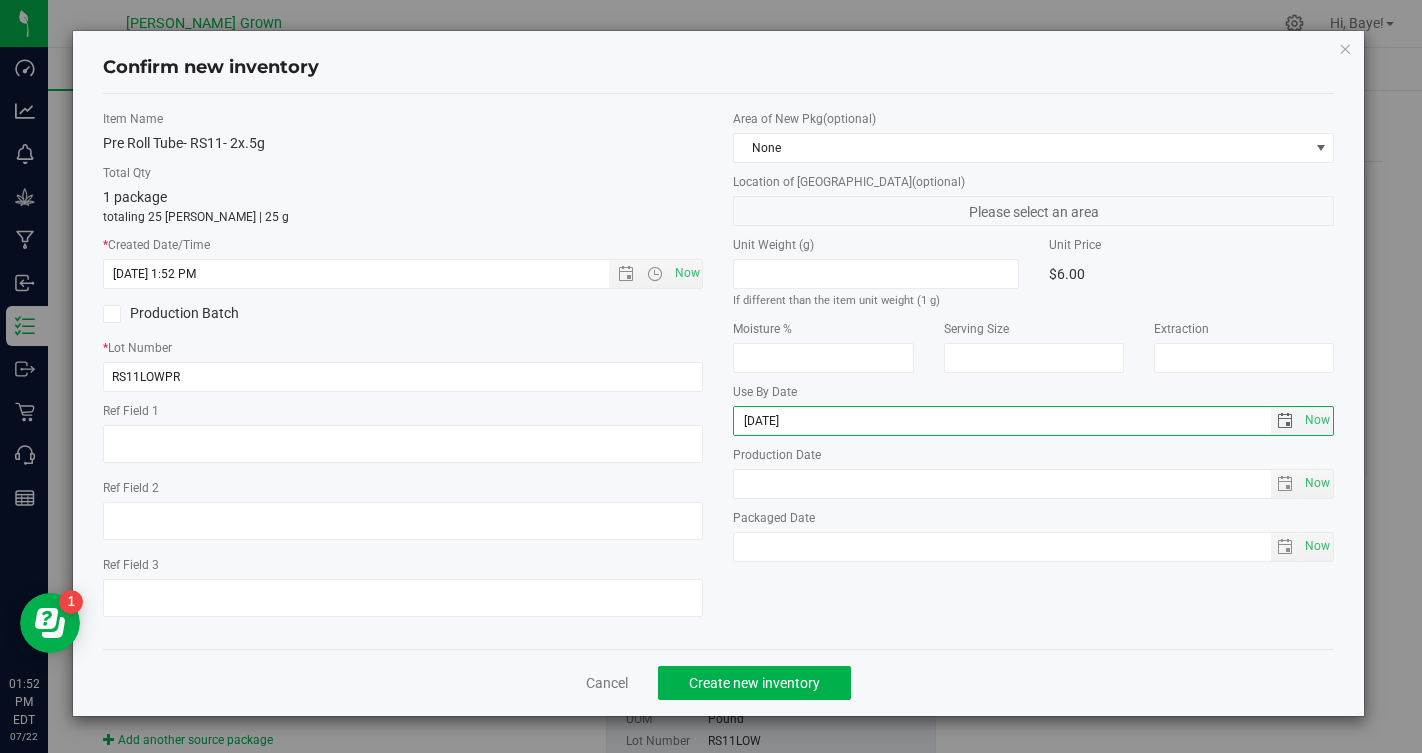 click on "2025-07-22" at bounding box center [1002, 421] 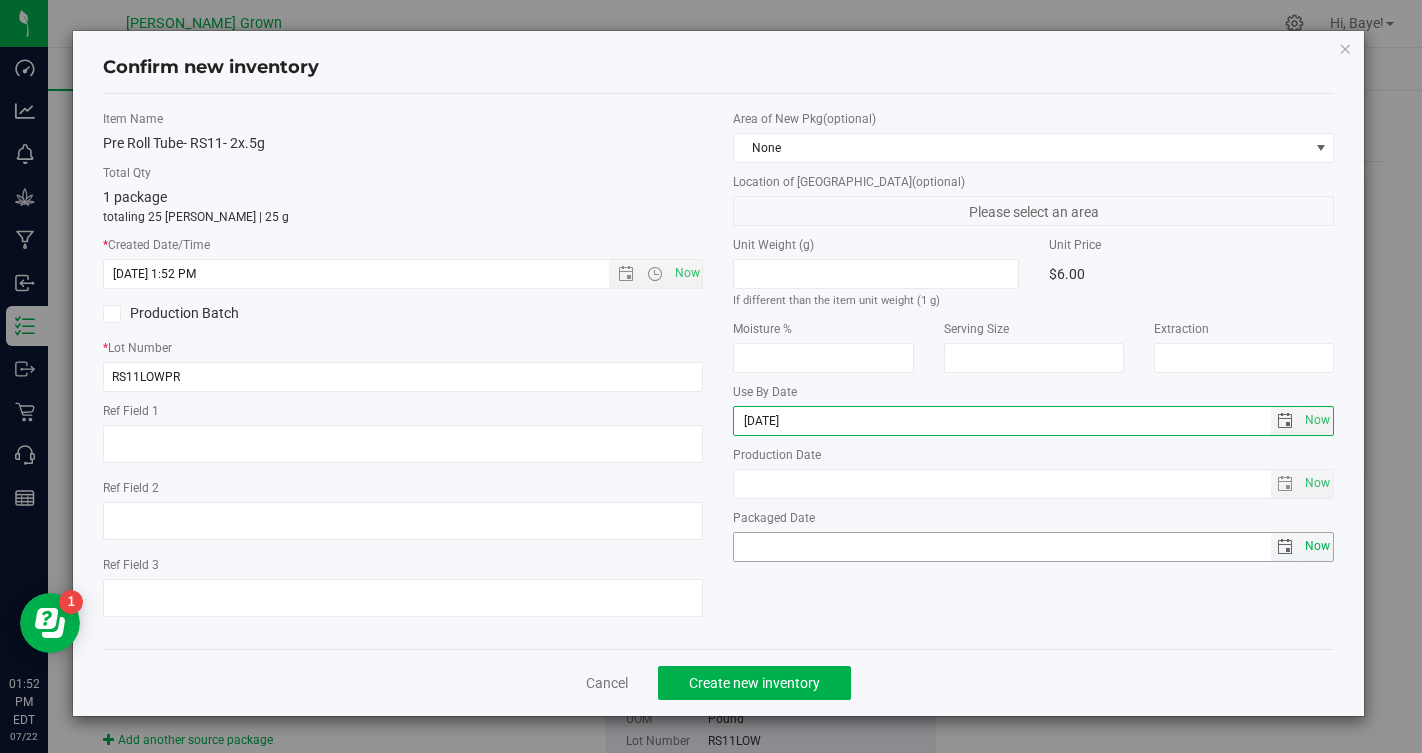 type on "2026-07-22" 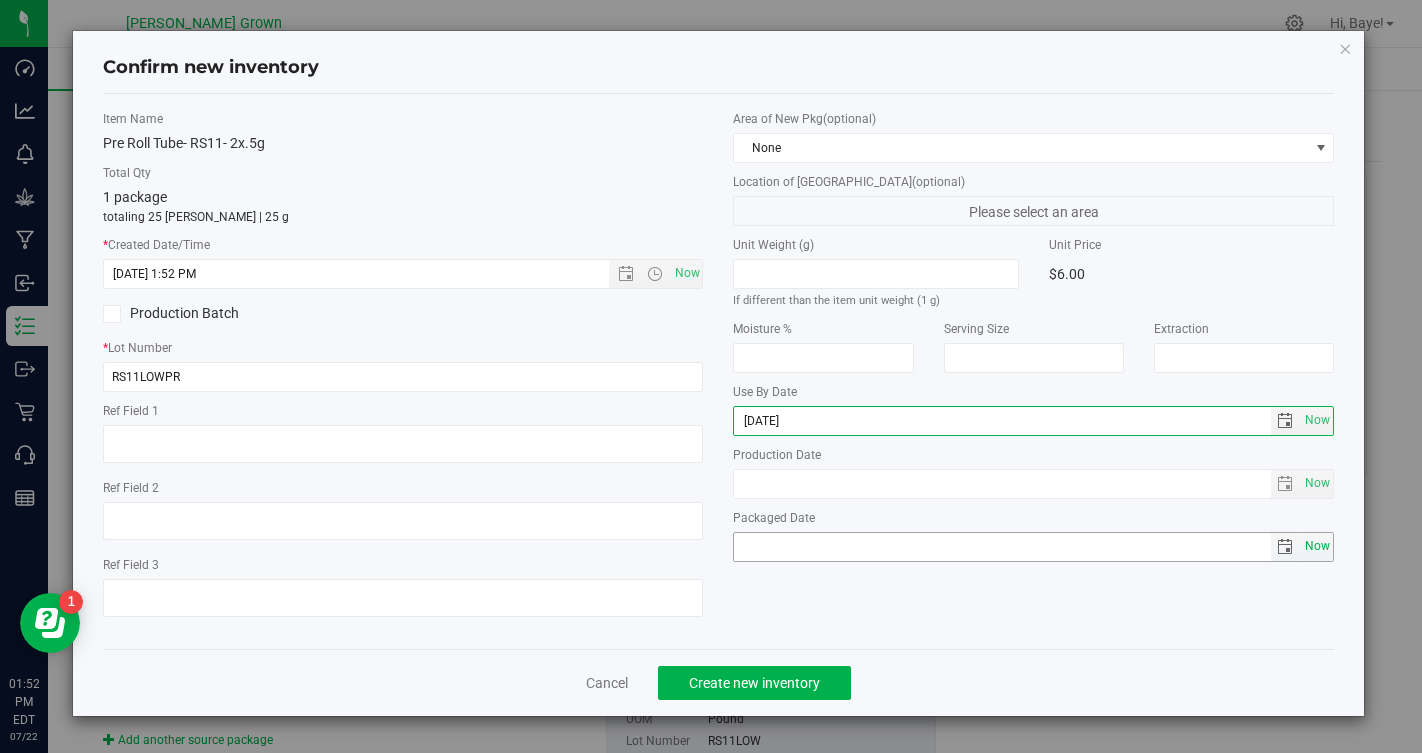 click on "Now" at bounding box center (1318, 546) 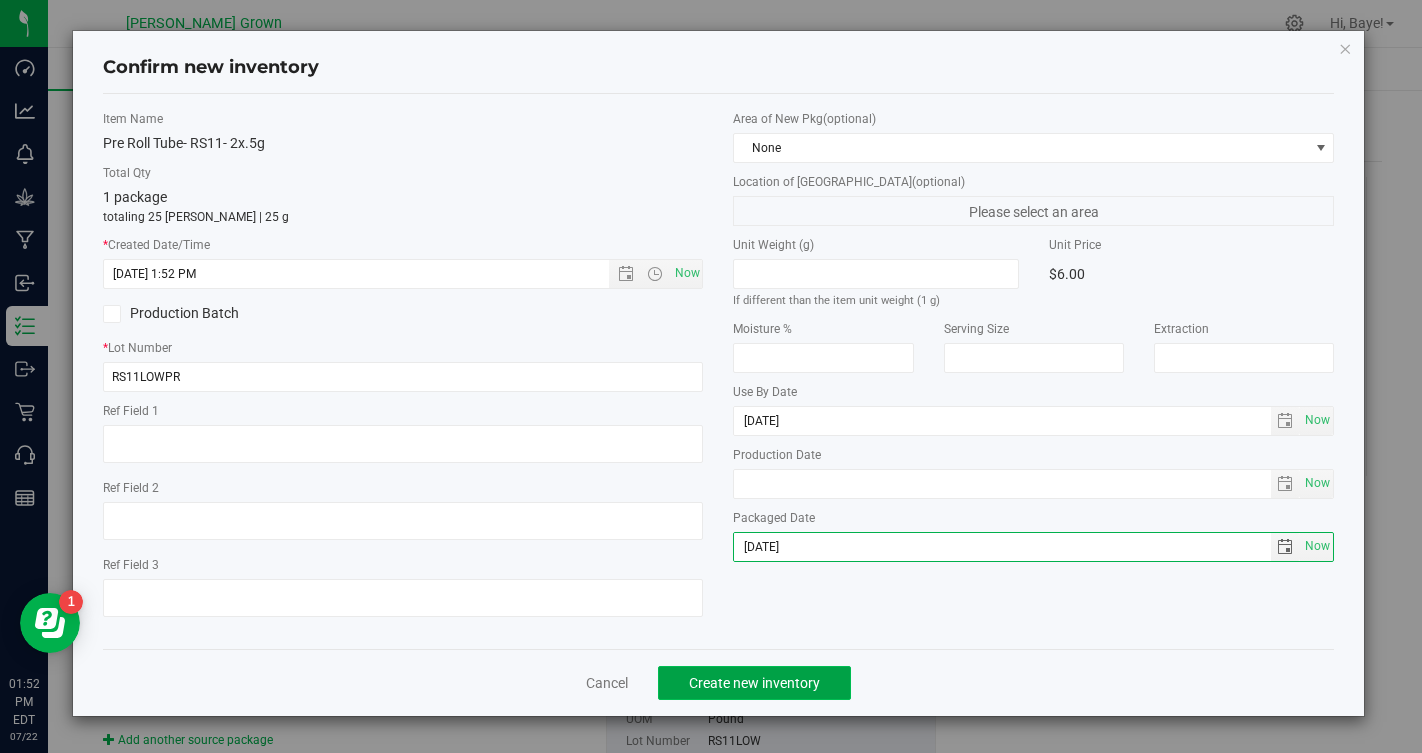 click on "Create new inventory" 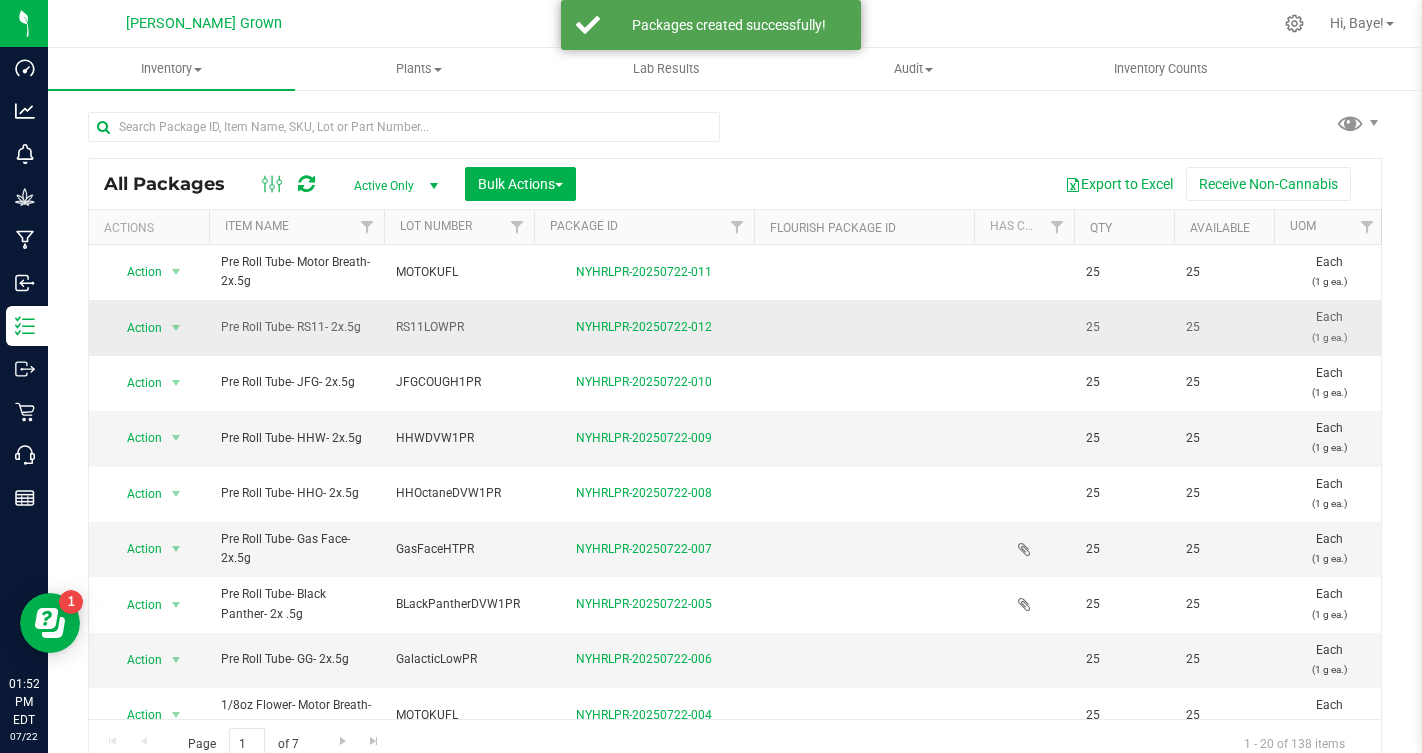 scroll, scrollTop: 2, scrollLeft: 0, axis: vertical 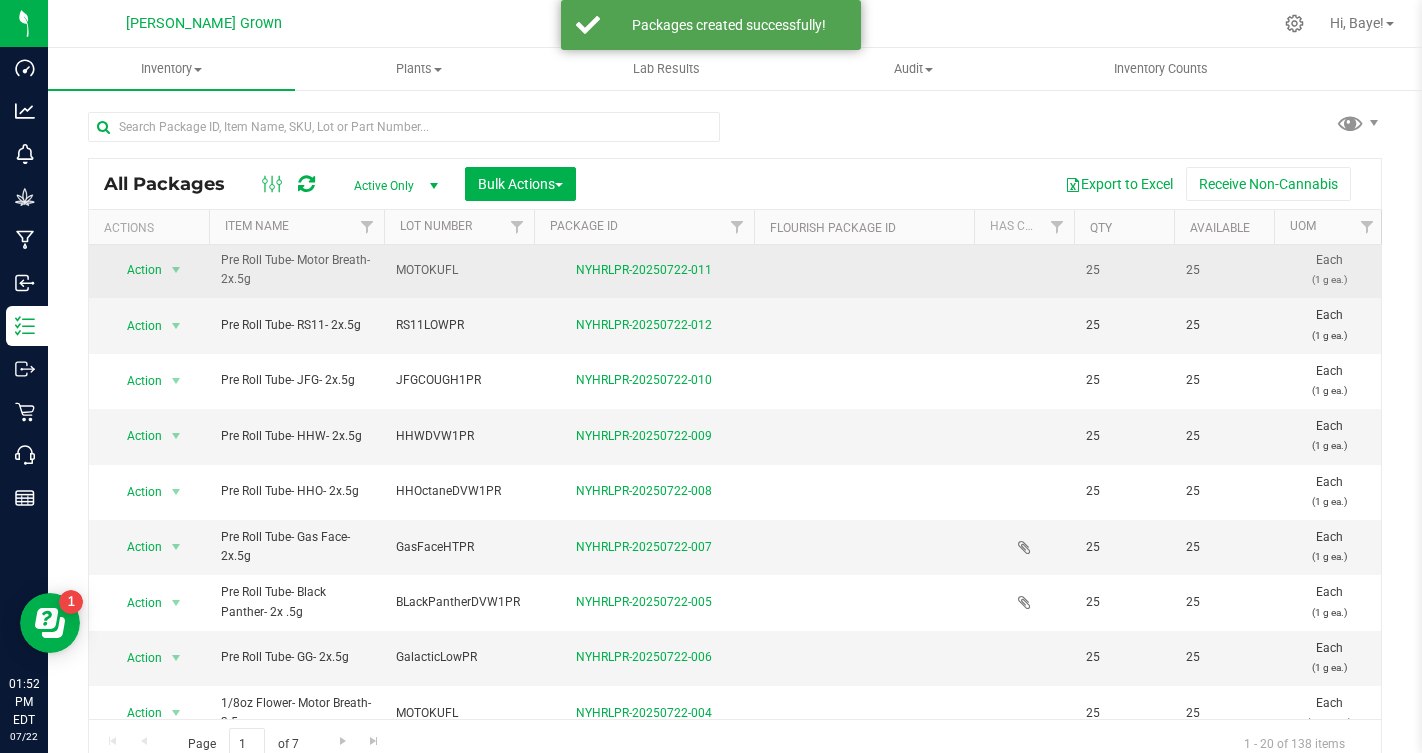 click on "MOTOKUFL" at bounding box center [459, 270] 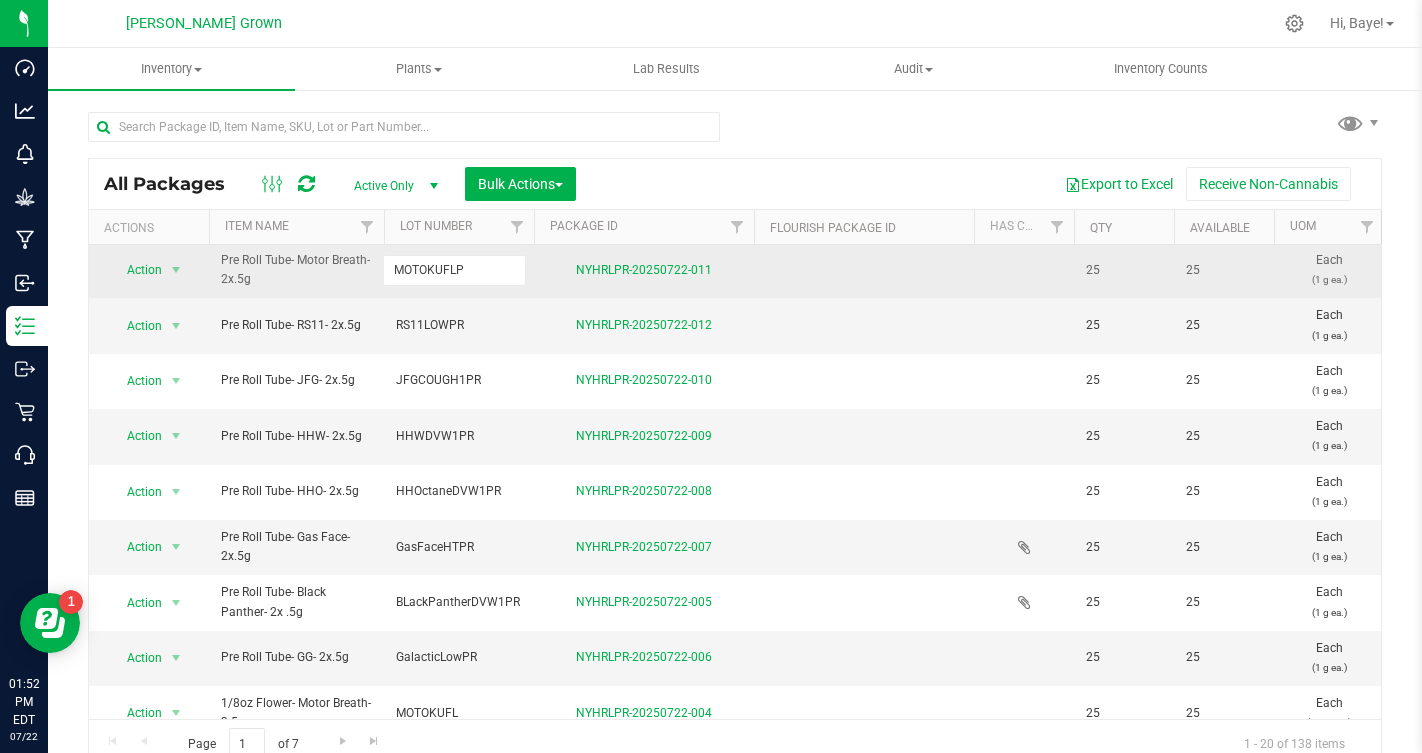 type on "MOTOKUFLPR" 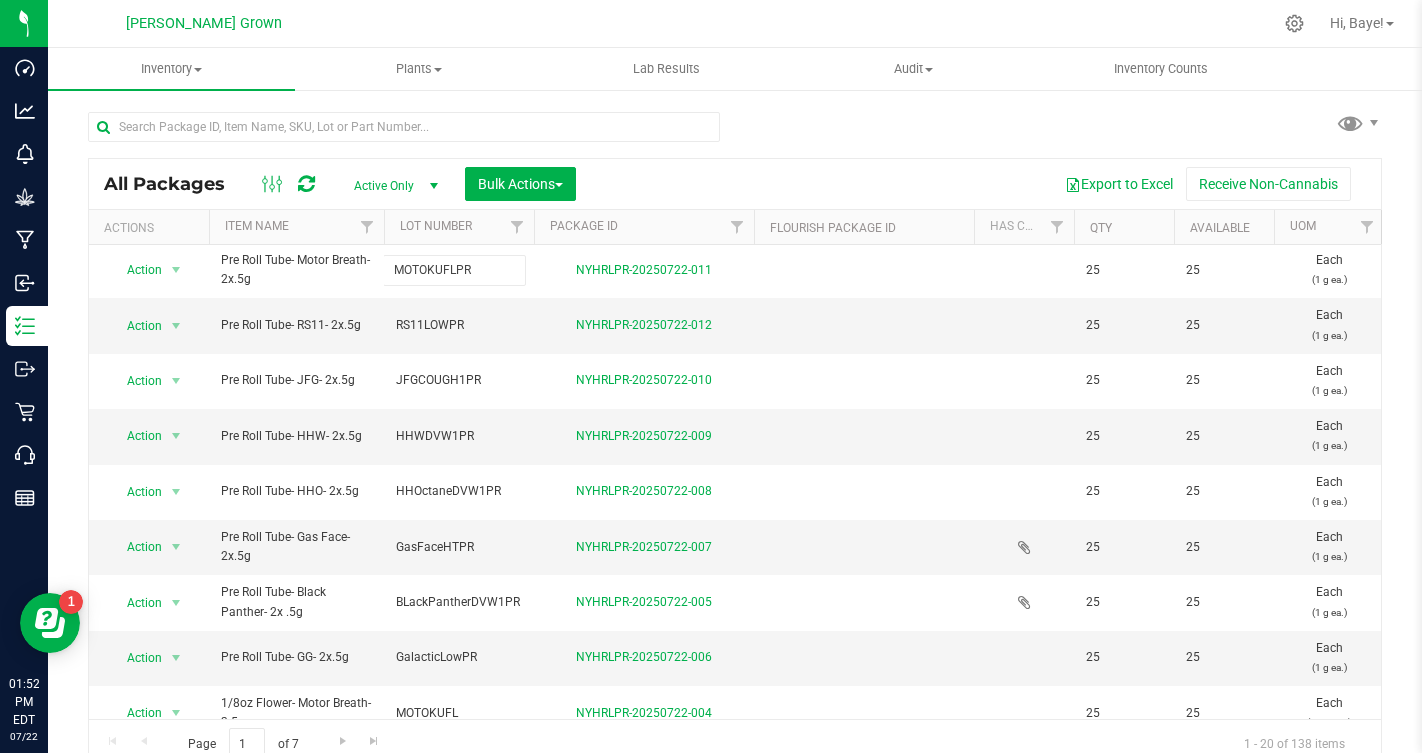 click on "All Packages
Active Only Active Only Lab Samples Locked All
Bulk Actions
Add to manufacturing run
Add to outbound order
Combine packages
Combine packages (lot)" at bounding box center [735, 463] 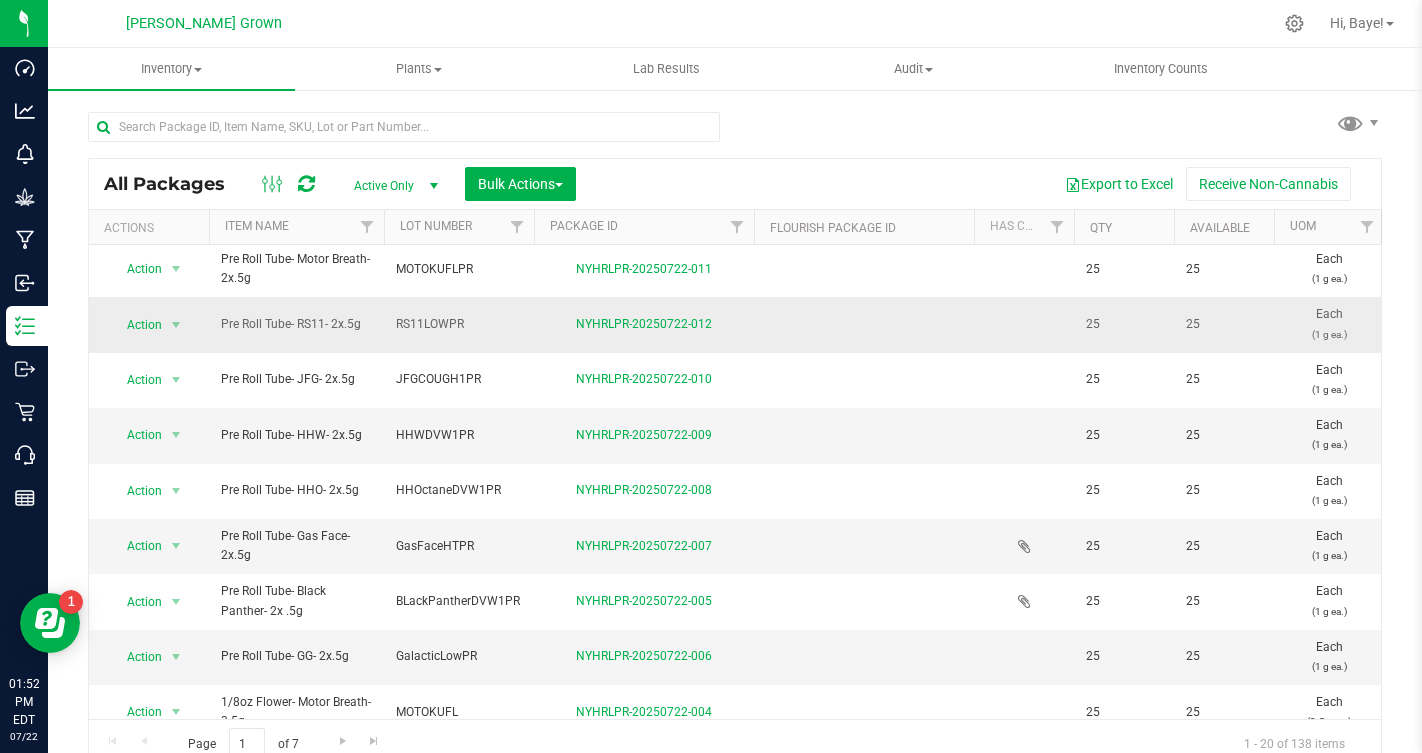 scroll, scrollTop: 0, scrollLeft: 0, axis: both 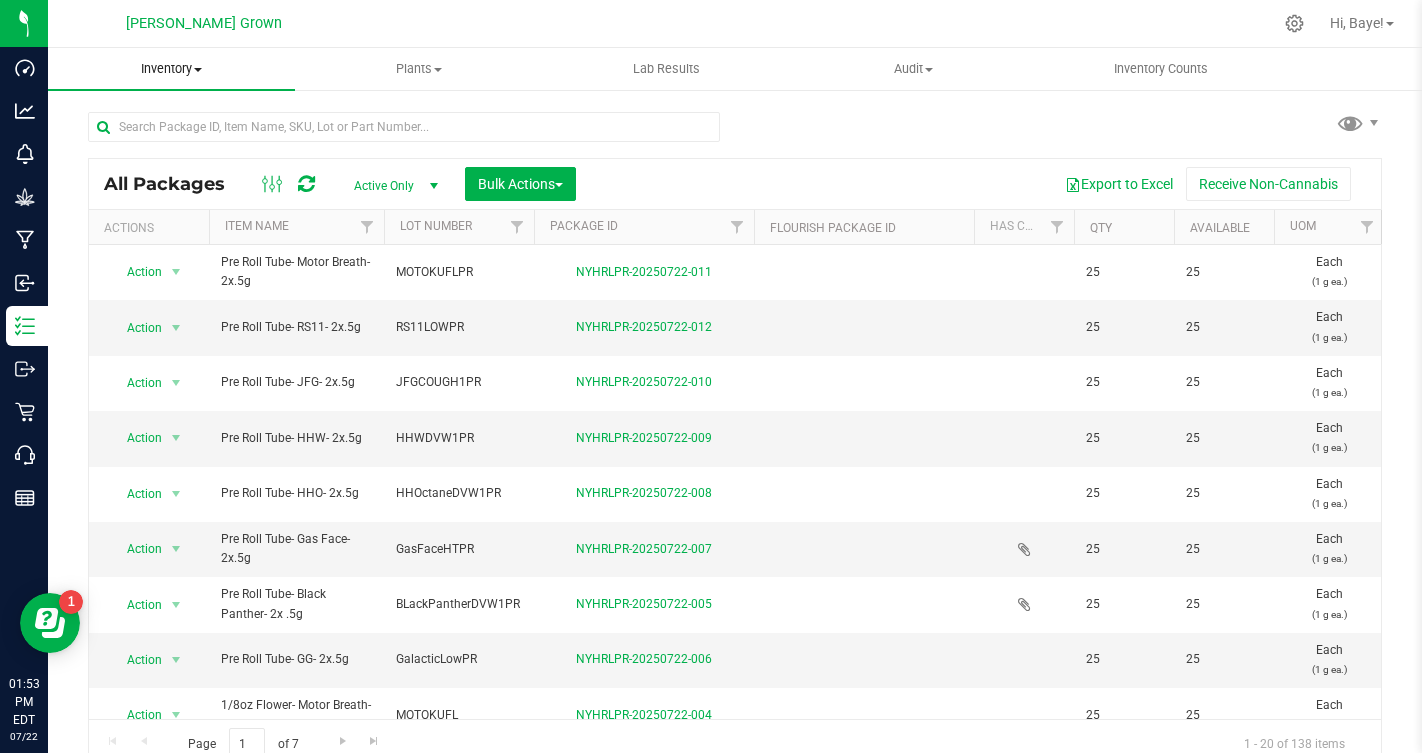 click on "Inventory" at bounding box center [171, 69] 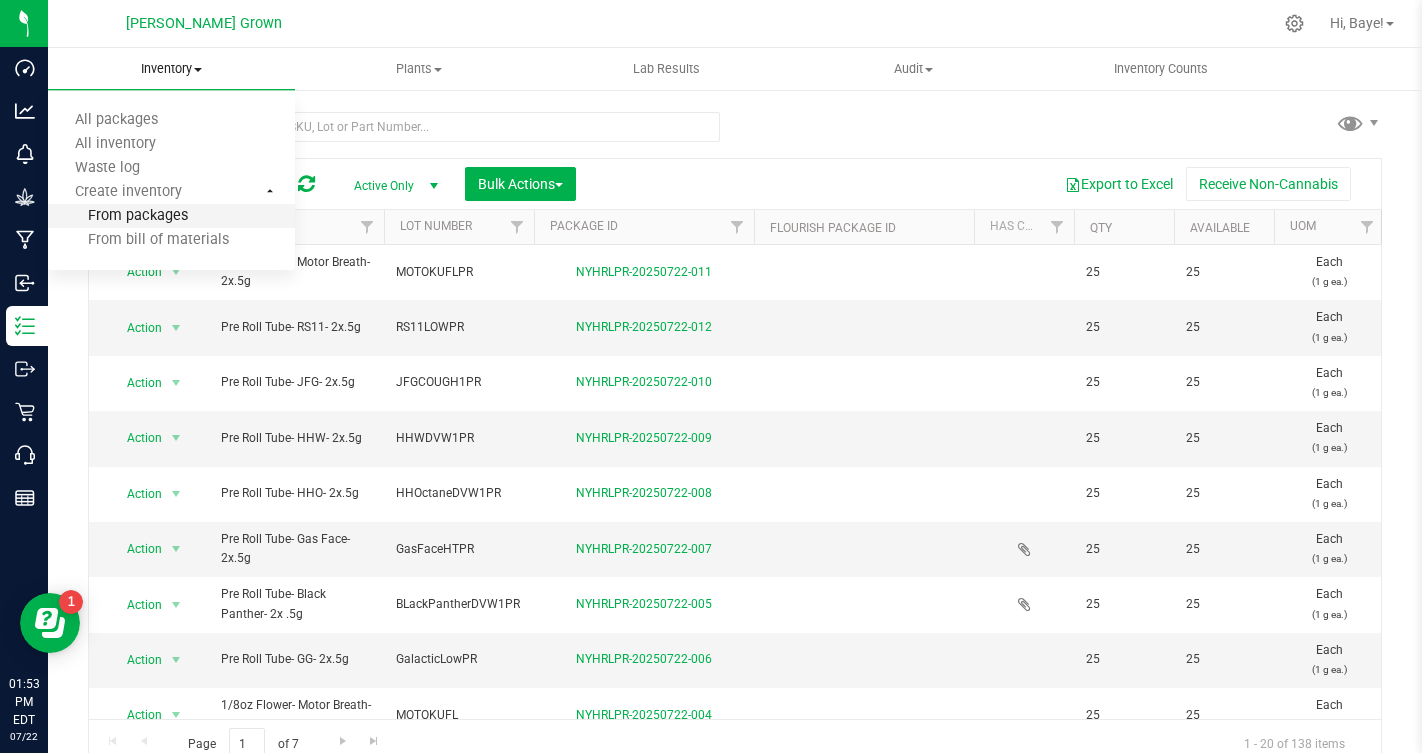 click on "From packages" at bounding box center (118, 216) 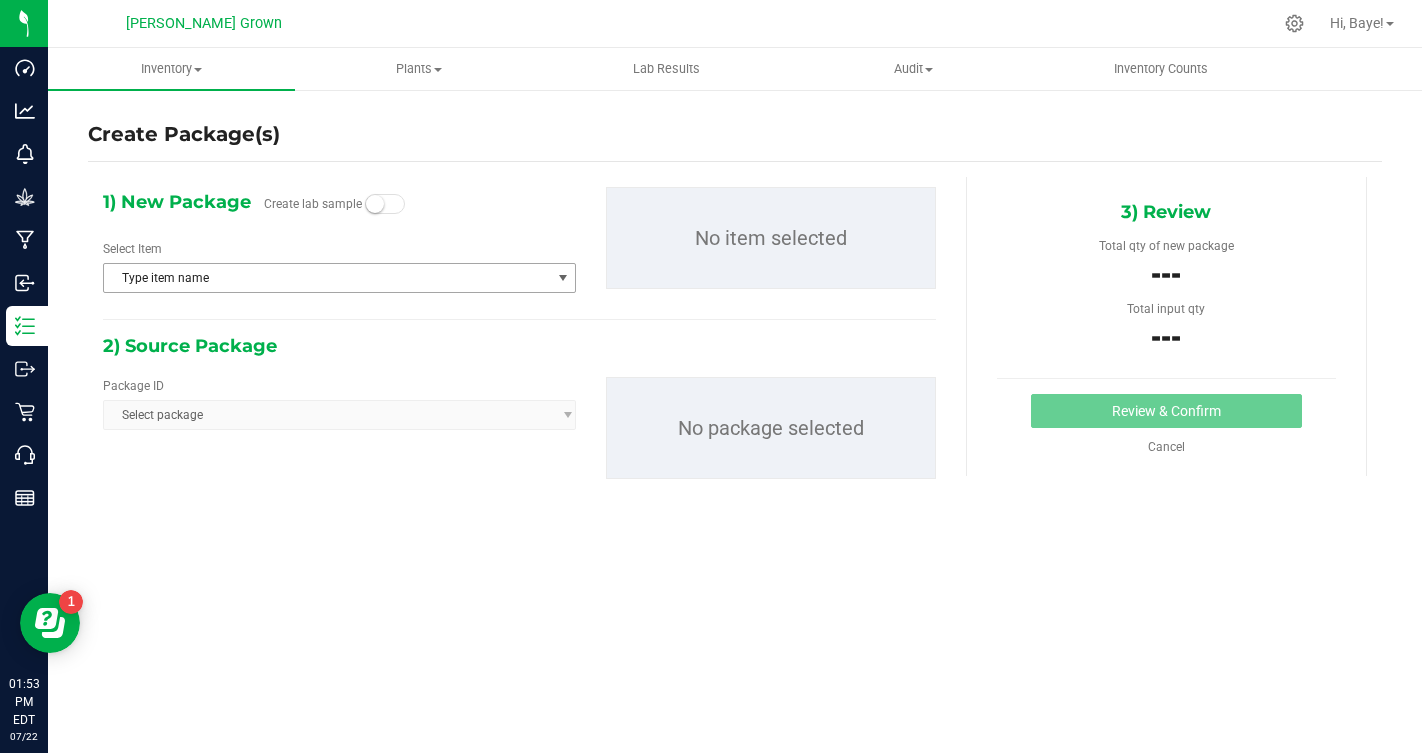 click on "Type item name" at bounding box center [327, 278] 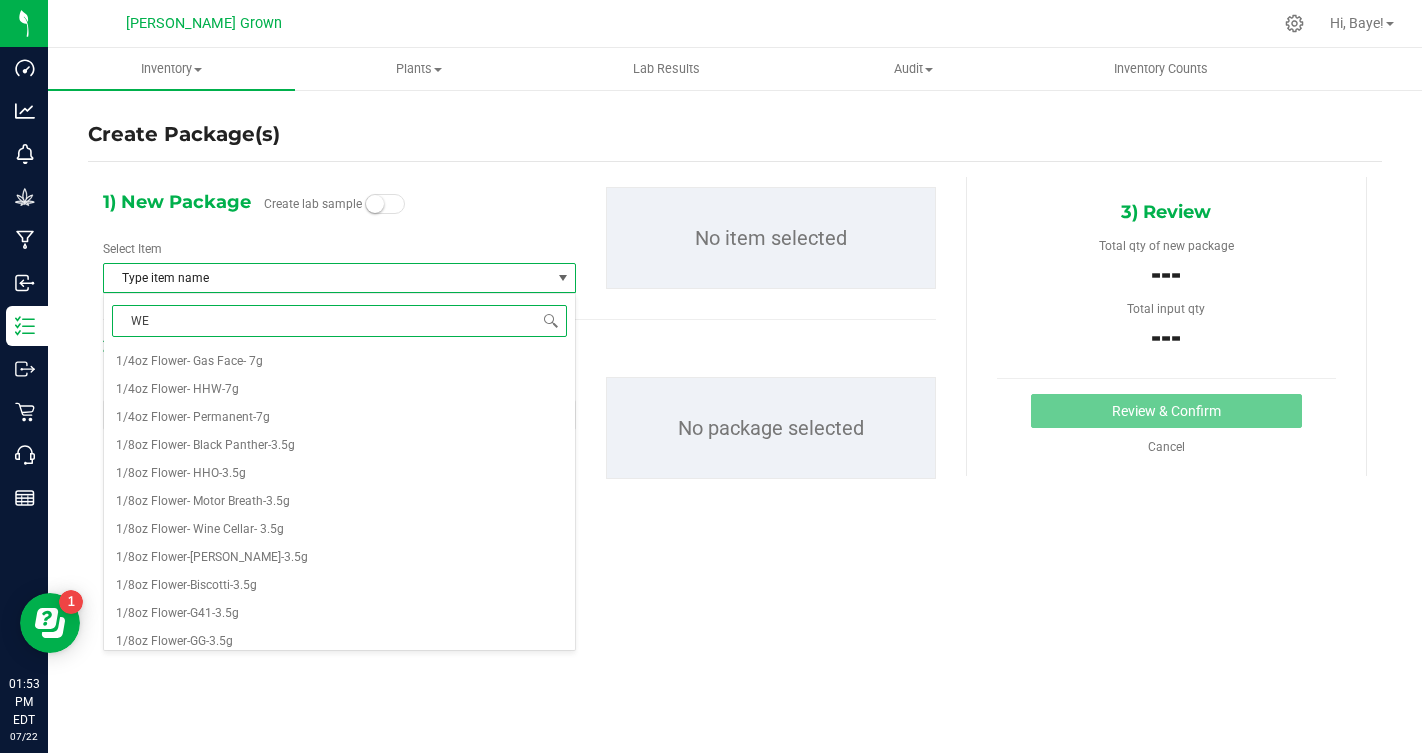 type on "WED" 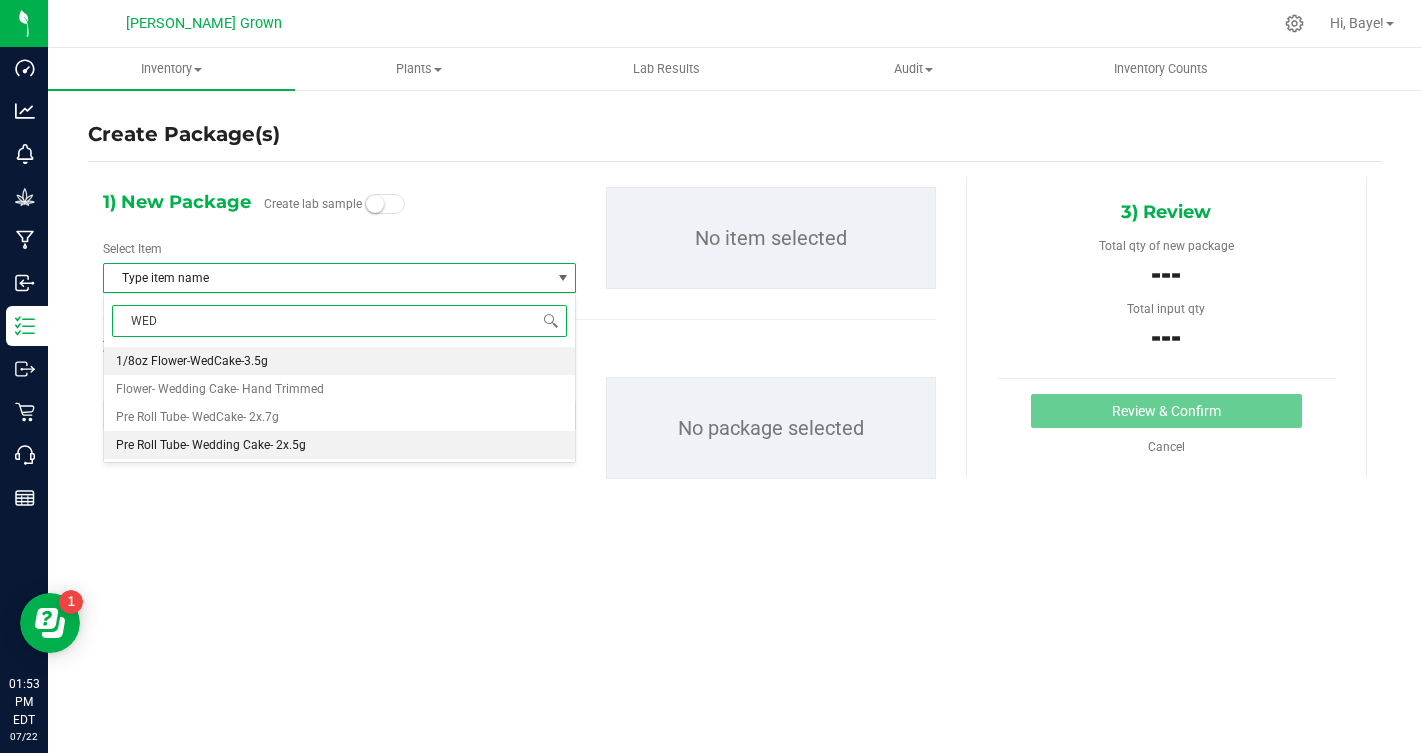 click on "Pre Roll Tube- Wedding Cake- 2x.5g" at bounding box center (211, 445) 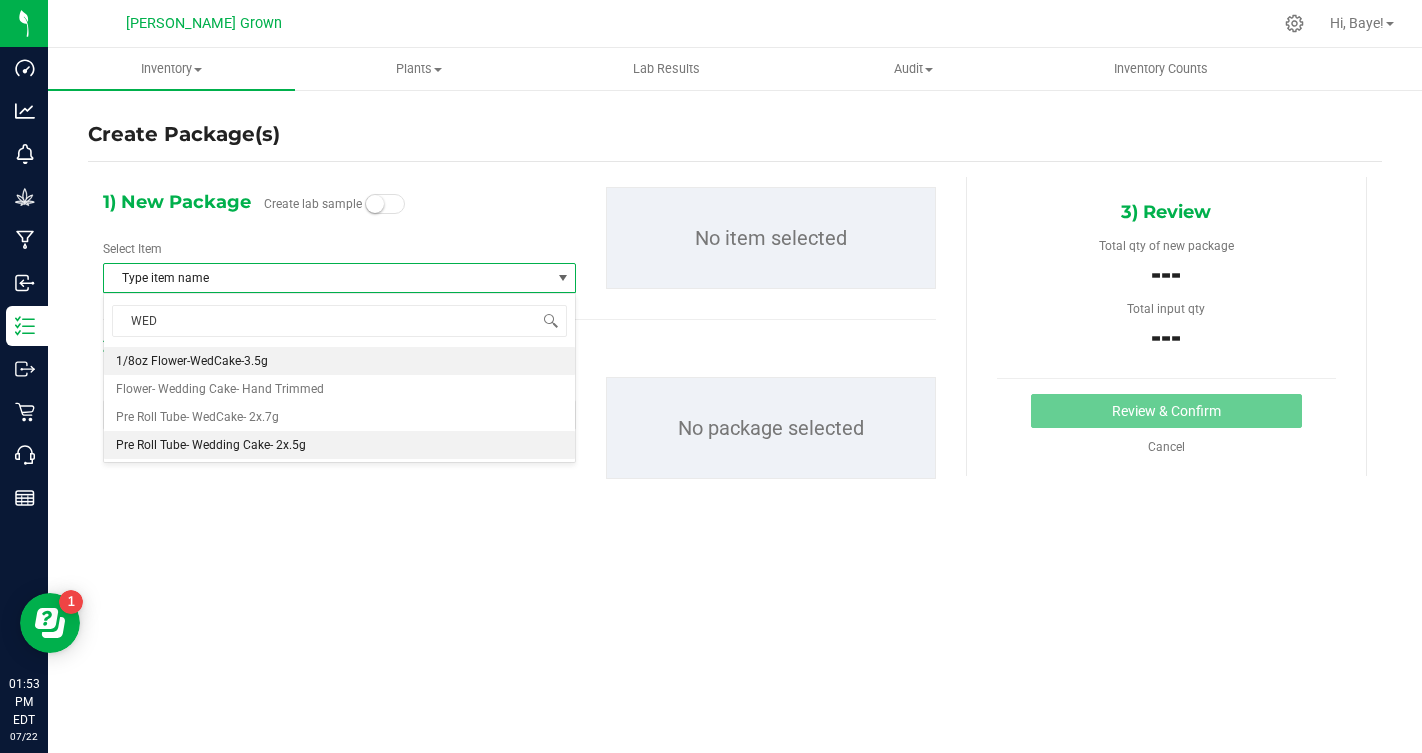 type 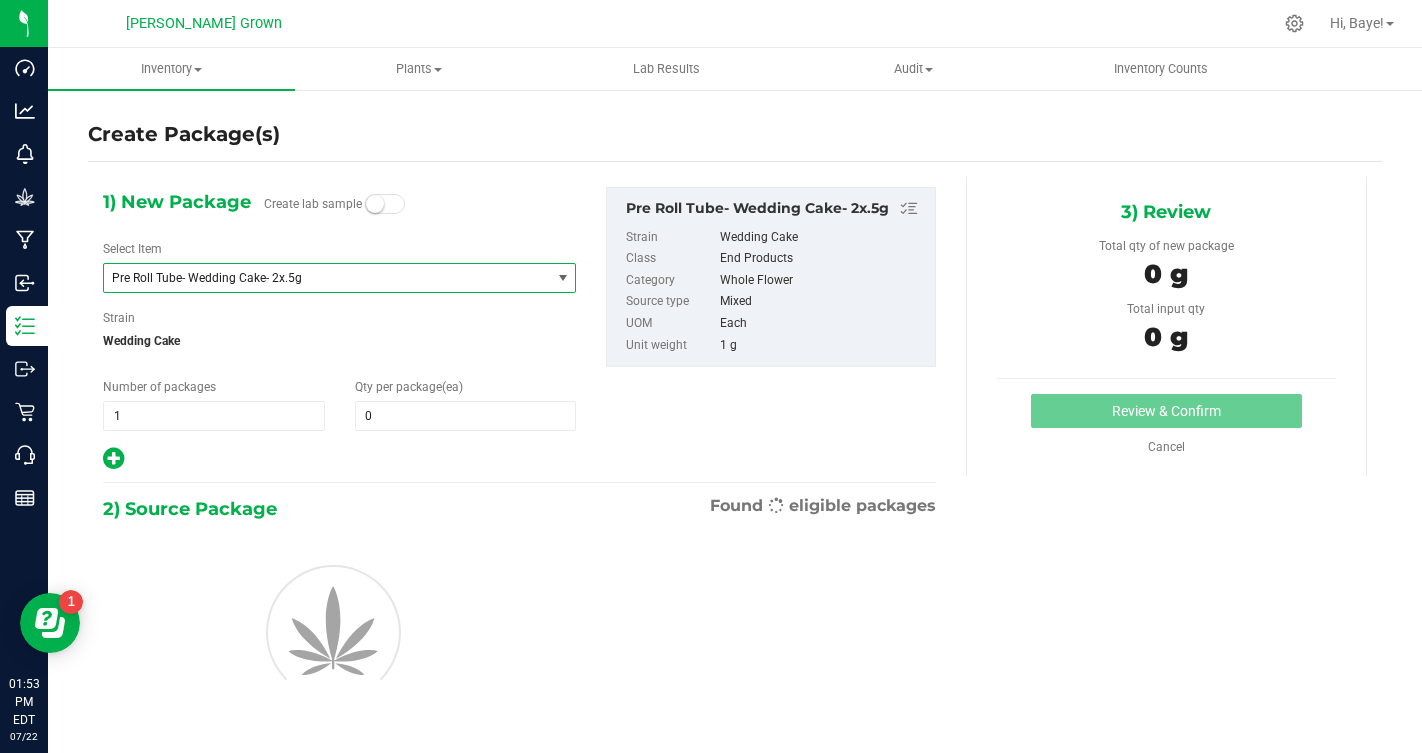 scroll, scrollTop: 0, scrollLeft: 0, axis: both 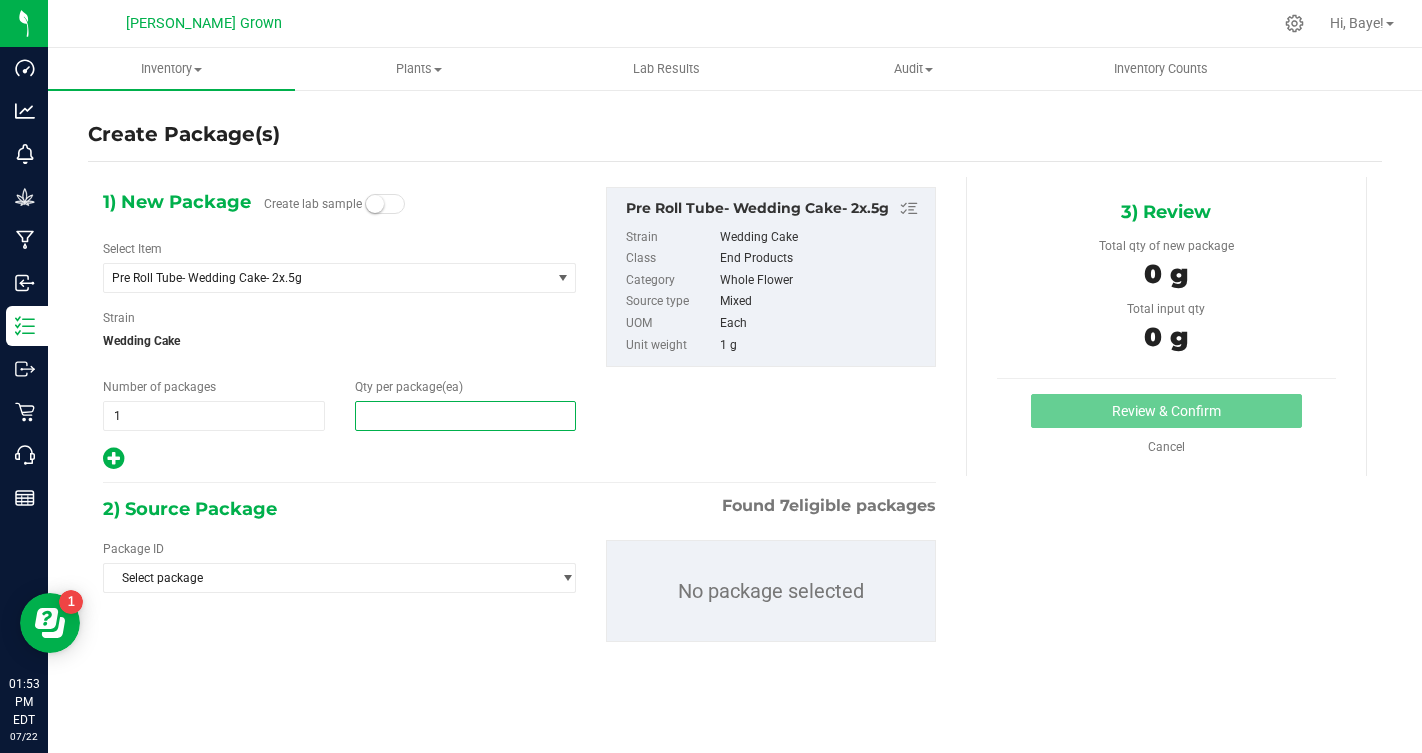 click at bounding box center (466, 416) 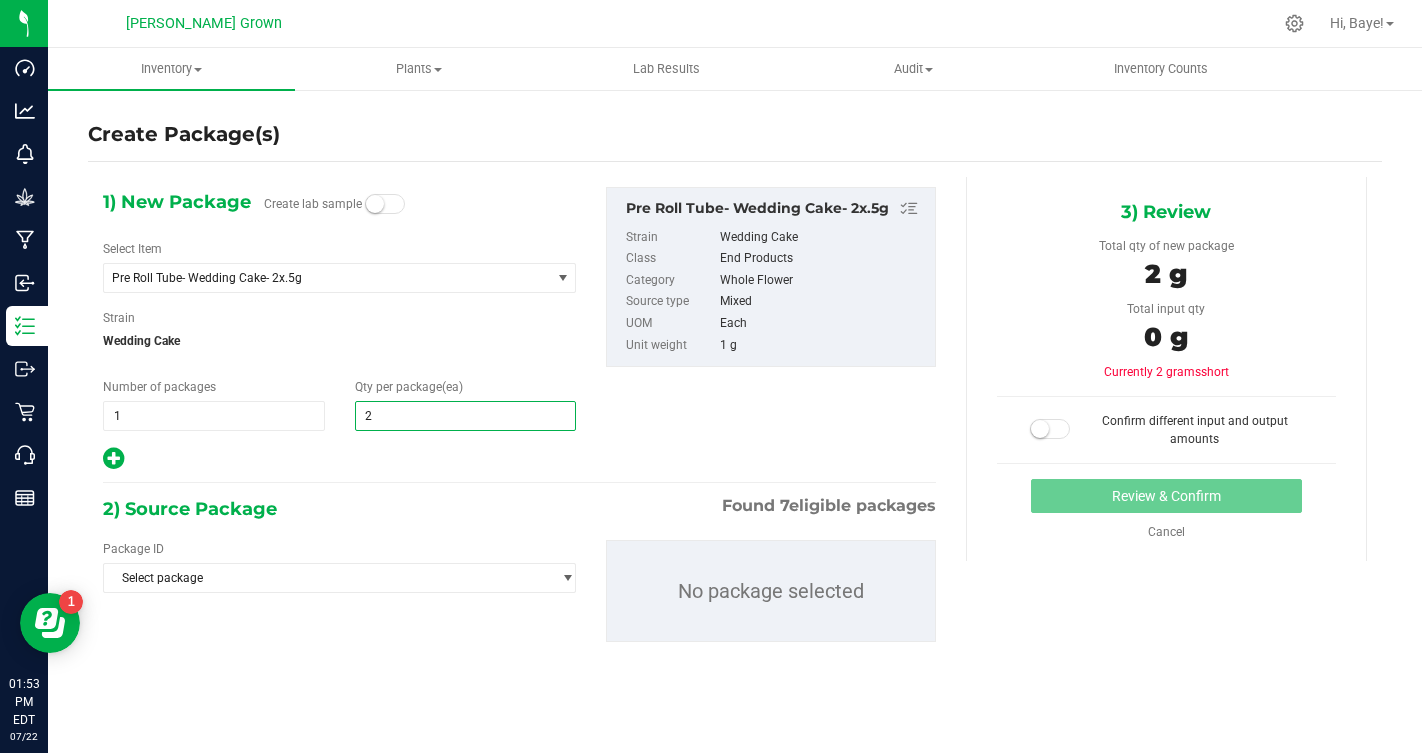 type on "25" 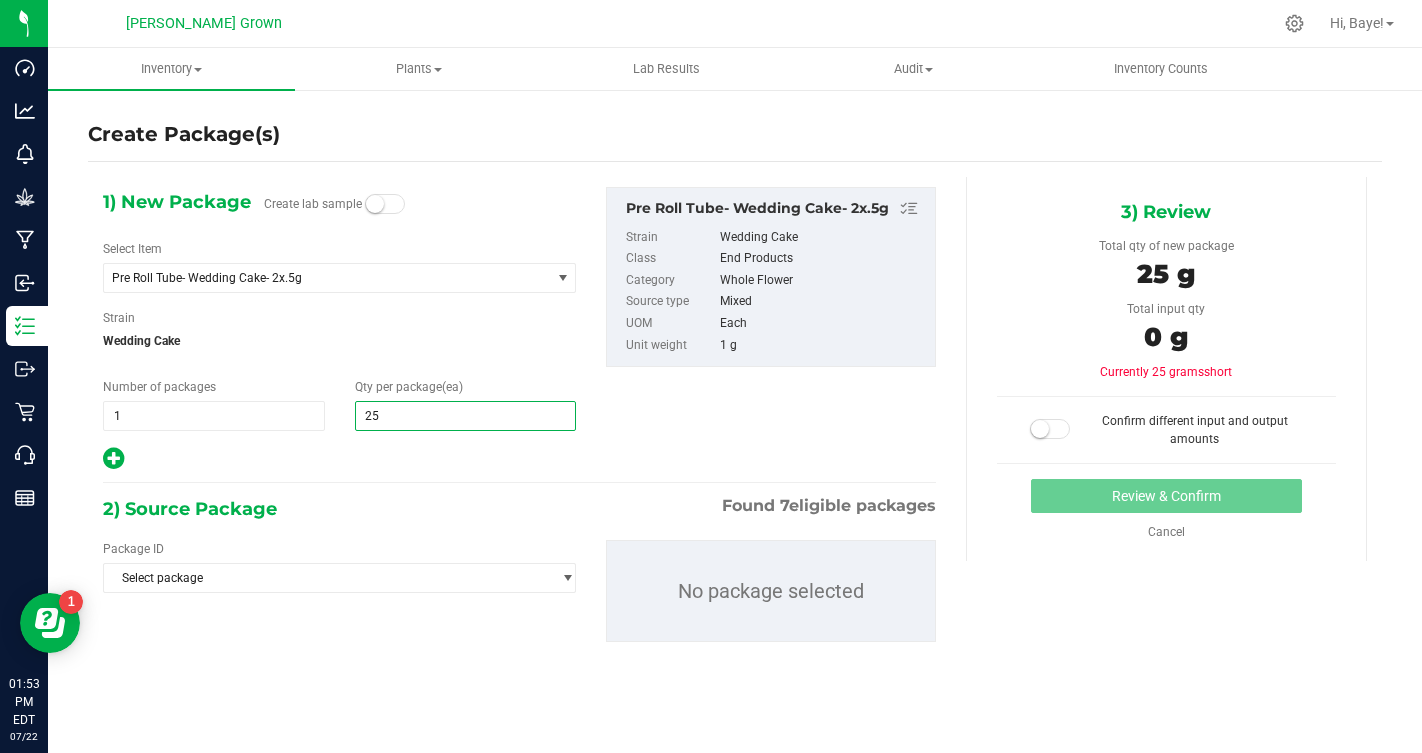 type on "25" 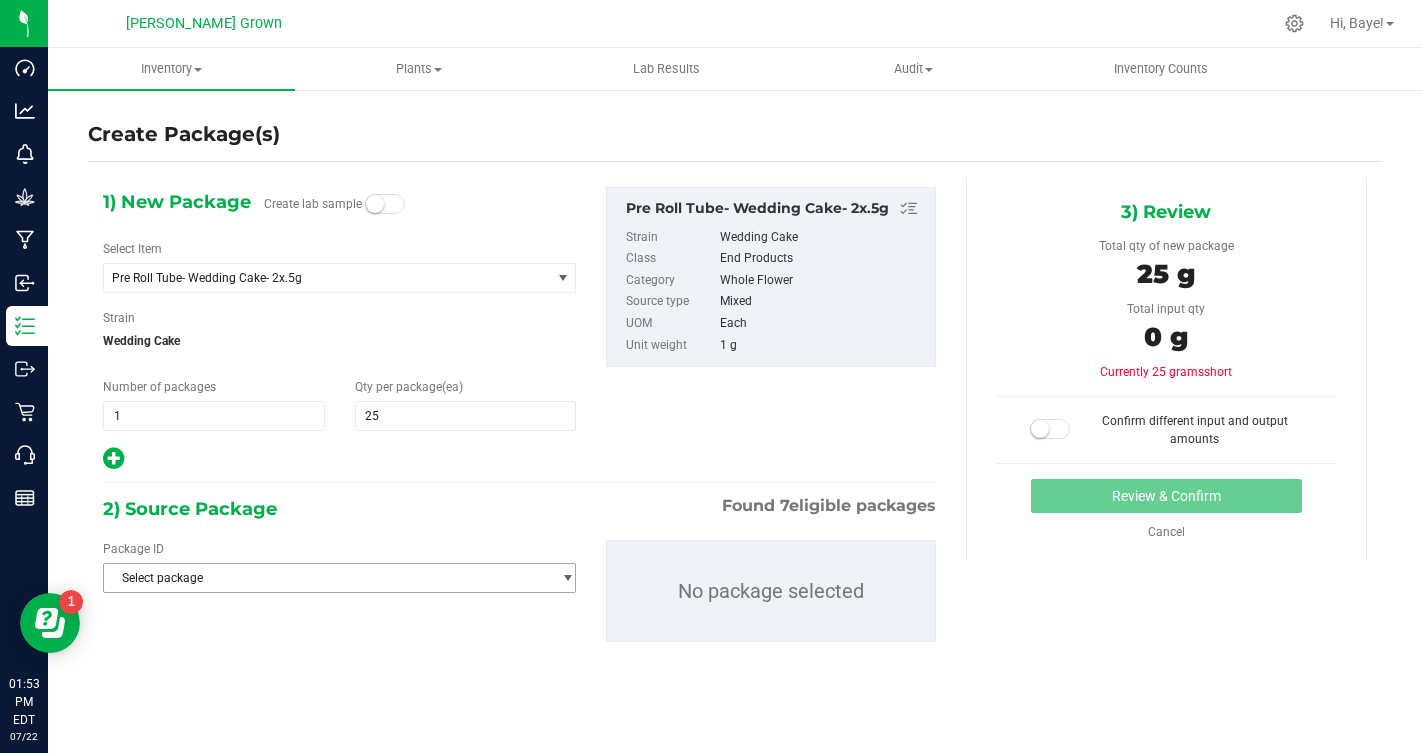 click on "Select package" at bounding box center (327, 578) 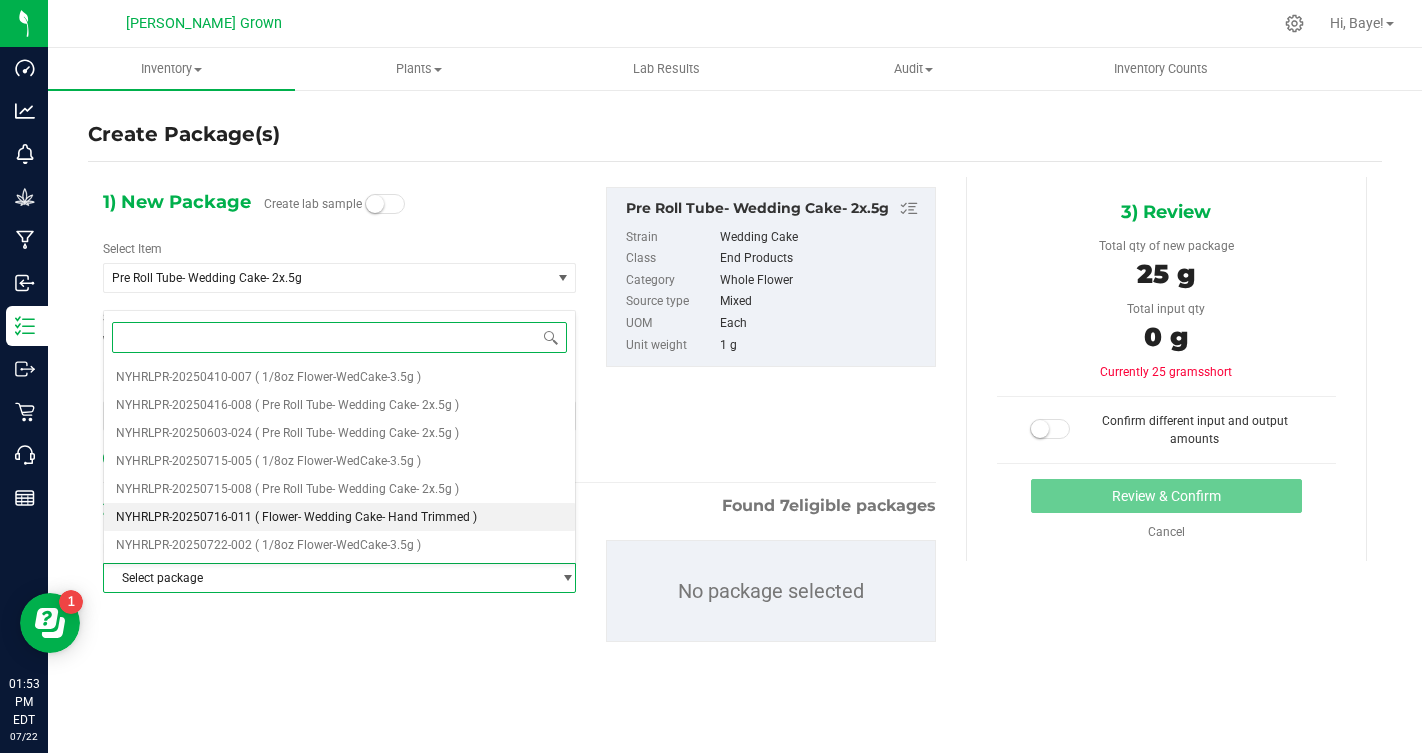 click on "(
Flower- Wedding Cake- Hand Trimmed
)" at bounding box center [366, 517] 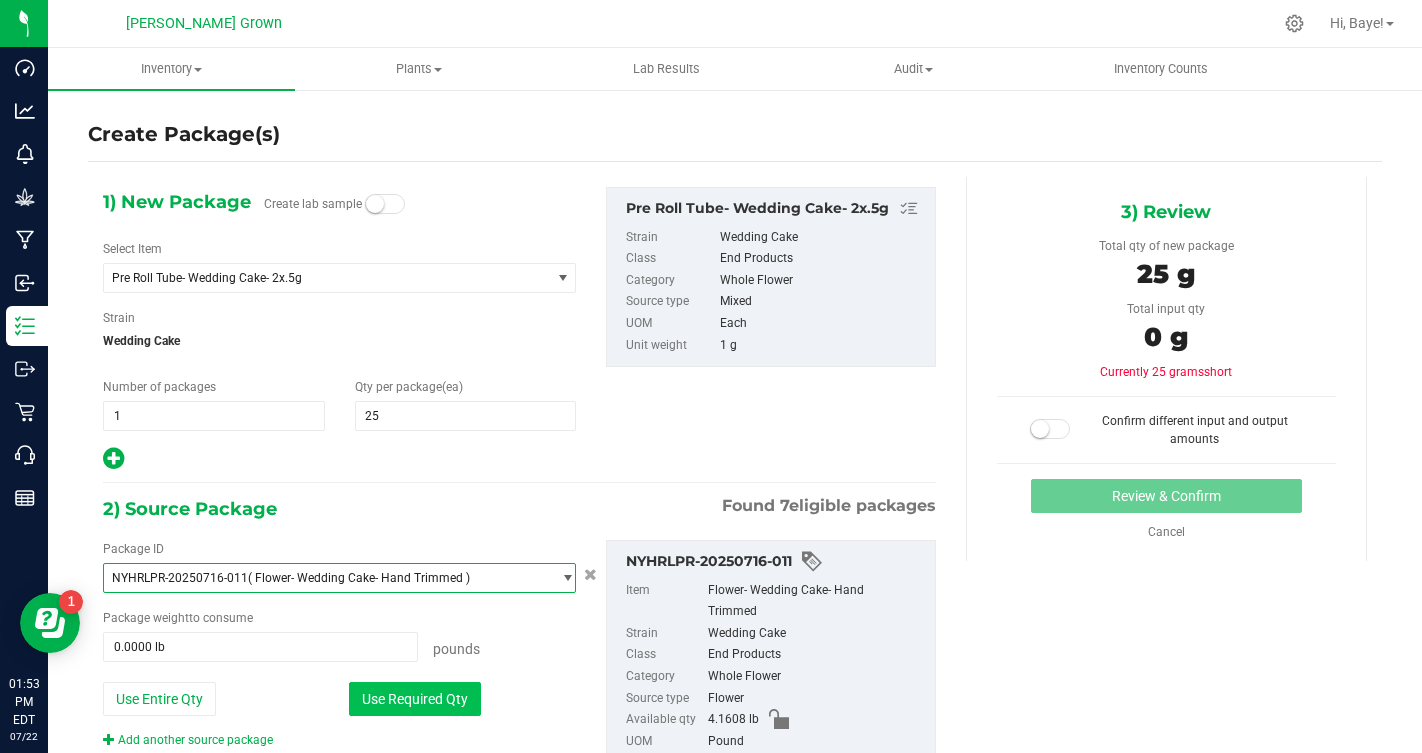 click on "Use Required Qty" at bounding box center (415, 699) 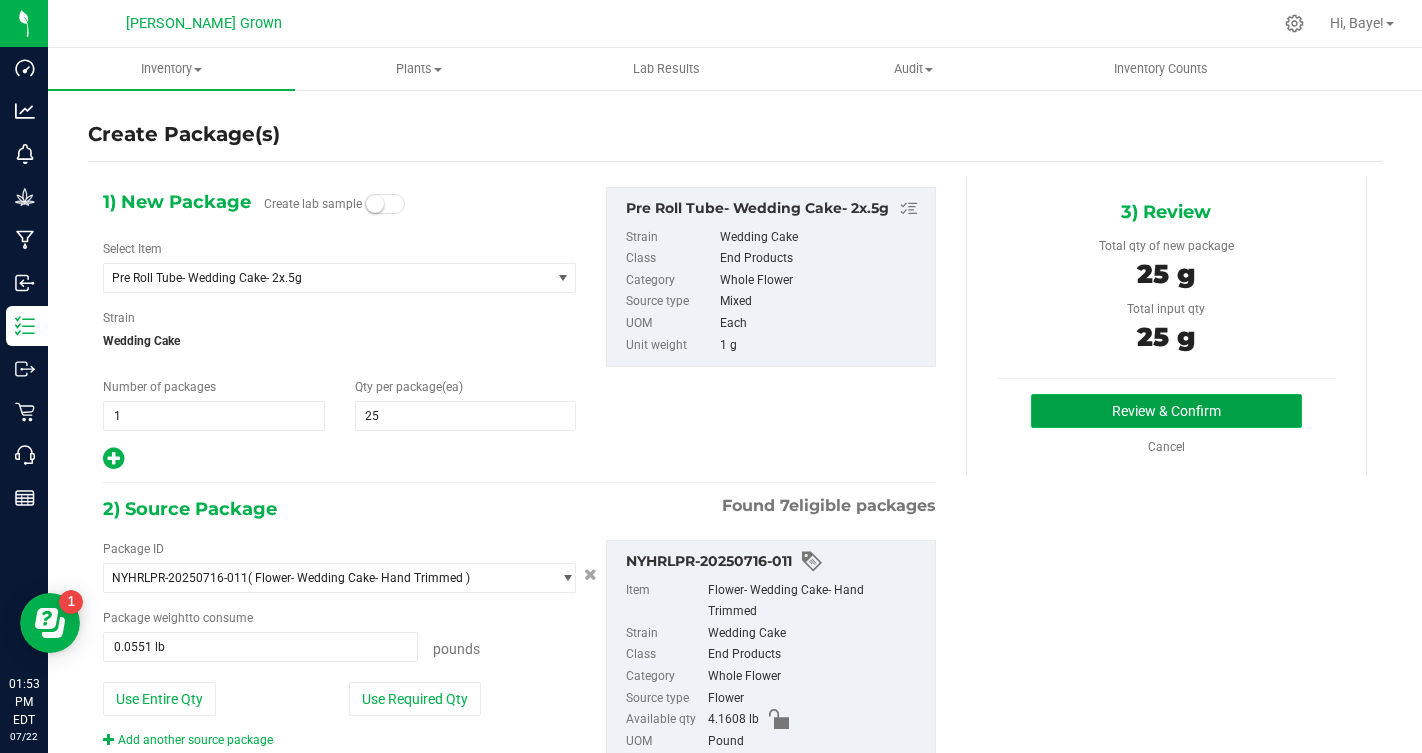 click on "Review & Confirm" at bounding box center (1166, 411) 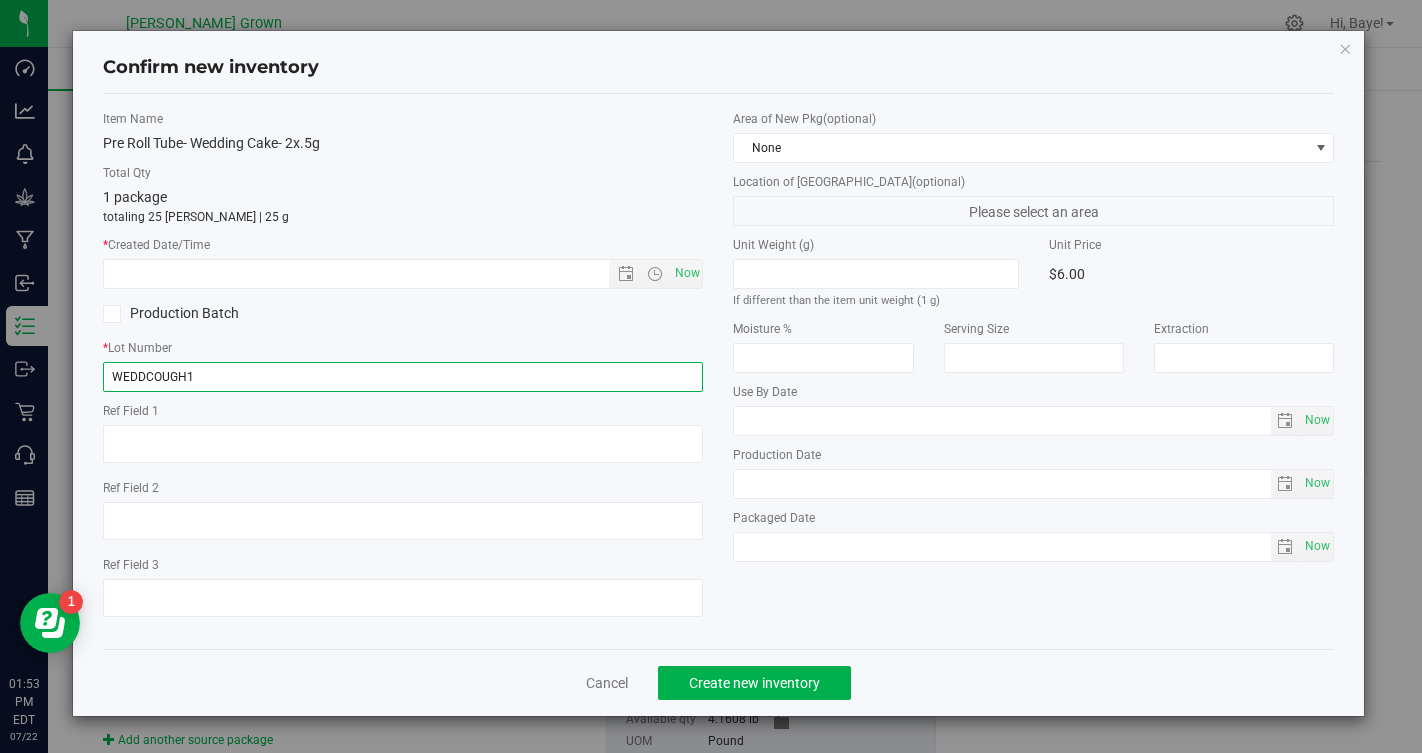 click on "WEDDCOUGH1" at bounding box center [403, 377] 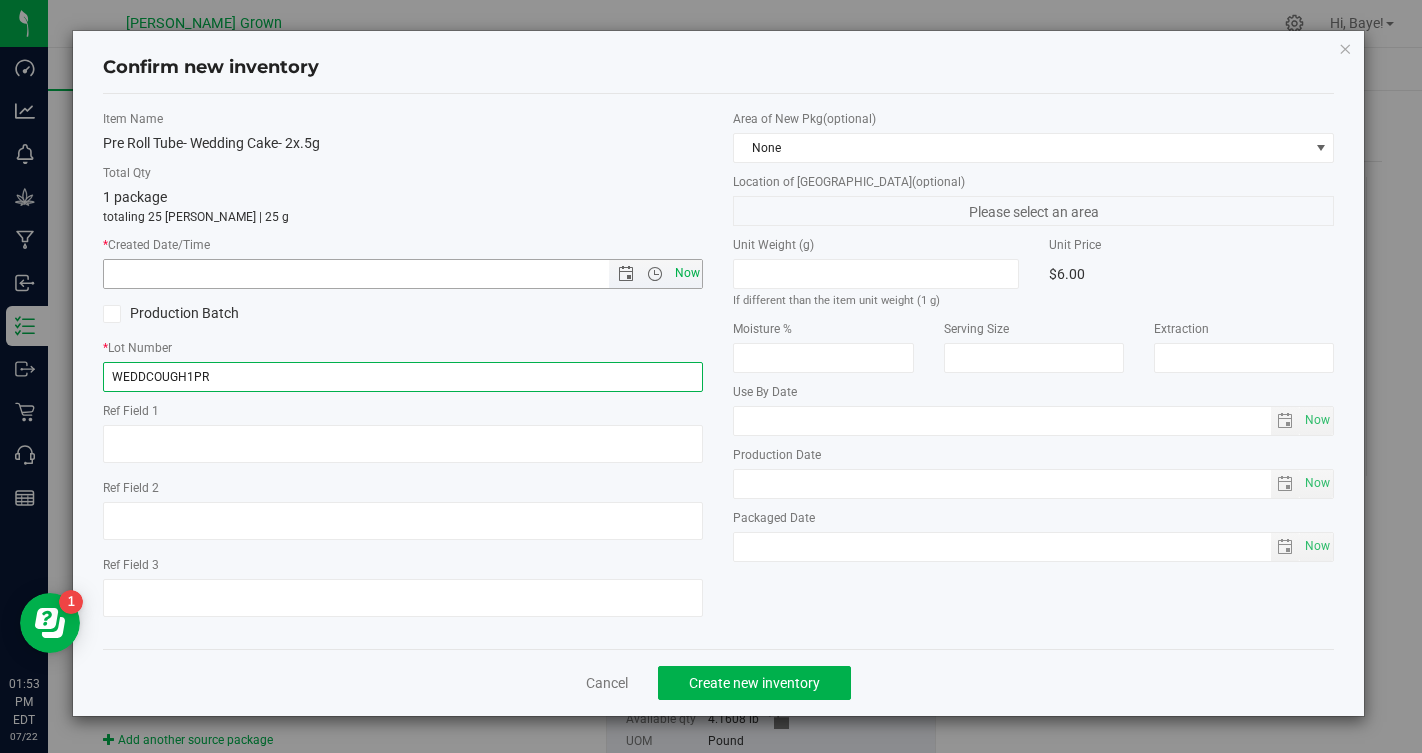 type on "WEDDCOUGH1PR" 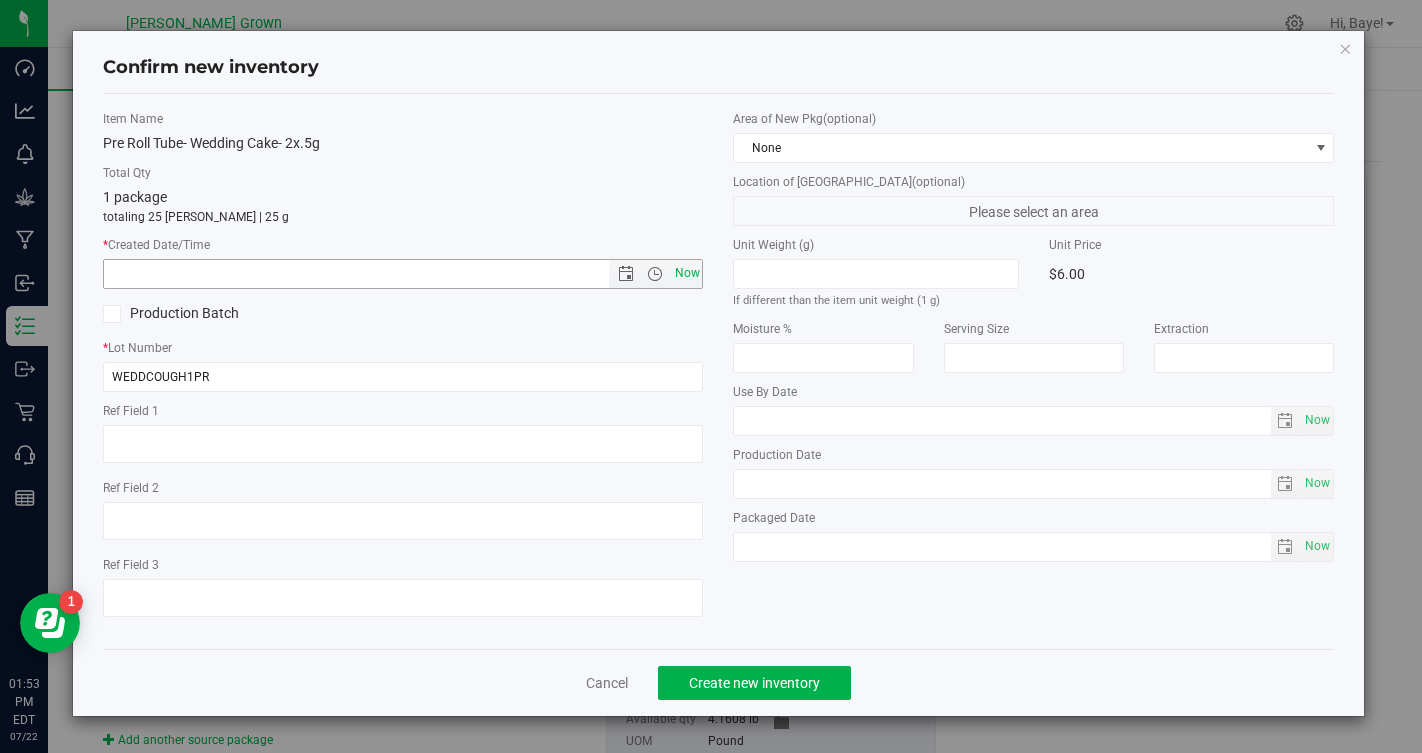 click on "Now" at bounding box center [687, 273] 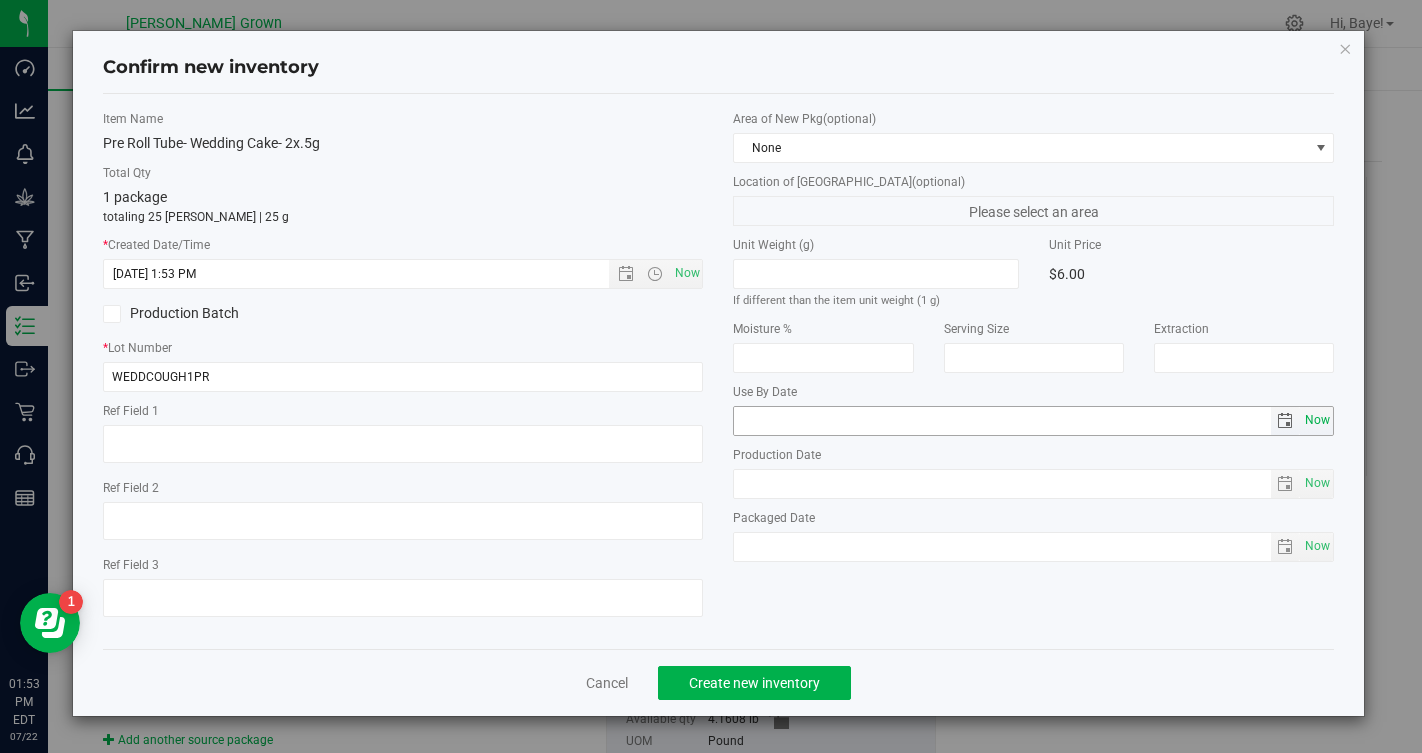 click on "Now" at bounding box center [1318, 420] 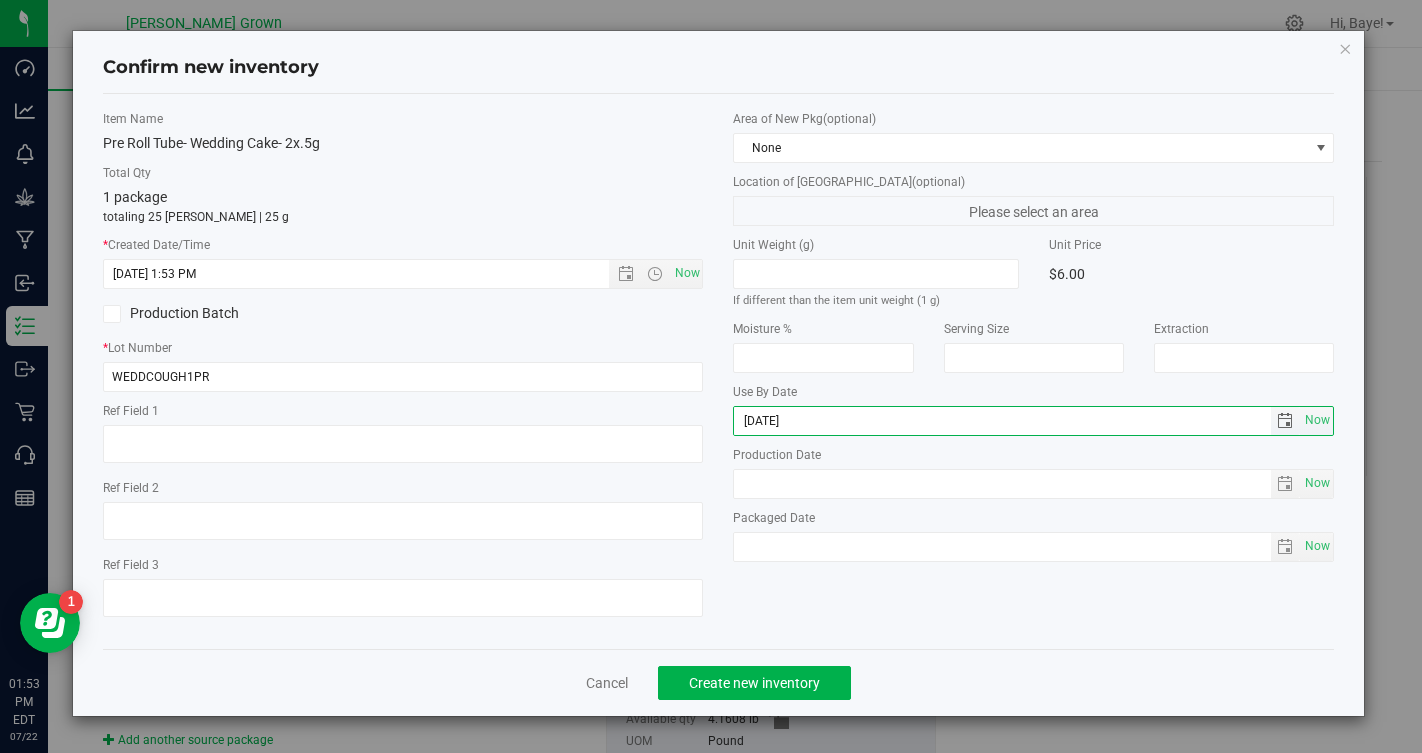 click on "2025-07-22" at bounding box center [1002, 421] 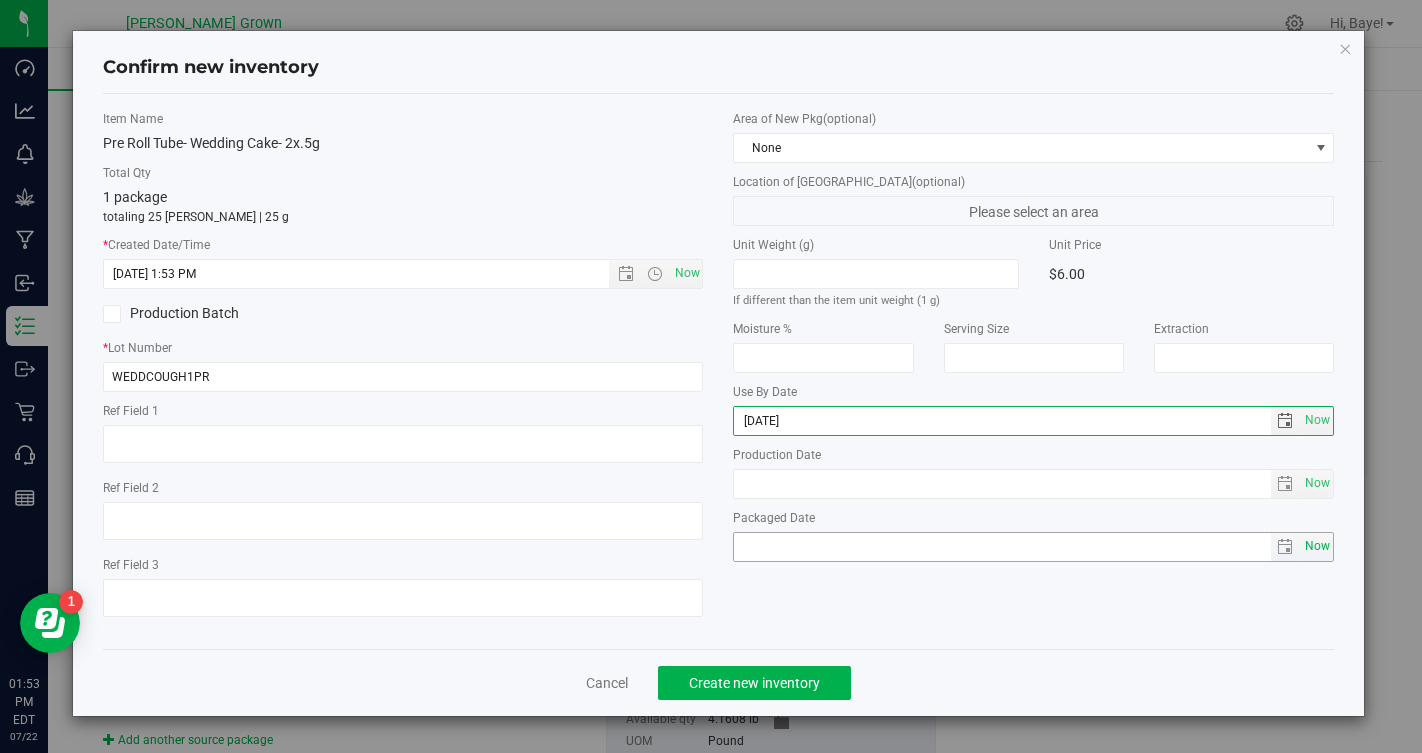 type on "2026-07-22" 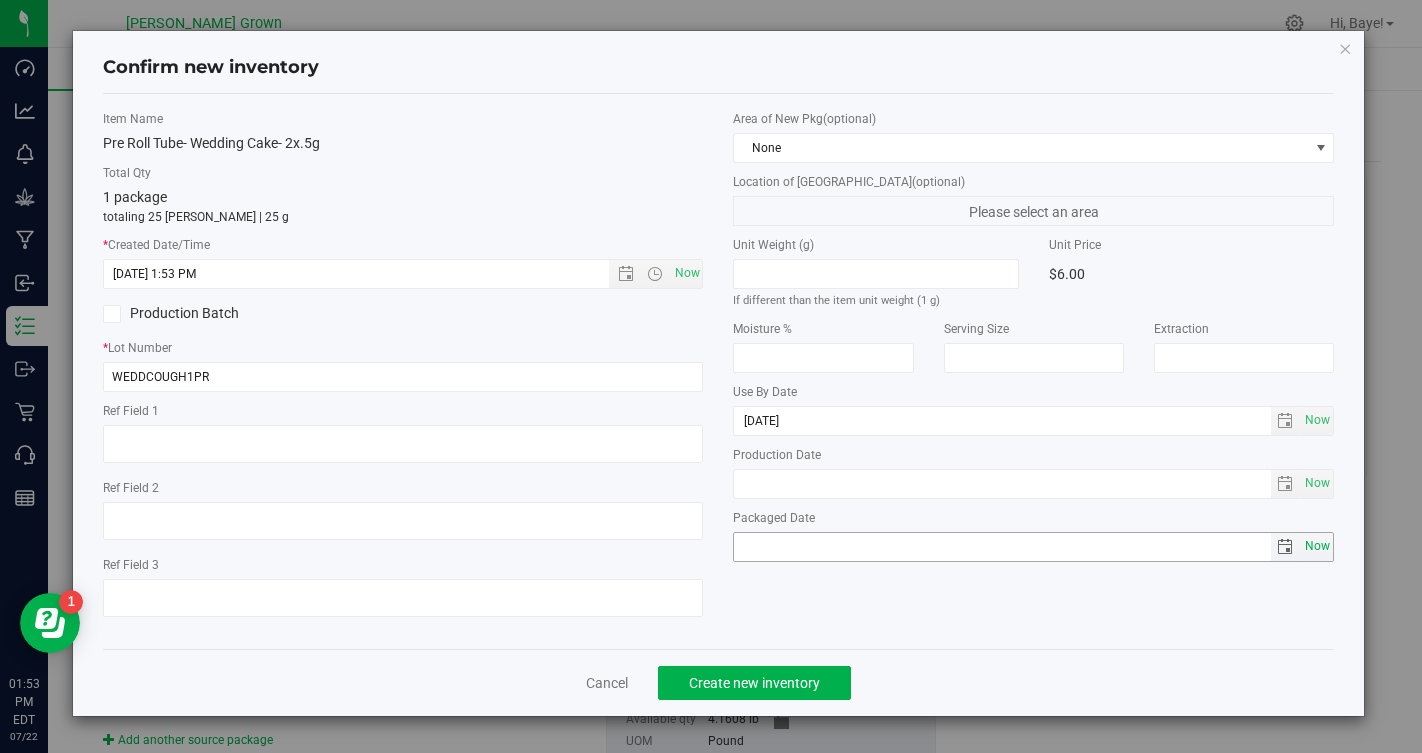 click on "Now" at bounding box center [1318, 546] 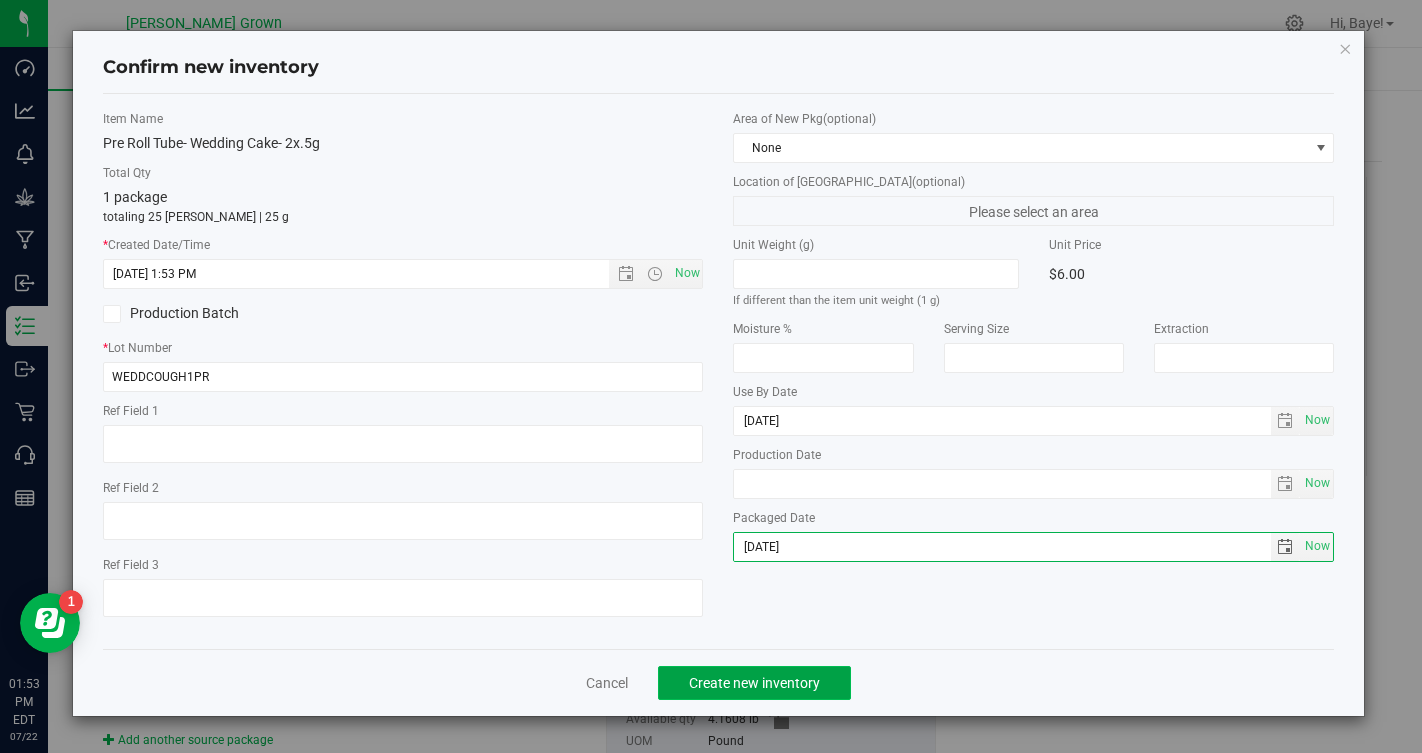 click on "Create new inventory" 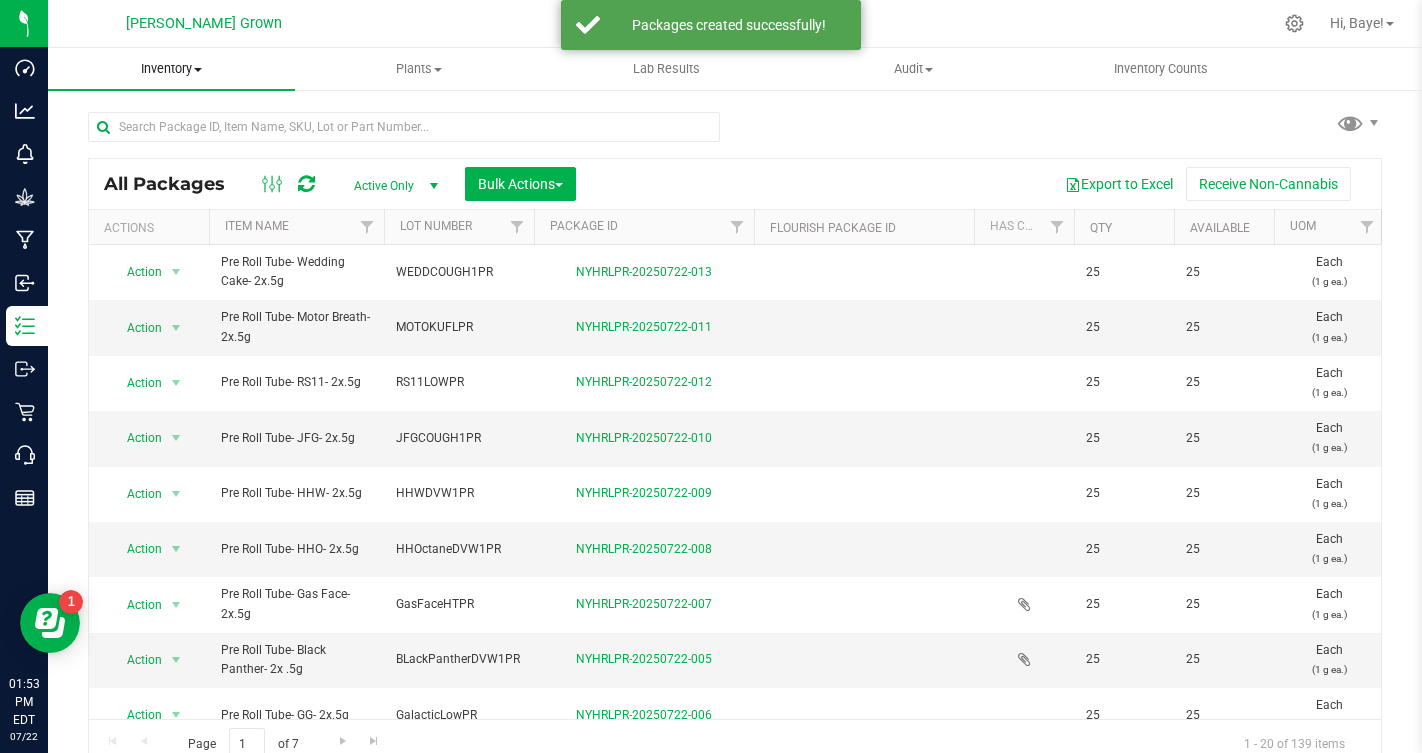 click on "Inventory" at bounding box center [171, 69] 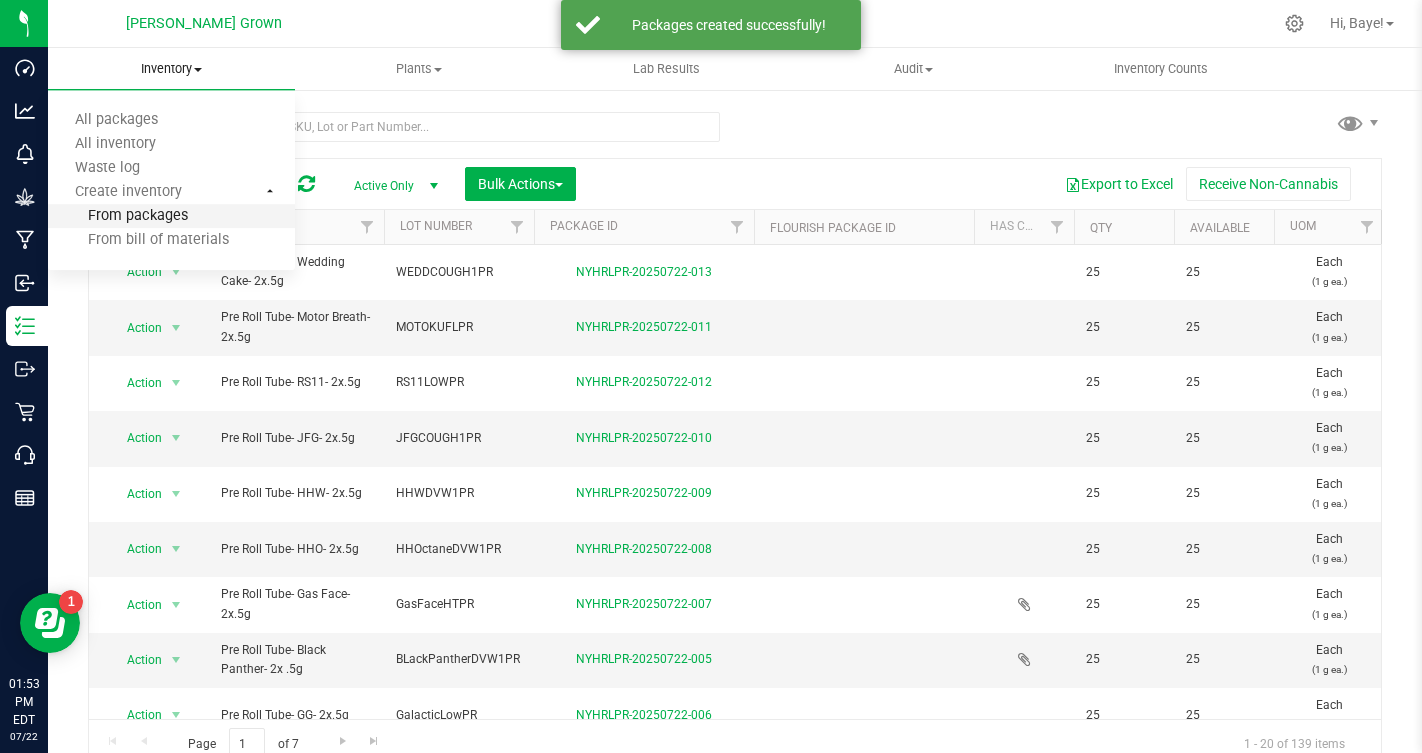 click on "From packages" at bounding box center [118, 216] 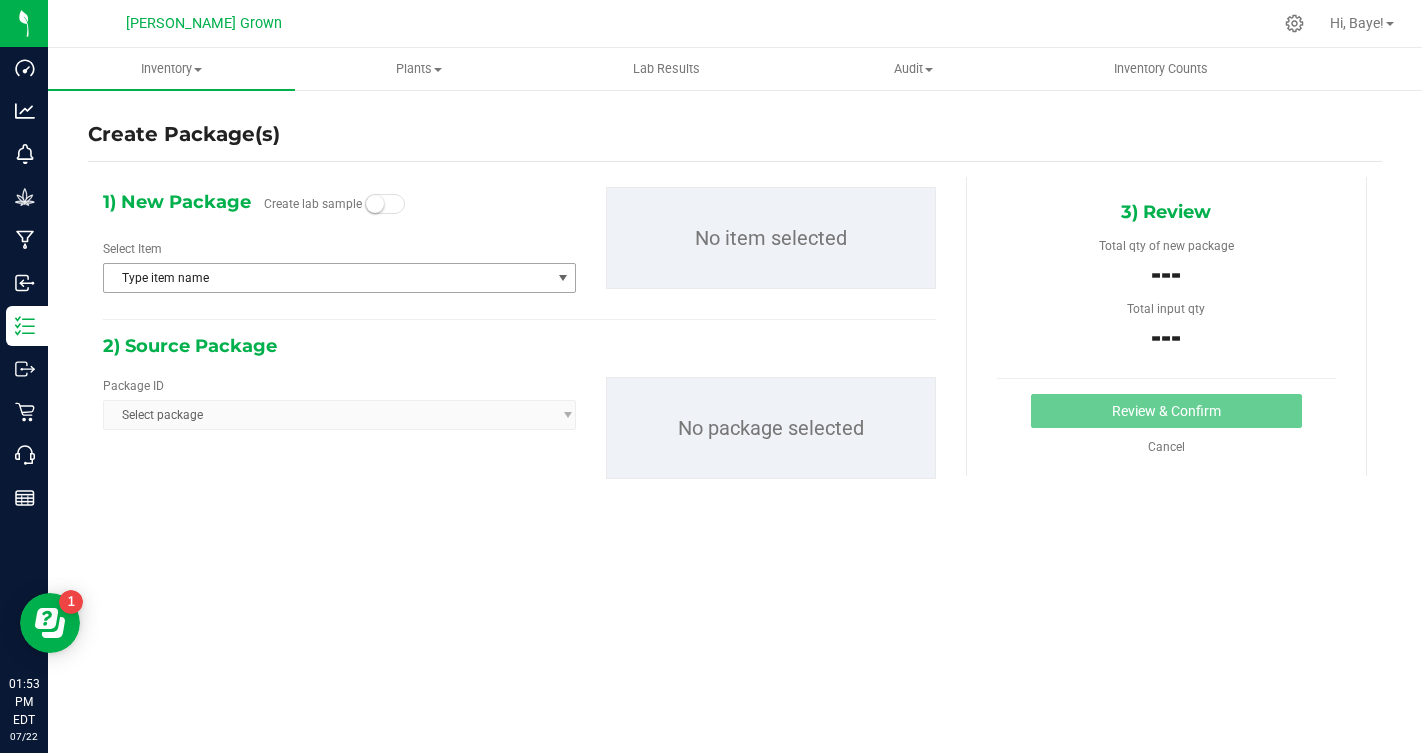 click on "Type item name" at bounding box center (327, 278) 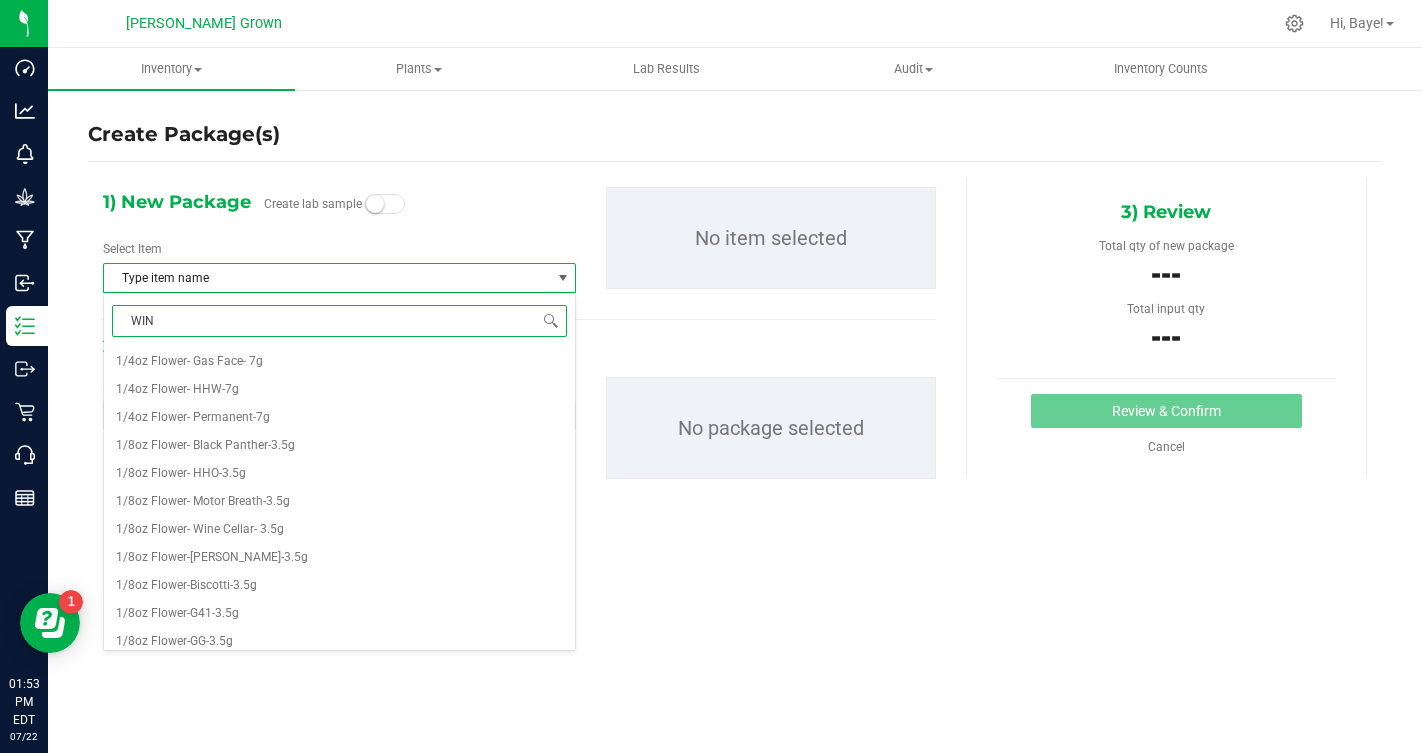 type on "WINE" 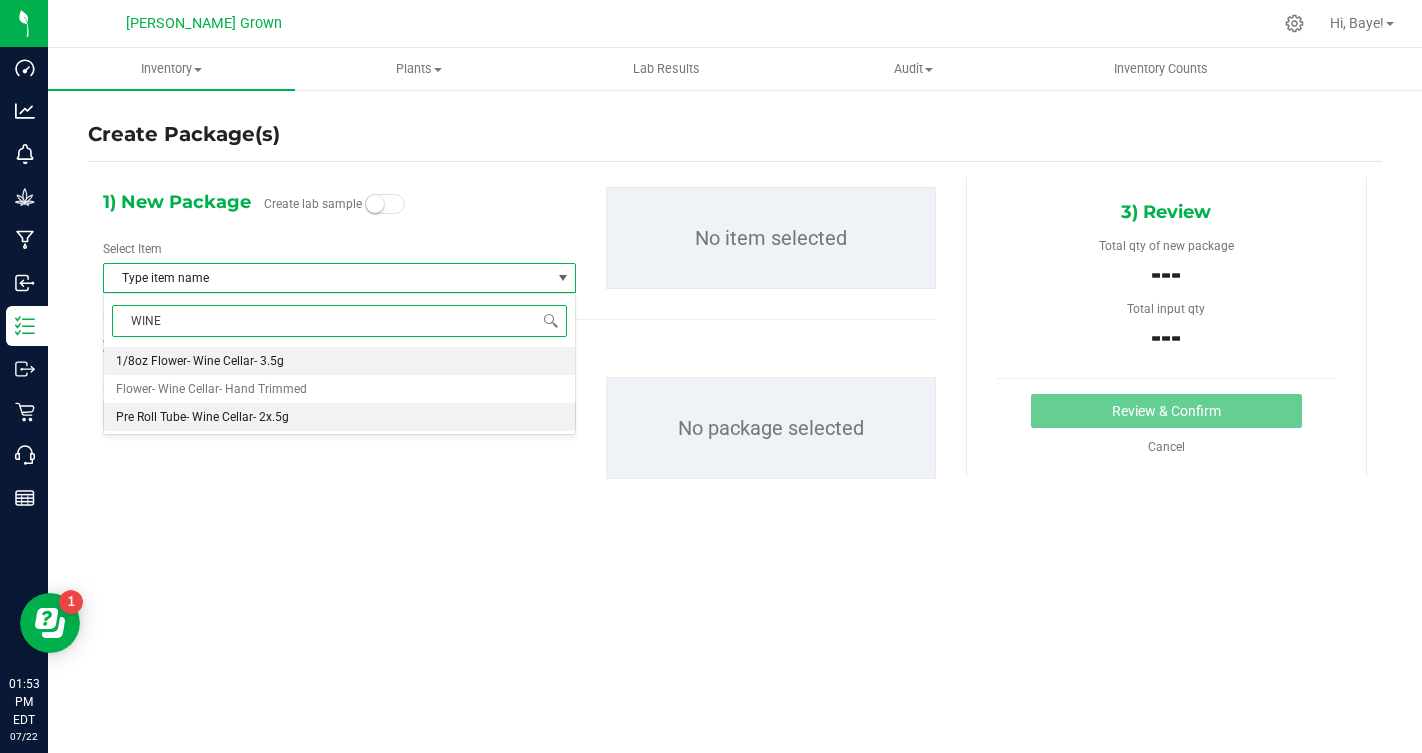 click on "Pre Roll Tube- Wine Cellar- 2x.5g" at bounding box center (339, 417) 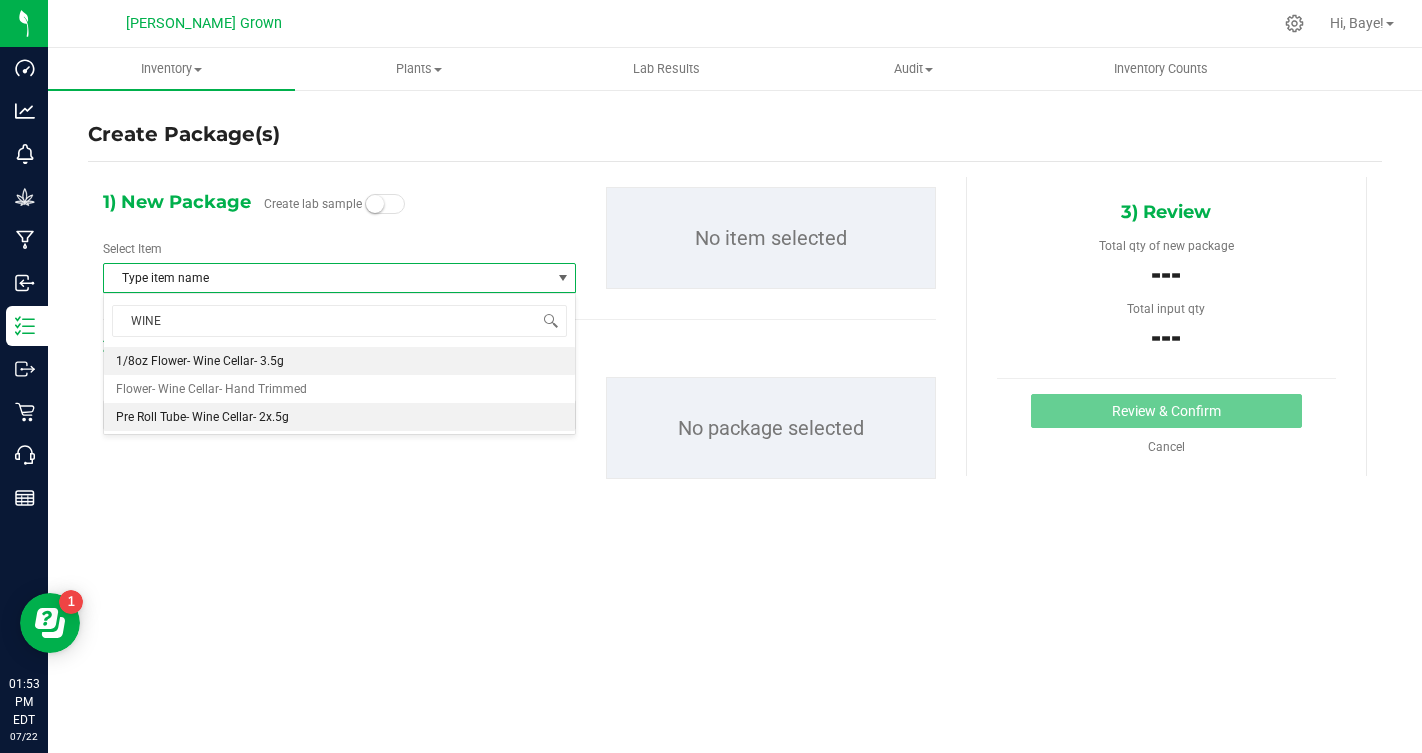 type 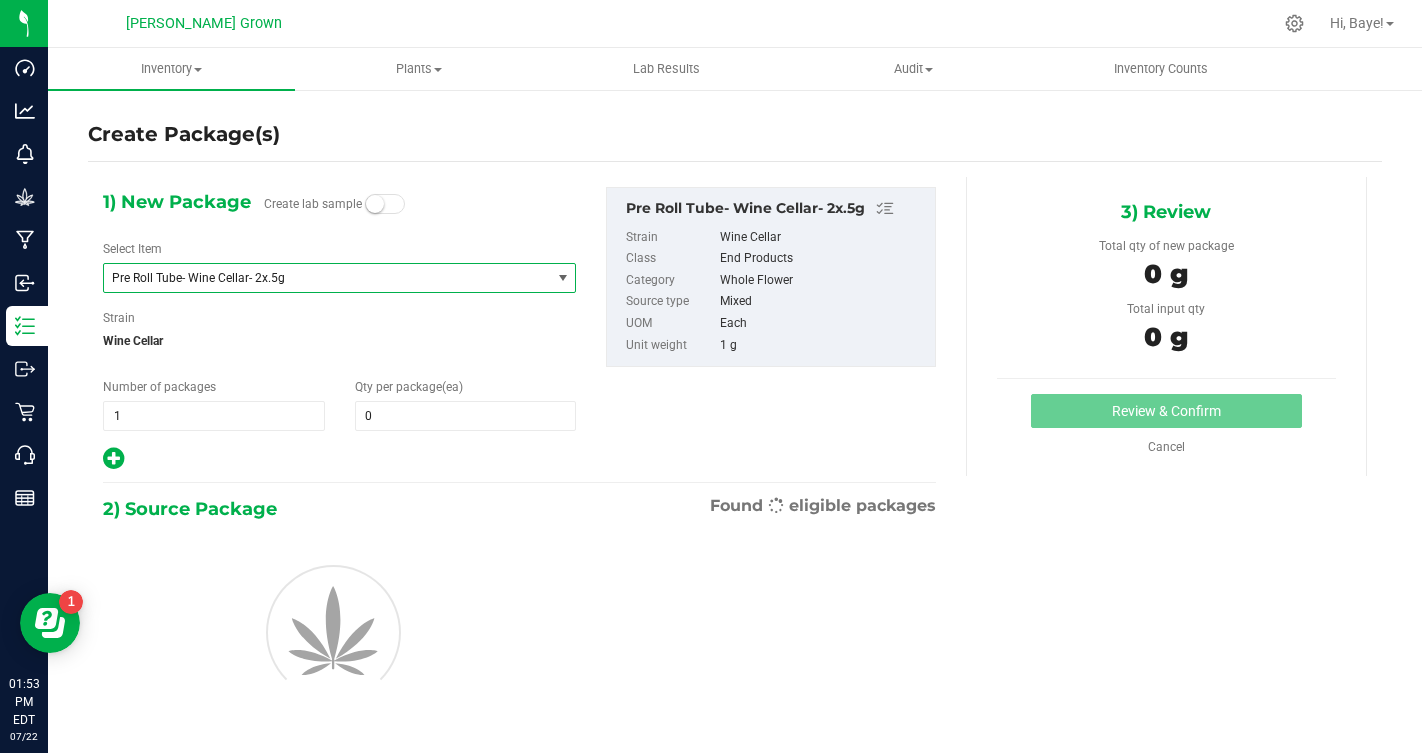 scroll, scrollTop: 0, scrollLeft: 0, axis: both 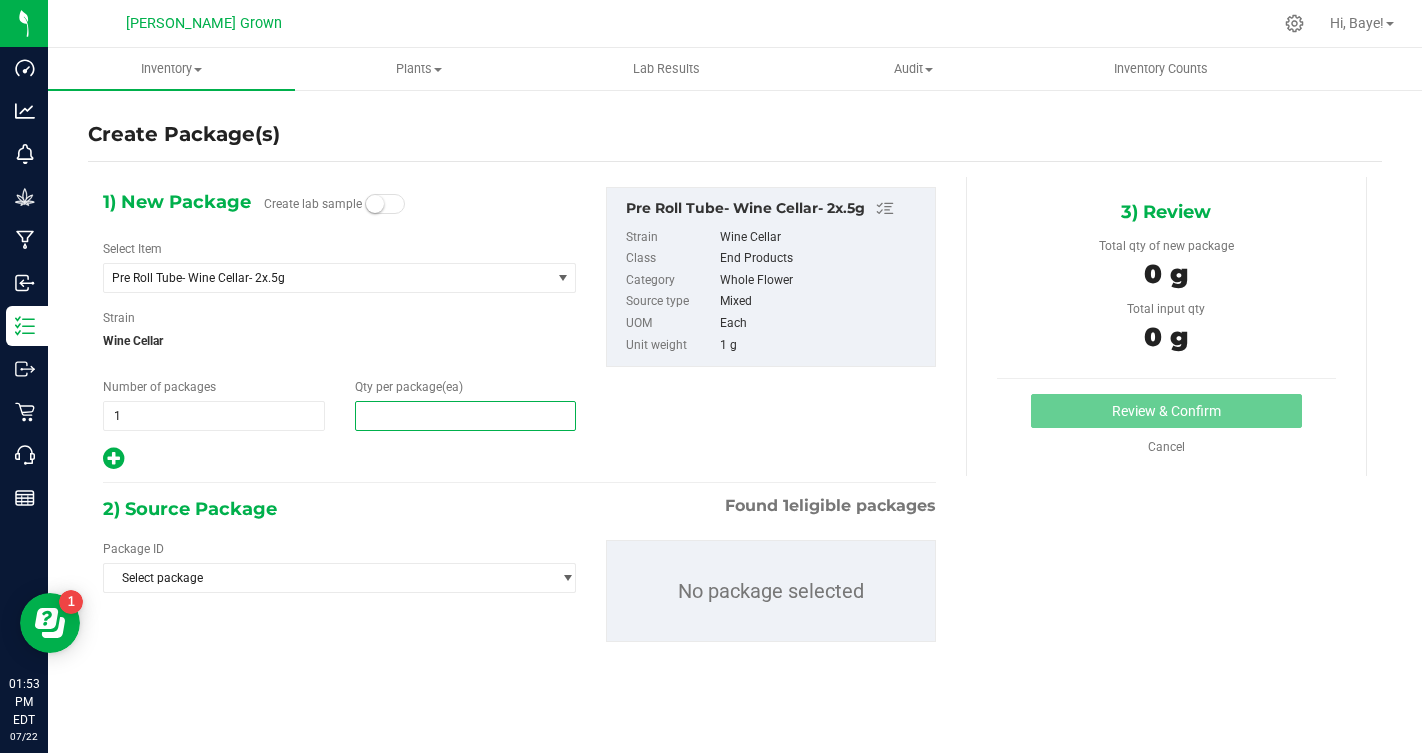 click at bounding box center (466, 416) 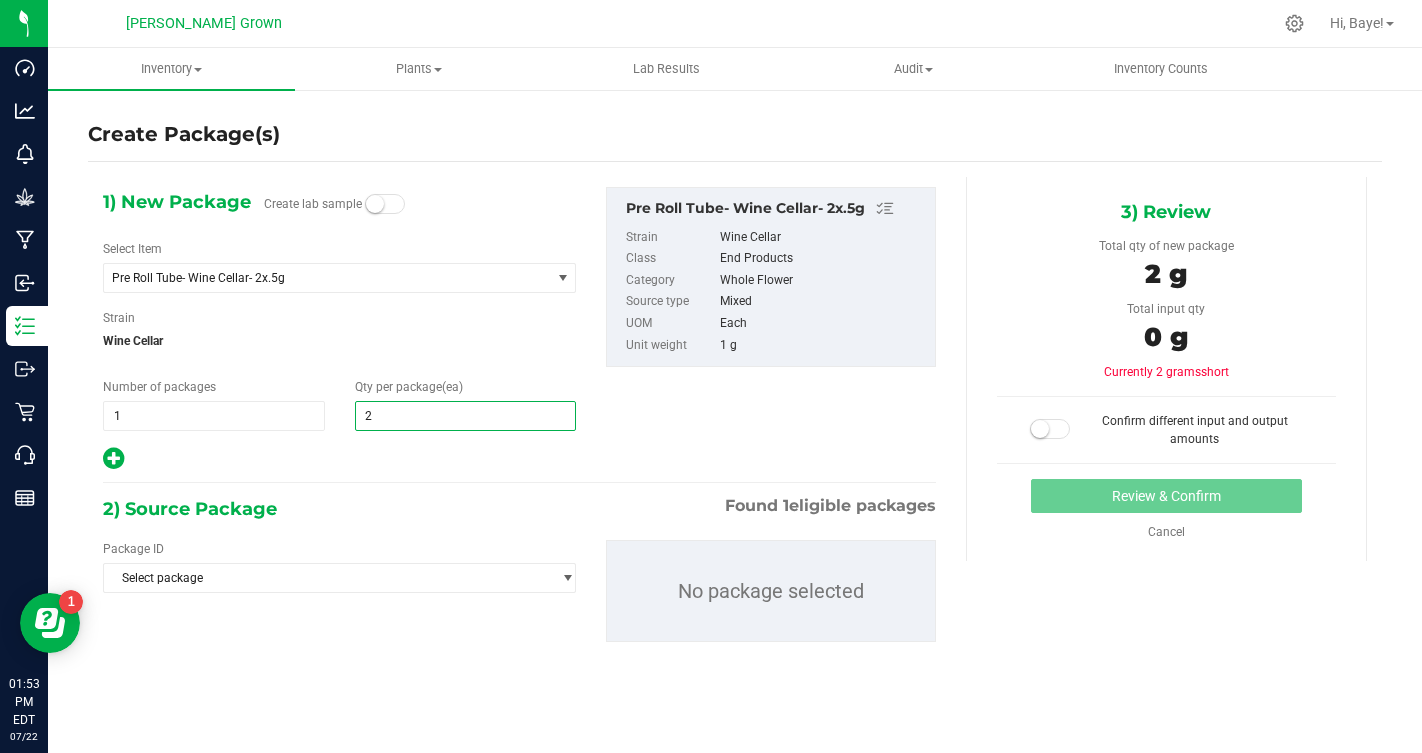 type on "25" 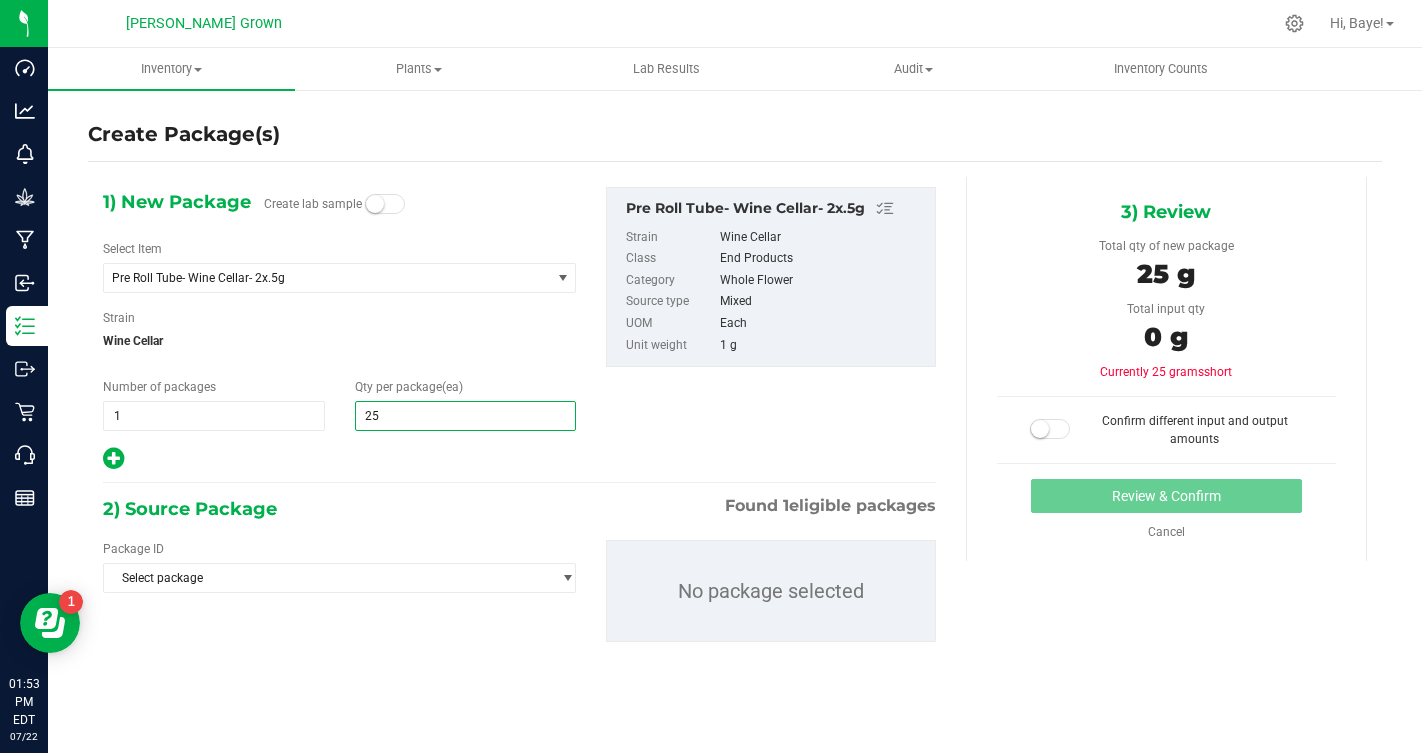type on "25" 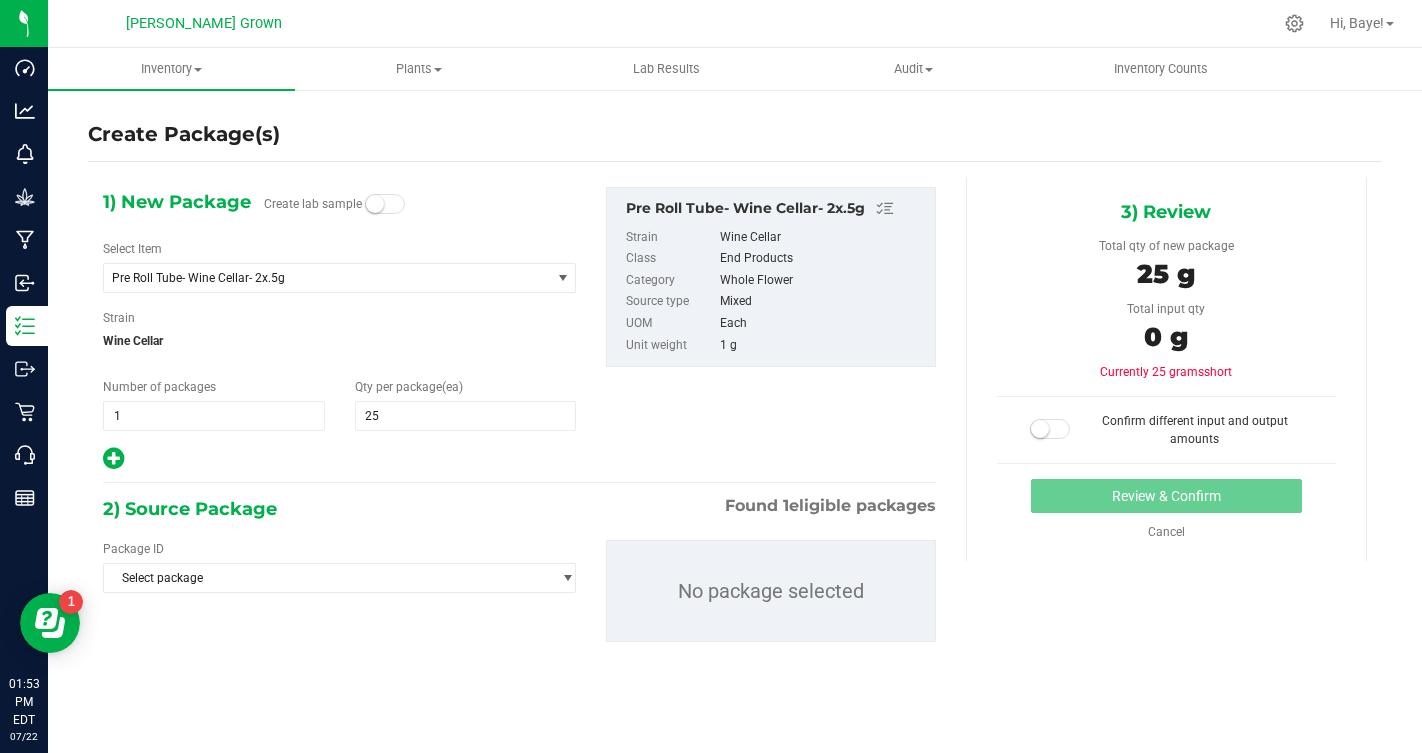 click on "2) Source Package
Found
1
eligible packages" at bounding box center (519, 509) 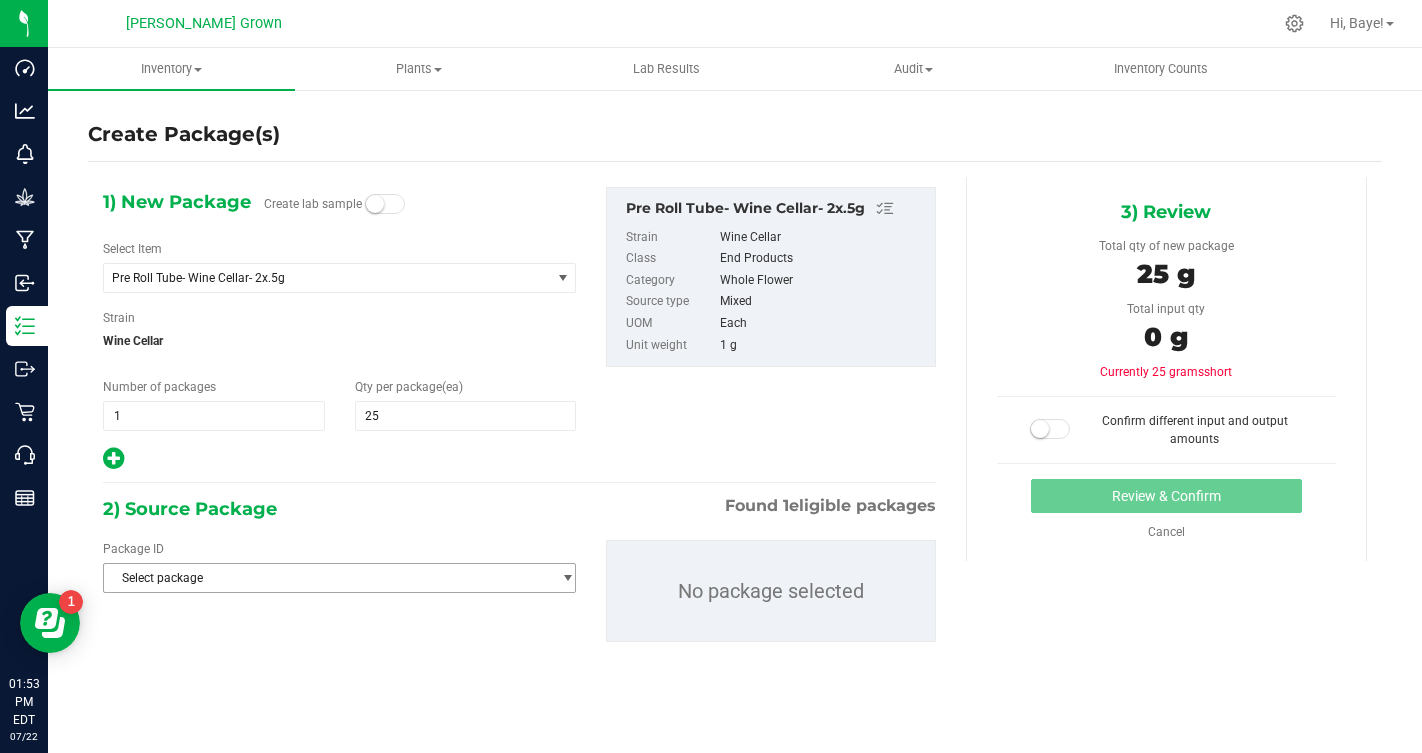 click on "Select package" at bounding box center (327, 578) 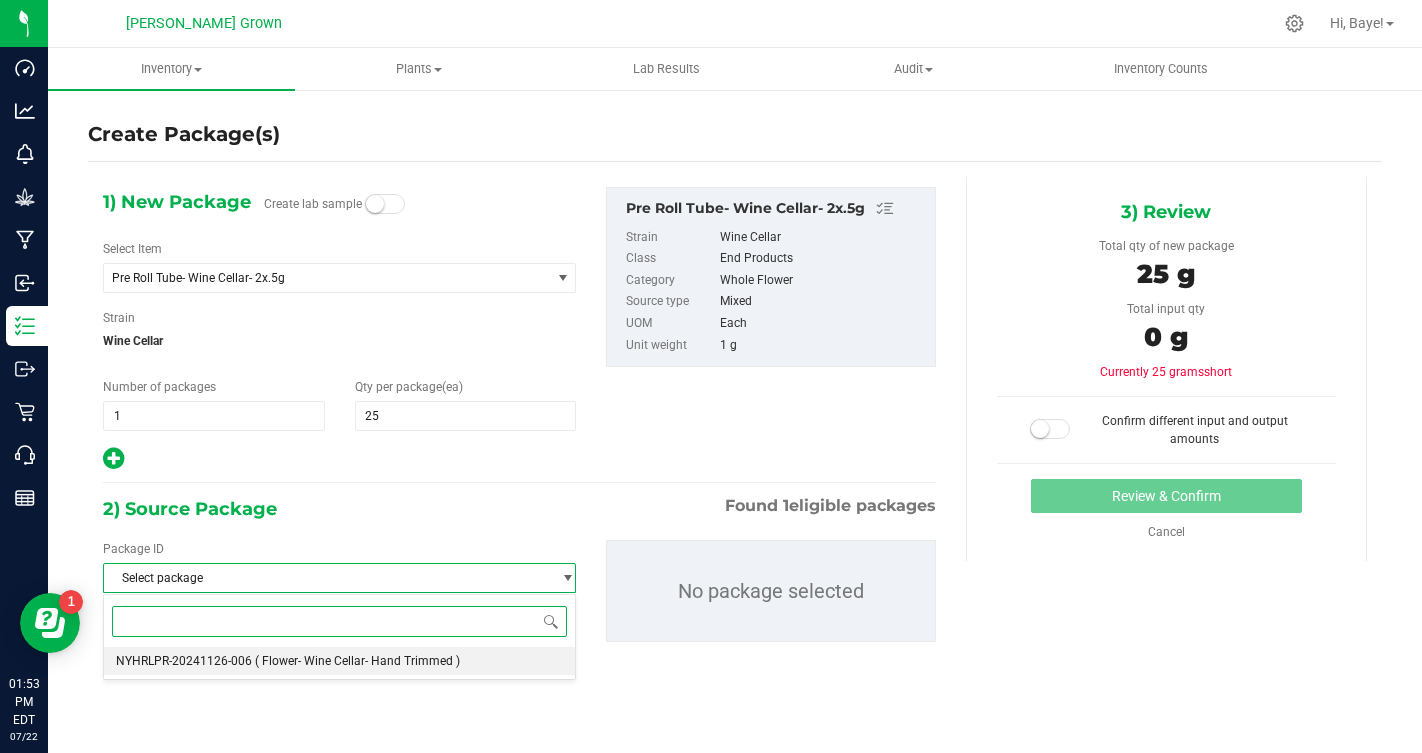 click on "NYHRLPR-20241126-006
(
Flower- Wine Cellar- Hand Trimmed
)" at bounding box center [339, 661] 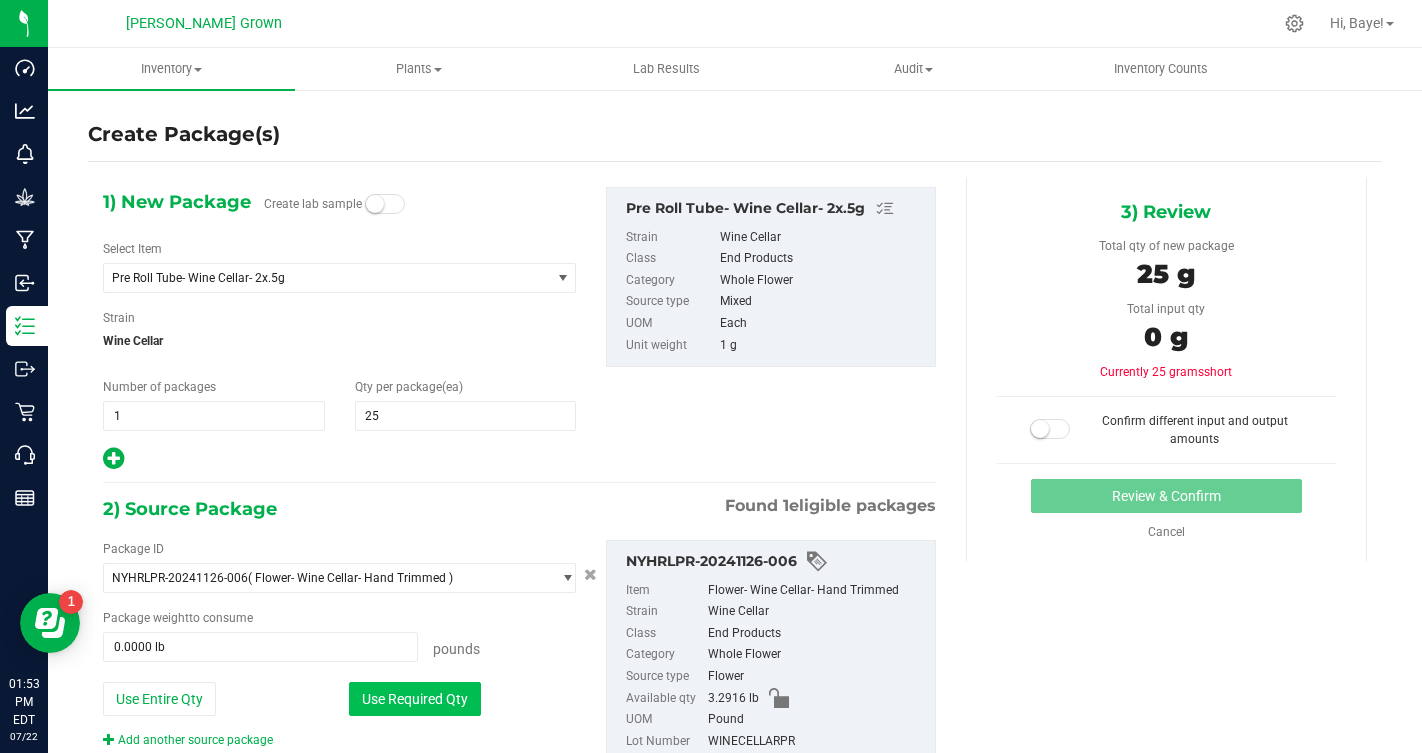 click on "Use Required Qty" at bounding box center (415, 699) 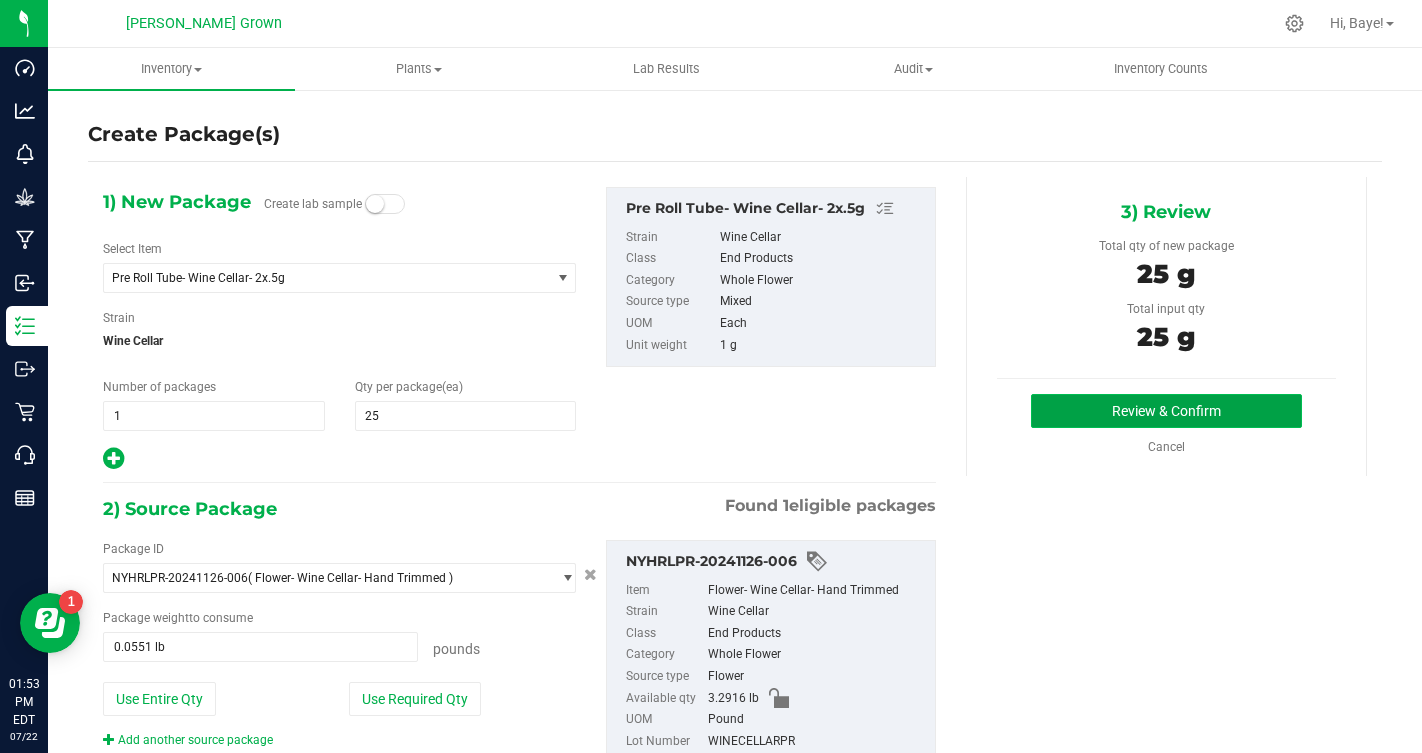 click on "Review & Confirm" at bounding box center [1166, 411] 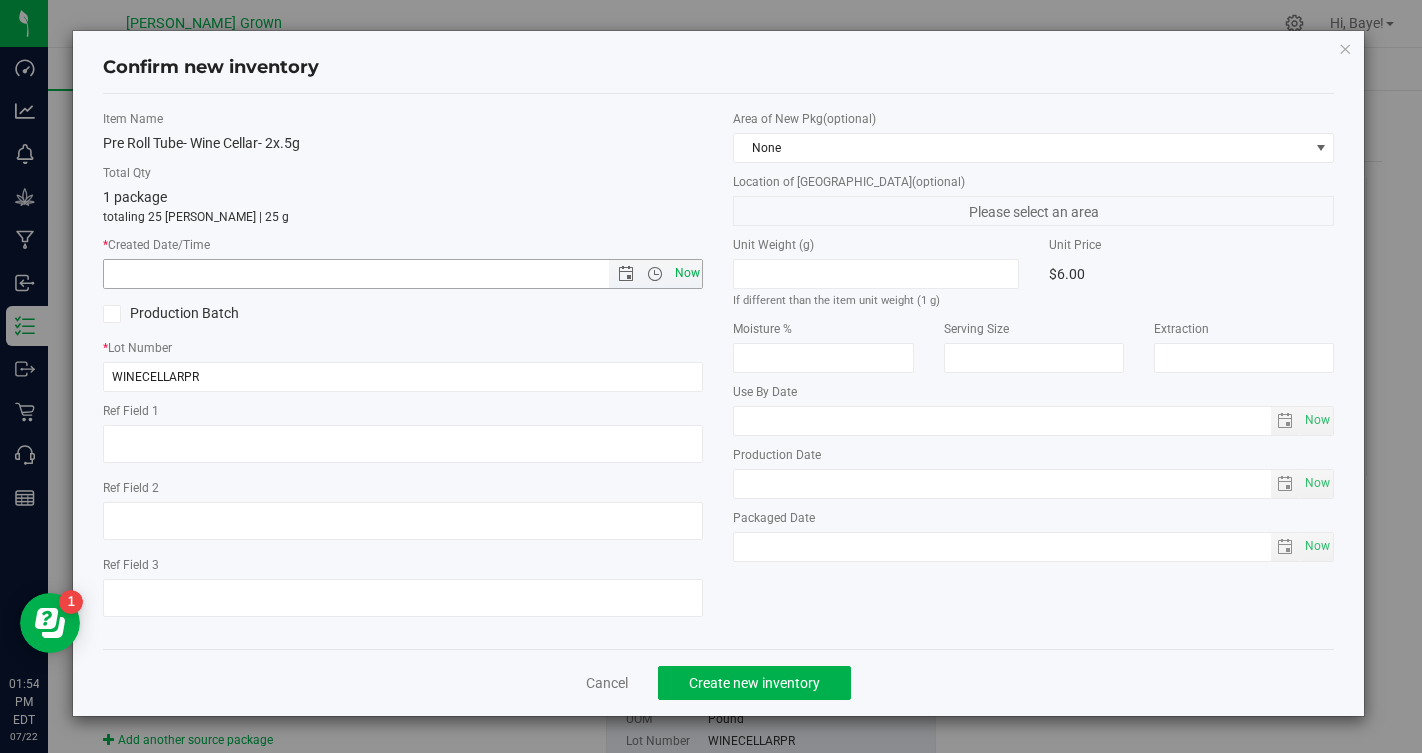 click on "Now" at bounding box center (687, 273) 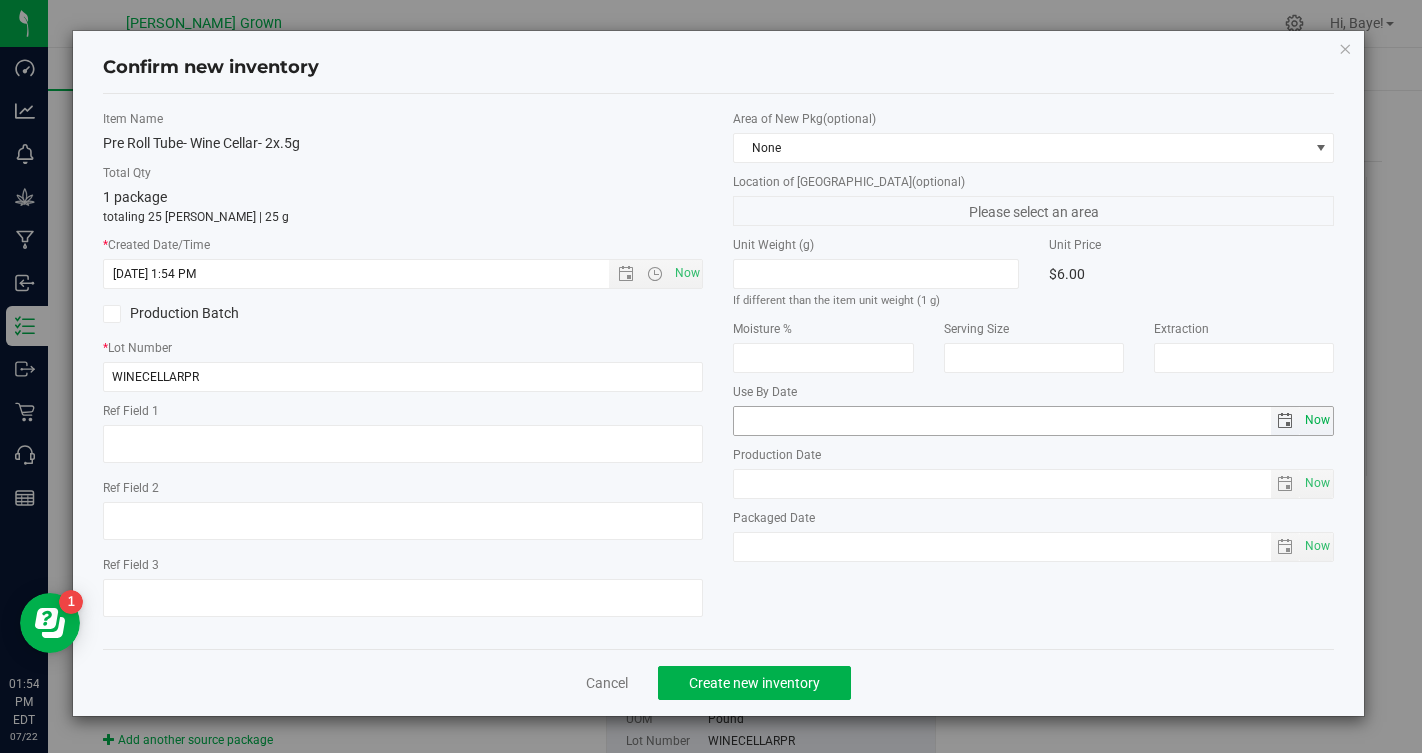 click on "Now" at bounding box center (1318, 420) 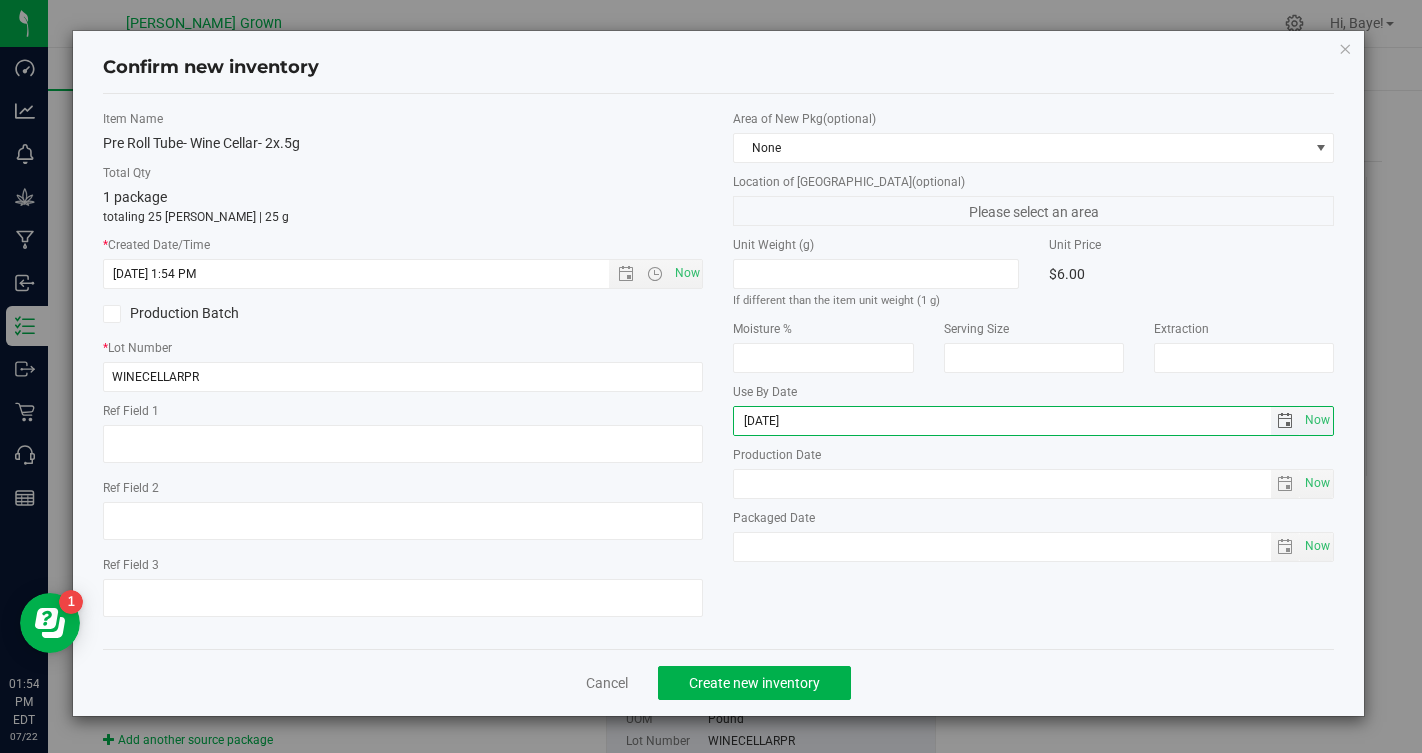 click on "2025-07-22" at bounding box center (1002, 421) 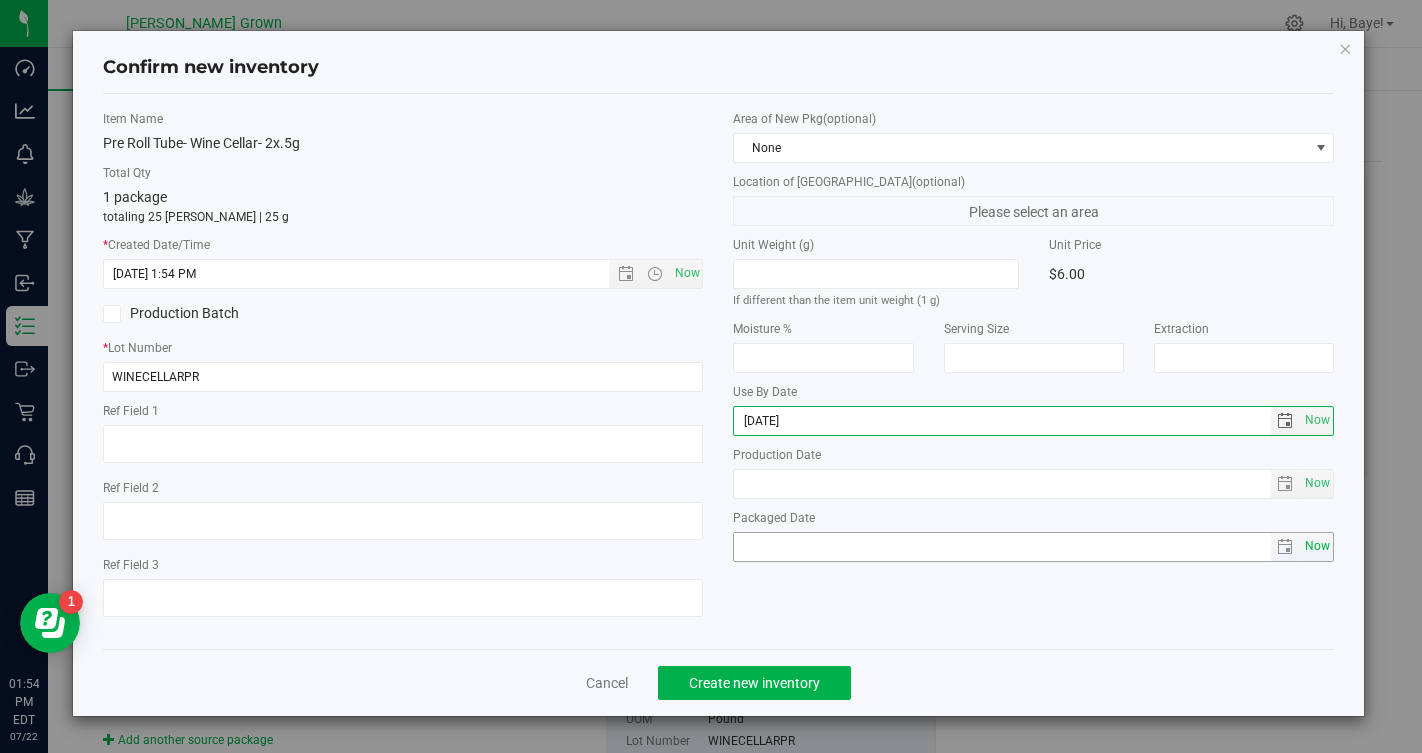type on "2026-07-22" 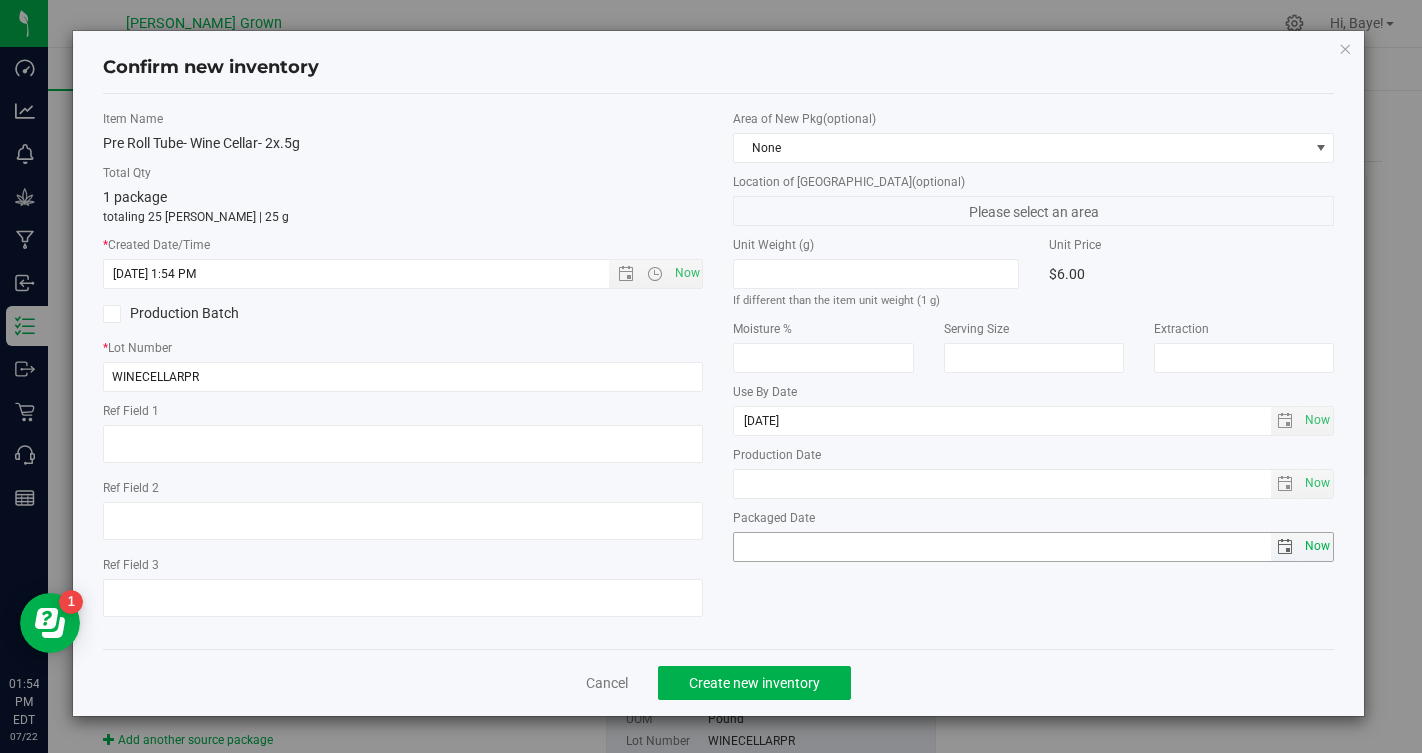 click on "Now" at bounding box center (1318, 546) 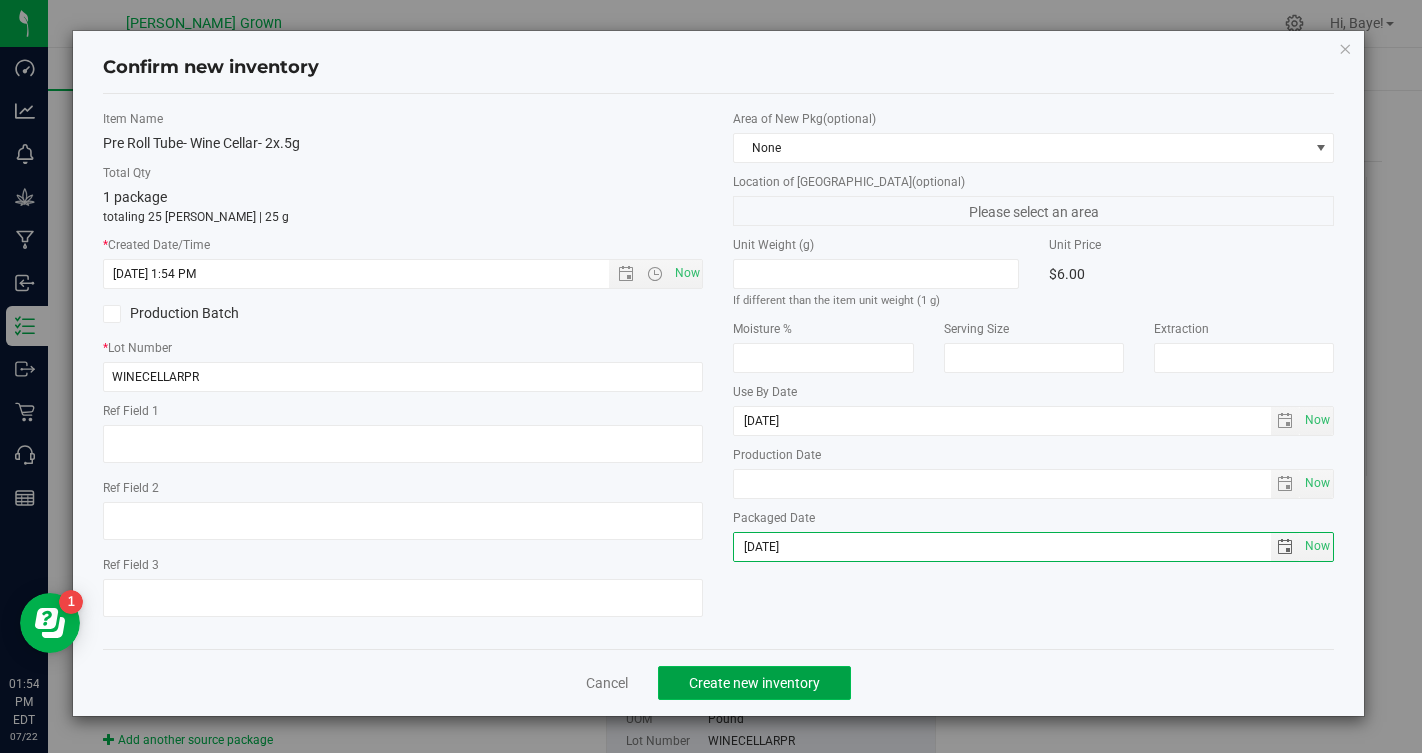 click on "Create new inventory" 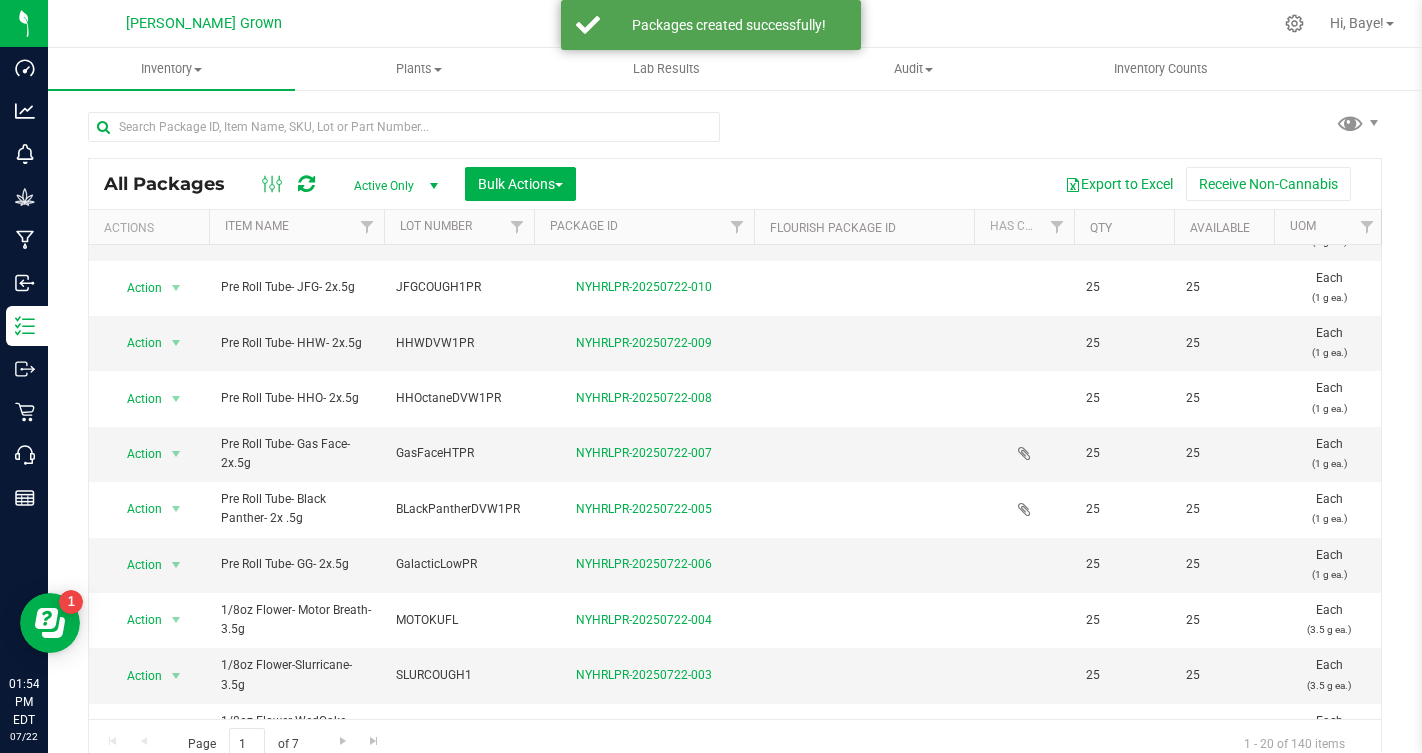 scroll, scrollTop: 0, scrollLeft: 0, axis: both 